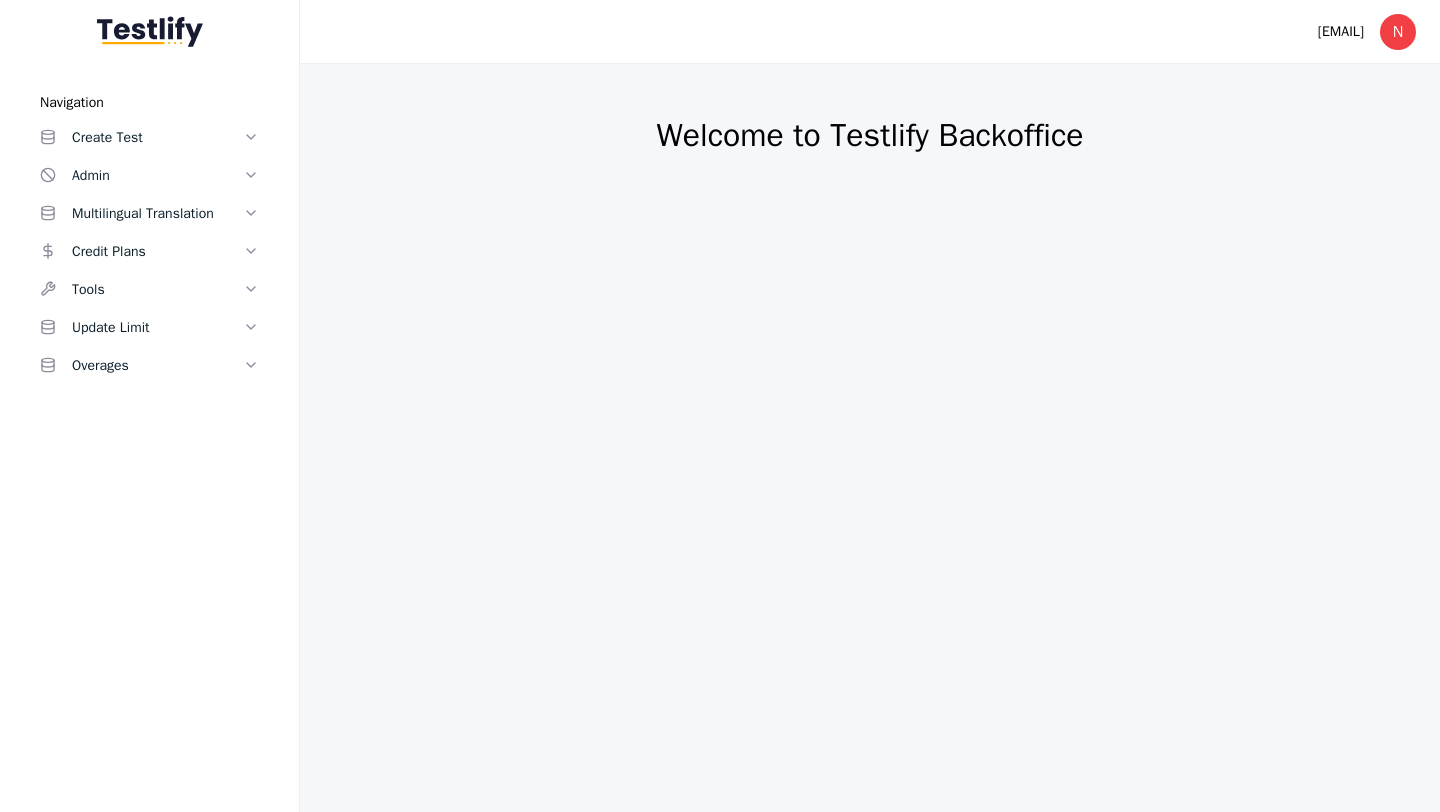 scroll, scrollTop: 0, scrollLeft: 0, axis: both 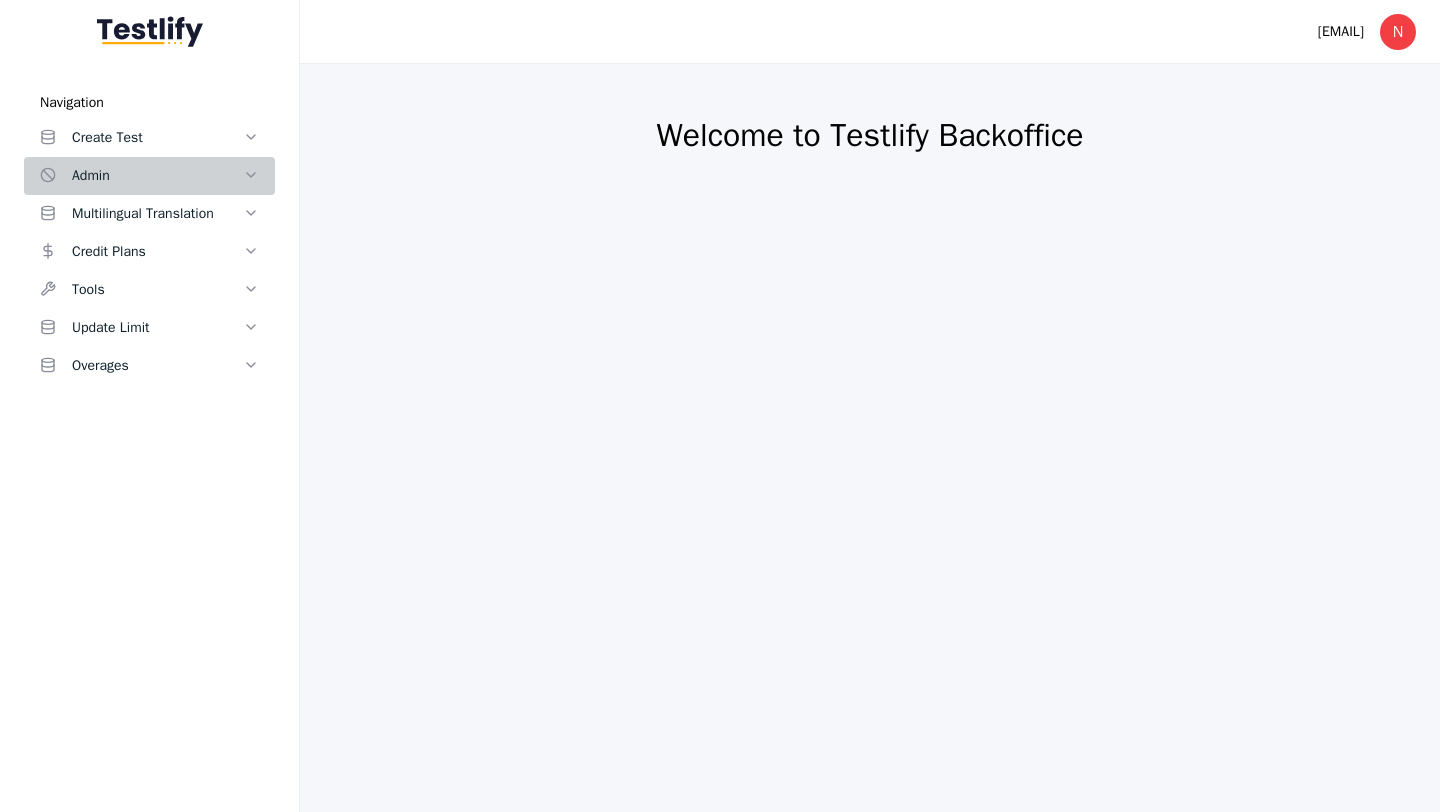 click on "Admin" at bounding box center (149, 176) 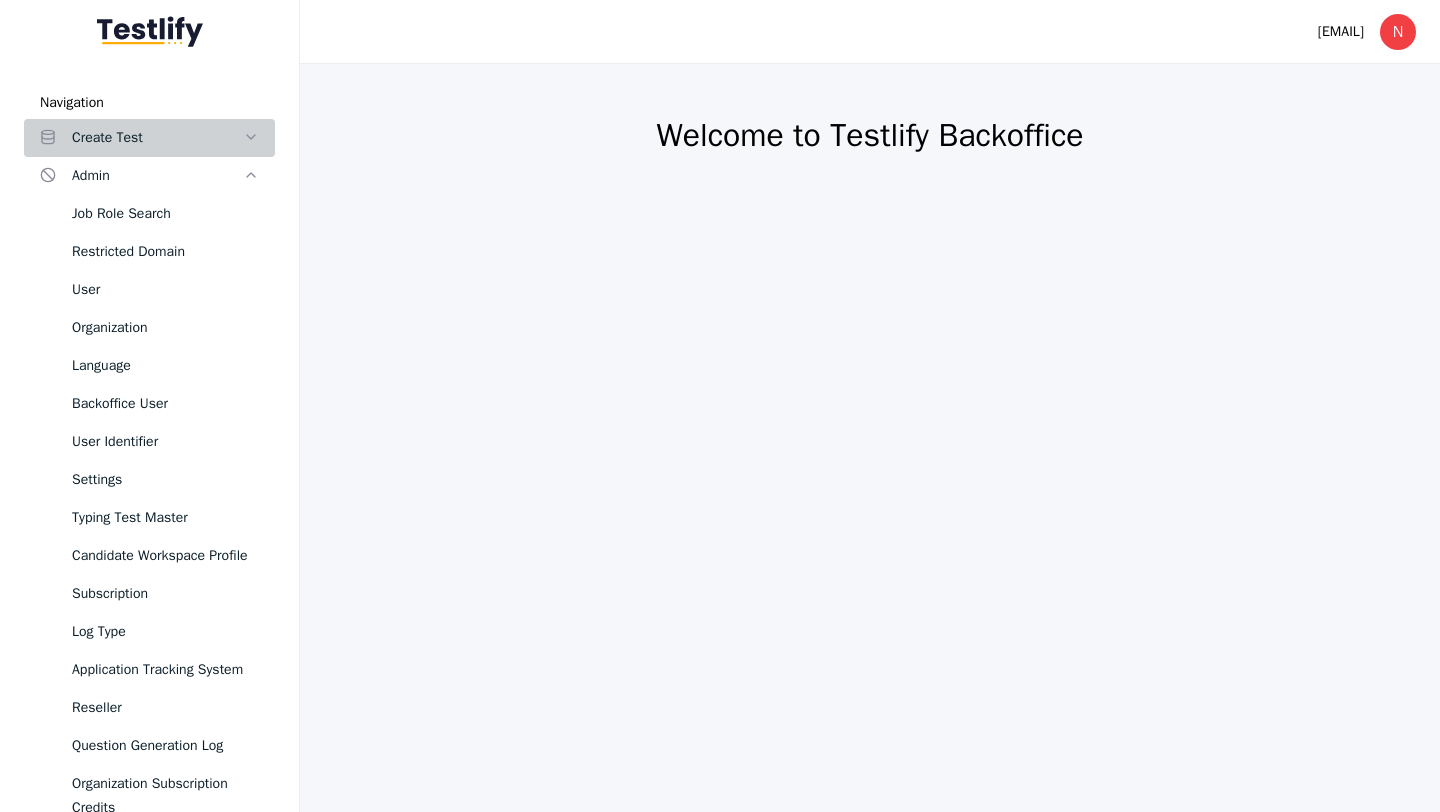 click on "Create Test" at bounding box center [157, 138] 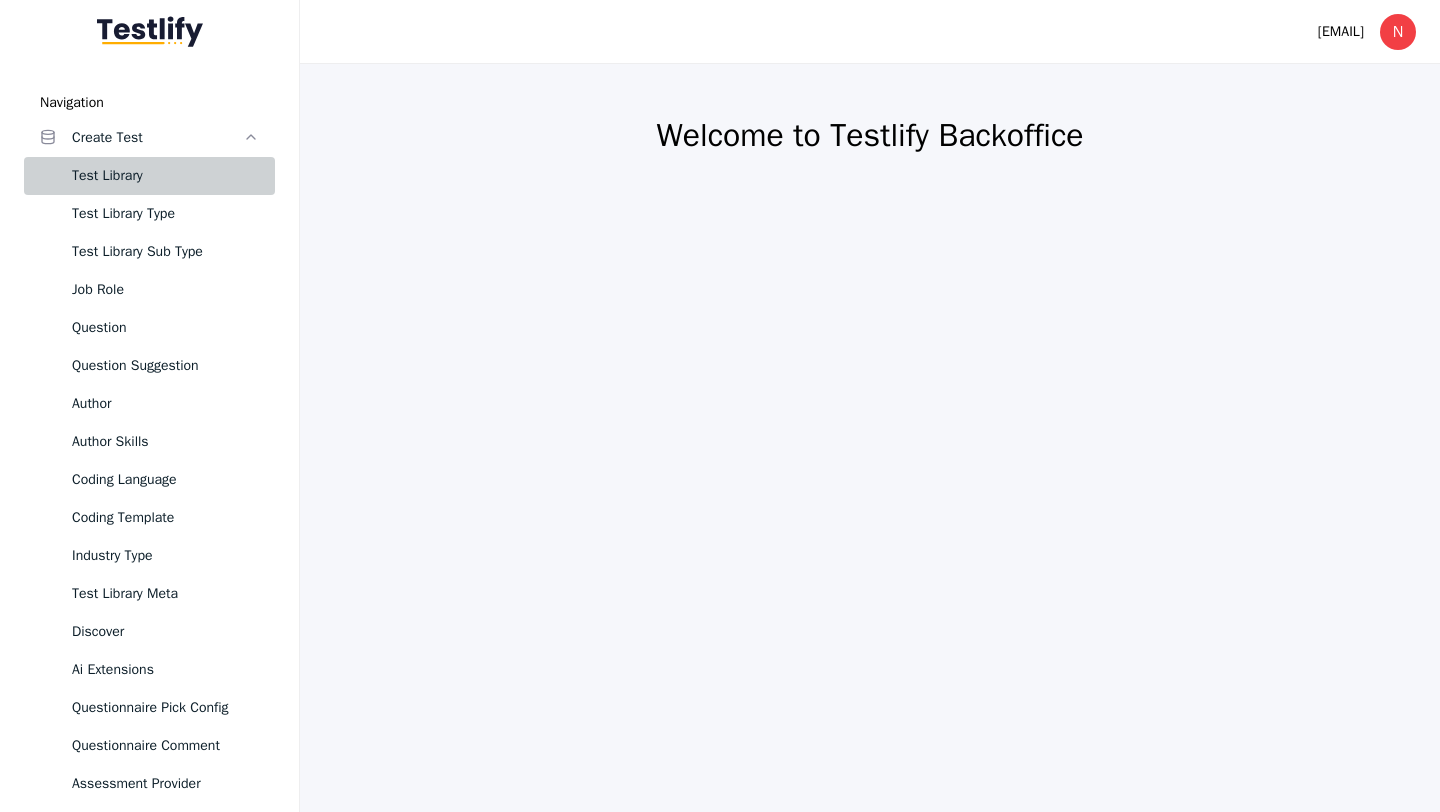 click on "Test Library" at bounding box center [165, 176] 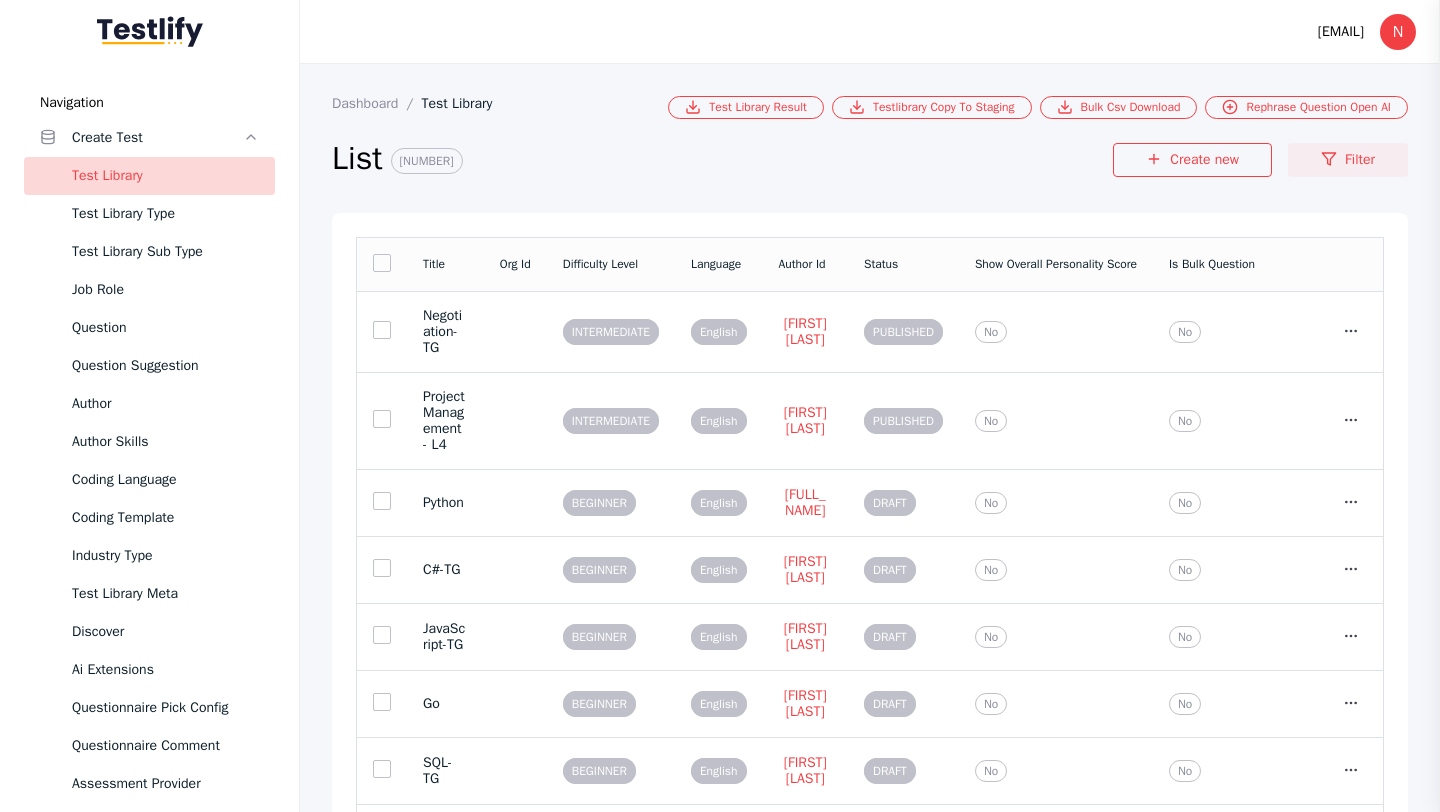 click on "Filter" at bounding box center [1348, 160] 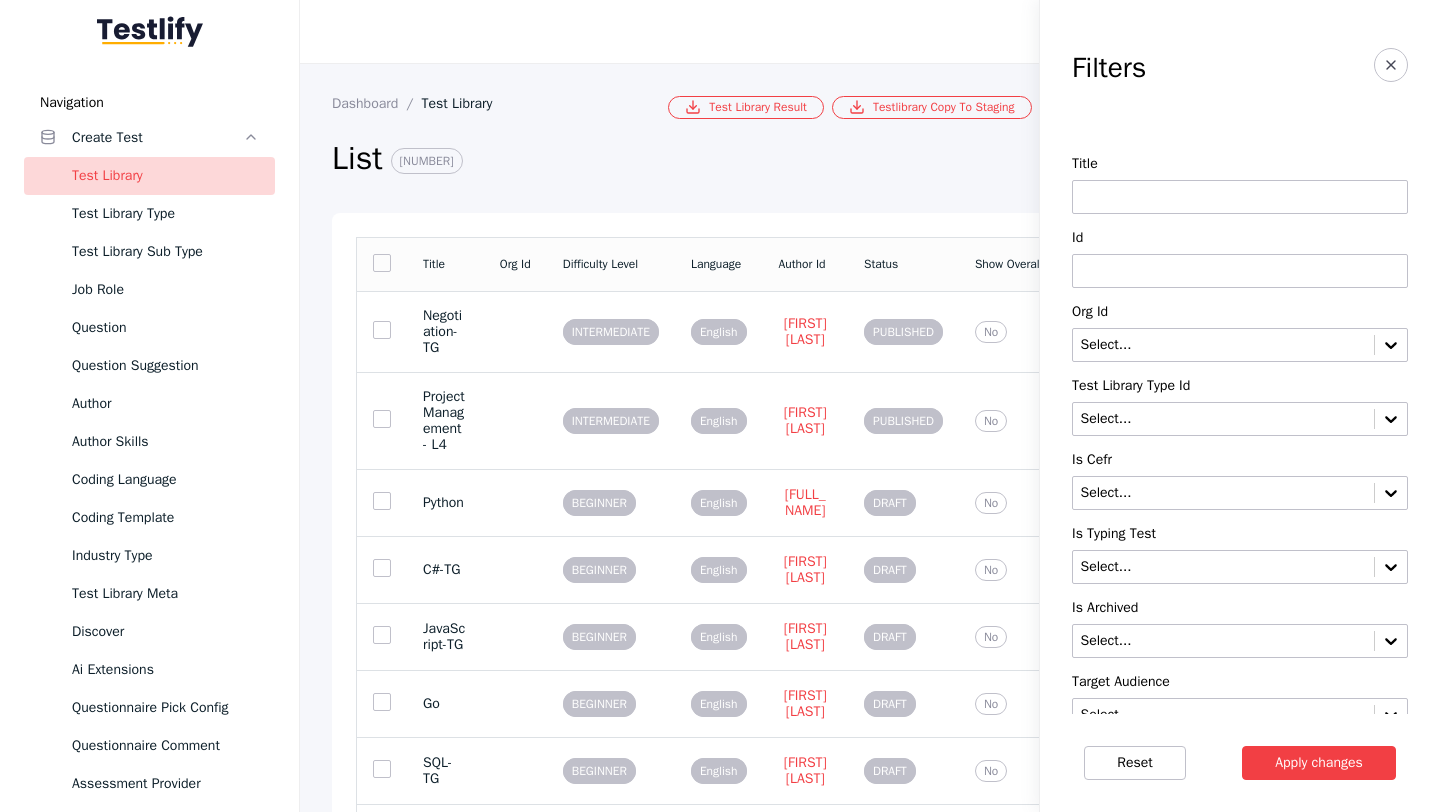 click at bounding box center (1240, 271) 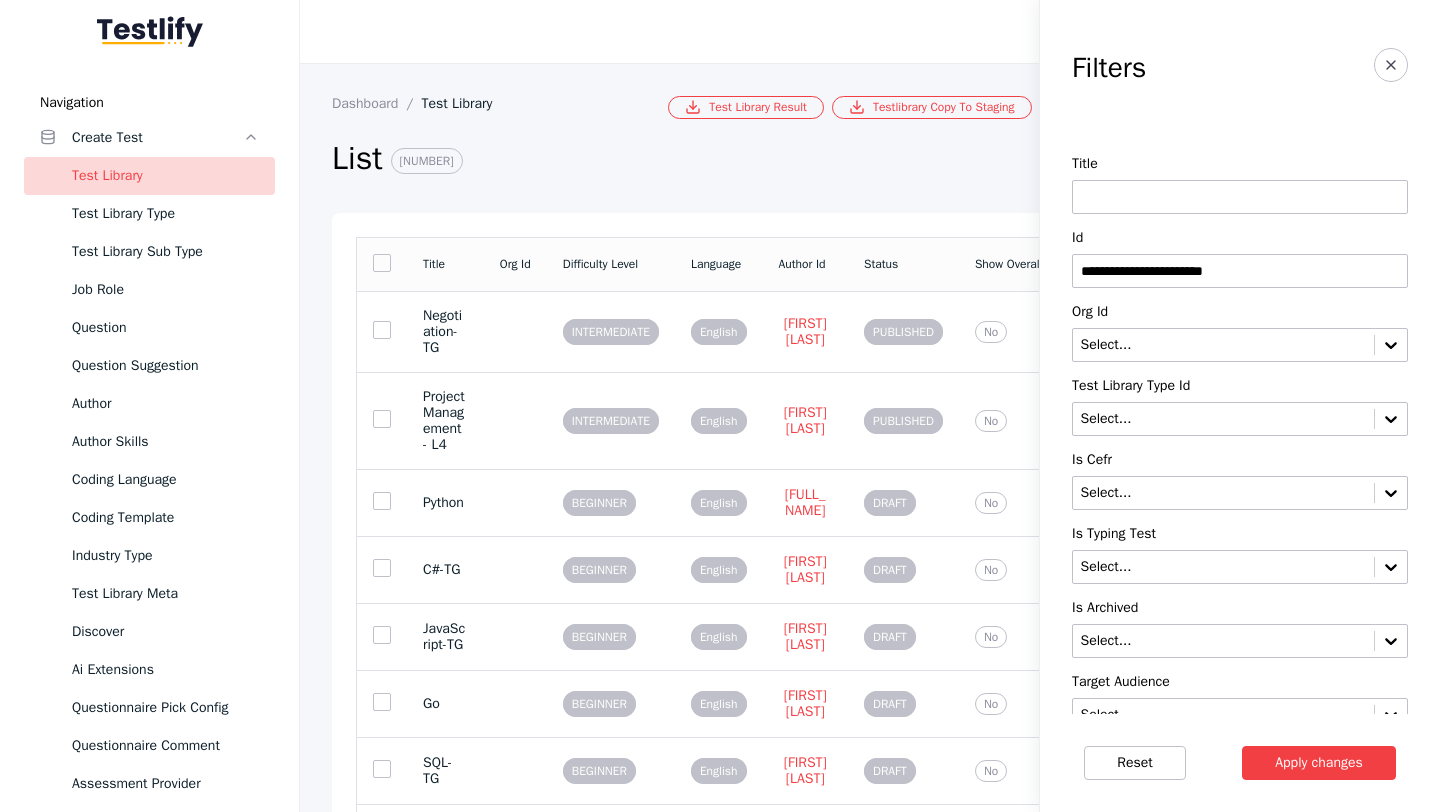 type on "**********" 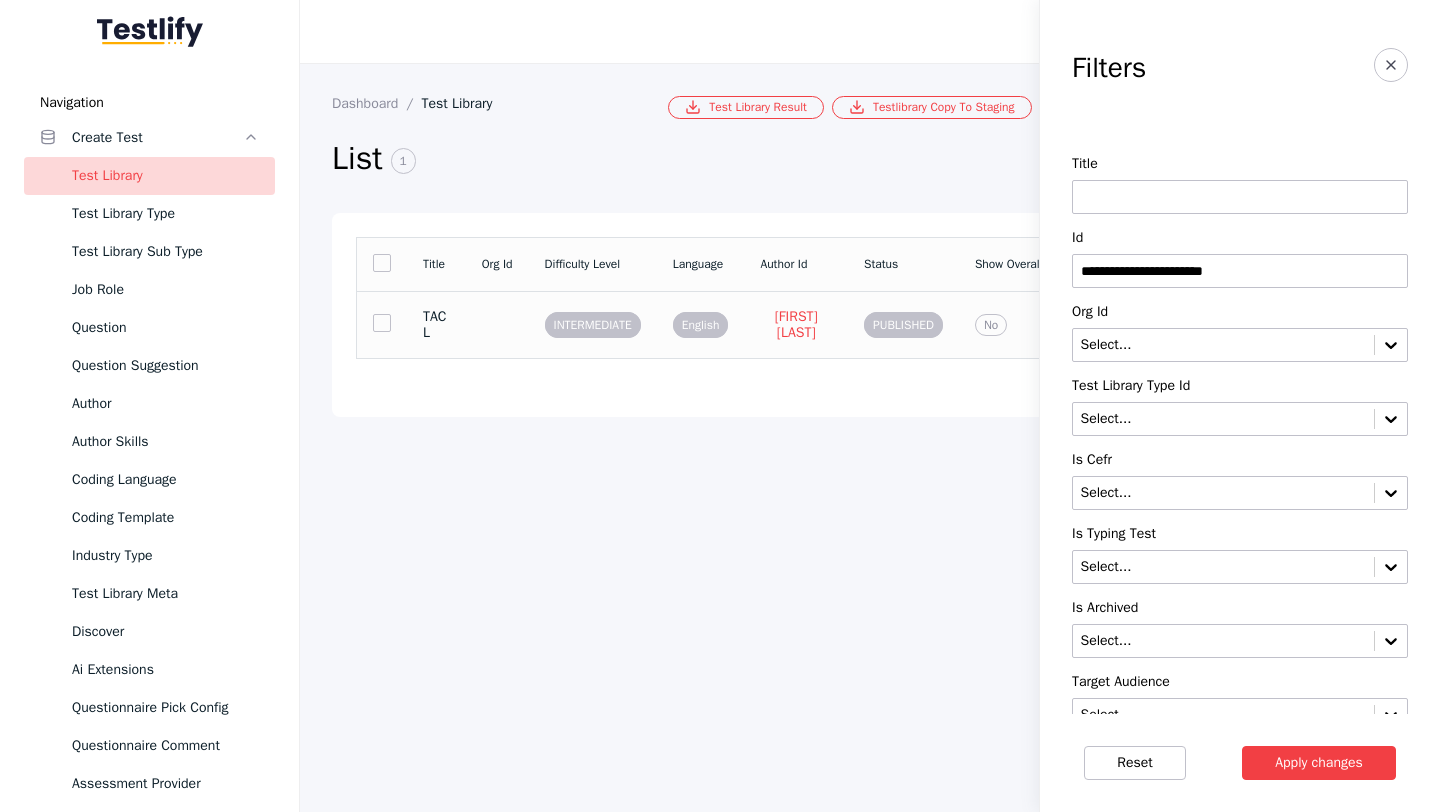 click at bounding box center [497, 324] 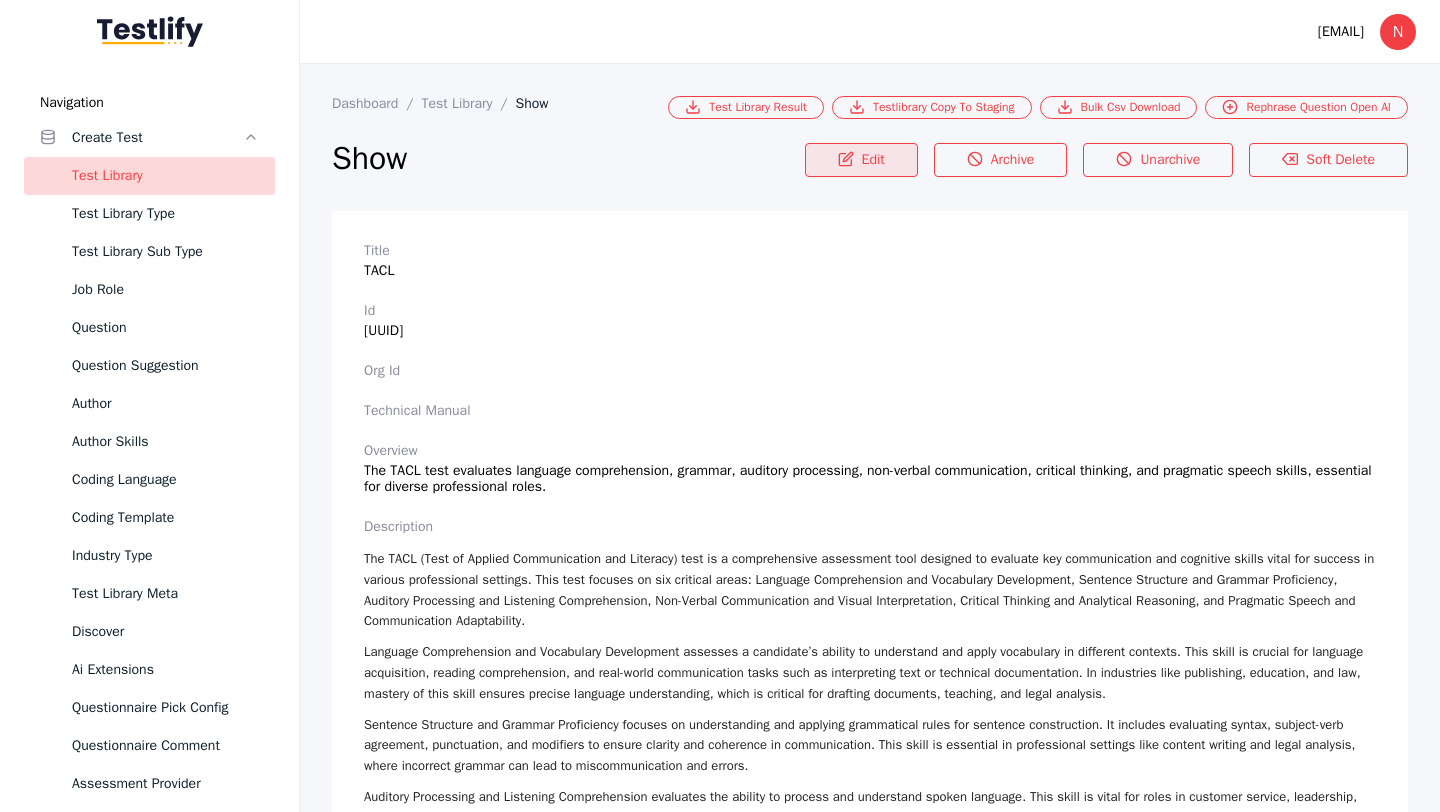 click 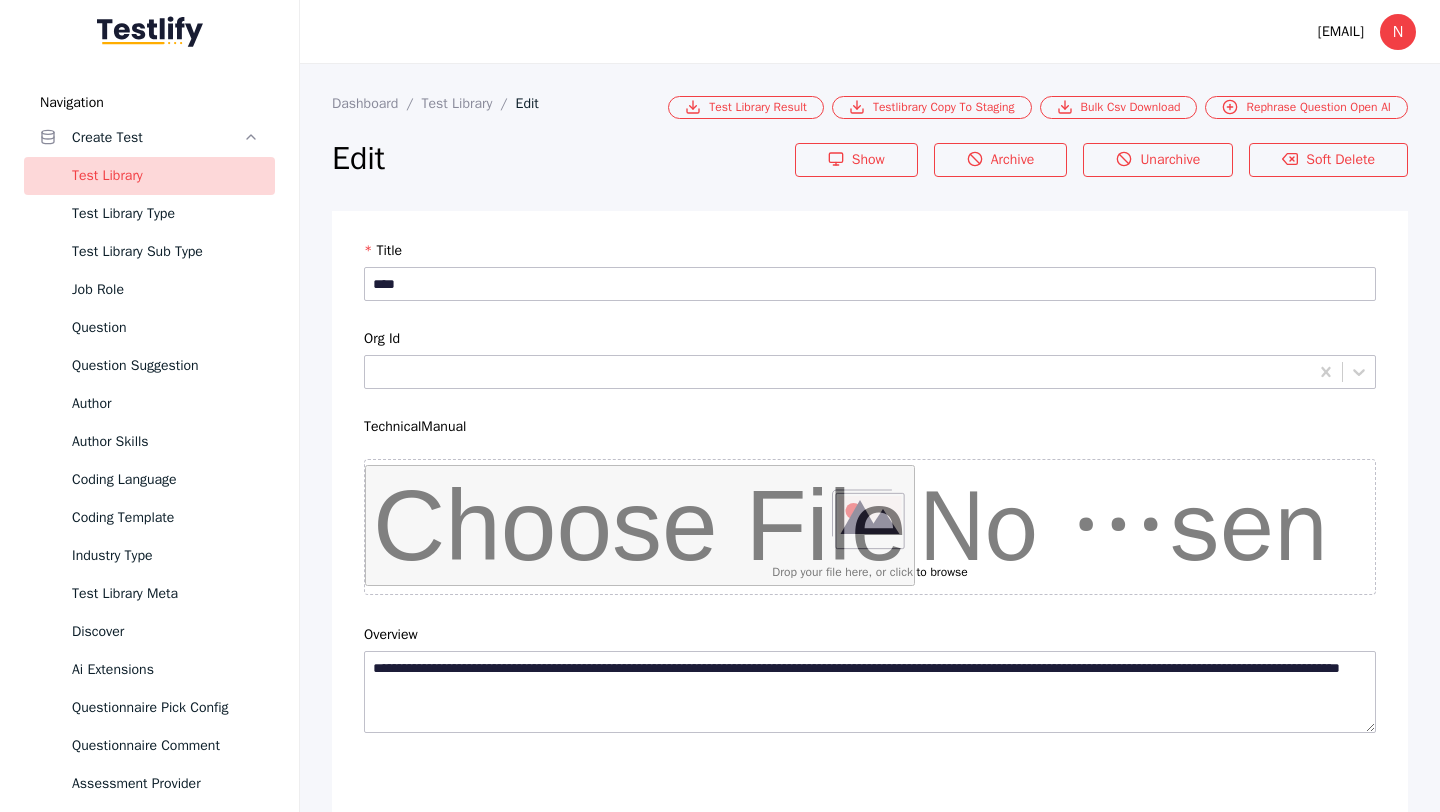 scroll, scrollTop: 4684, scrollLeft: 0, axis: vertical 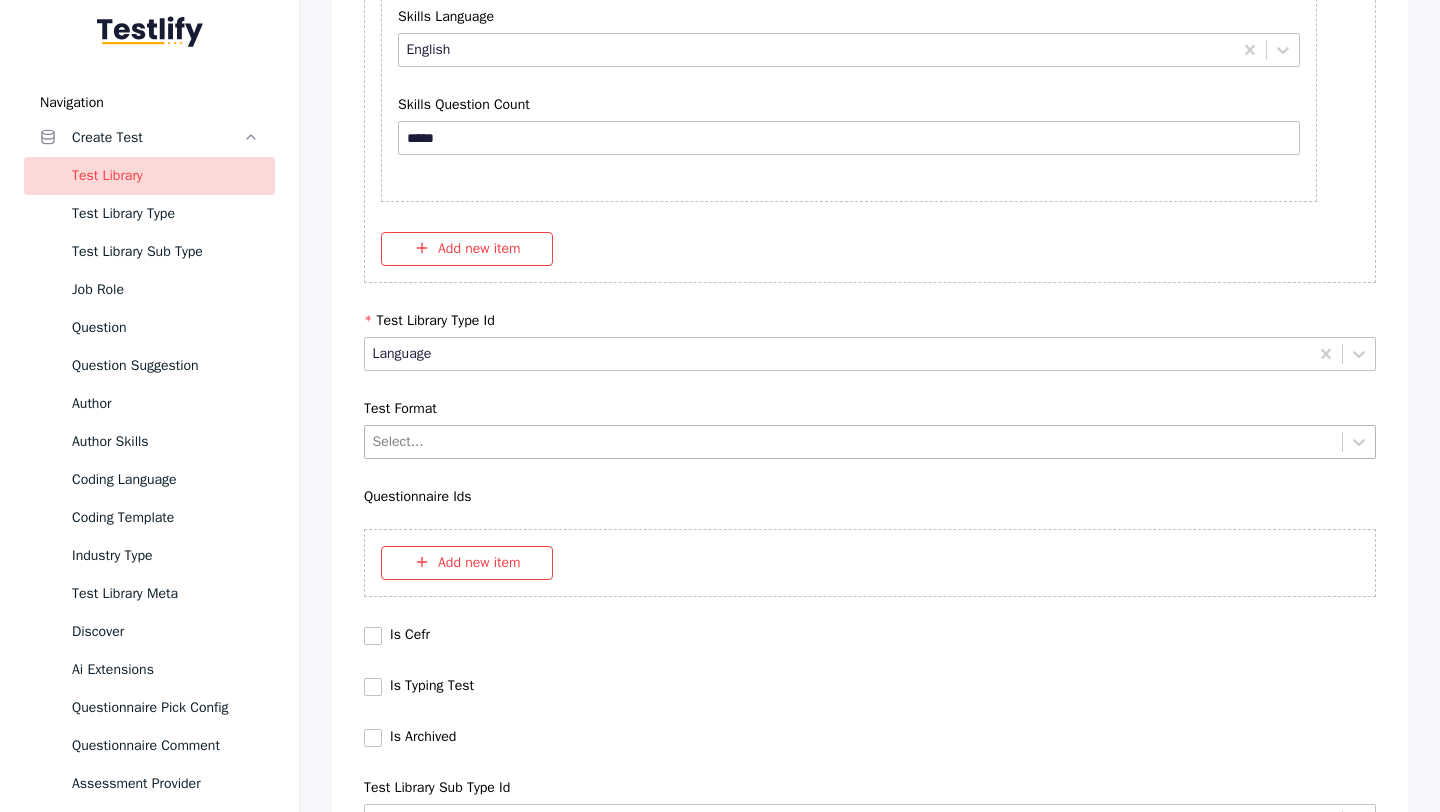 click on "Select..." at bounding box center (853, 441) 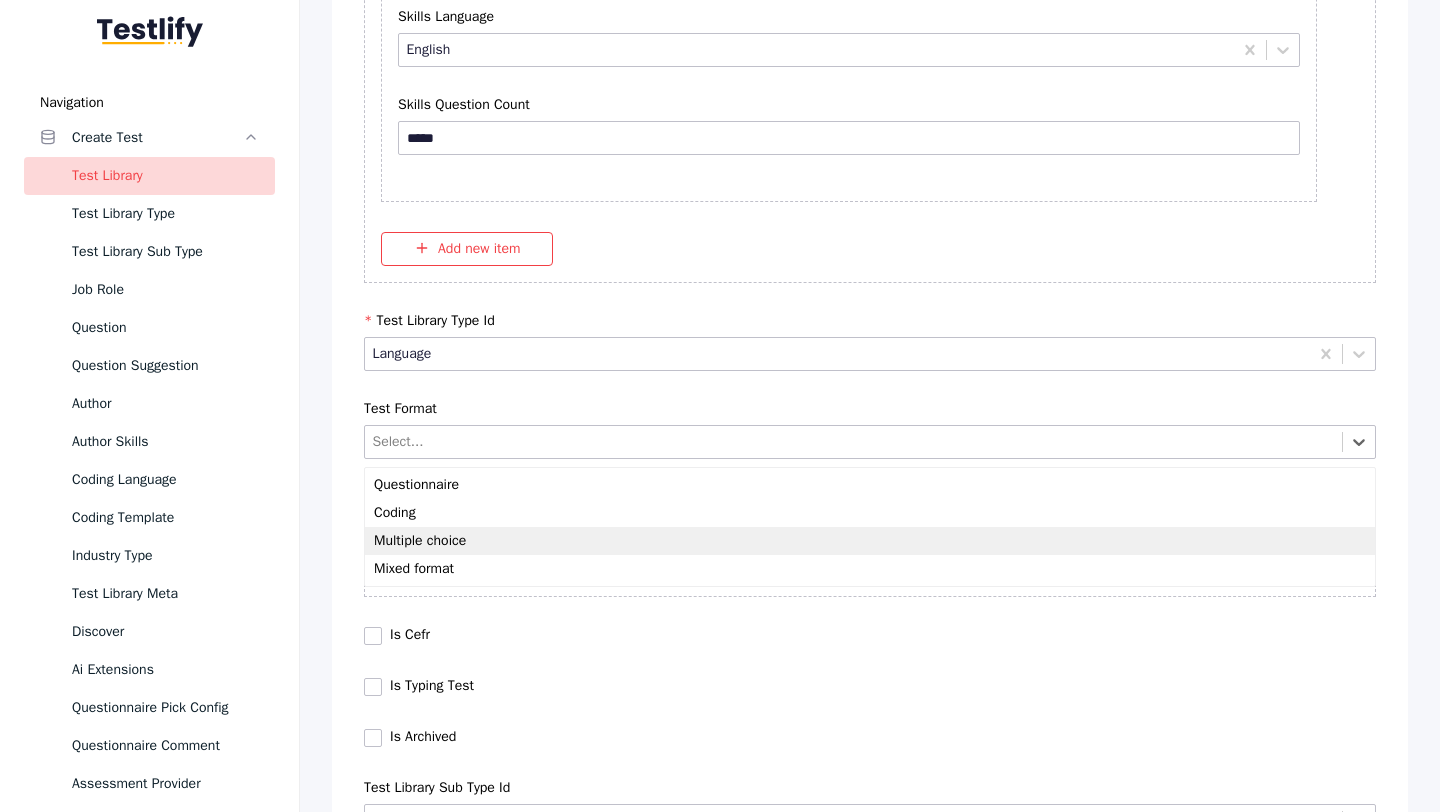 click on "Multiple choice" at bounding box center (870, 541) 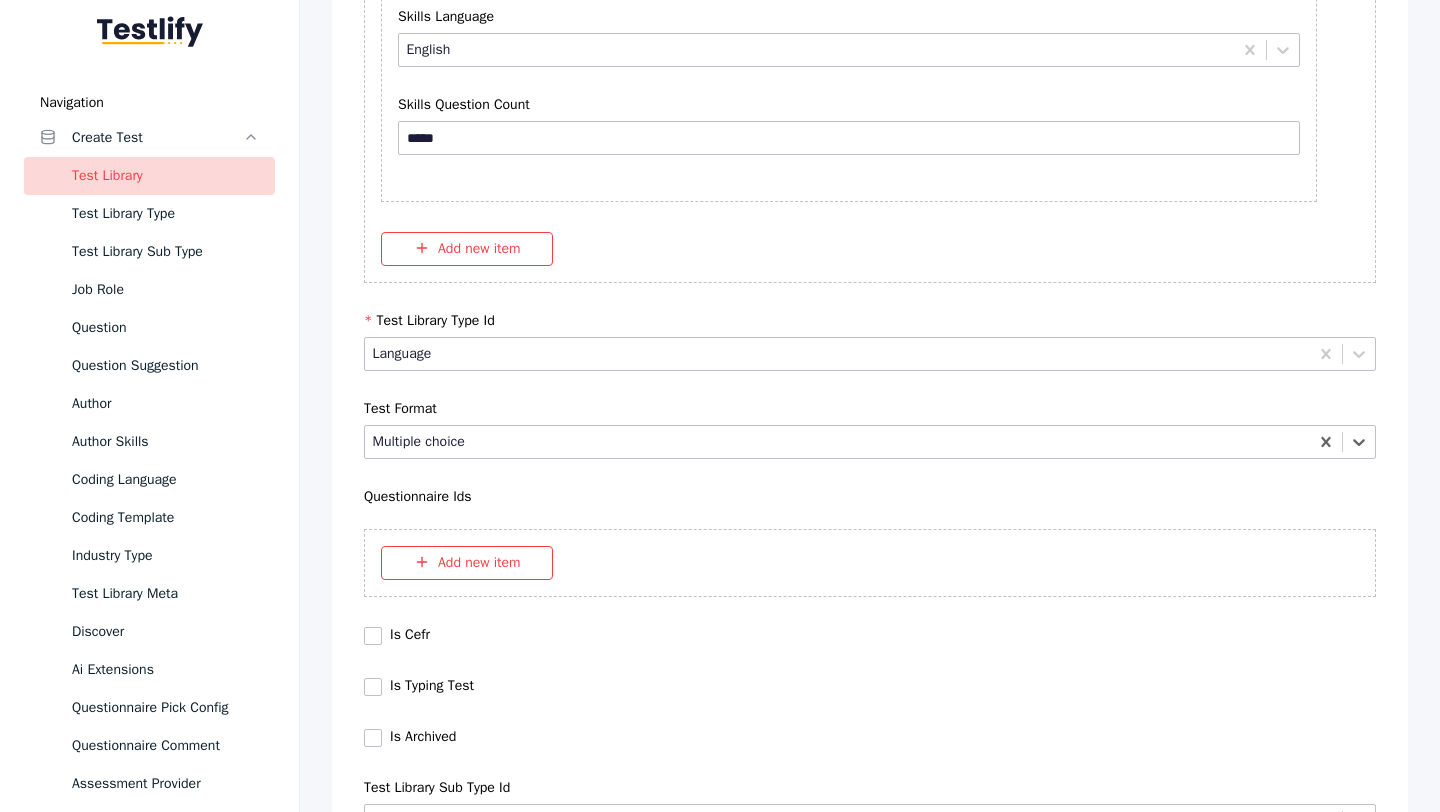 click on "Save" at bounding box center [870, 10279] 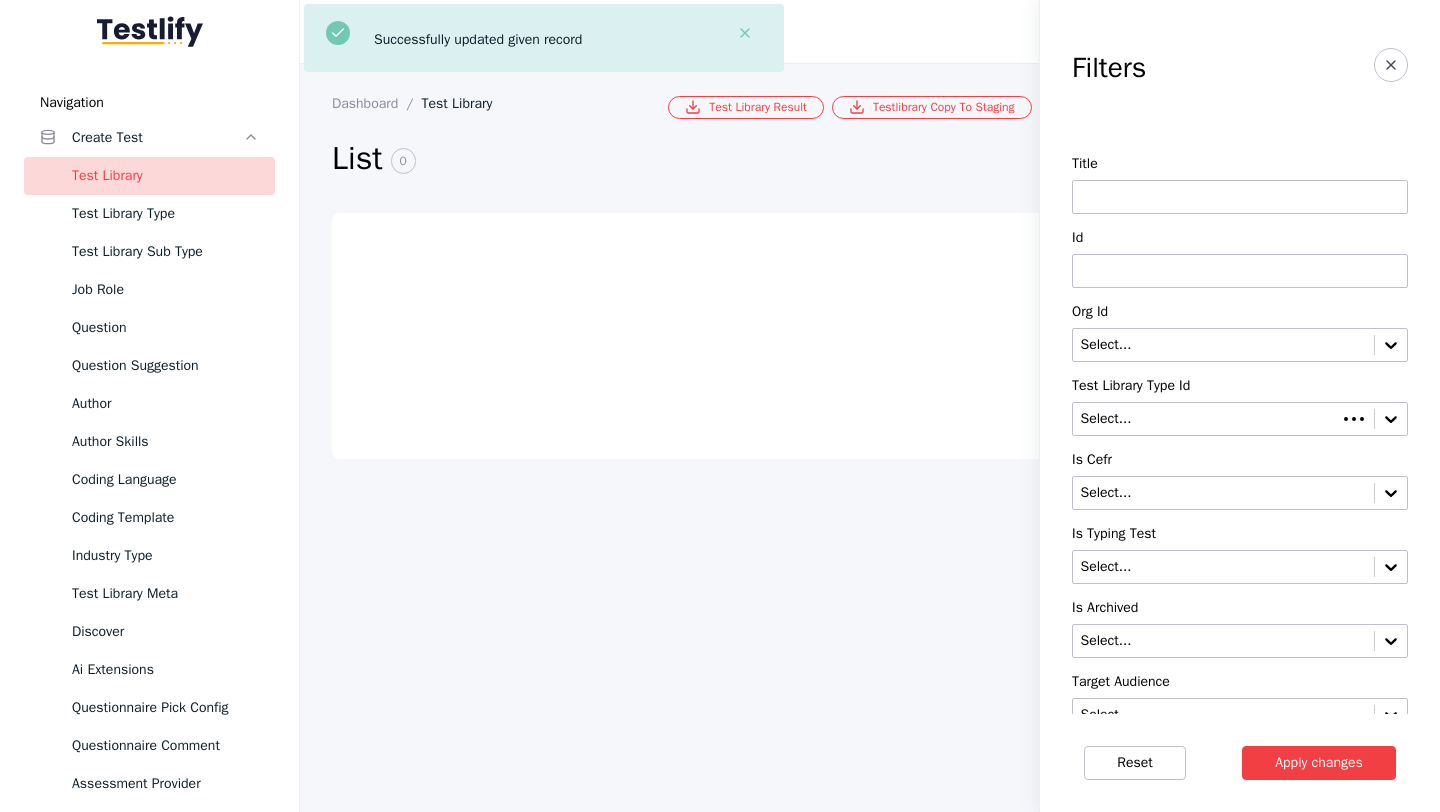 scroll, scrollTop: 0, scrollLeft: 0, axis: both 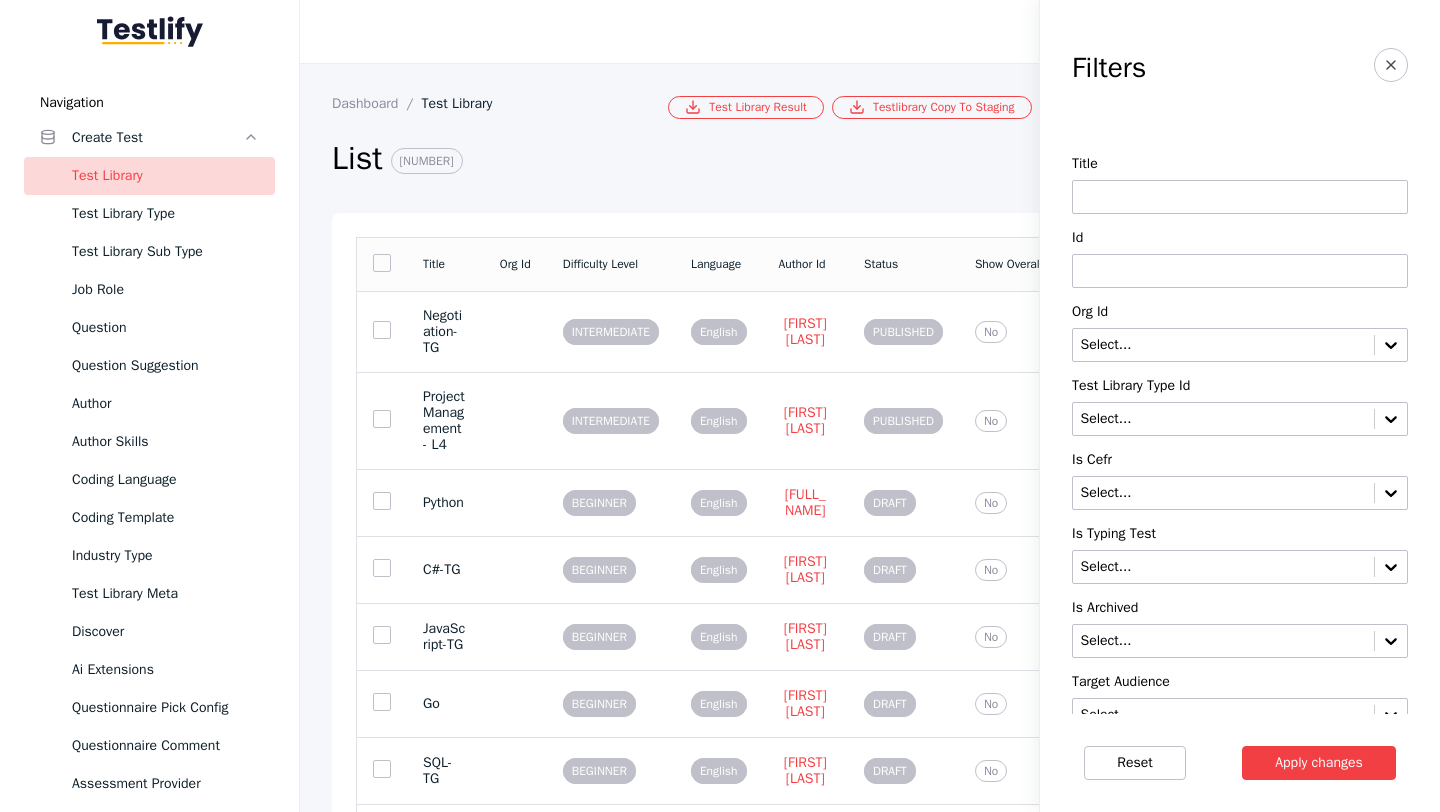 click at bounding box center [1240, 271] 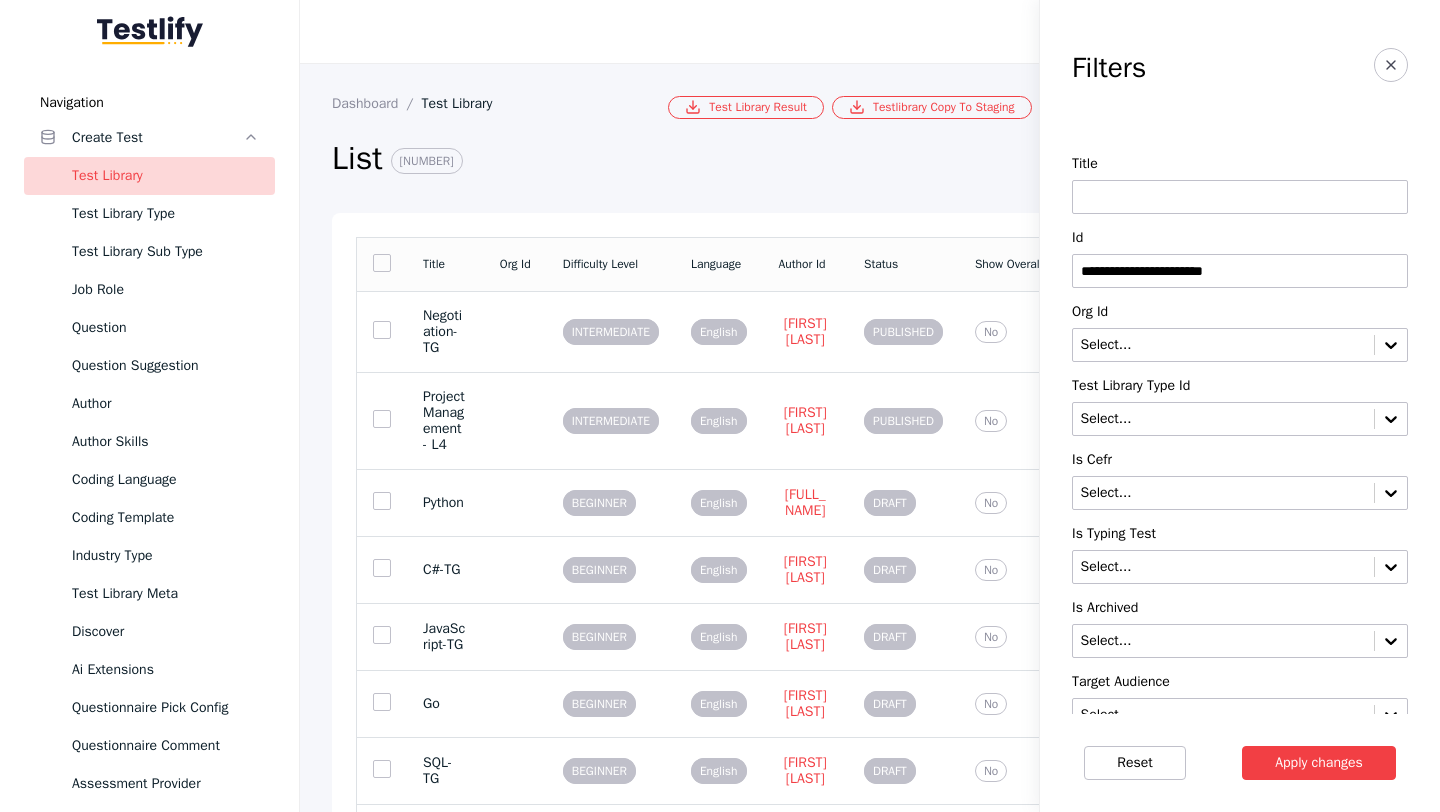 type on "**********" 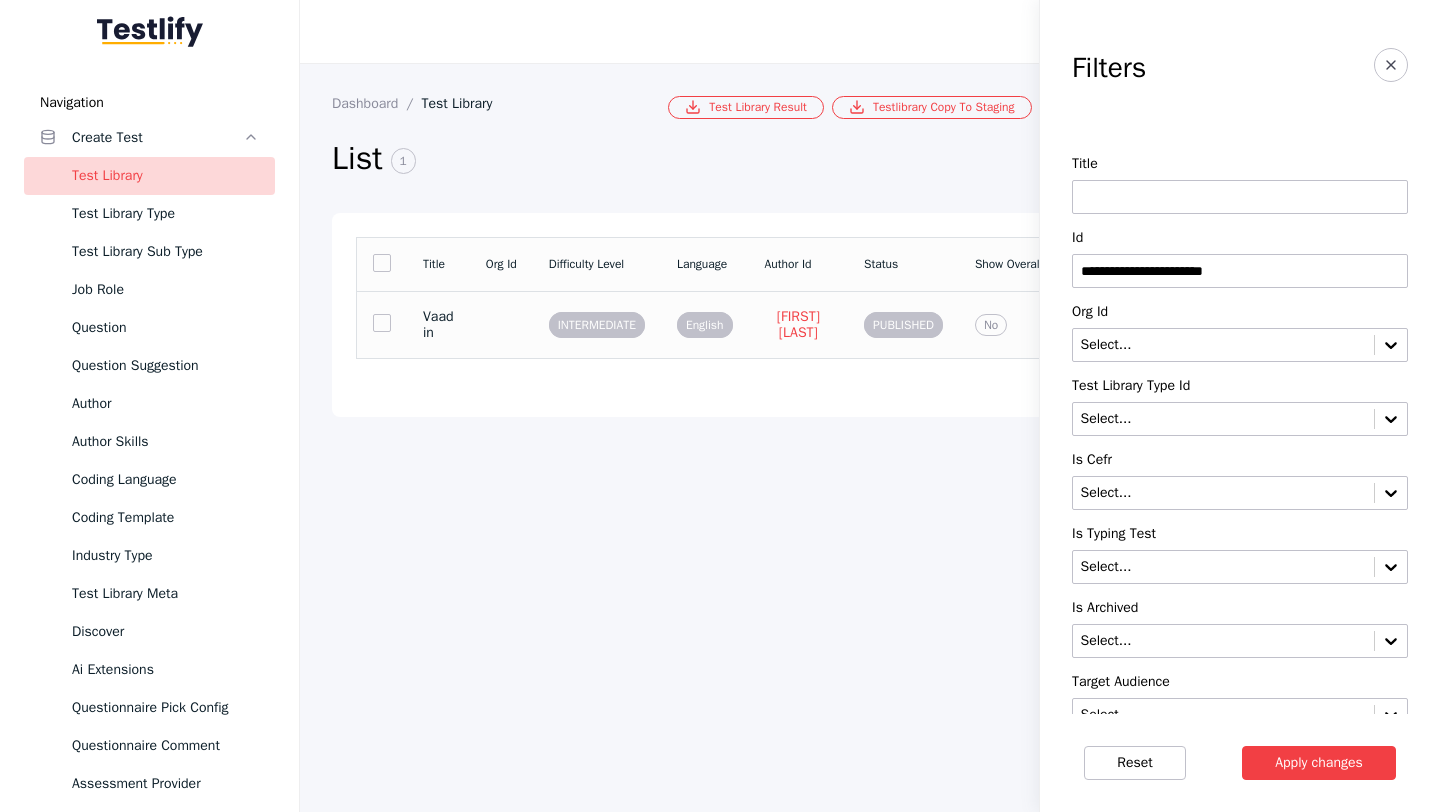 click at bounding box center (501, 324) 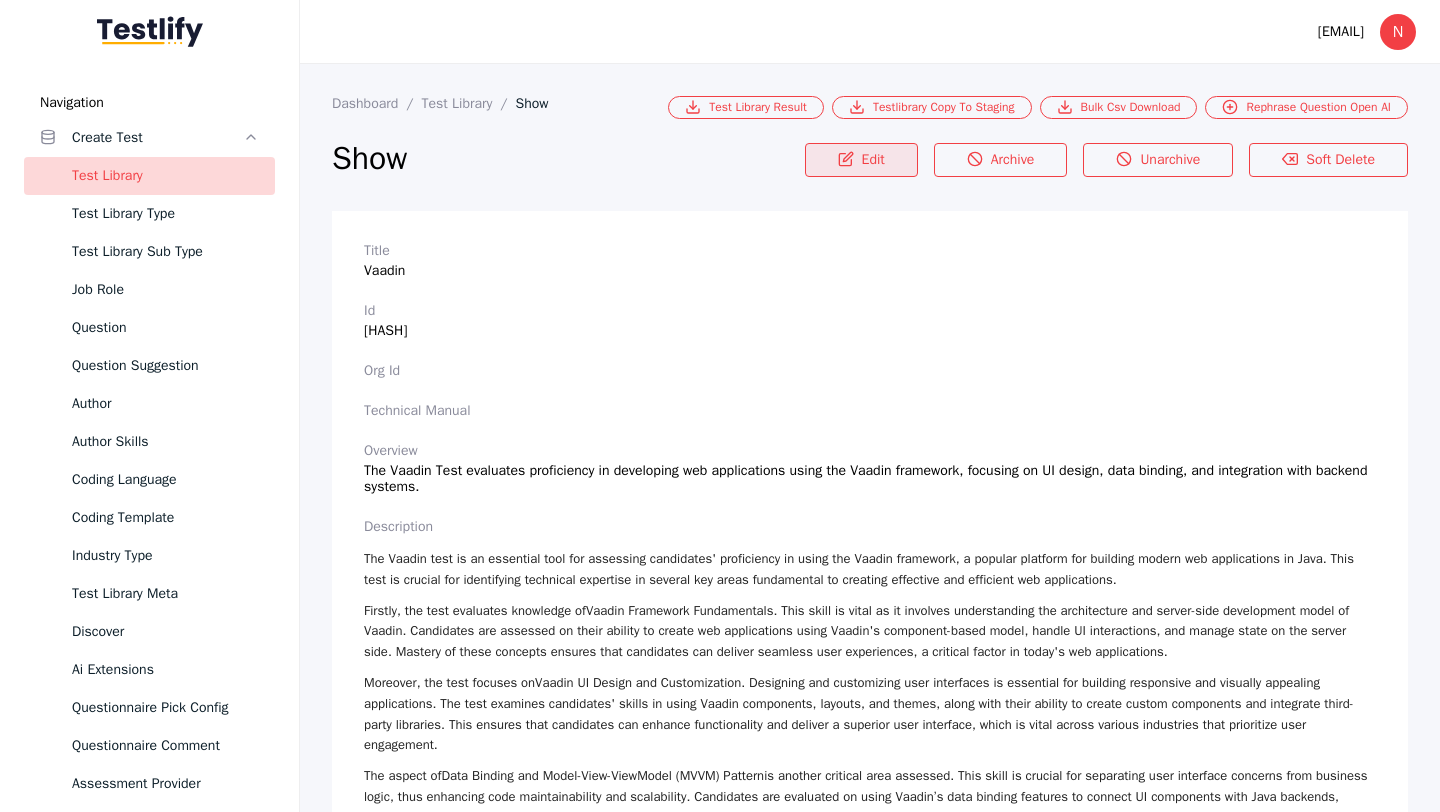 click on "Edit" at bounding box center [861, 160] 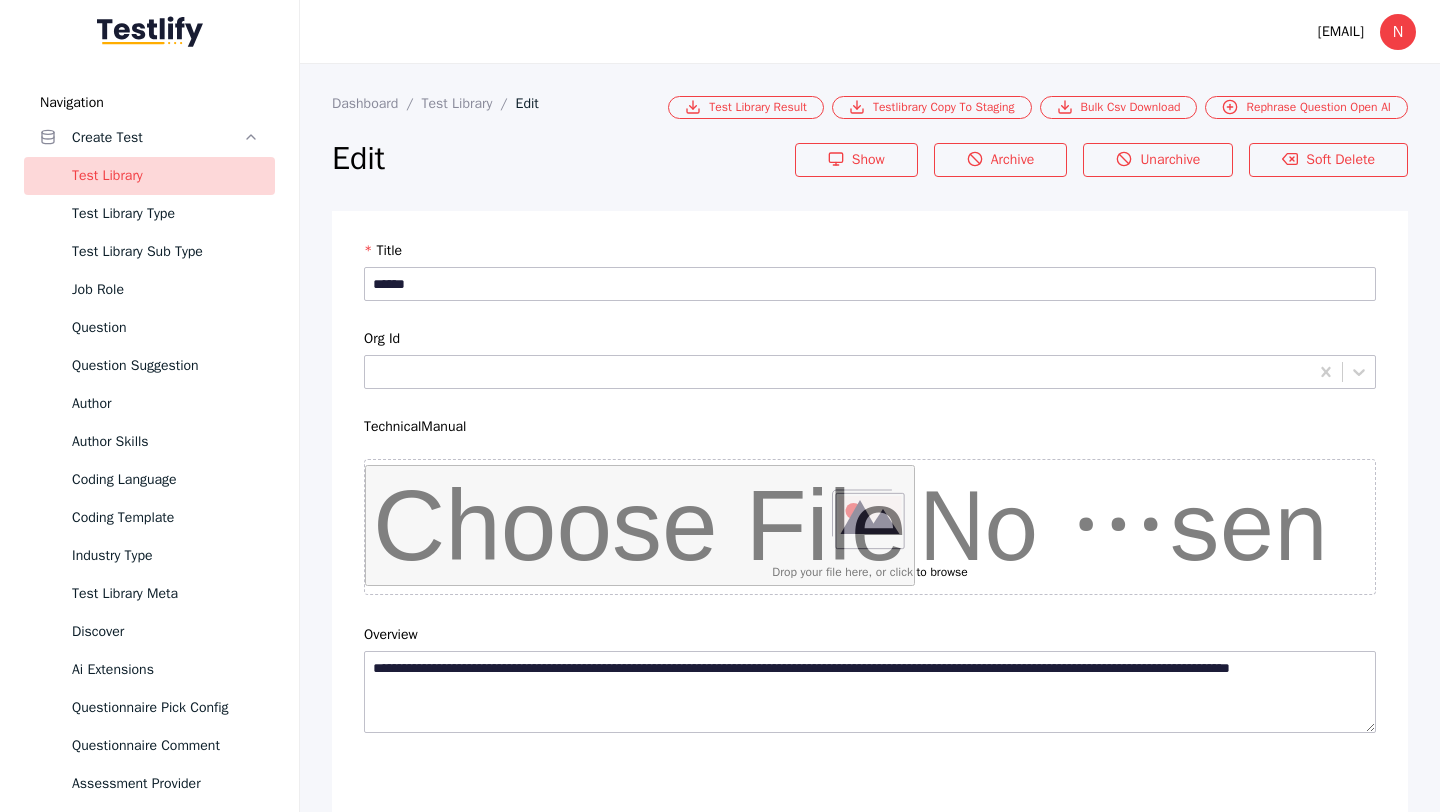 scroll, scrollTop: 4684, scrollLeft: 0, axis: vertical 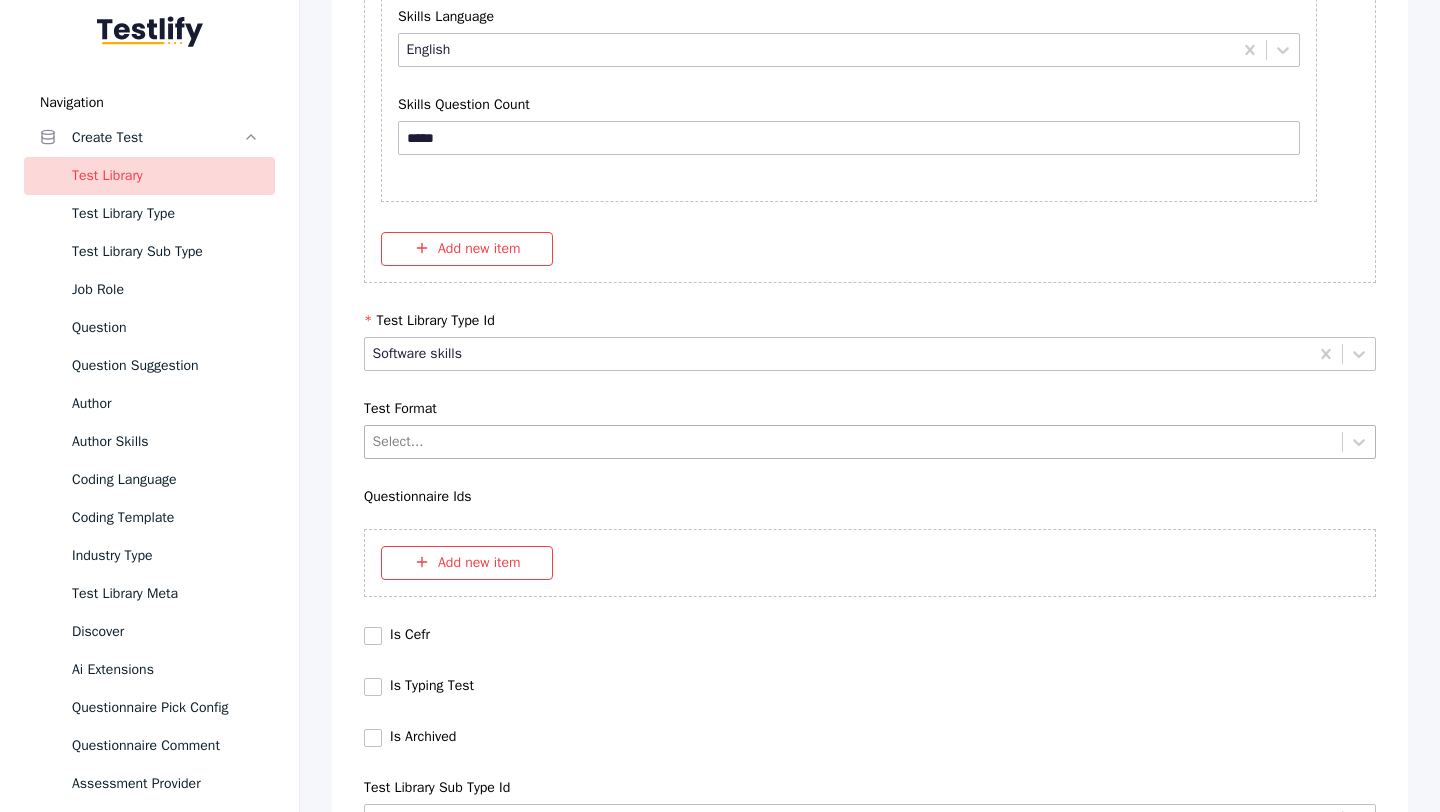 click on "Select..." at bounding box center (870, 442) 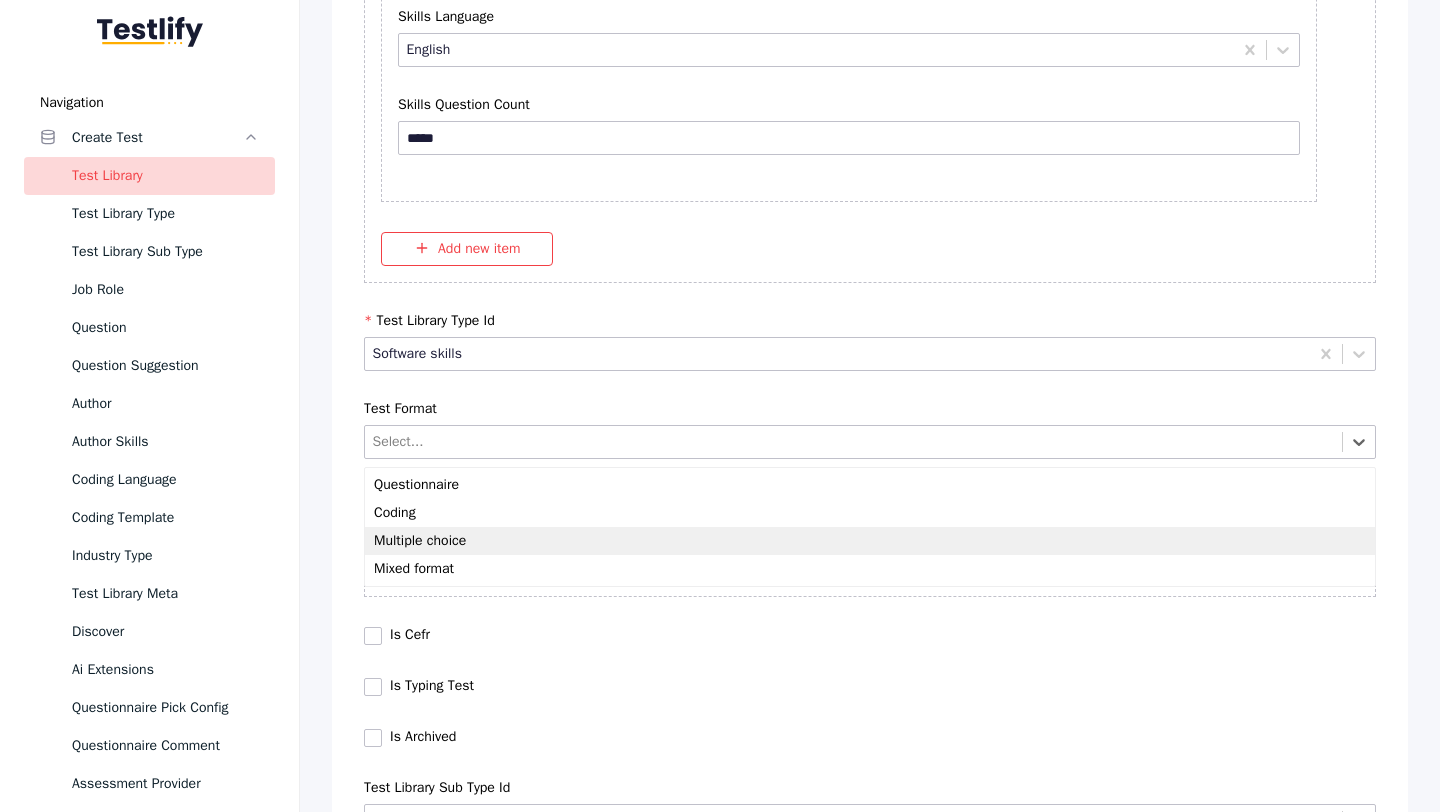 click on "Multiple choice" at bounding box center [870, 541] 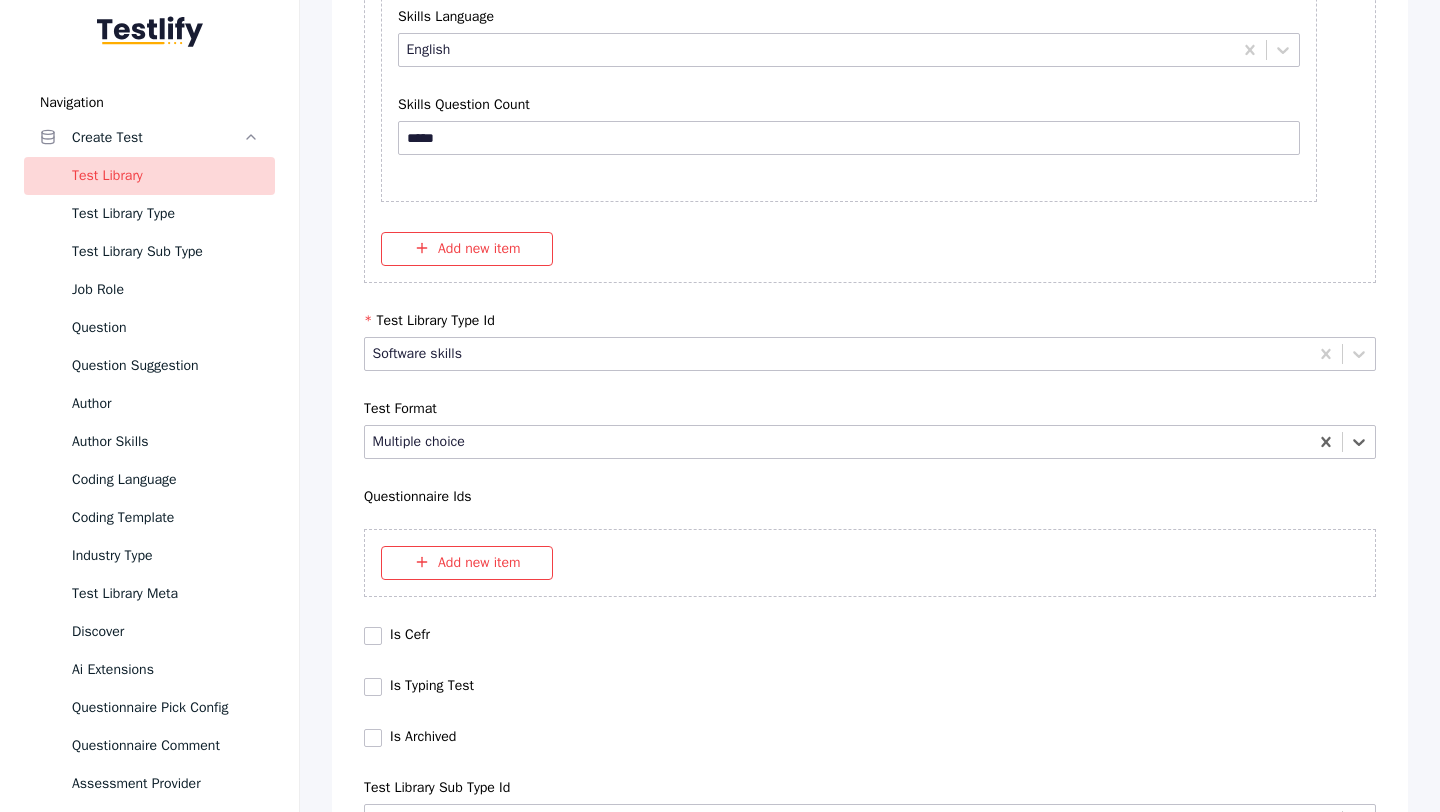 click on "Save" at bounding box center (870, 10279) 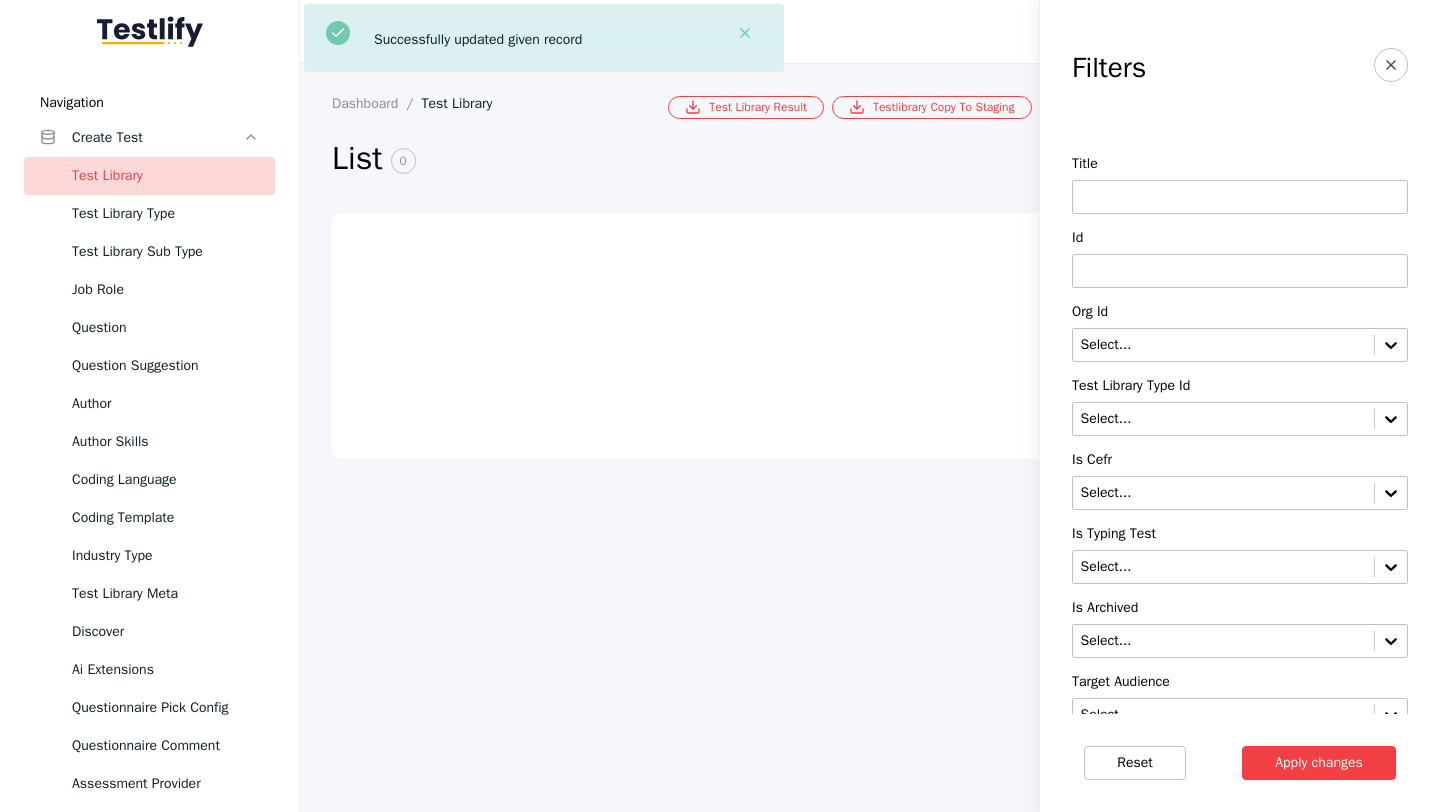 scroll, scrollTop: 0, scrollLeft: 0, axis: both 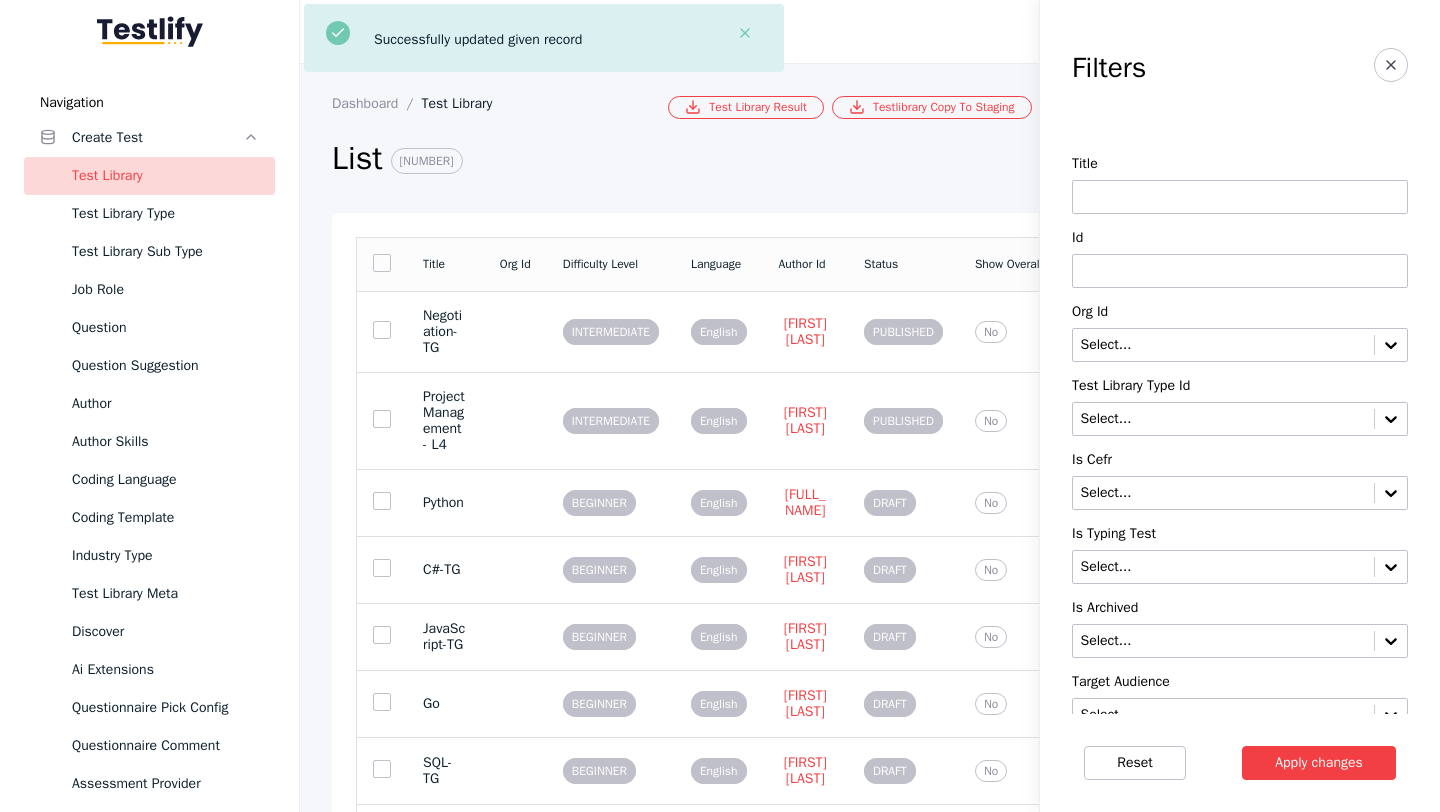 click at bounding box center [1240, 271] 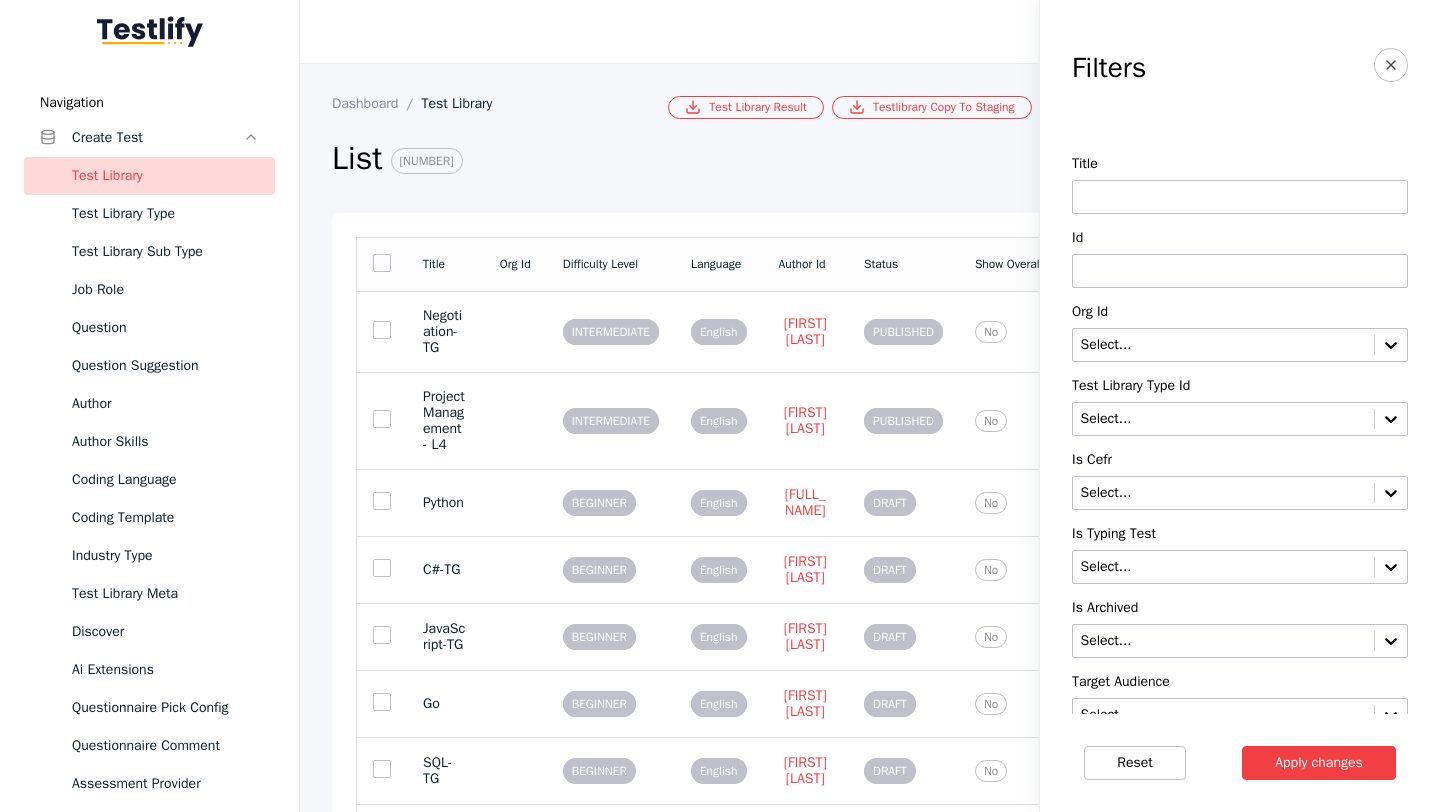 paste on "**********" 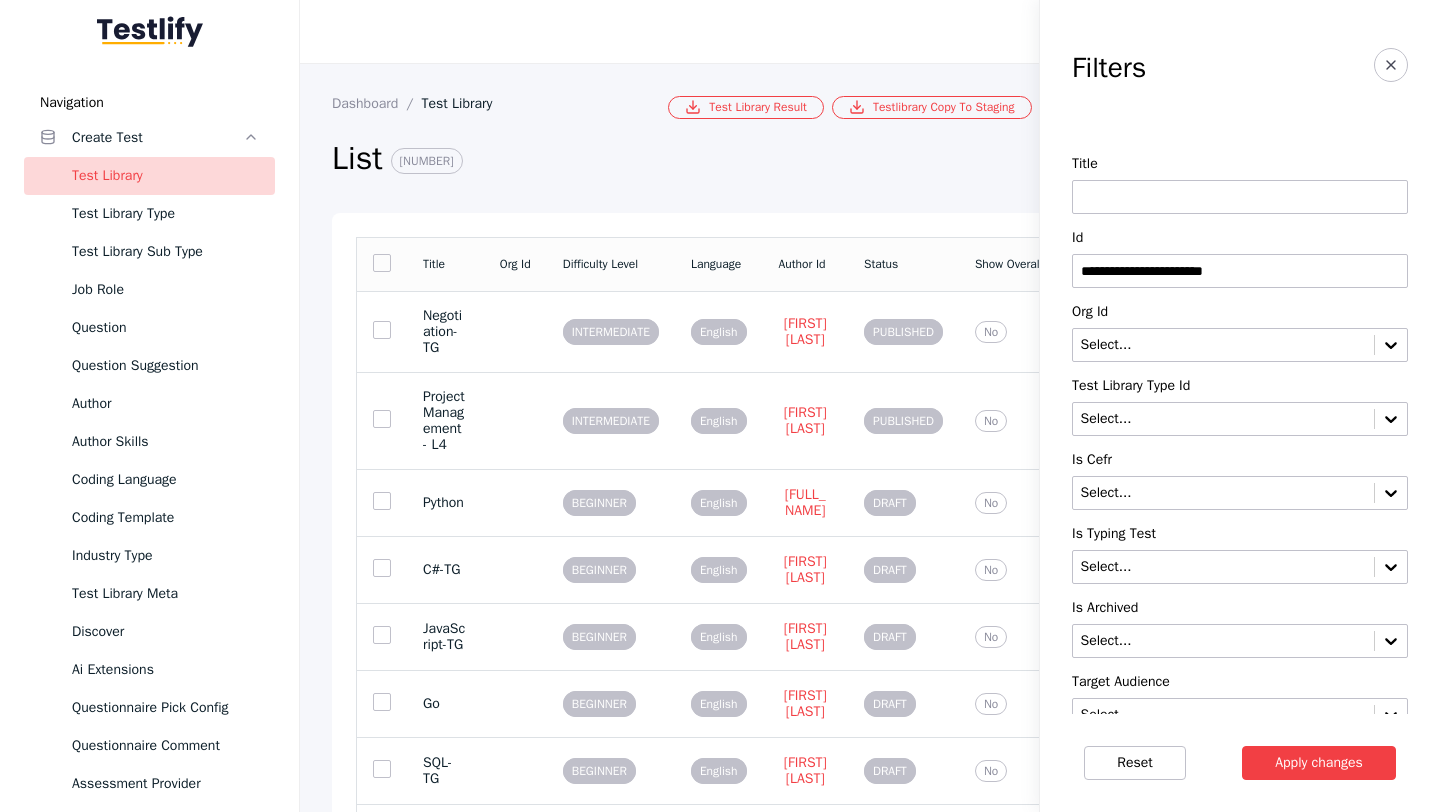 type on "**********" 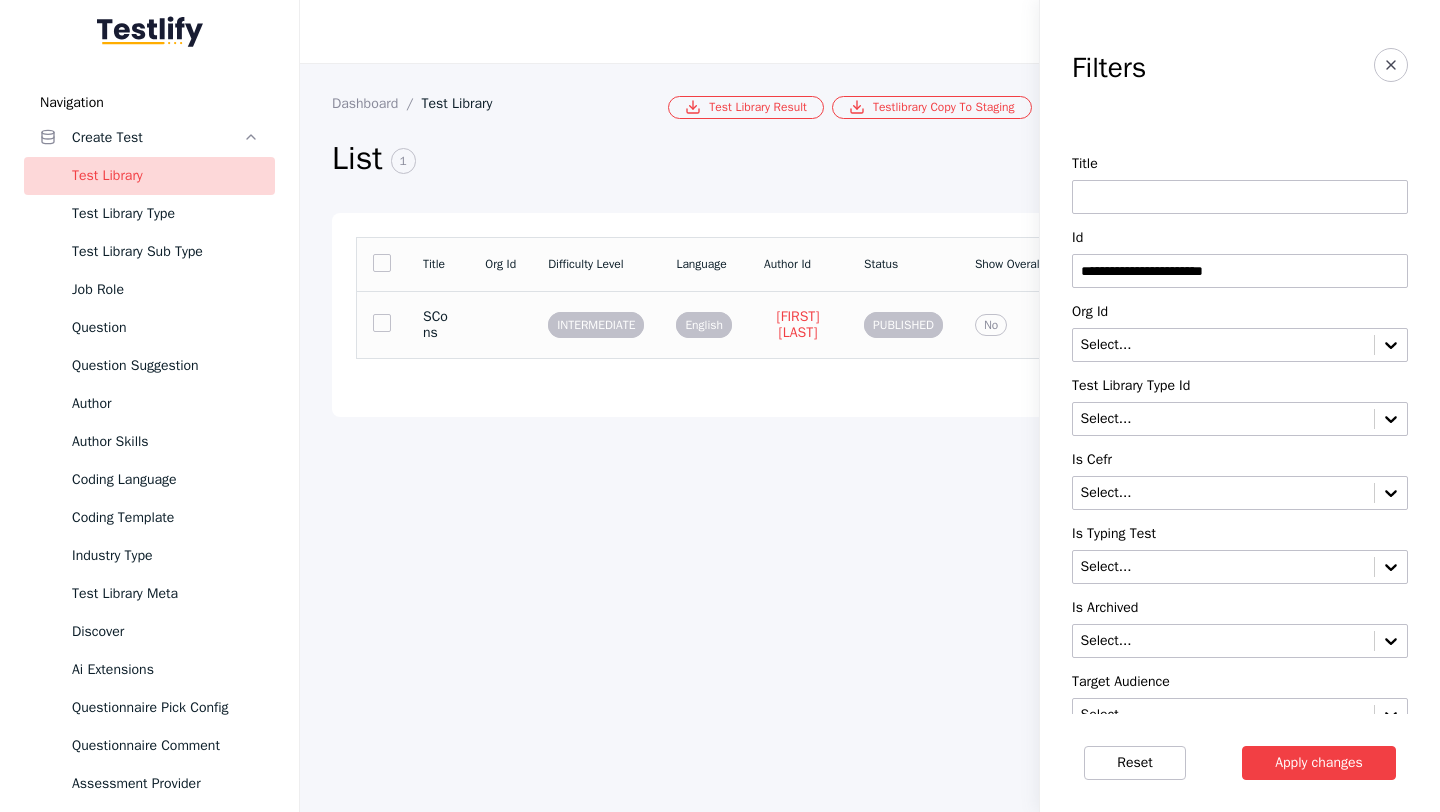 click on "SCons" at bounding box center (438, 325) 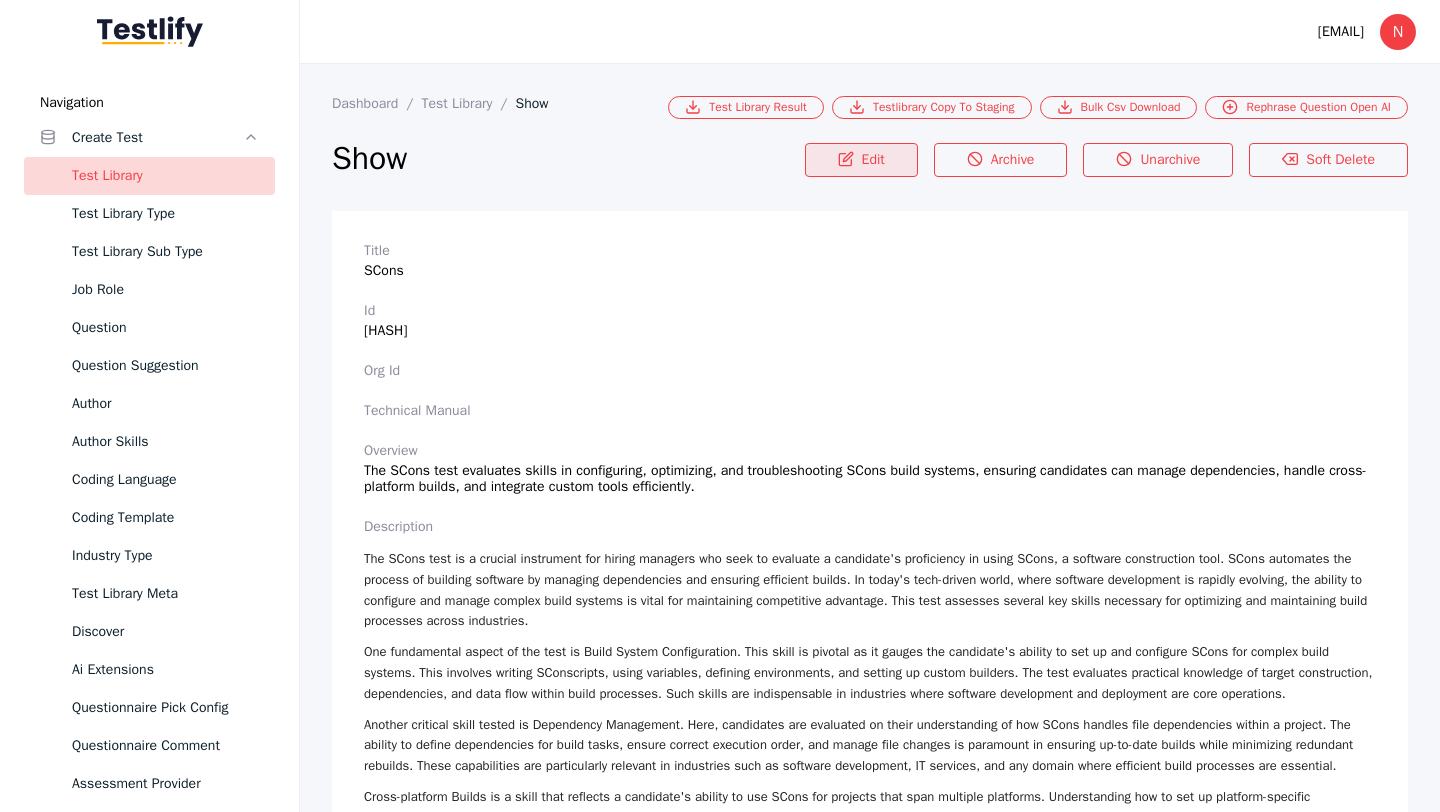 click on "Edit" at bounding box center (861, 160) 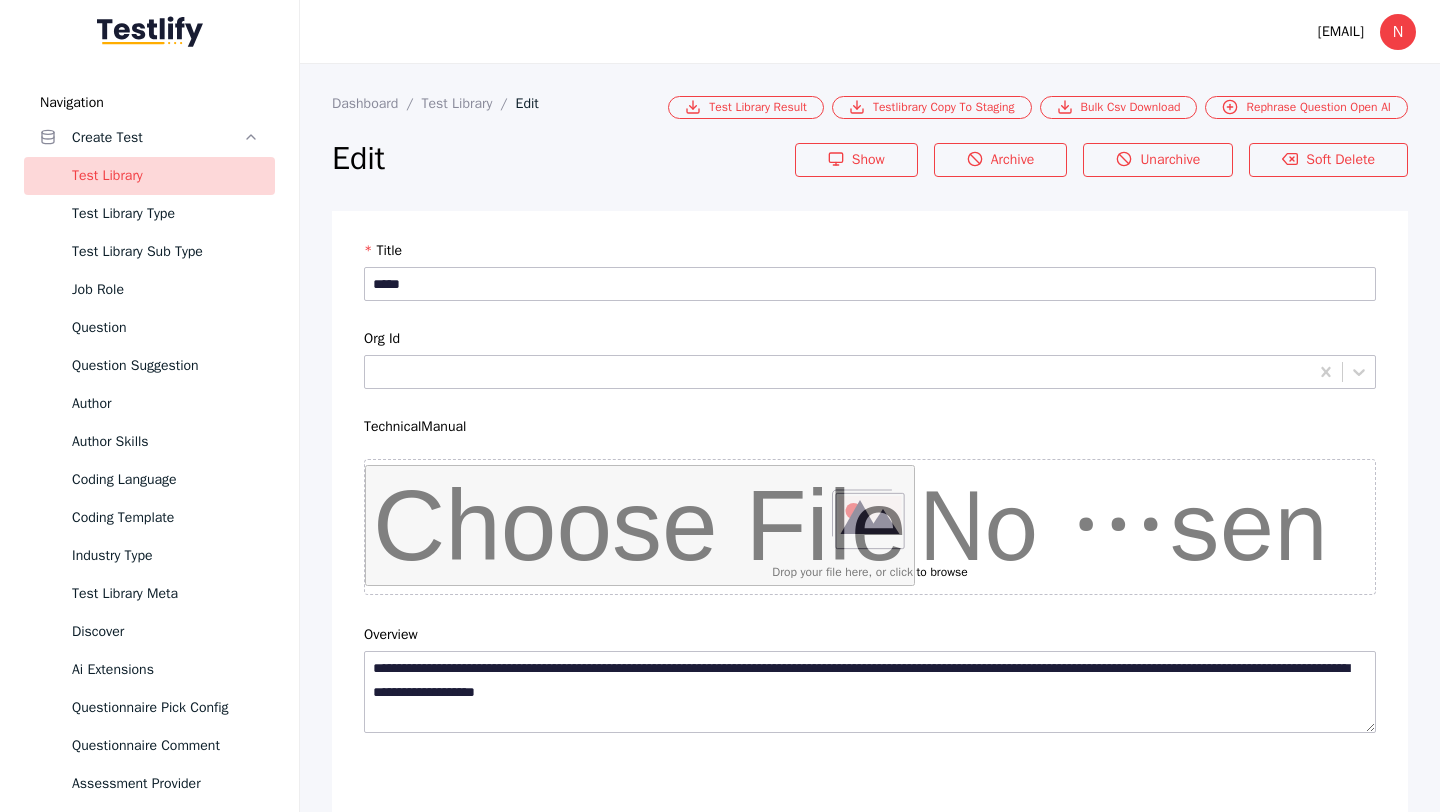 scroll, scrollTop: 4684, scrollLeft: 0, axis: vertical 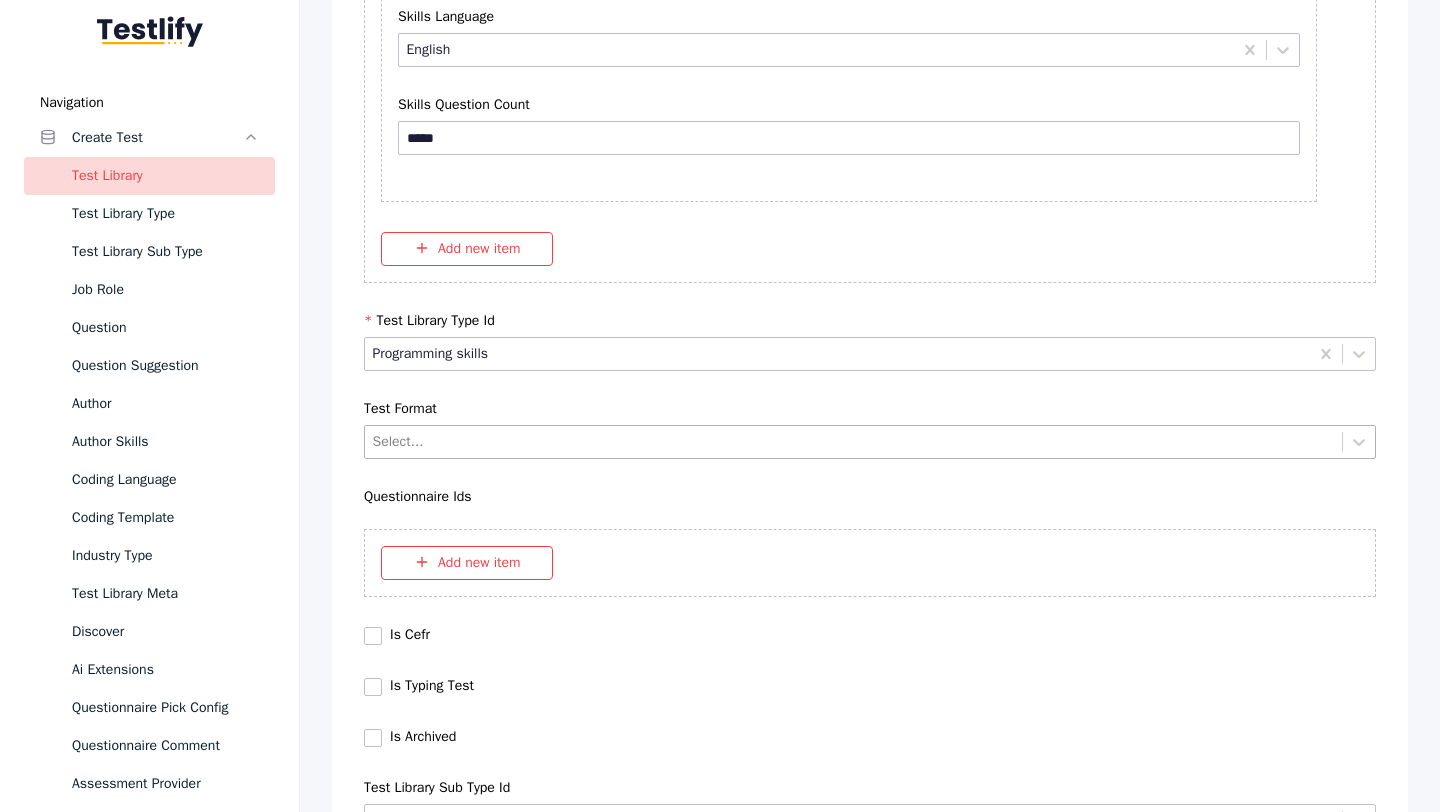 click at bounding box center (854, 441) 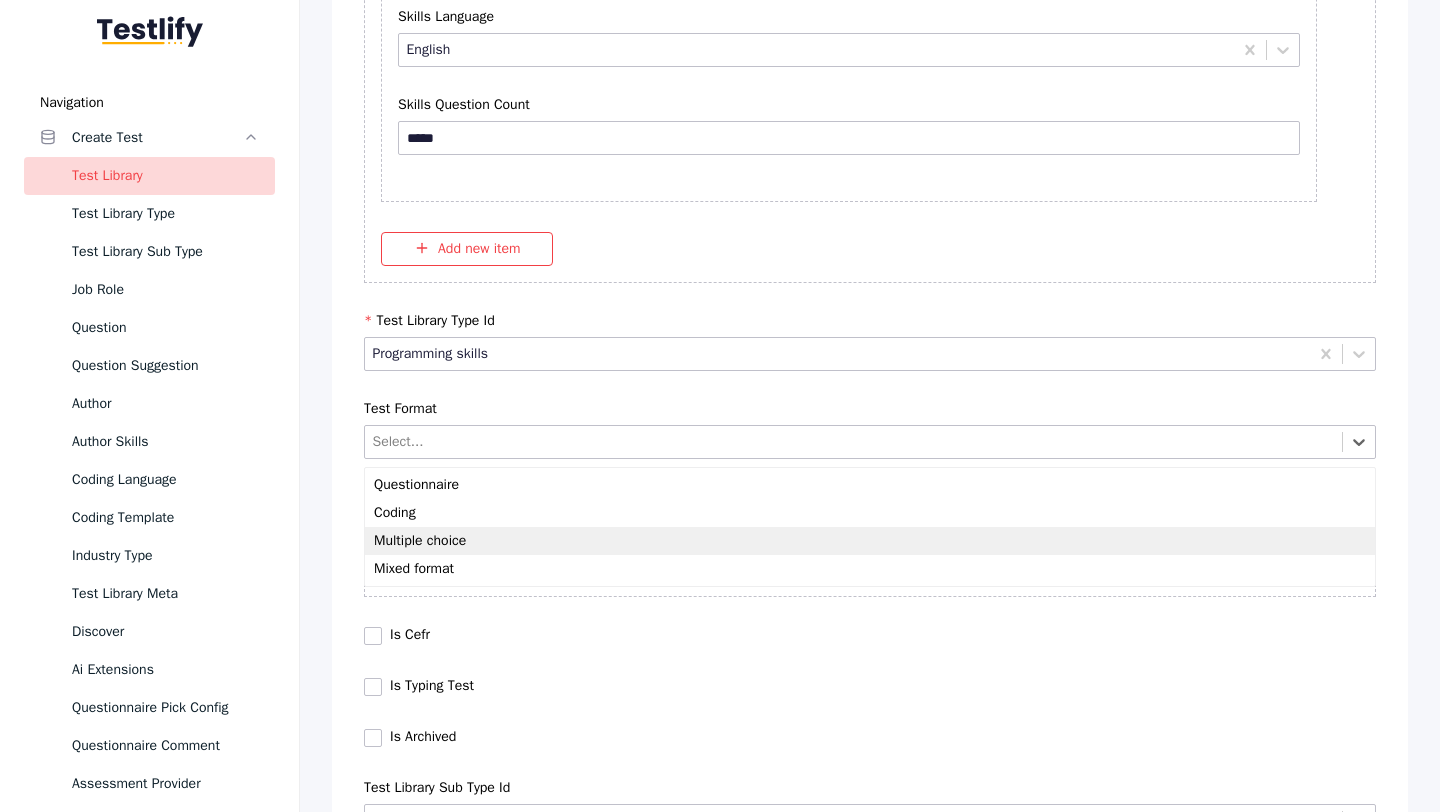 click on "Multiple choice" at bounding box center (870, 541) 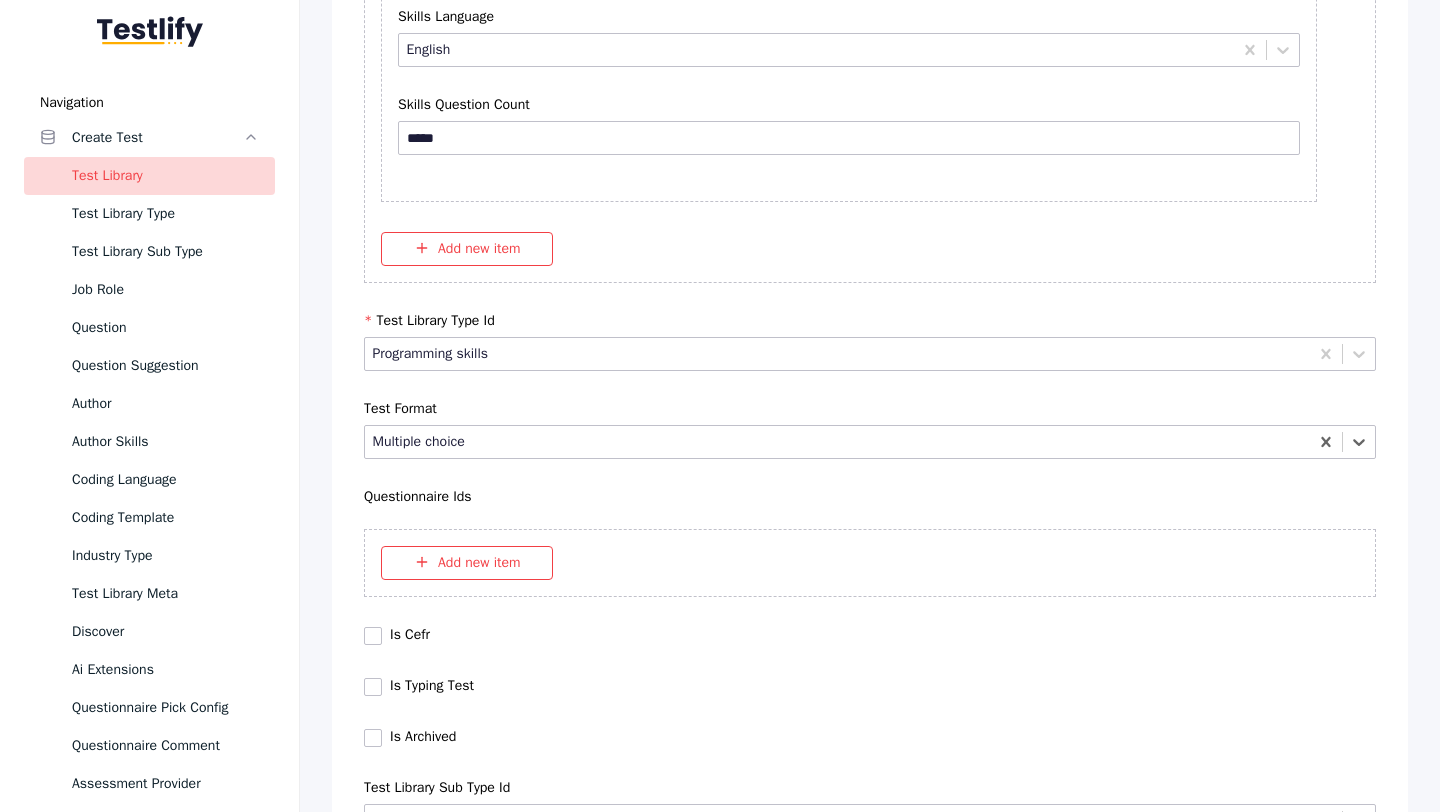 click on "Save" at bounding box center [870, 10279] 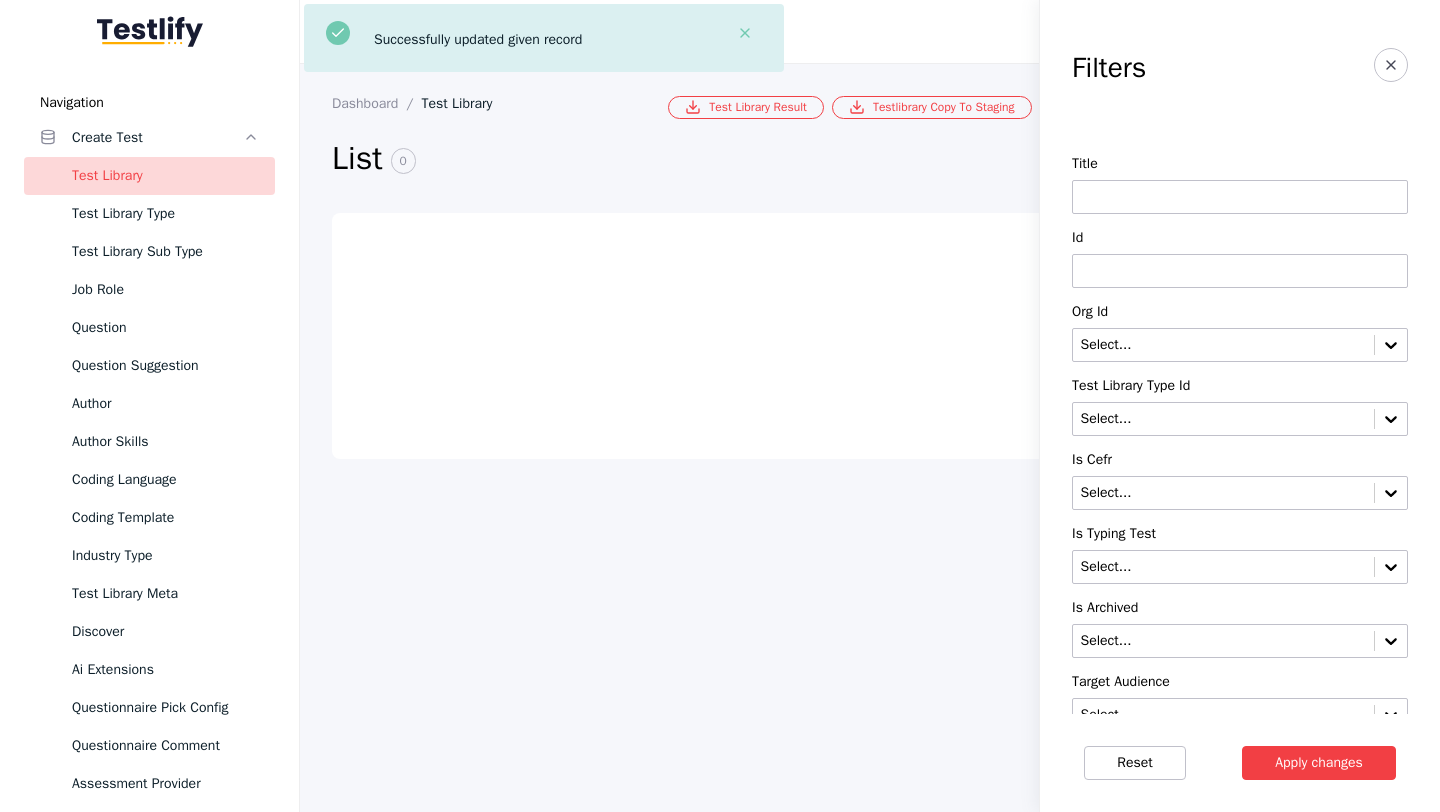 scroll, scrollTop: 0, scrollLeft: 0, axis: both 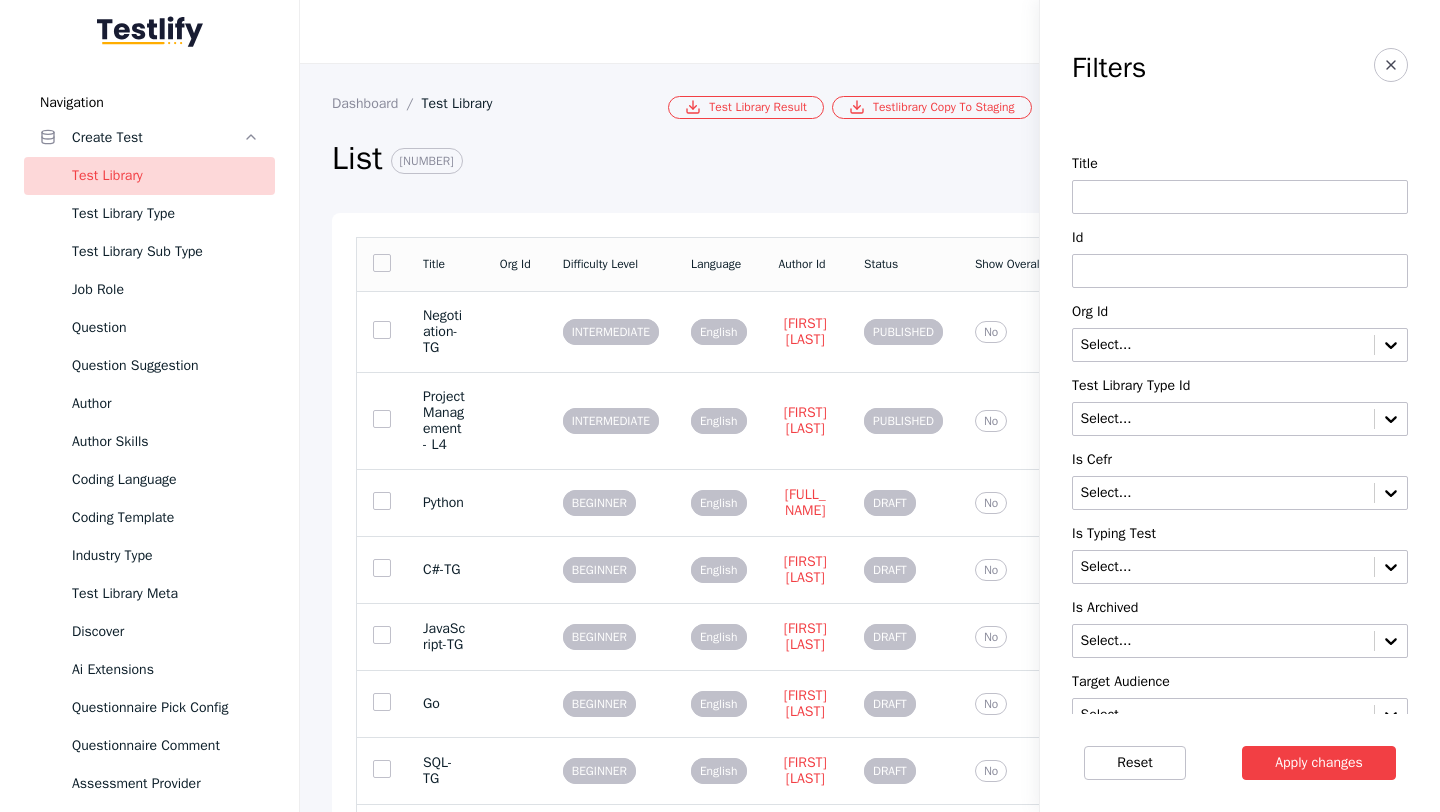 click at bounding box center [1240, 271] 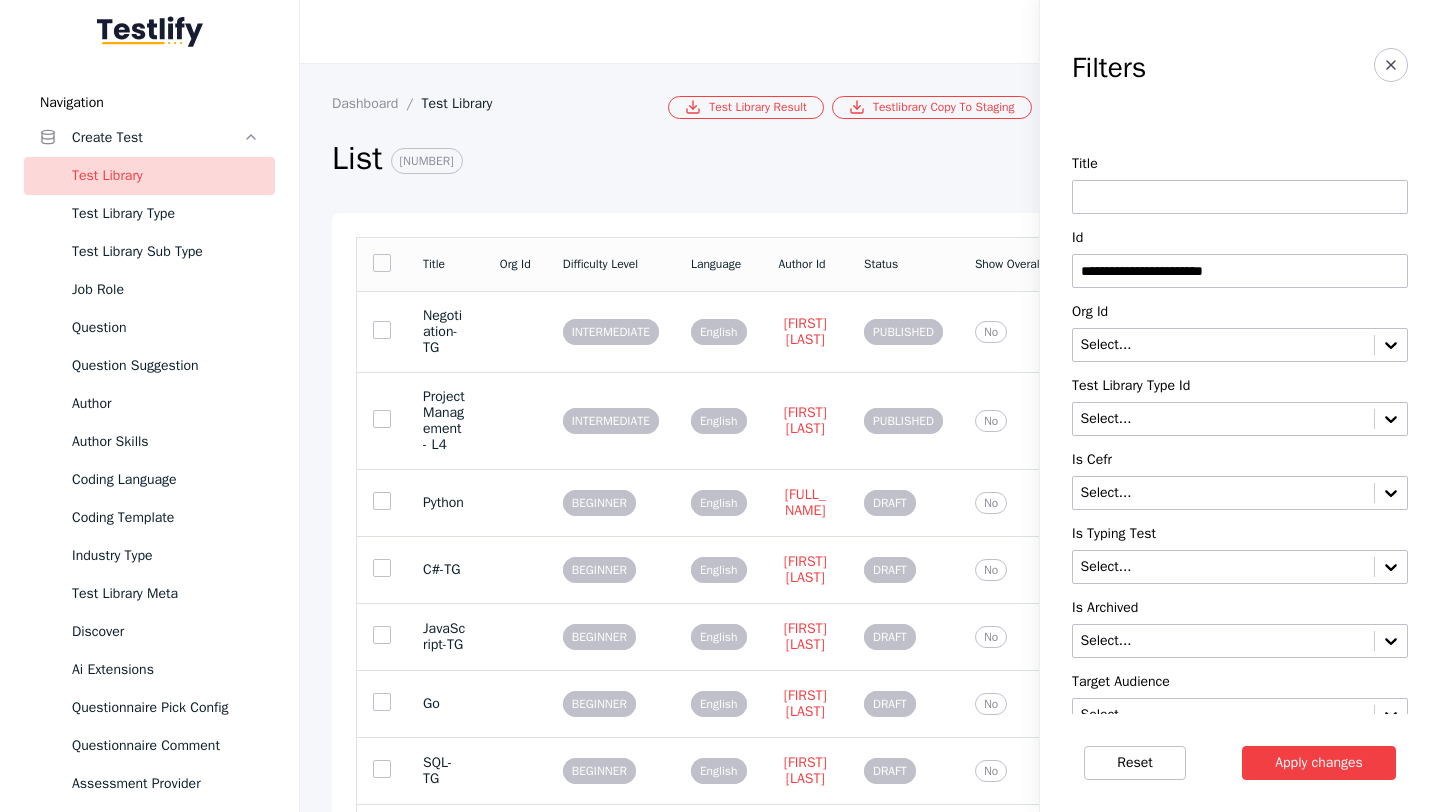 type on "**********" 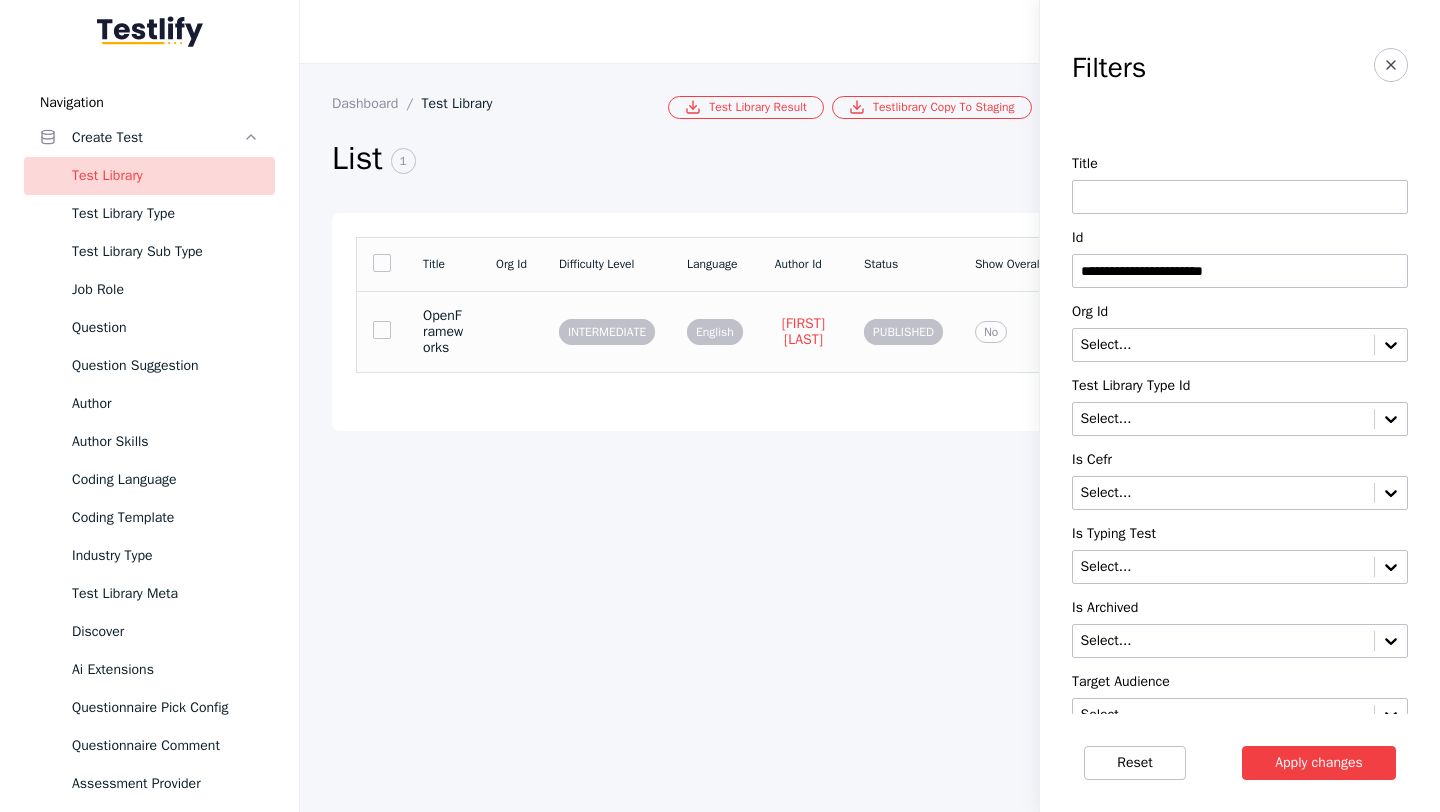 click on "OpenFrameworks" at bounding box center (443, 332) 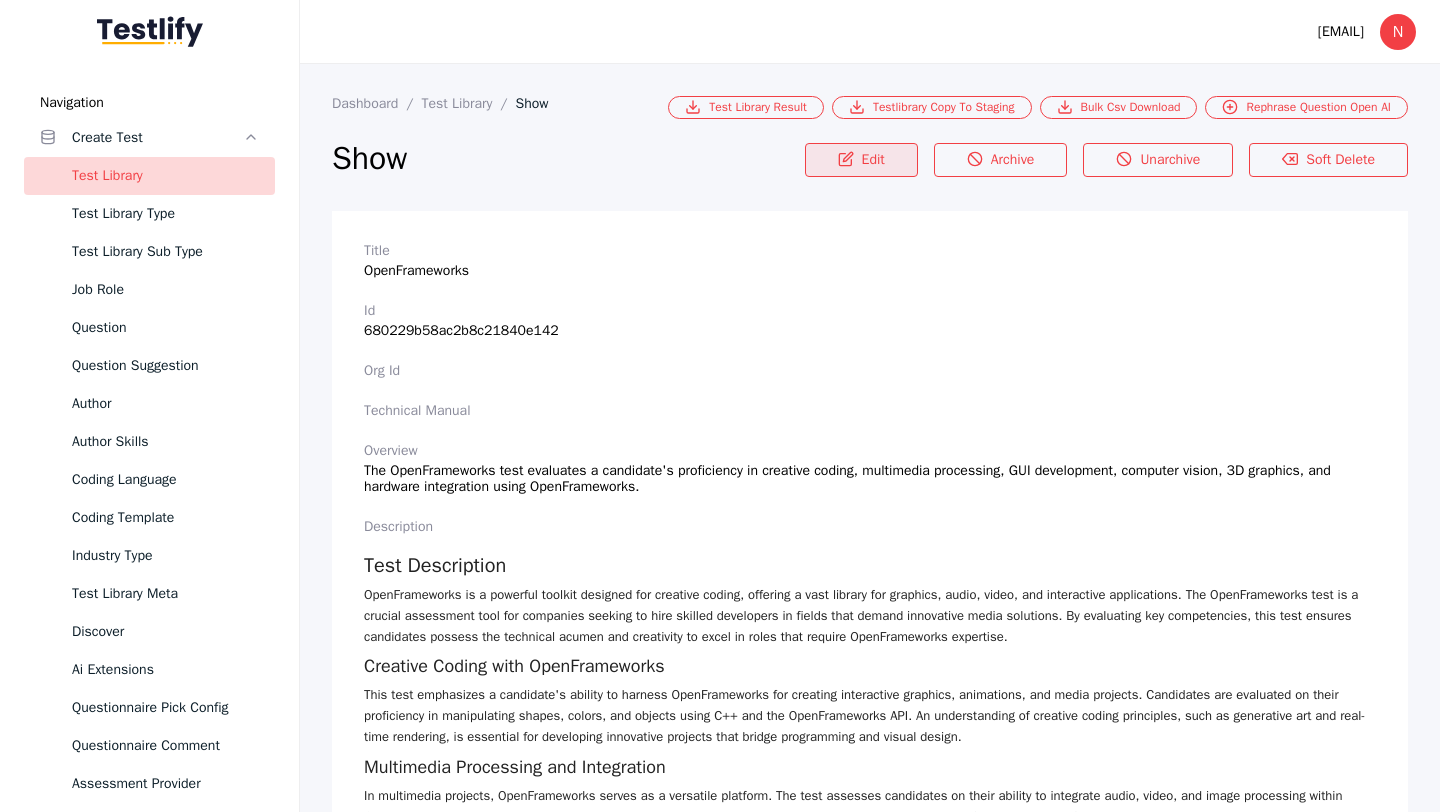 click on "Edit" at bounding box center (861, 160) 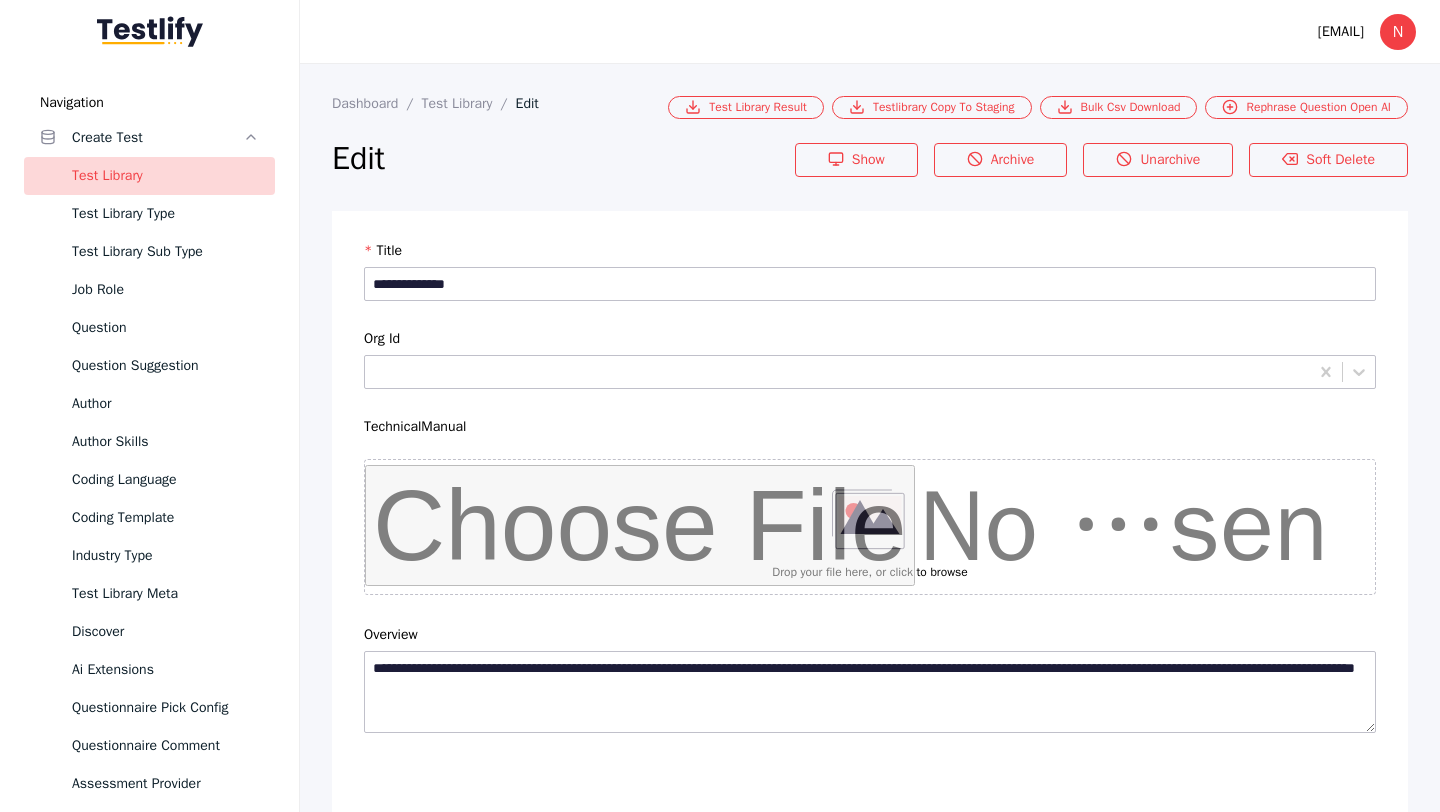 scroll, scrollTop: 4684, scrollLeft: 0, axis: vertical 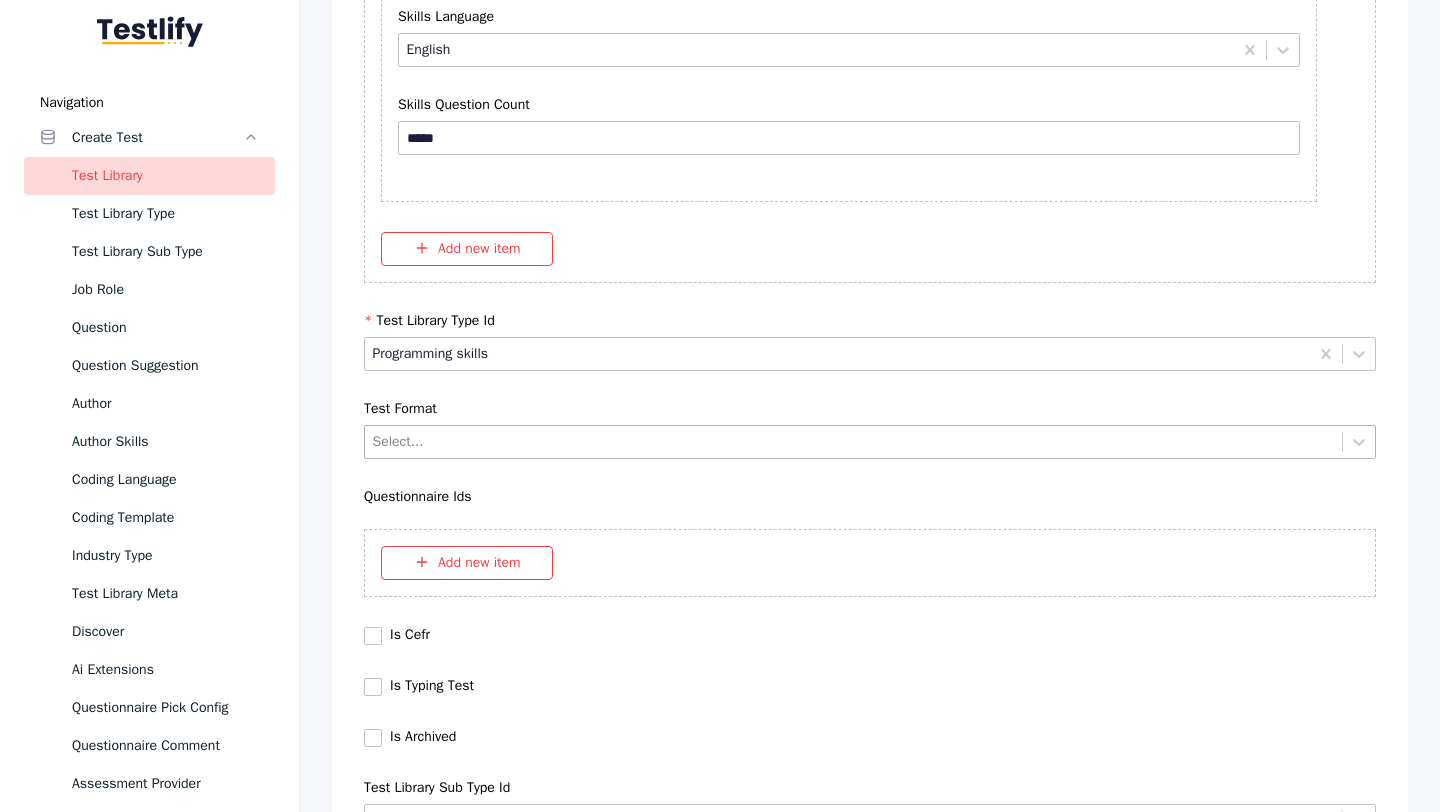 click at bounding box center [854, 441] 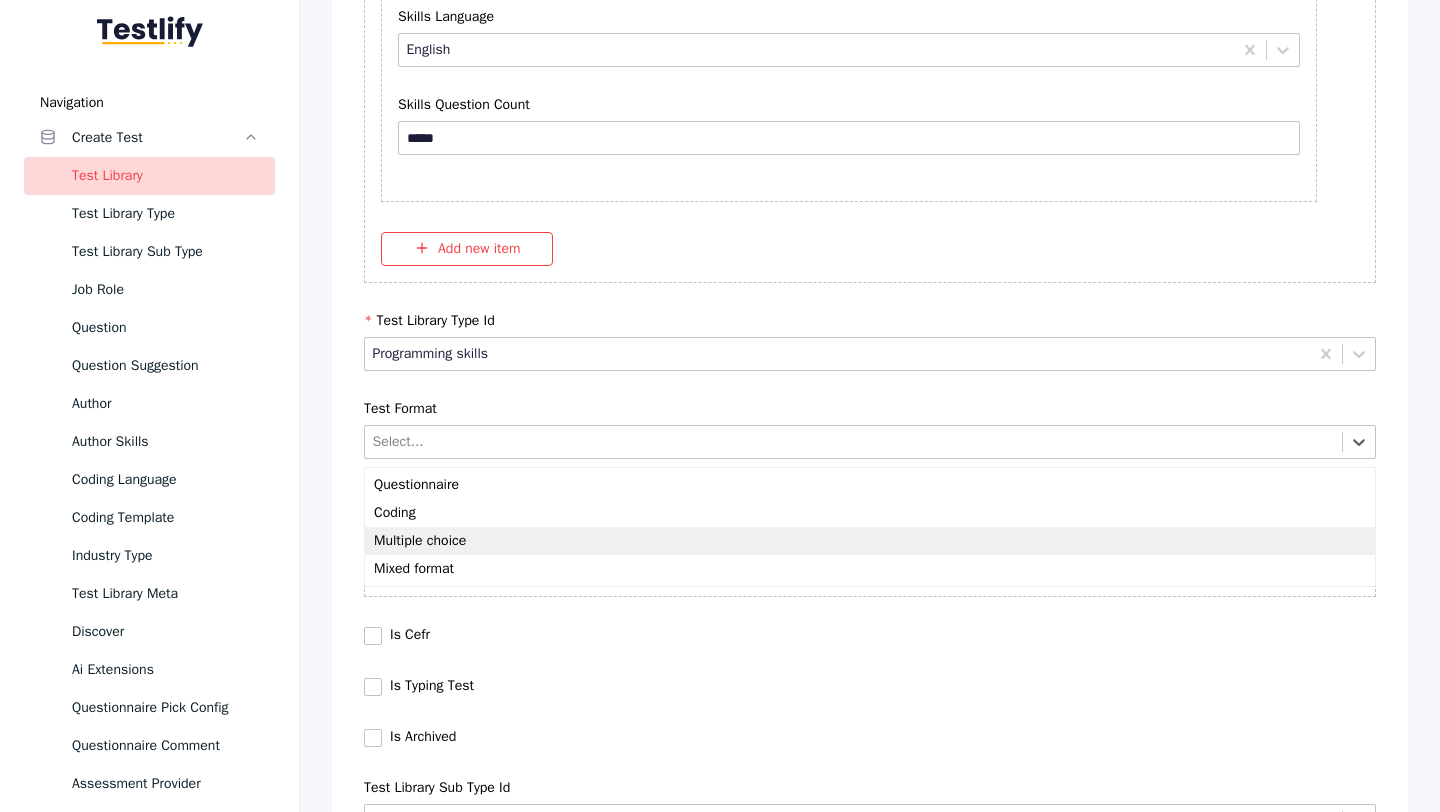 click on "Multiple choice" at bounding box center [870, 541] 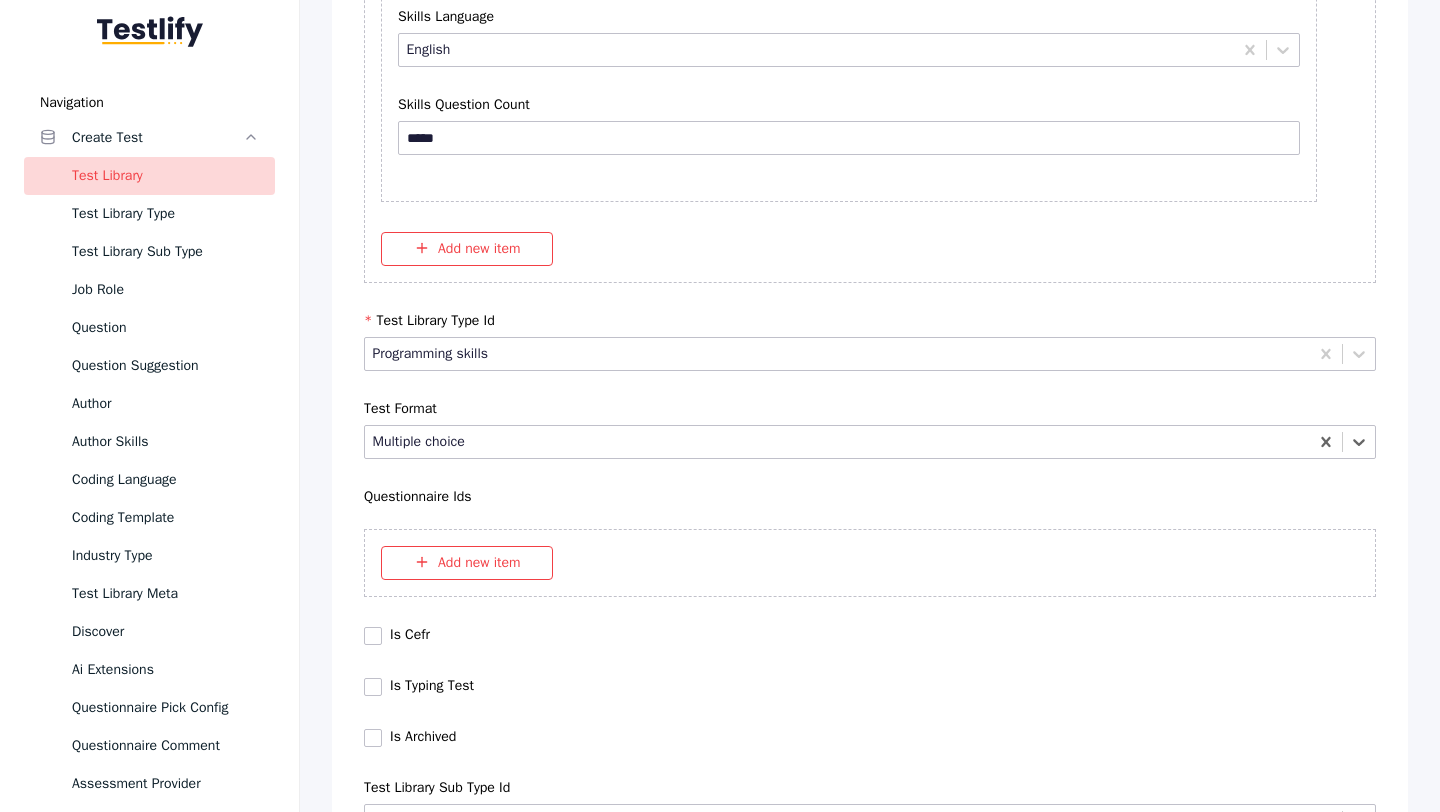 click on "Save" at bounding box center (870, 10279) 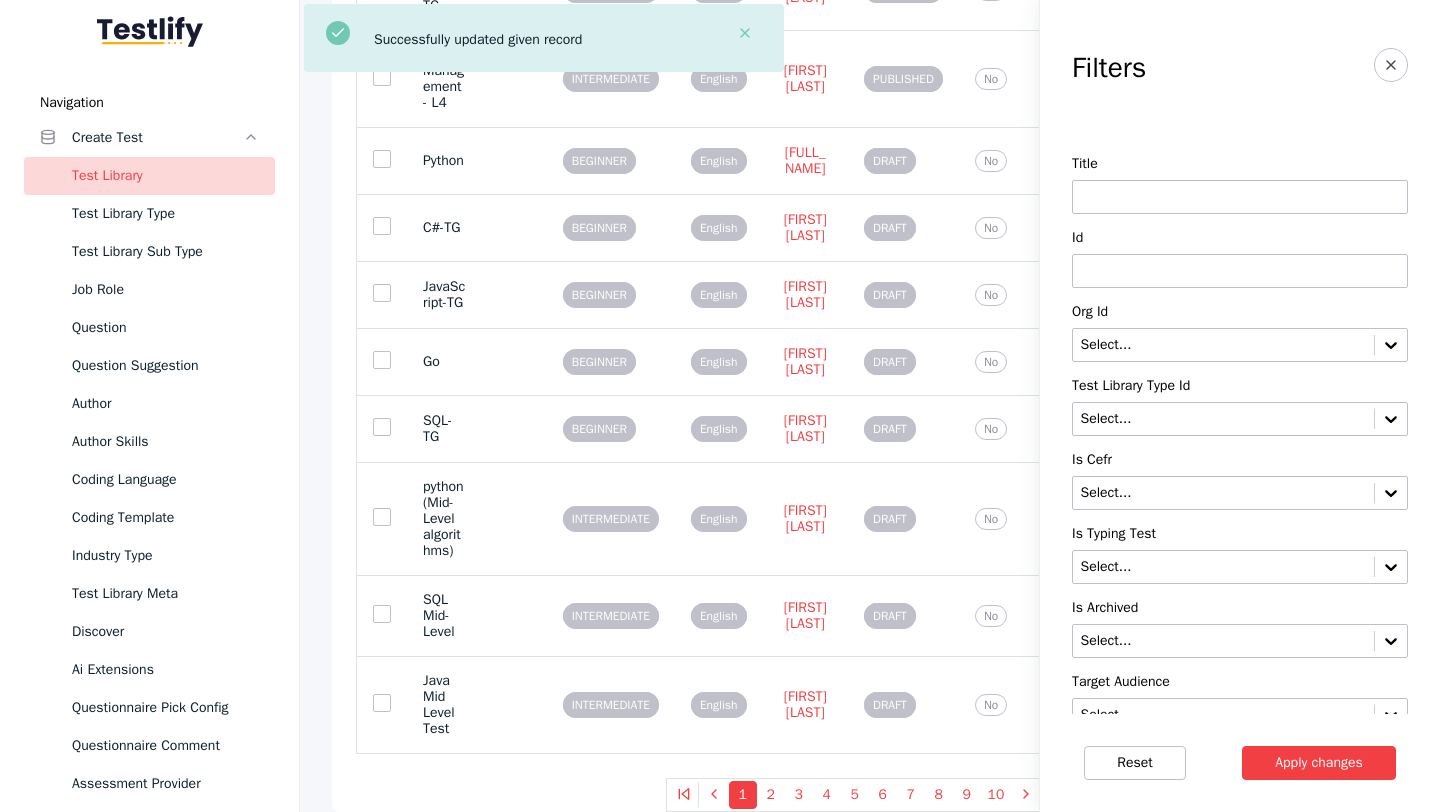 scroll, scrollTop: 0, scrollLeft: 0, axis: both 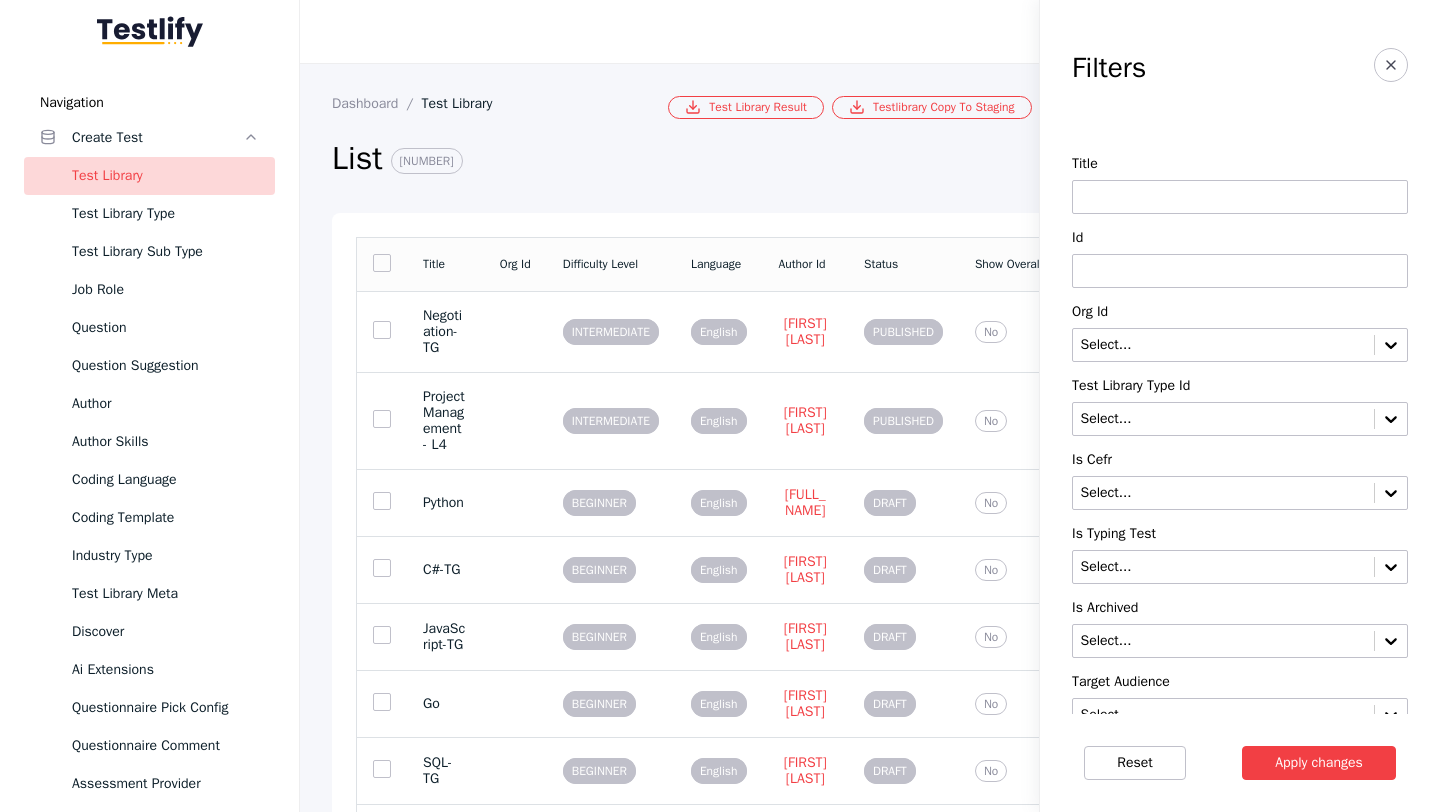 click at bounding box center [1240, 271] 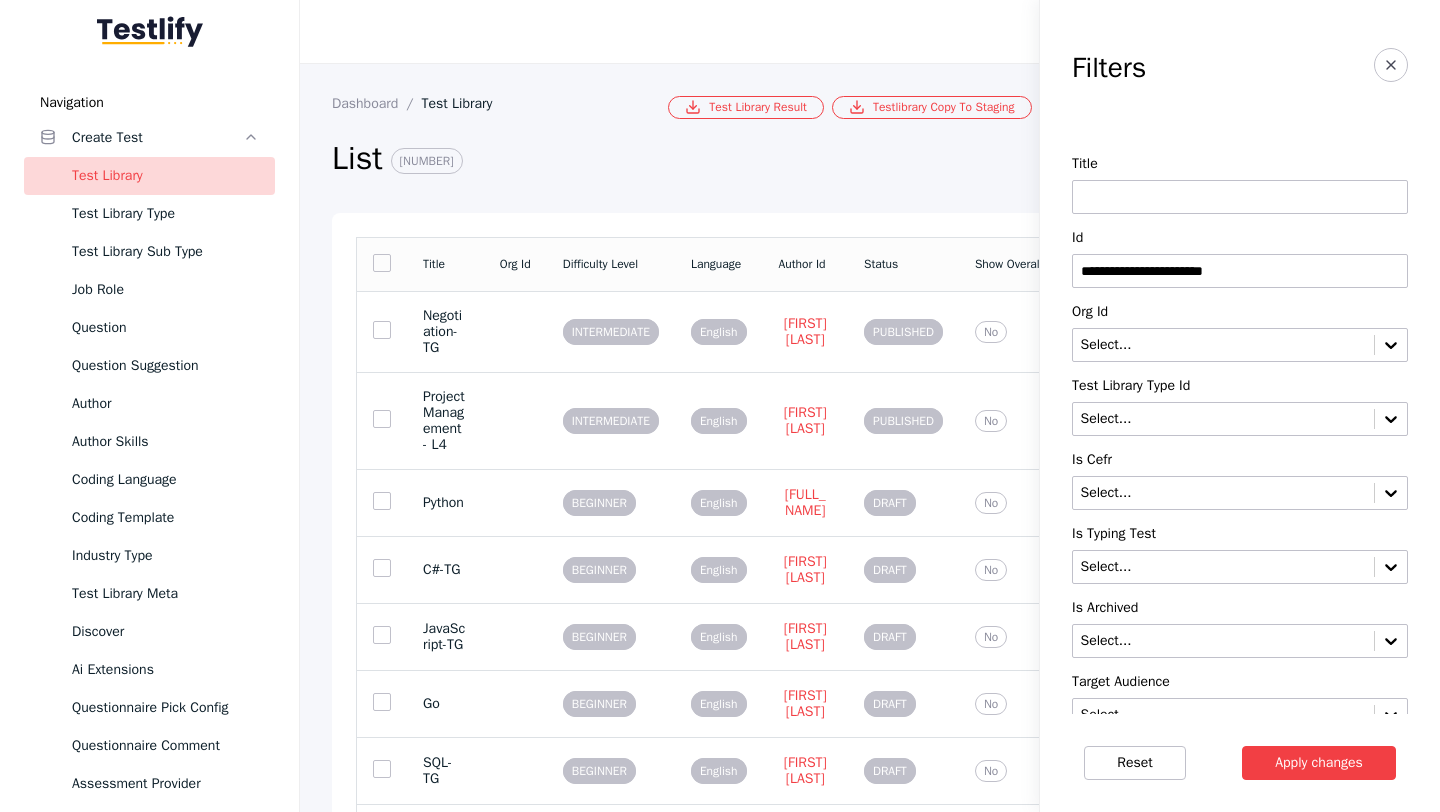 type on "**********" 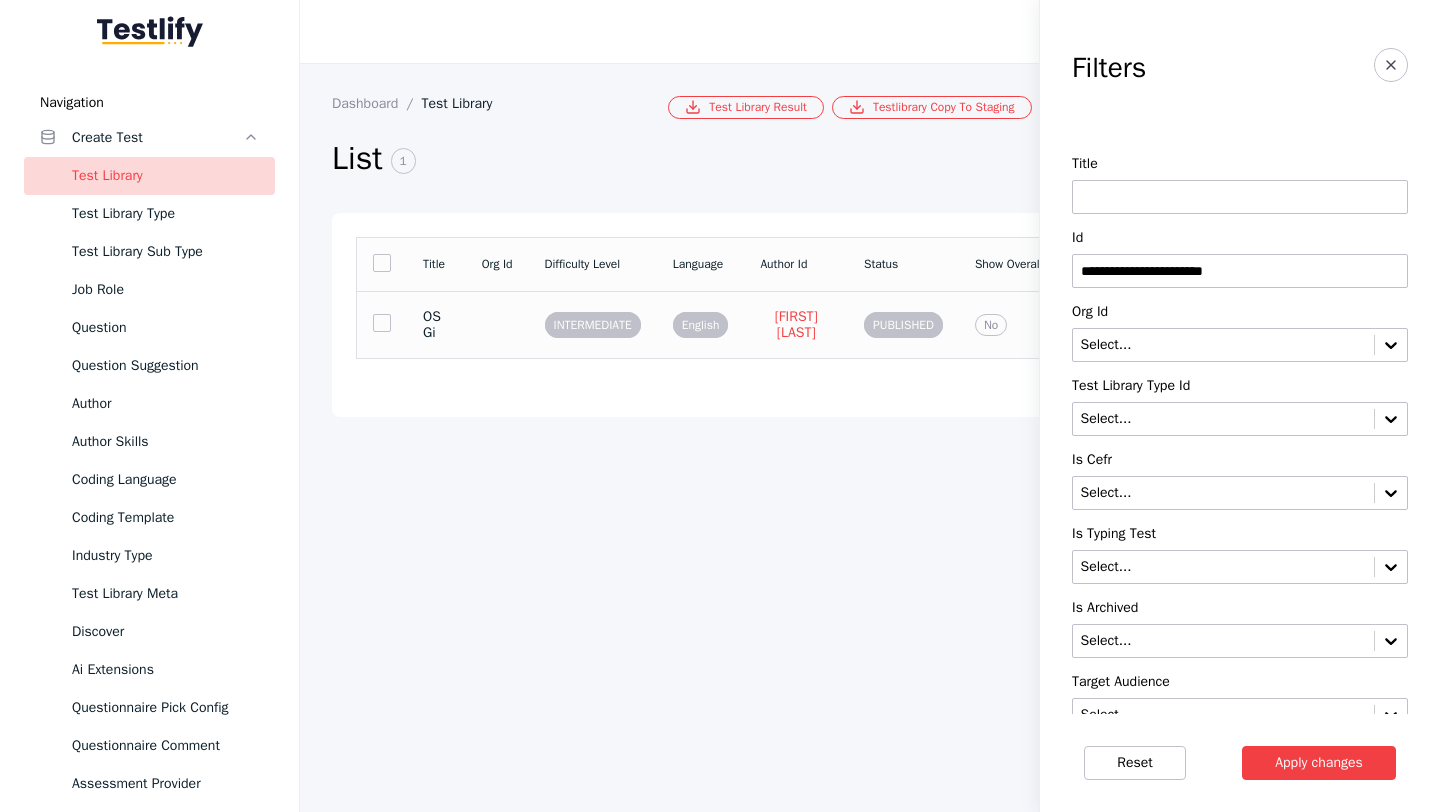 click at bounding box center [497, 324] 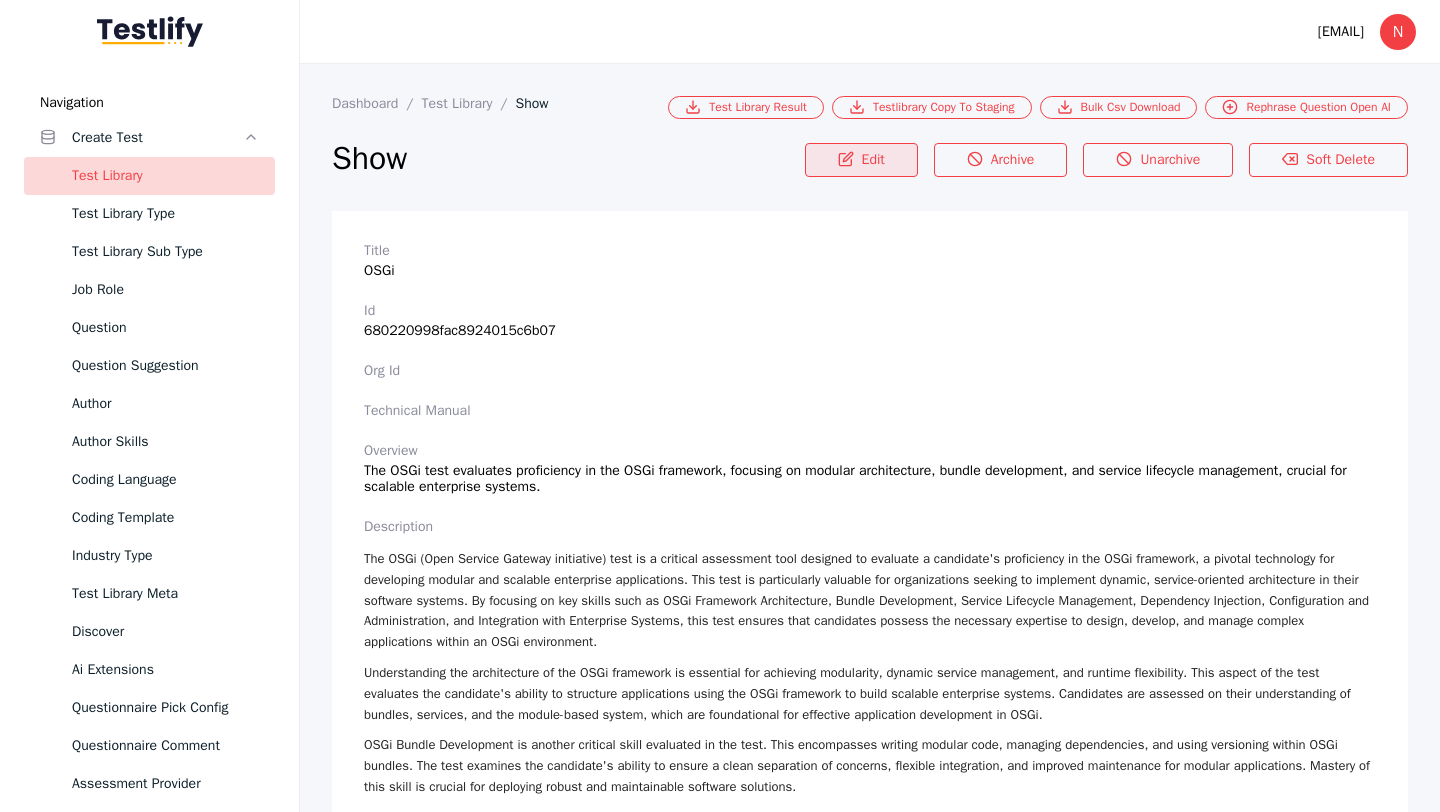 click on "Edit" at bounding box center (861, 160) 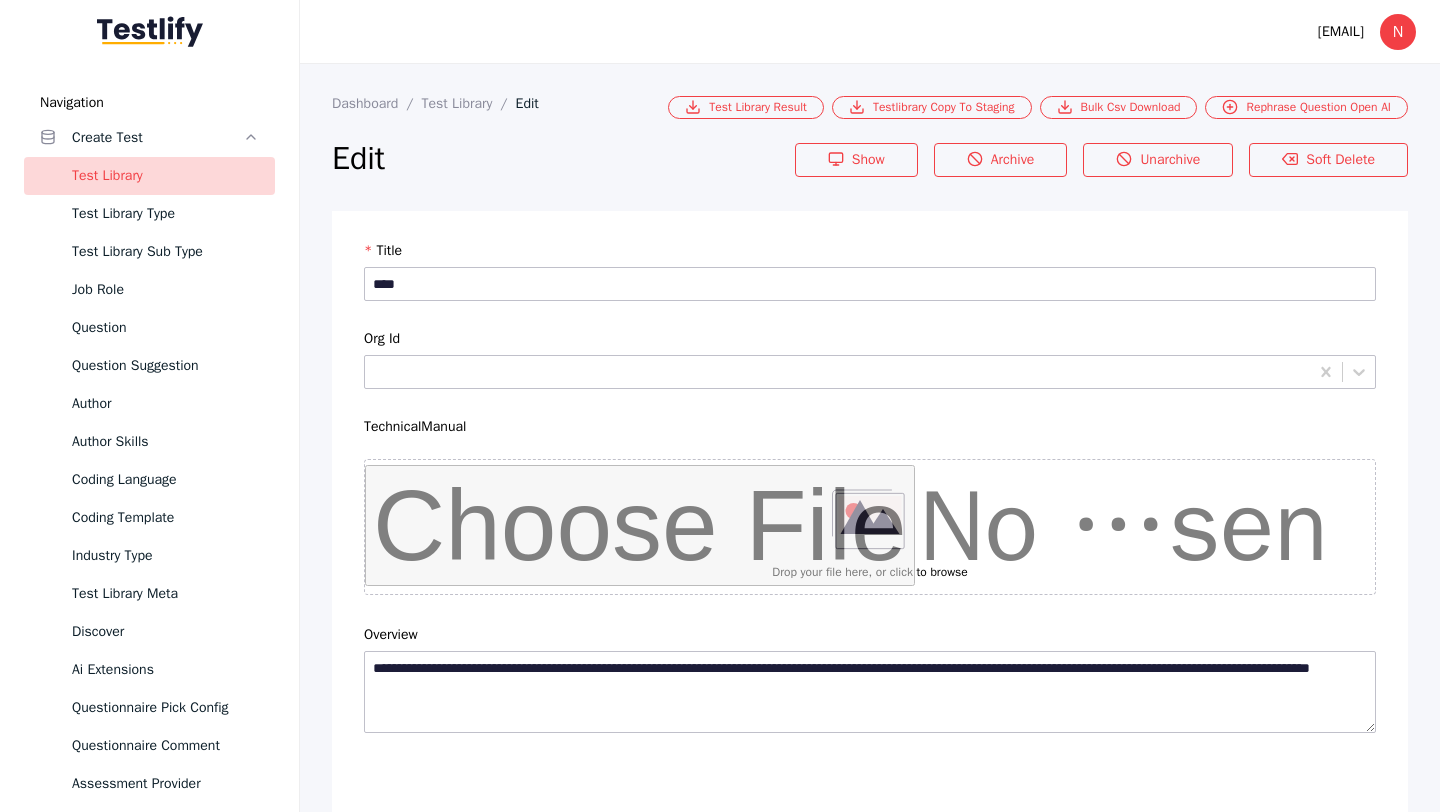 scroll, scrollTop: 4684, scrollLeft: 0, axis: vertical 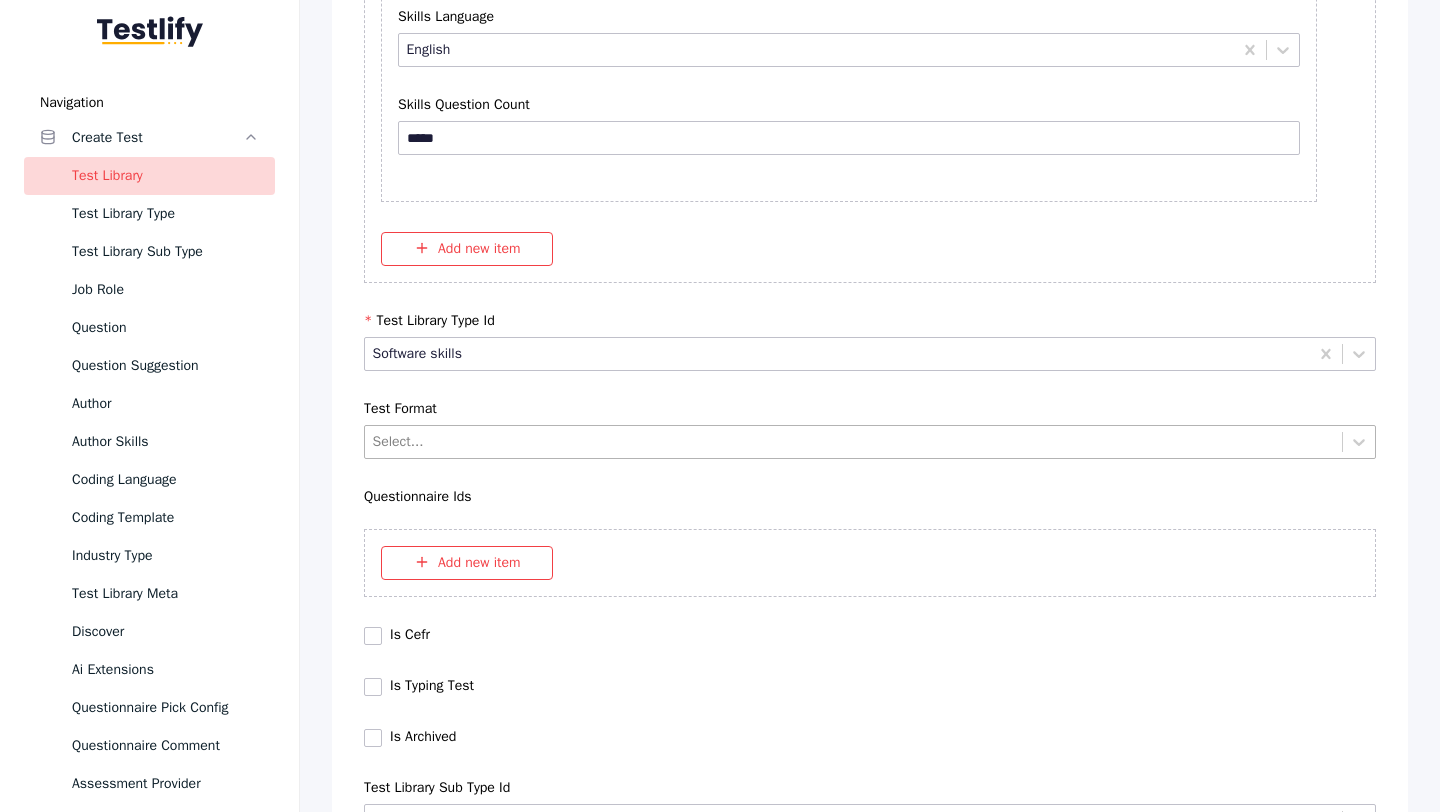 click at bounding box center [854, 441] 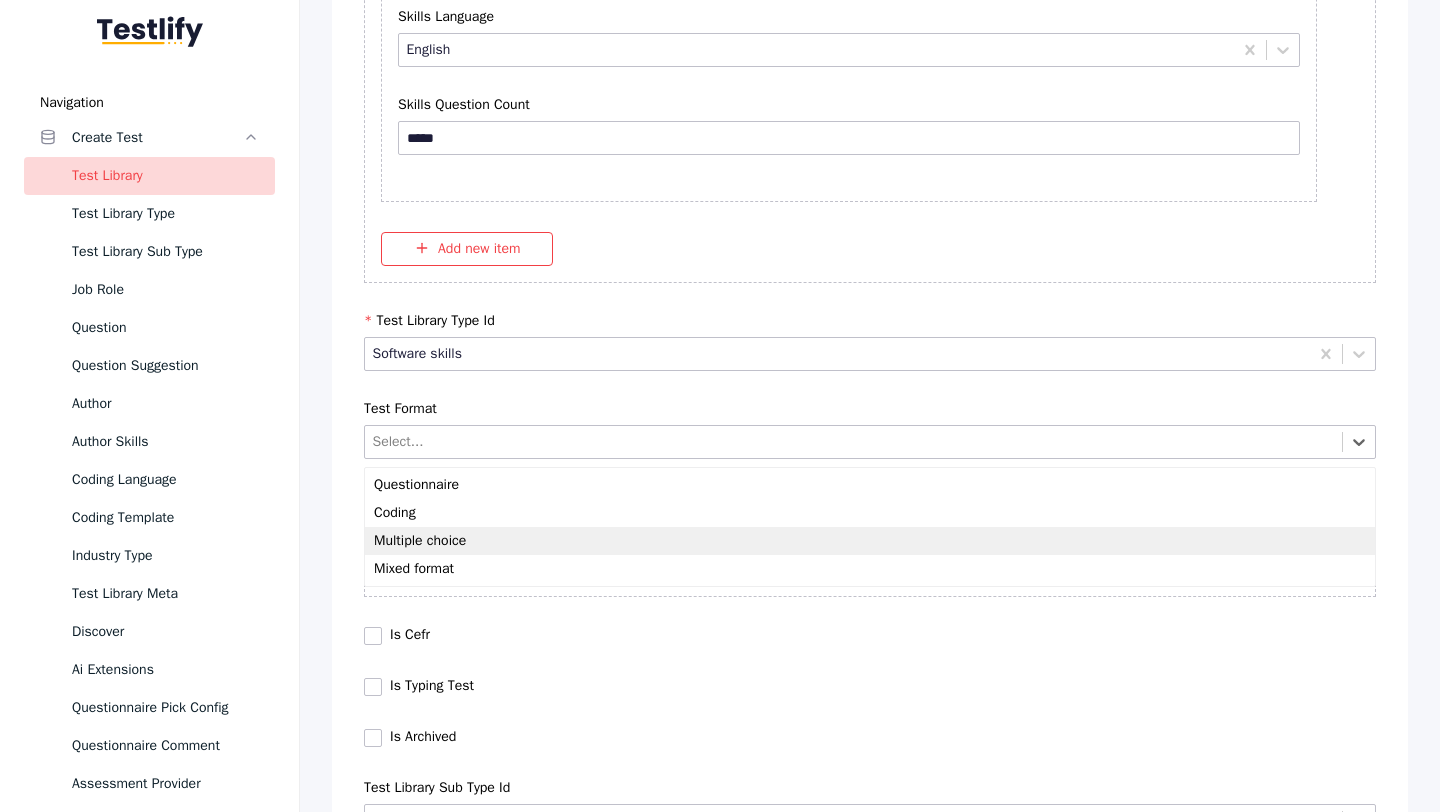 click on "Multiple choice" at bounding box center [870, 541] 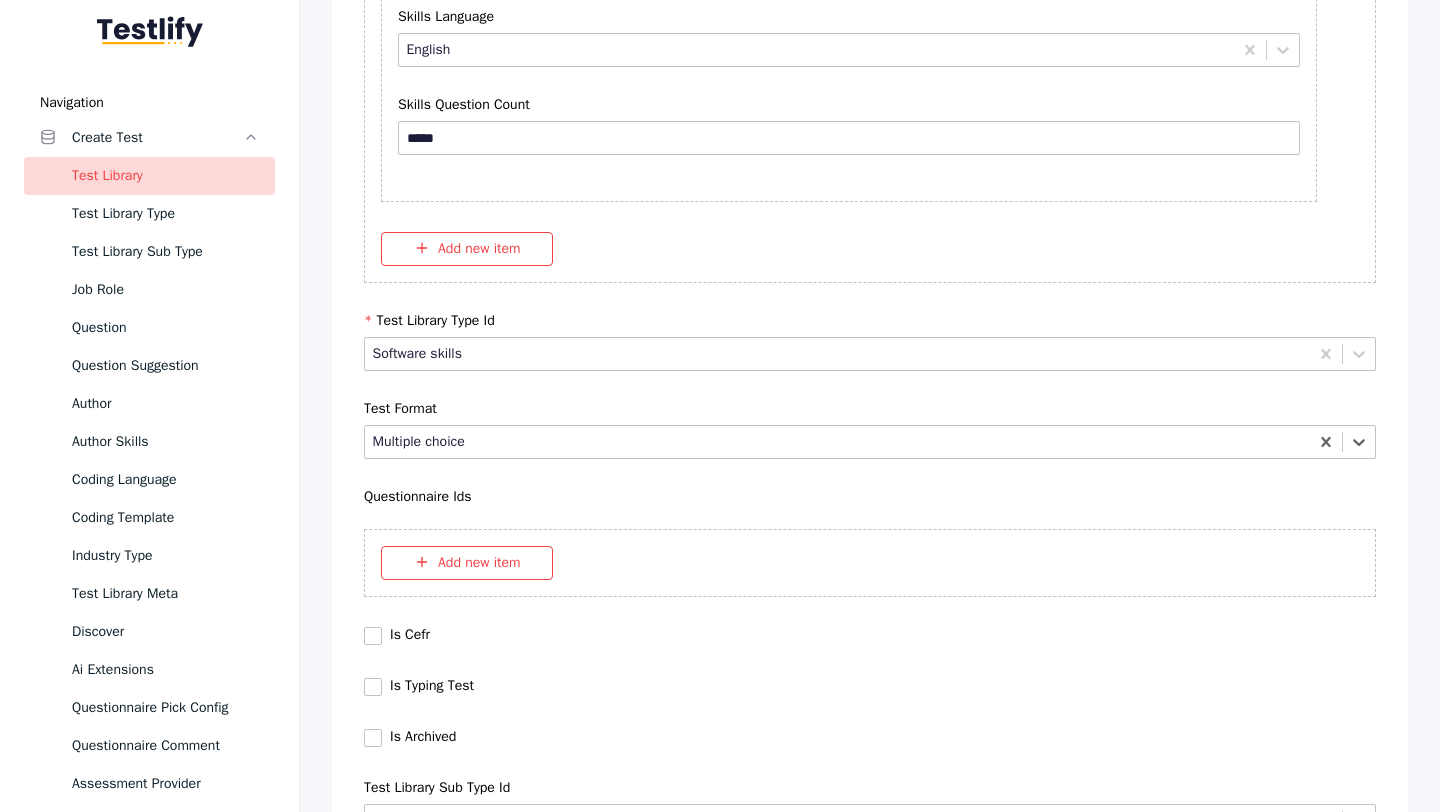 click on "Save" at bounding box center (870, 10279) 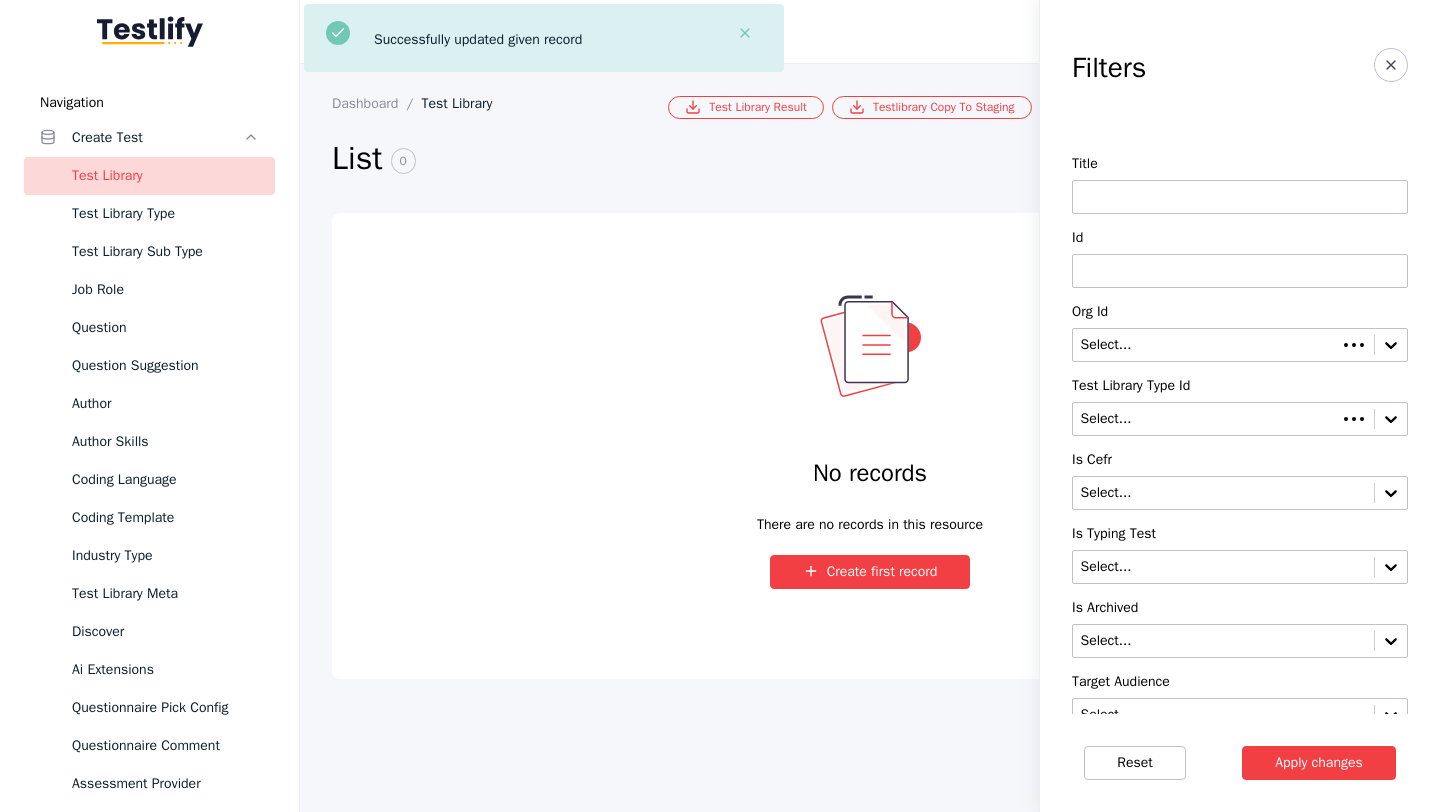 scroll, scrollTop: 0, scrollLeft: 0, axis: both 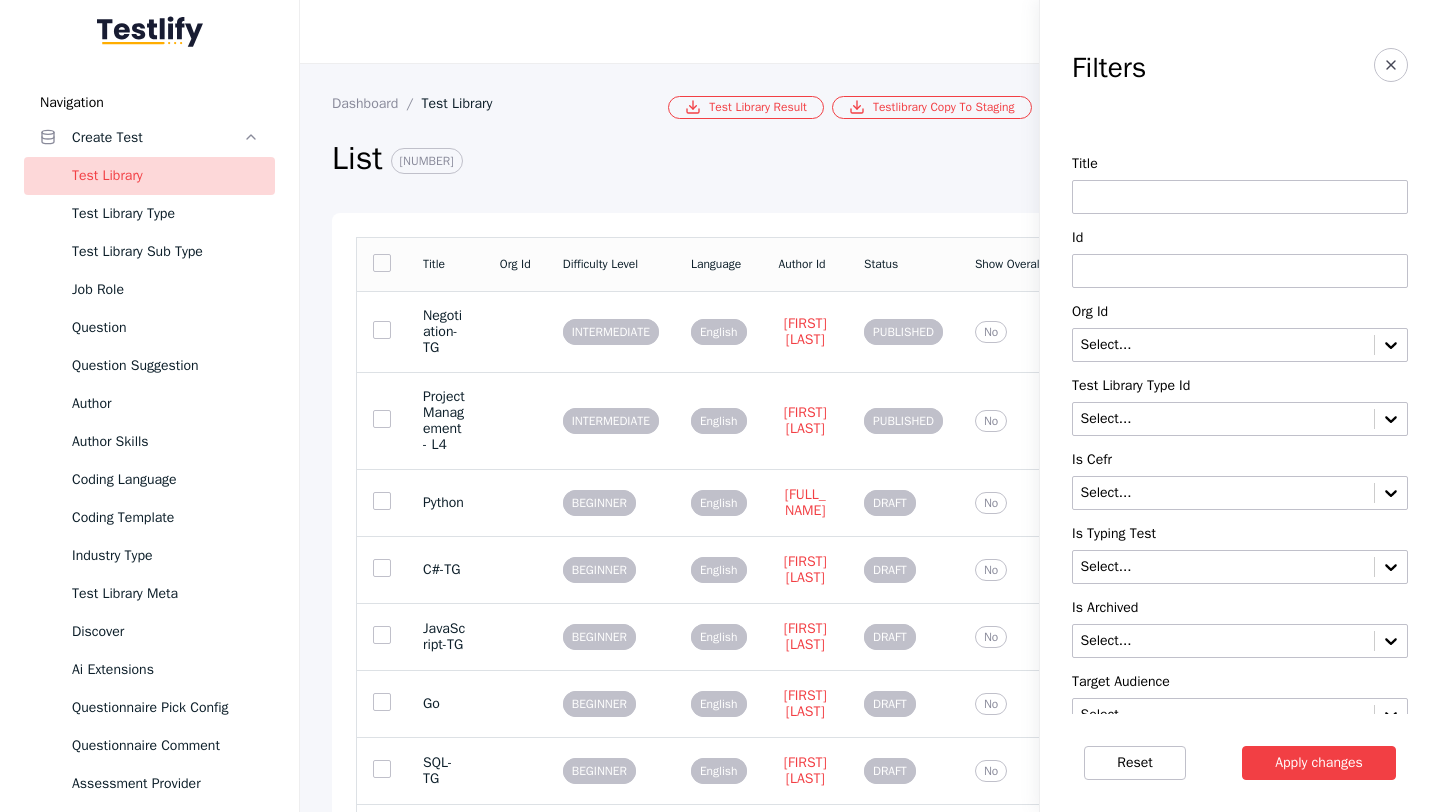 click at bounding box center (1240, 271) 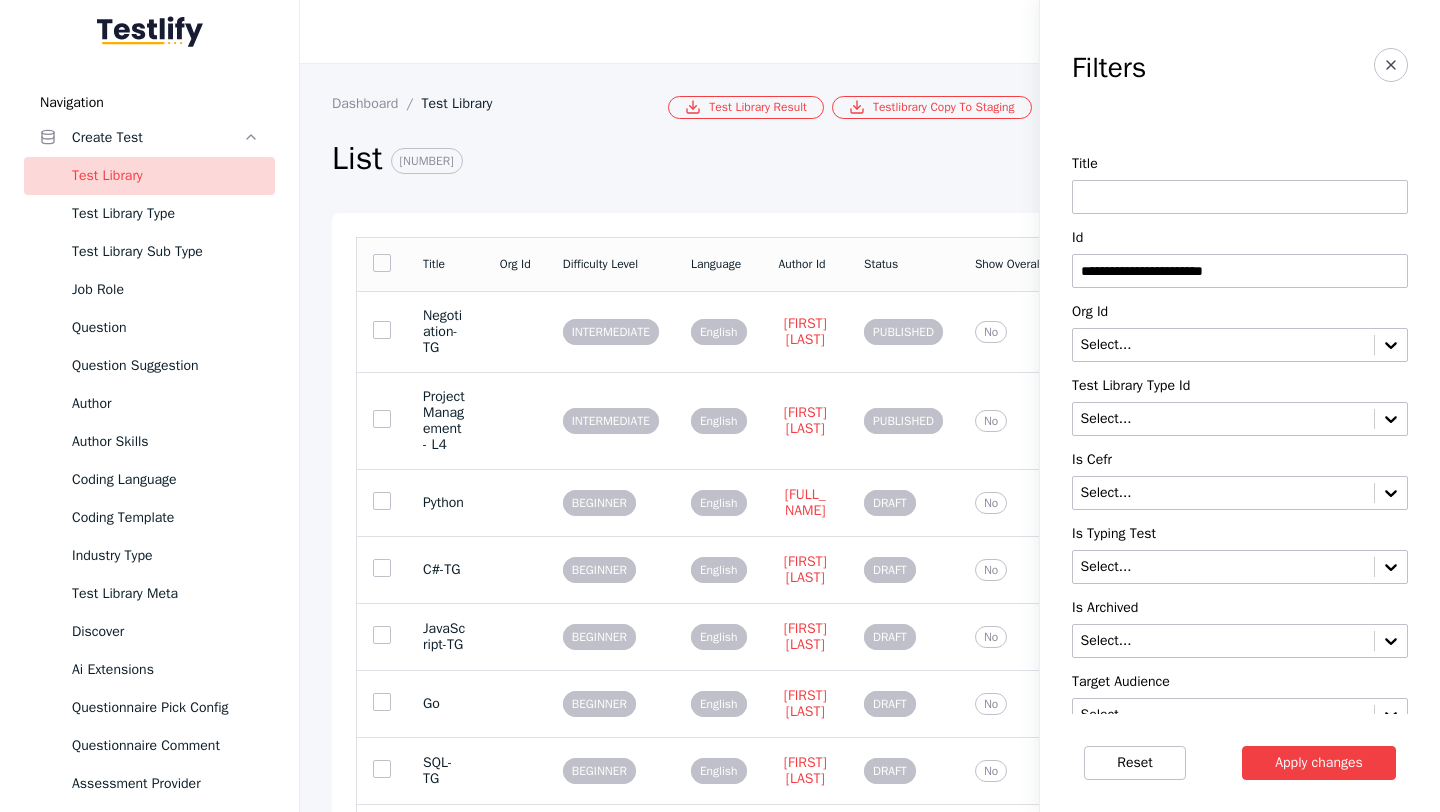 type on "**********" 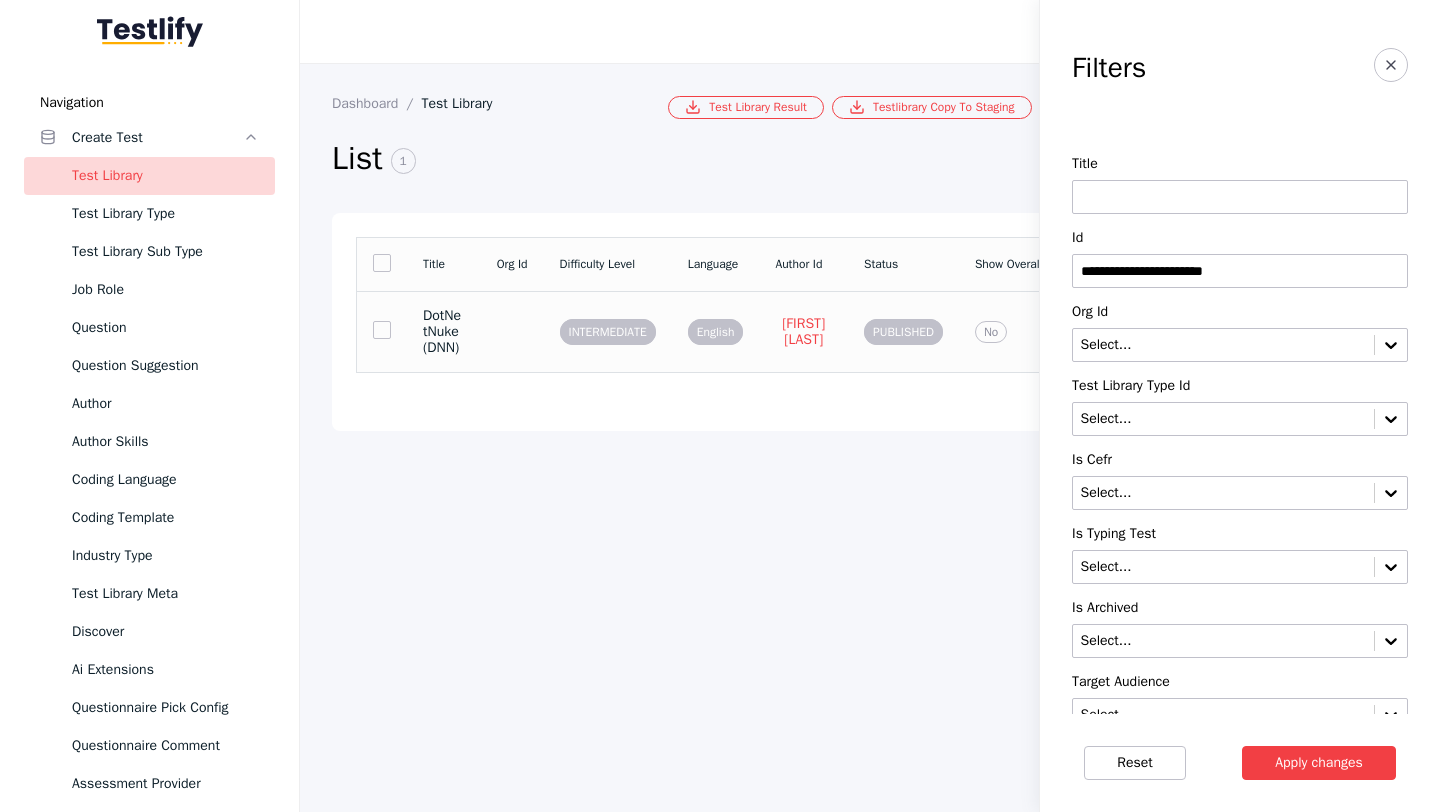click at bounding box center (512, 331) 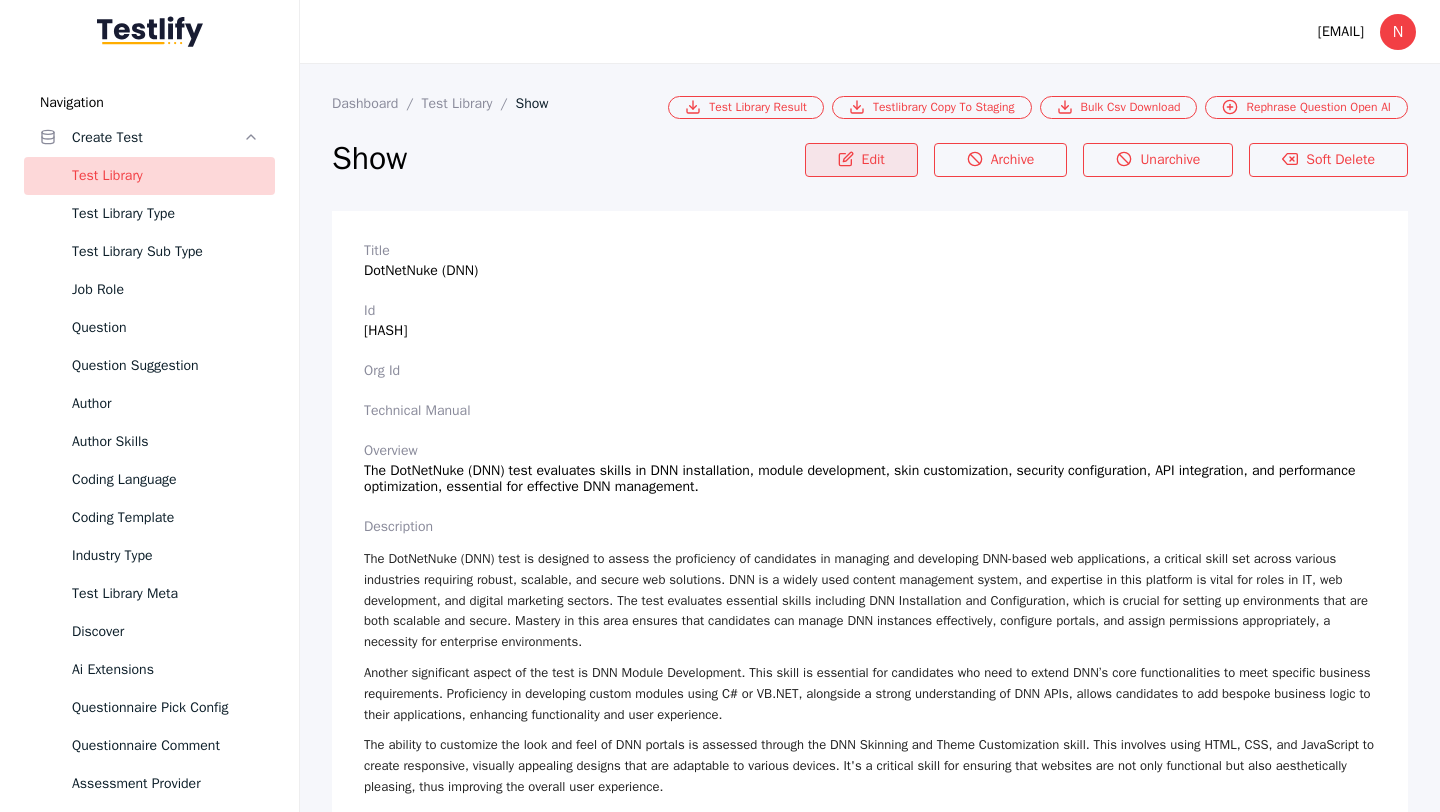 click on "Edit" at bounding box center (861, 160) 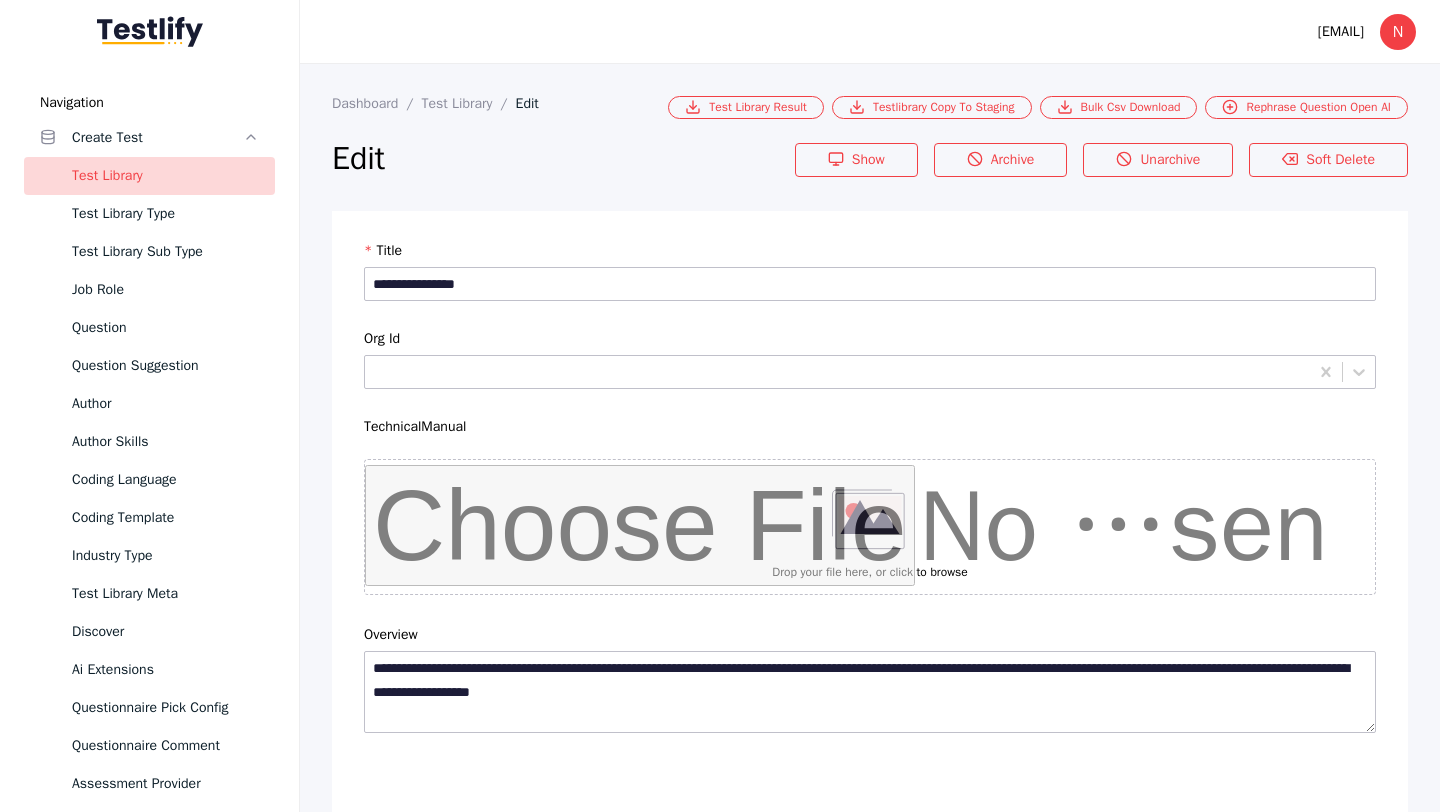 scroll, scrollTop: 4684, scrollLeft: 0, axis: vertical 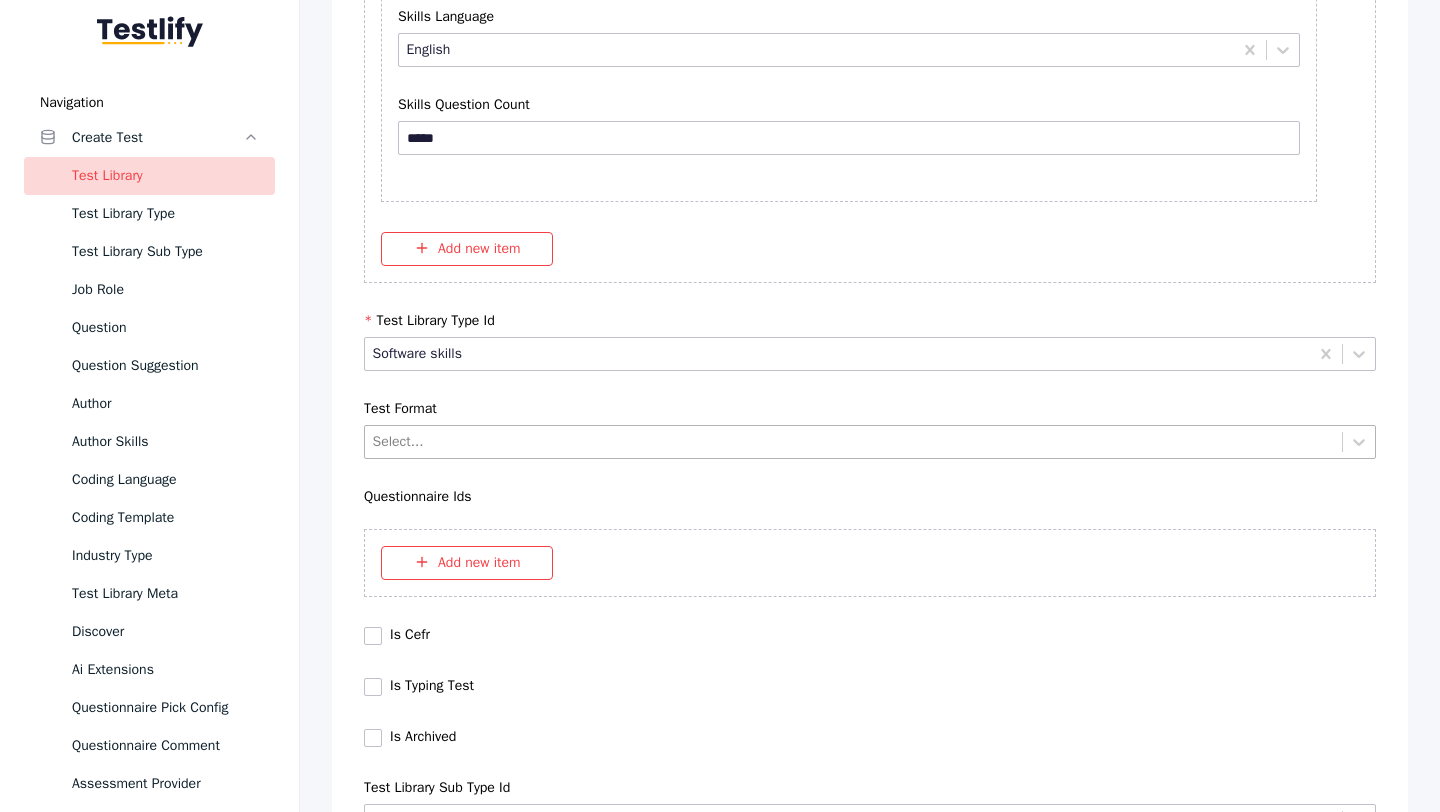 click at bounding box center (854, 441) 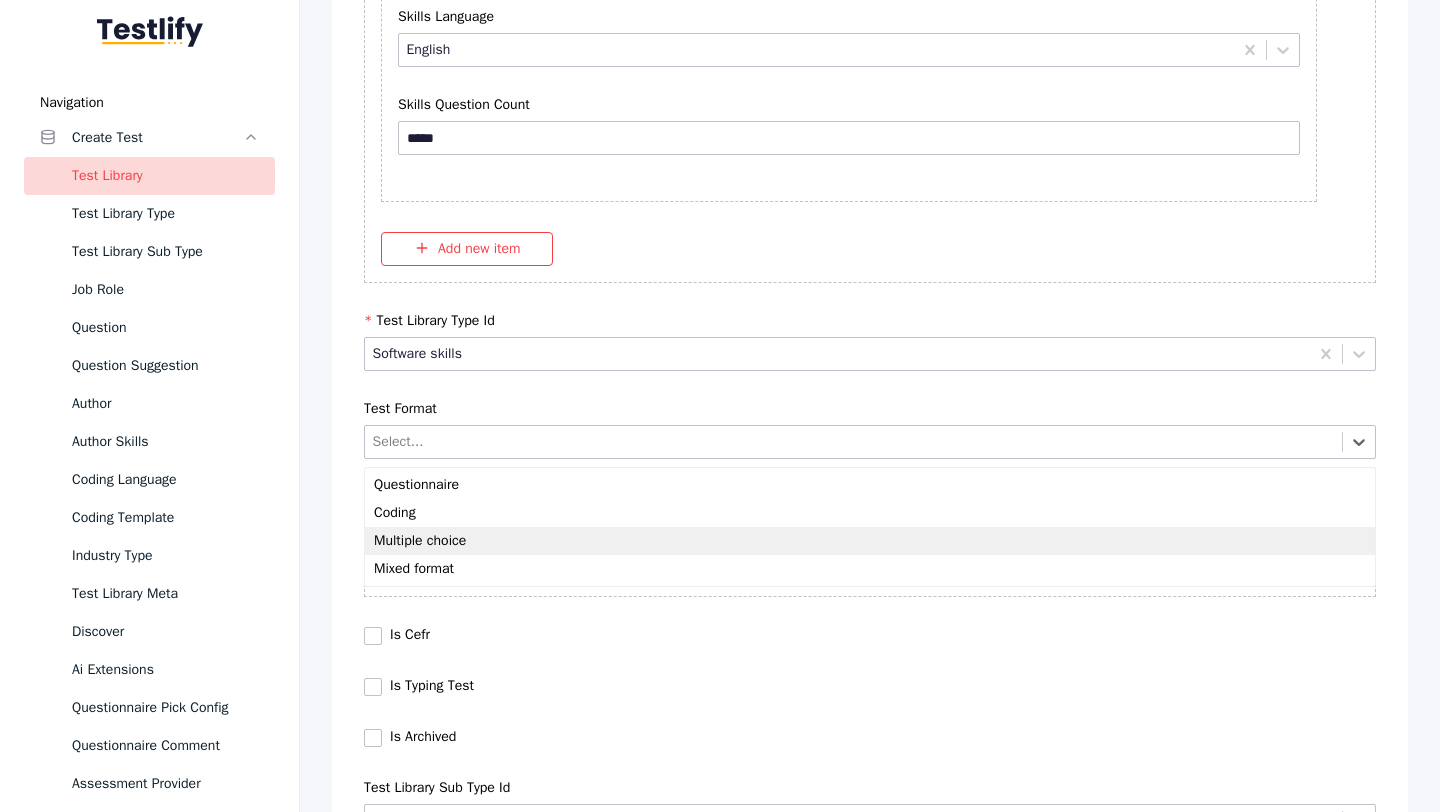 click on "Multiple choice" at bounding box center [870, 541] 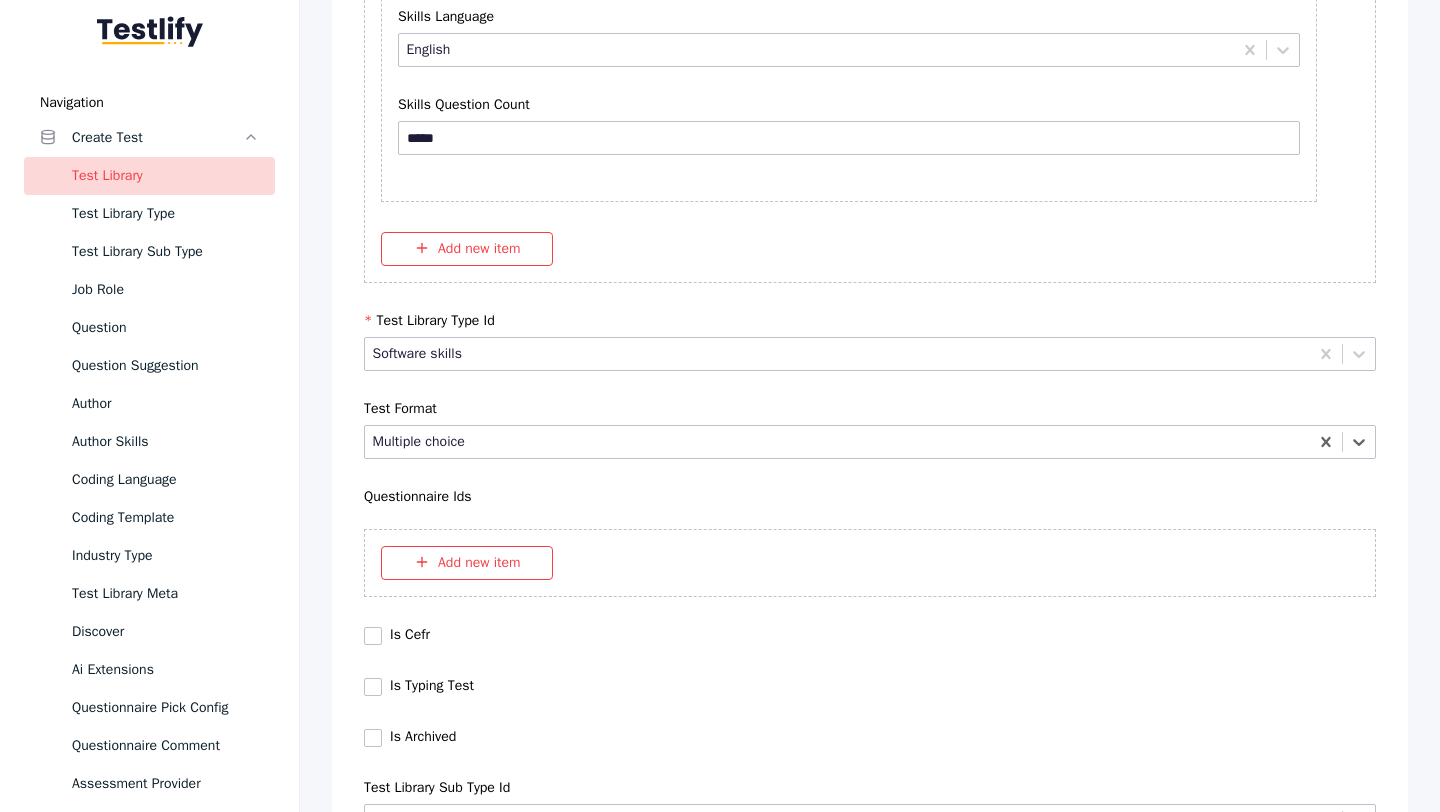 click on "Save" at bounding box center (870, 10279) 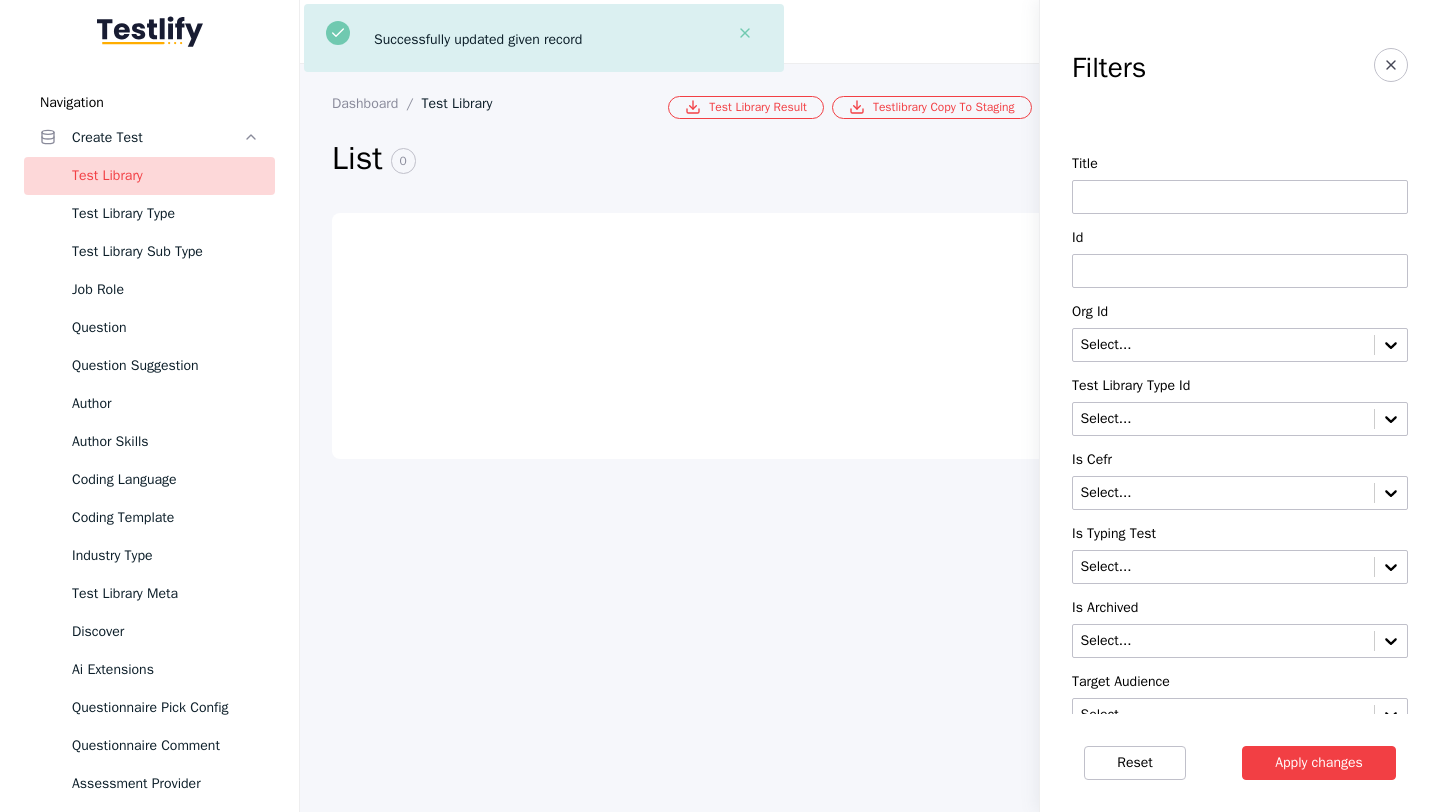 scroll, scrollTop: 0, scrollLeft: 0, axis: both 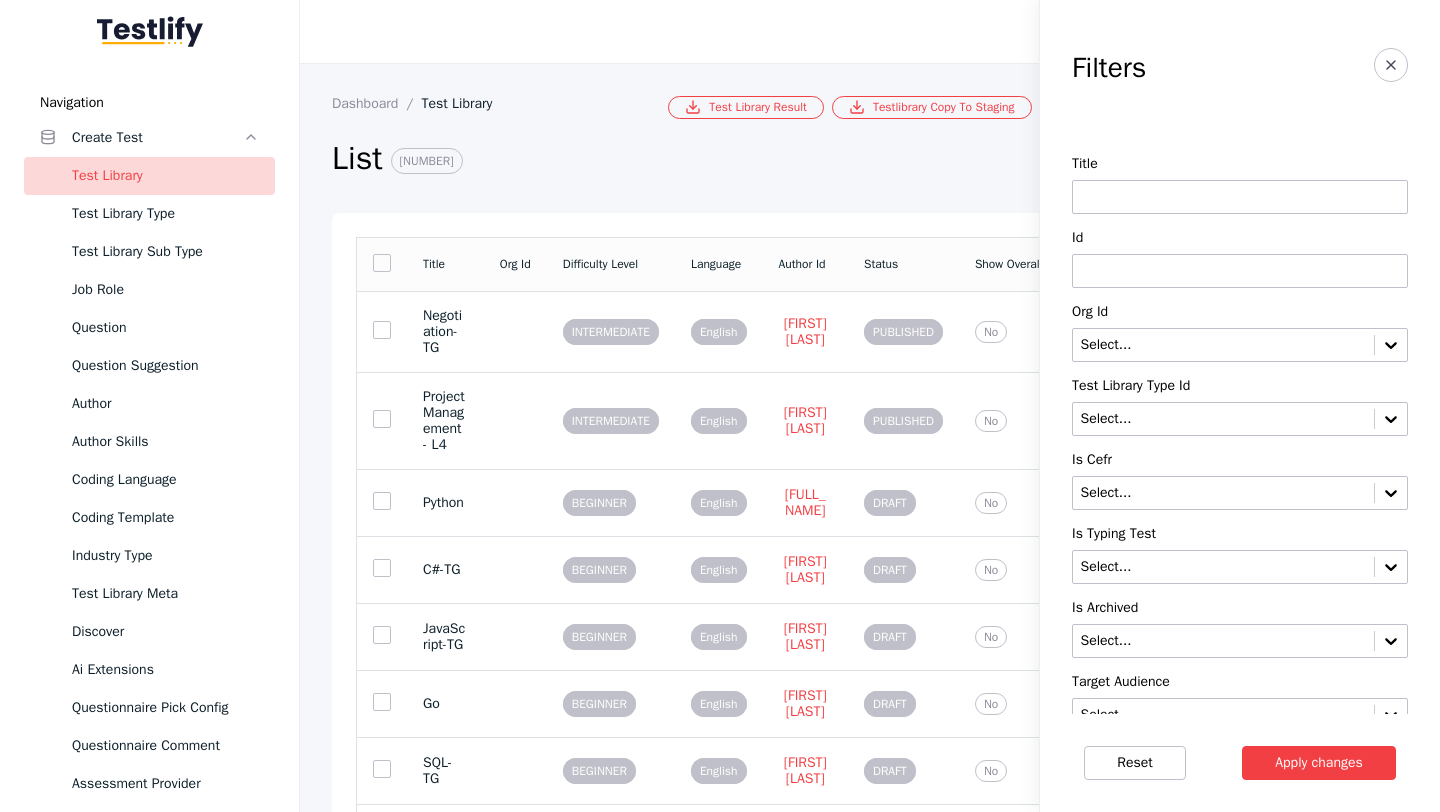 click at bounding box center (1240, 271) 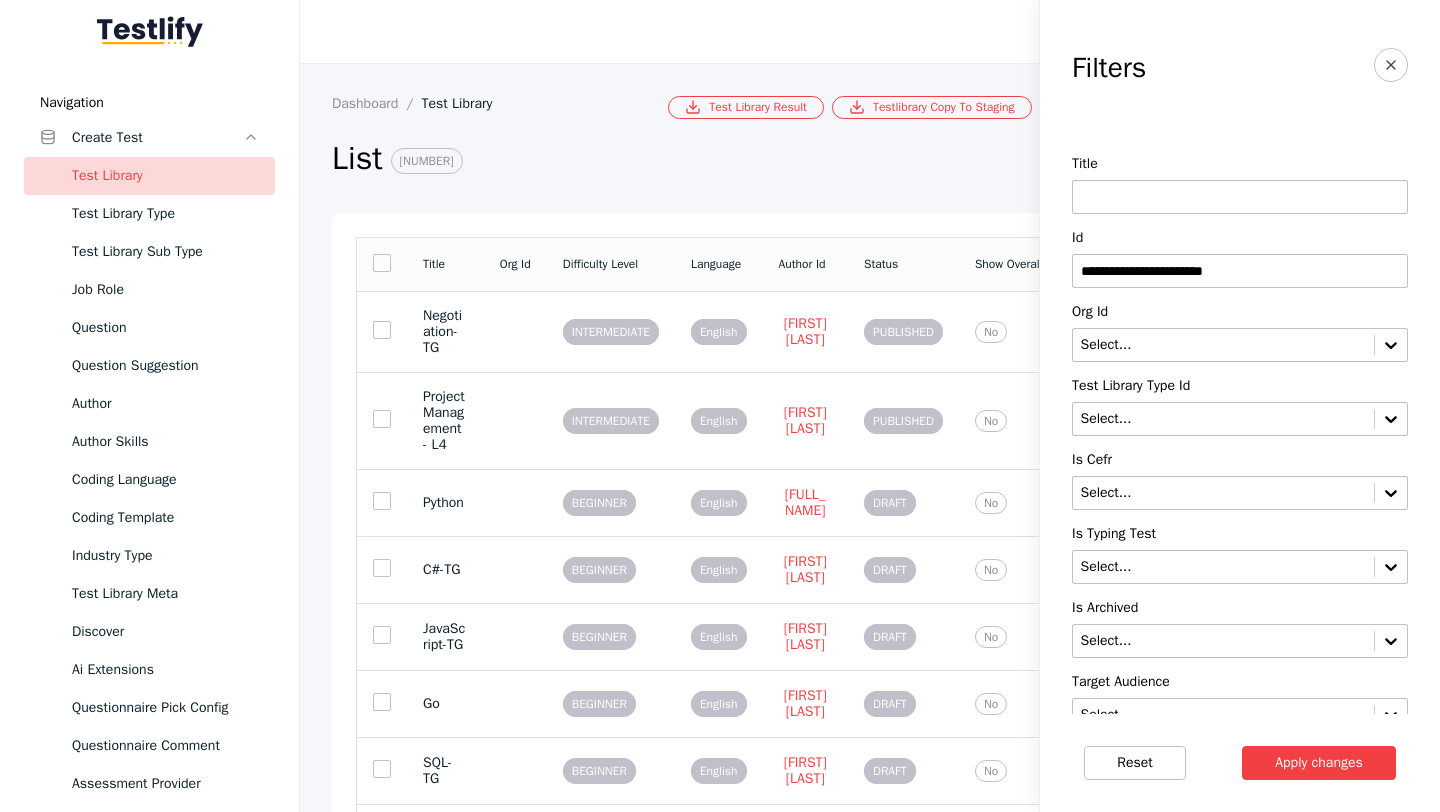 type on "**********" 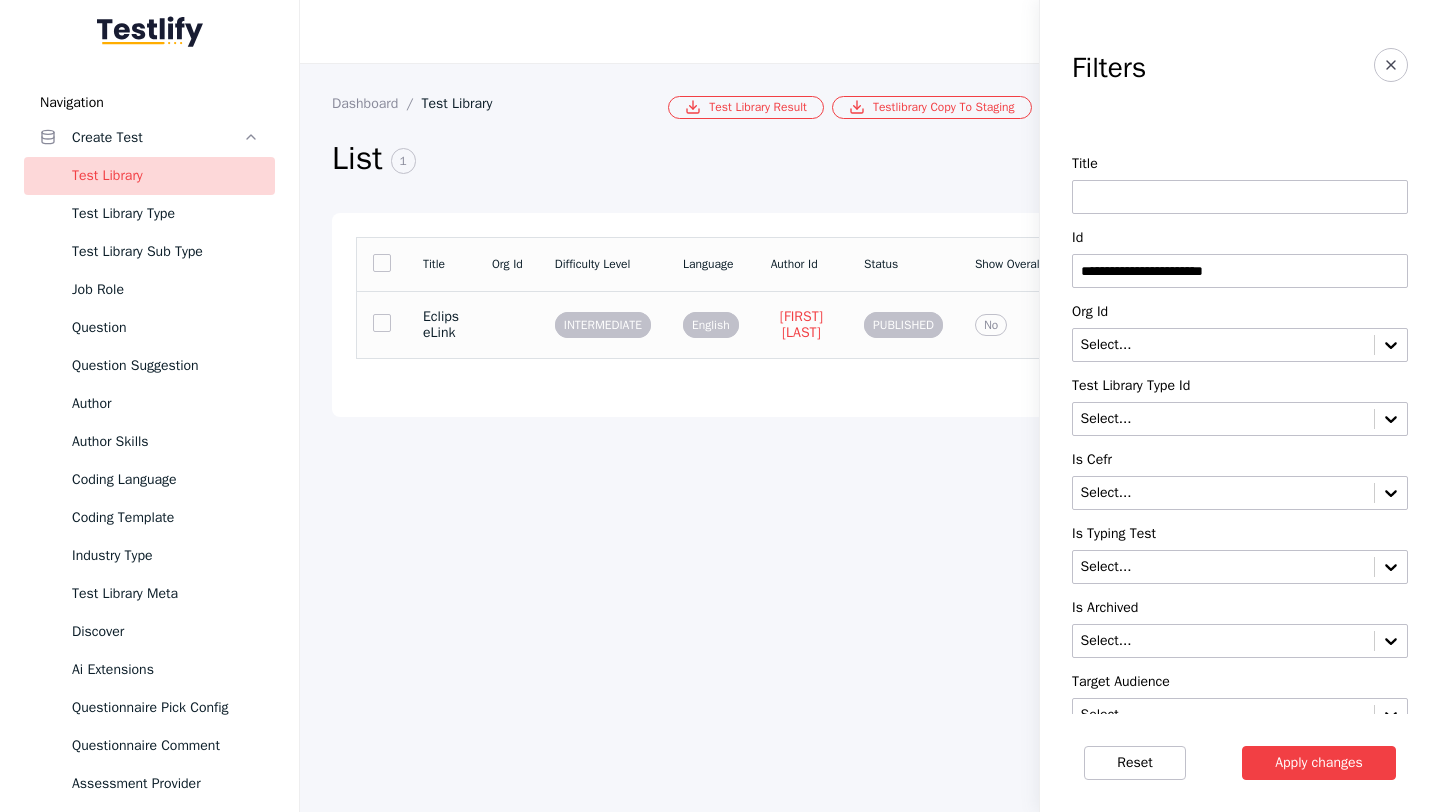 click on "EclipseLink" at bounding box center (441, 325) 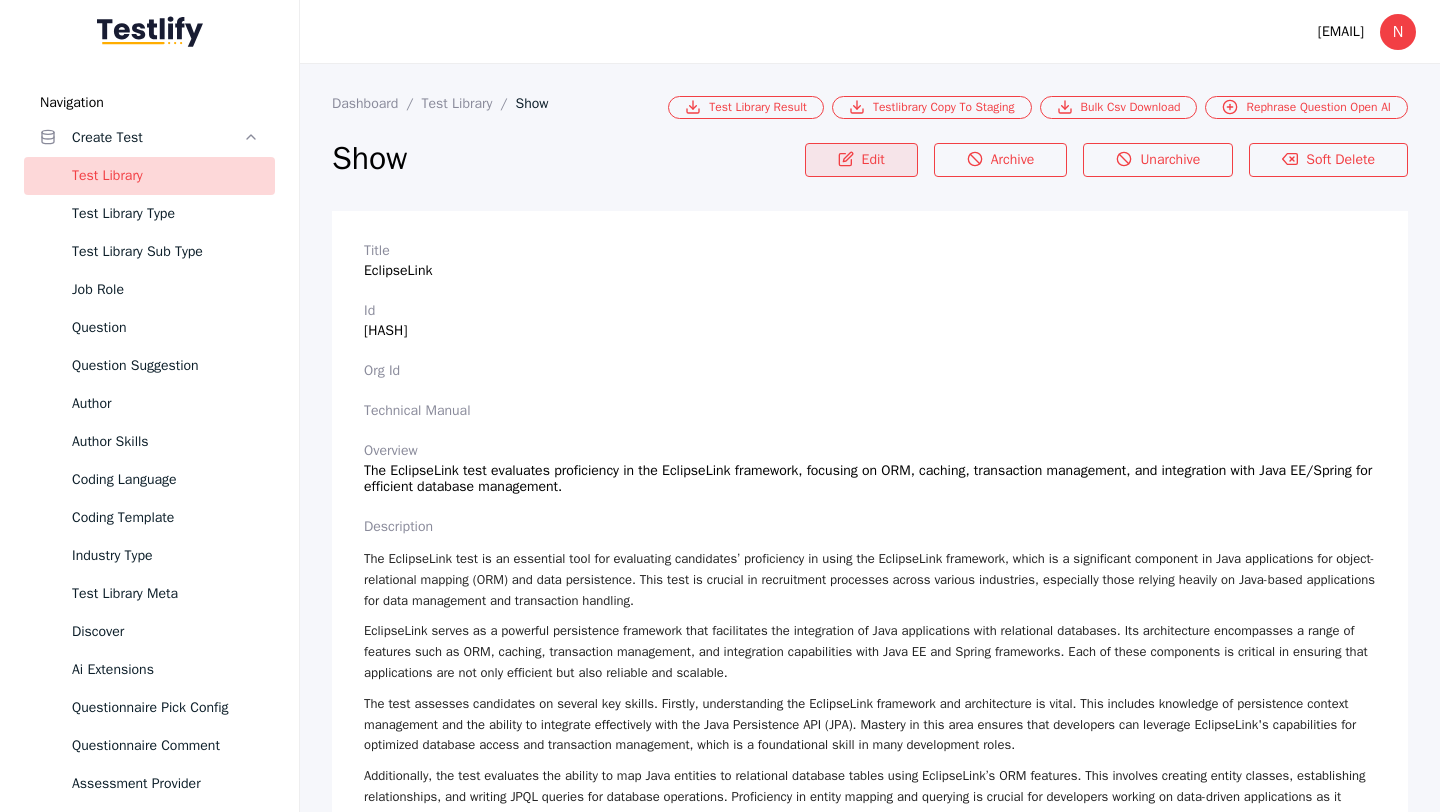 click on "Edit" at bounding box center [861, 160] 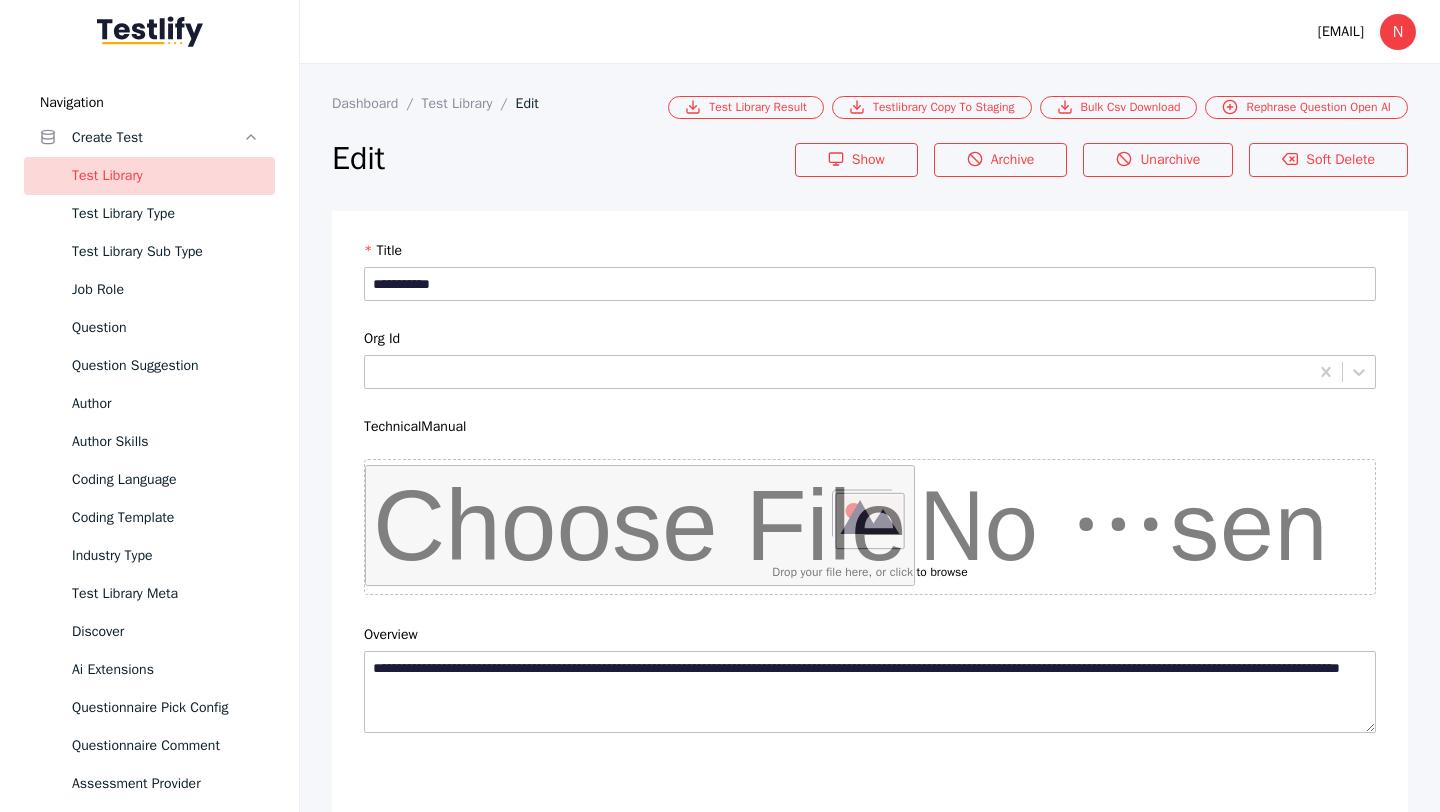scroll, scrollTop: 4684, scrollLeft: 0, axis: vertical 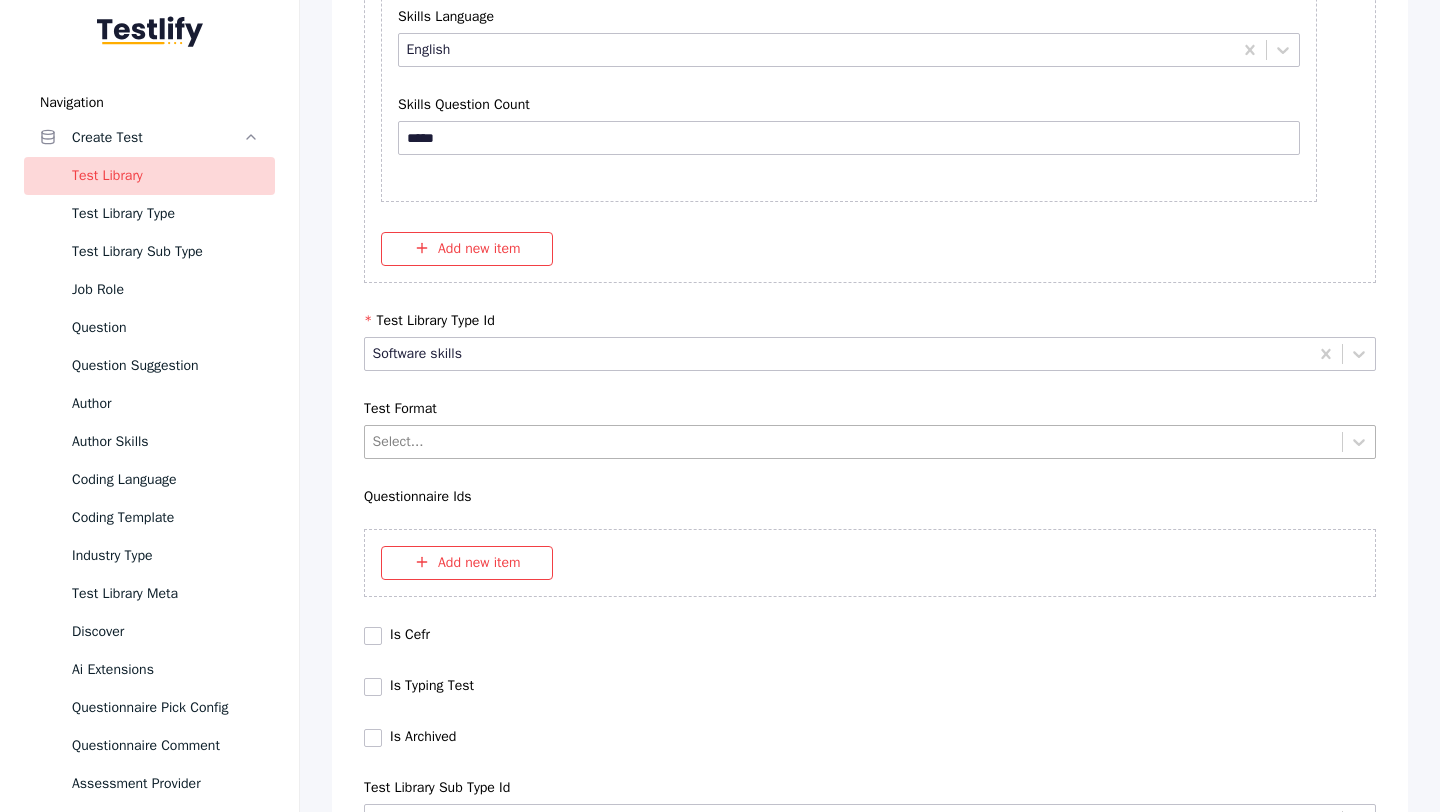 click at bounding box center [854, 441] 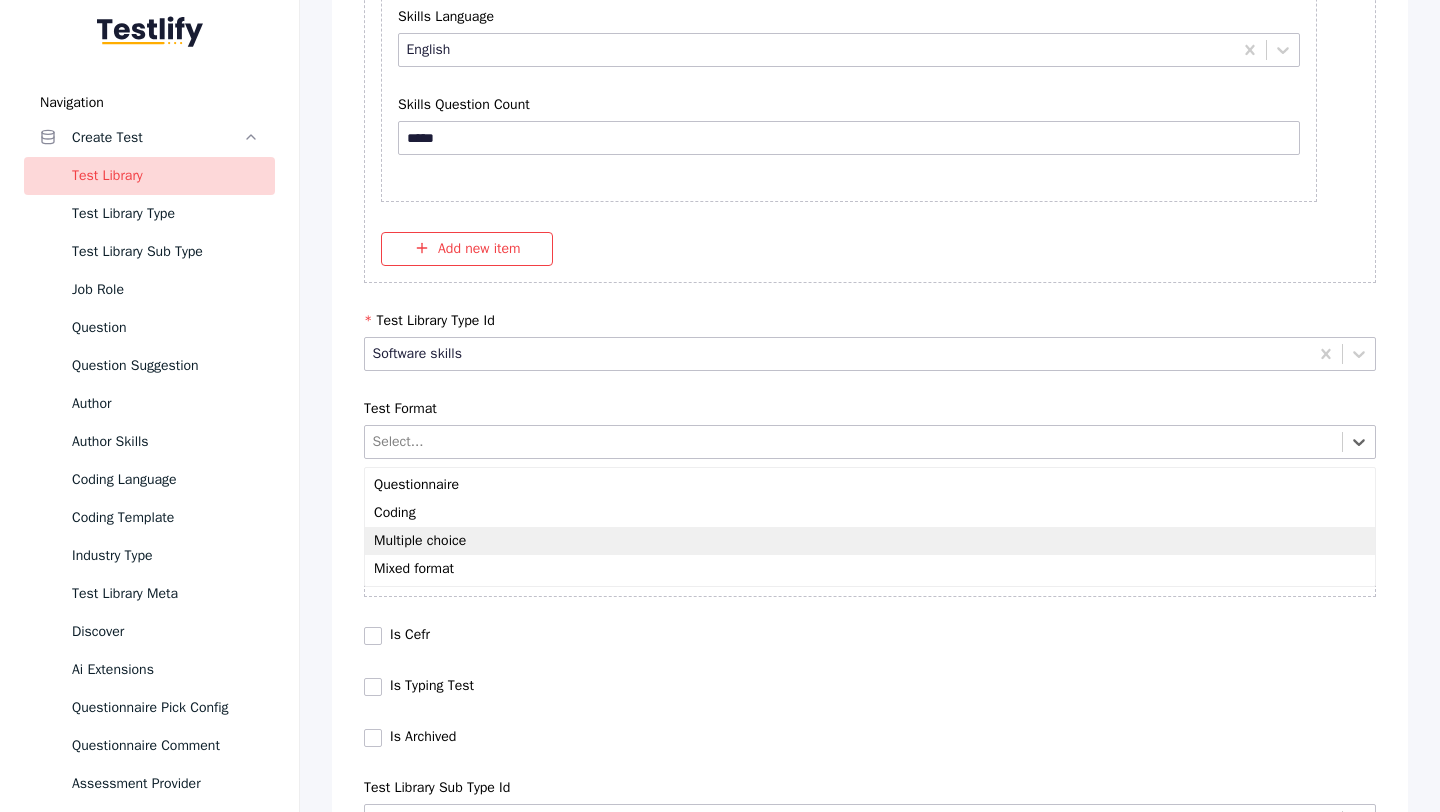 click on "Multiple choice" at bounding box center [870, 541] 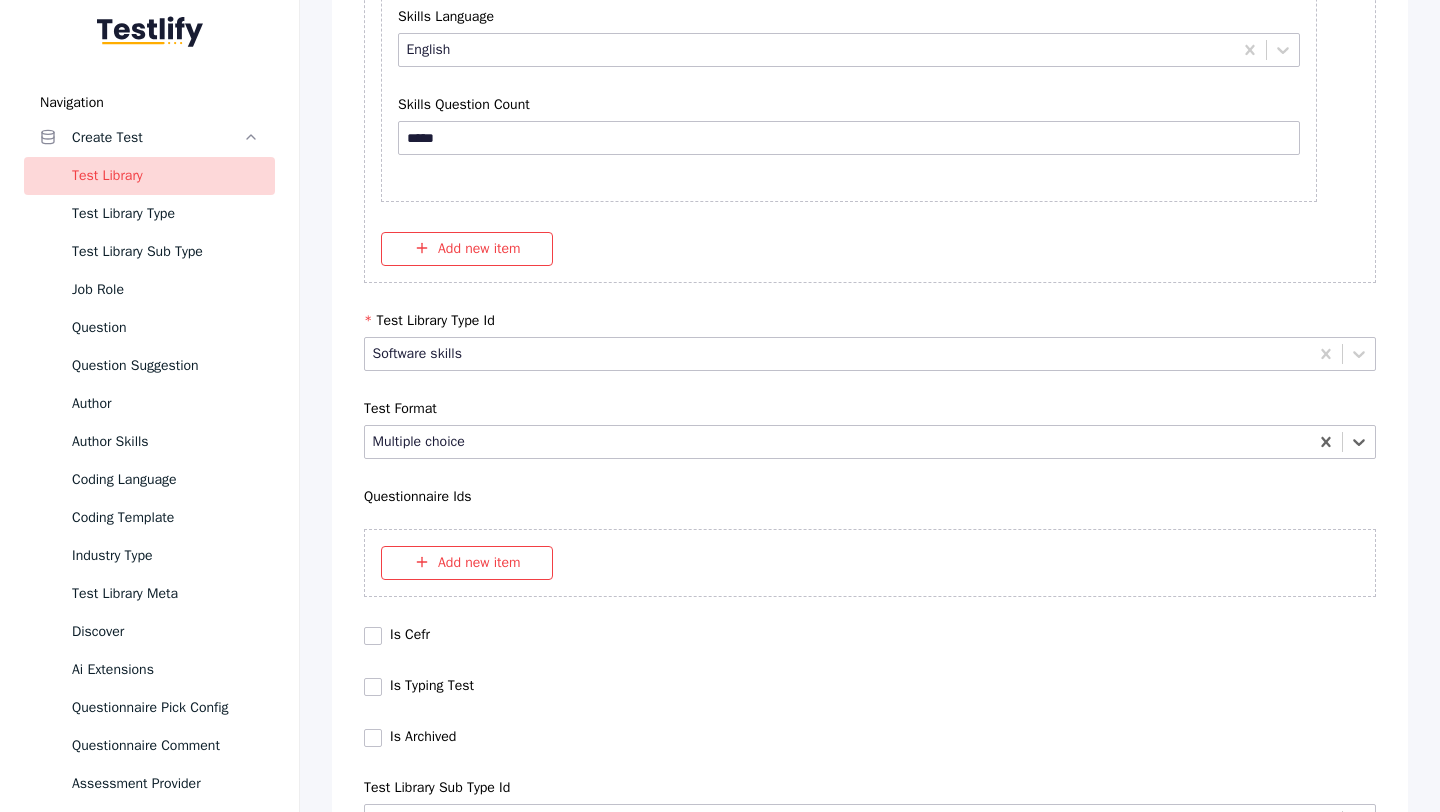 click on "Save" at bounding box center (870, 10279) 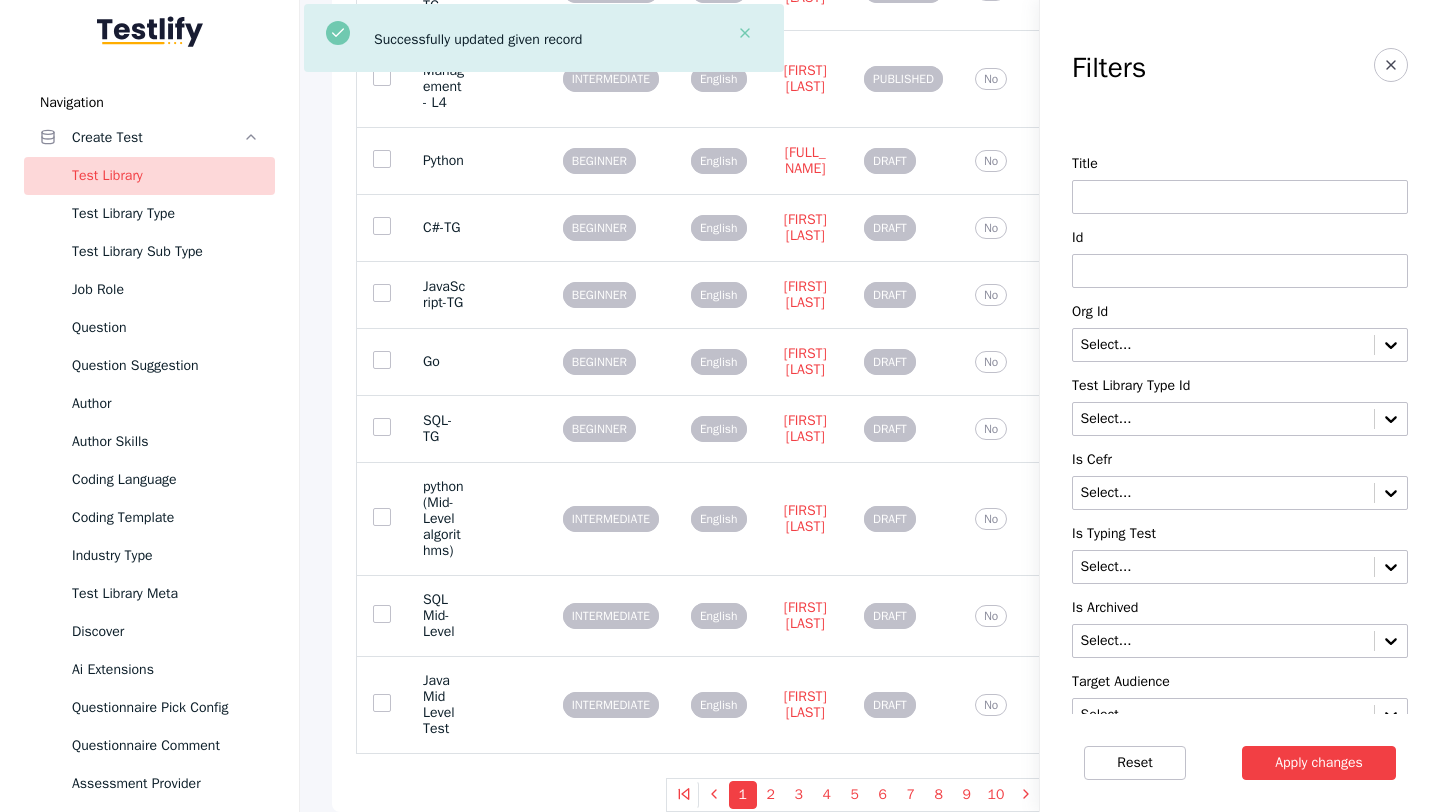 scroll, scrollTop: 0, scrollLeft: 0, axis: both 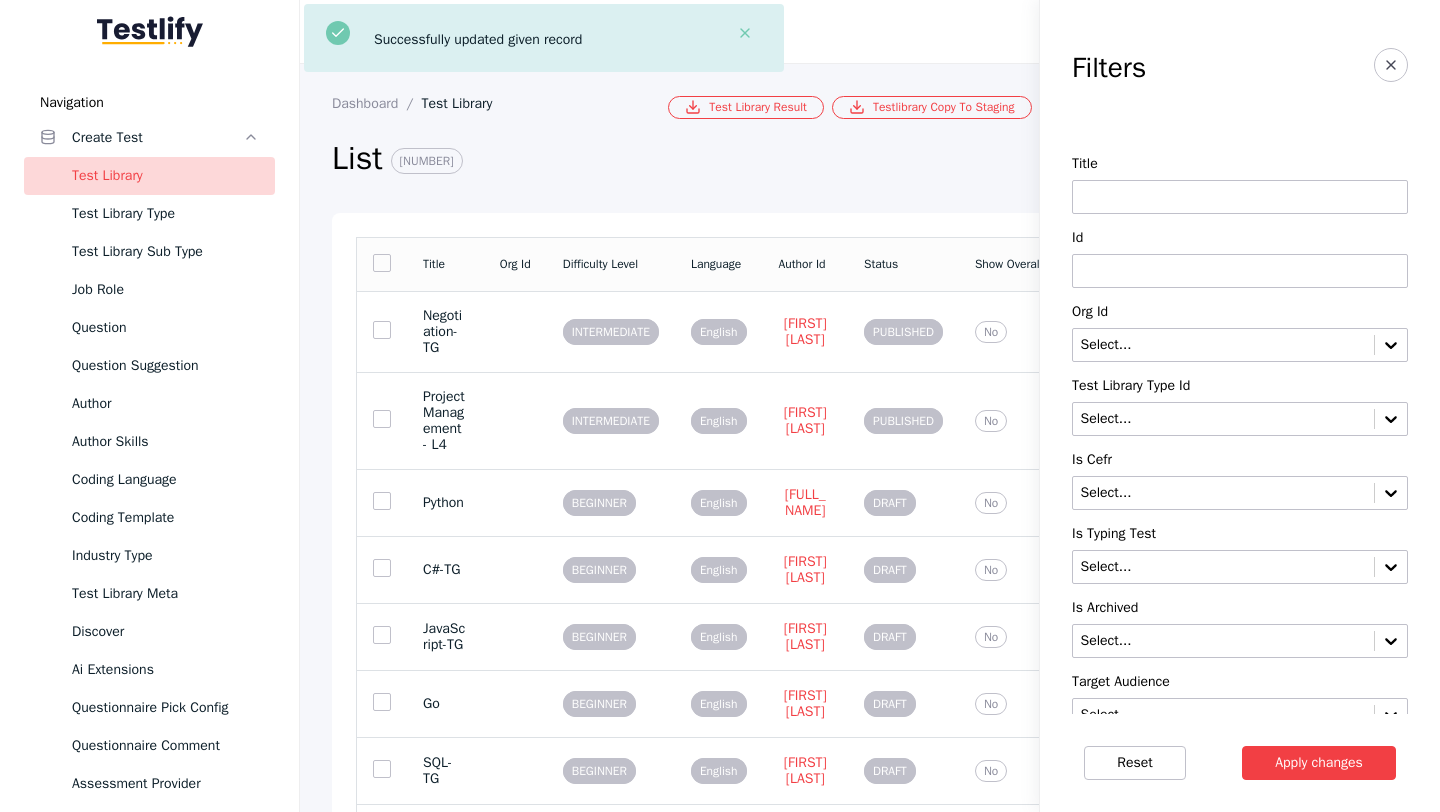 click at bounding box center [1240, 271] 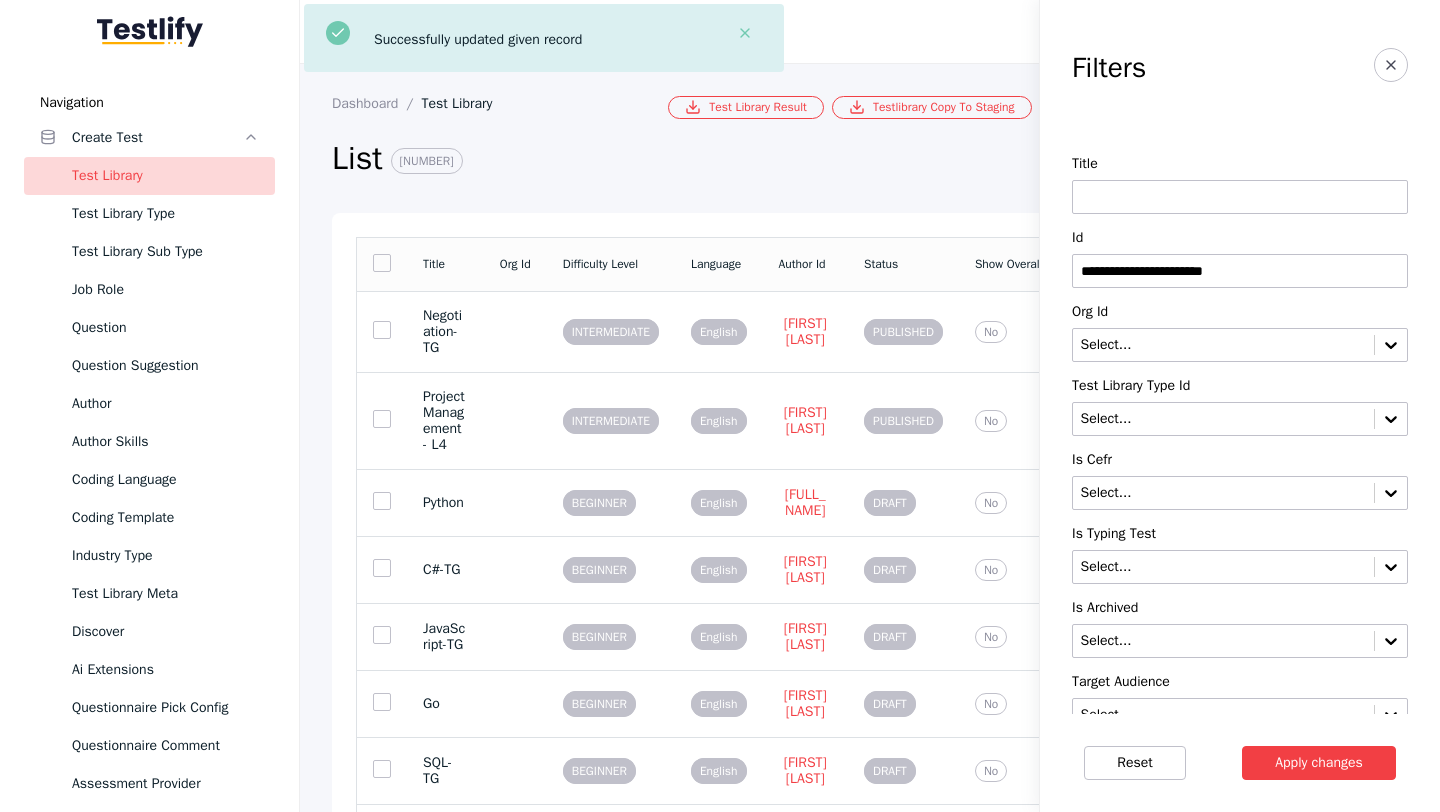 type on "**********" 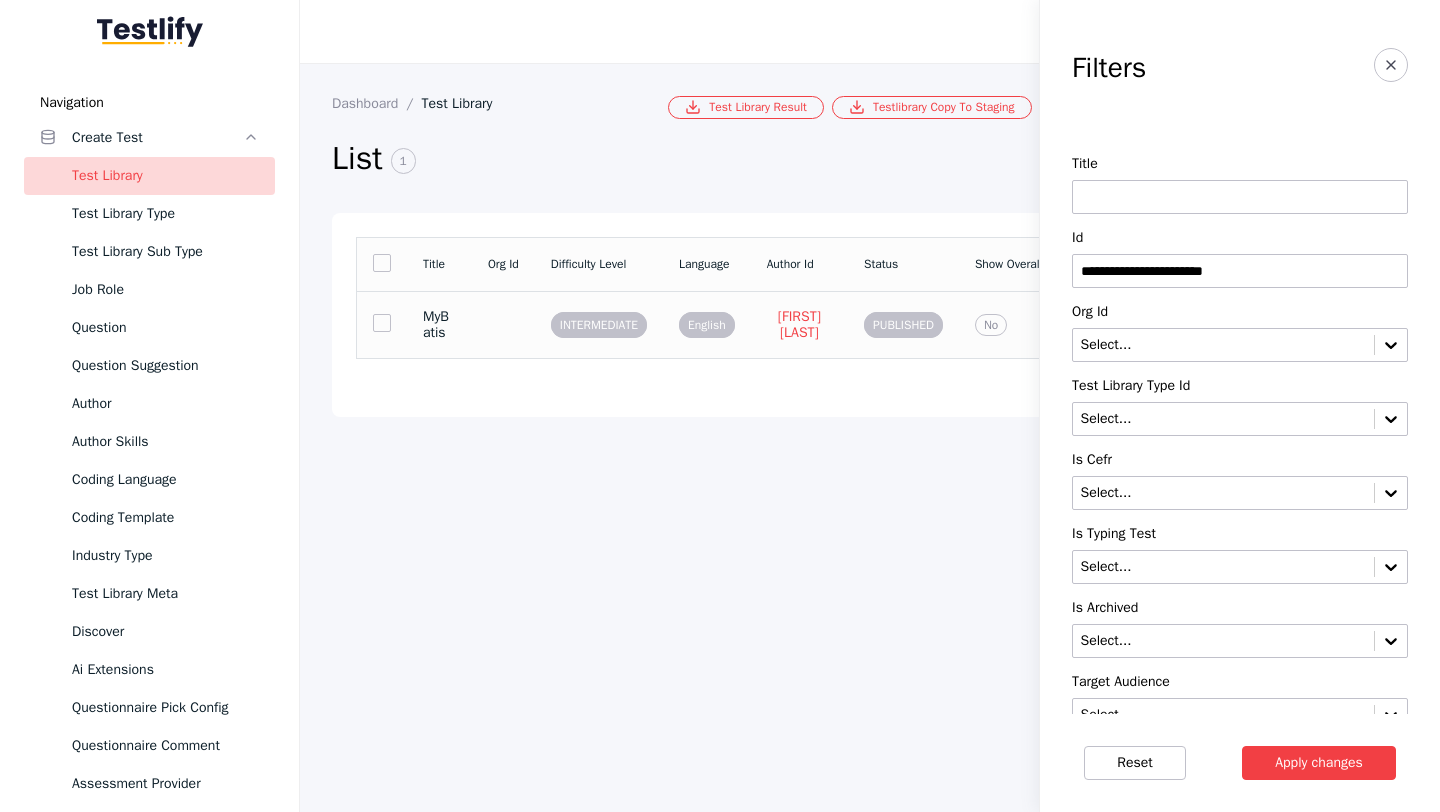 click on "MyBatis" at bounding box center [439, 324] 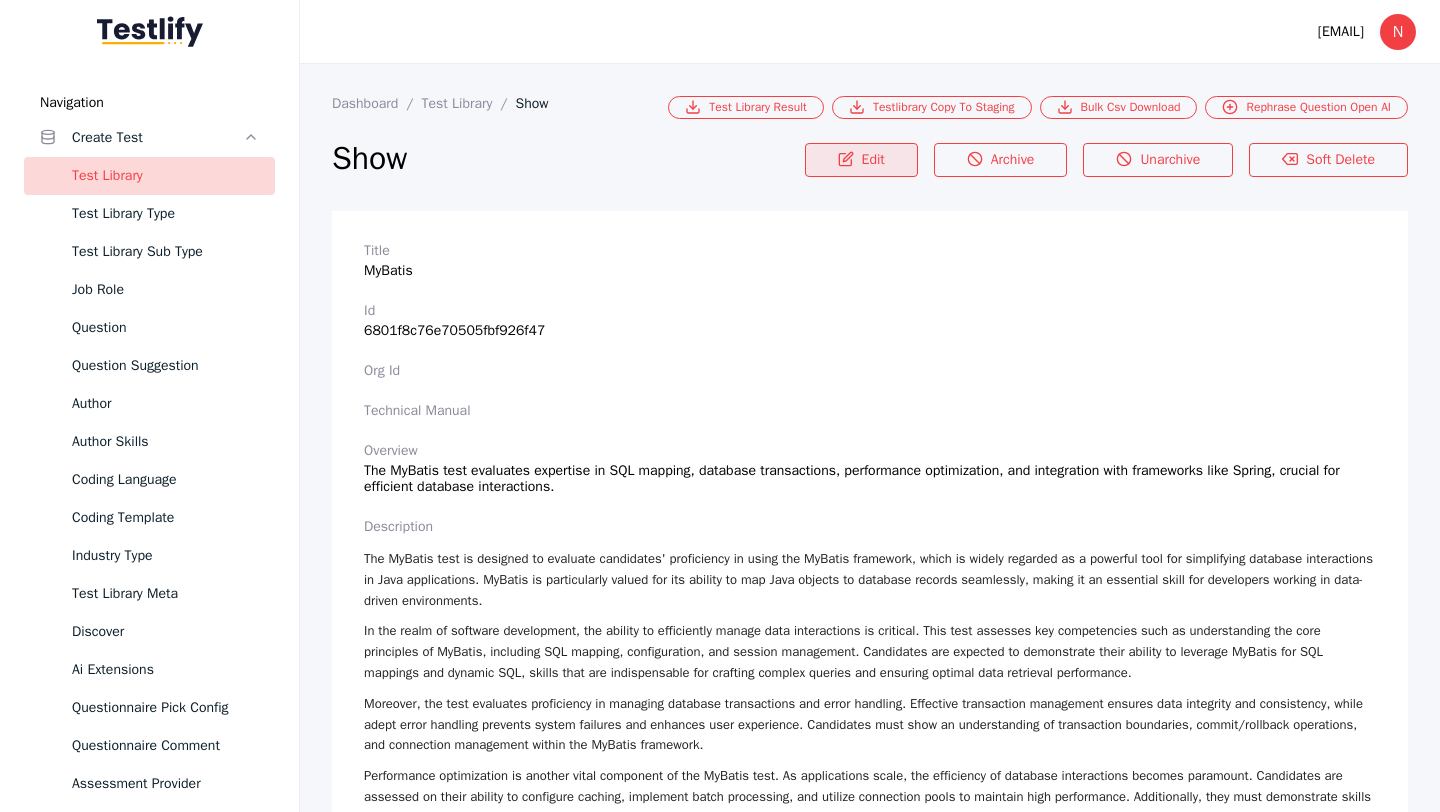 click on "Edit" at bounding box center (861, 160) 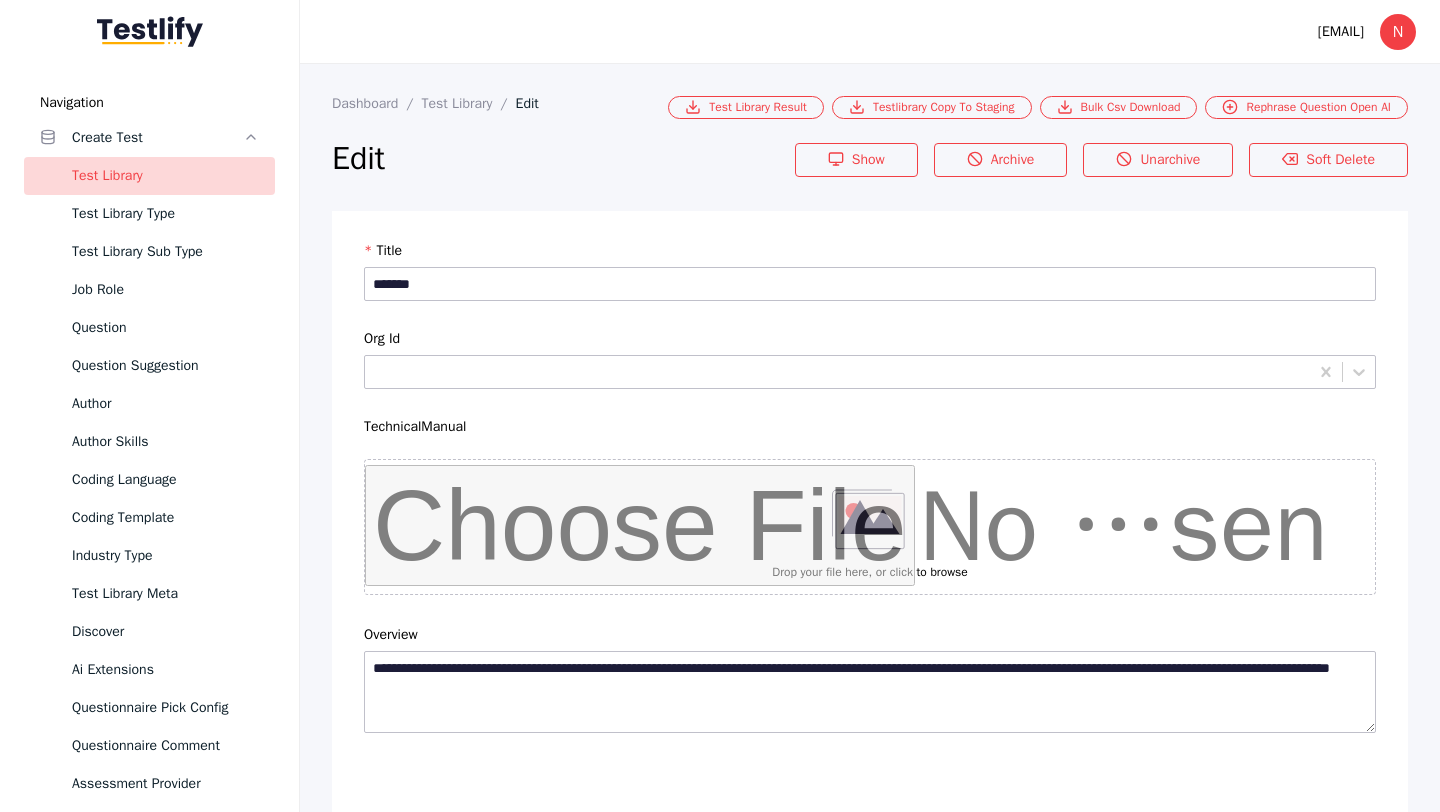 scroll, scrollTop: 4684, scrollLeft: 0, axis: vertical 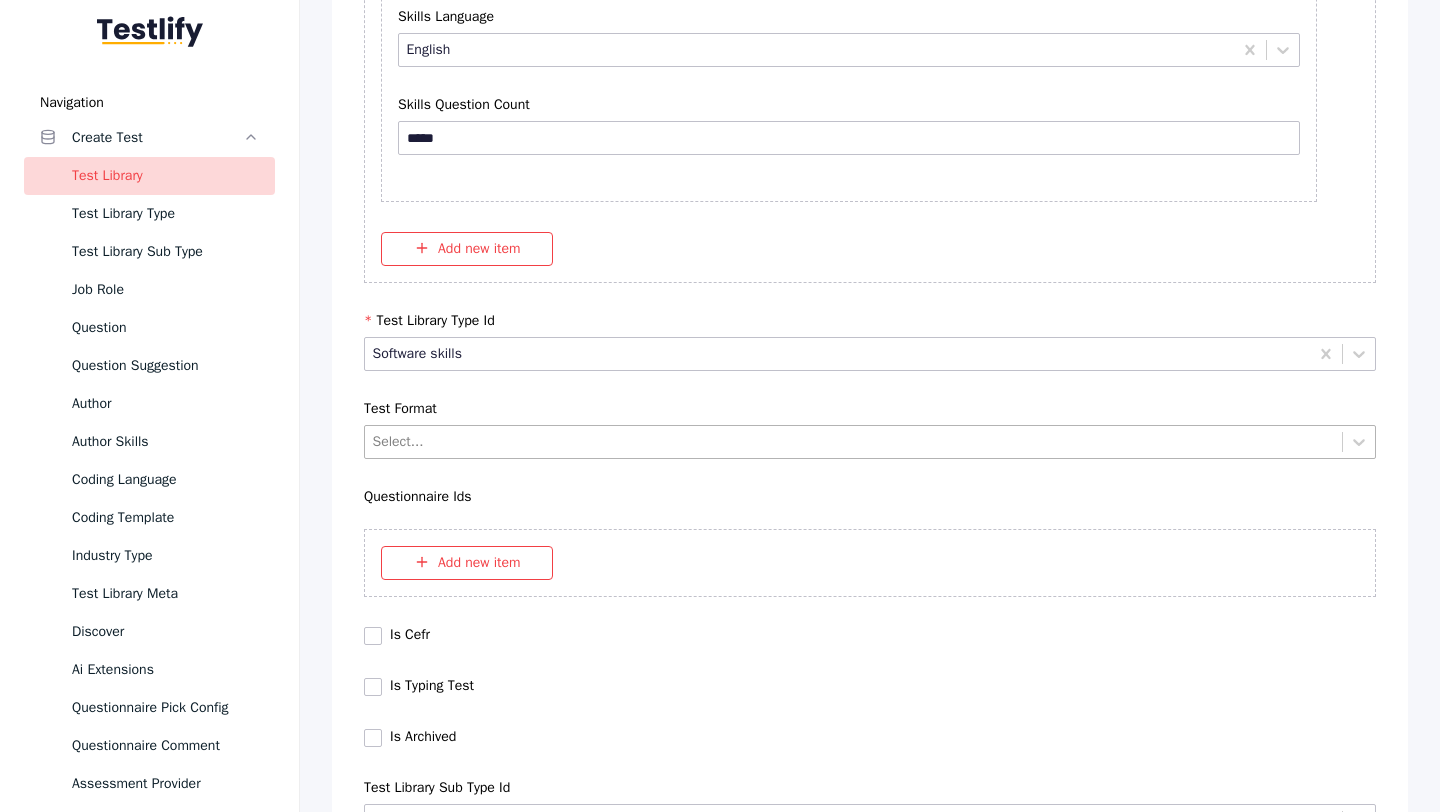 click at bounding box center (854, 441) 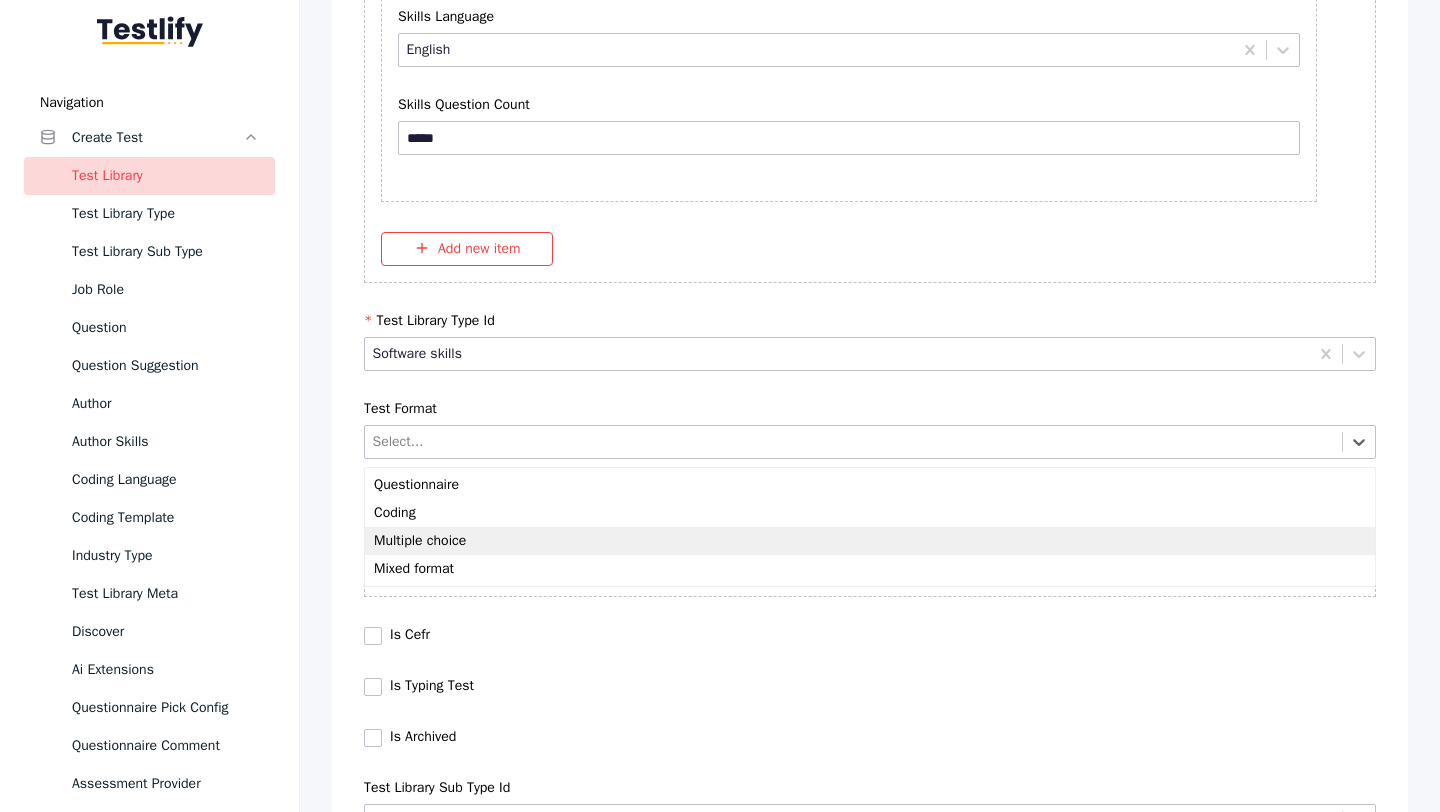 click on "Multiple choice" at bounding box center [870, 541] 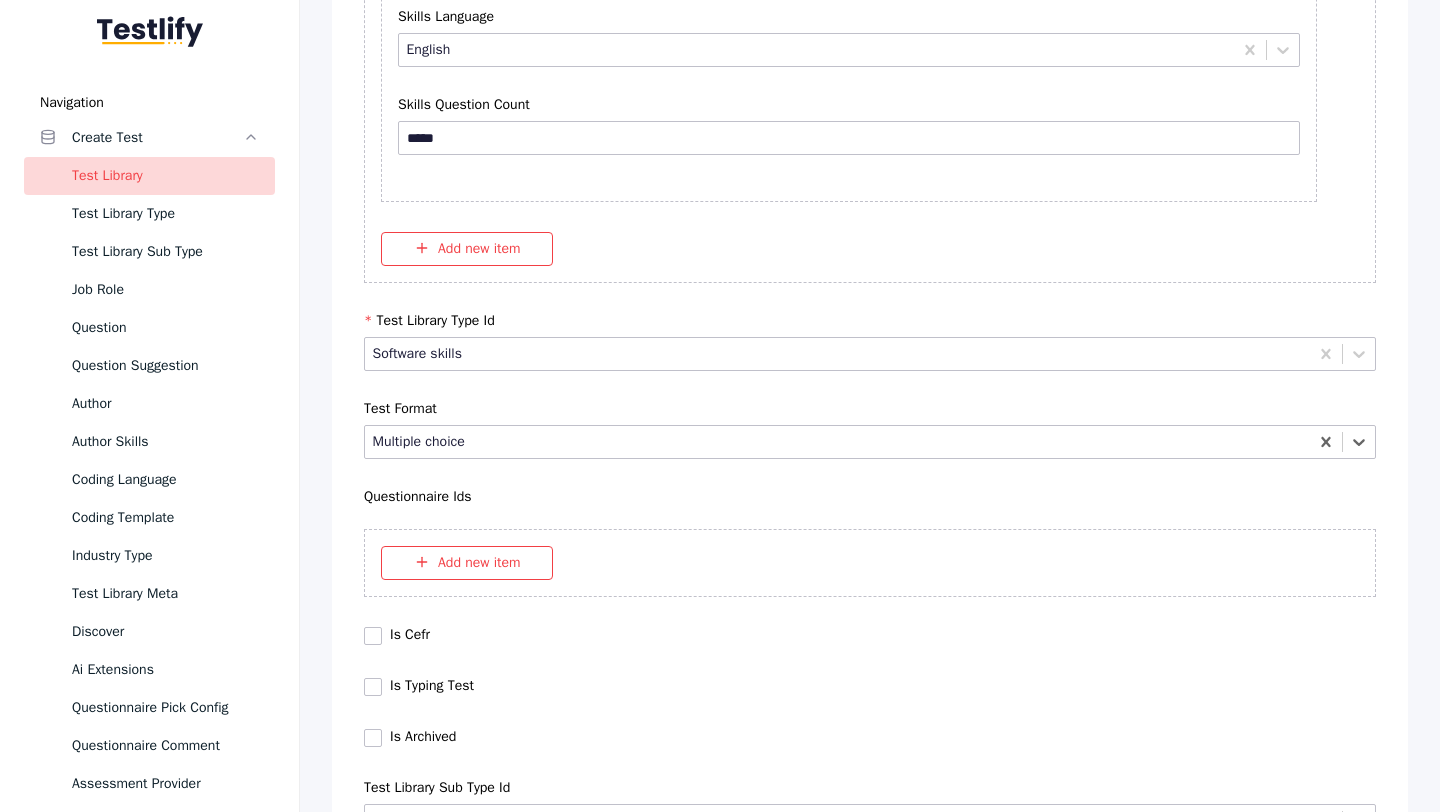 click on "Save" at bounding box center (870, 10279) 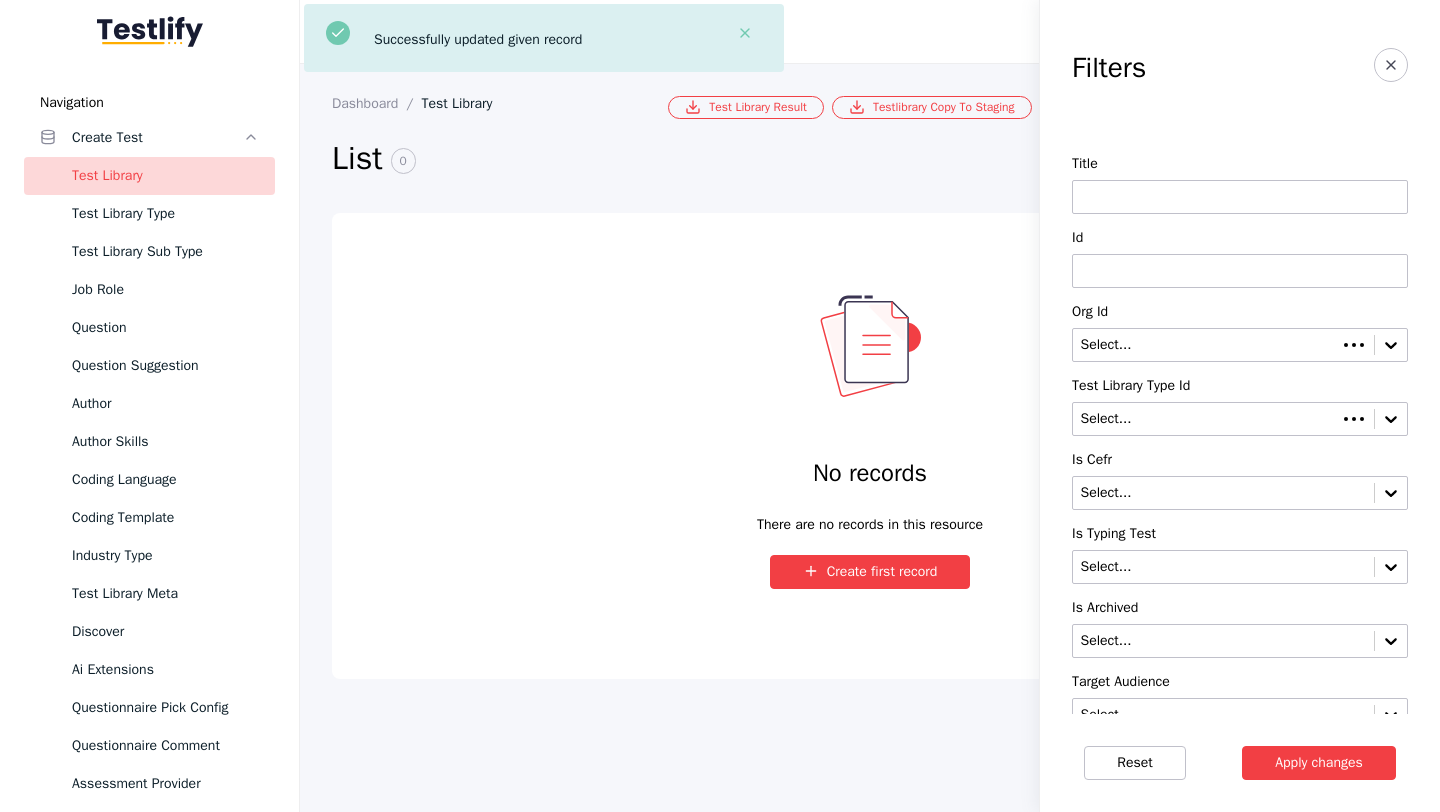 scroll, scrollTop: 0, scrollLeft: 0, axis: both 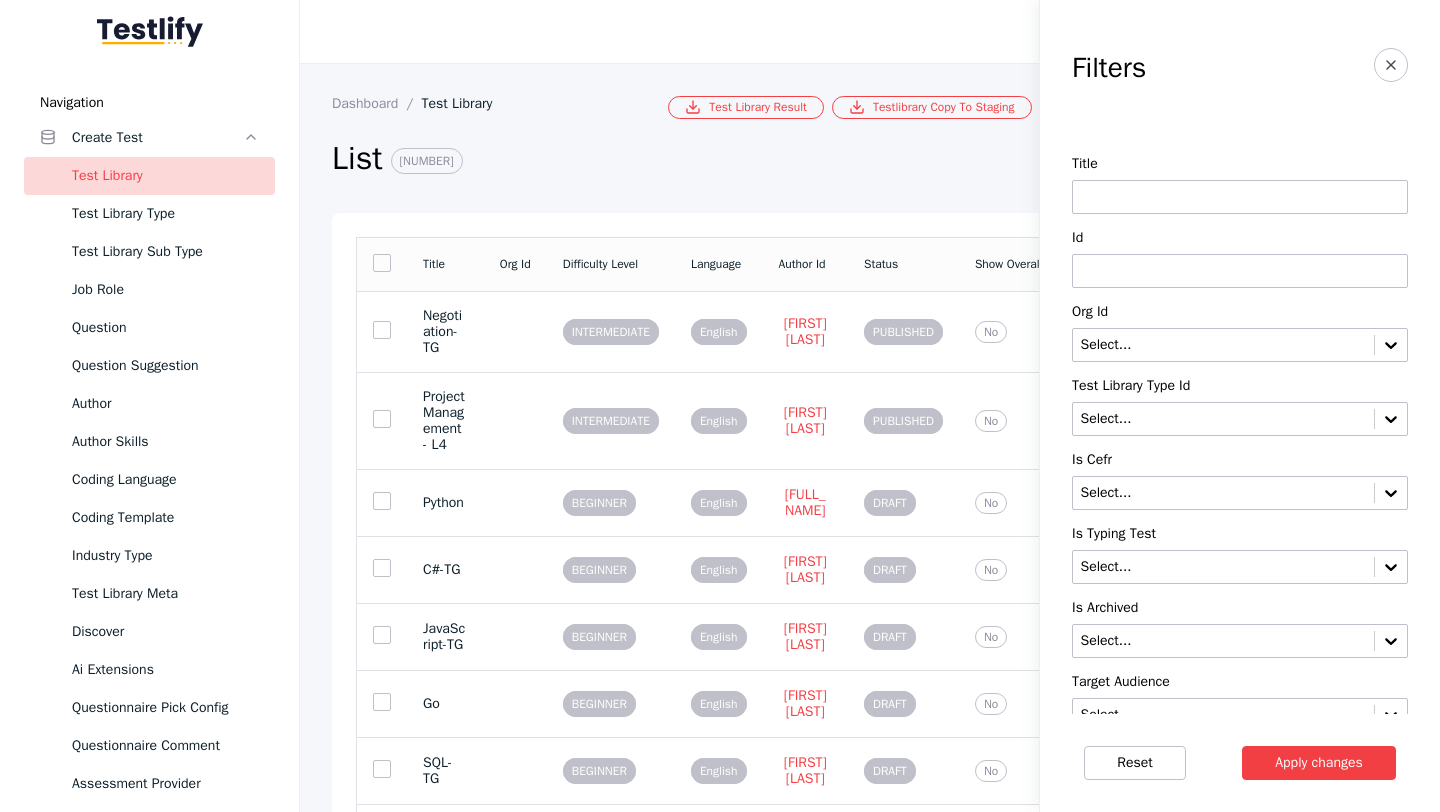 click at bounding box center (1240, 271) 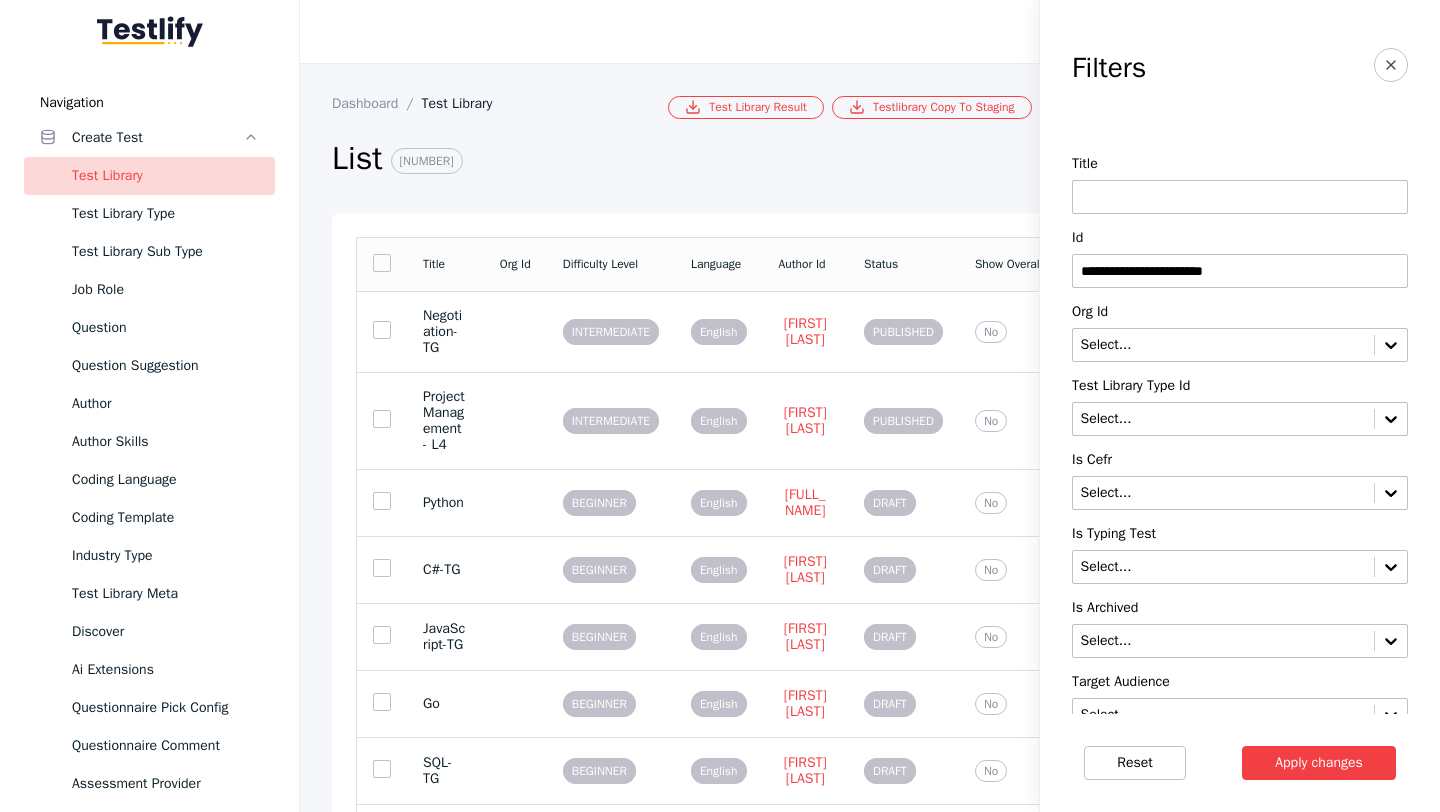 type on "**********" 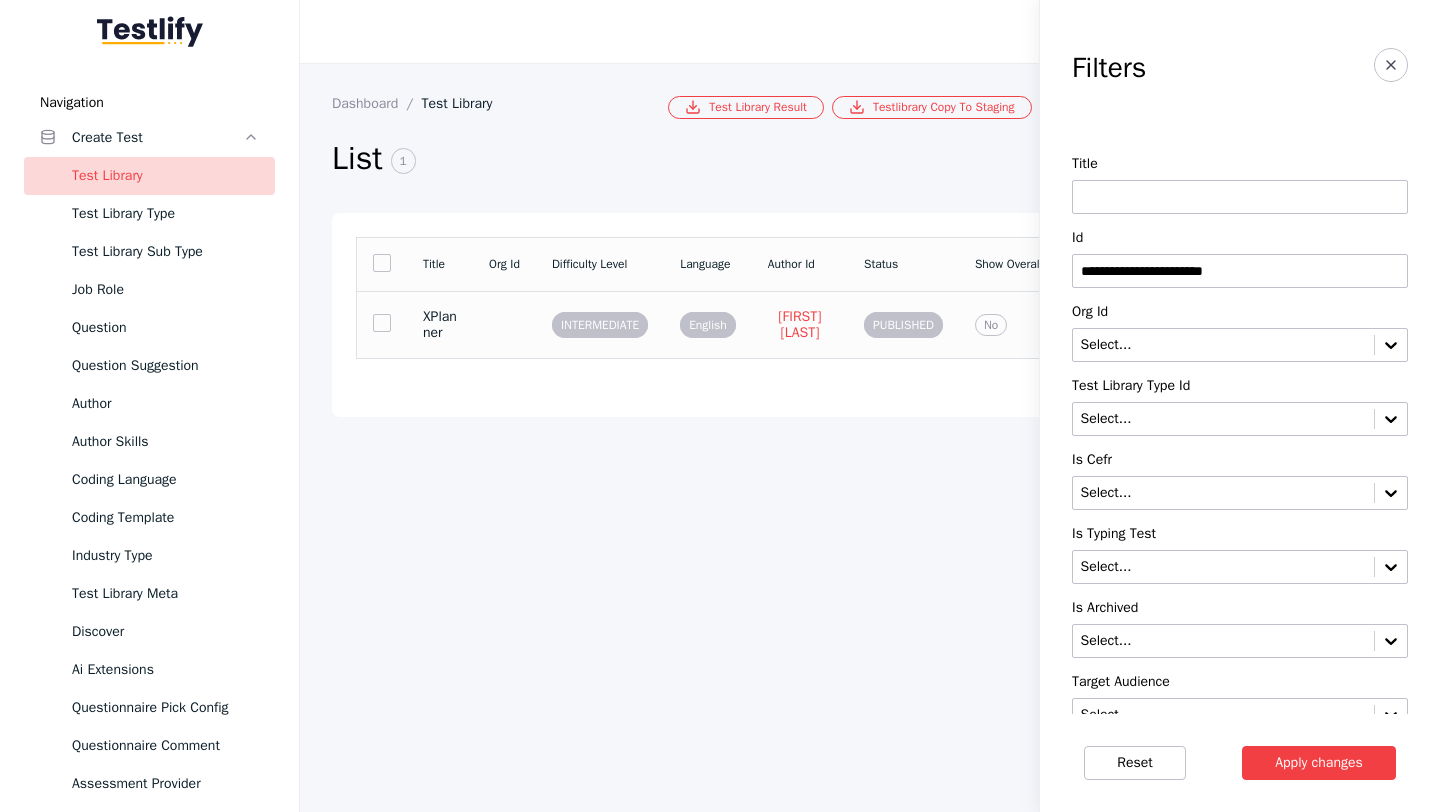 click on "XPlanner" at bounding box center [440, 324] 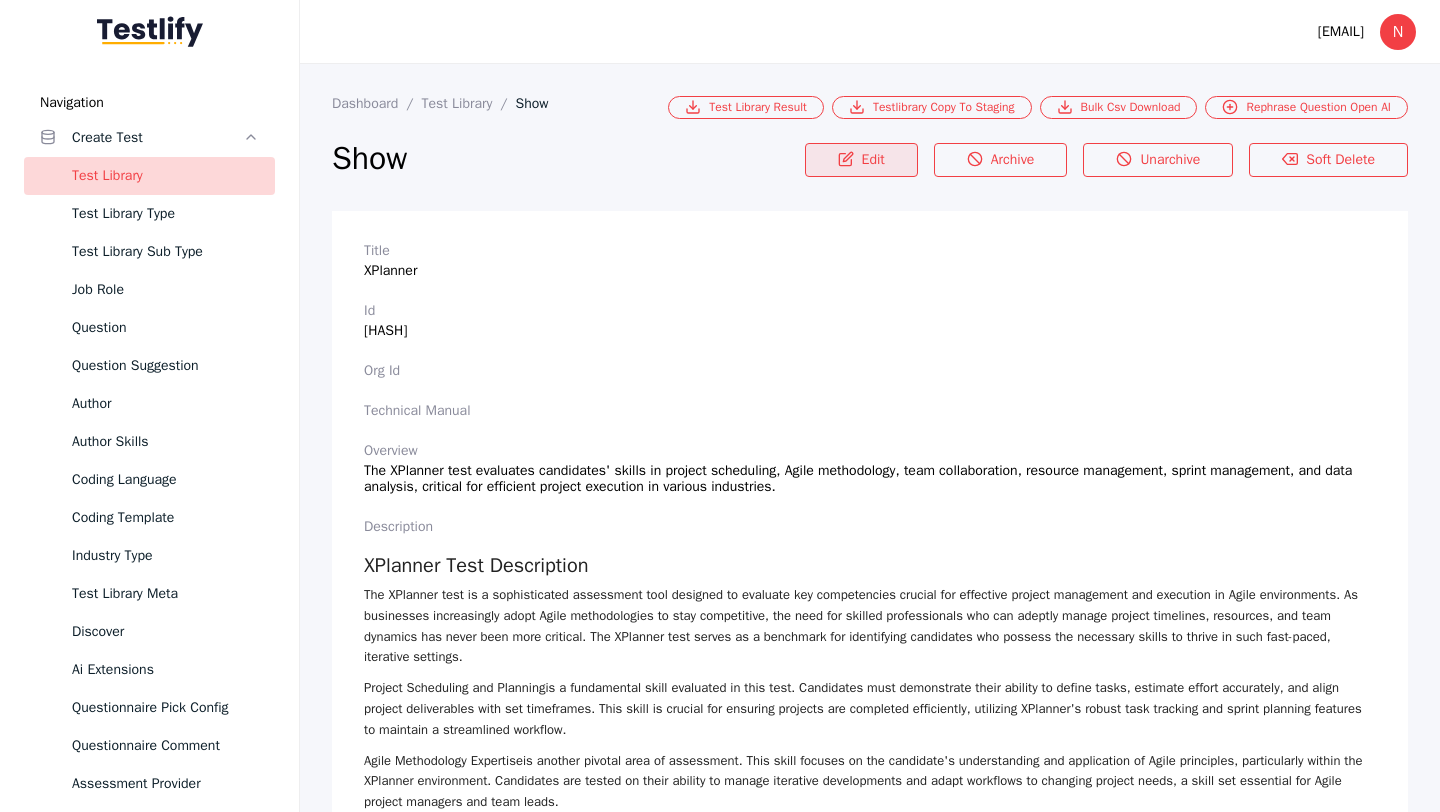 click on "Edit" at bounding box center (861, 160) 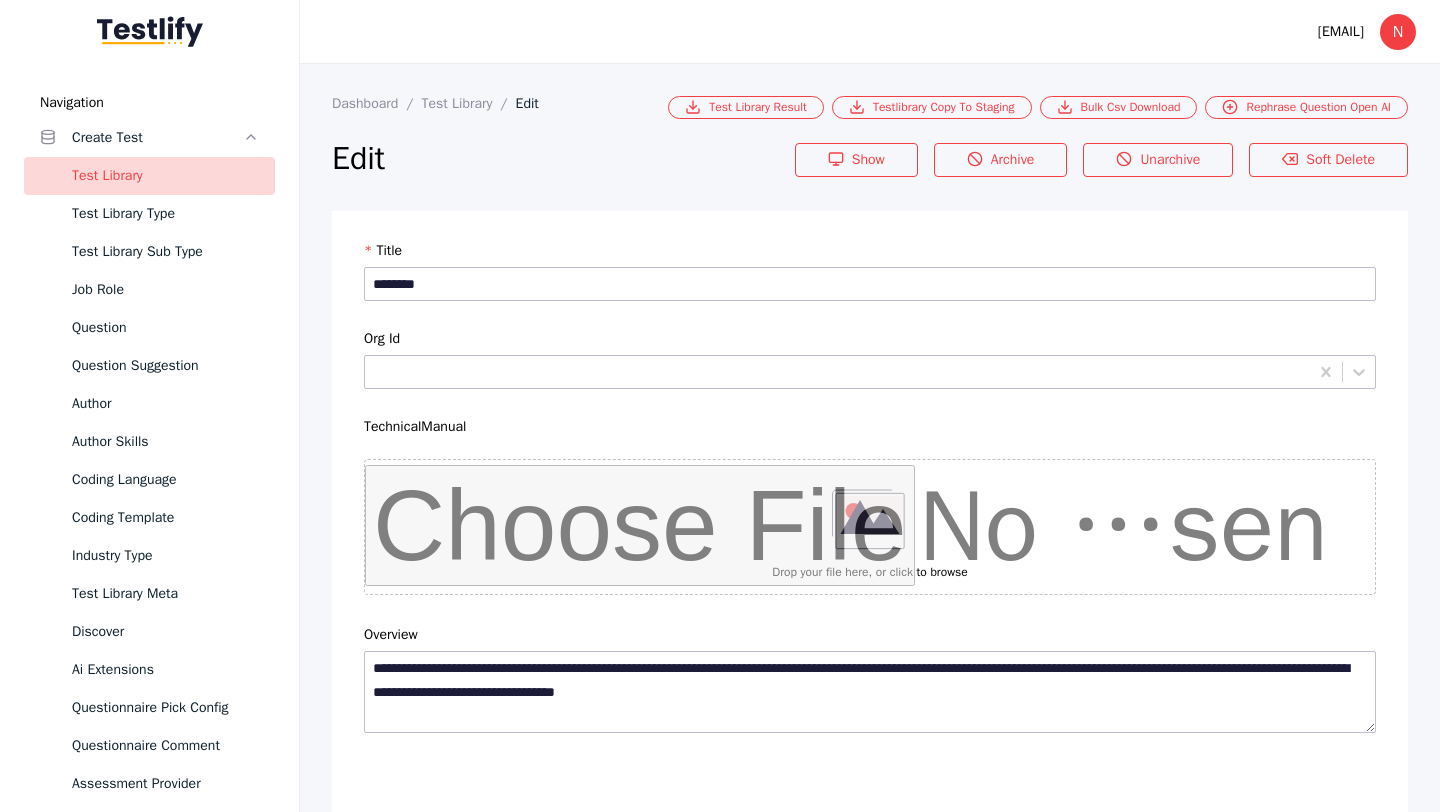 scroll, scrollTop: 4684, scrollLeft: 0, axis: vertical 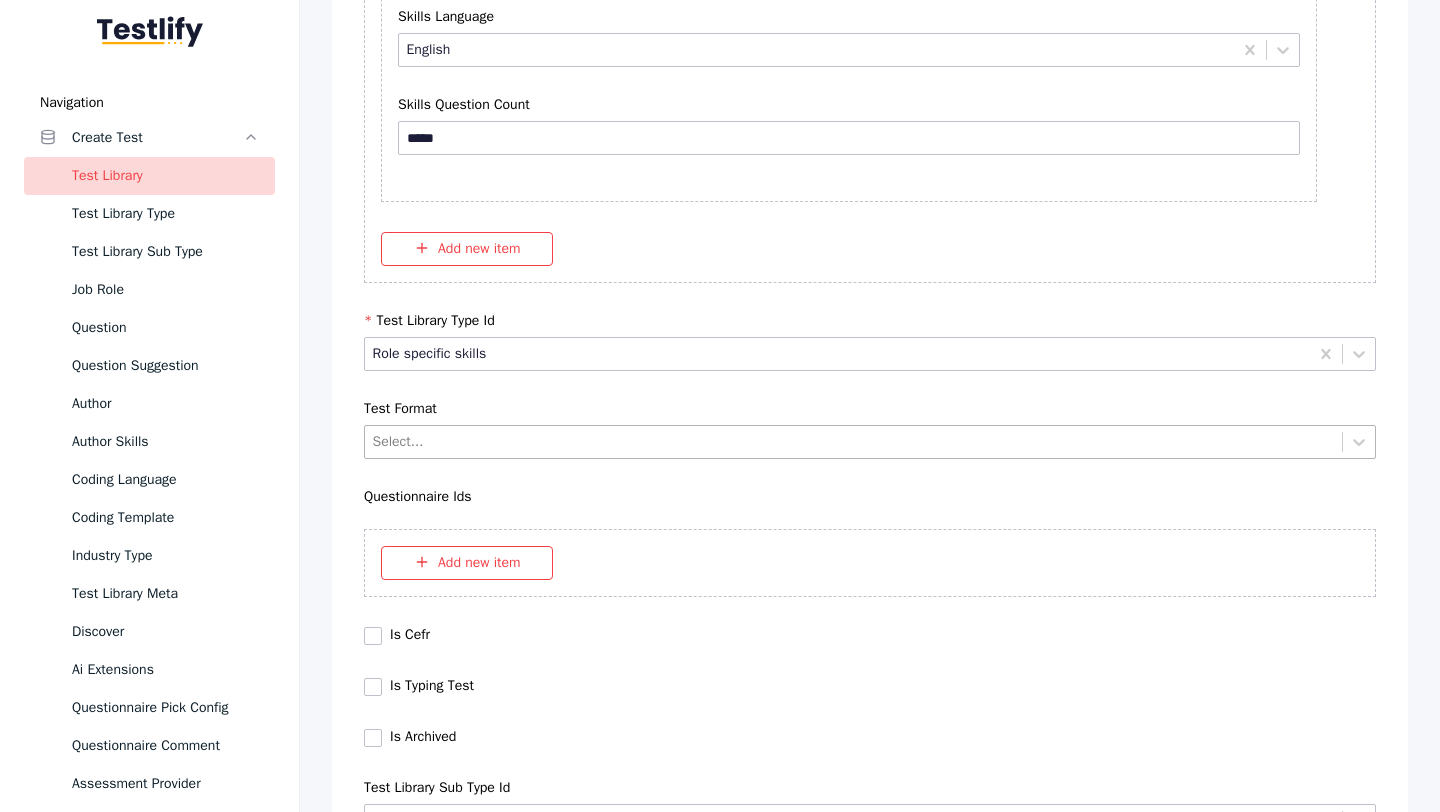 click at bounding box center [854, 441] 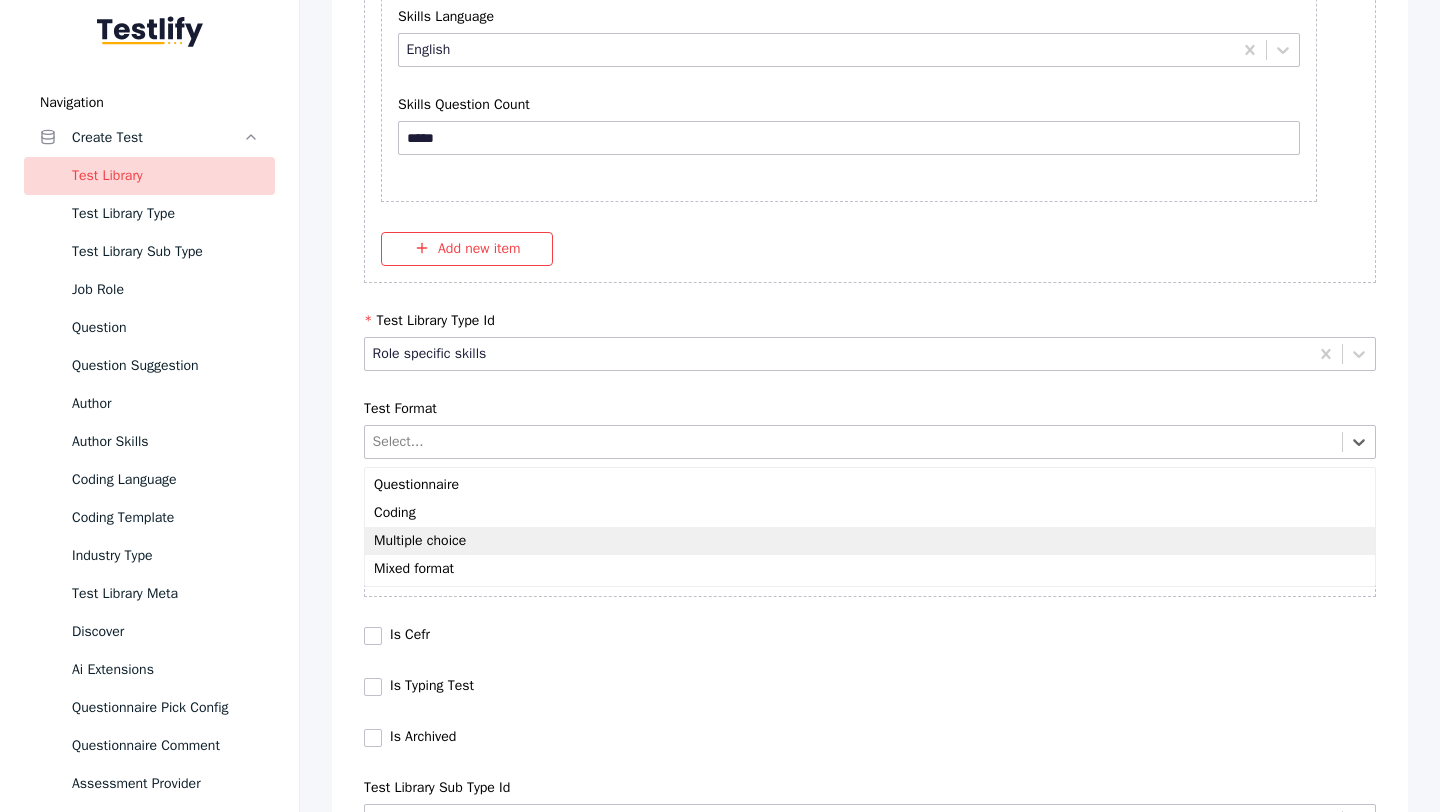 click on "Multiple choice" at bounding box center (870, 541) 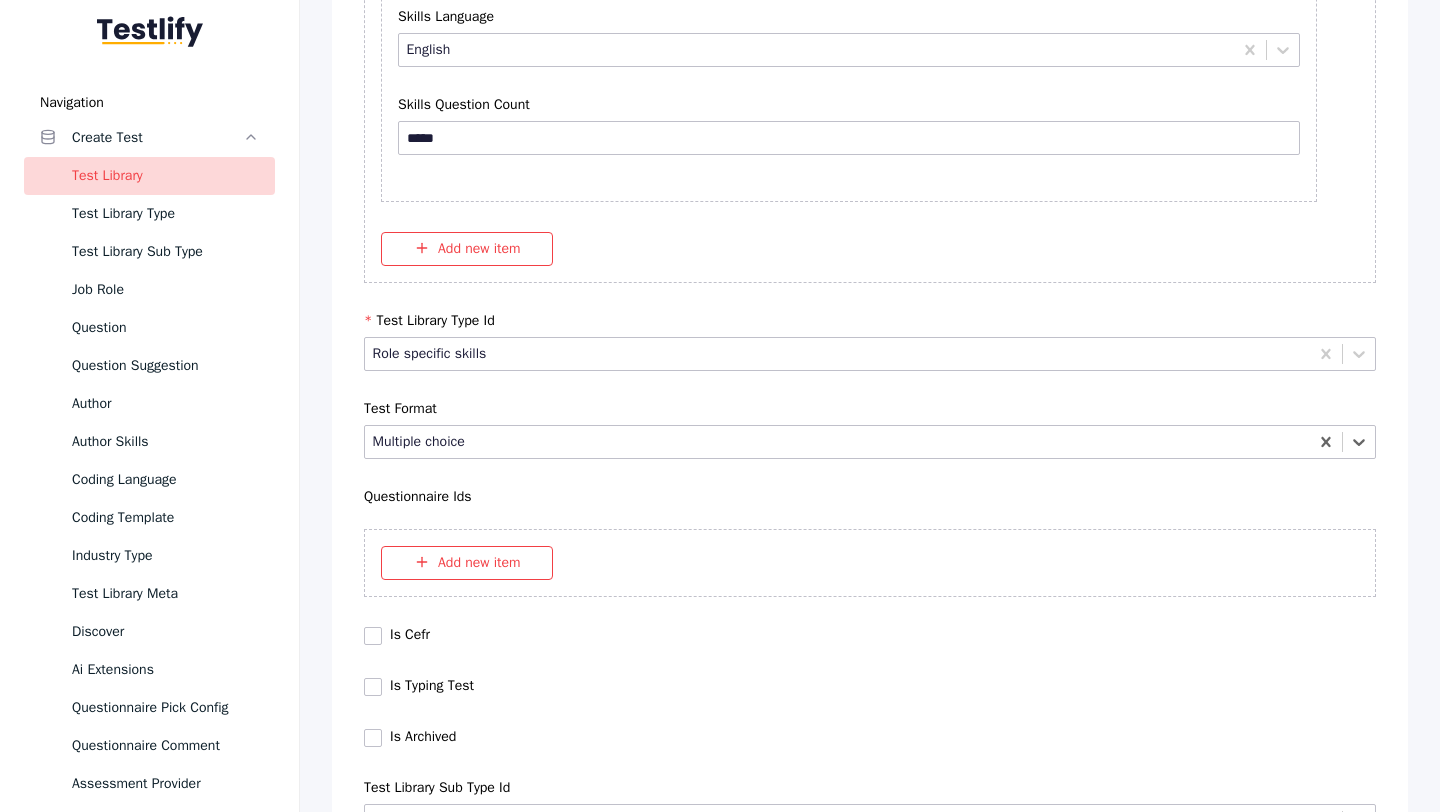 click on "Save" at bounding box center (870, 10279) 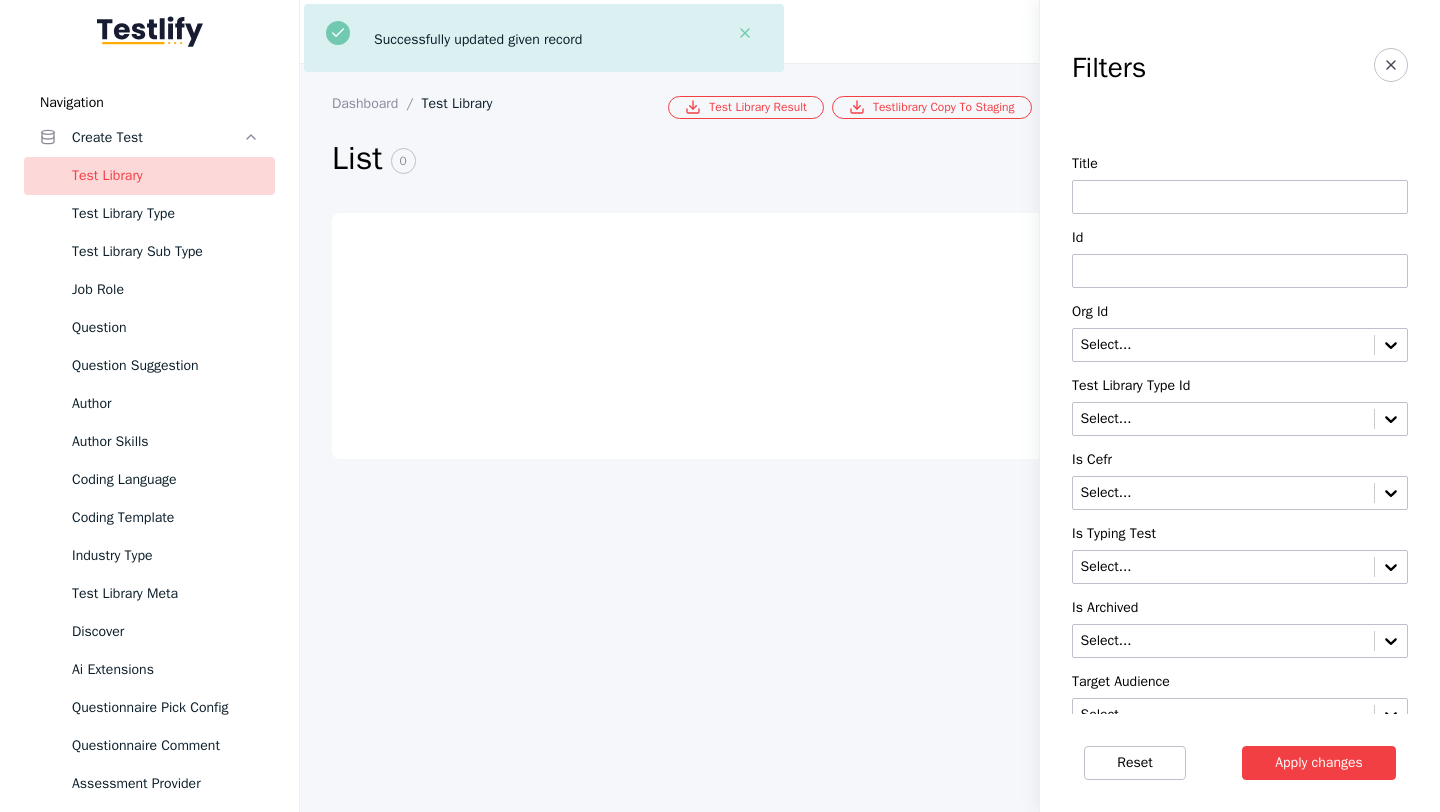 scroll, scrollTop: 0, scrollLeft: 0, axis: both 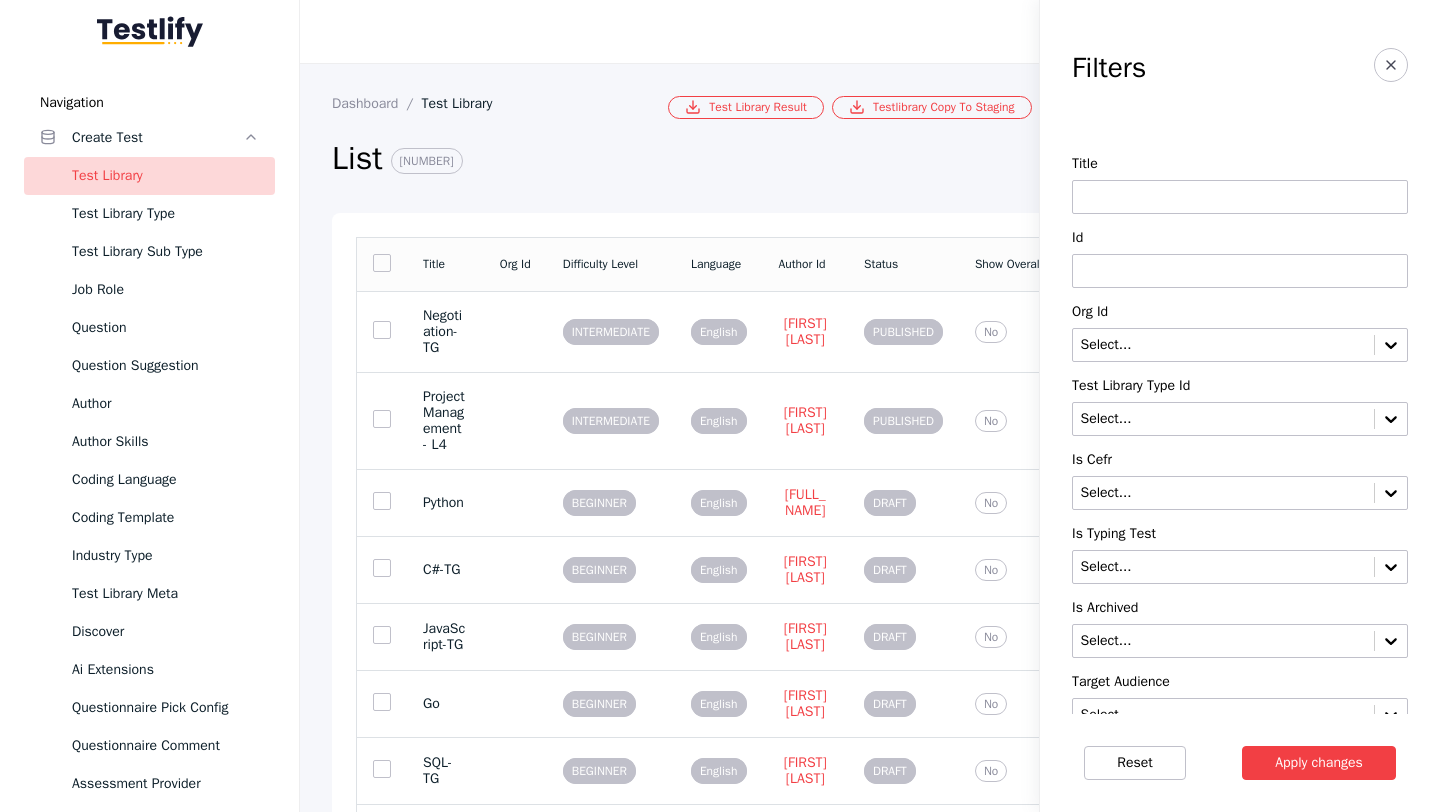 click at bounding box center [1240, 271] 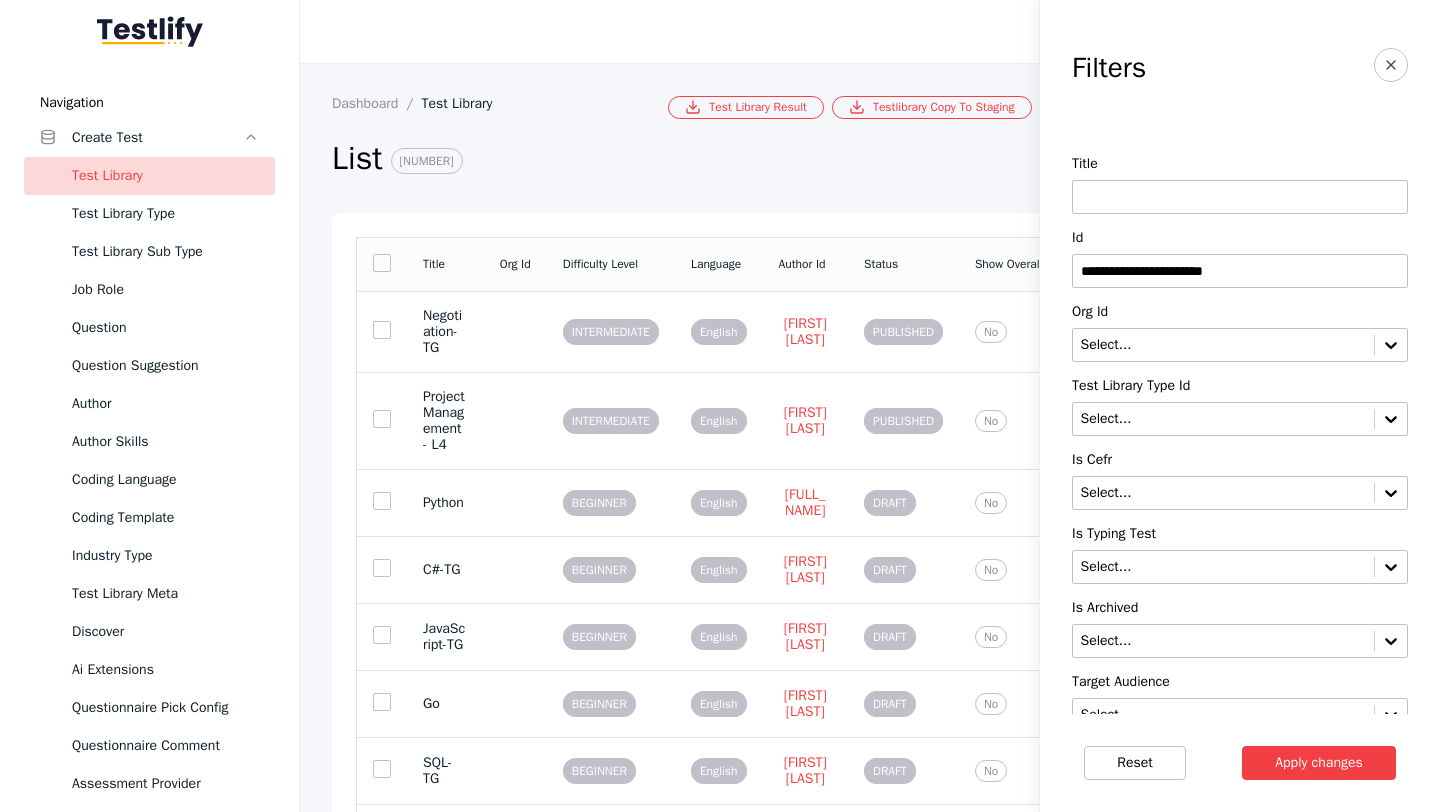 type on "**********" 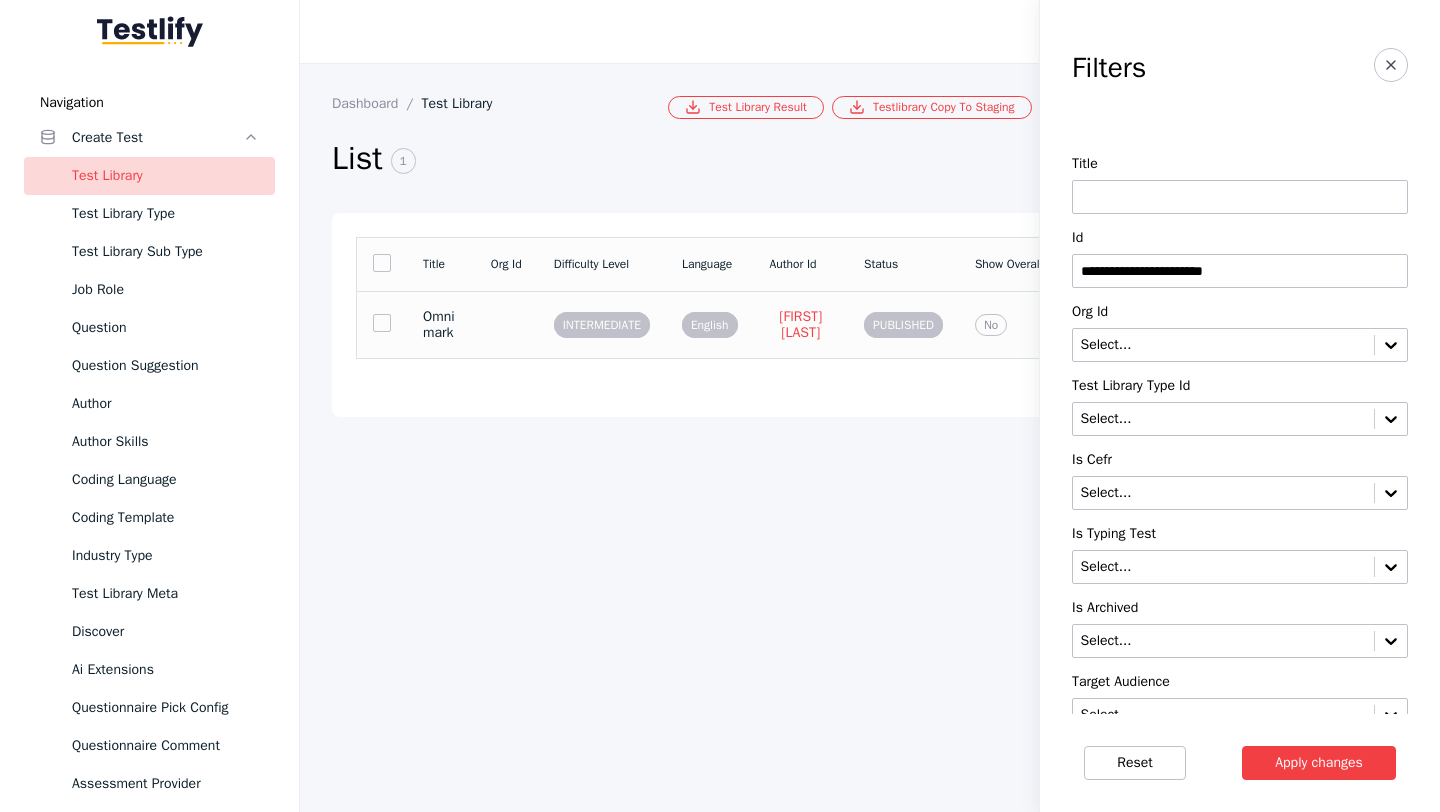 click on "Omnimark" at bounding box center [441, 324] 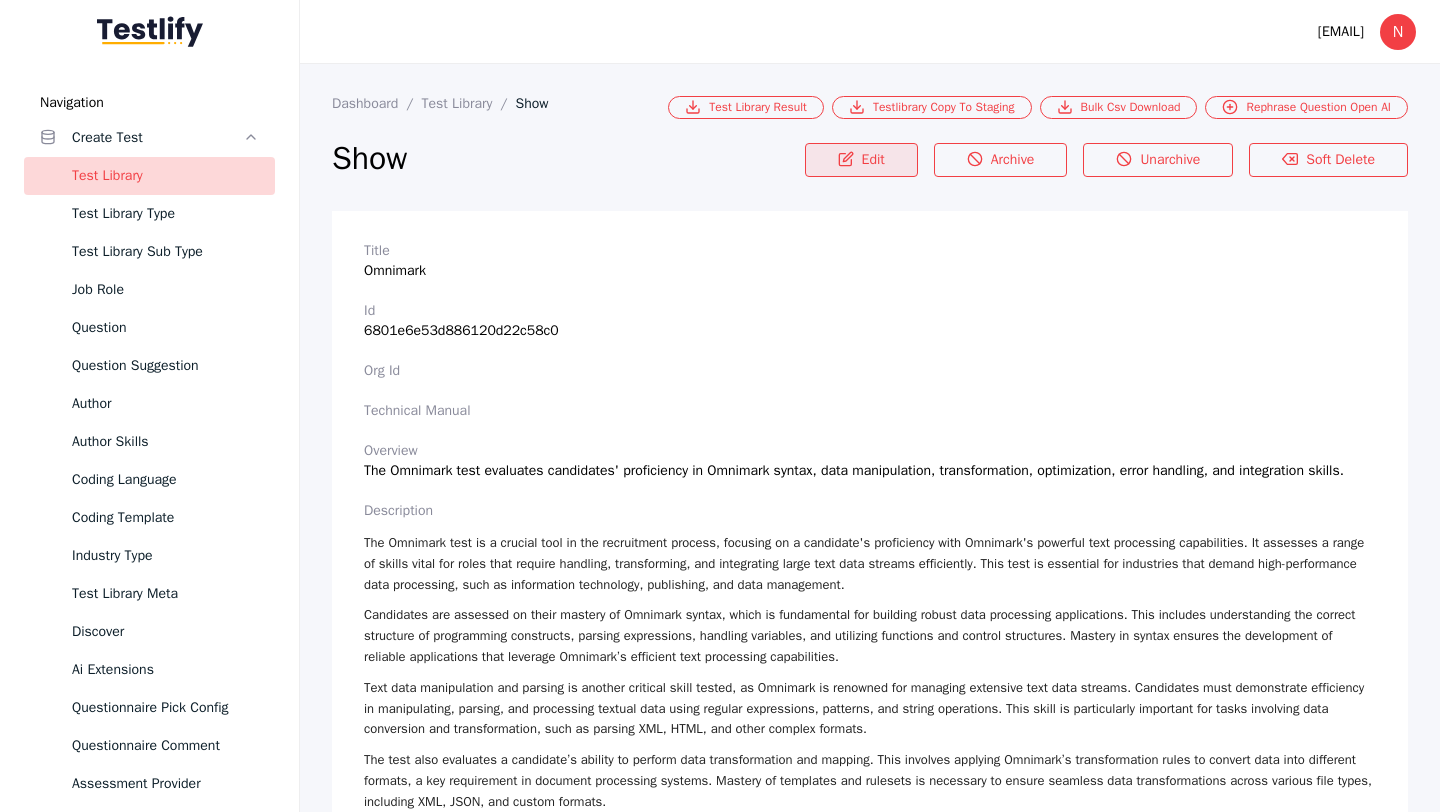 click on "Edit" at bounding box center (861, 160) 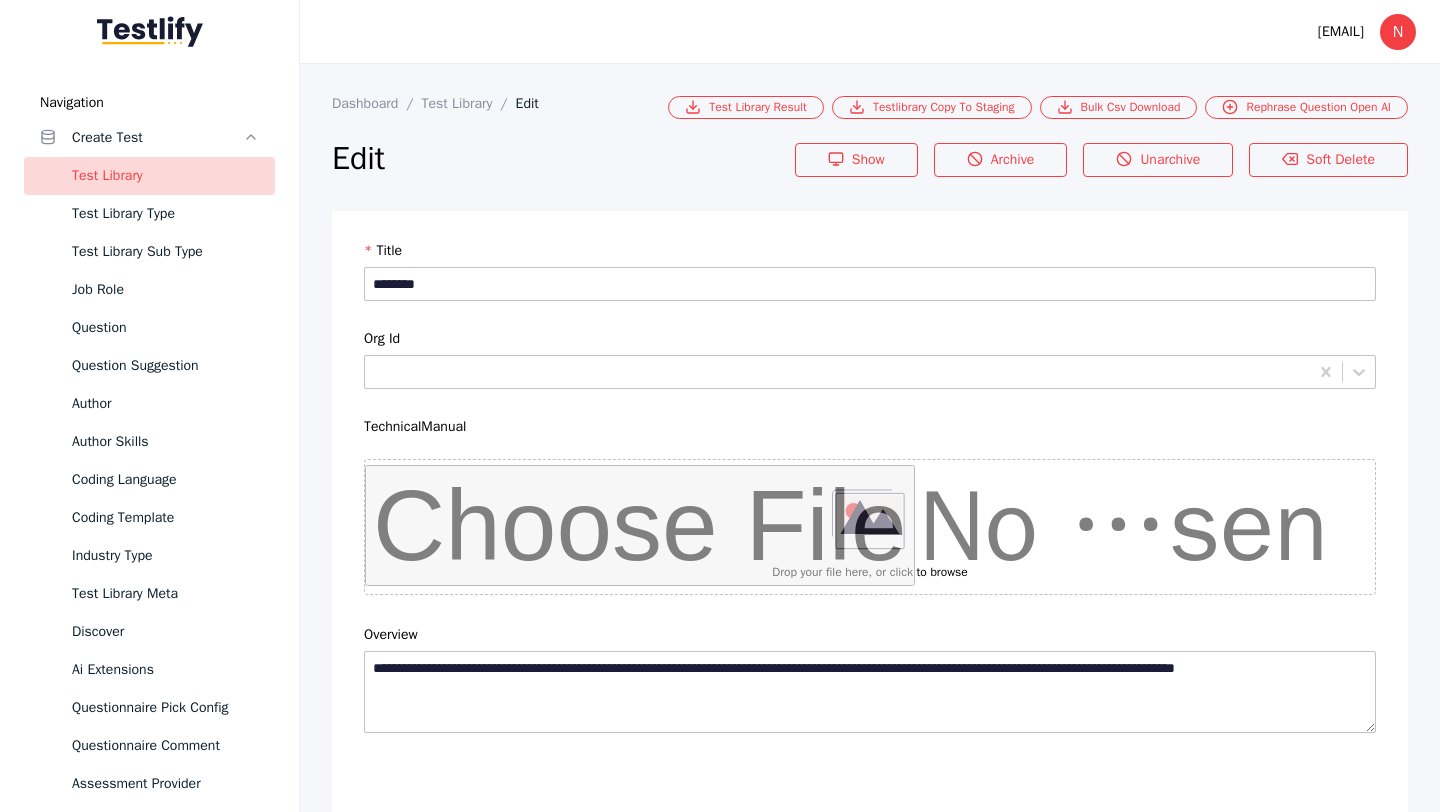 scroll, scrollTop: 4684, scrollLeft: 0, axis: vertical 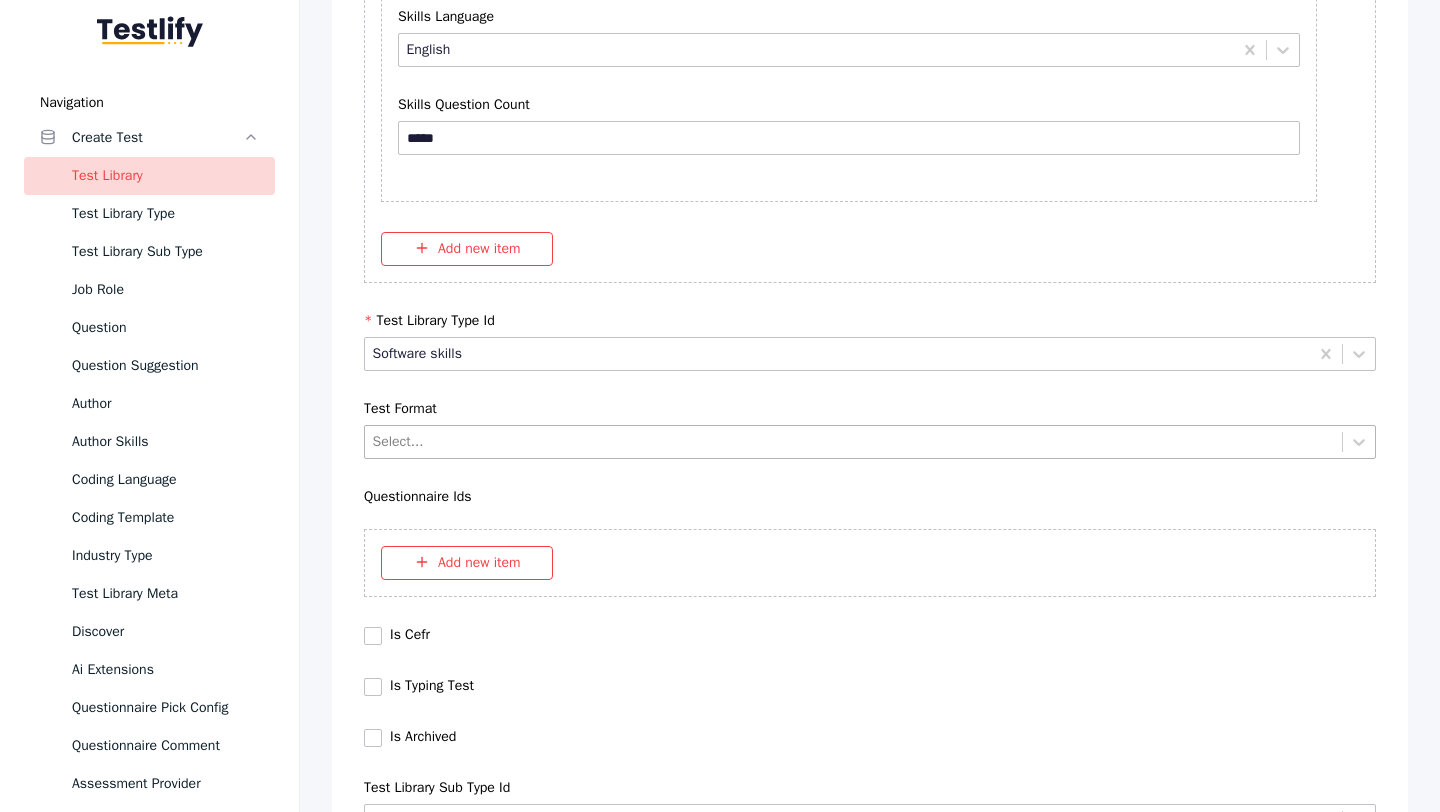 click at bounding box center [854, 441] 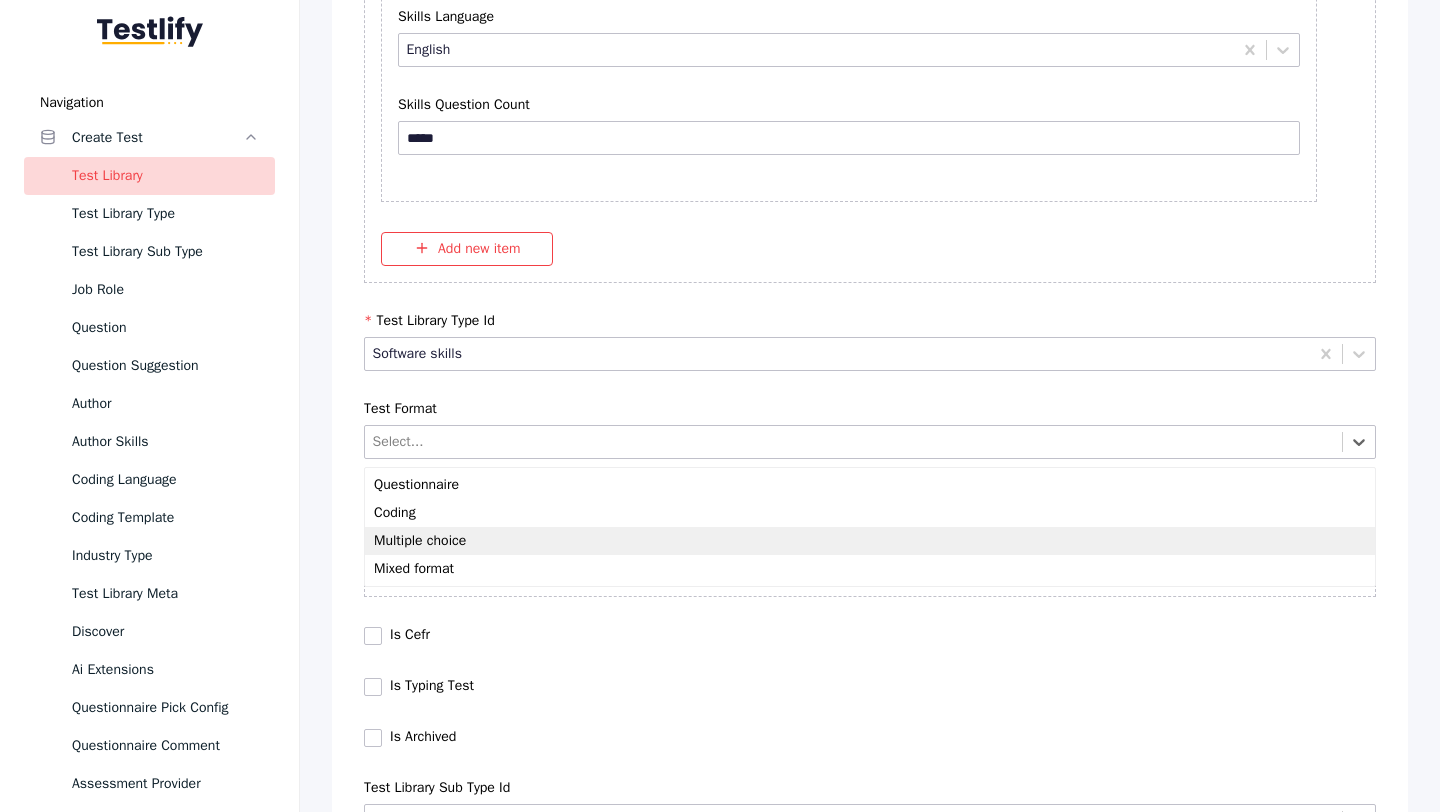 click on "Multiple choice" at bounding box center [870, 541] 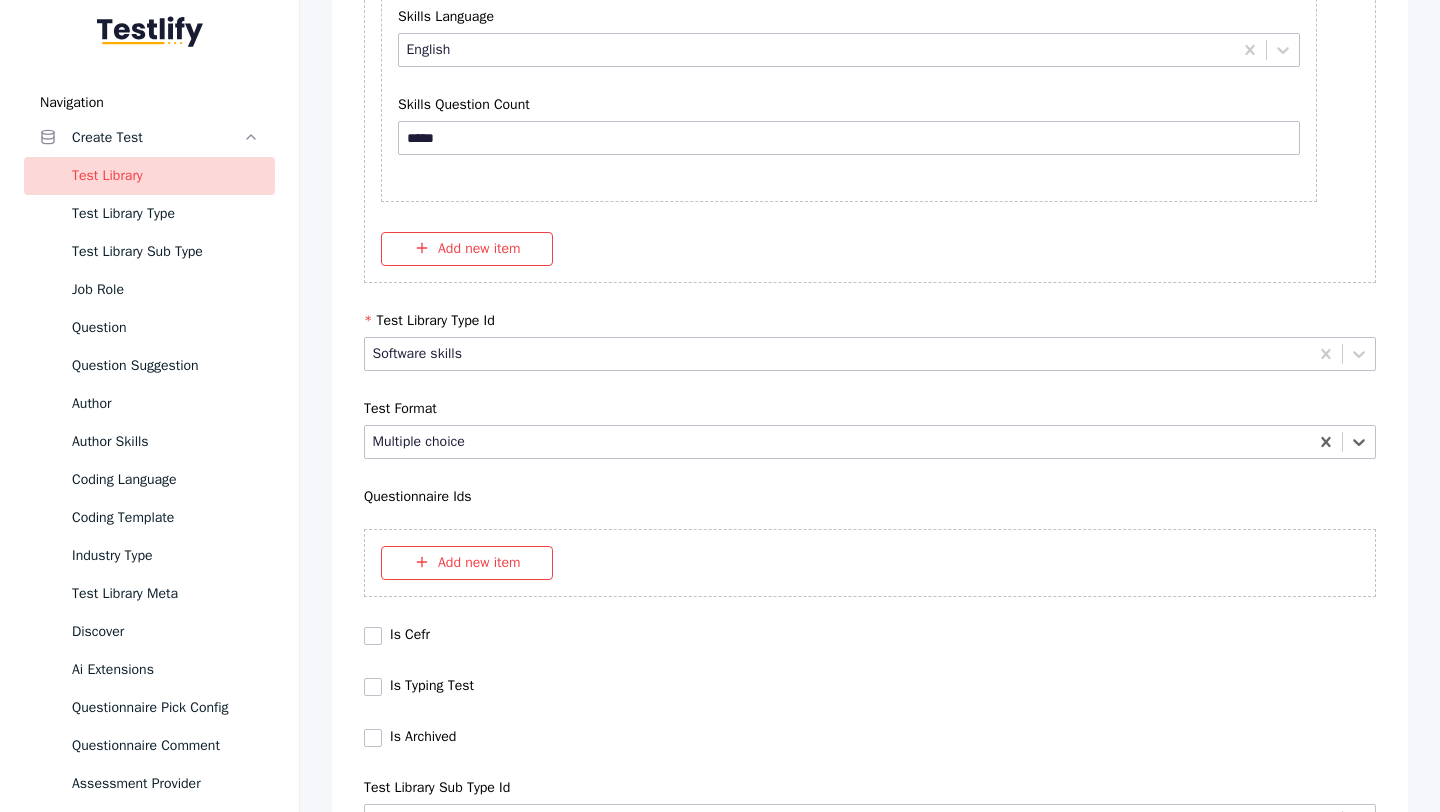 click on "Save" at bounding box center (870, 10279) 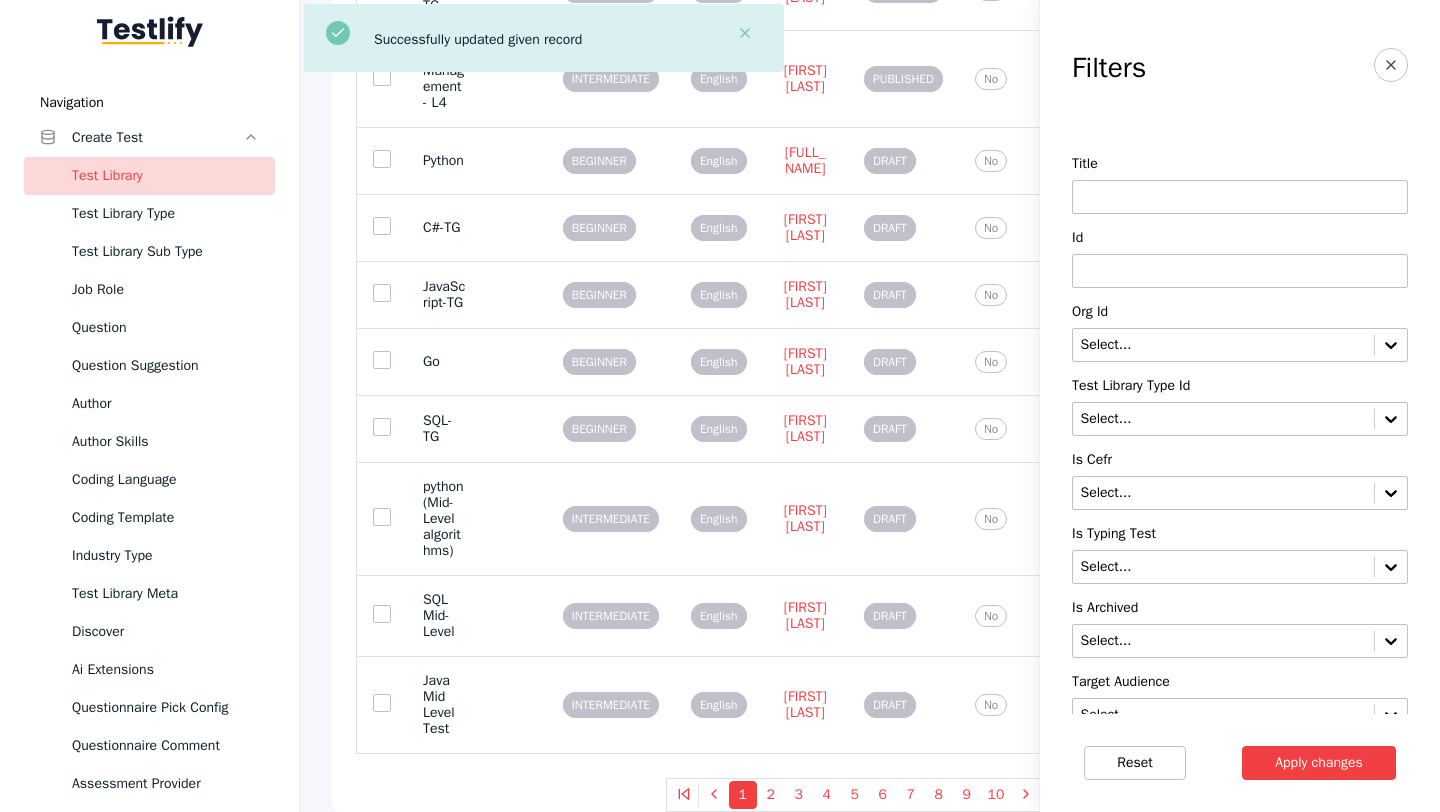 scroll, scrollTop: 0, scrollLeft: 0, axis: both 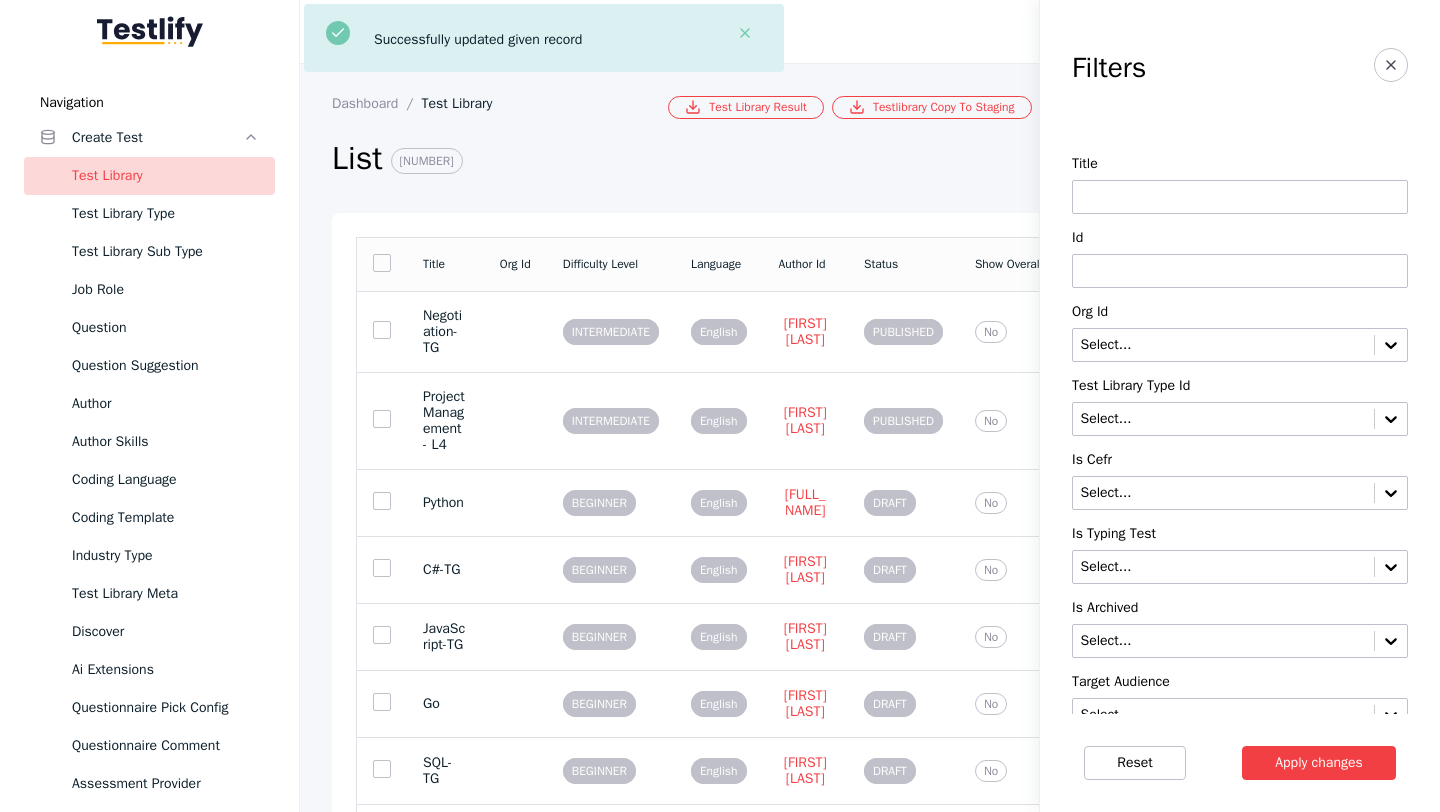 click at bounding box center [1240, 271] 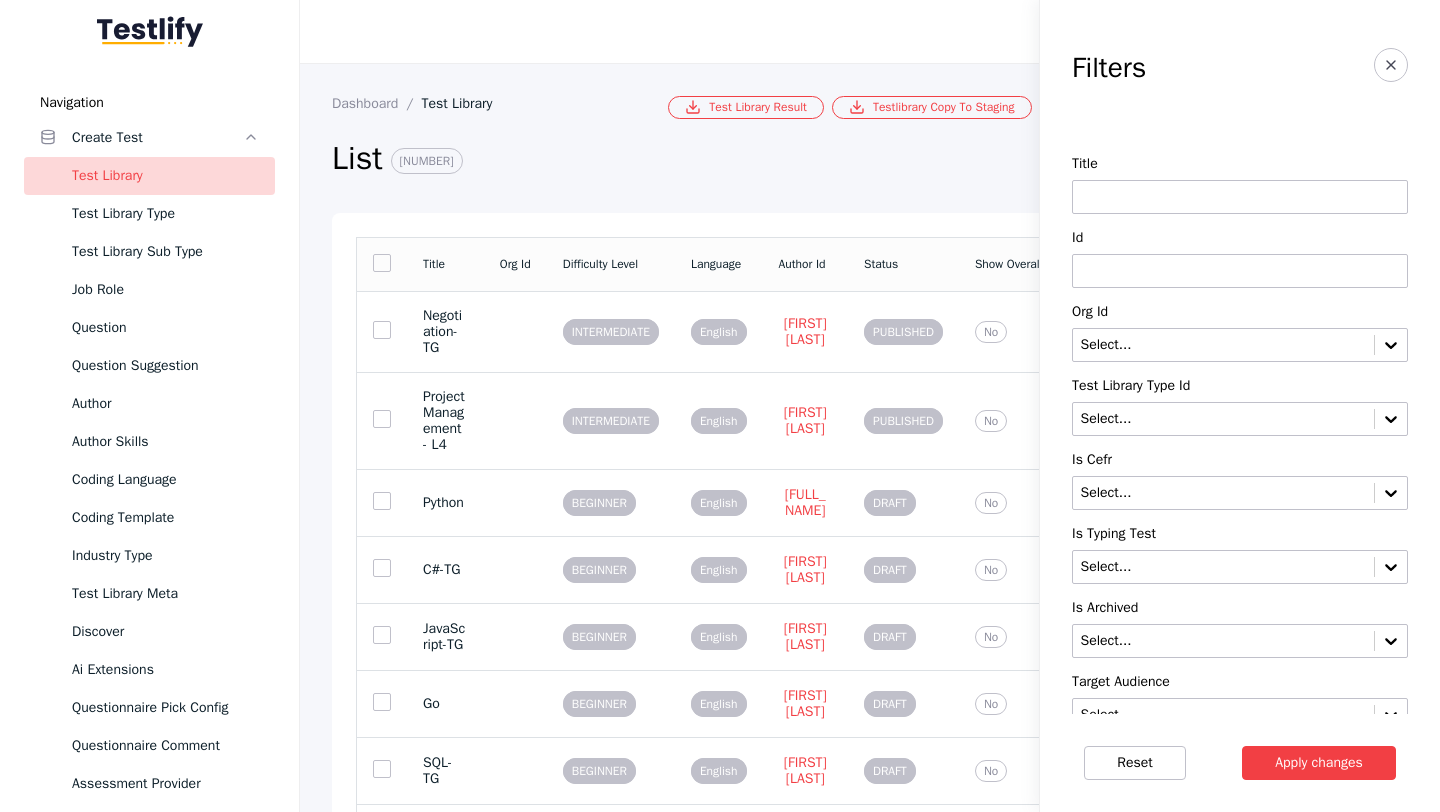 paste on "**********" 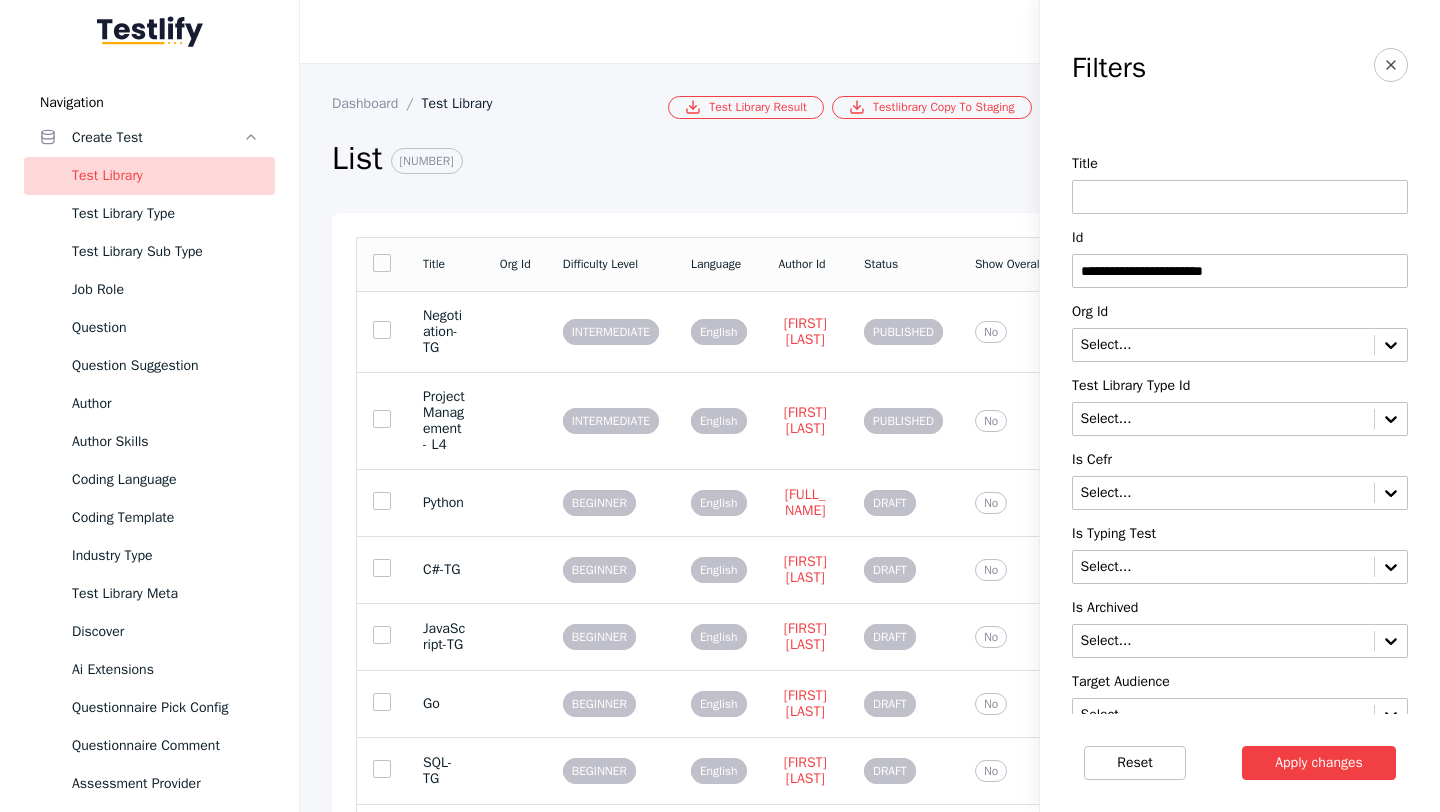type on "**********" 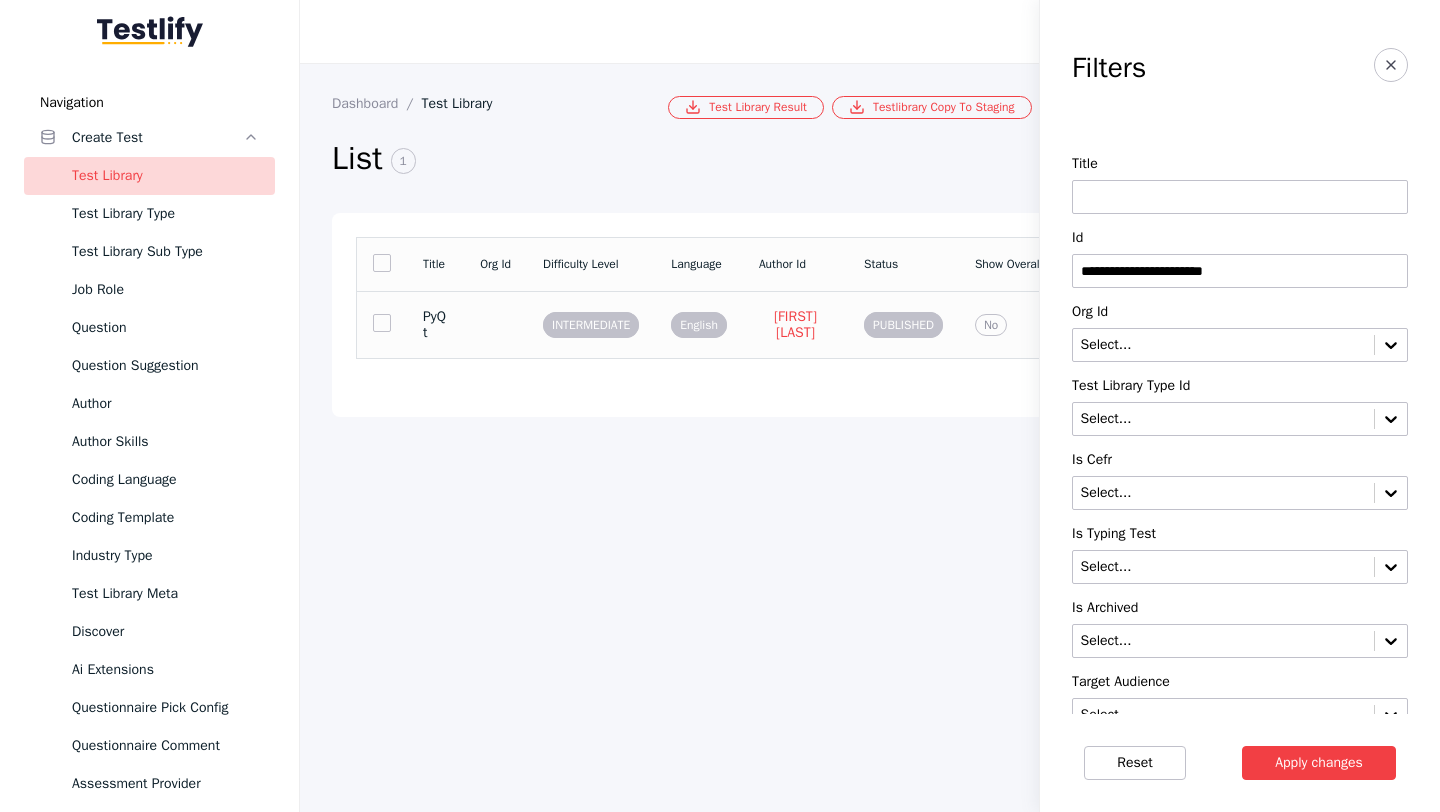 click on "PyQt" at bounding box center [435, 325] 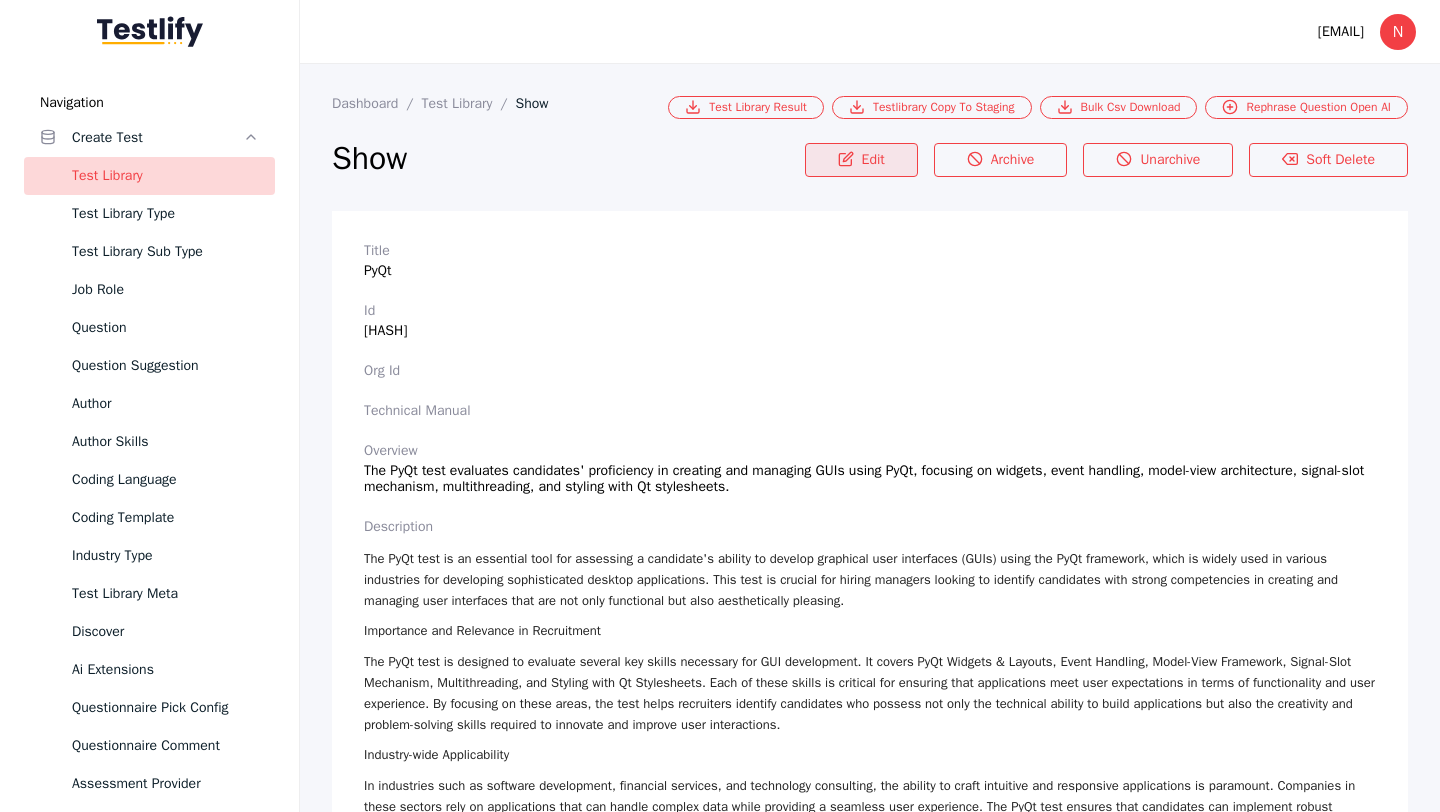 click at bounding box center (846, 160) 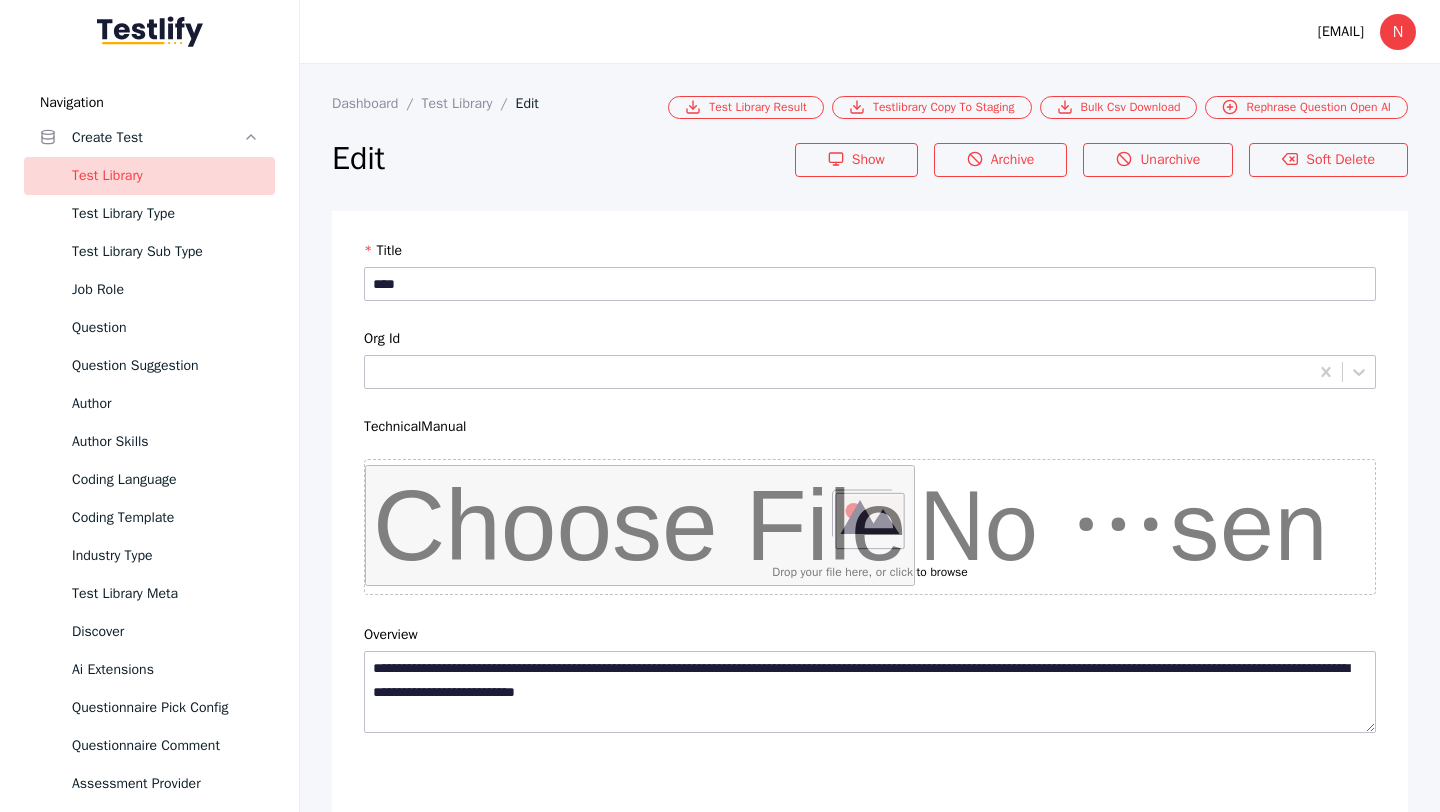 scroll, scrollTop: 4684, scrollLeft: 0, axis: vertical 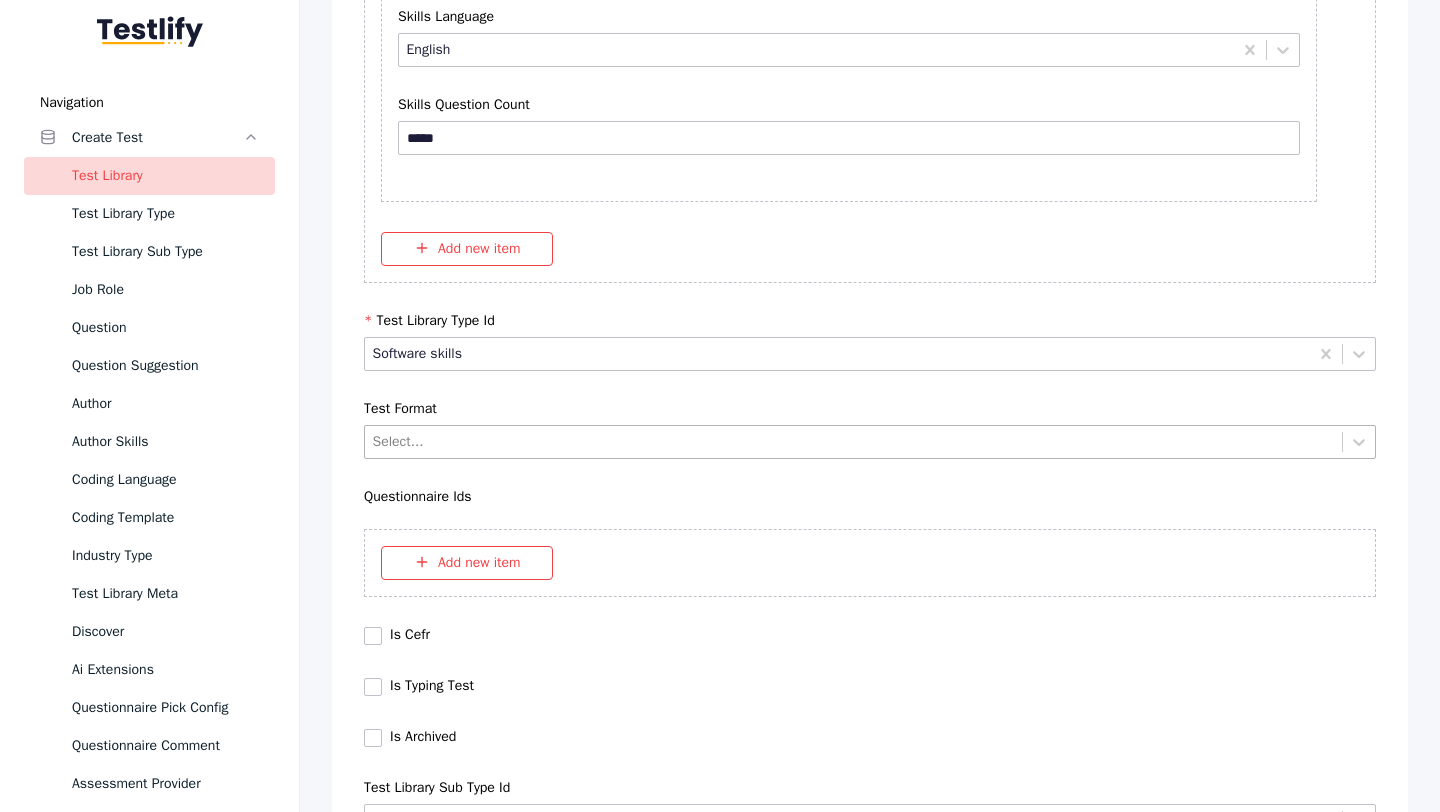 click at bounding box center [854, 441] 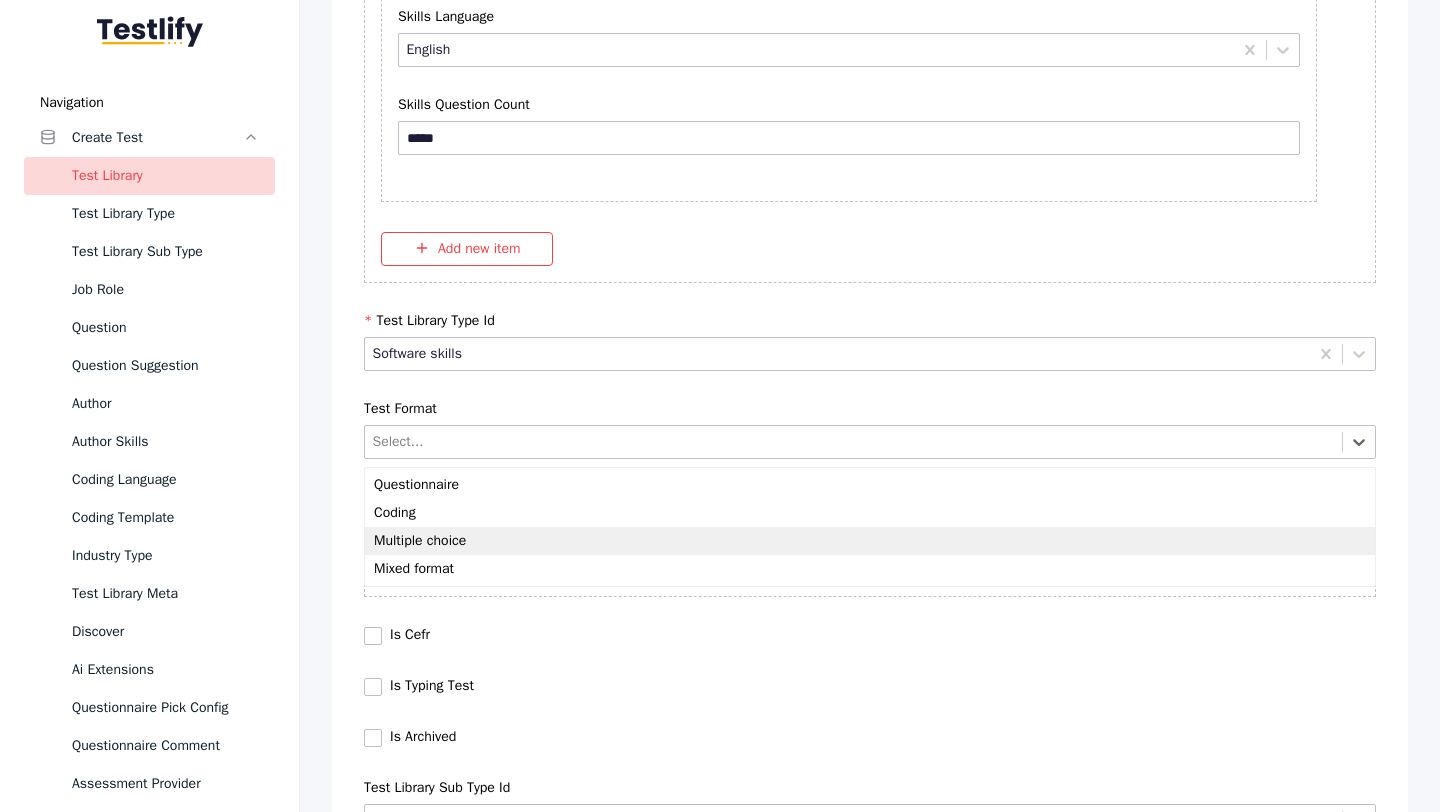 click on "Multiple choice" at bounding box center (870, 541) 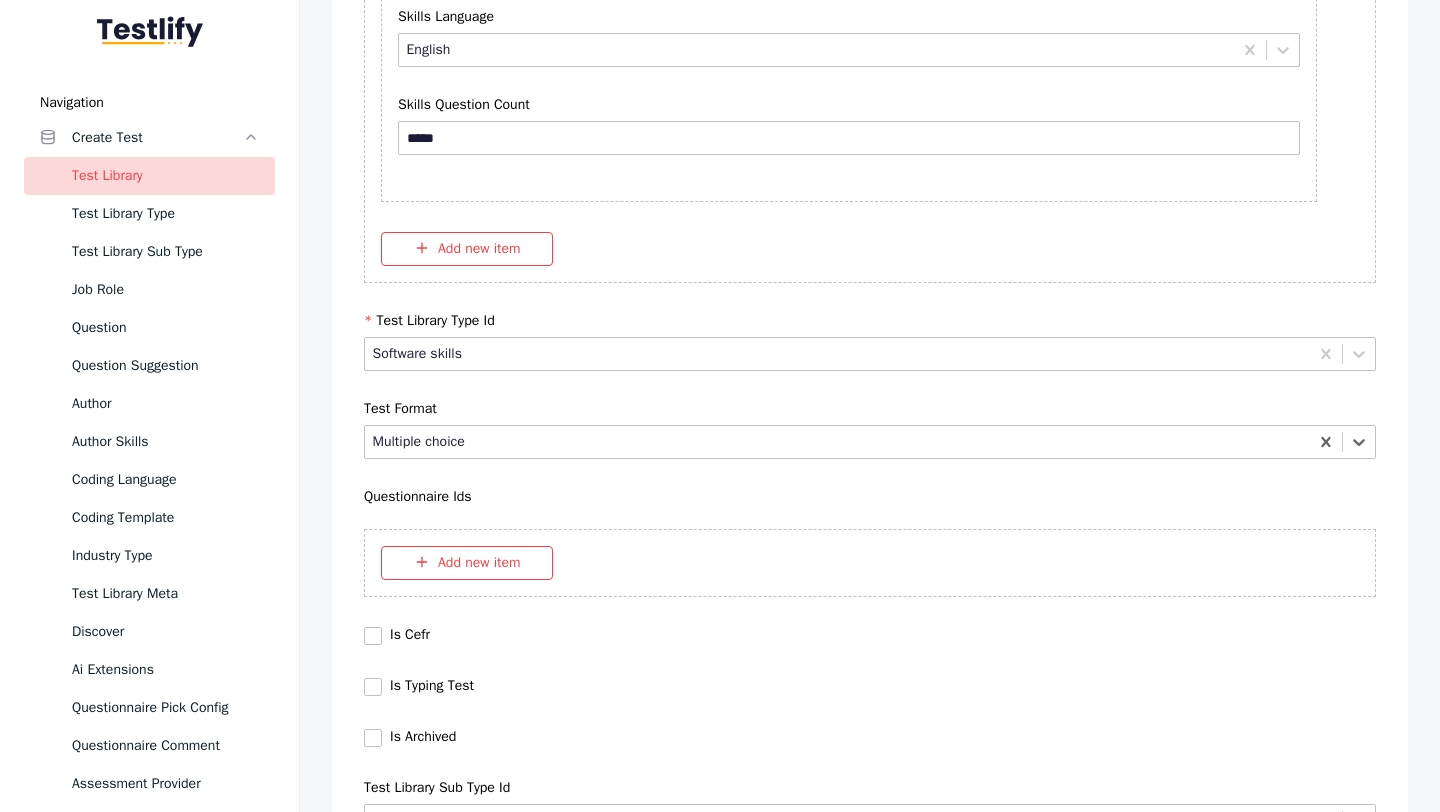 click on "Save" at bounding box center (870, 10279) 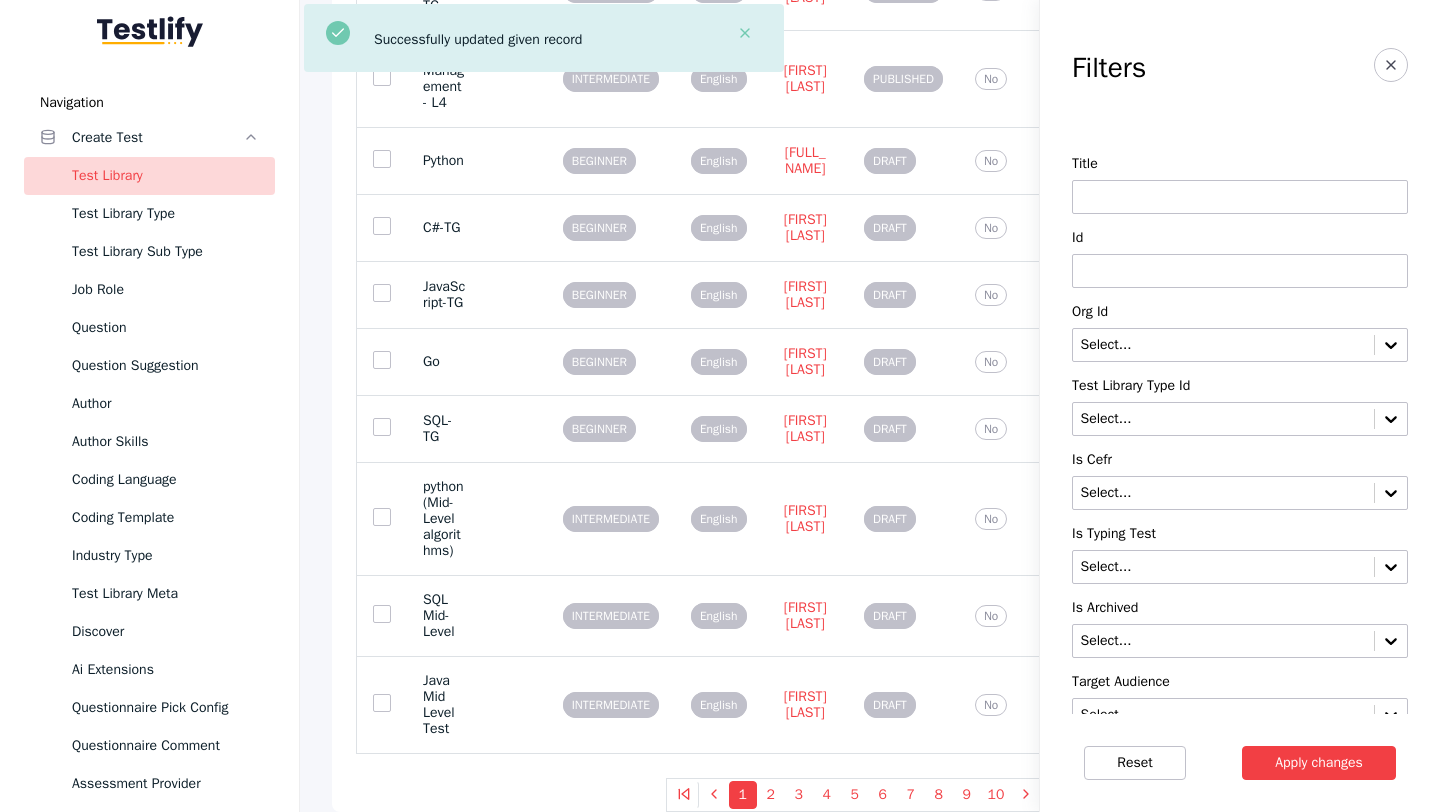 scroll, scrollTop: 0, scrollLeft: 0, axis: both 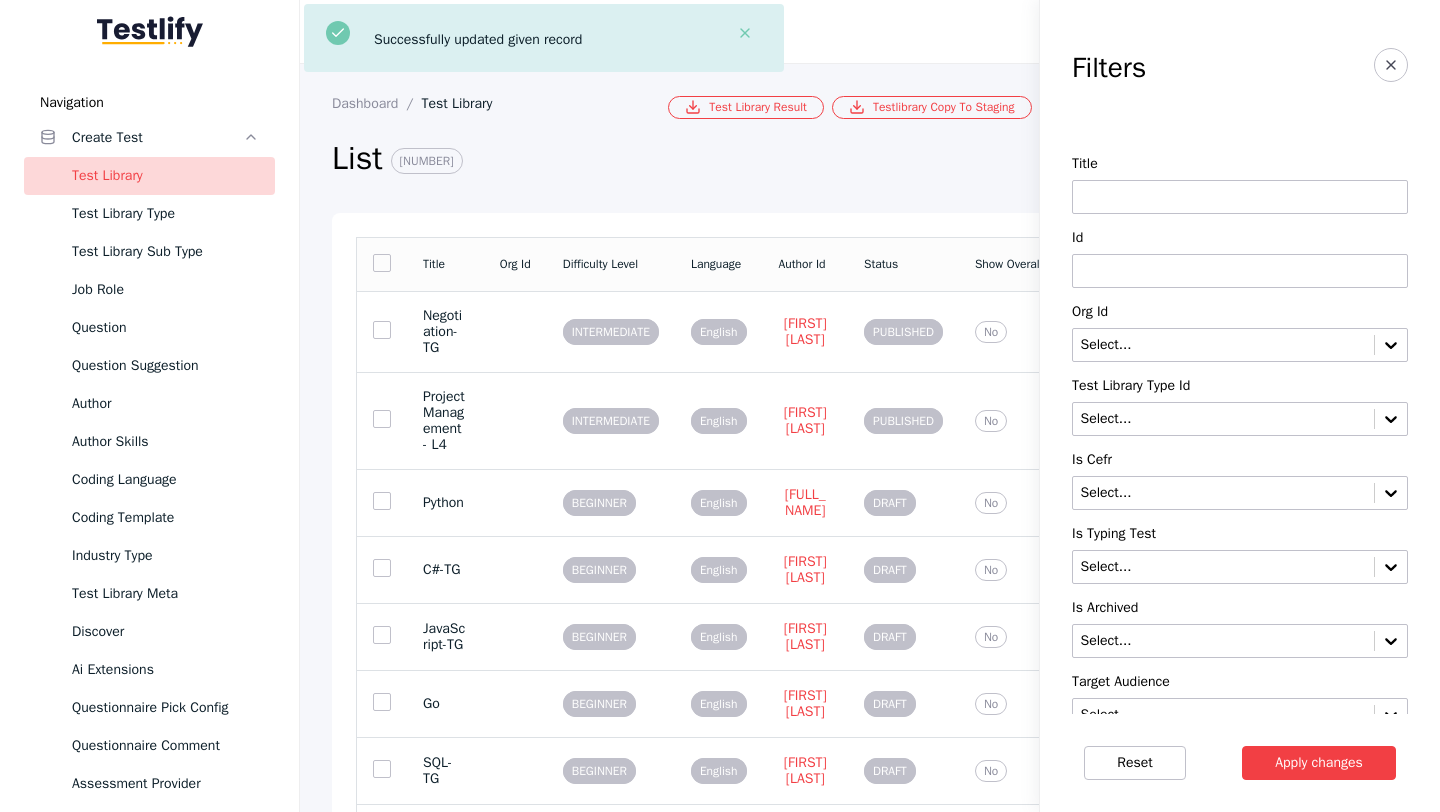 click at bounding box center (1240, 271) 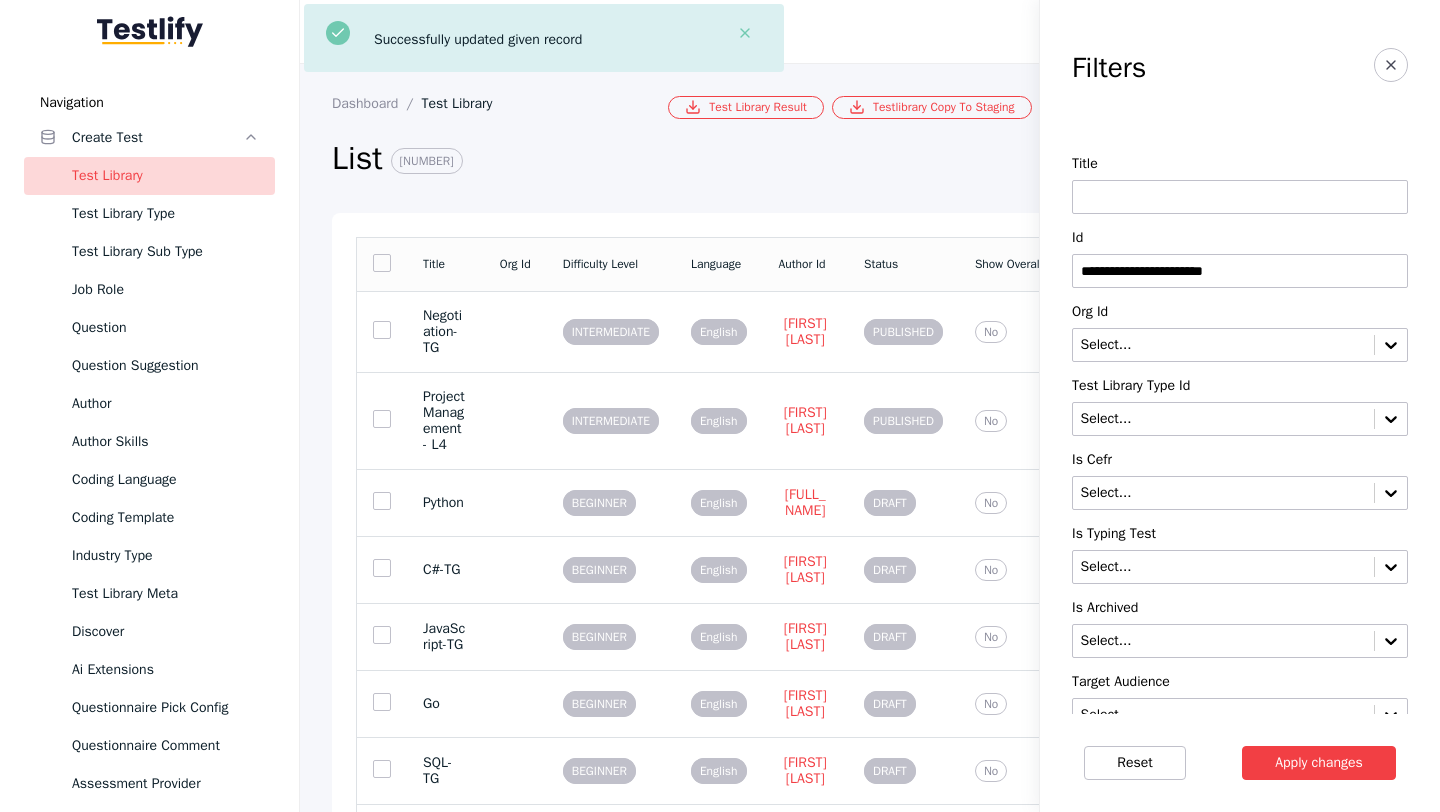type on "**********" 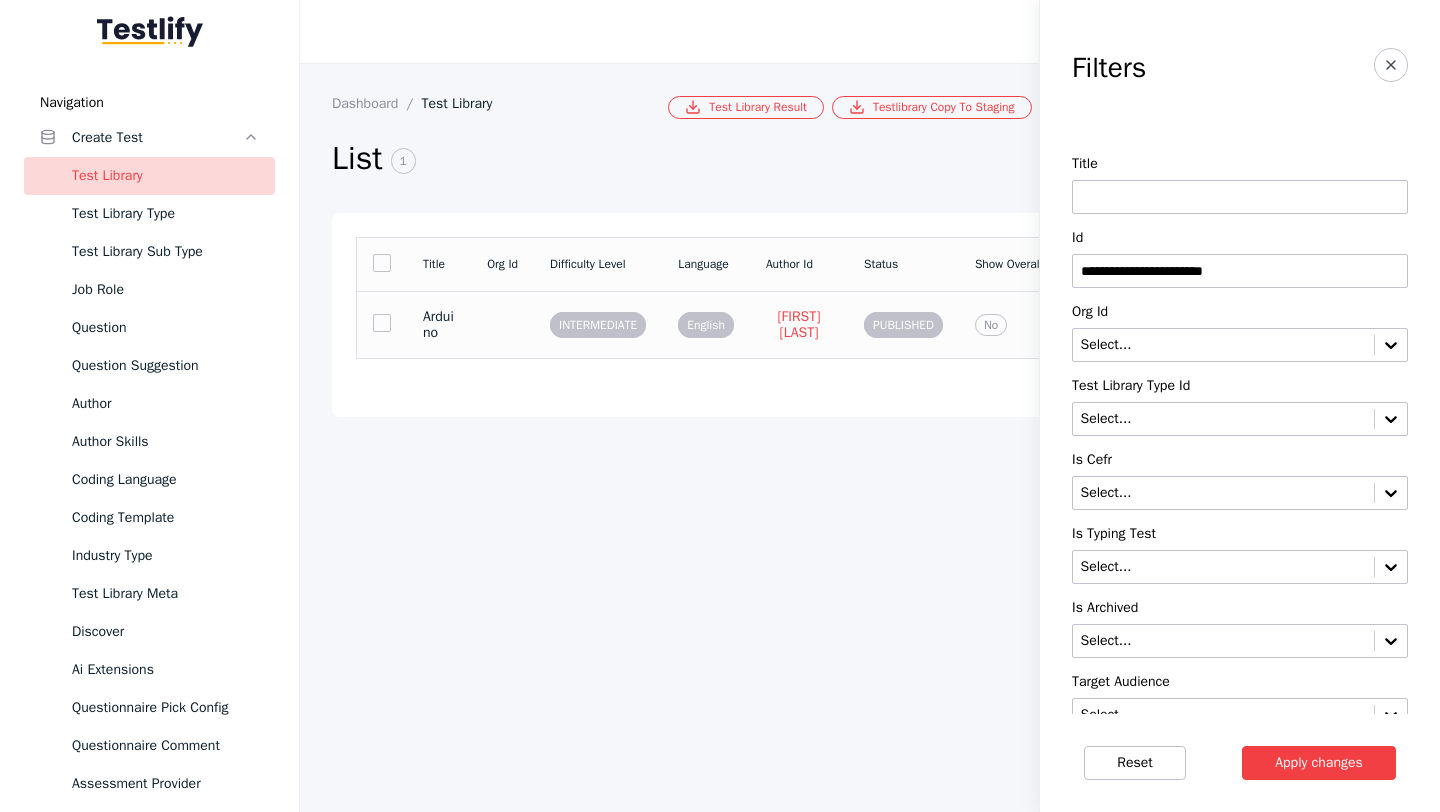 click on "Arduino" at bounding box center (439, 325) 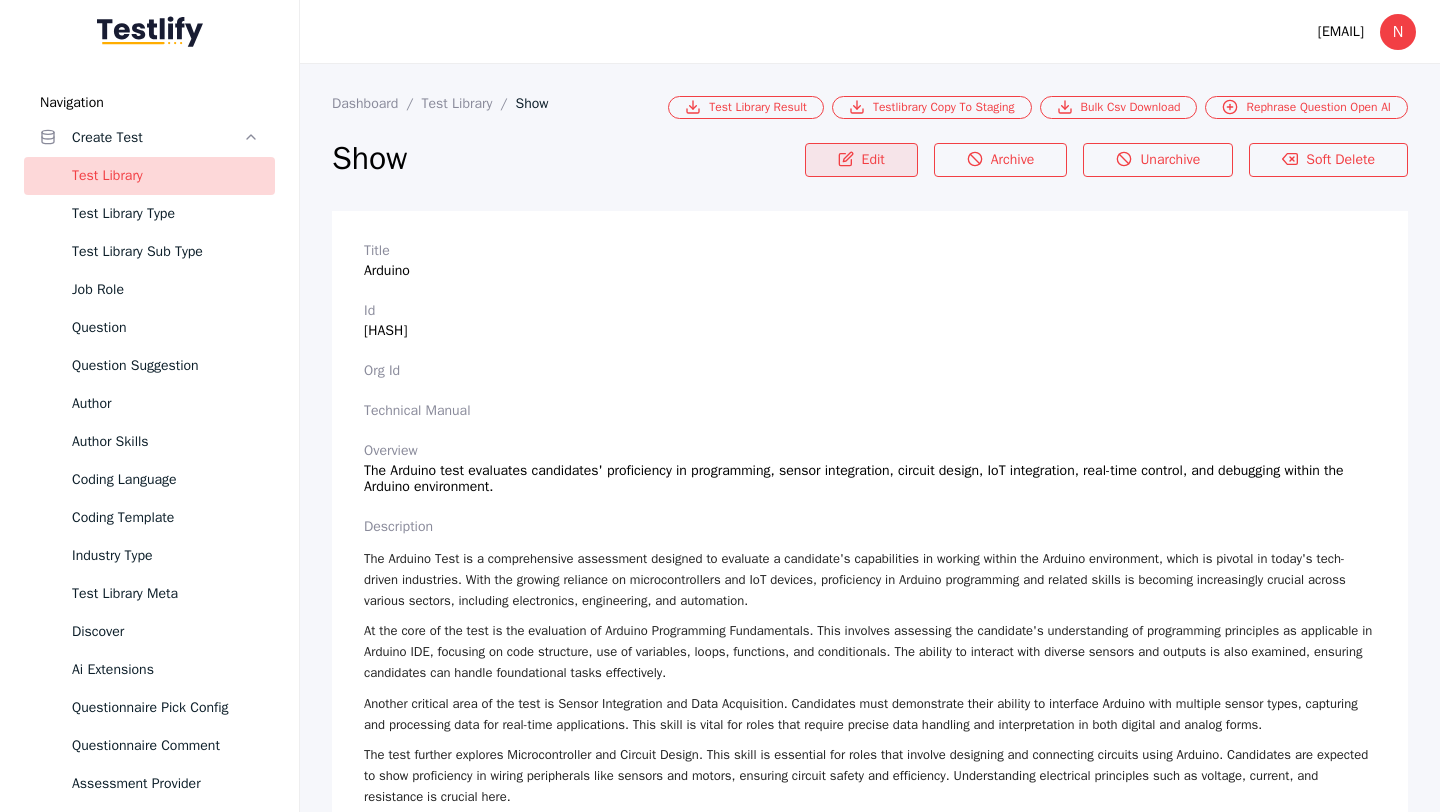 click on "Edit" at bounding box center [861, 160] 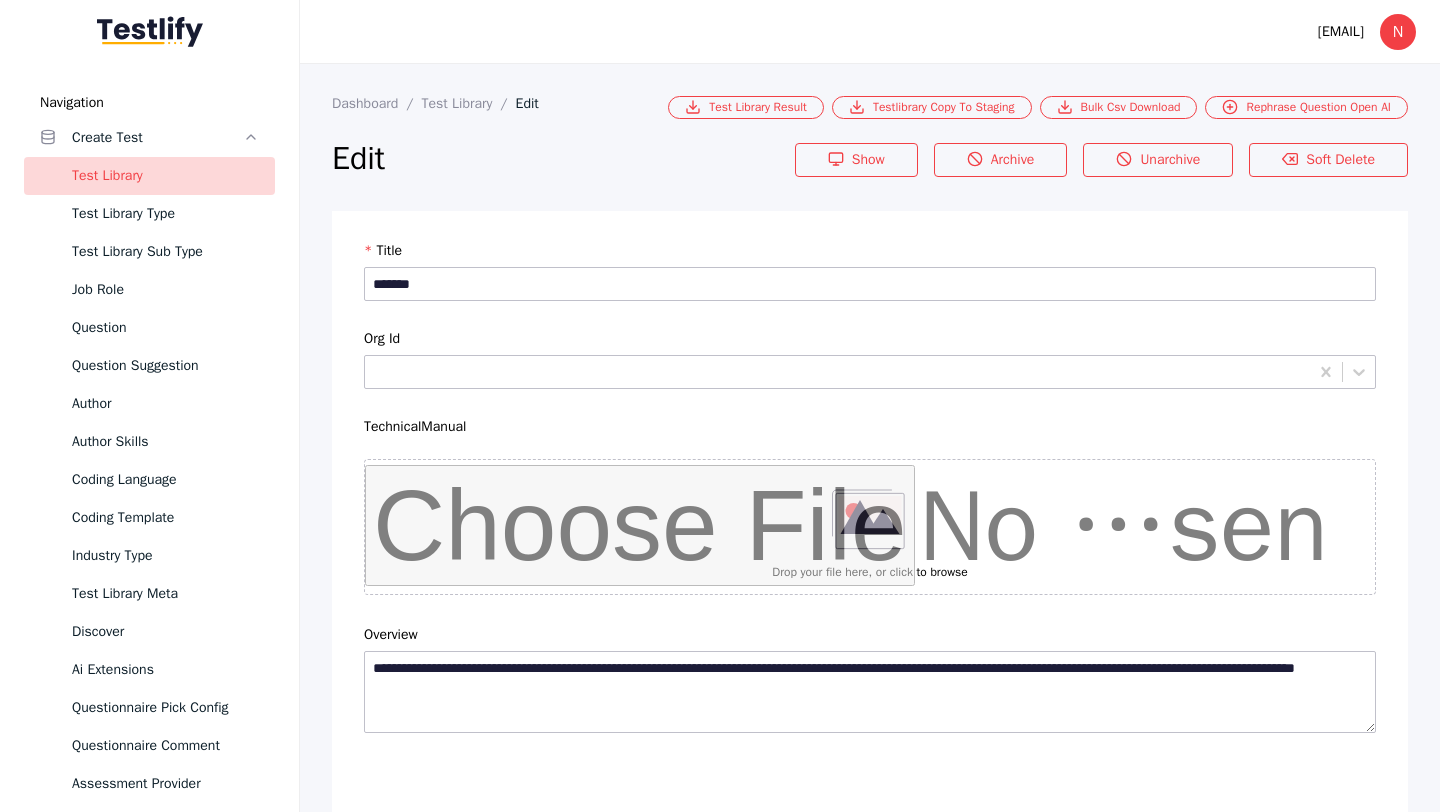 scroll, scrollTop: 4684, scrollLeft: 0, axis: vertical 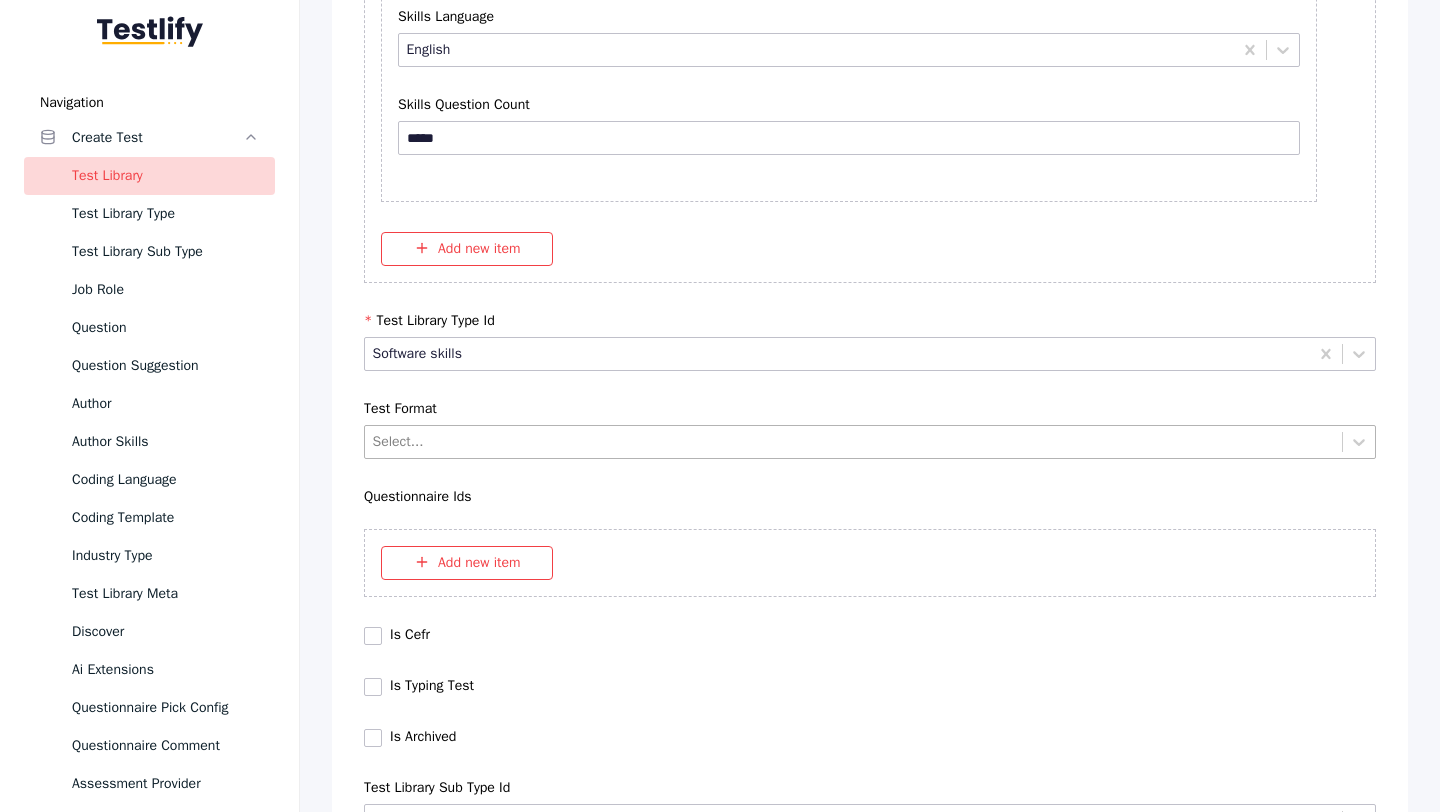 click on "Select..." at bounding box center [853, 441] 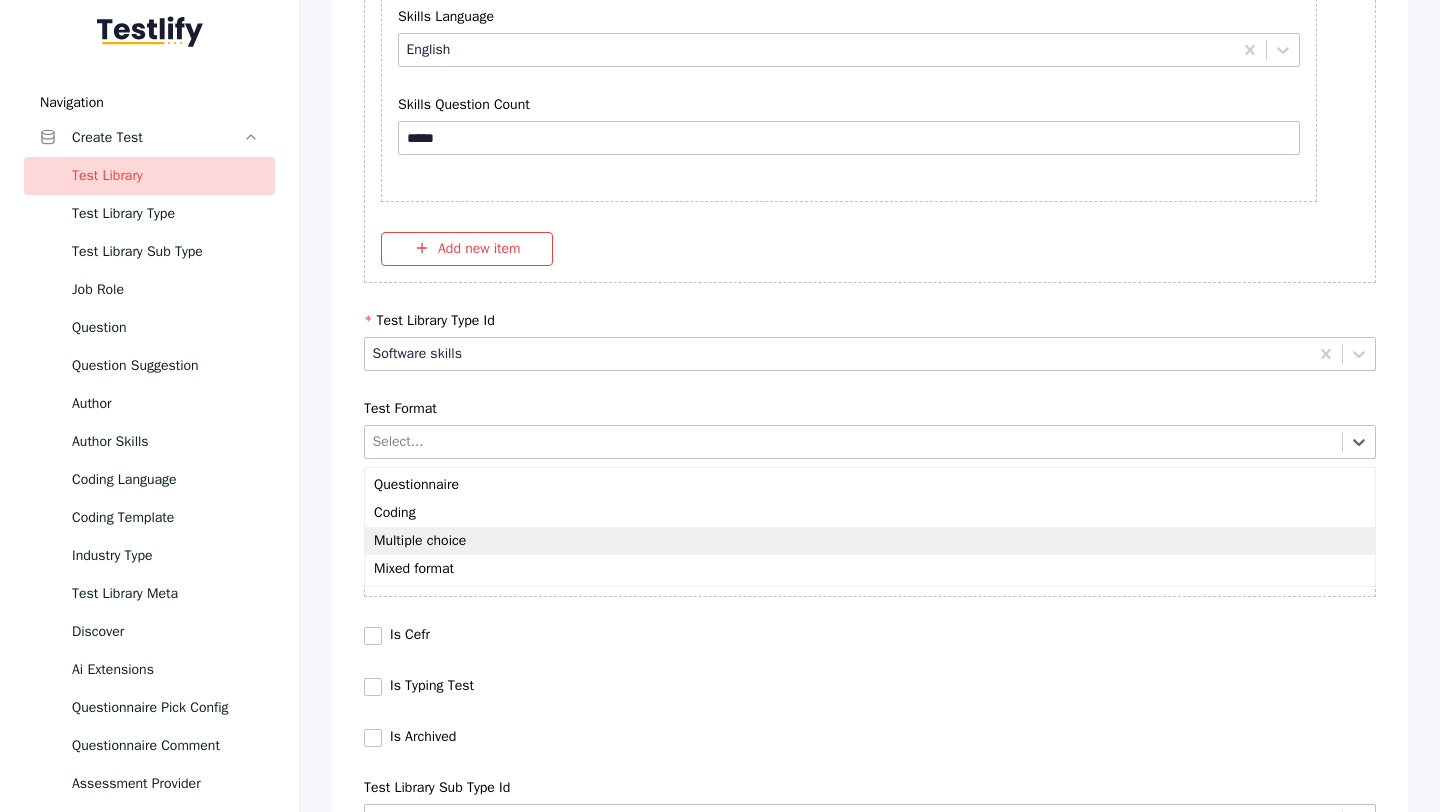 click on "Multiple choice" at bounding box center (870, 541) 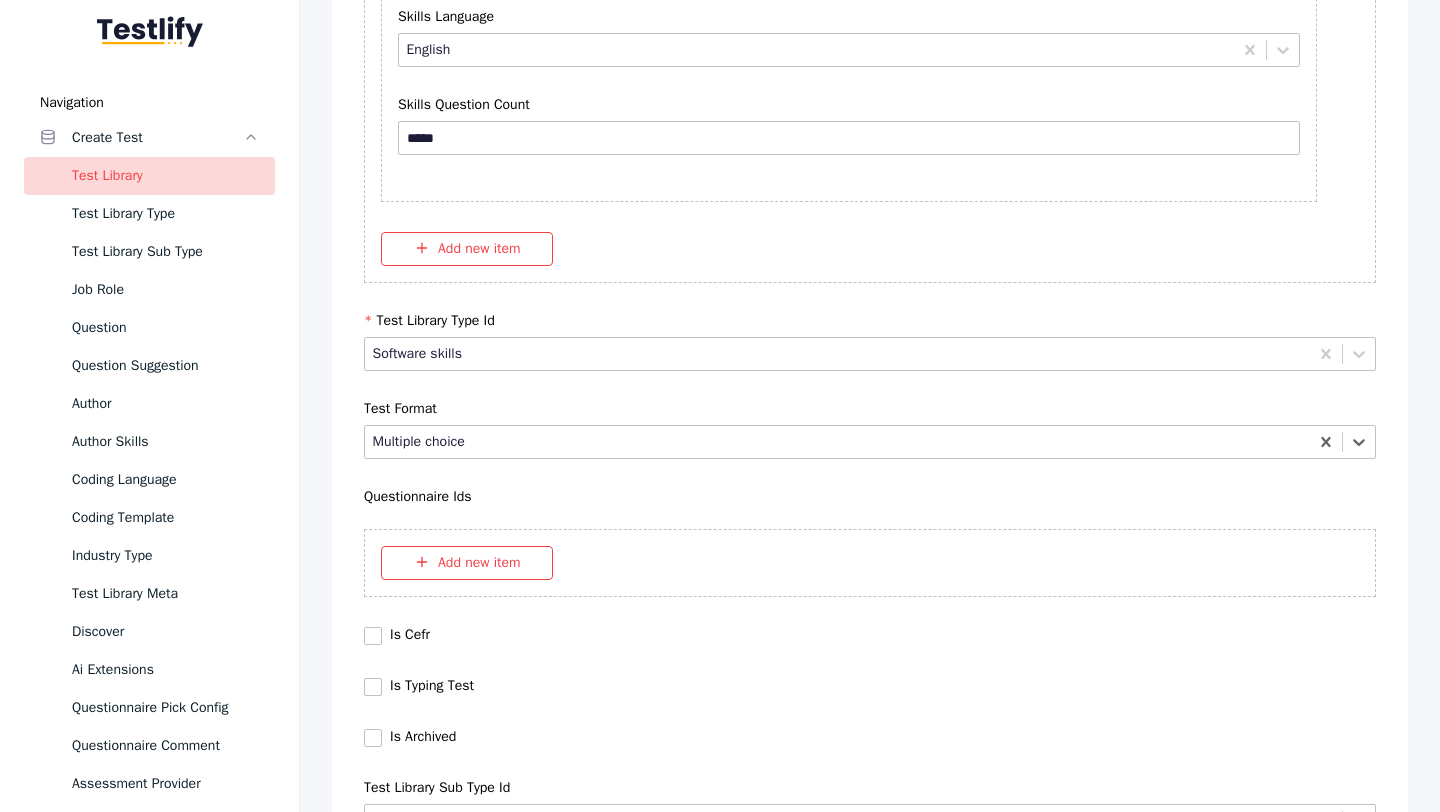 click on "Save" at bounding box center [870, 10279] 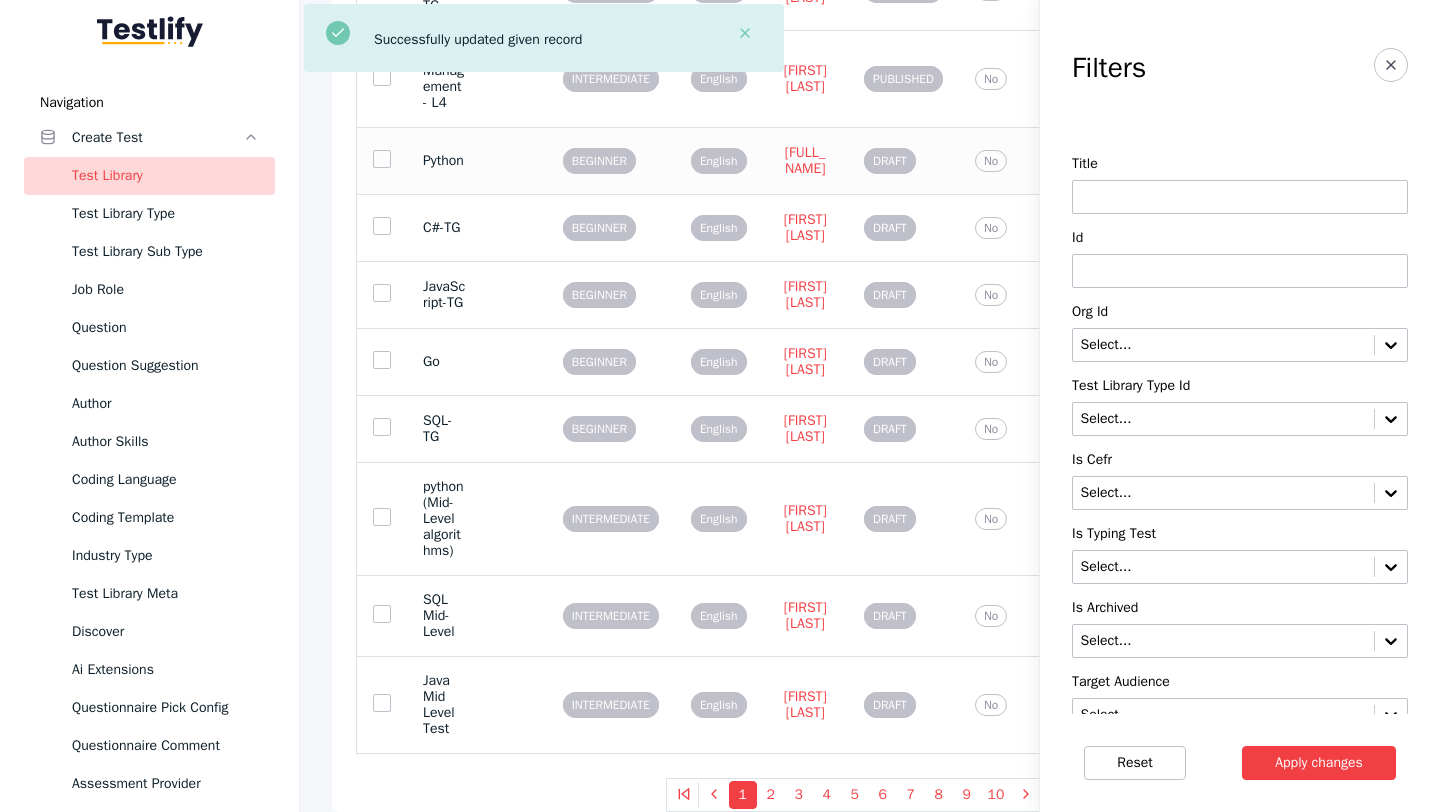 scroll, scrollTop: 0, scrollLeft: 0, axis: both 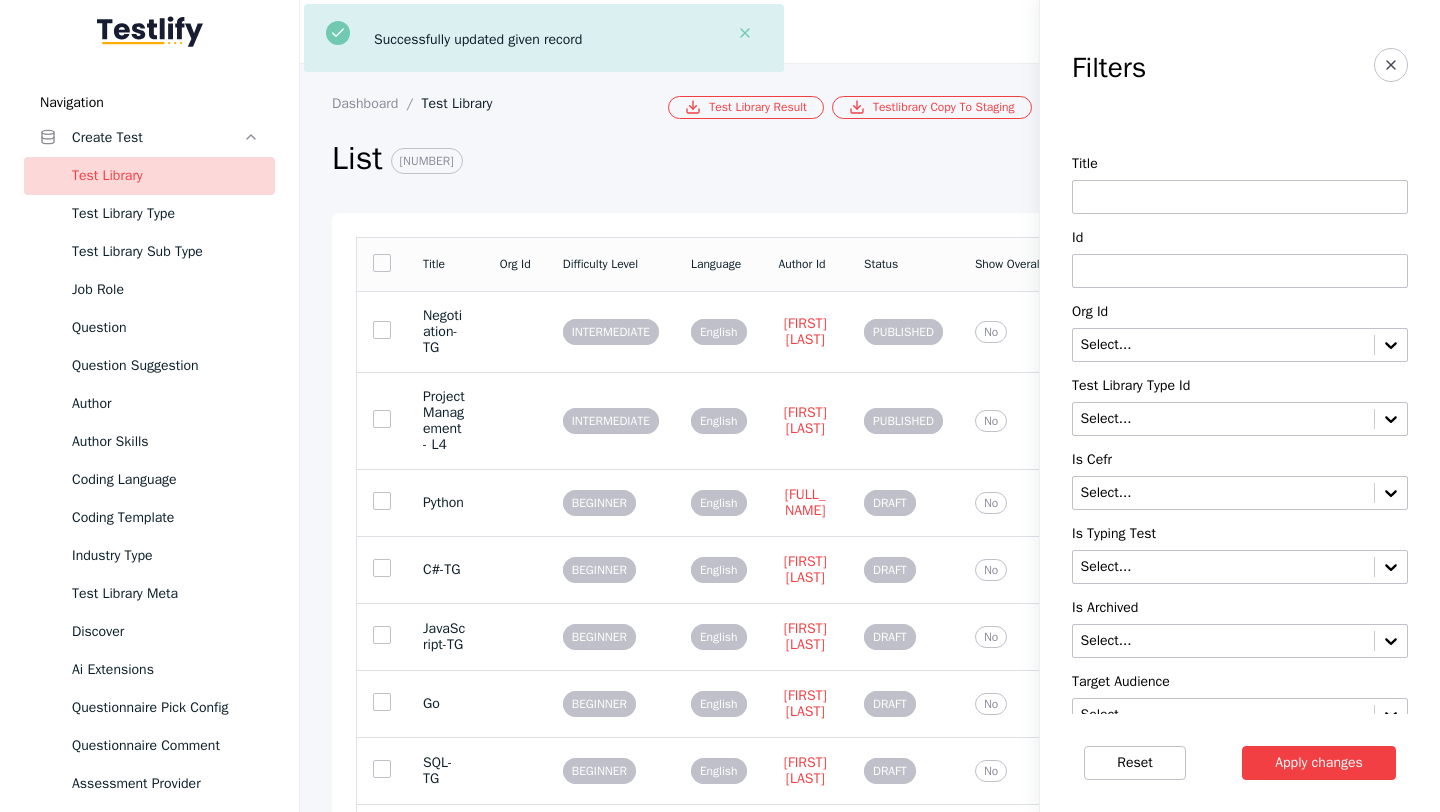 click at bounding box center [1240, 271] 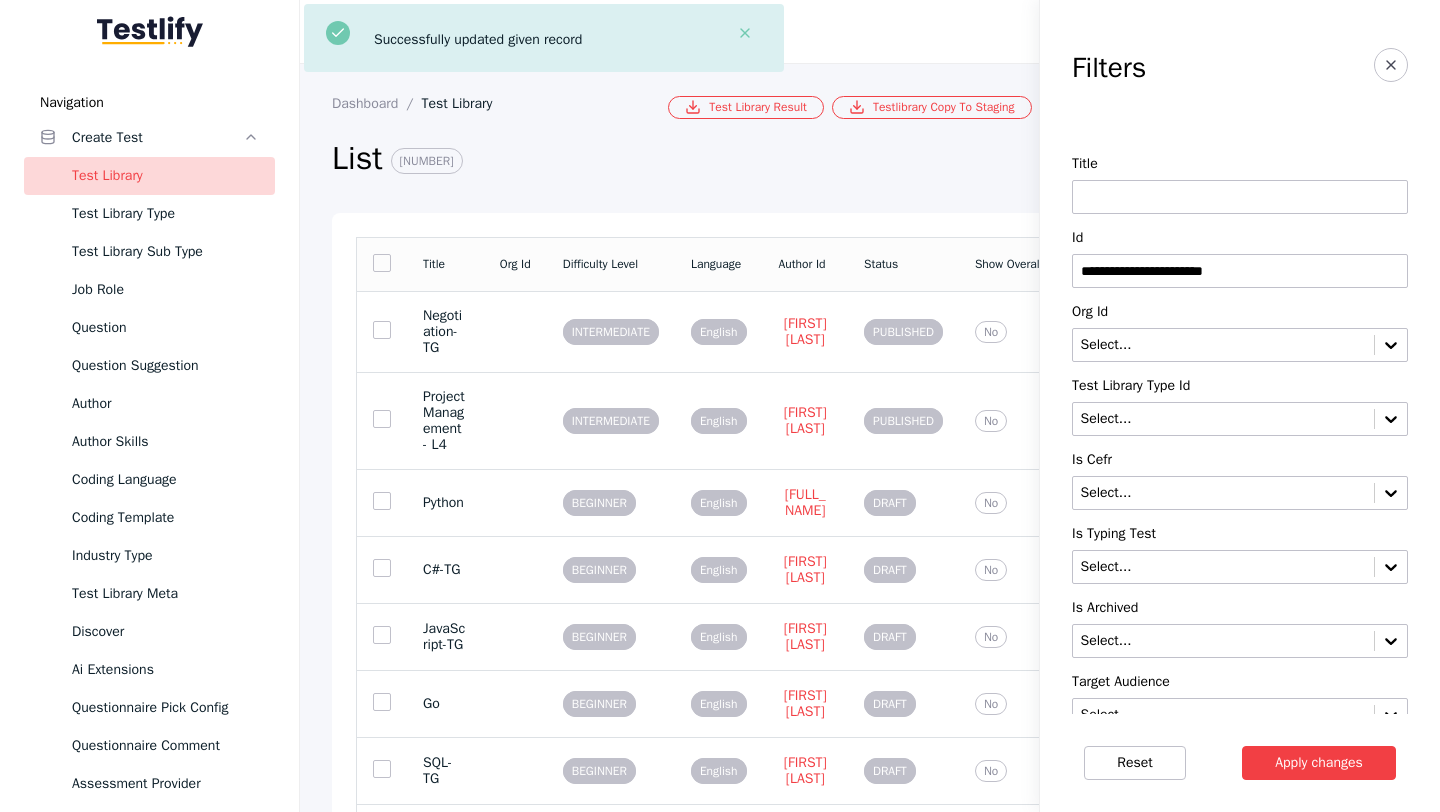 type on "**********" 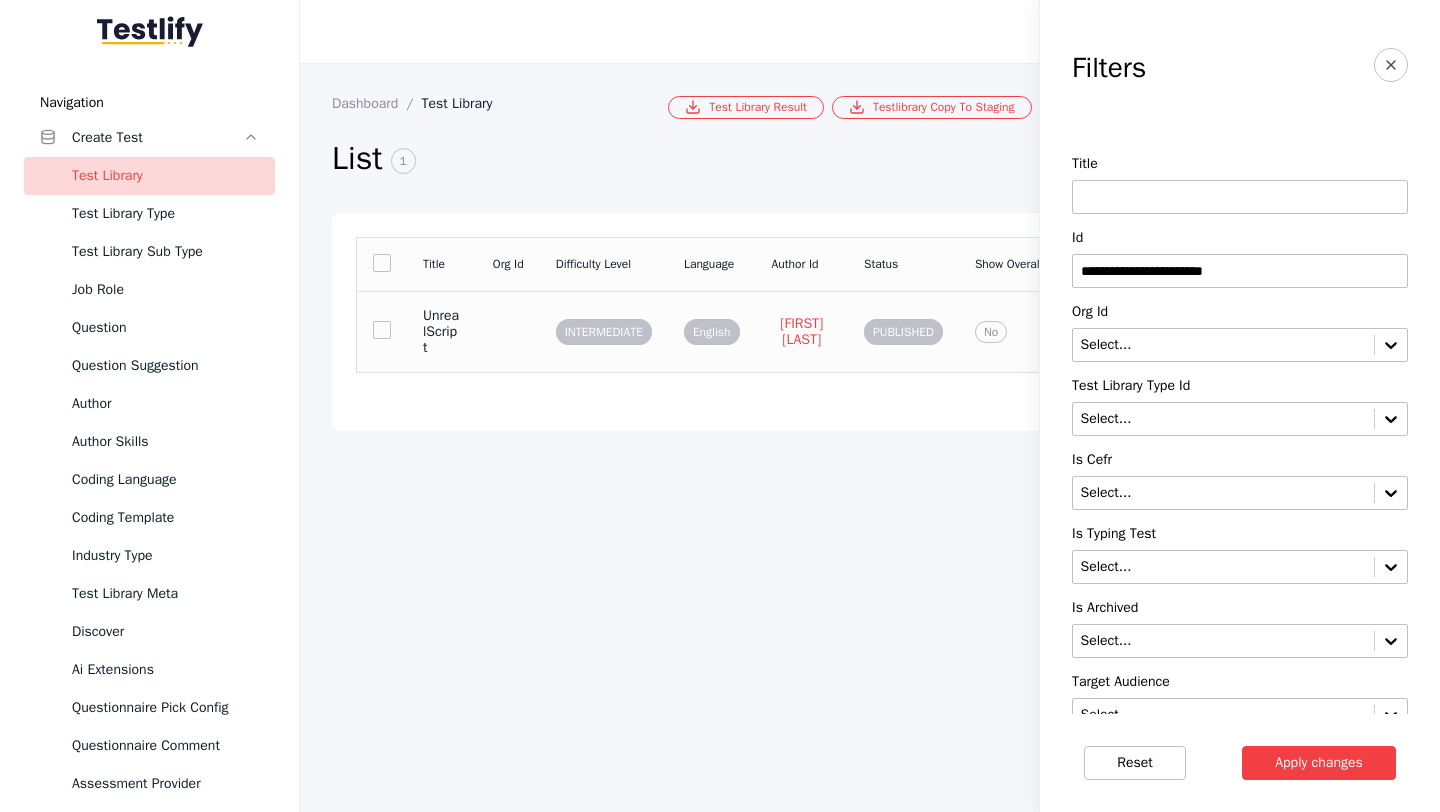 click at bounding box center [508, 331] 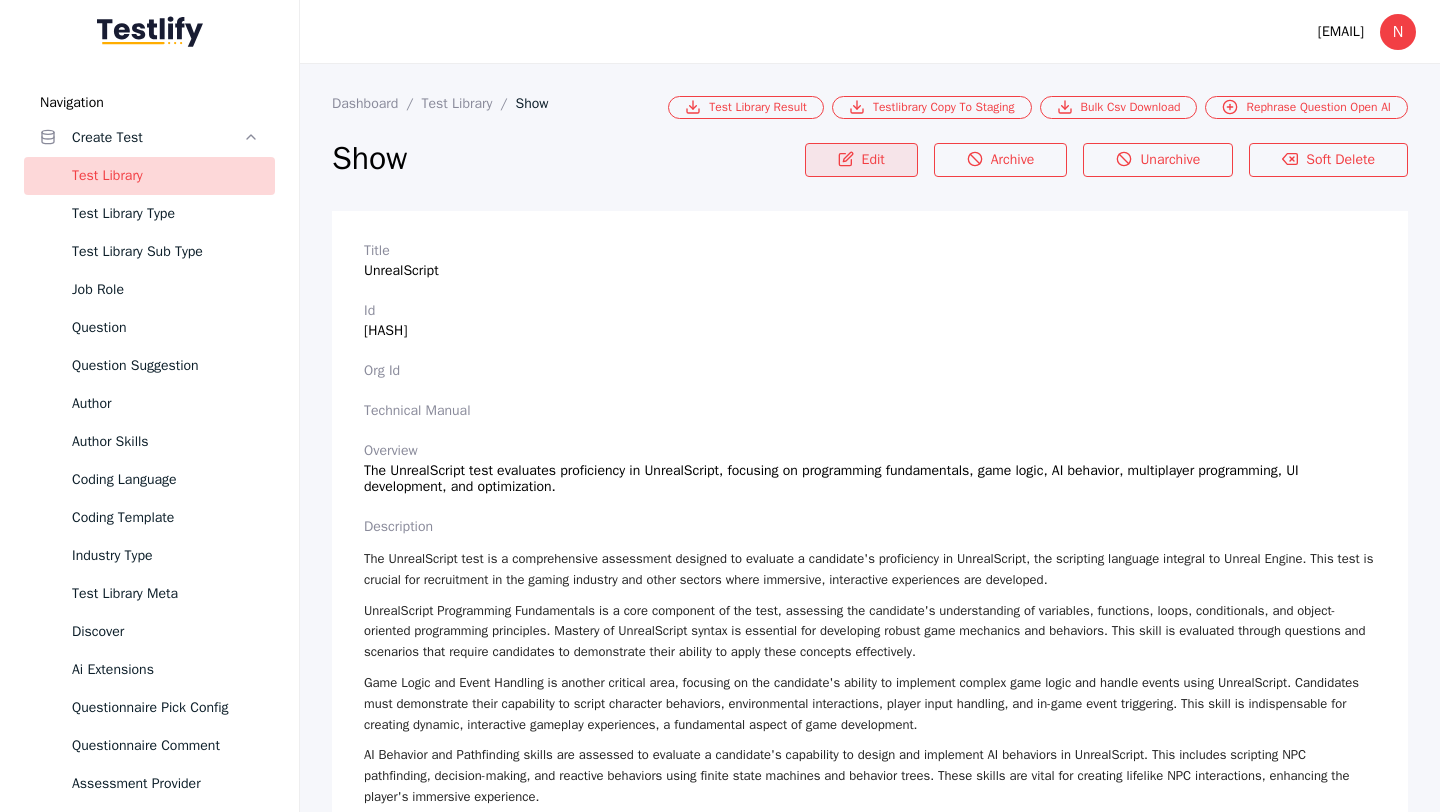 click on "Edit" at bounding box center [861, 160] 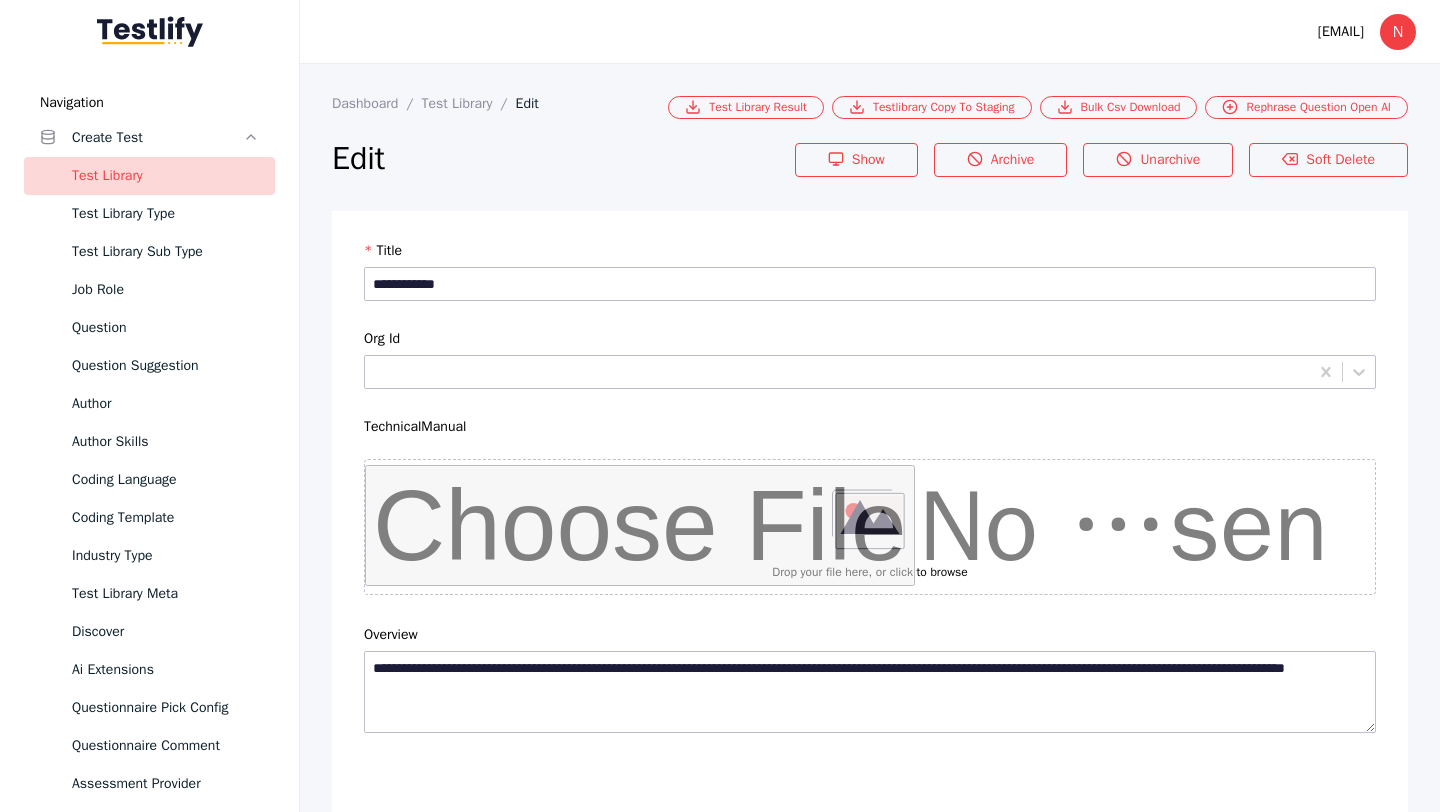 scroll, scrollTop: 4684, scrollLeft: 0, axis: vertical 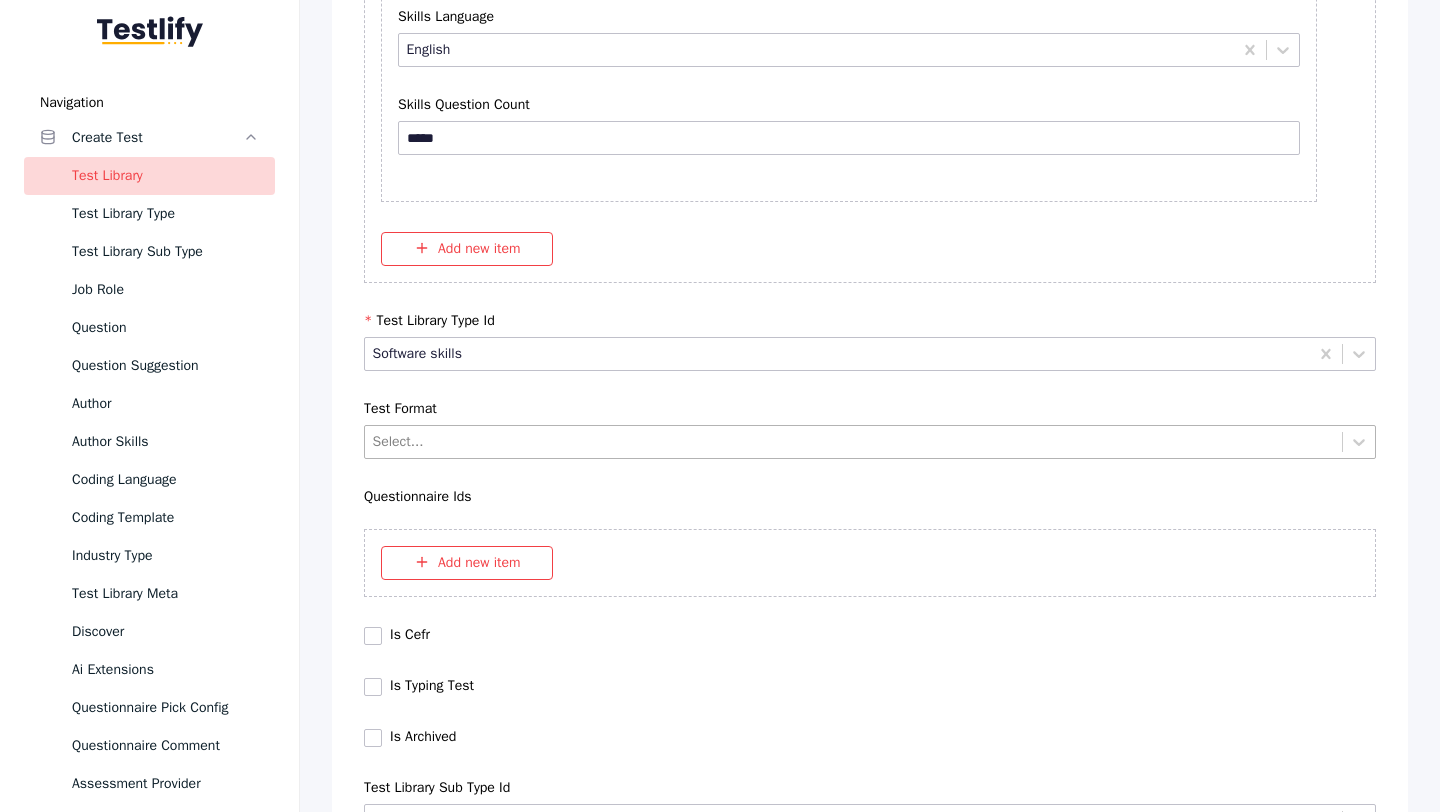 click at bounding box center (854, 441) 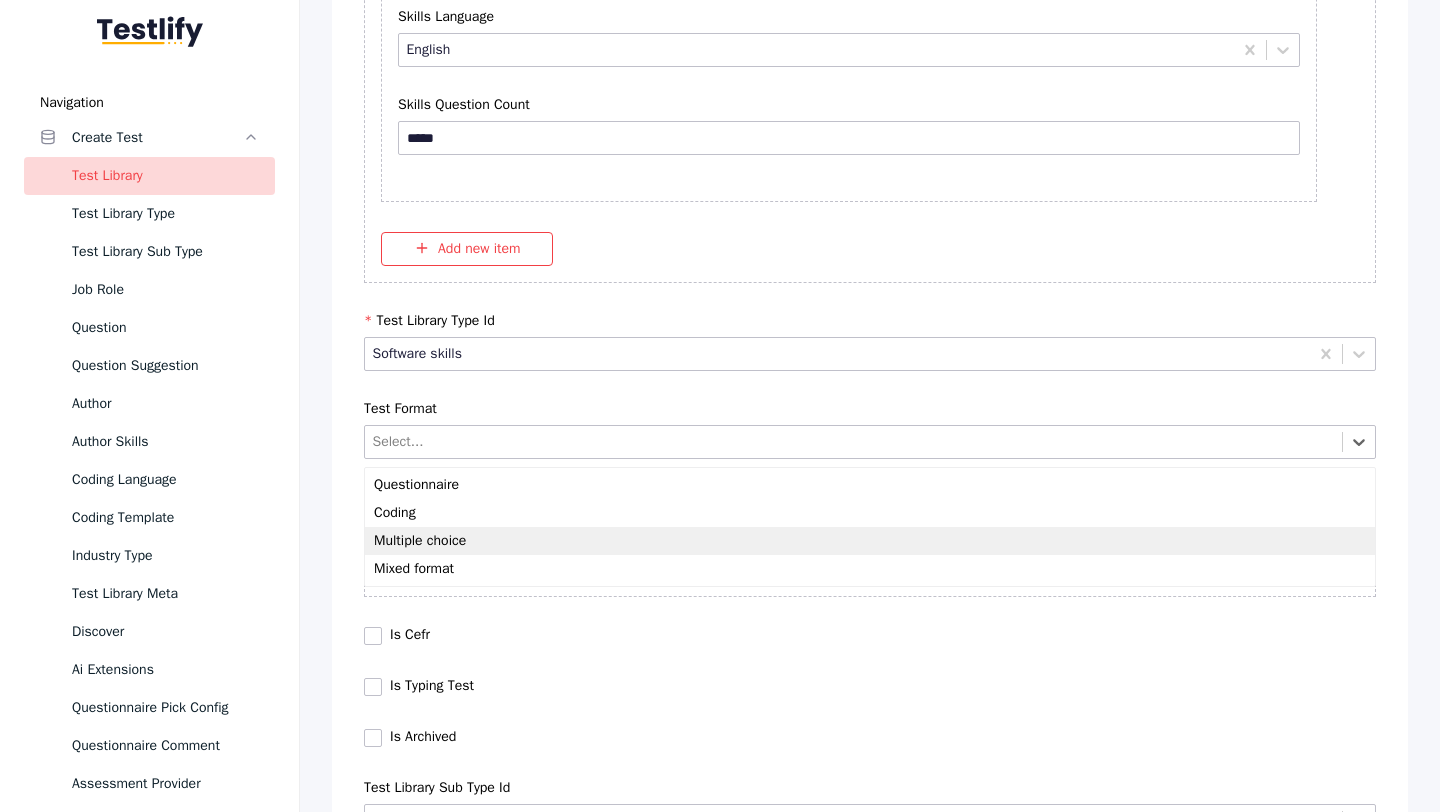 click on "Multiple choice" at bounding box center (870, 541) 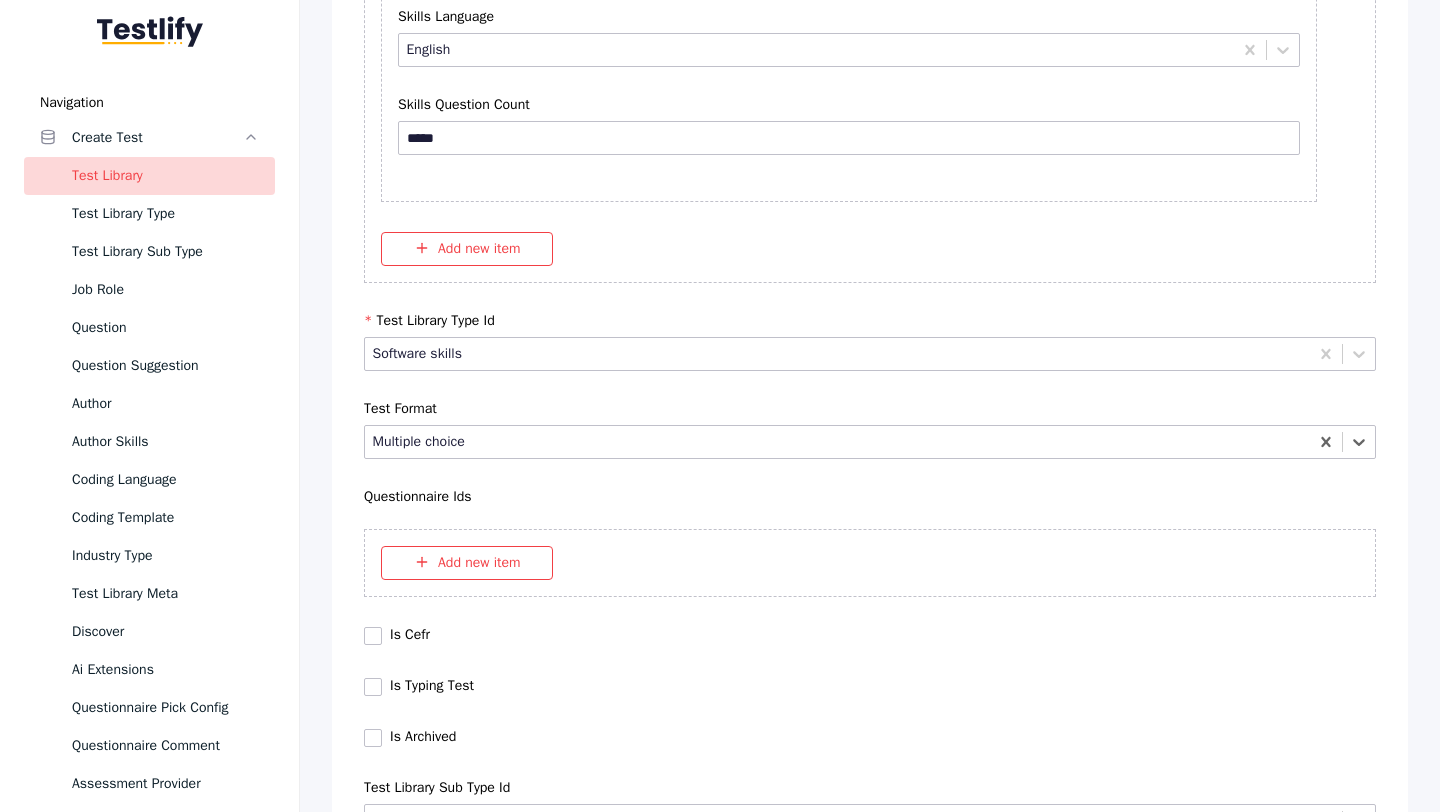 click on "Save" at bounding box center [870, 10279] 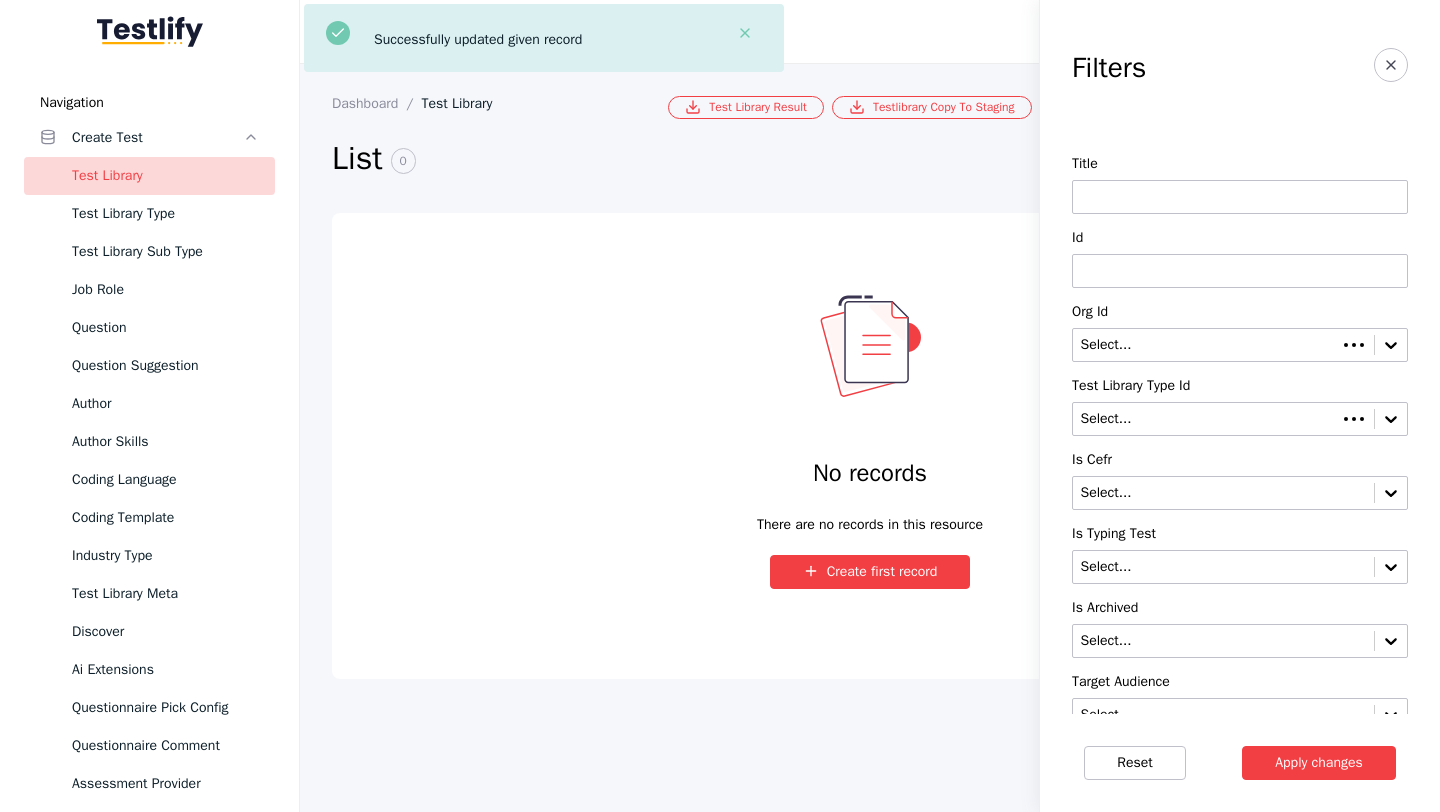 scroll, scrollTop: 0, scrollLeft: 0, axis: both 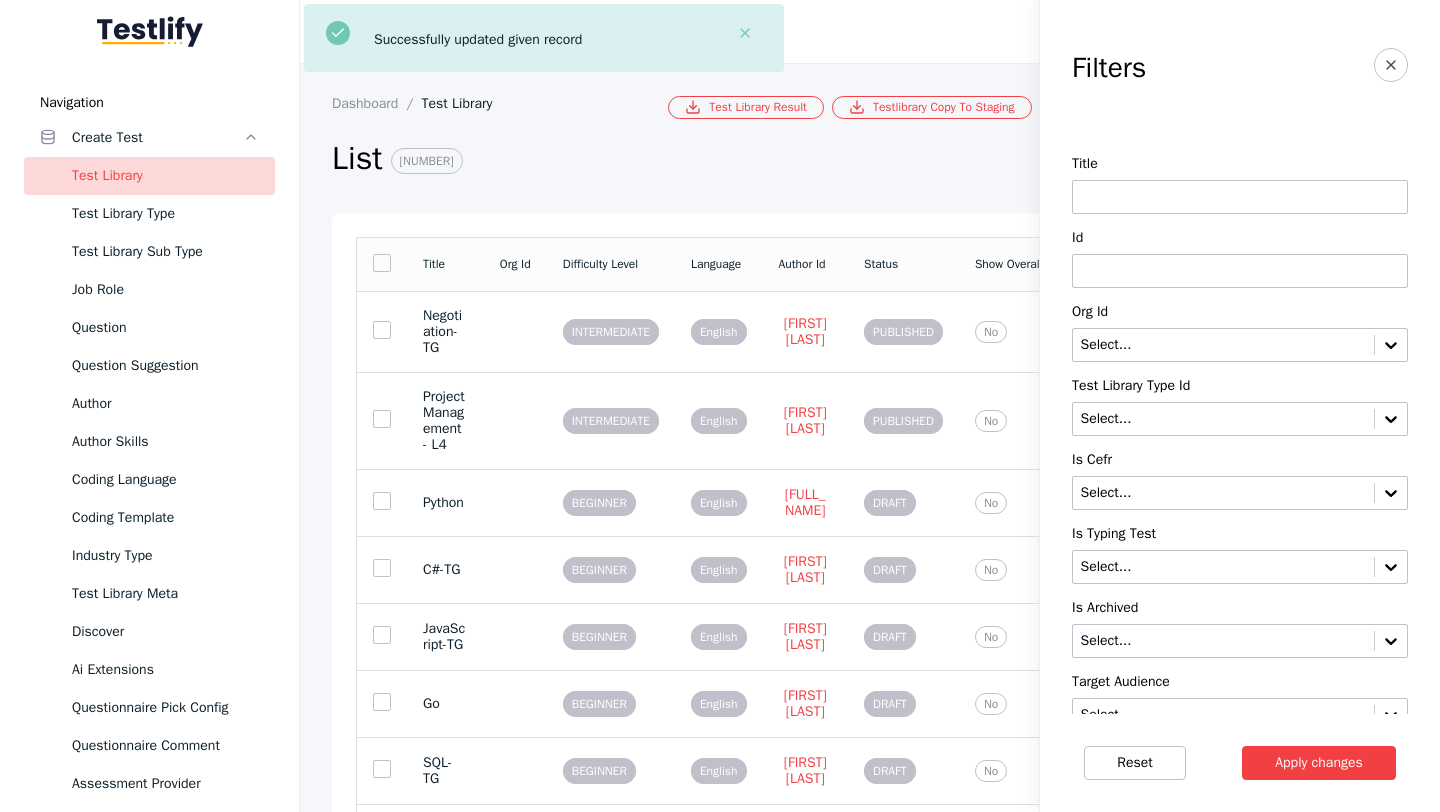 click at bounding box center [1240, 271] 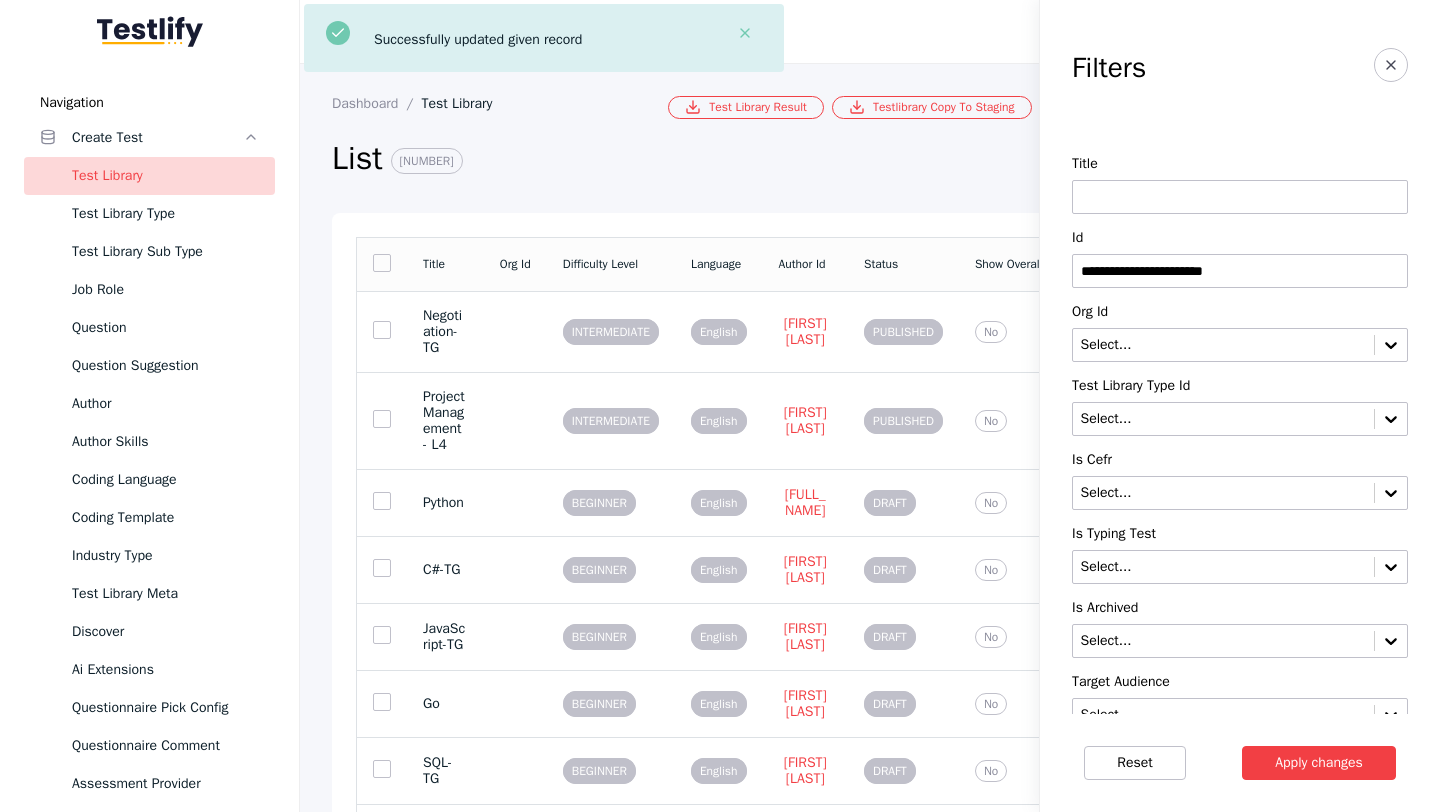 type on "**********" 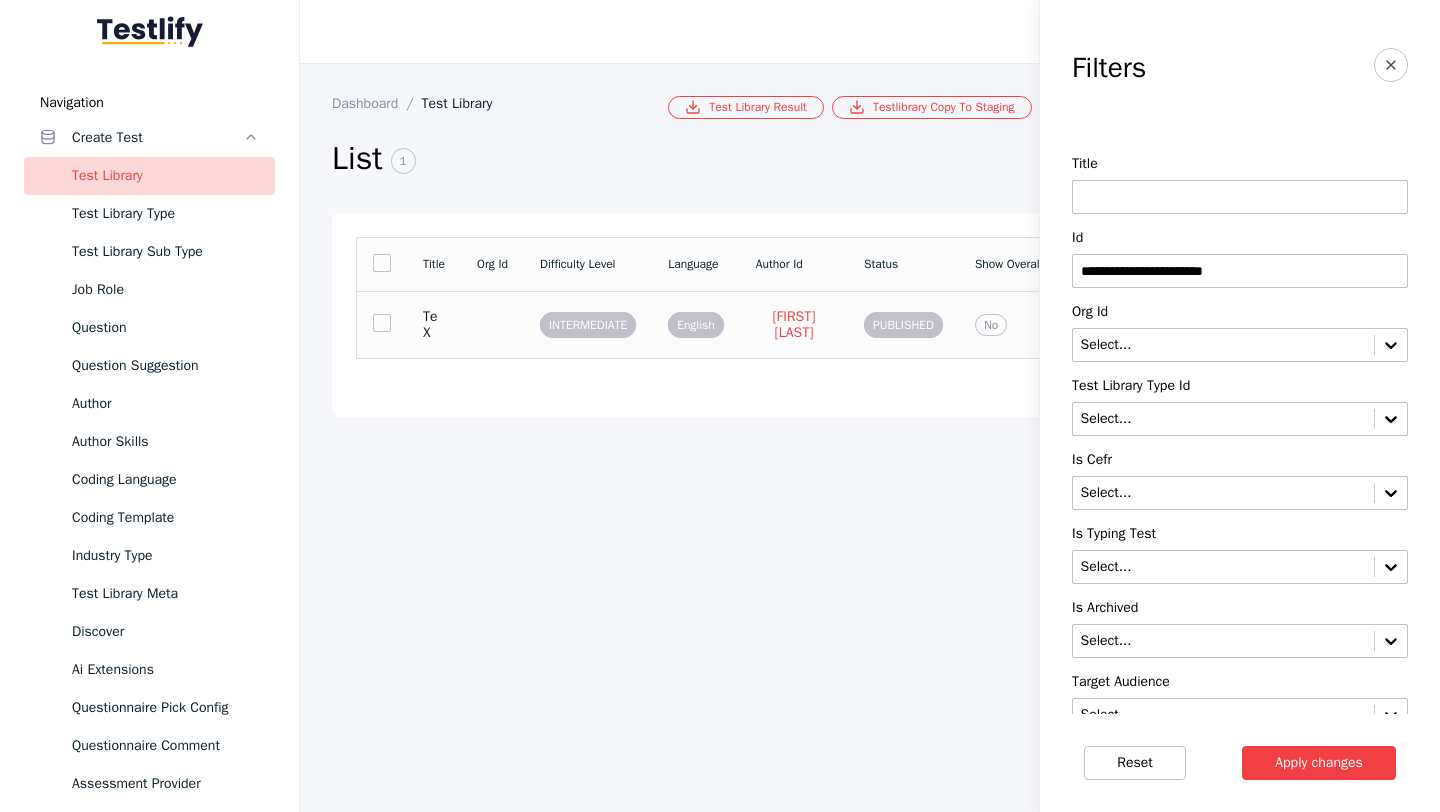 click at bounding box center [492, 324] 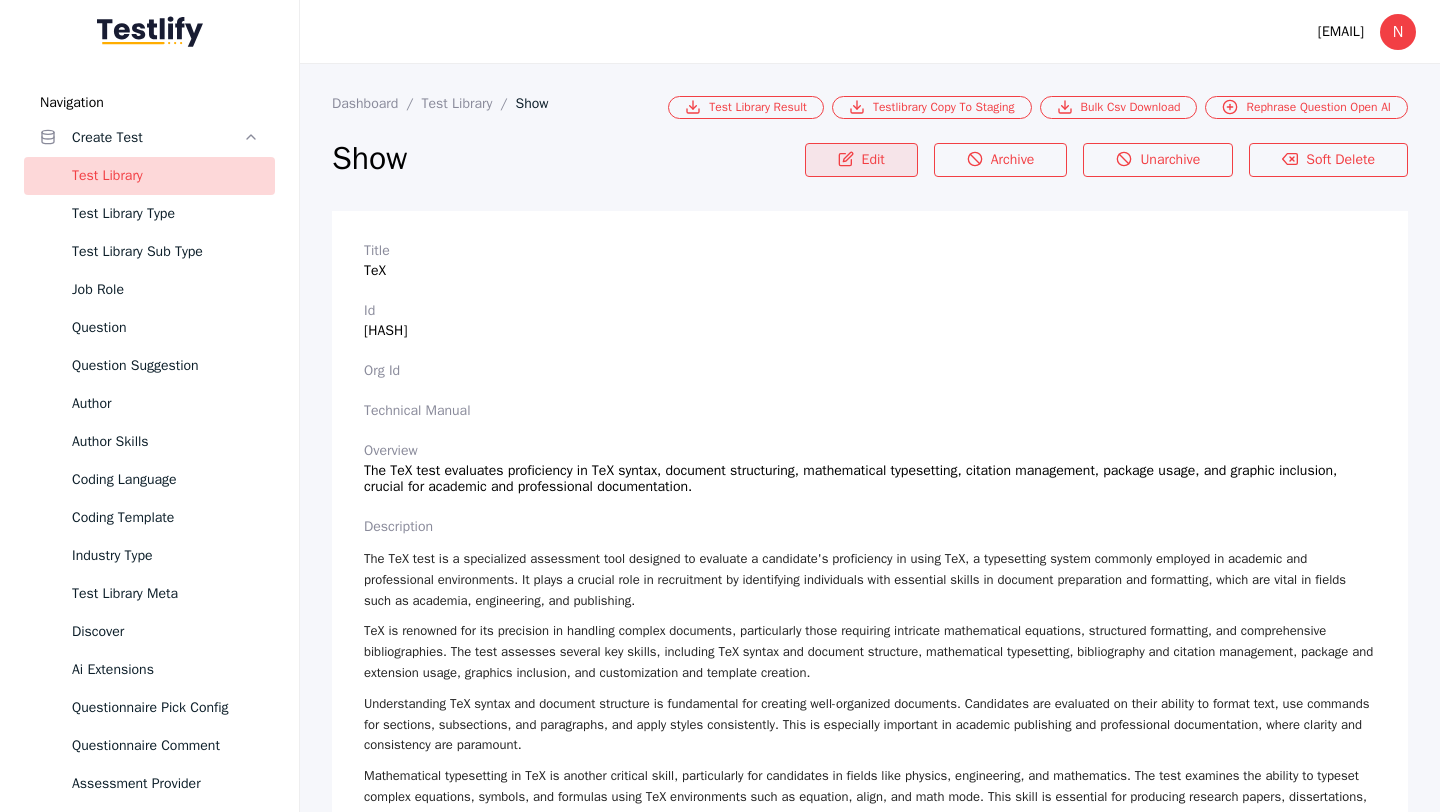 click on "Edit" at bounding box center (861, 160) 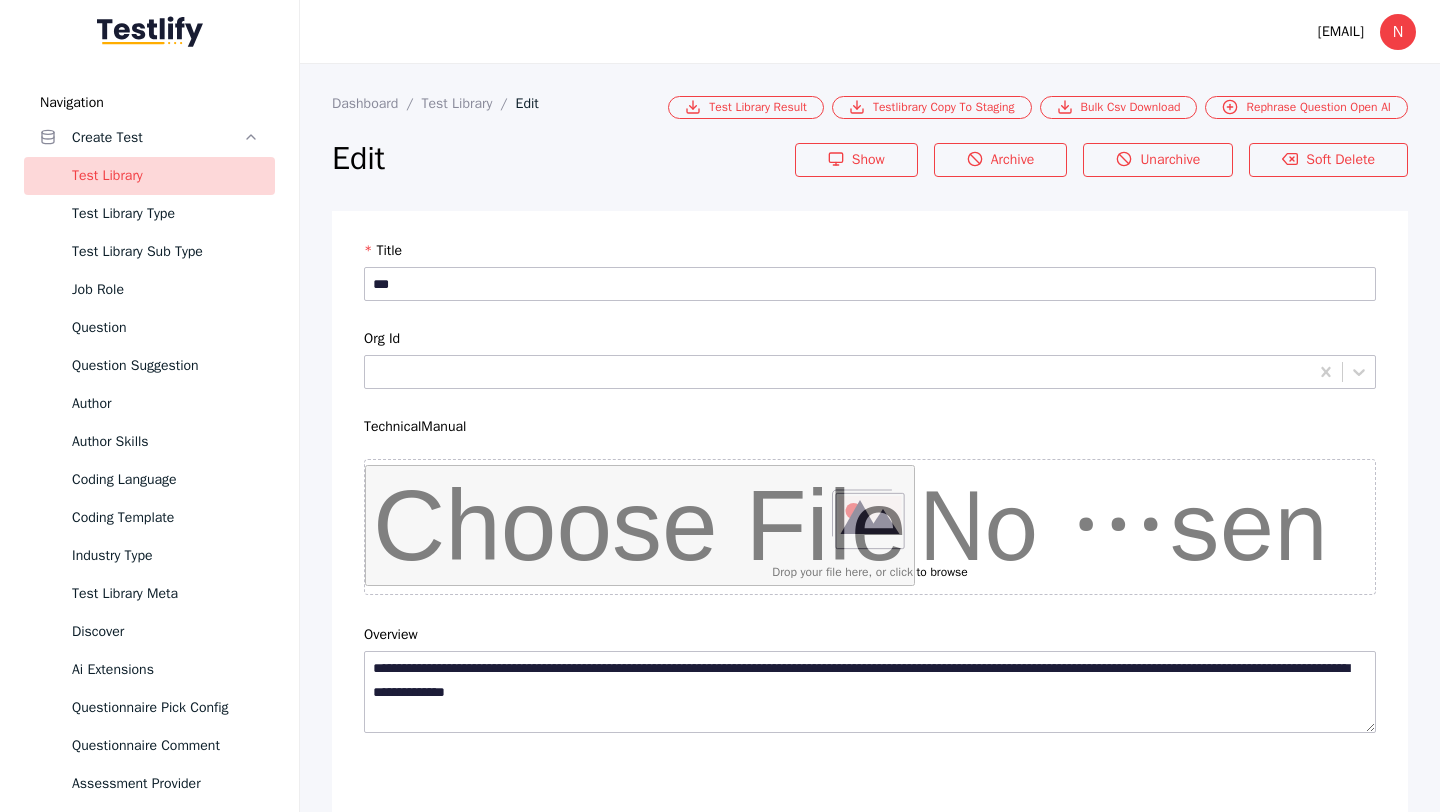 scroll, scrollTop: 4684, scrollLeft: 0, axis: vertical 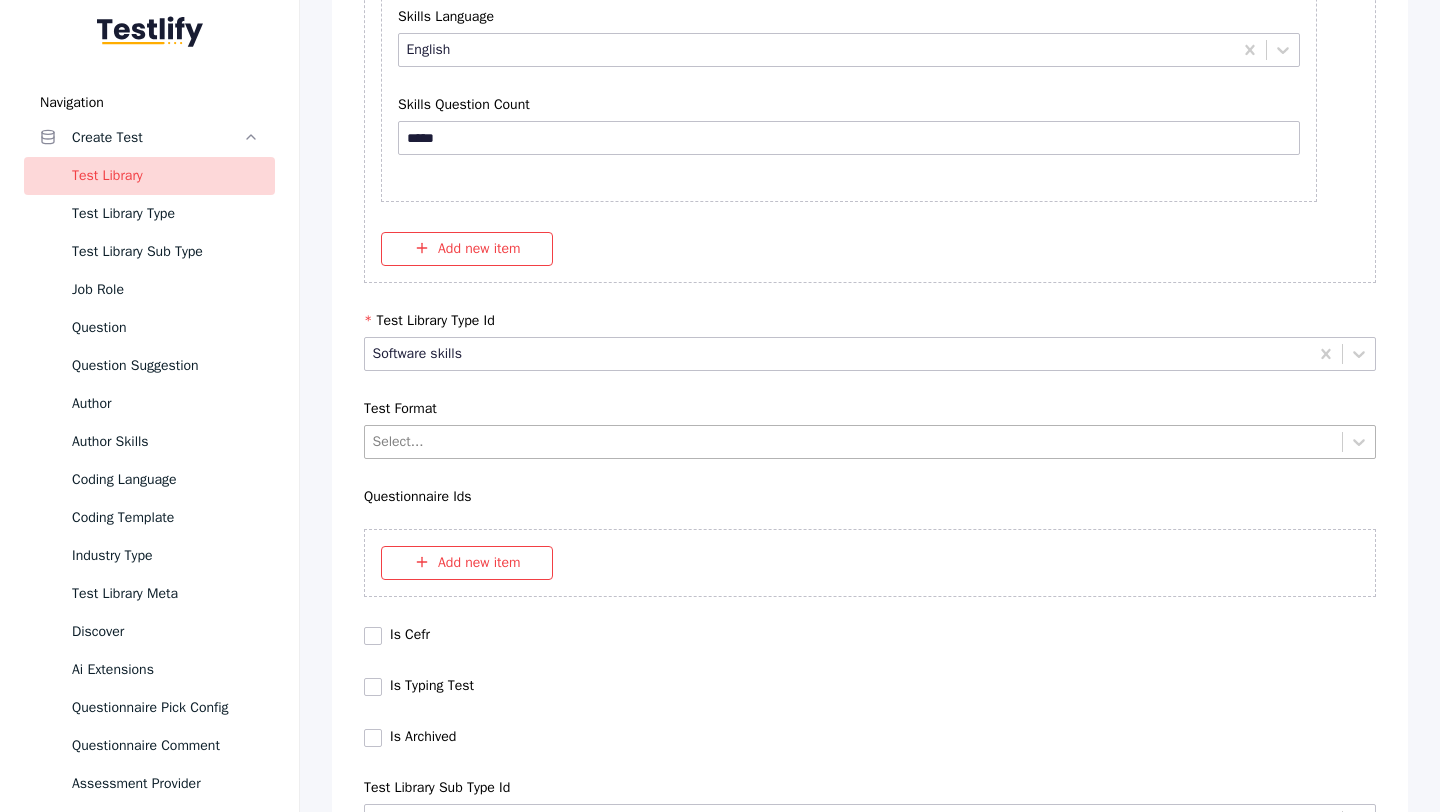 click at bounding box center [854, 441] 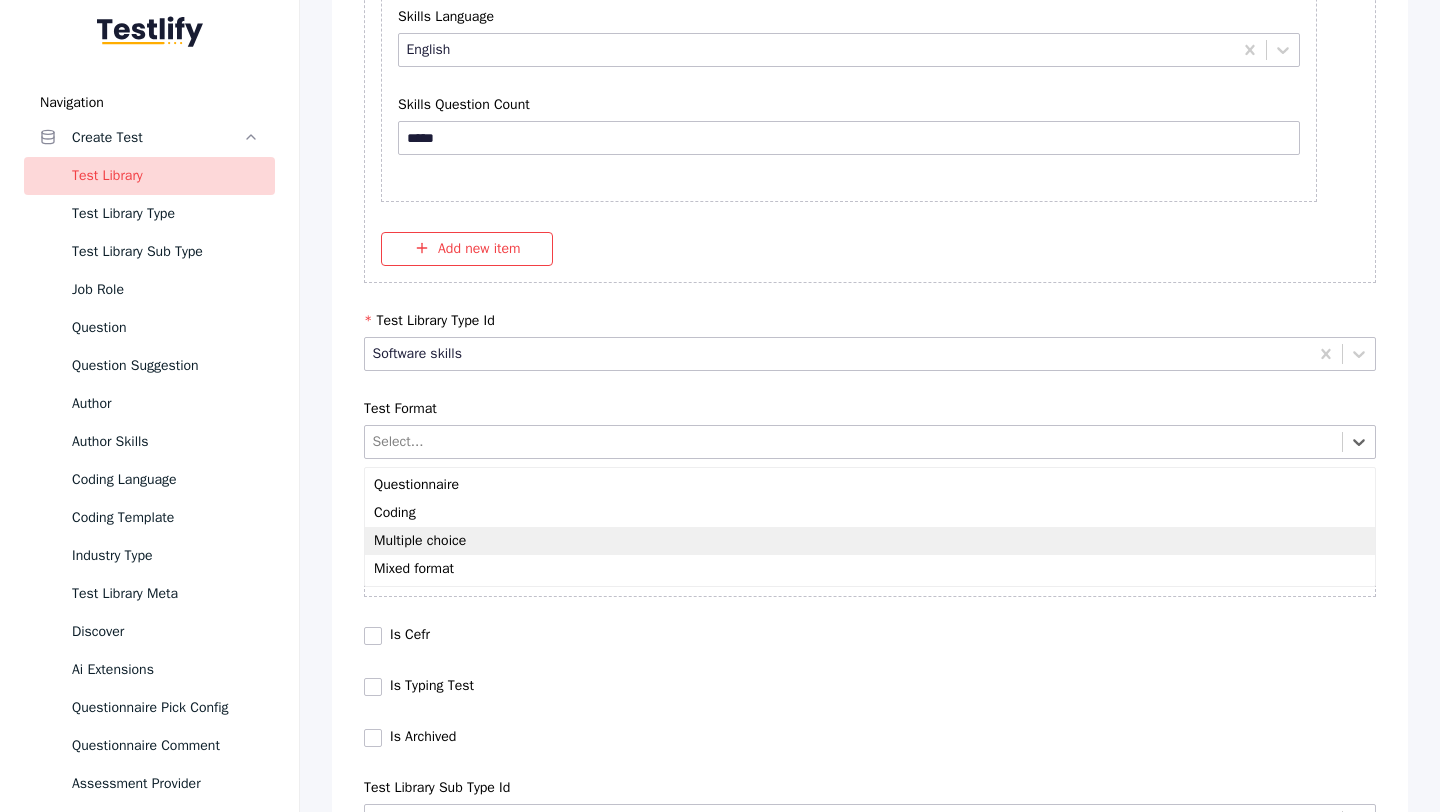 click on "Multiple choice" at bounding box center [870, 541] 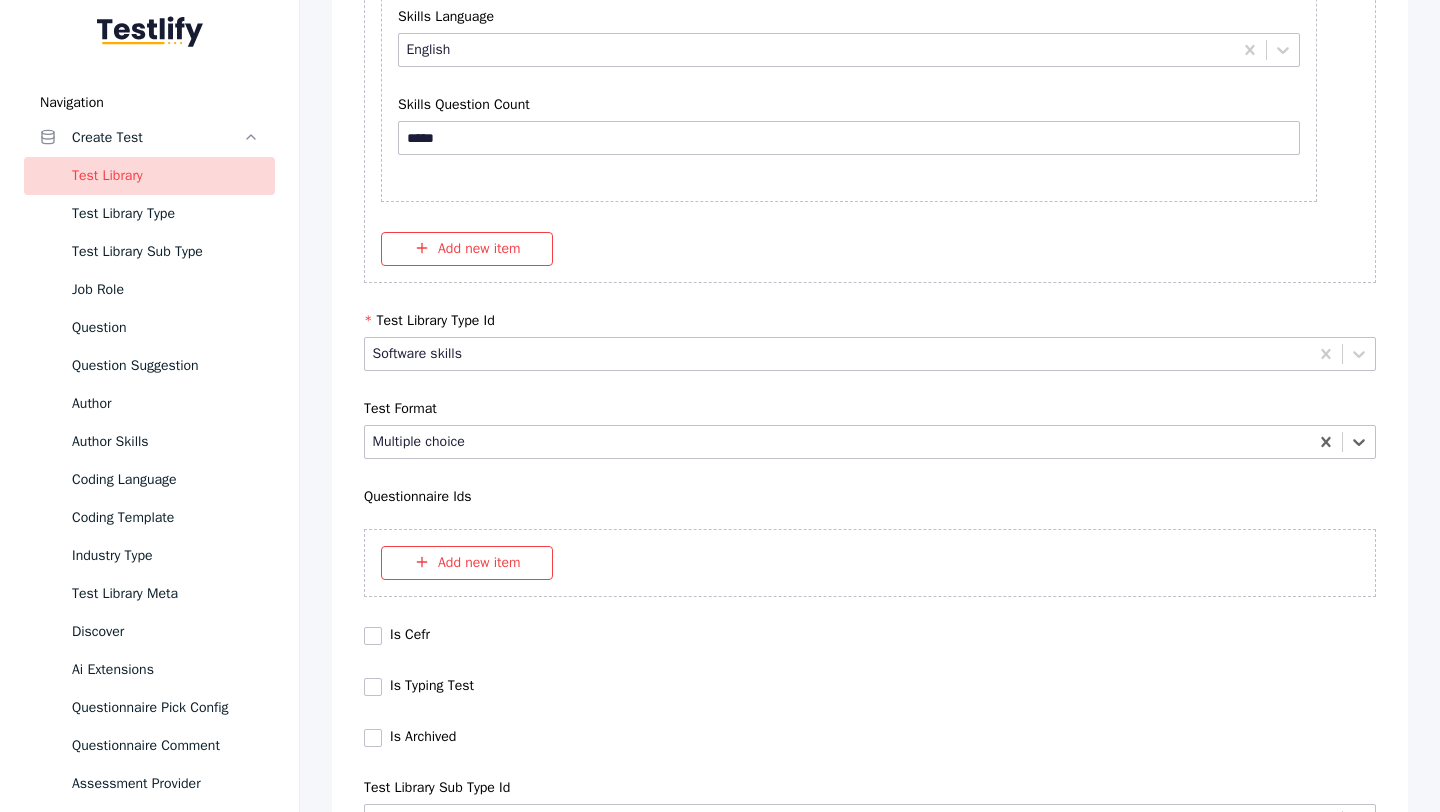 click on "Save" at bounding box center (870, 10279) 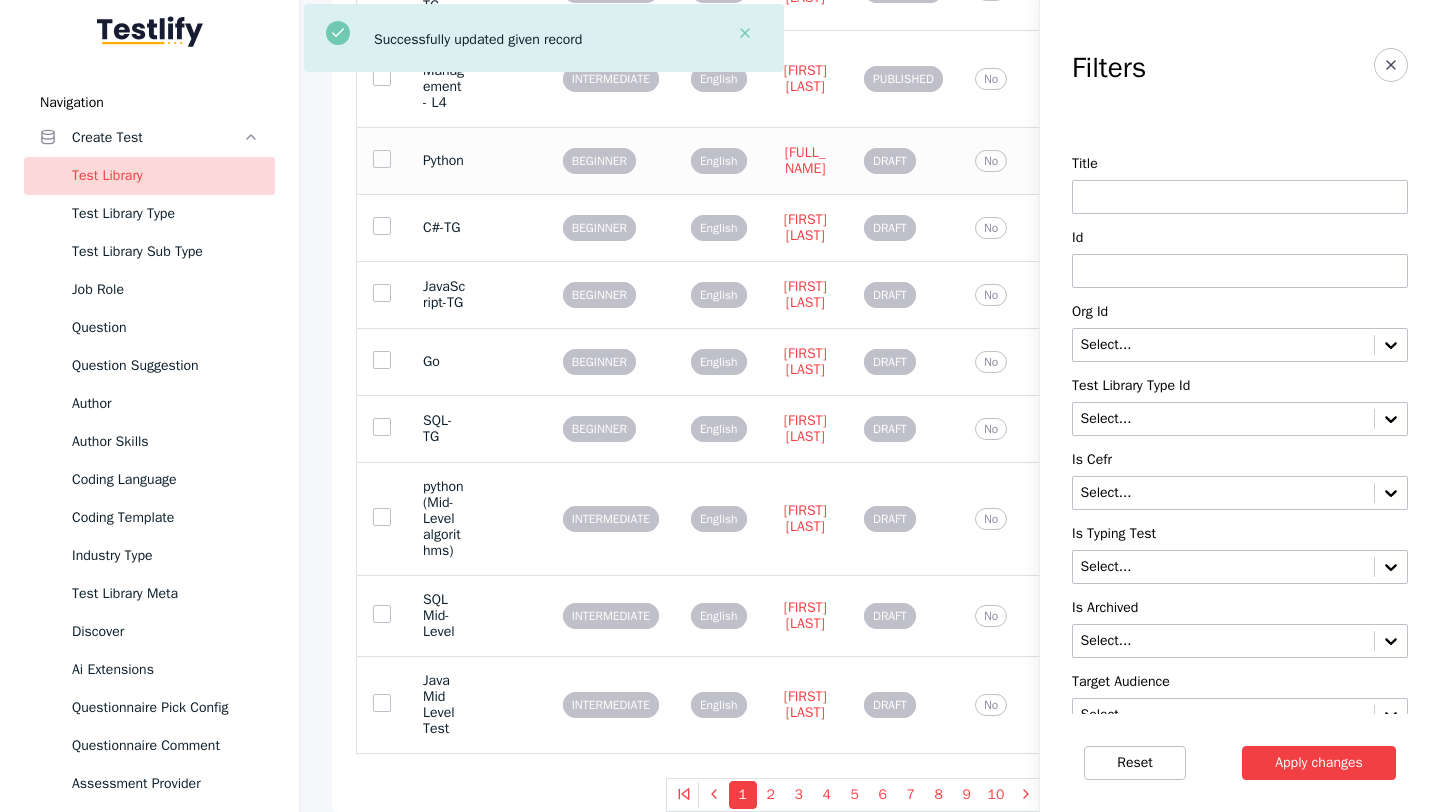 scroll, scrollTop: 0, scrollLeft: 0, axis: both 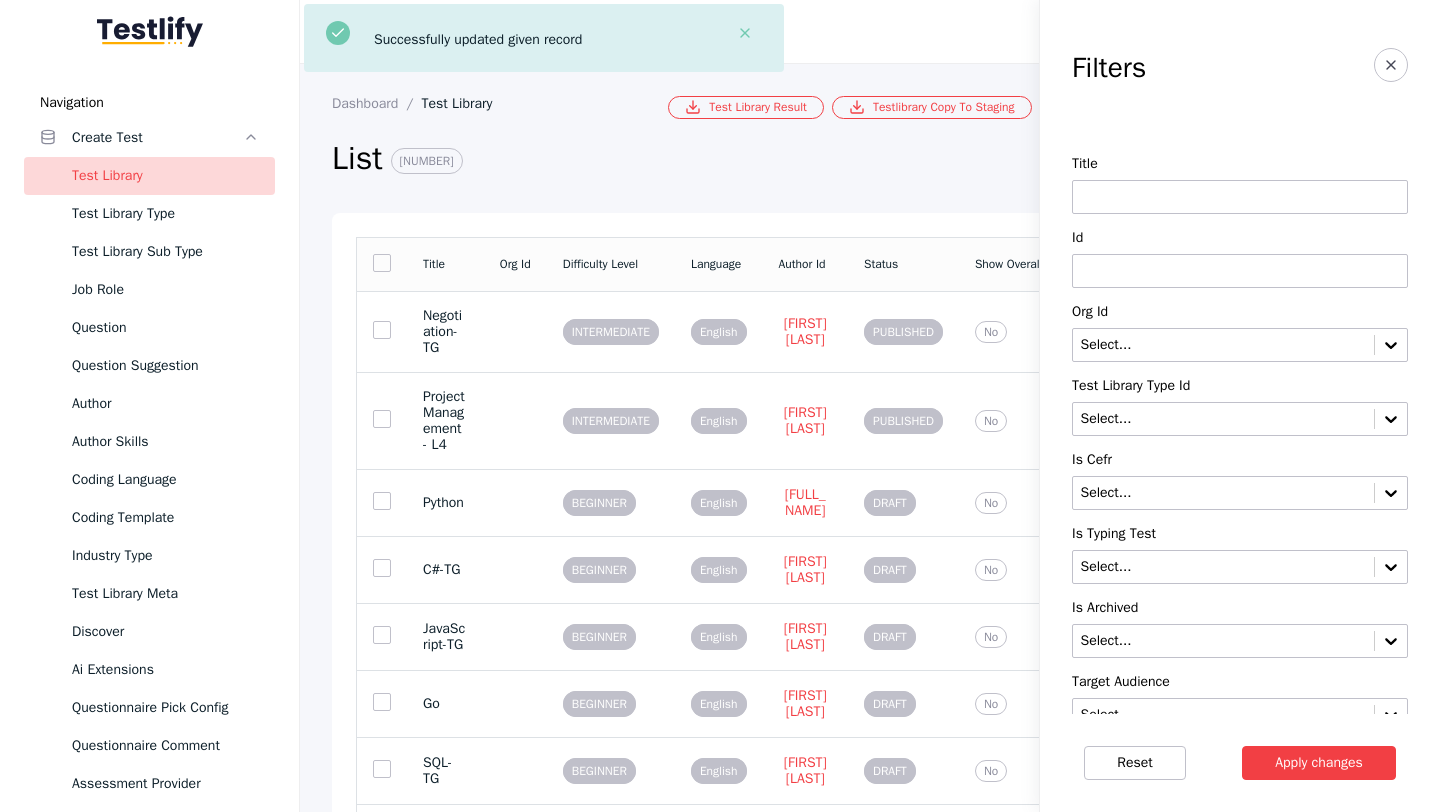 click at bounding box center [1240, 271] 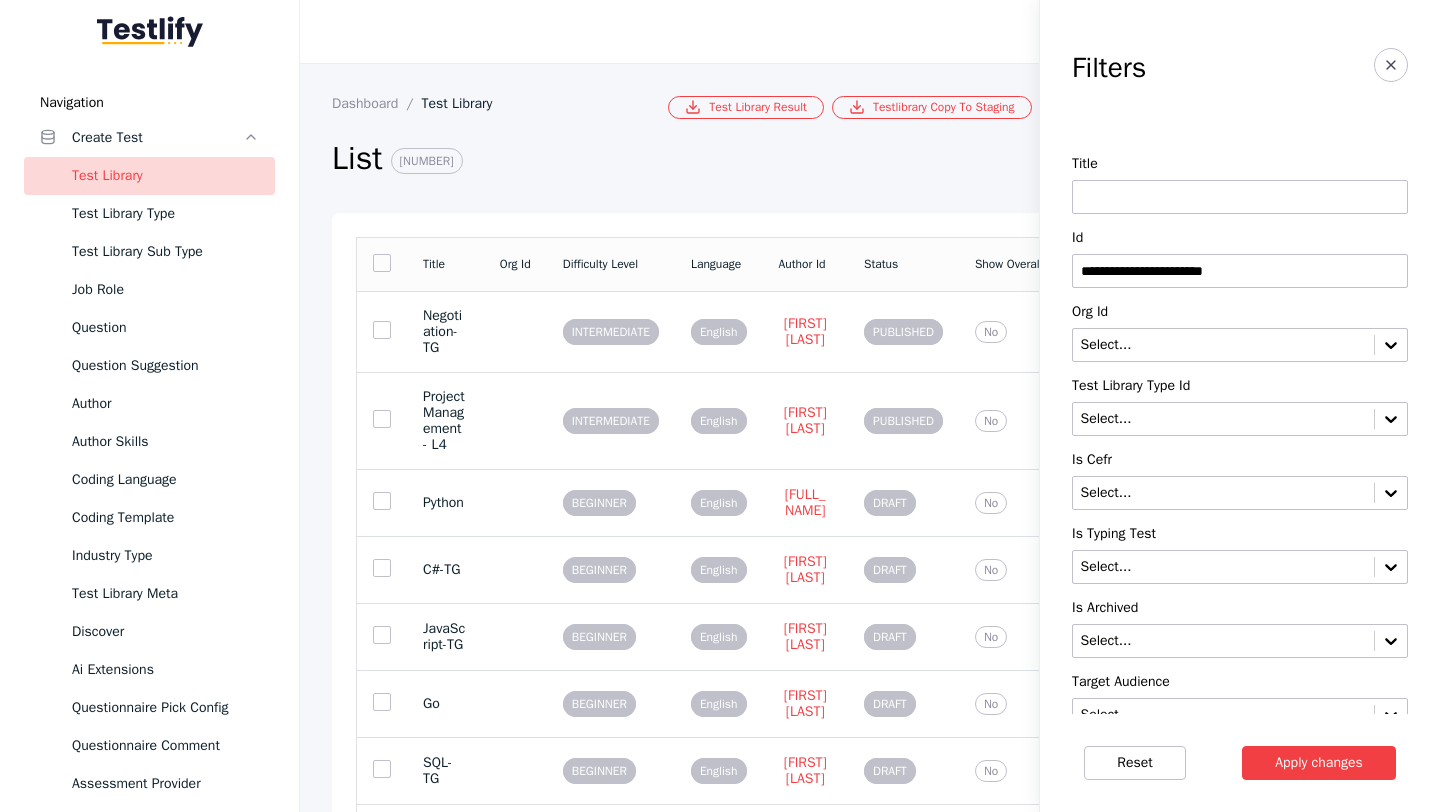type on "**********" 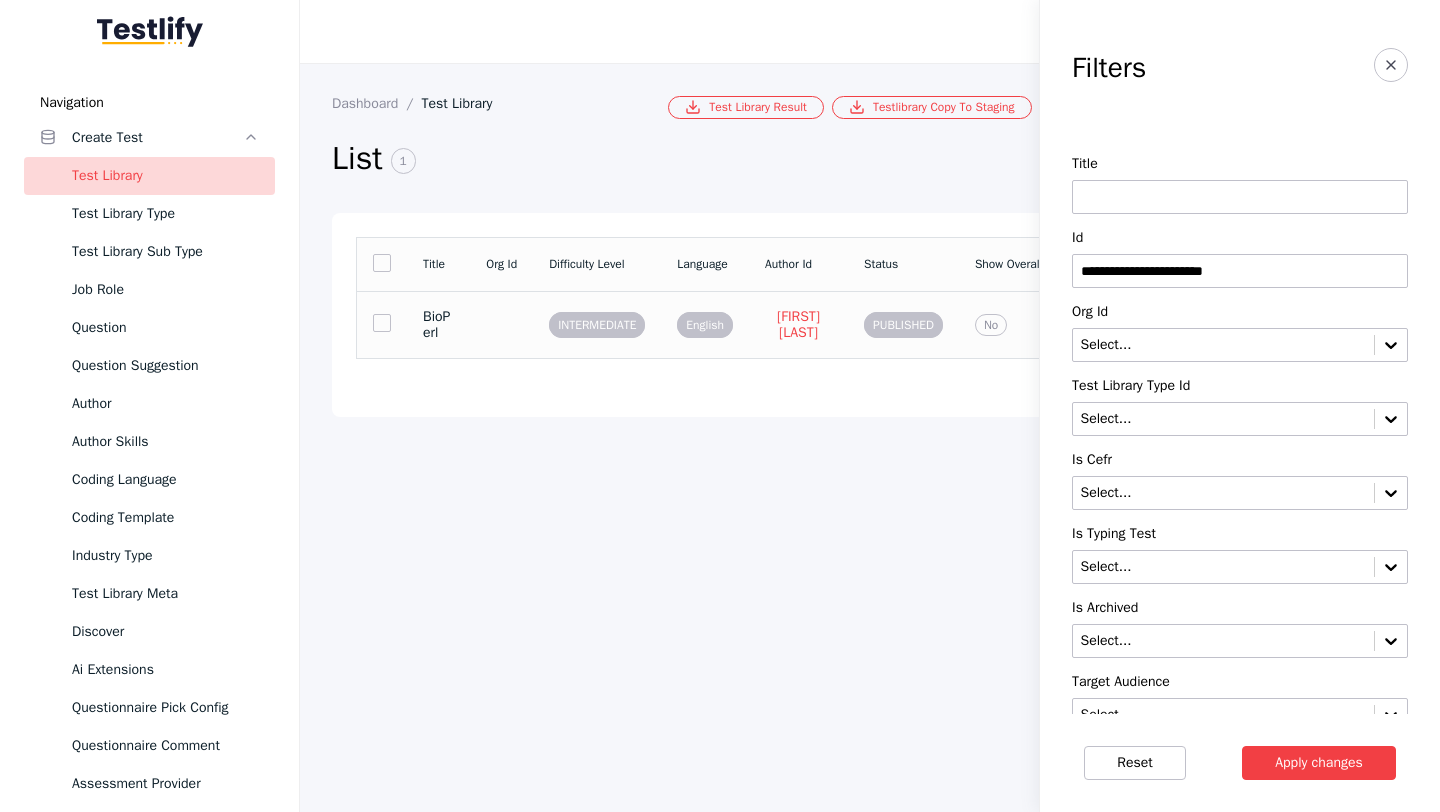 click on "BioPerl" at bounding box center [438, 324] 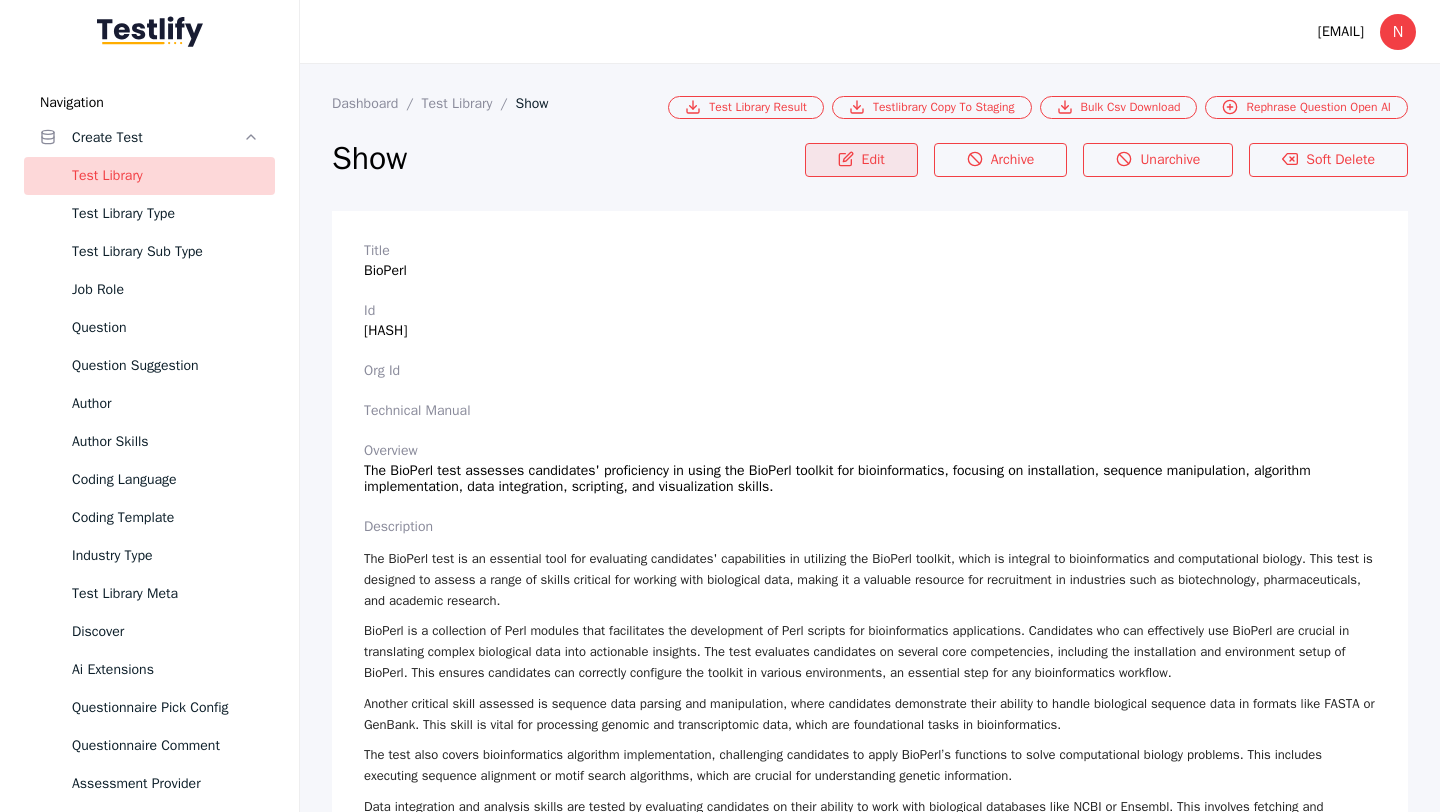 click on "Edit" at bounding box center (861, 160) 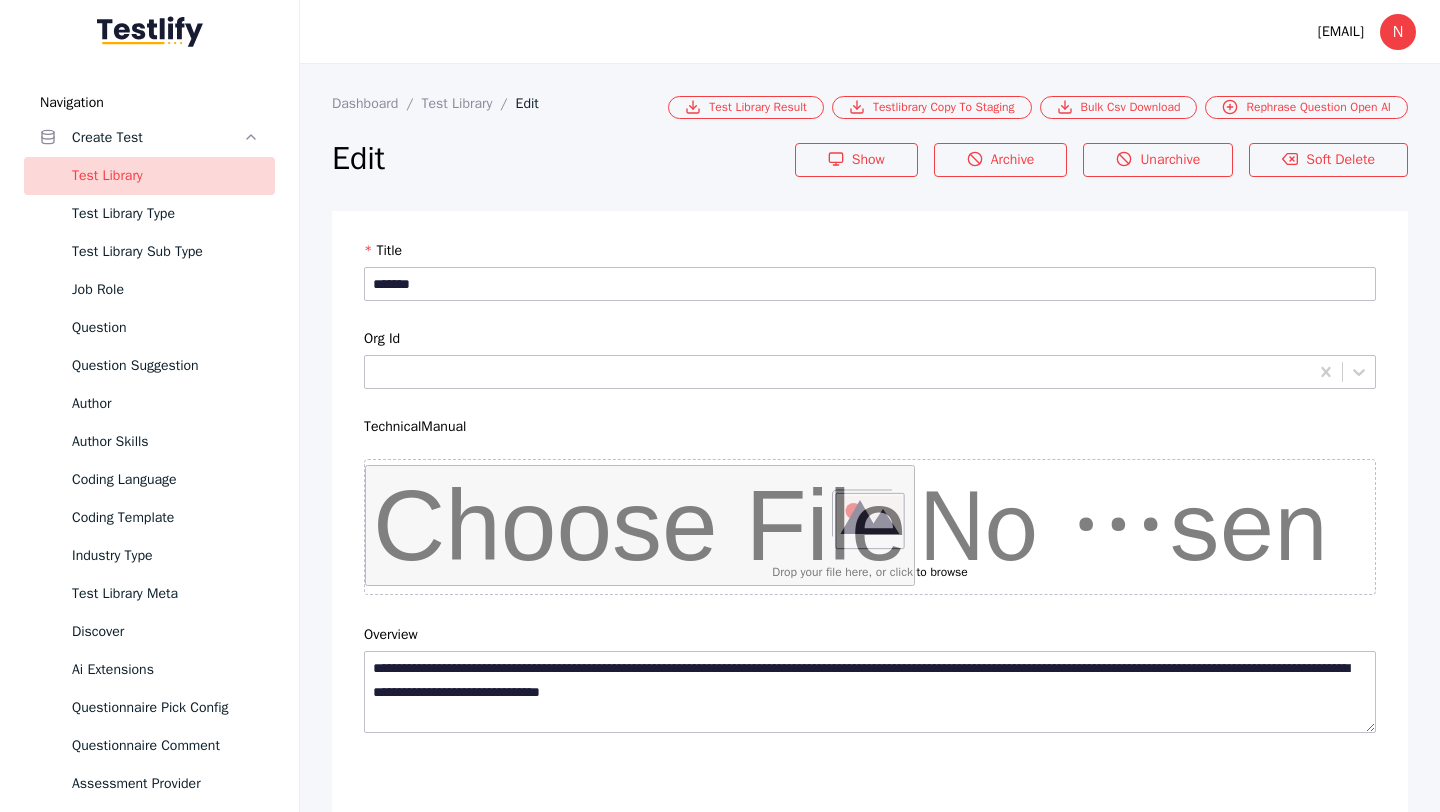 scroll, scrollTop: 4684, scrollLeft: 0, axis: vertical 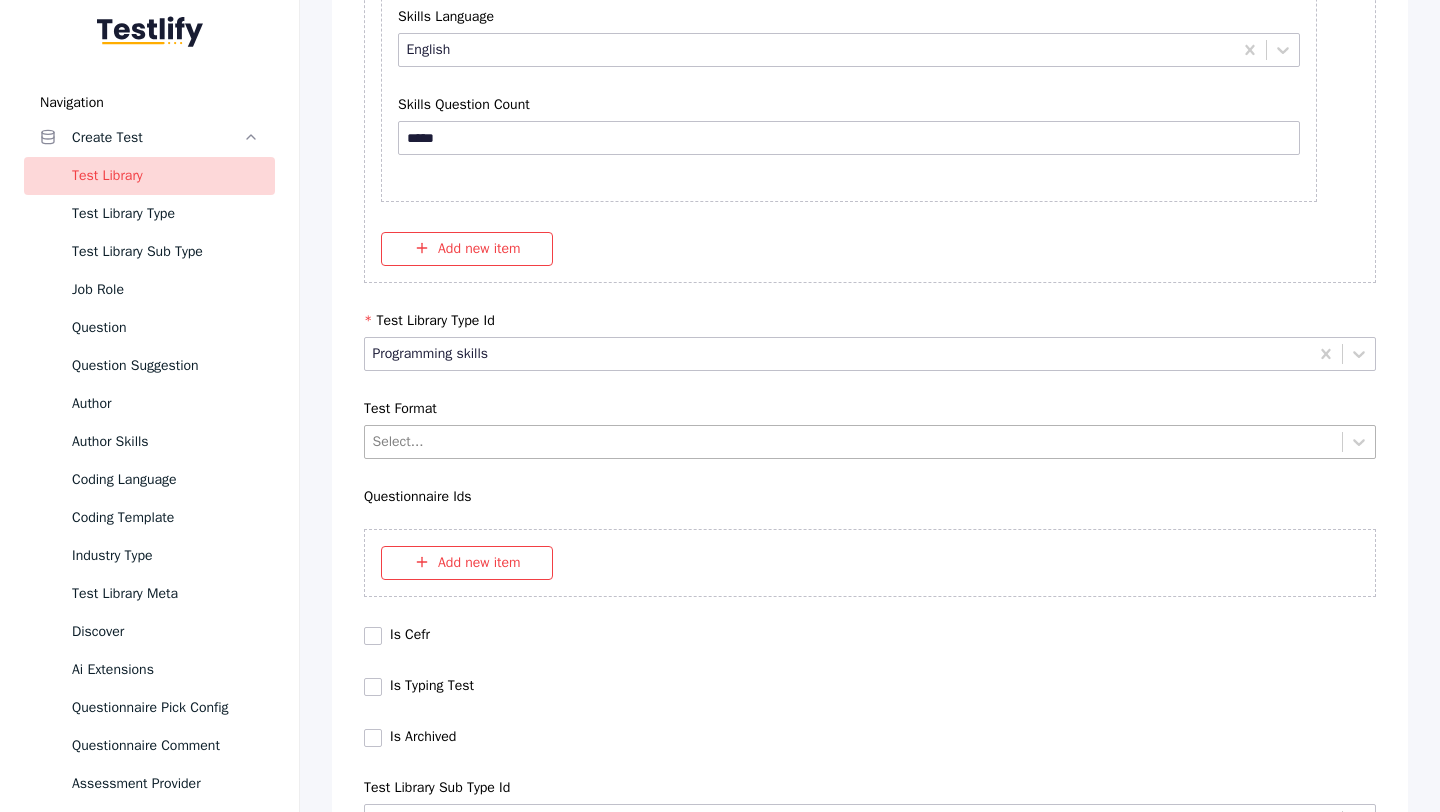click at bounding box center (854, 441) 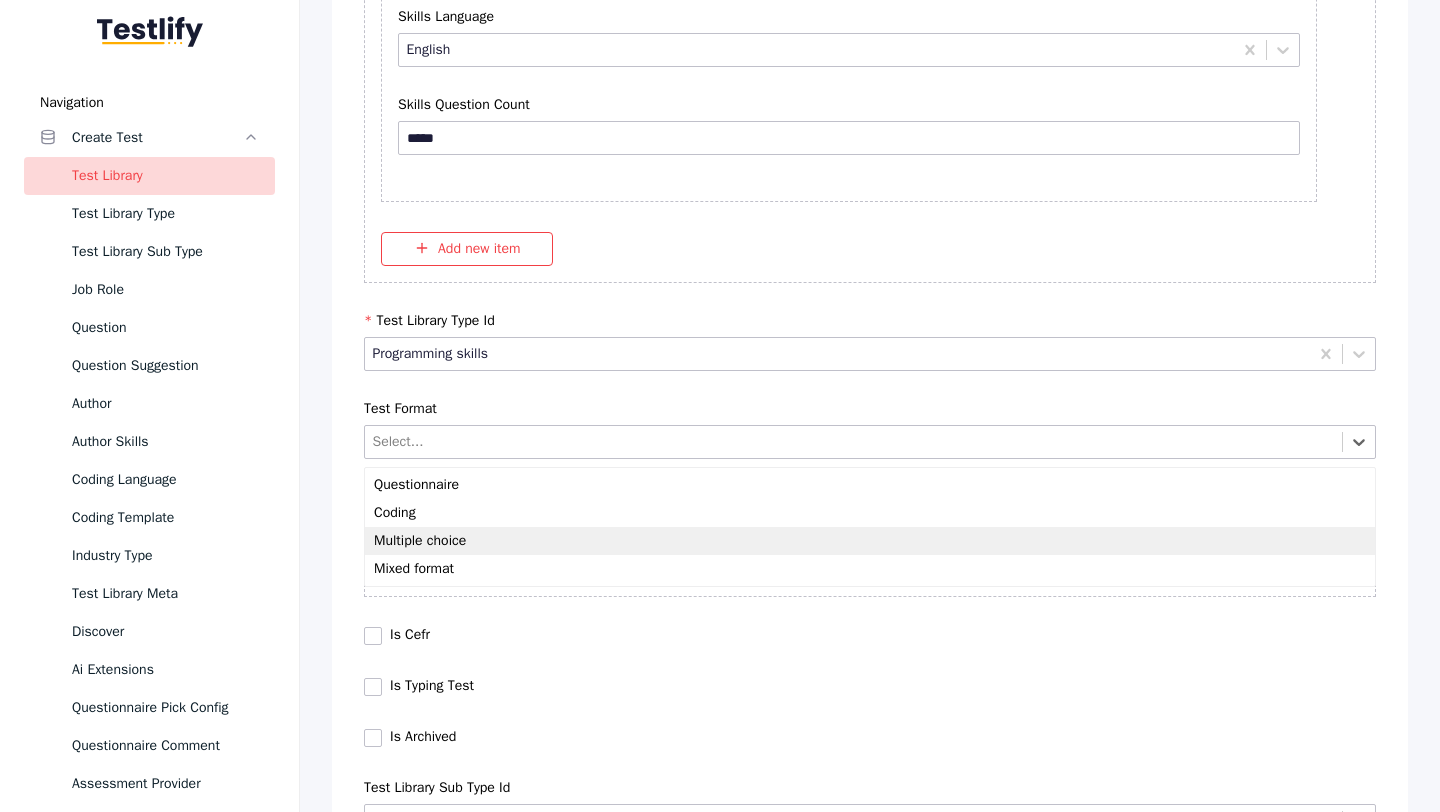 click on "Multiple choice" at bounding box center (870, 541) 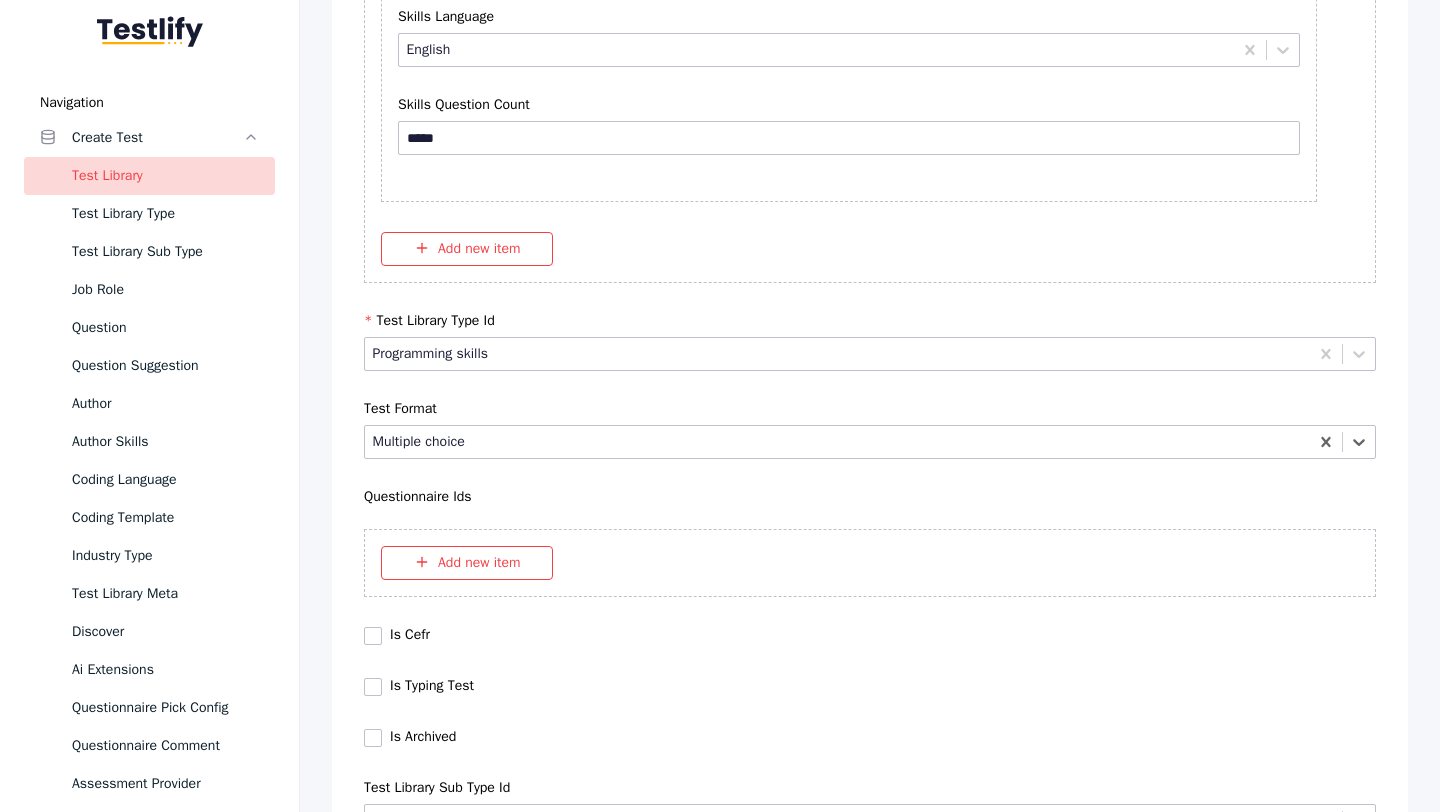 click on "Save" at bounding box center [870, 10279] 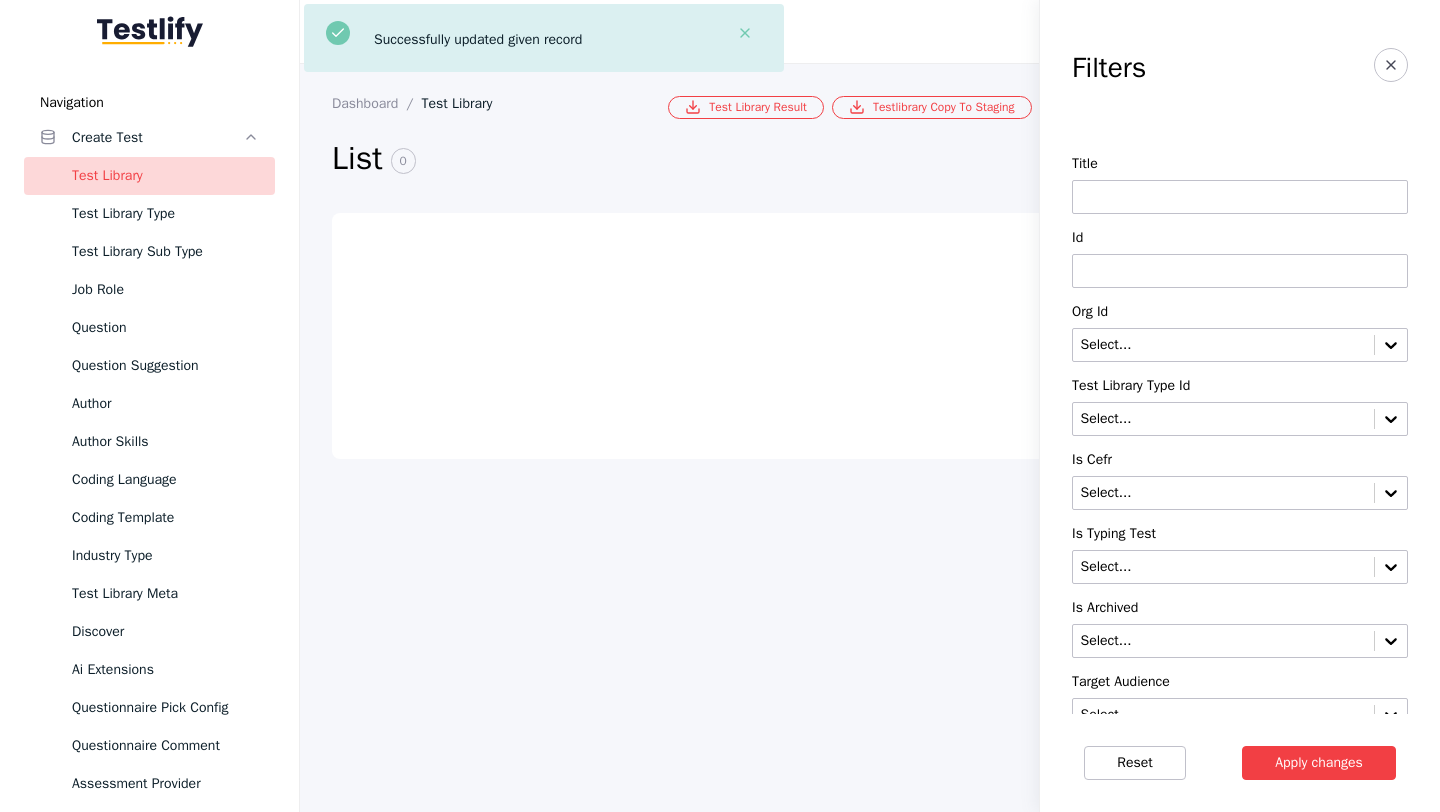 scroll, scrollTop: 0, scrollLeft: 0, axis: both 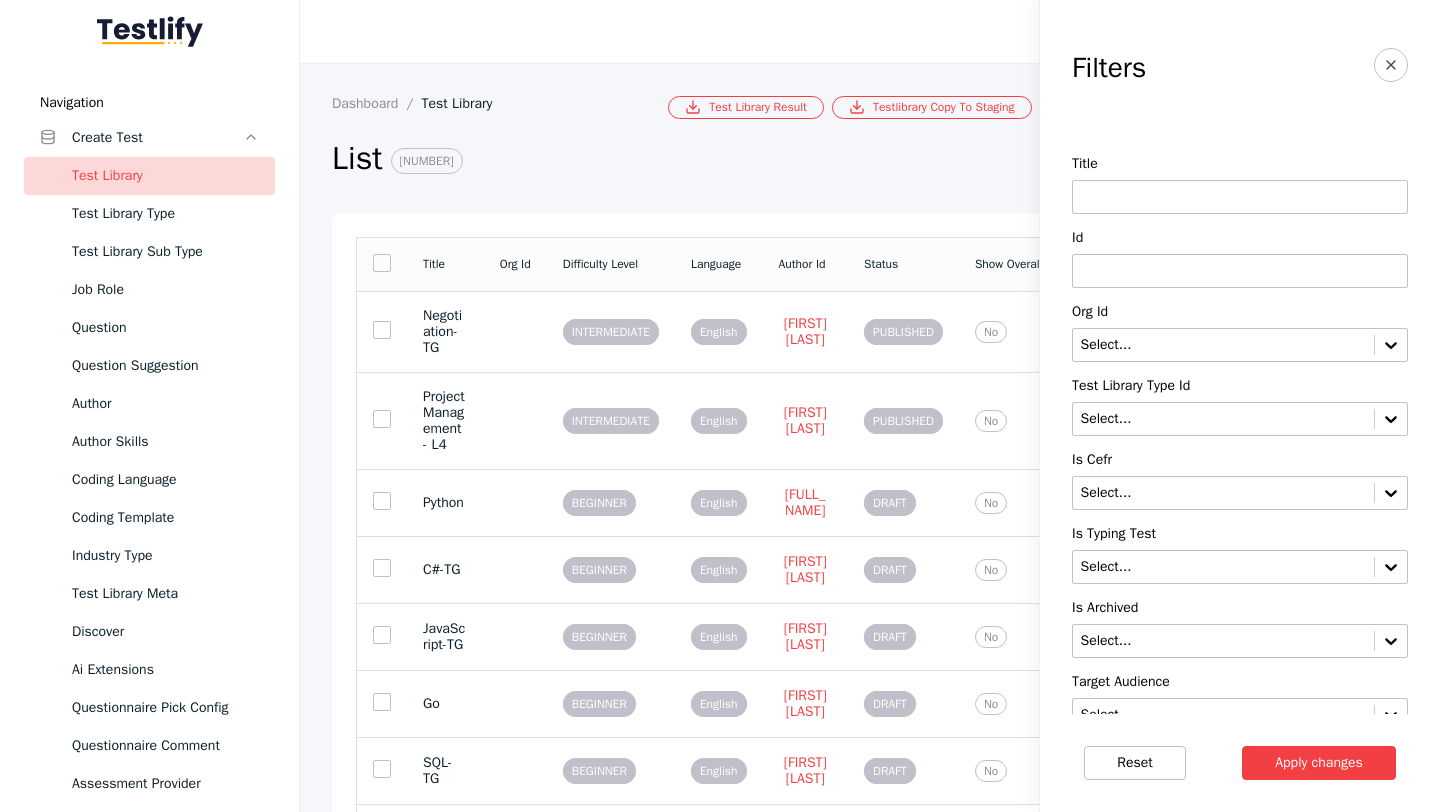 click at bounding box center (1240, 271) 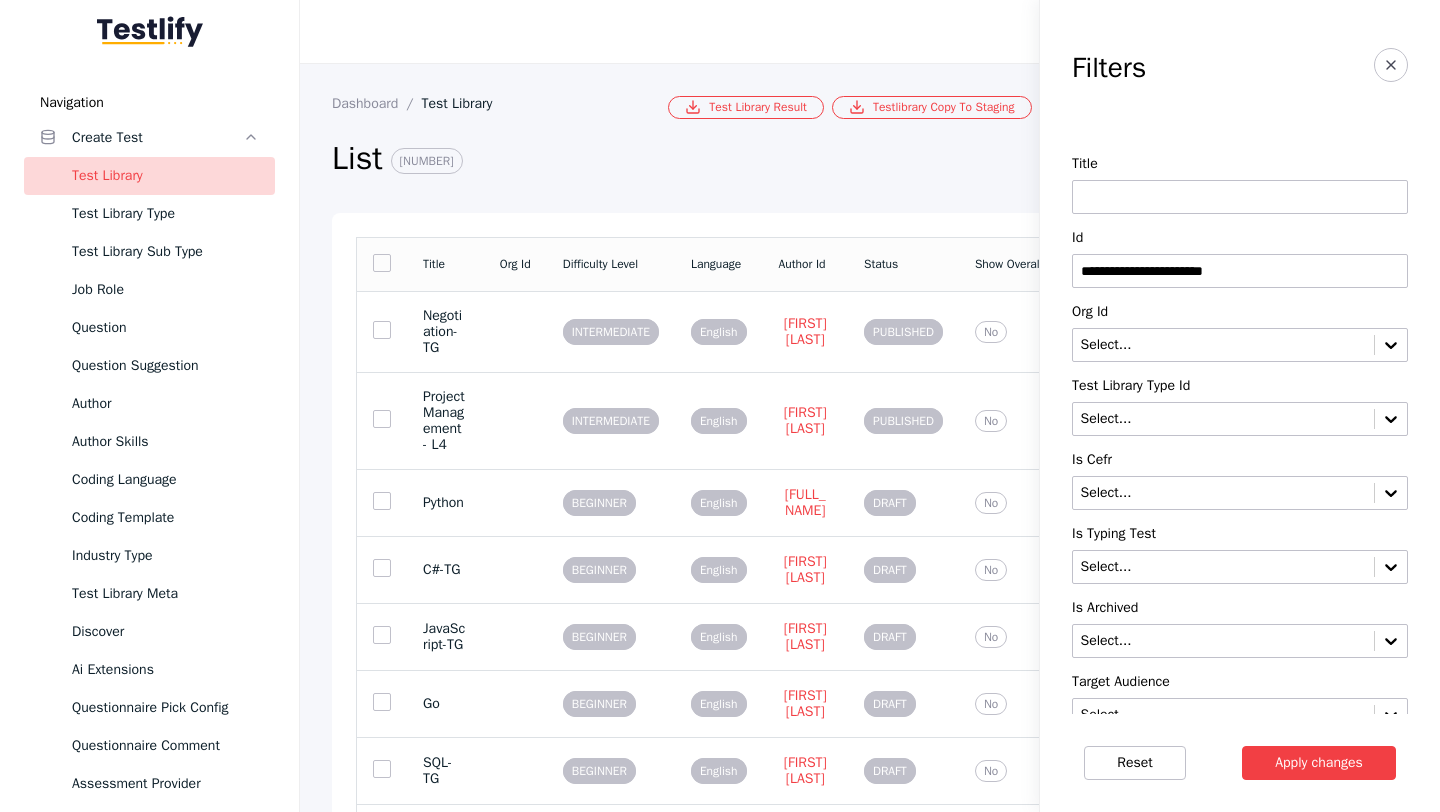 type on "**********" 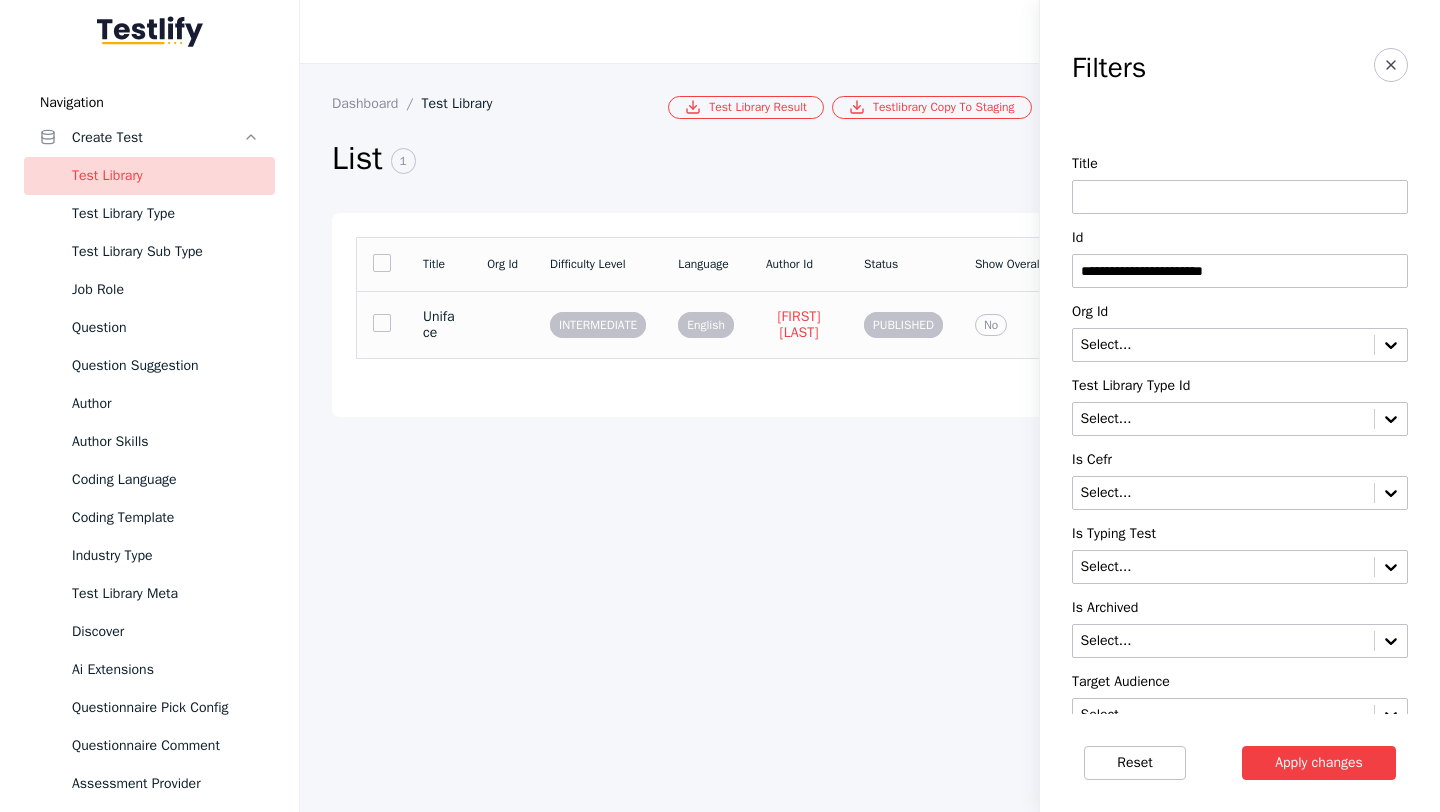 click at bounding box center [502, 324] 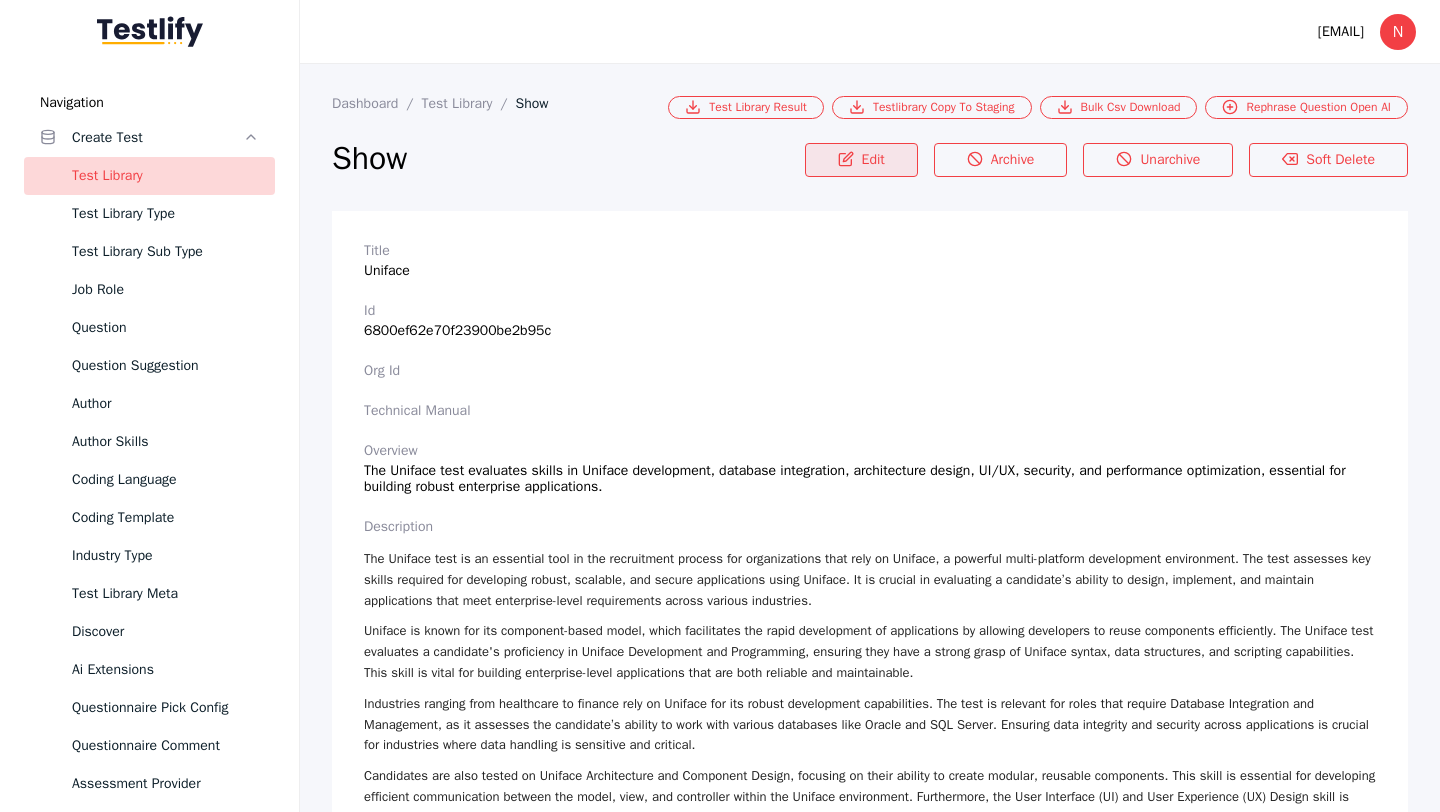 click on "Edit" at bounding box center (861, 160) 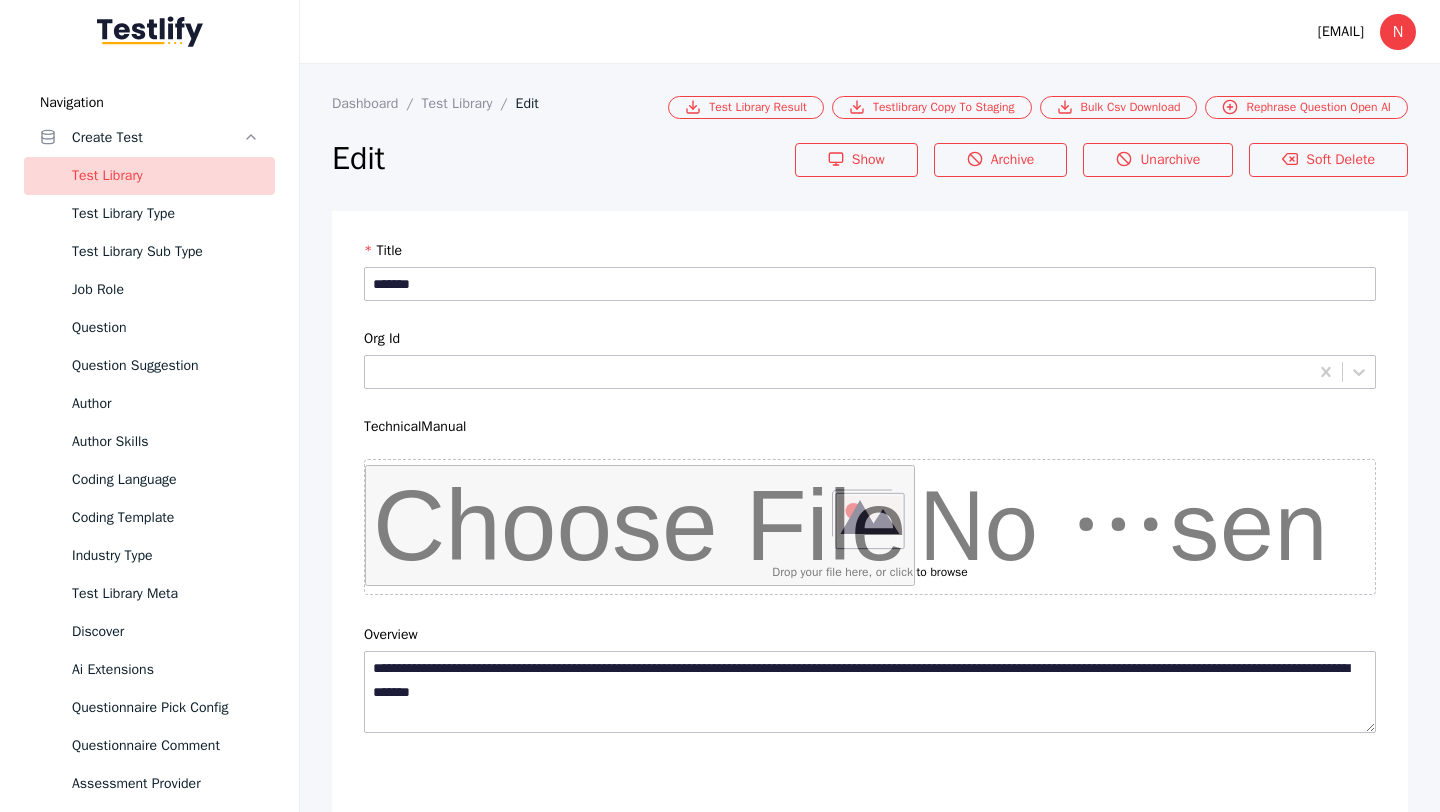 scroll, scrollTop: 4684, scrollLeft: 0, axis: vertical 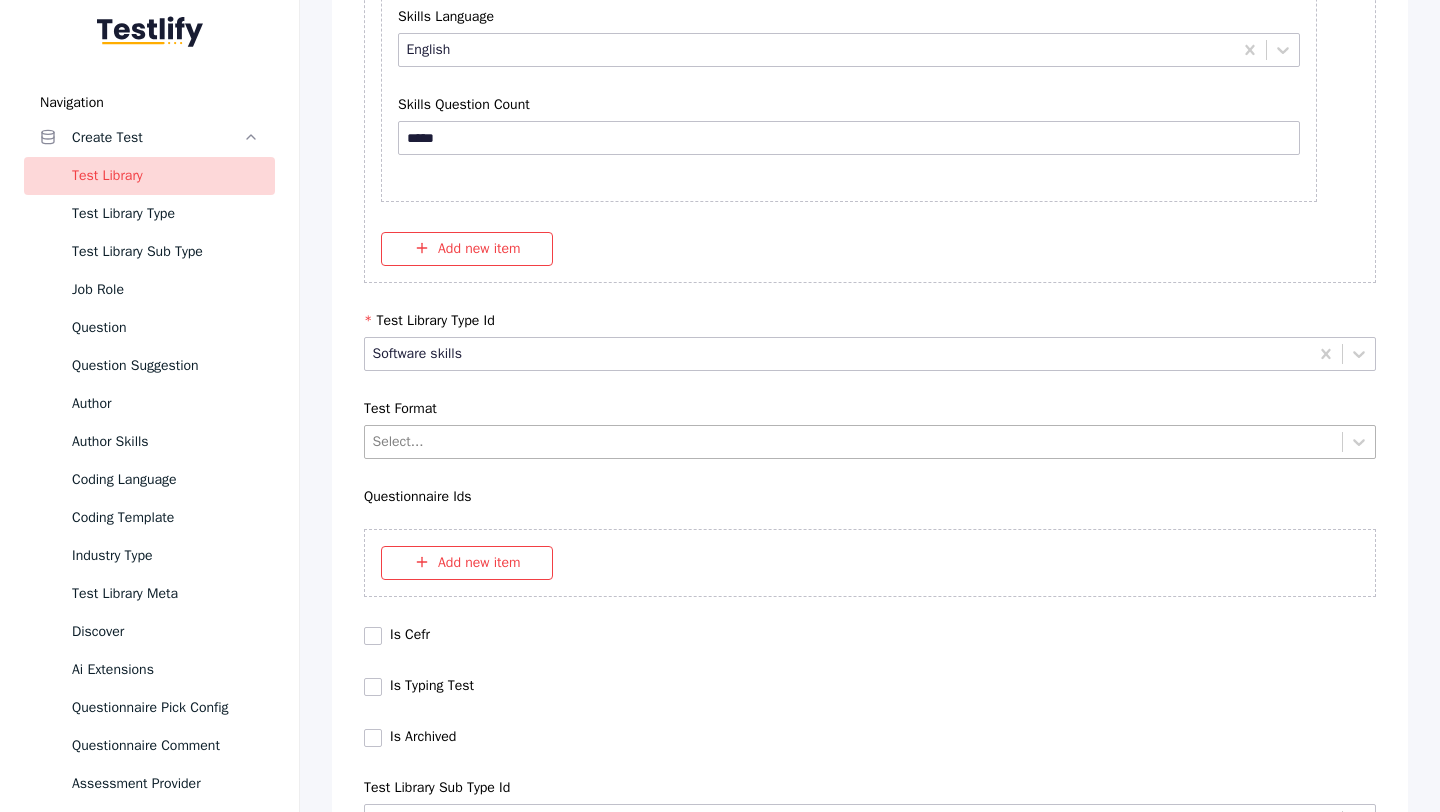 click at bounding box center [854, 441] 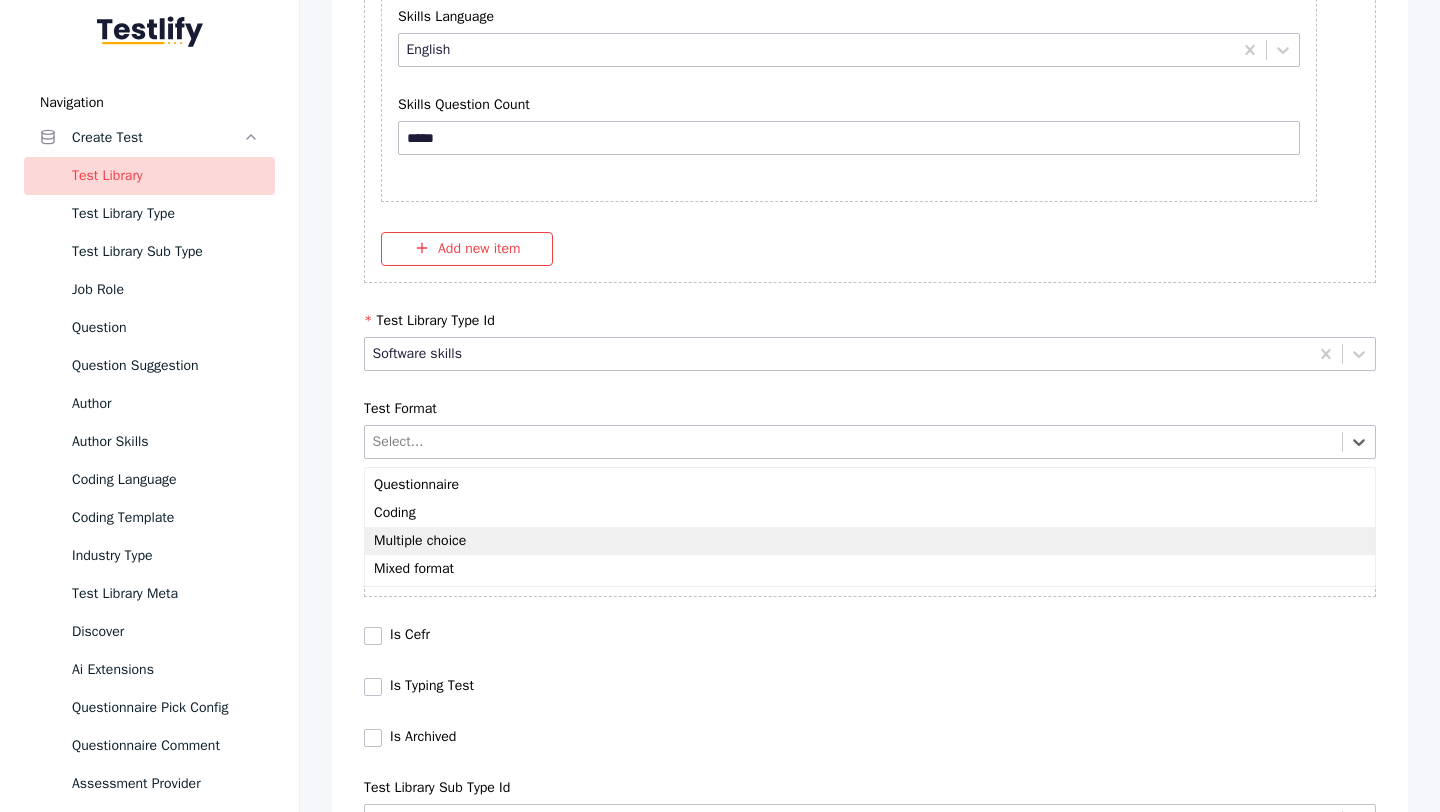 click on "Multiple choice" at bounding box center (870, 541) 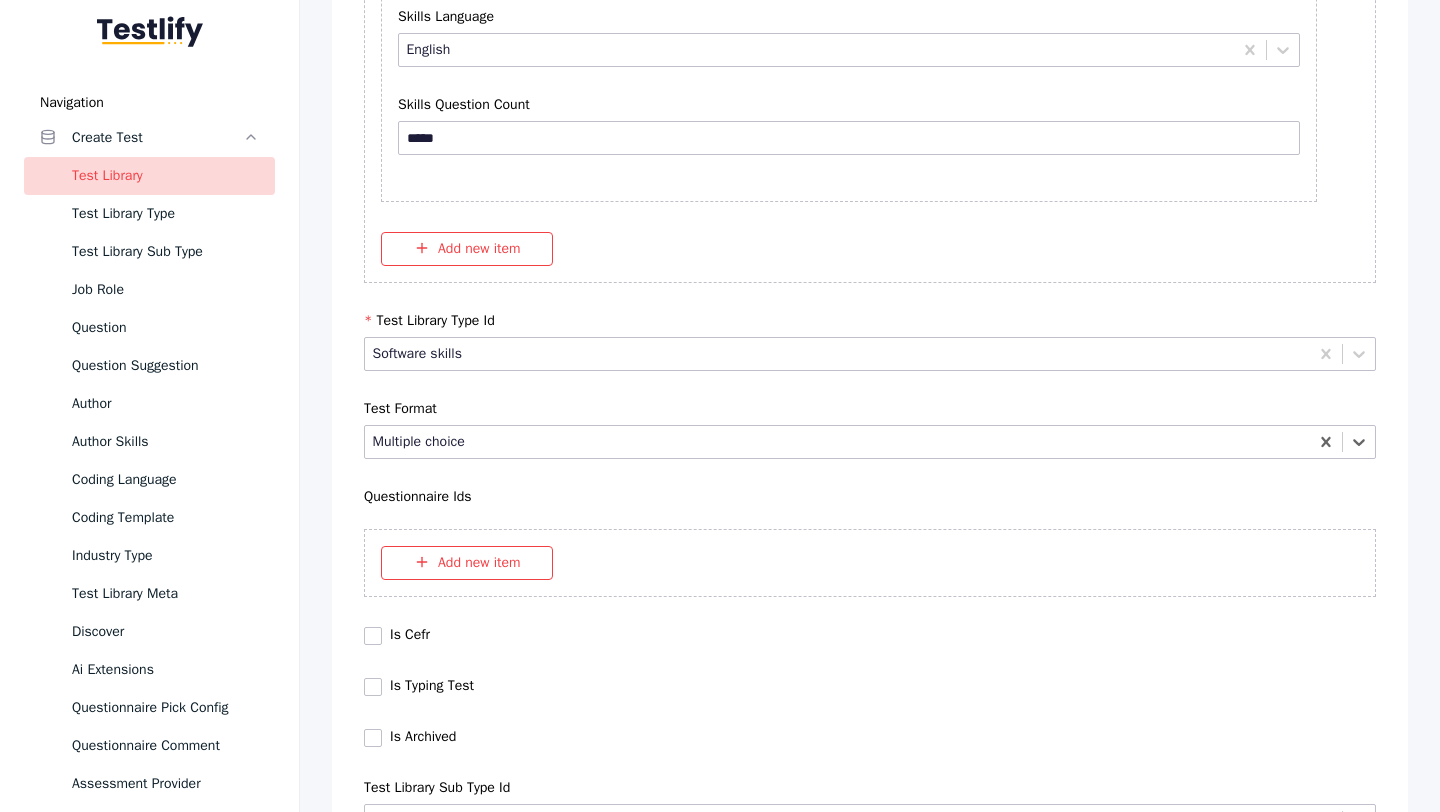 click on "Save" at bounding box center (870, 10279) 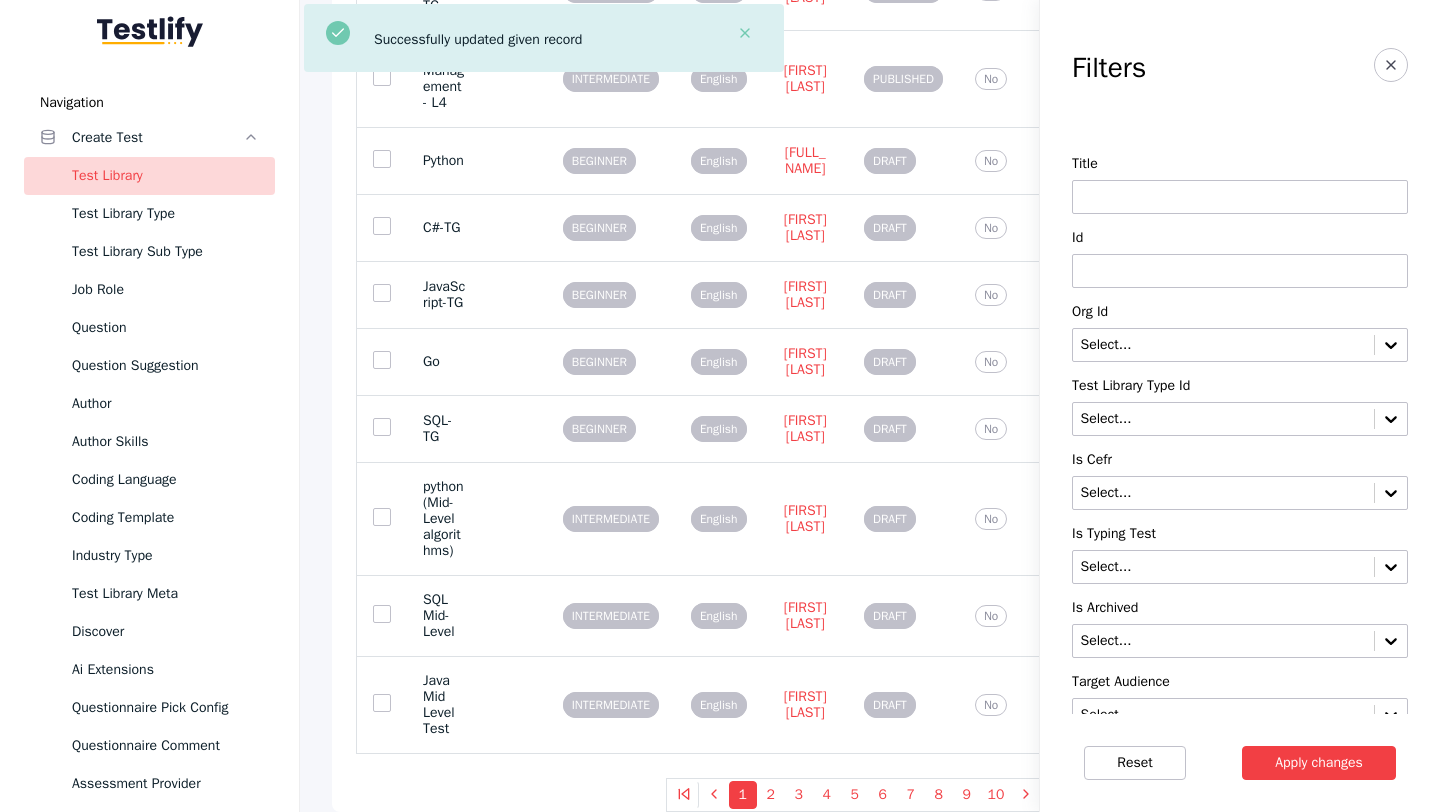 scroll, scrollTop: 0, scrollLeft: 0, axis: both 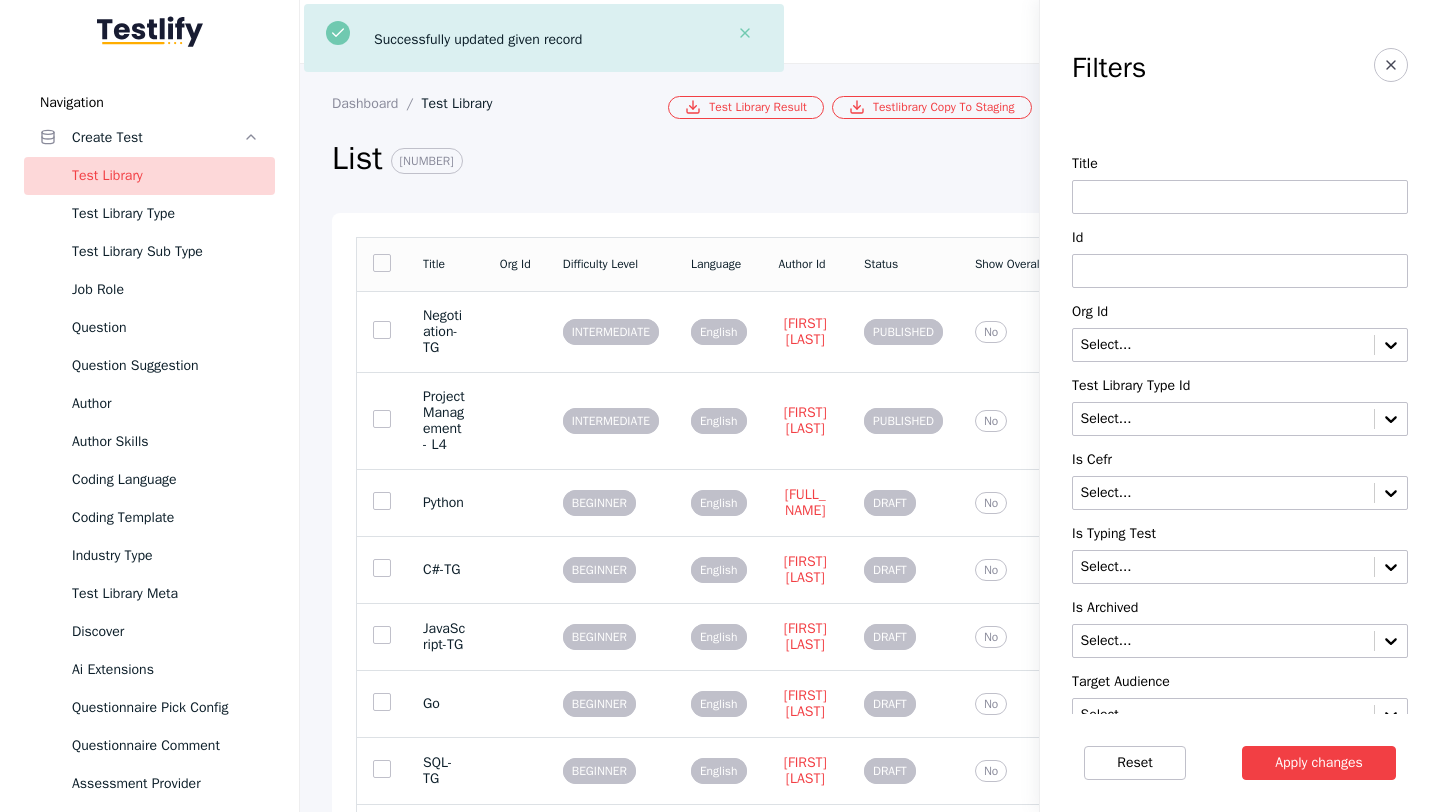 click at bounding box center [1240, 271] 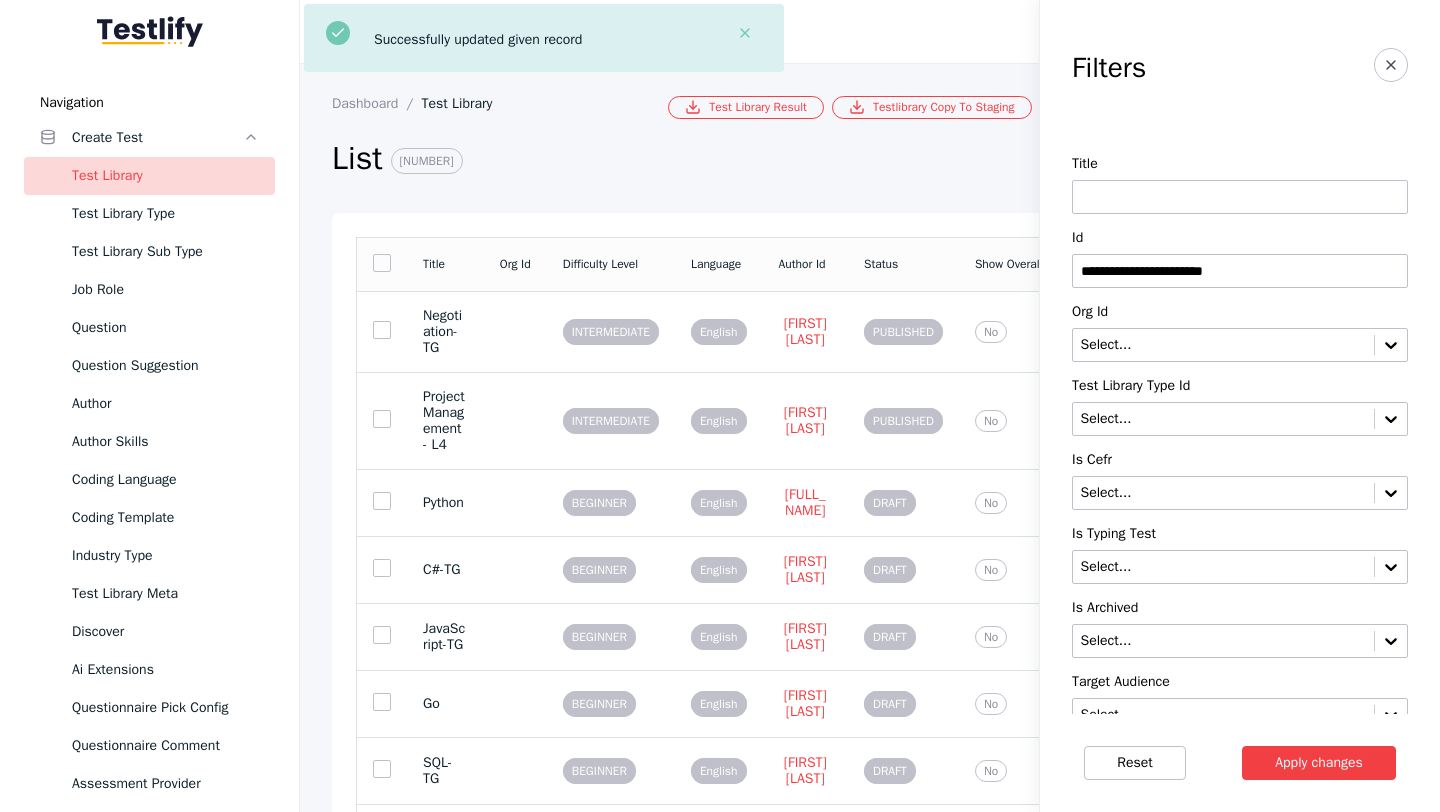 type on "**********" 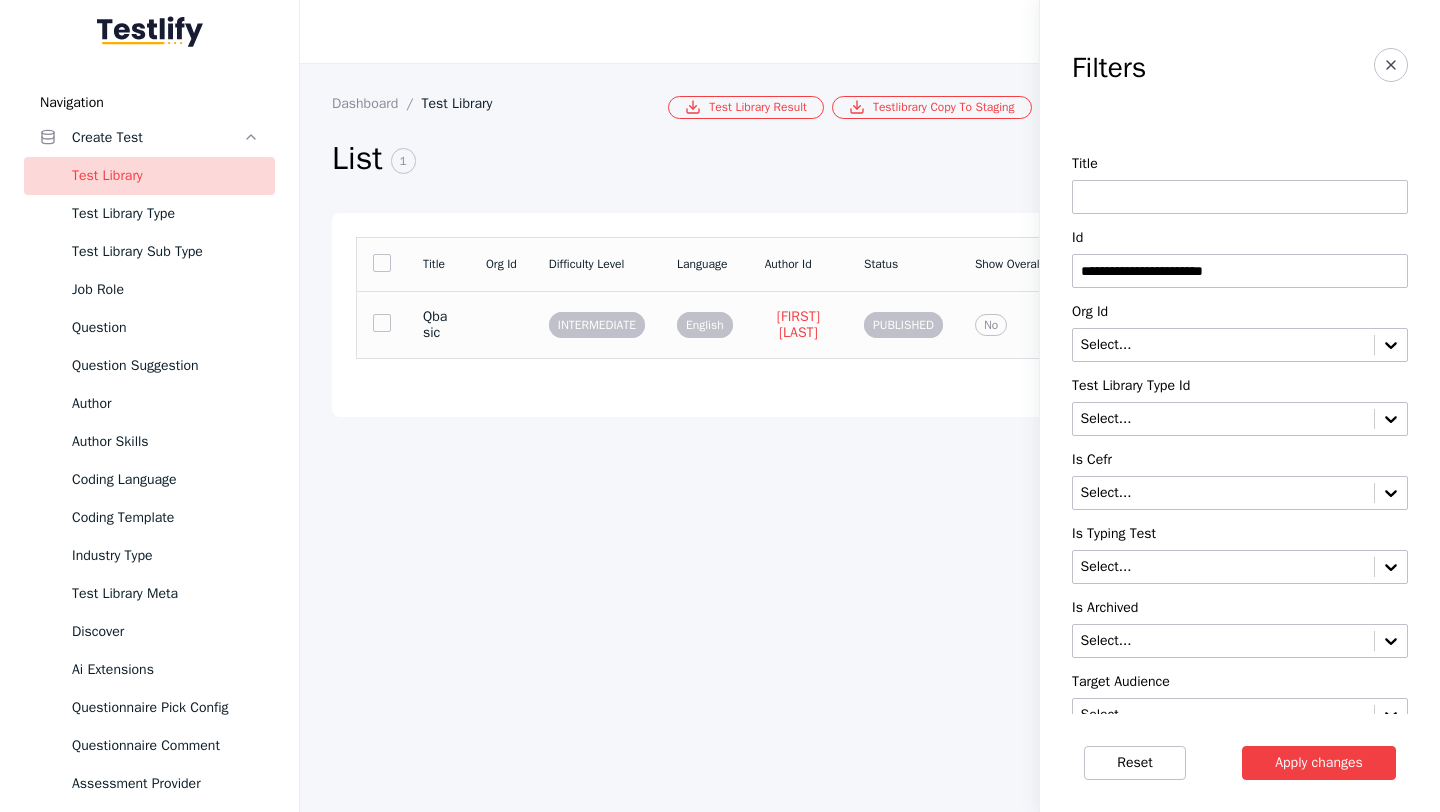 click on "Qbasic" at bounding box center [438, 325] 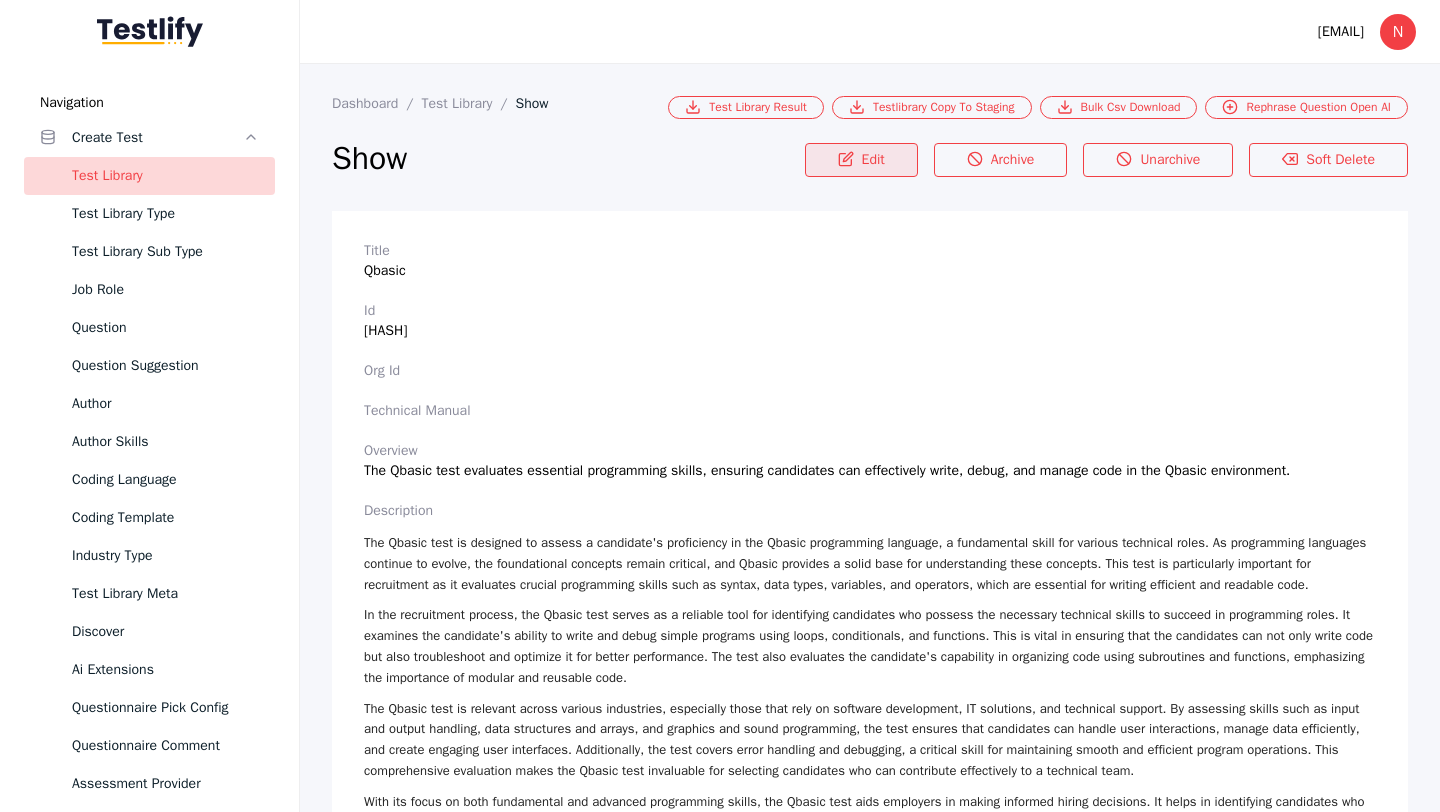 click on "Edit" at bounding box center [861, 160] 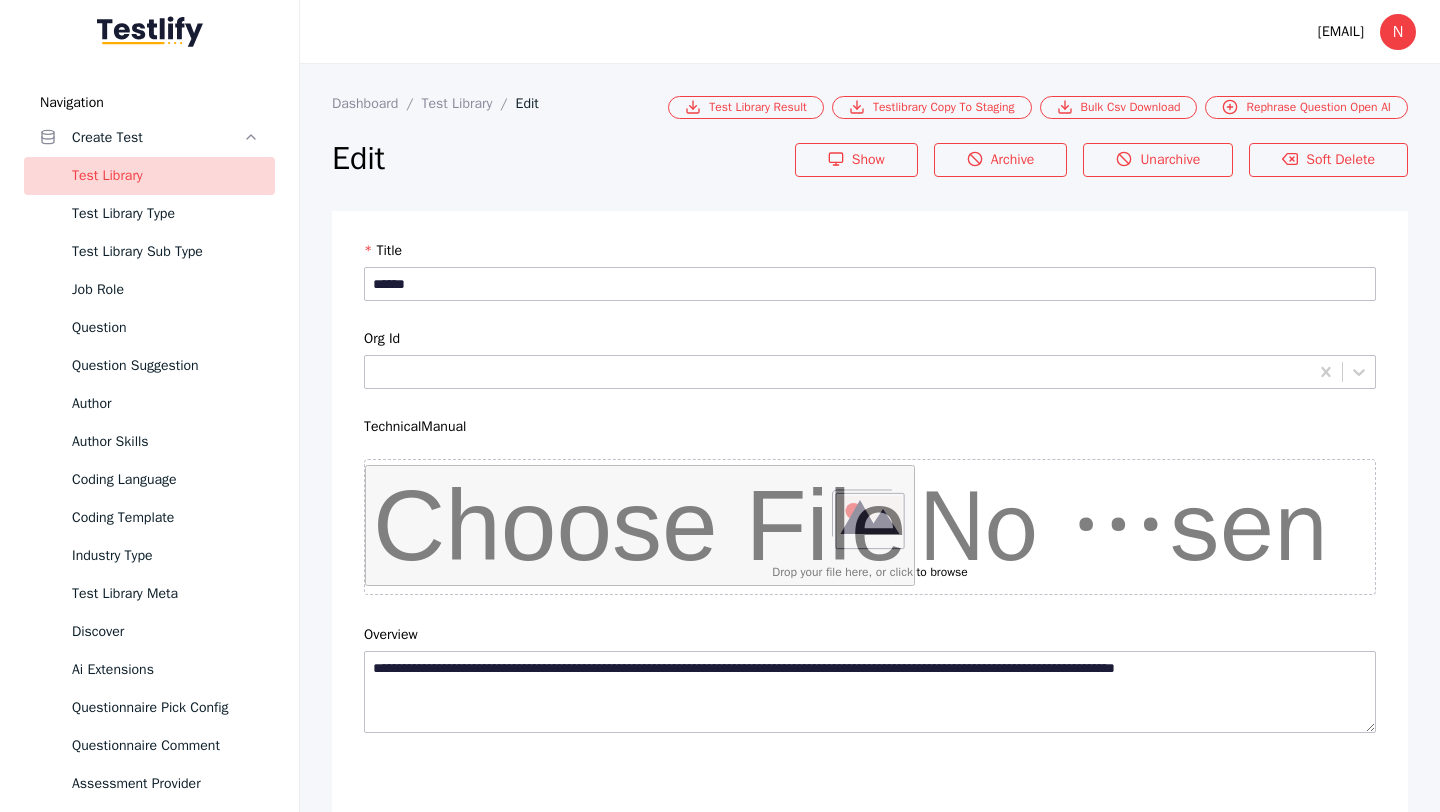 scroll, scrollTop: 4684, scrollLeft: 0, axis: vertical 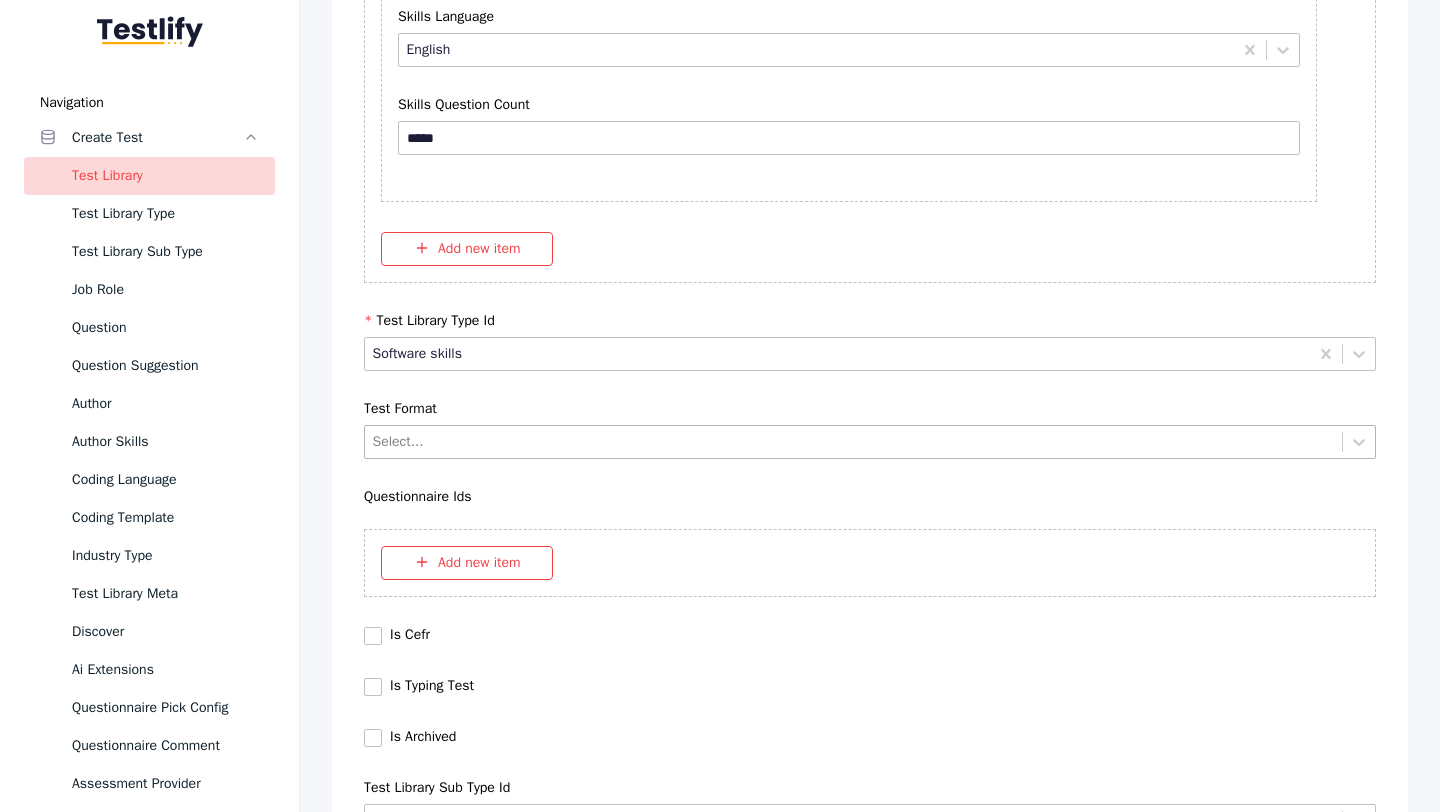 click at bounding box center [854, 441] 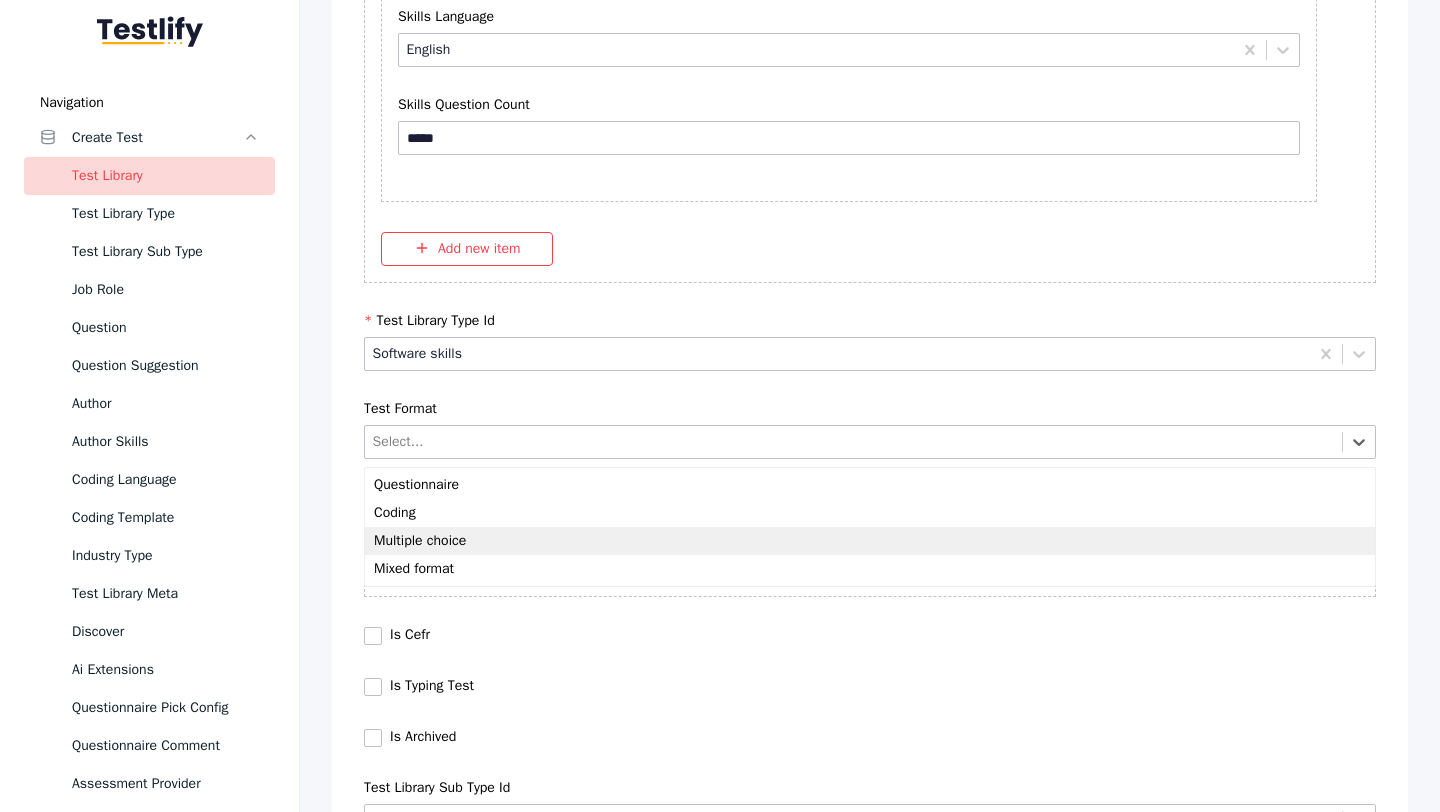 click on "Multiple choice" at bounding box center [870, 541] 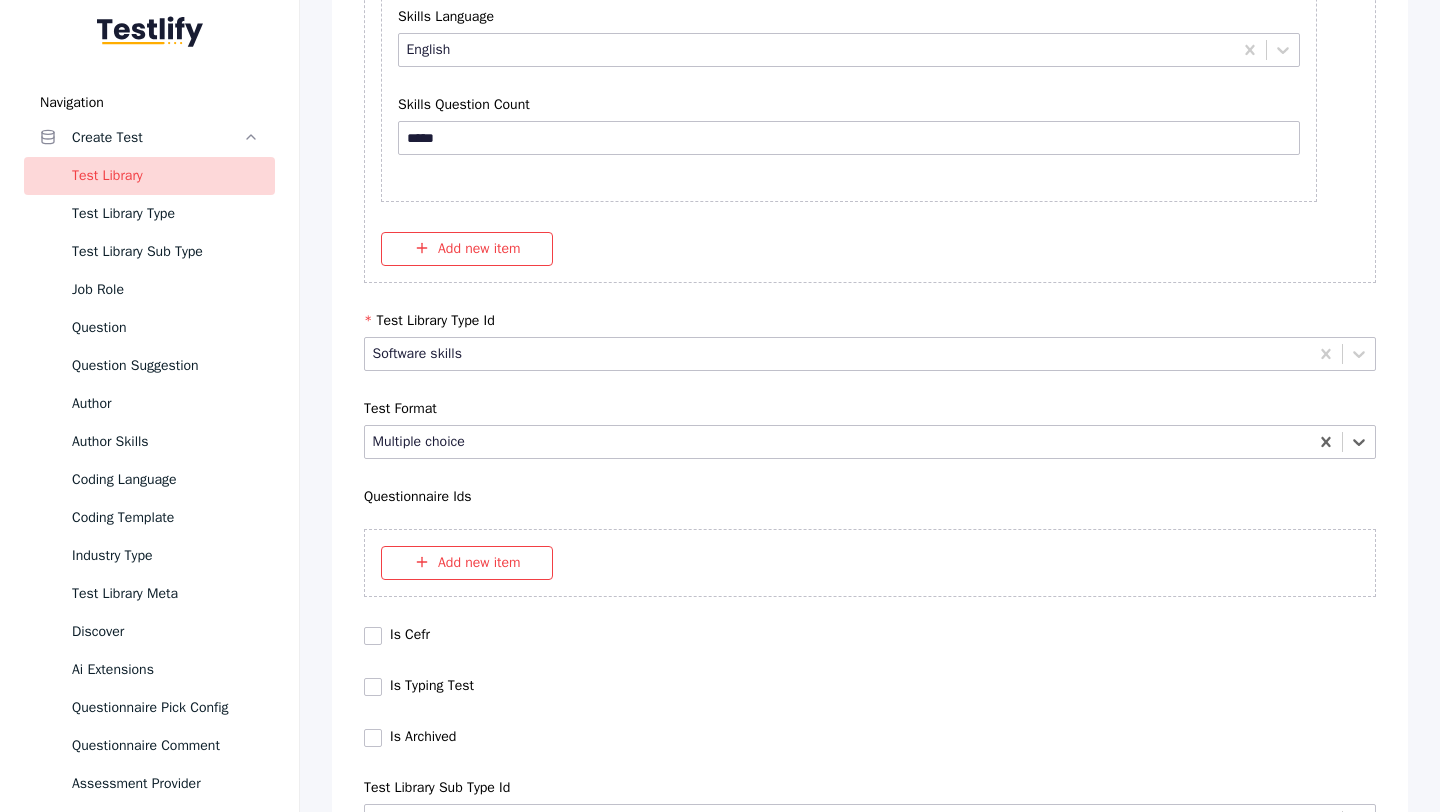 click on "Save" at bounding box center [870, 10279] 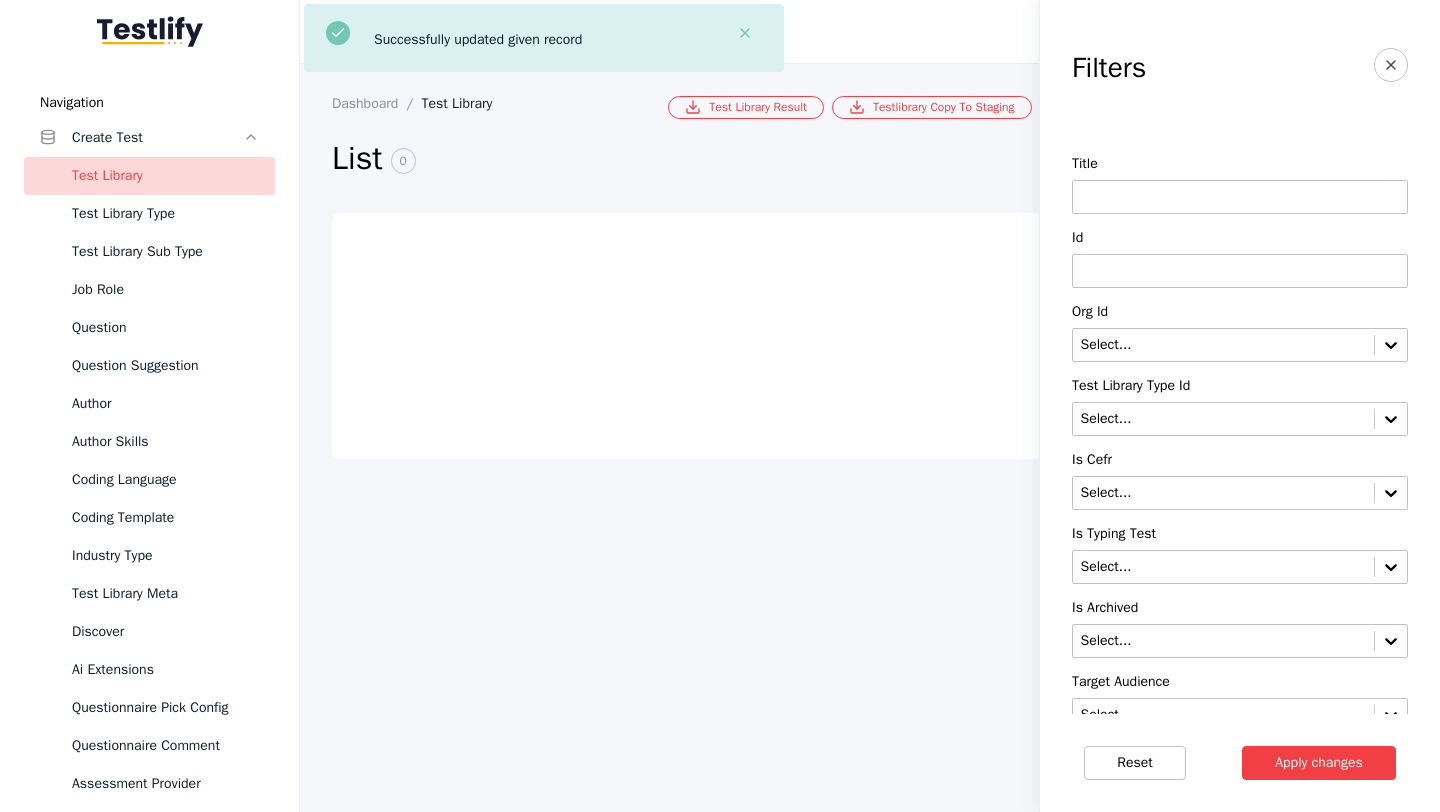 scroll, scrollTop: 0, scrollLeft: 0, axis: both 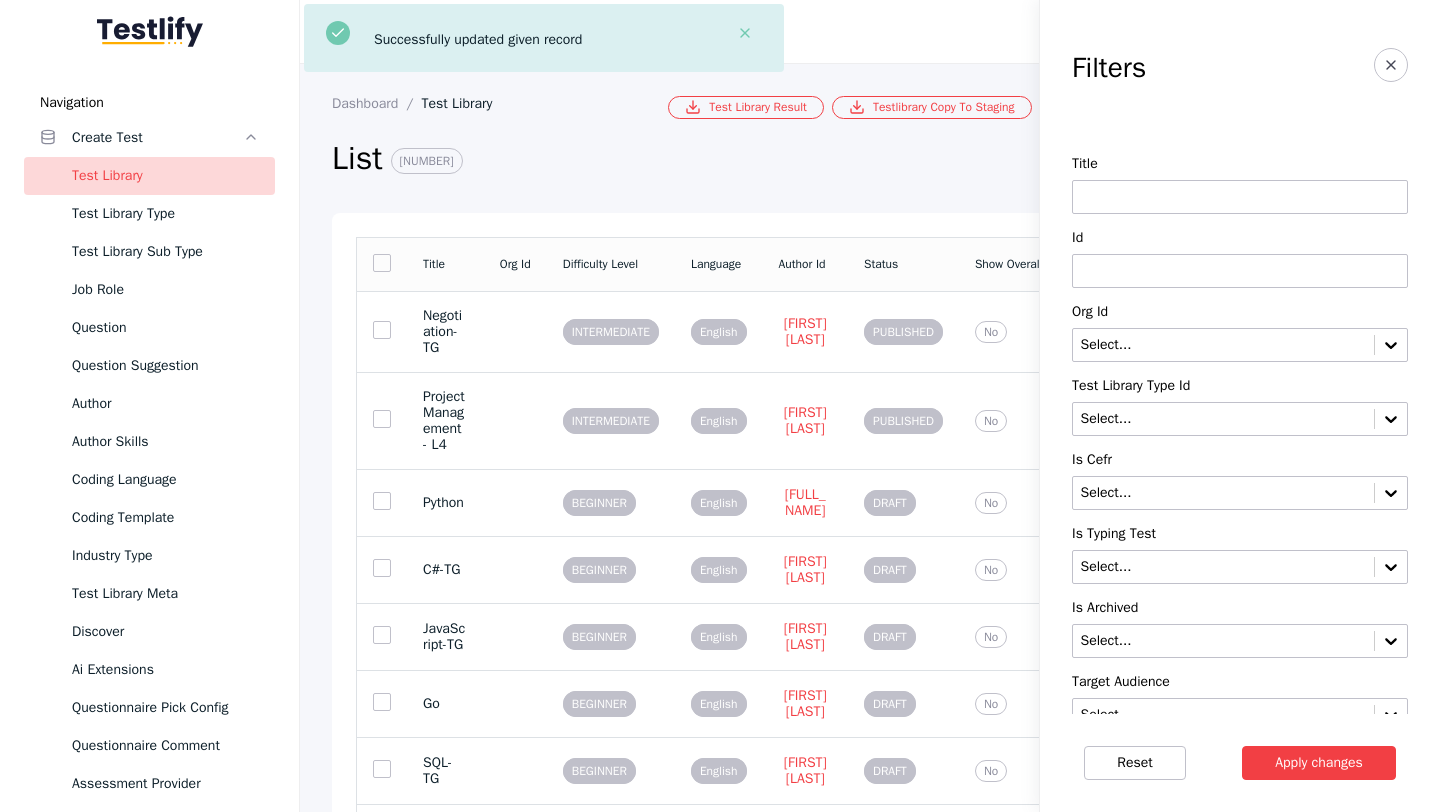 click at bounding box center (1240, 271) 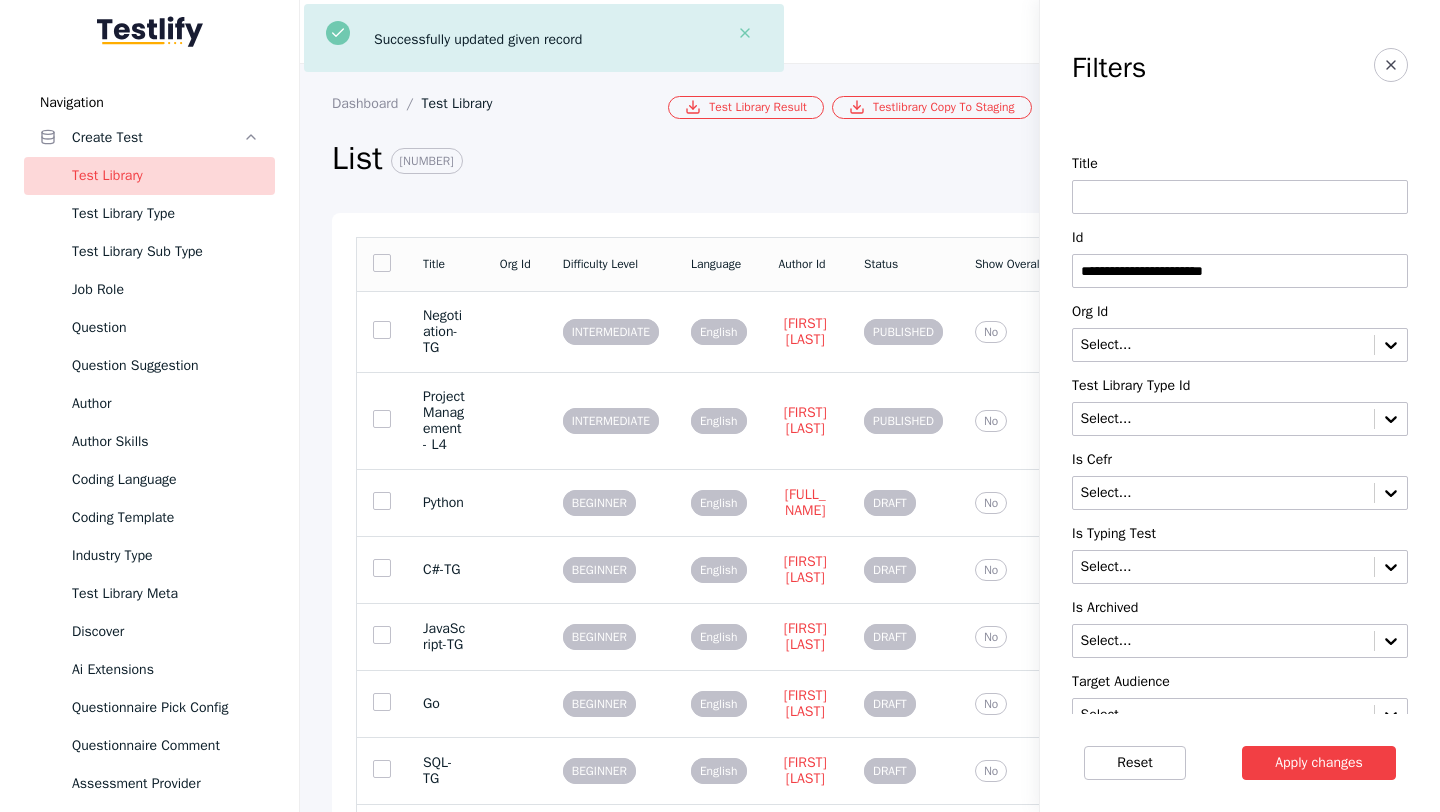 type on "**********" 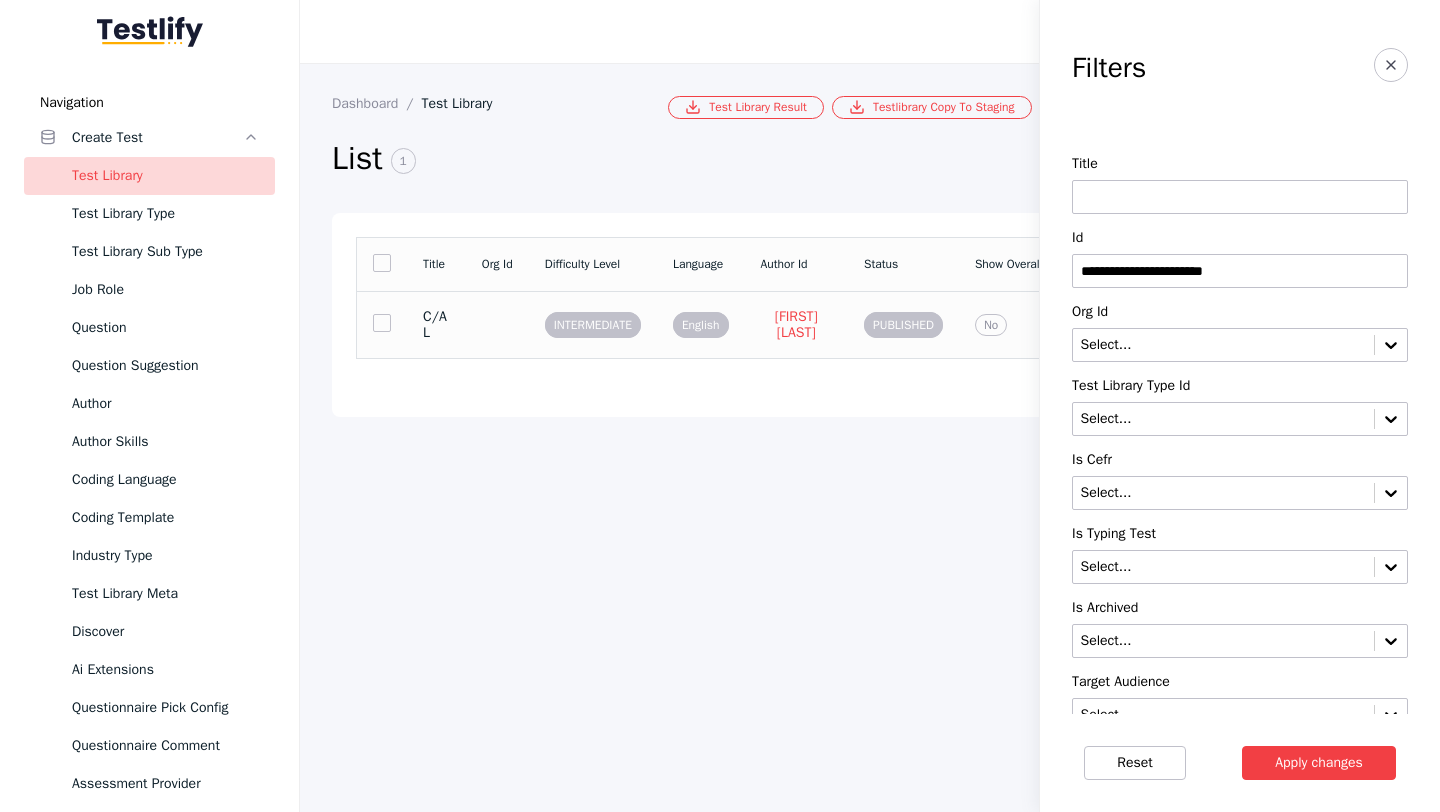 click on "C/AL" at bounding box center [436, 324] 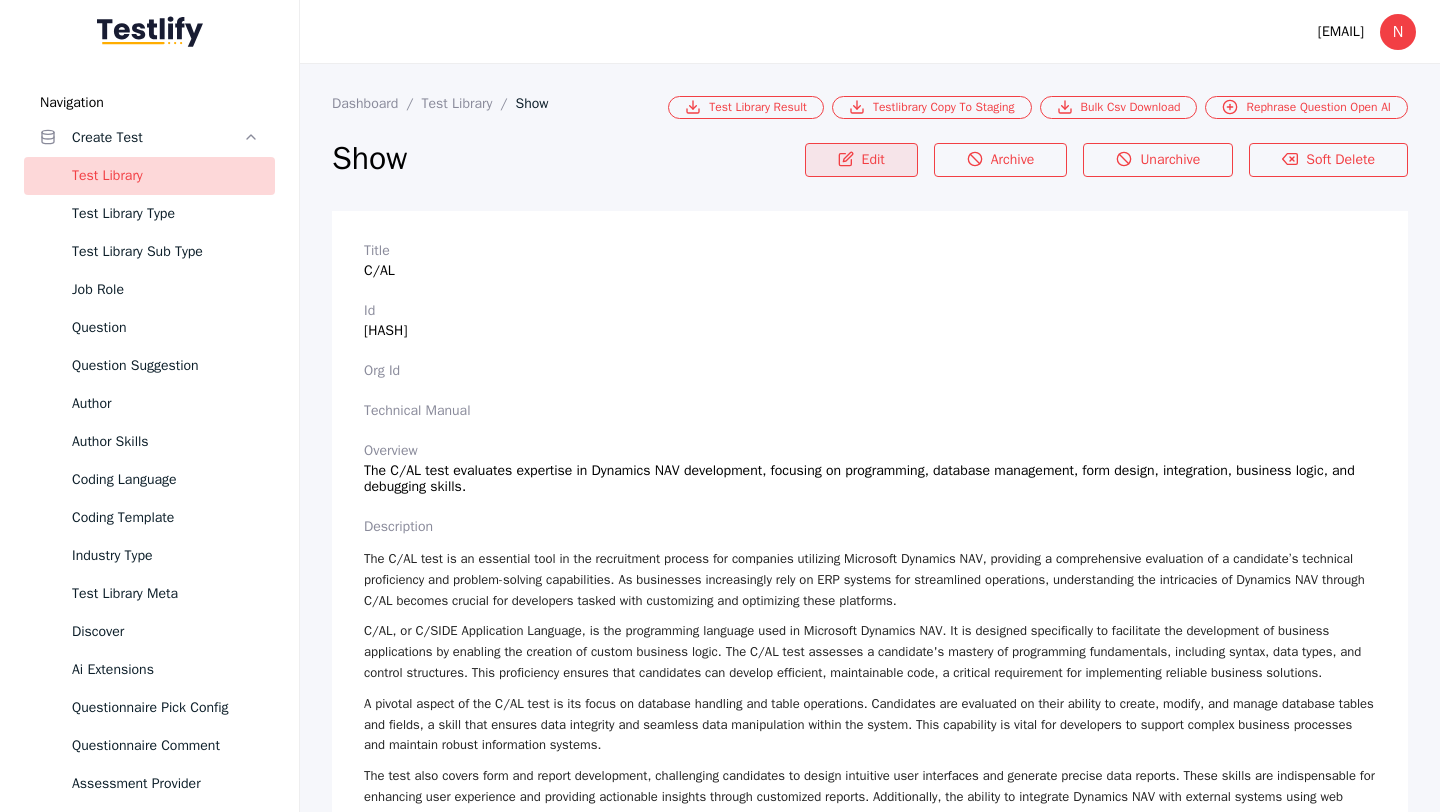 click on "Edit" at bounding box center [861, 160] 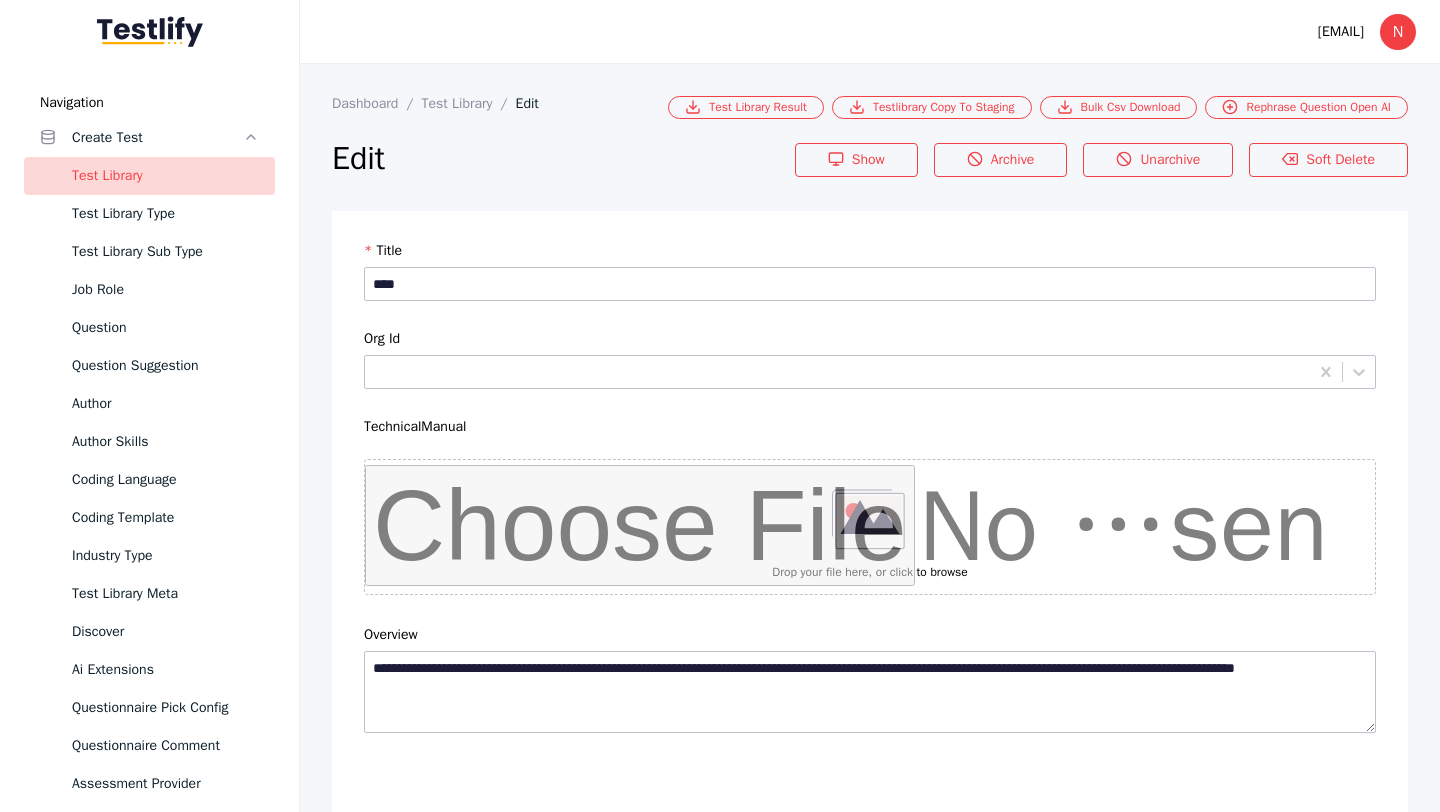 scroll, scrollTop: 4684, scrollLeft: 0, axis: vertical 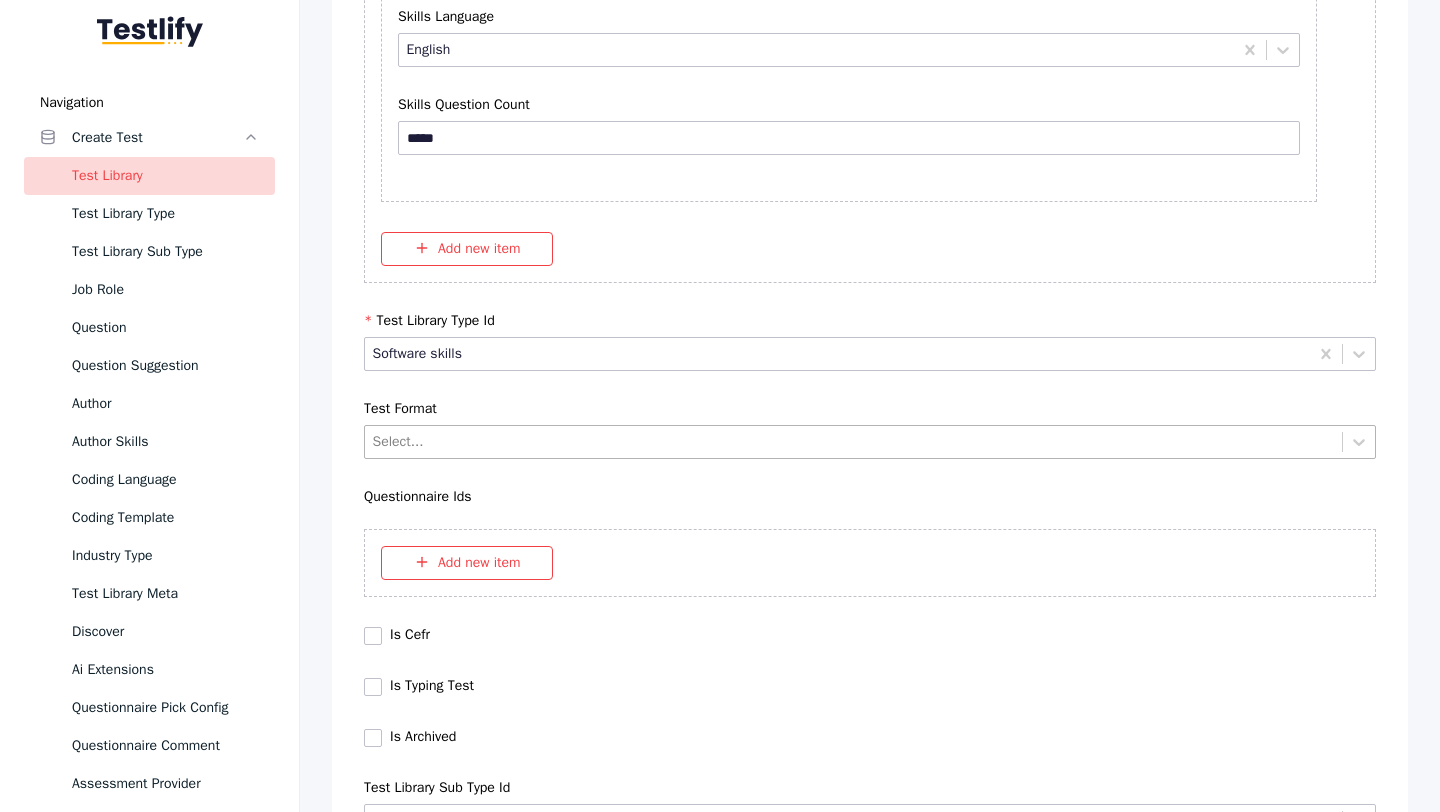 click at bounding box center [854, 441] 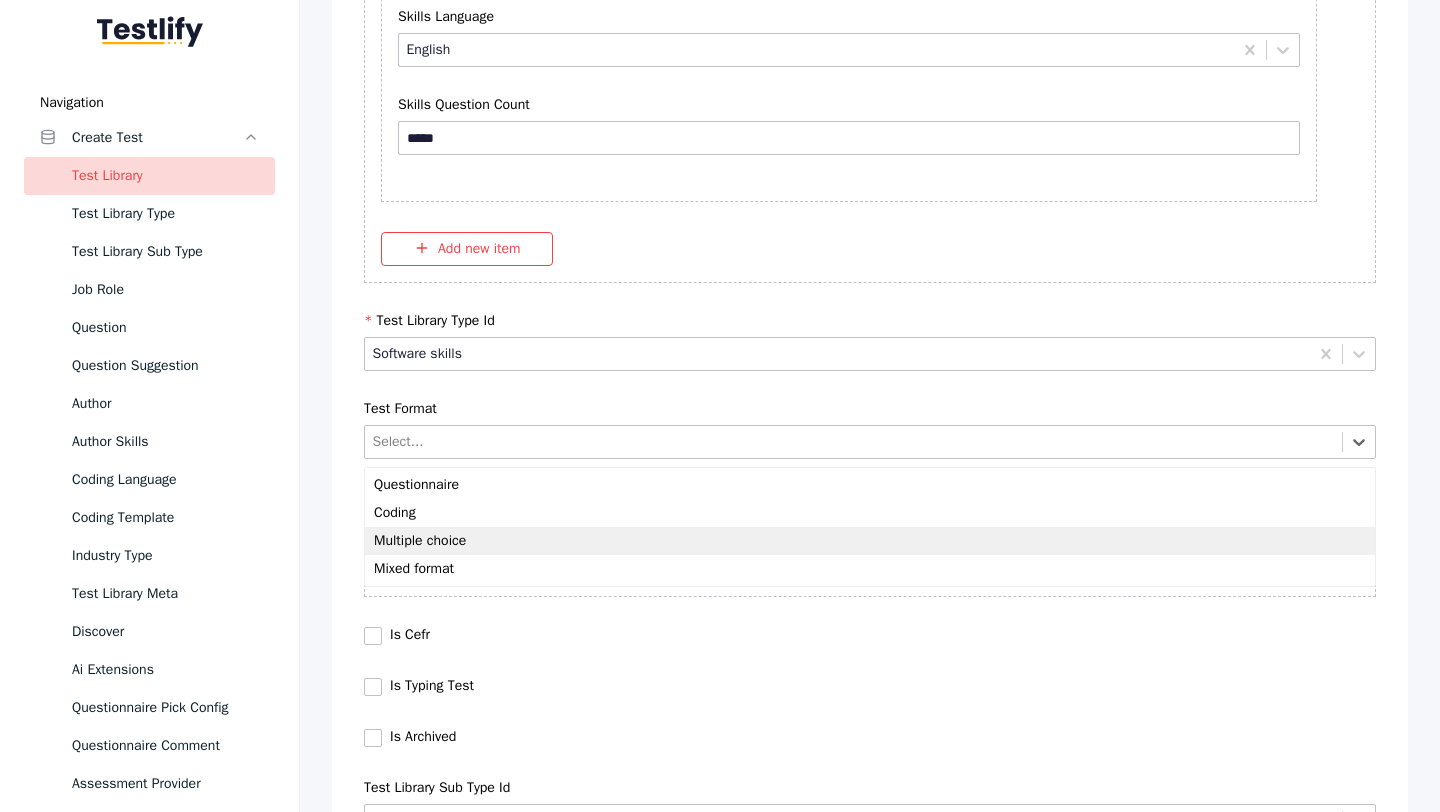 click on "Multiple choice" at bounding box center (870, 541) 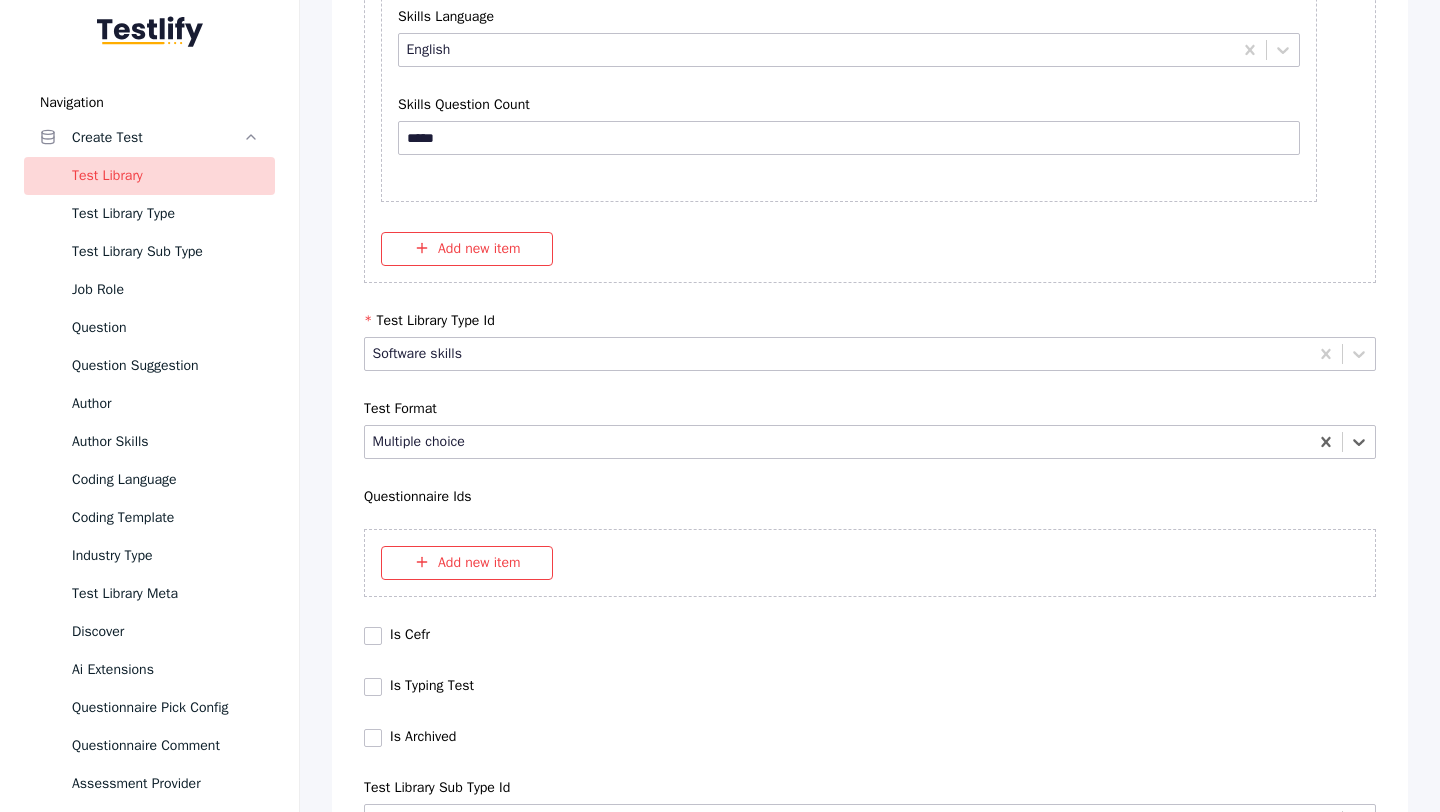 click on "Save" at bounding box center (870, 10279) 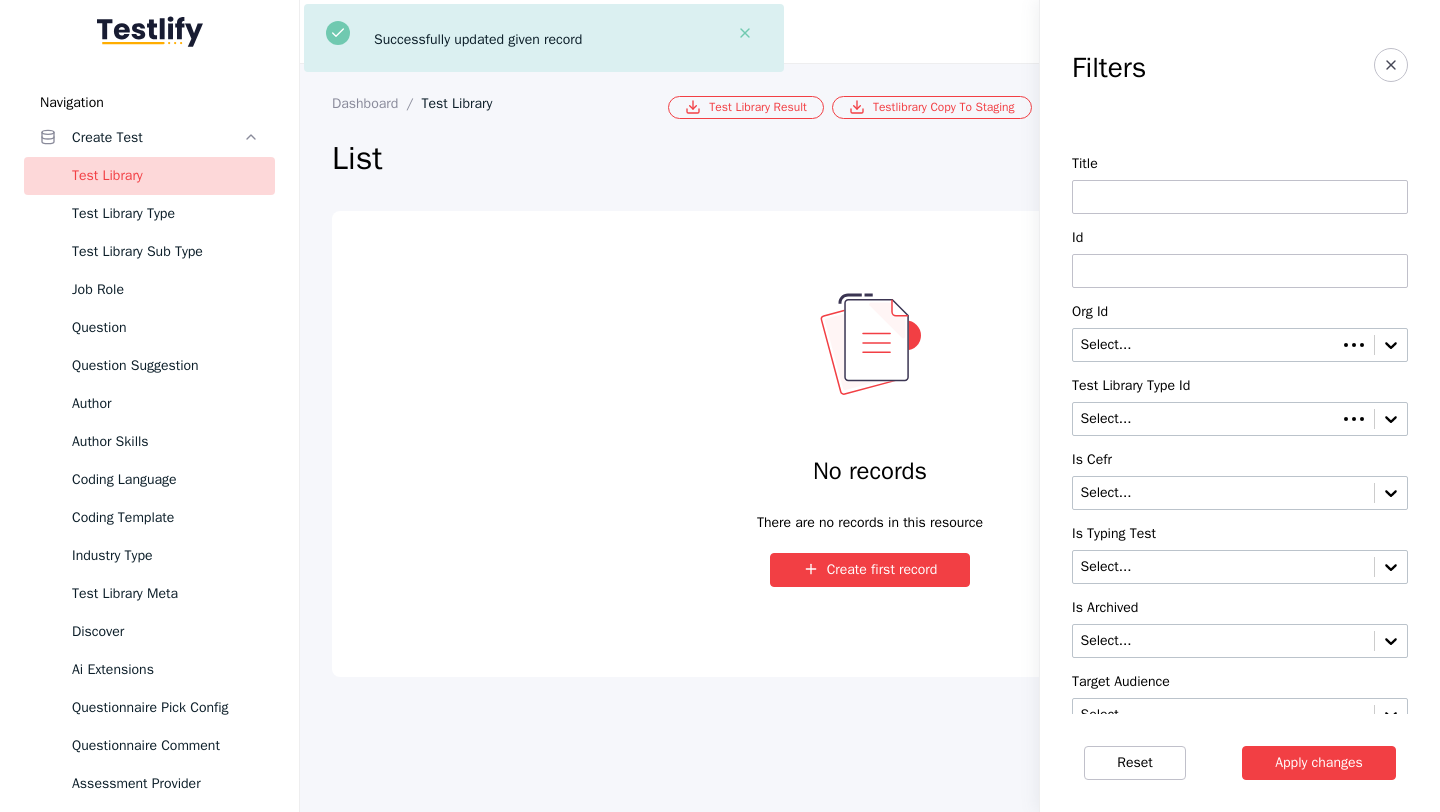 scroll, scrollTop: 0, scrollLeft: 0, axis: both 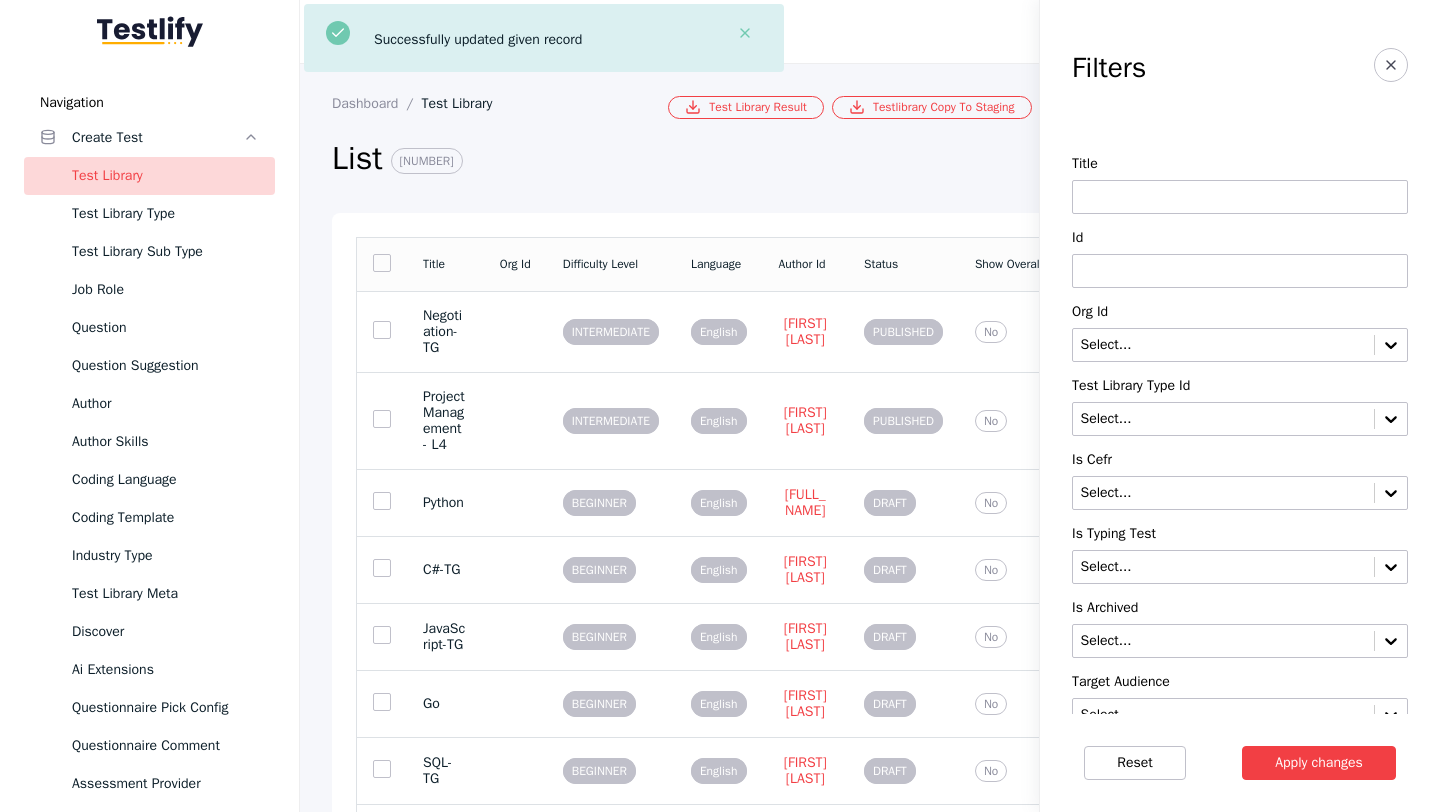 click at bounding box center (1240, 271) 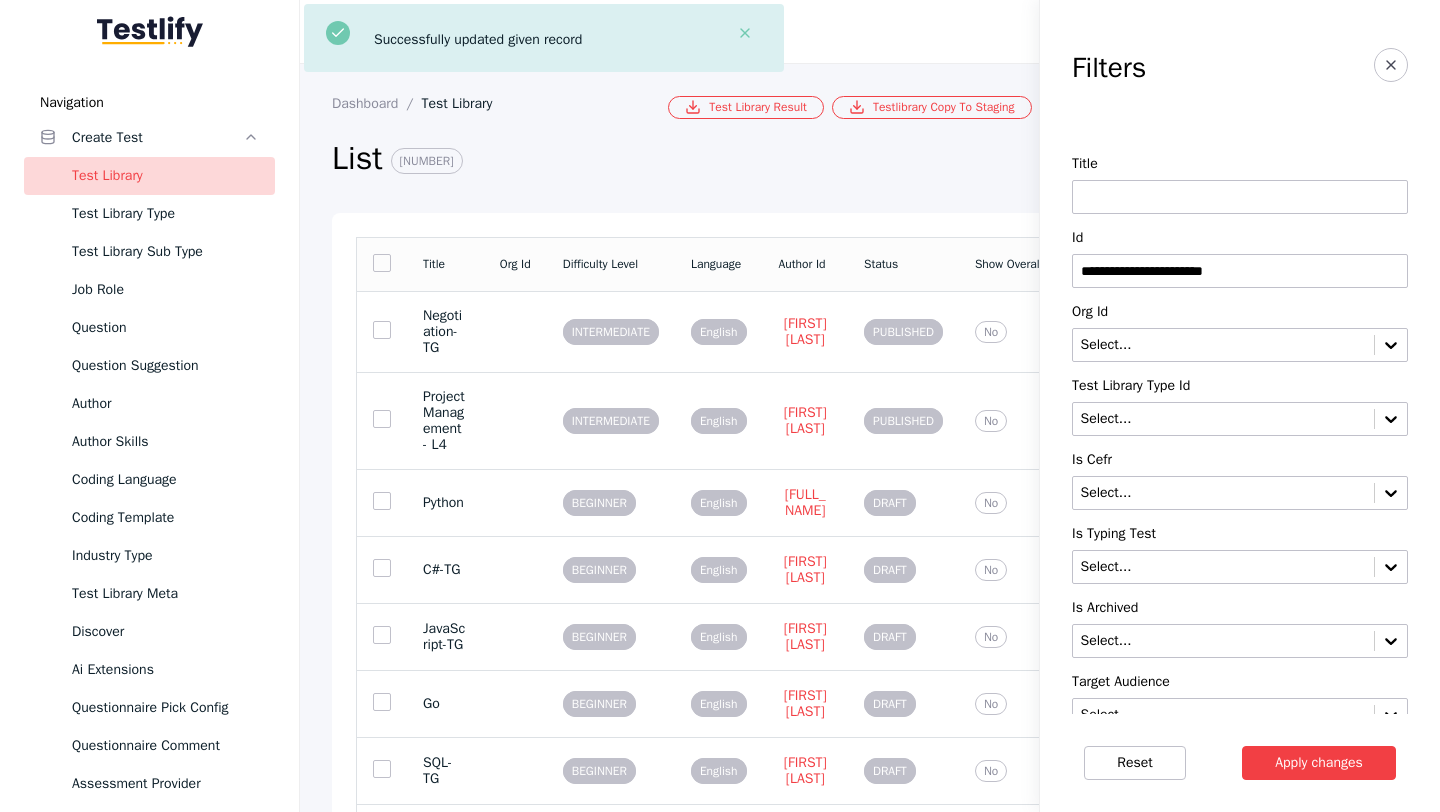 type on "**********" 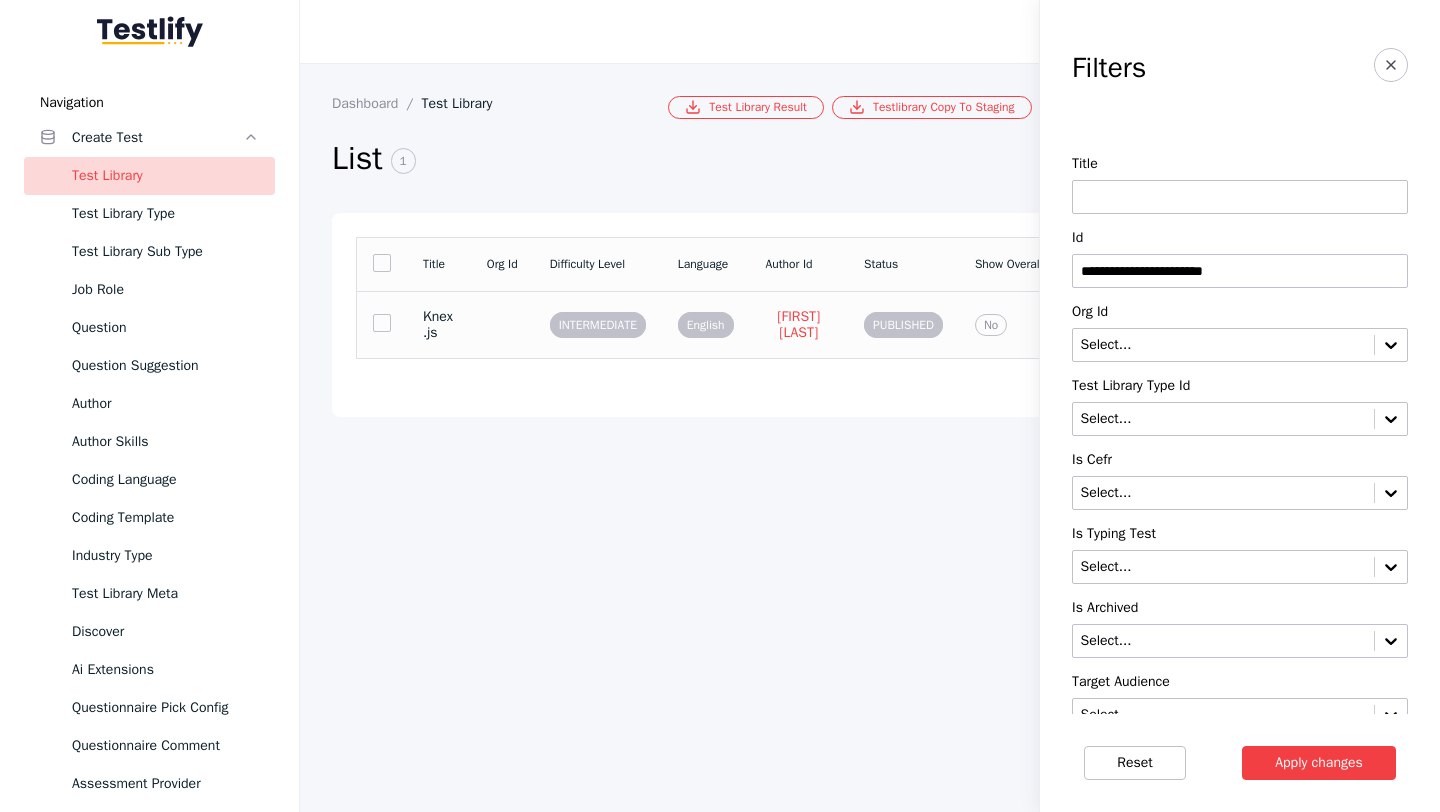 click at bounding box center [502, 324] 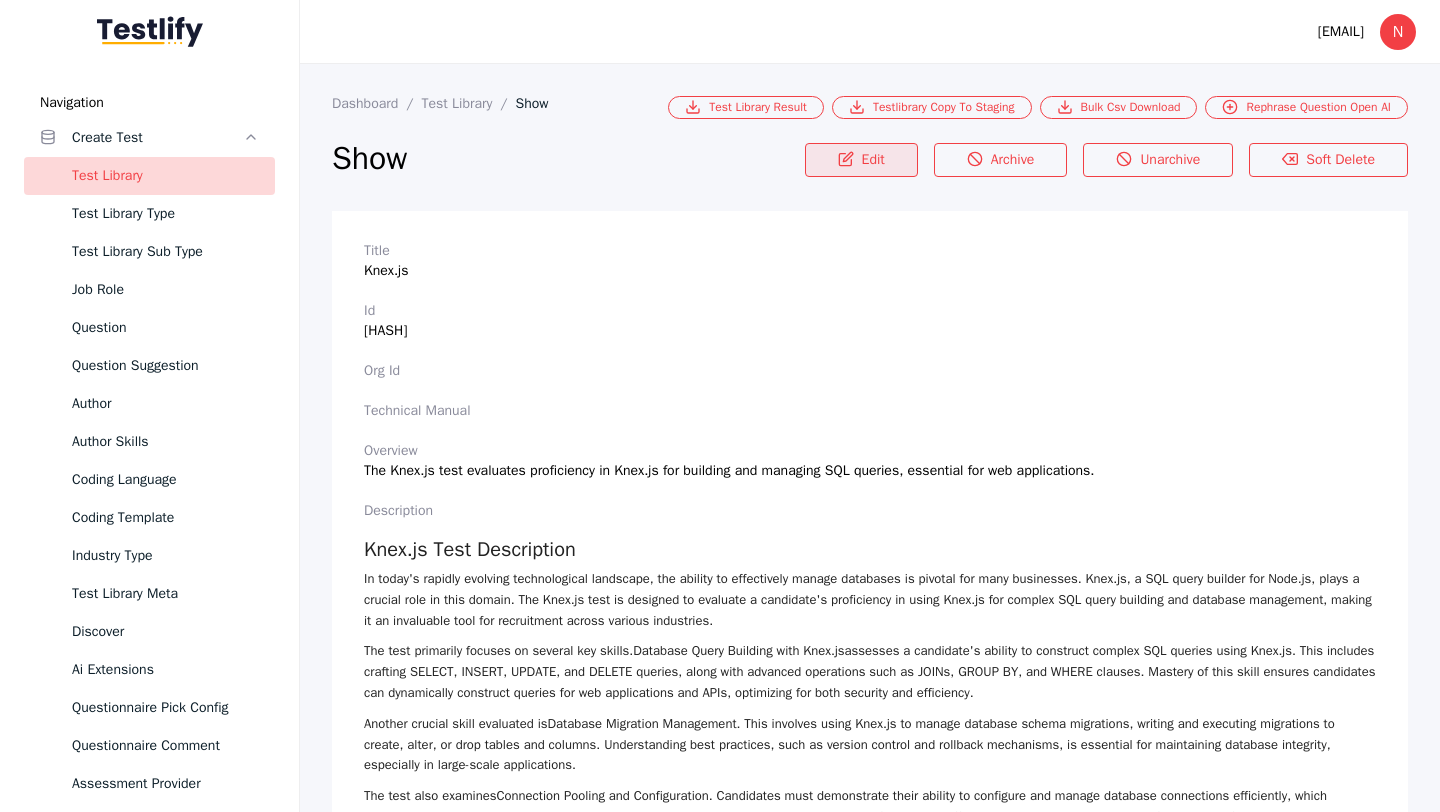 click on "Edit" at bounding box center [861, 160] 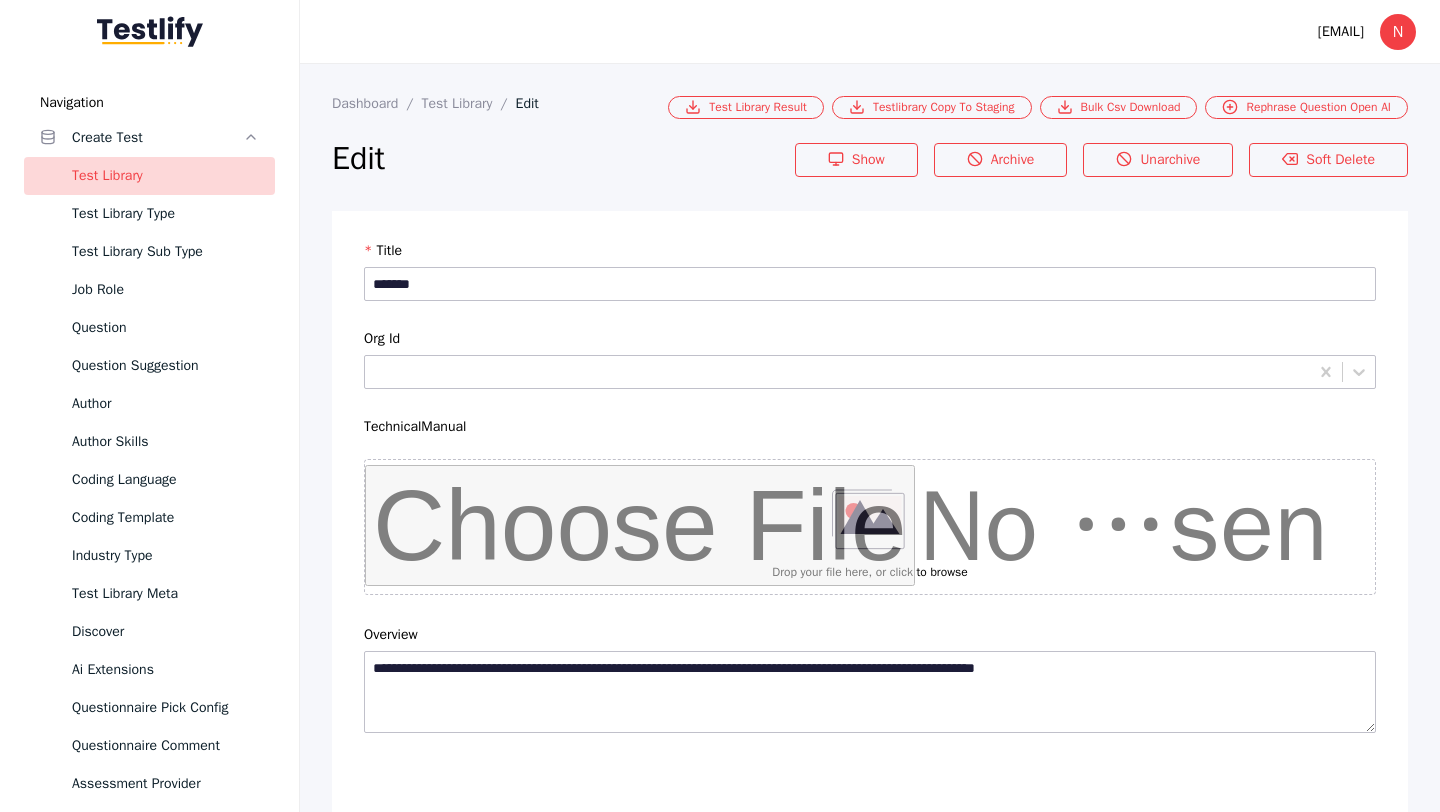scroll, scrollTop: 4684, scrollLeft: 0, axis: vertical 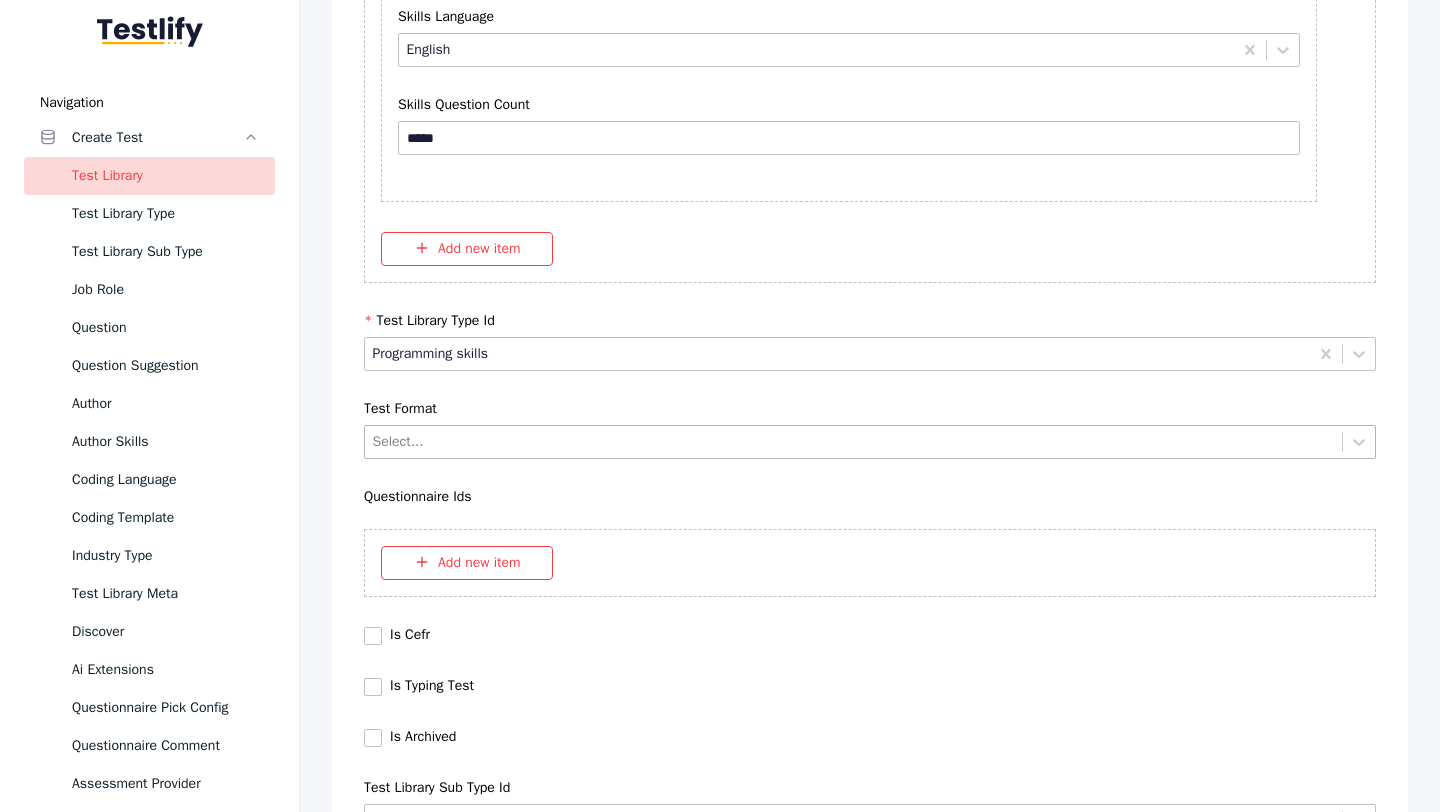 click at bounding box center [854, 441] 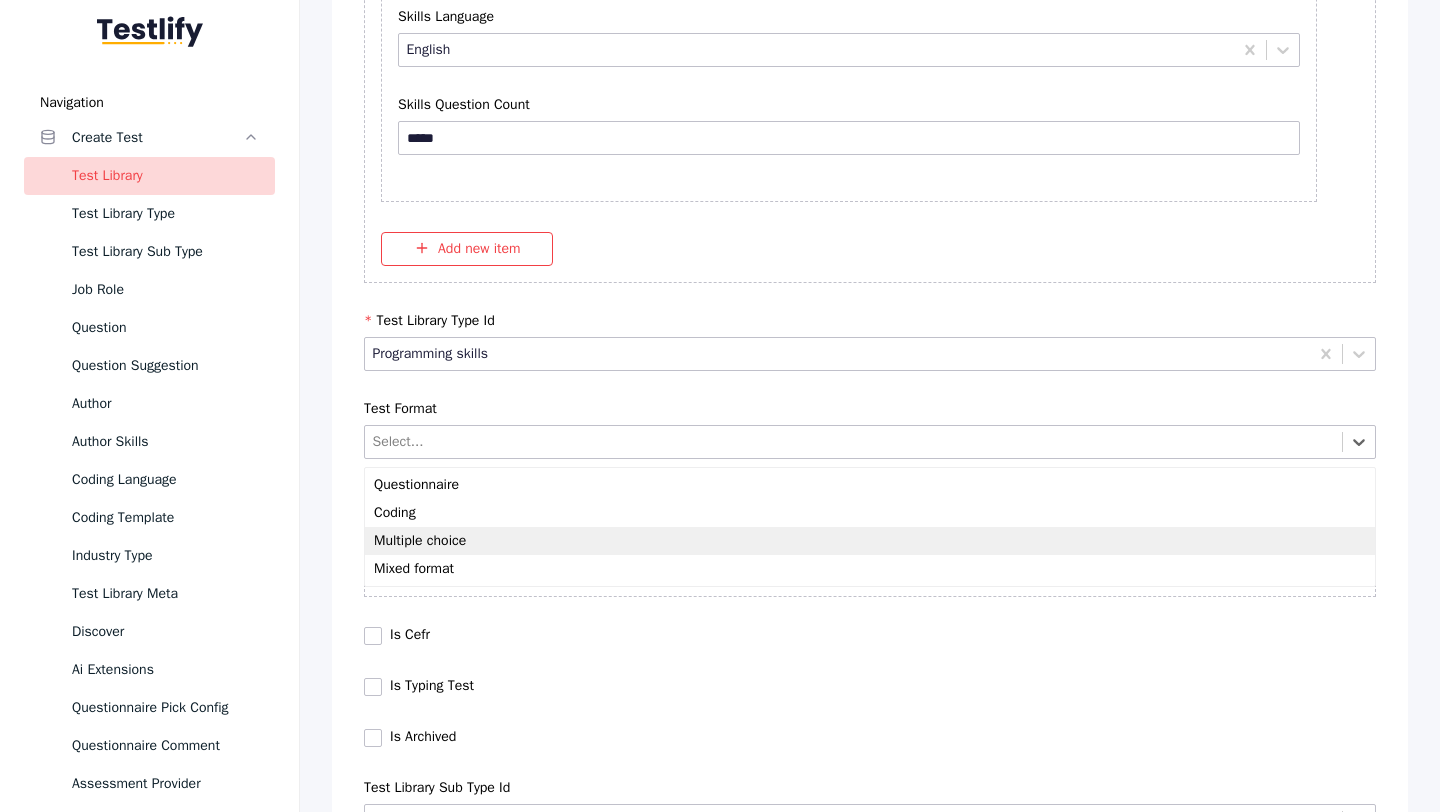 click on "Multiple choice" at bounding box center [870, 541] 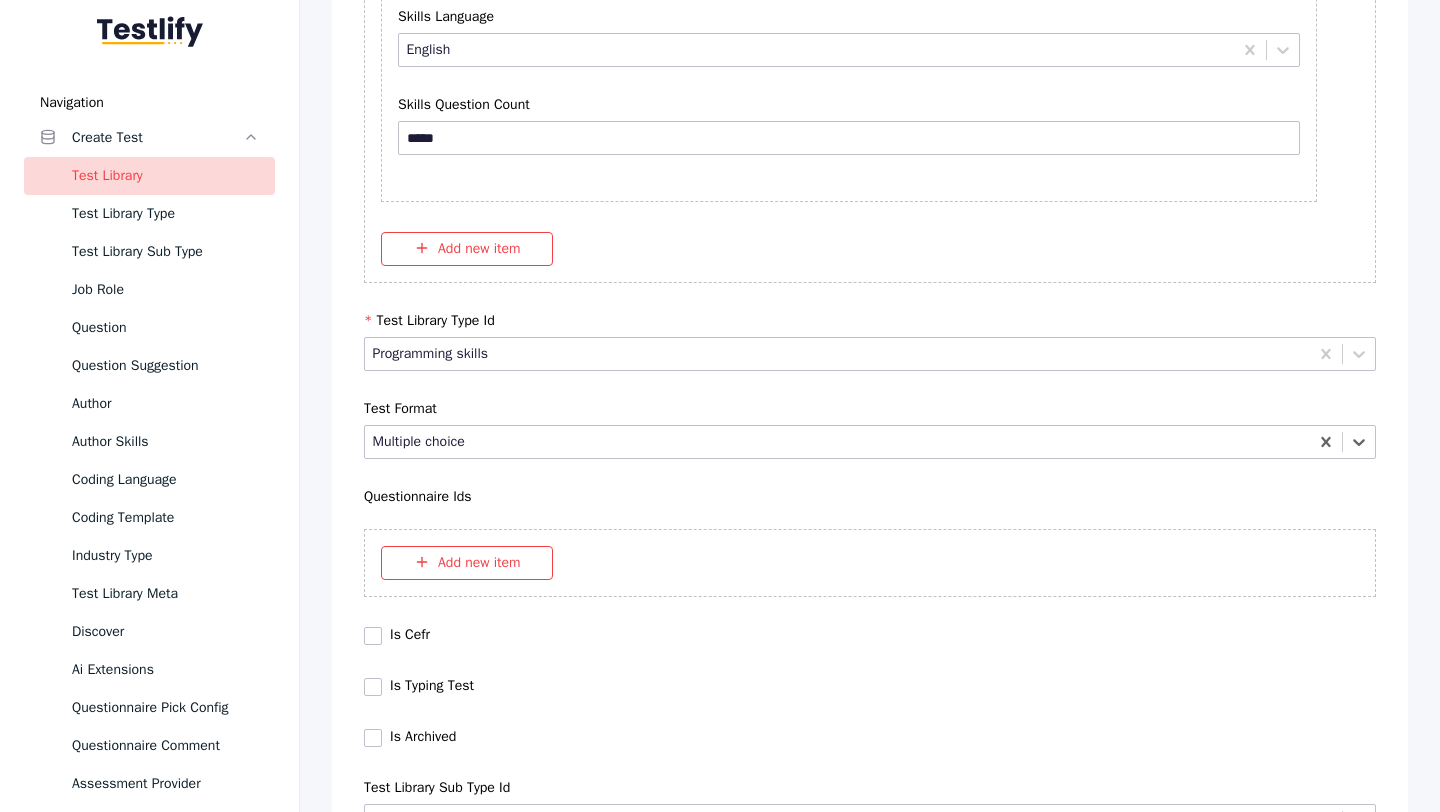 click on "Save" at bounding box center [870, 10279] 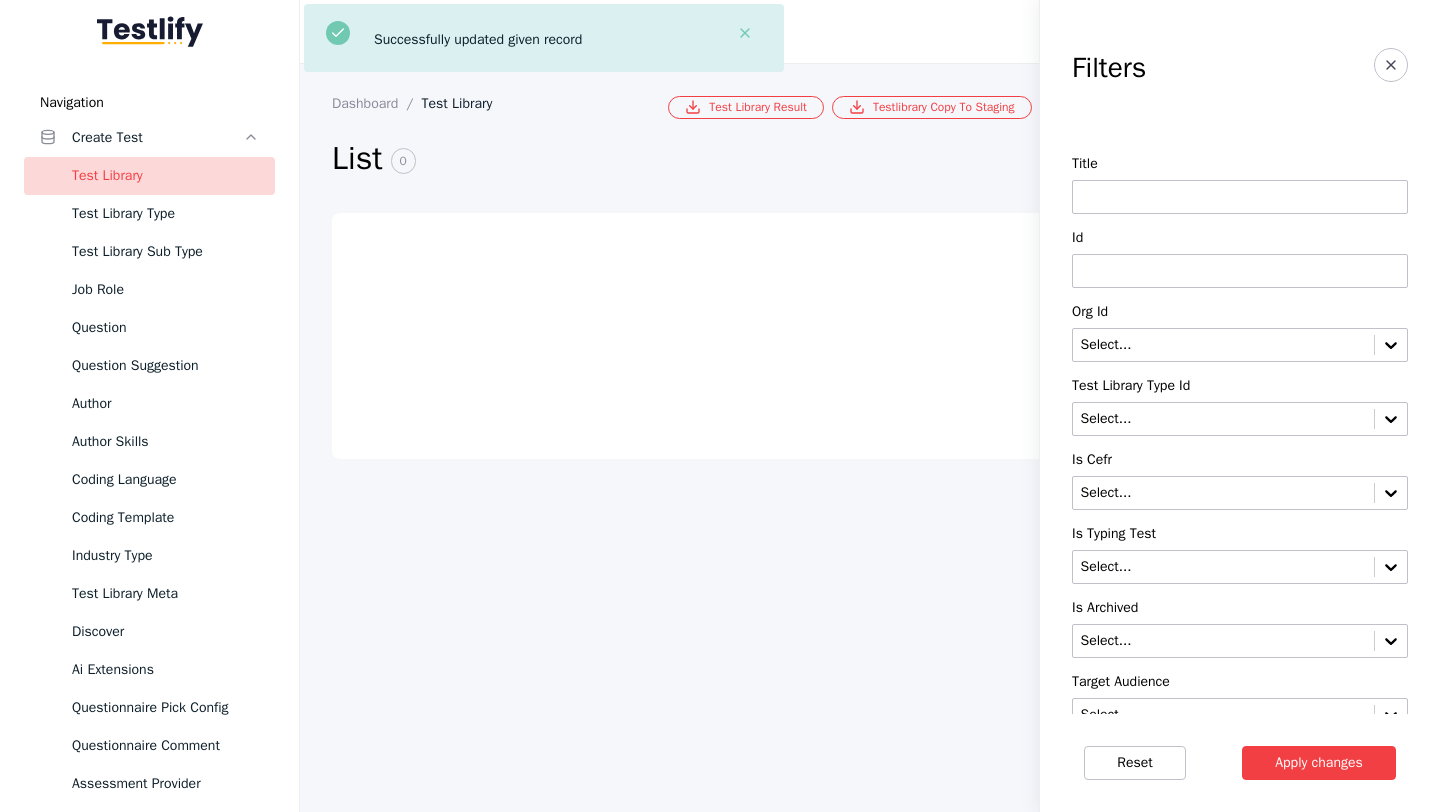 scroll, scrollTop: 0, scrollLeft: 0, axis: both 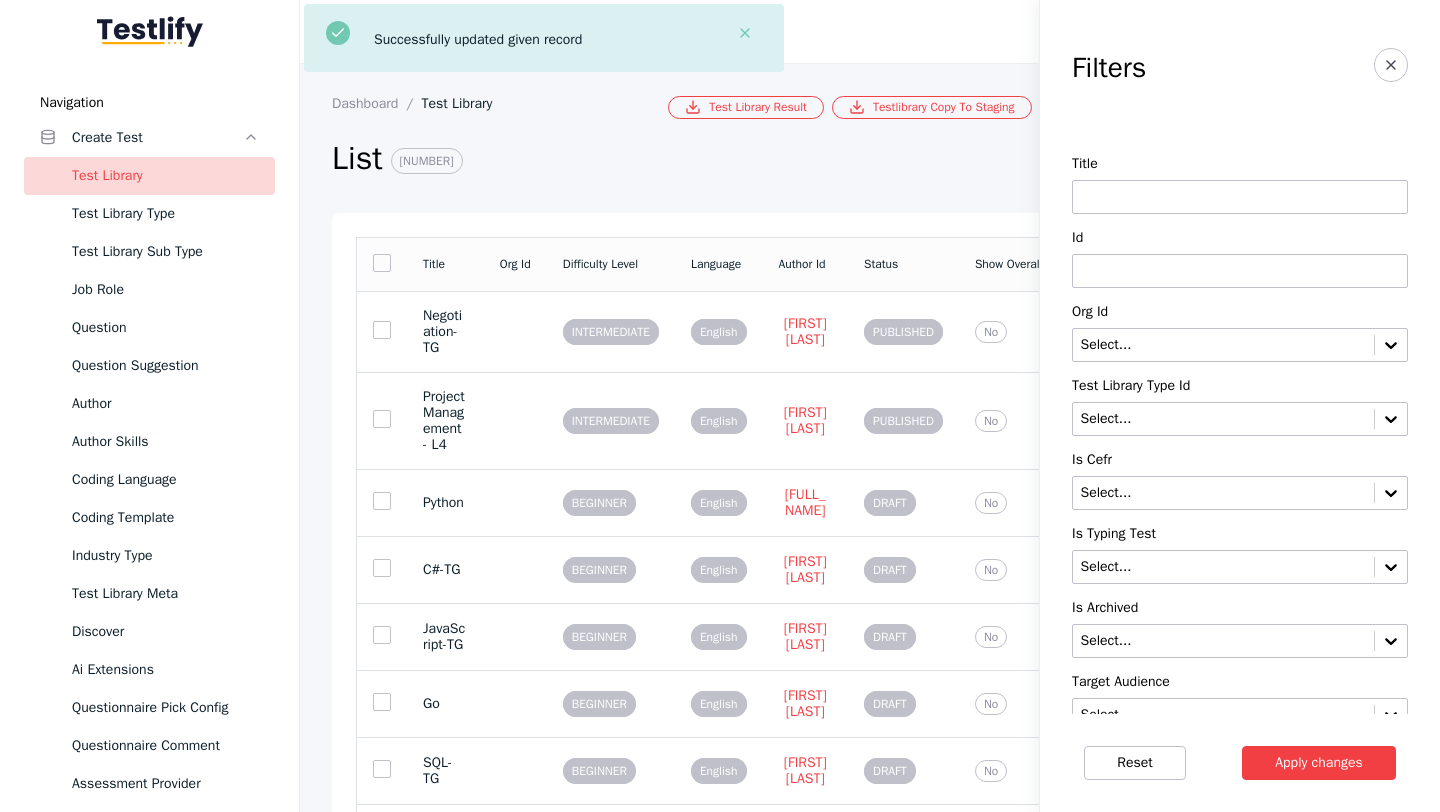 click at bounding box center [1240, 271] 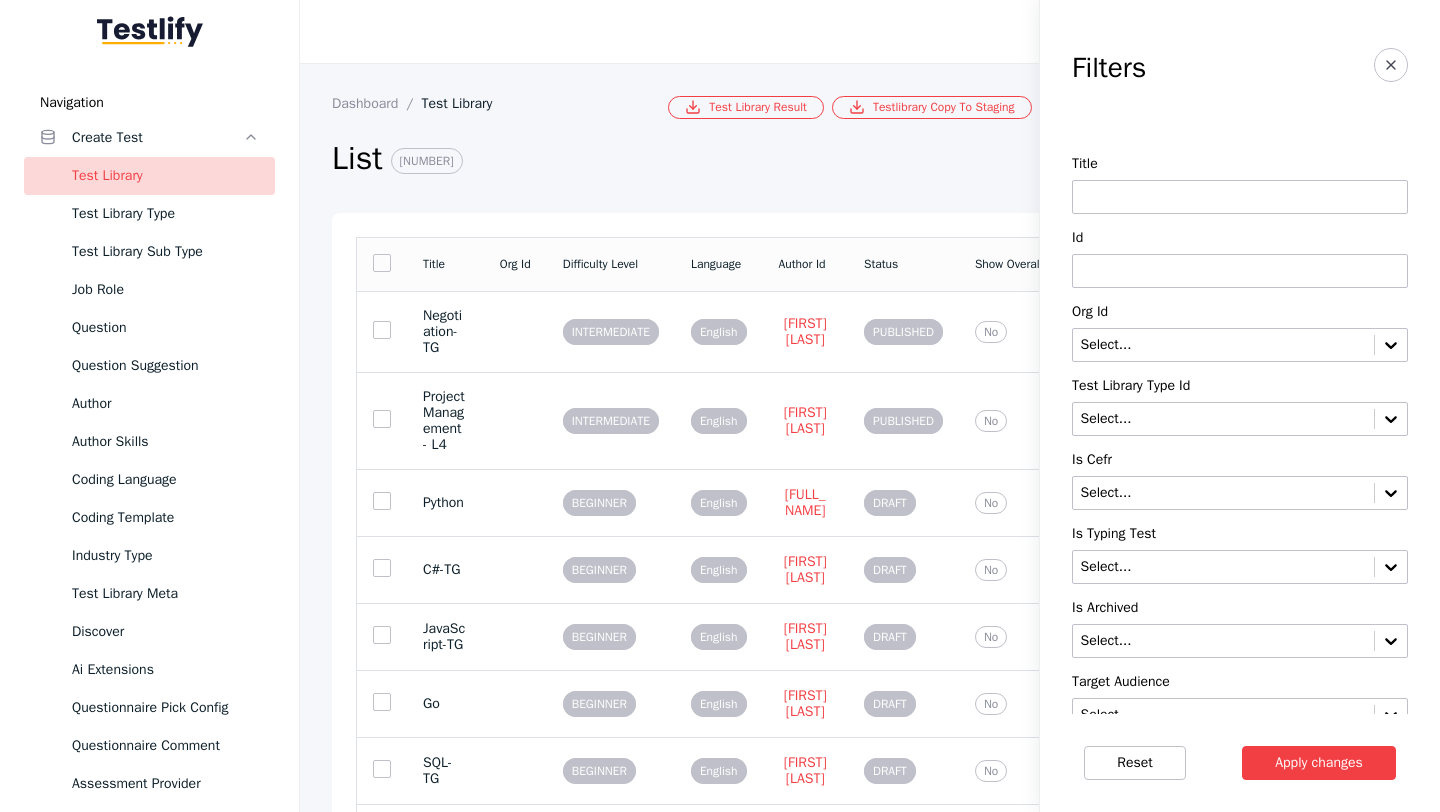 paste on "**********" 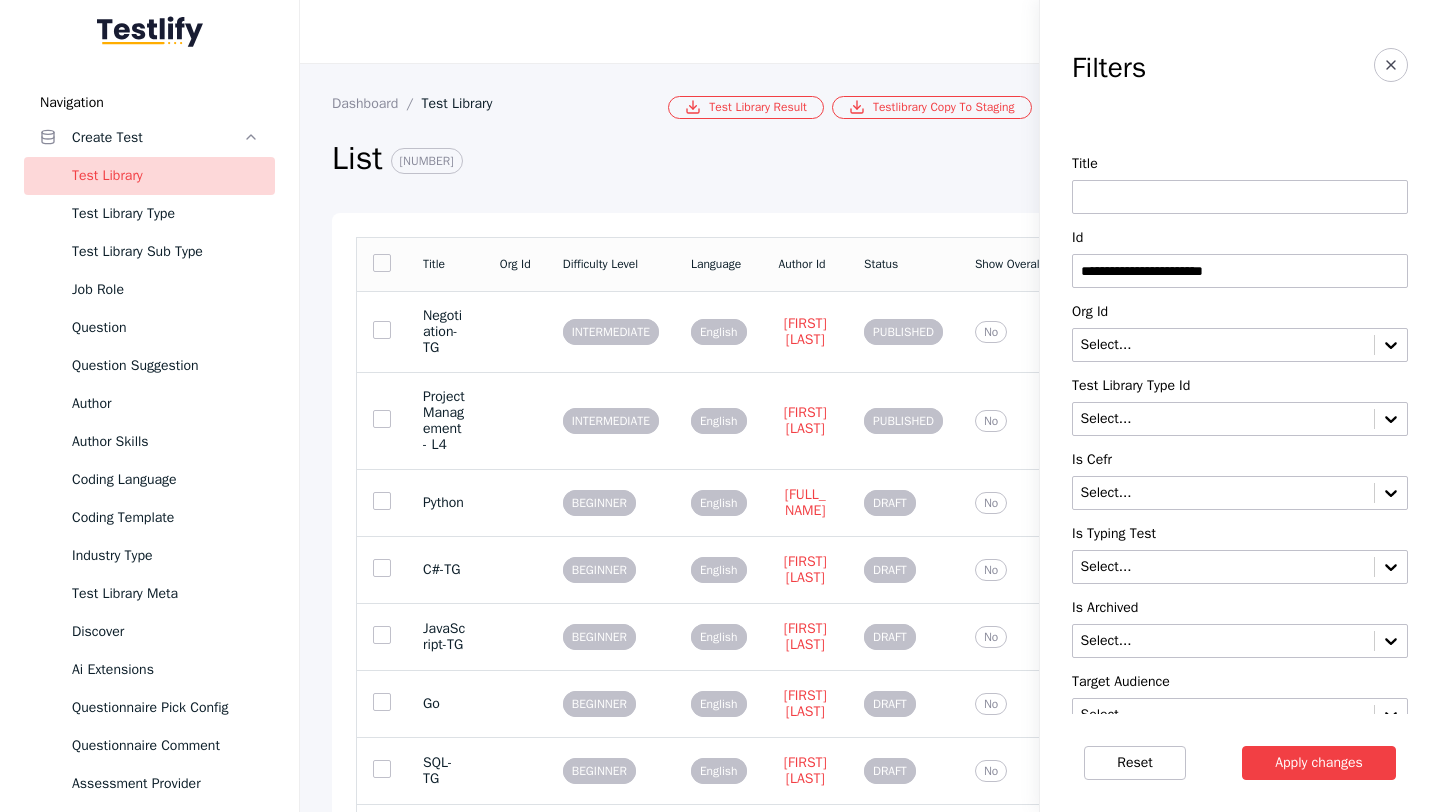 type on "**********" 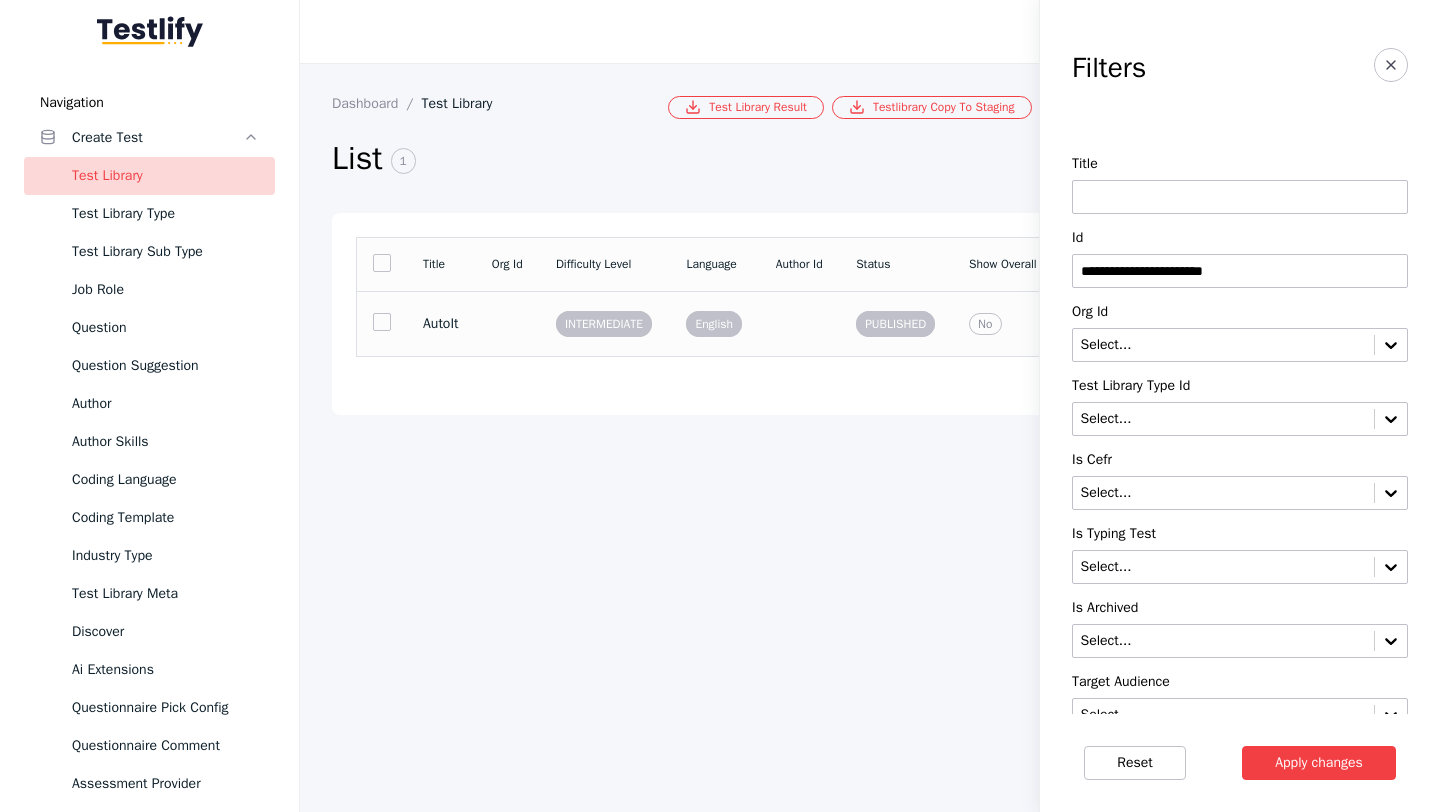 click on "AutoIt" at bounding box center [441, 324] 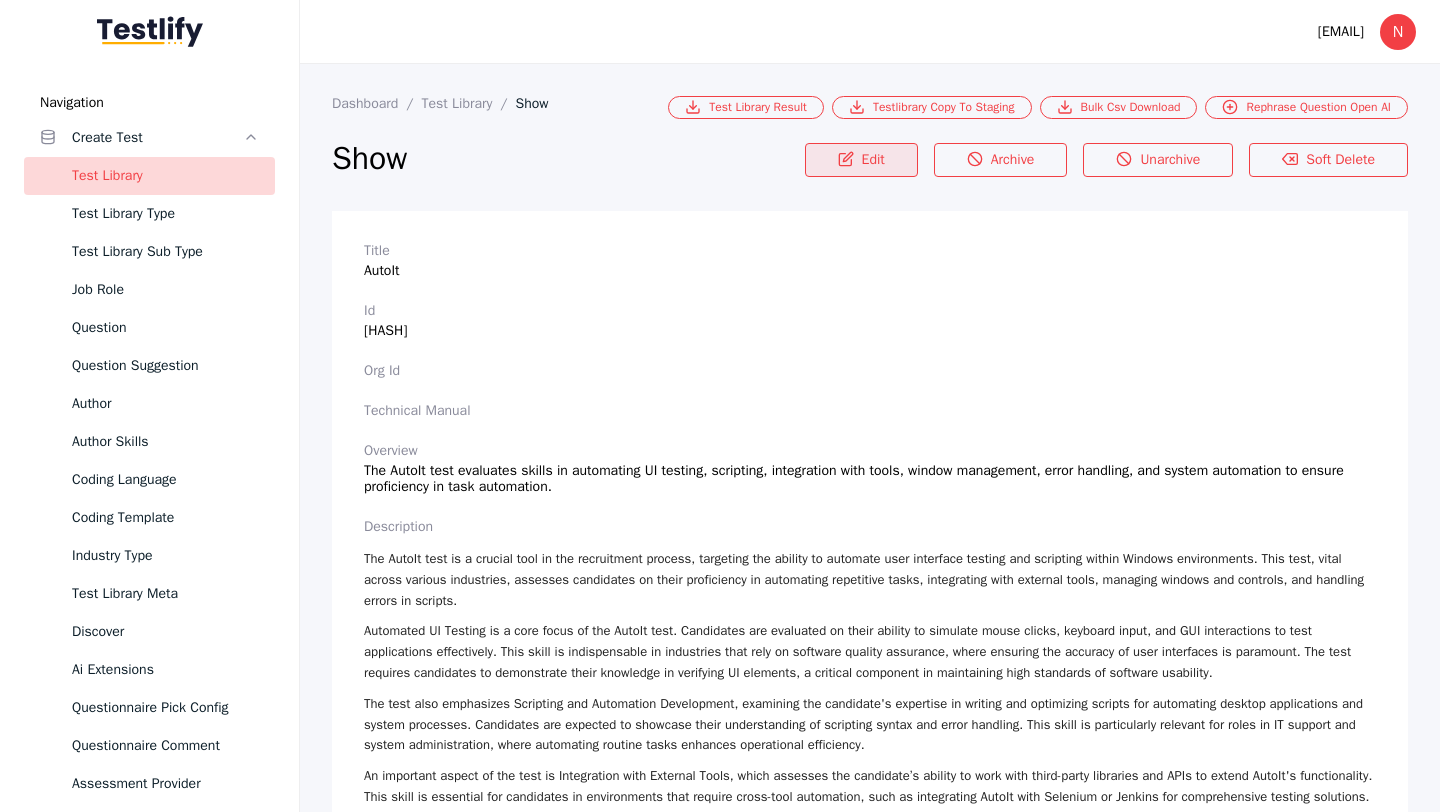 click 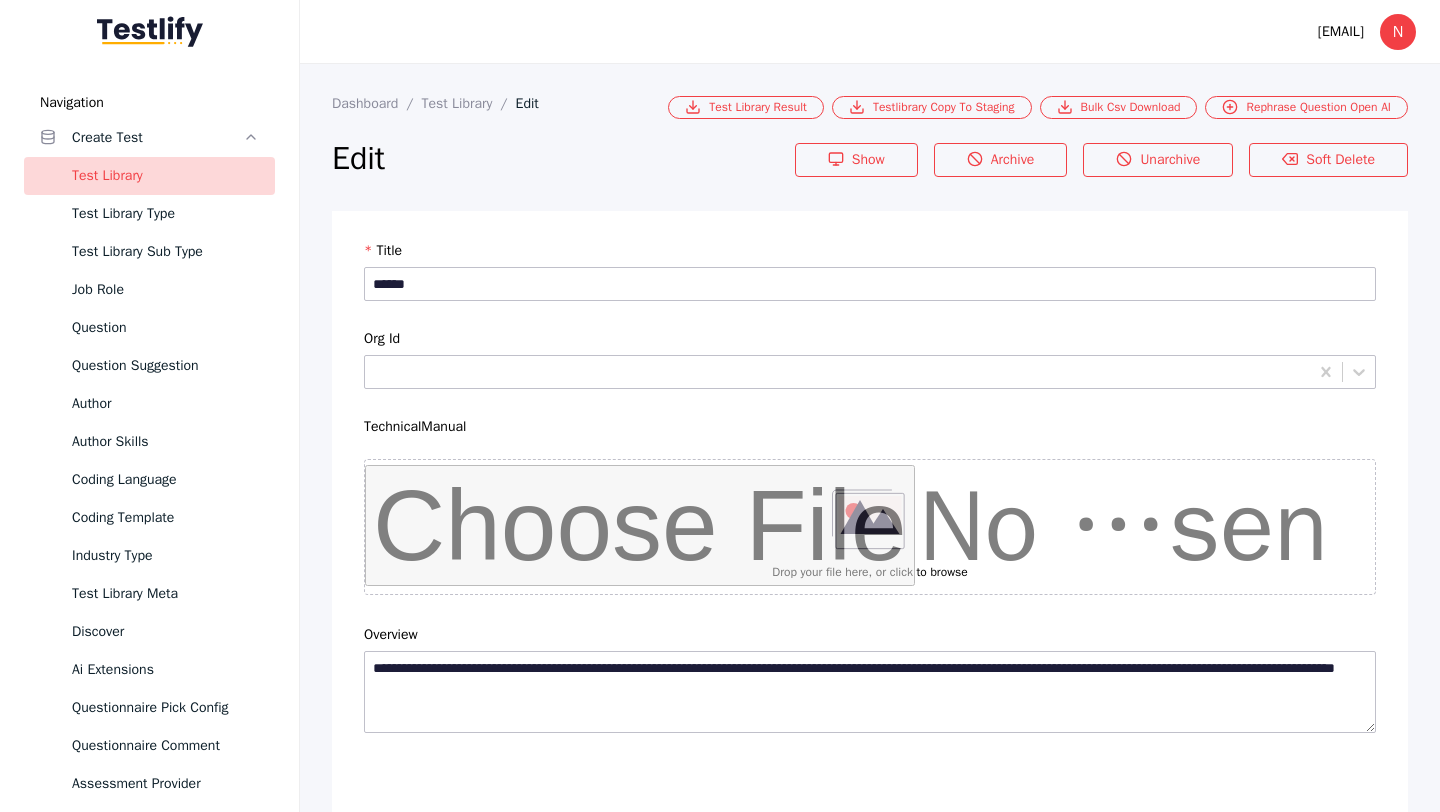 scroll, scrollTop: 4684, scrollLeft: 0, axis: vertical 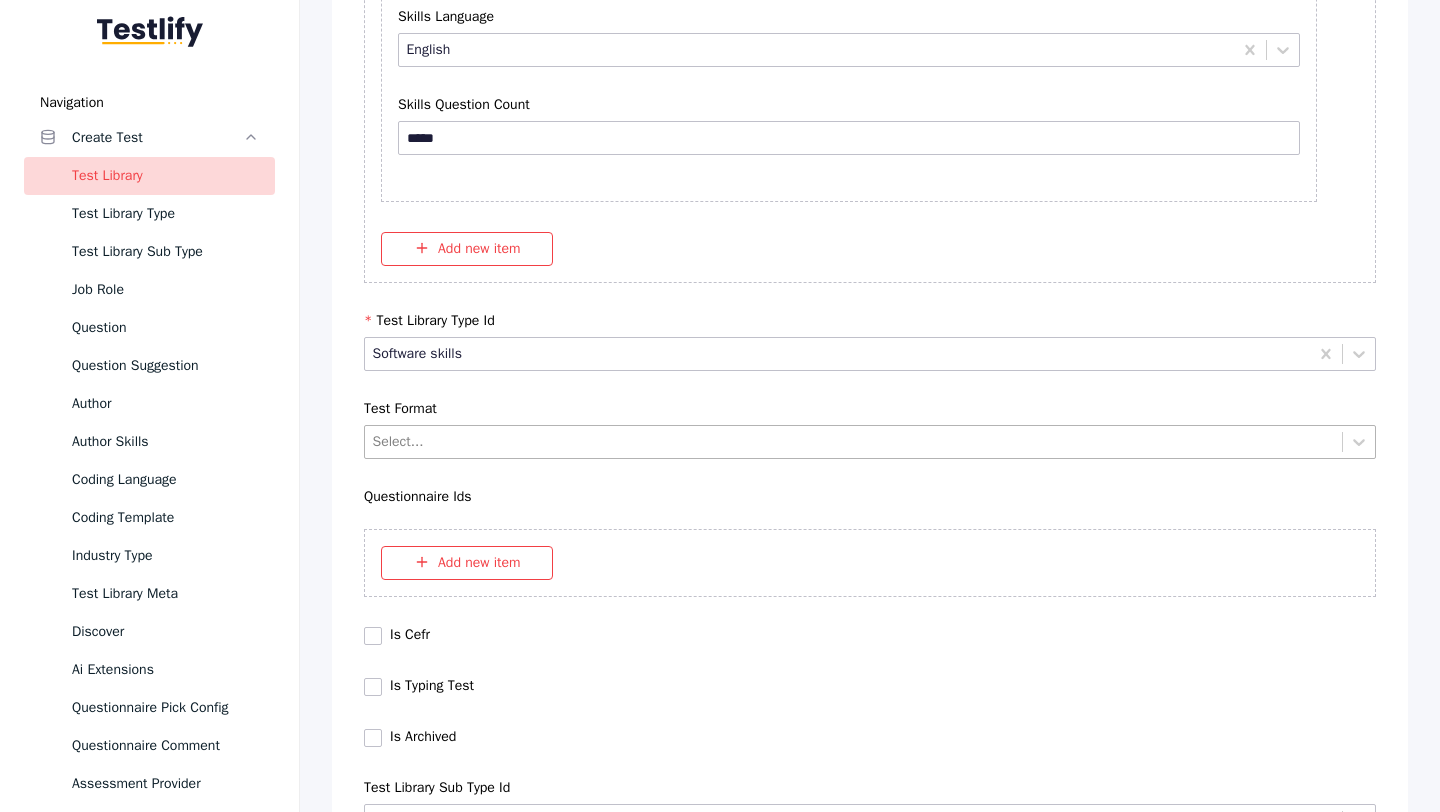 click at bounding box center [854, 441] 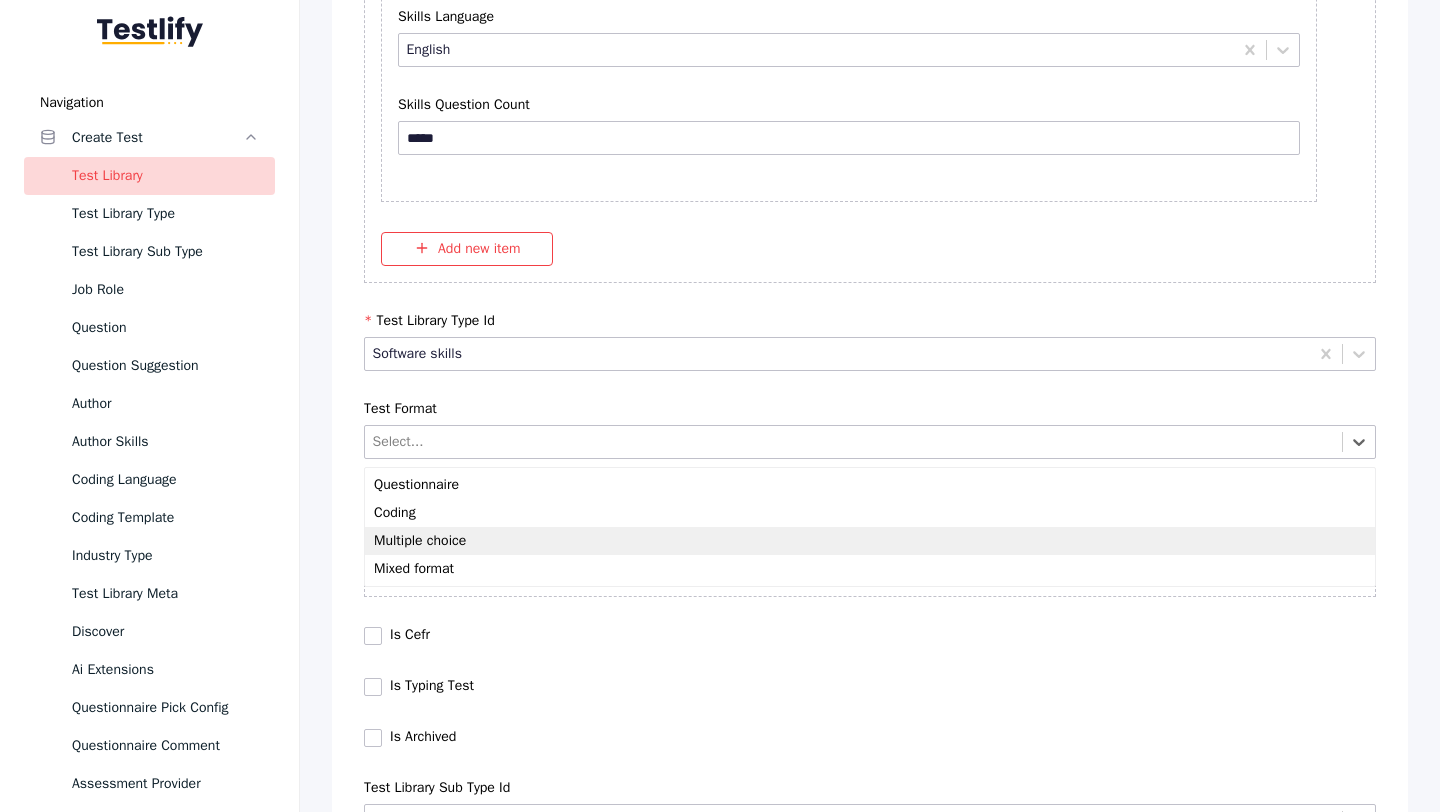 click on "Multiple choice" at bounding box center [870, 541] 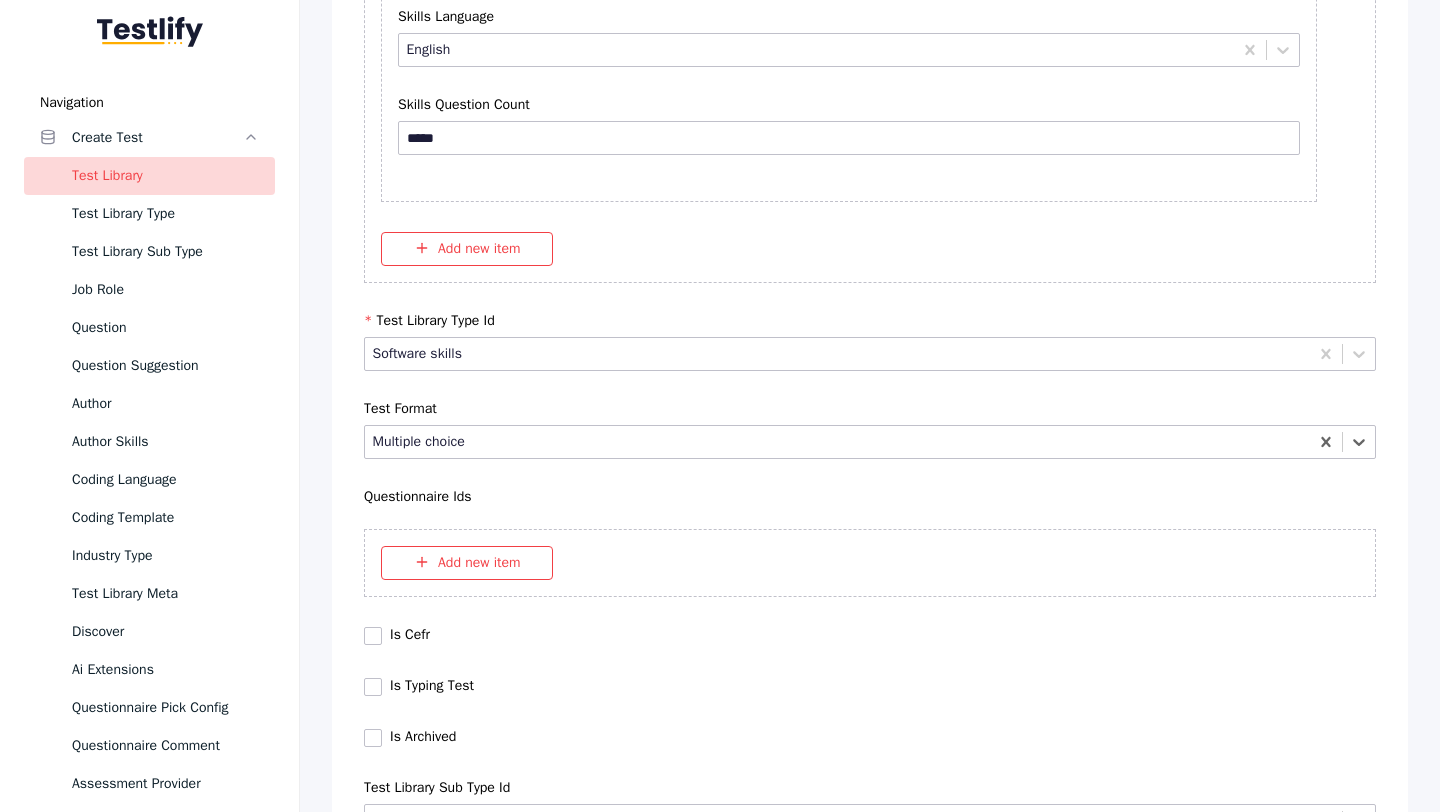 click on "Save" at bounding box center [870, 10279] 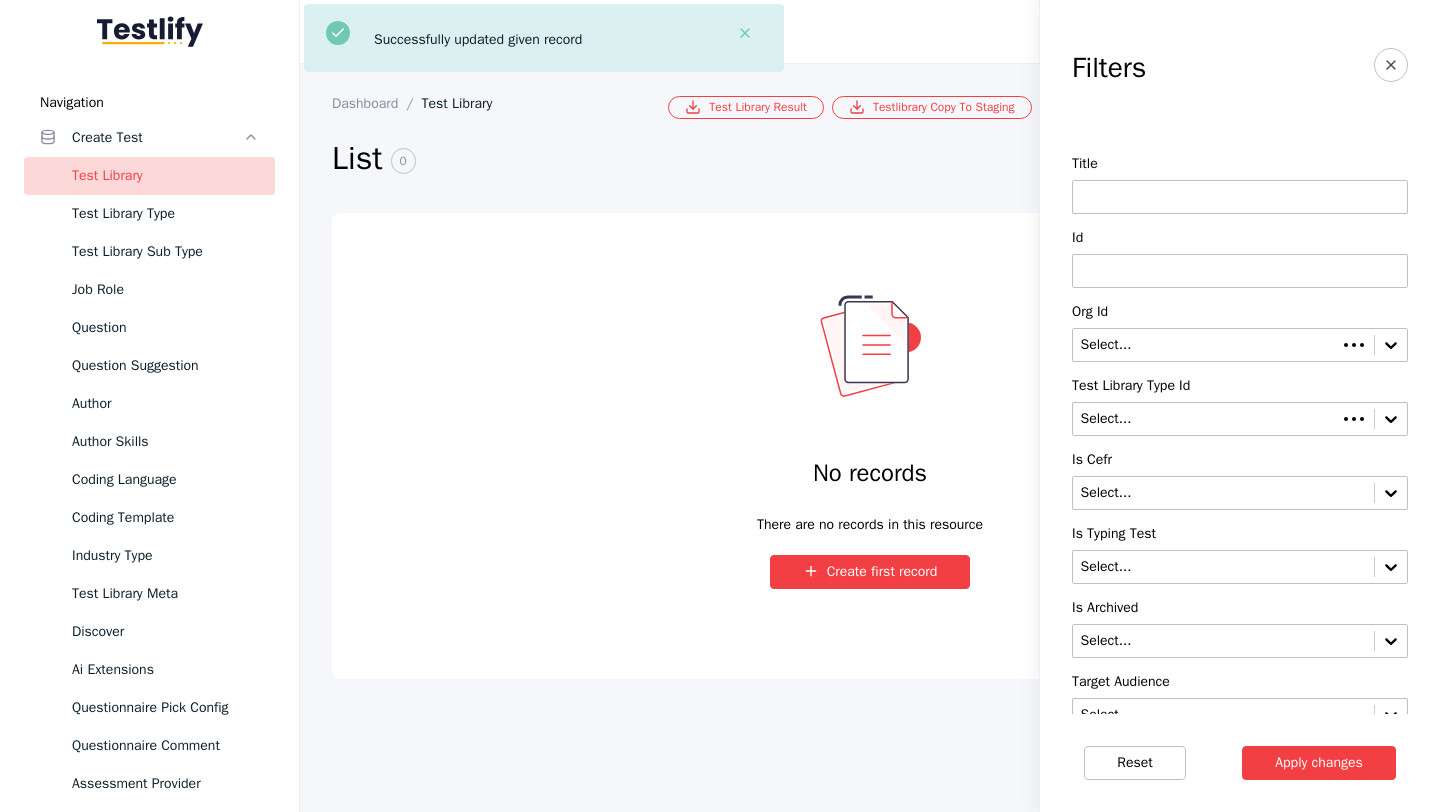 scroll, scrollTop: 0, scrollLeft: 0, axis: both 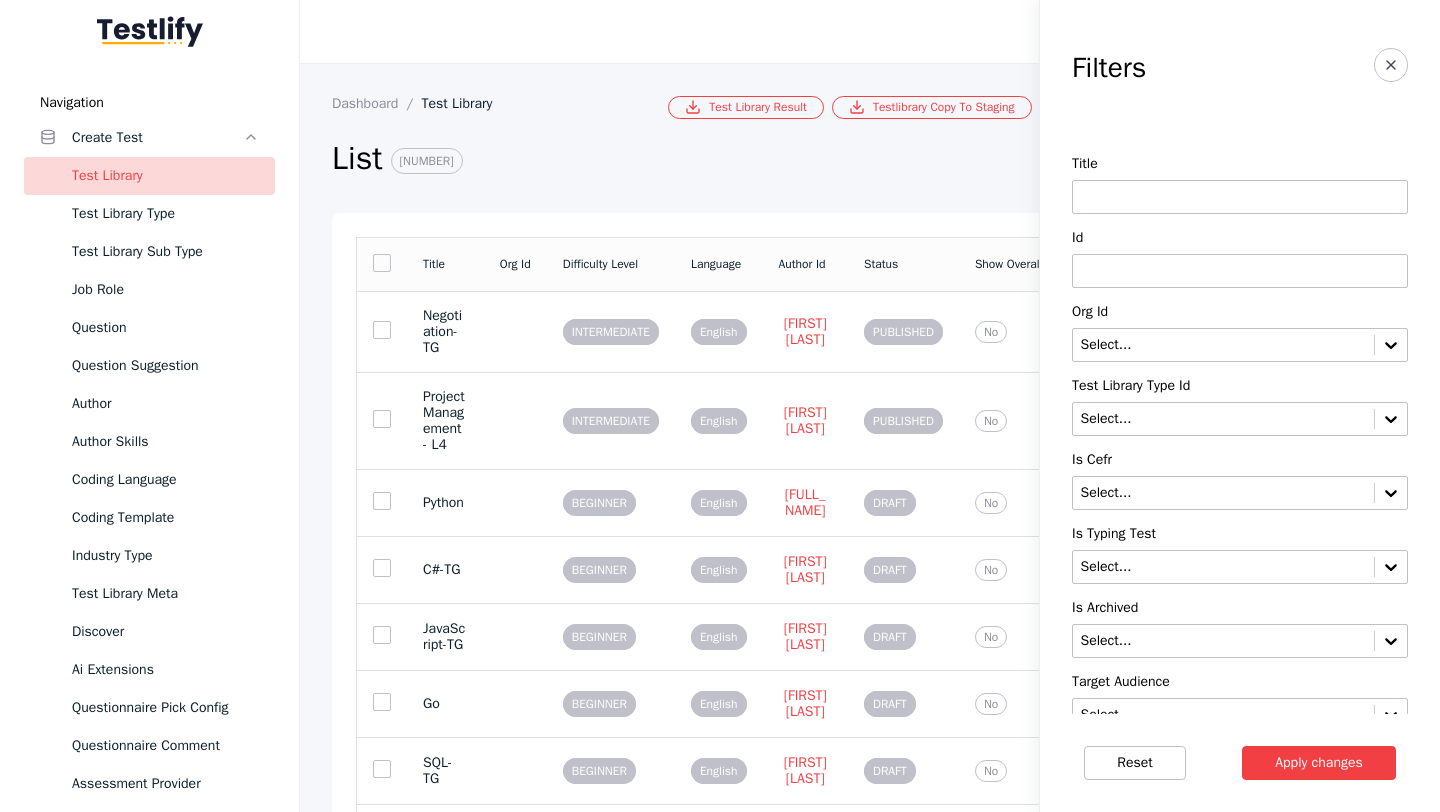 click at bounding box center (1240, 271) 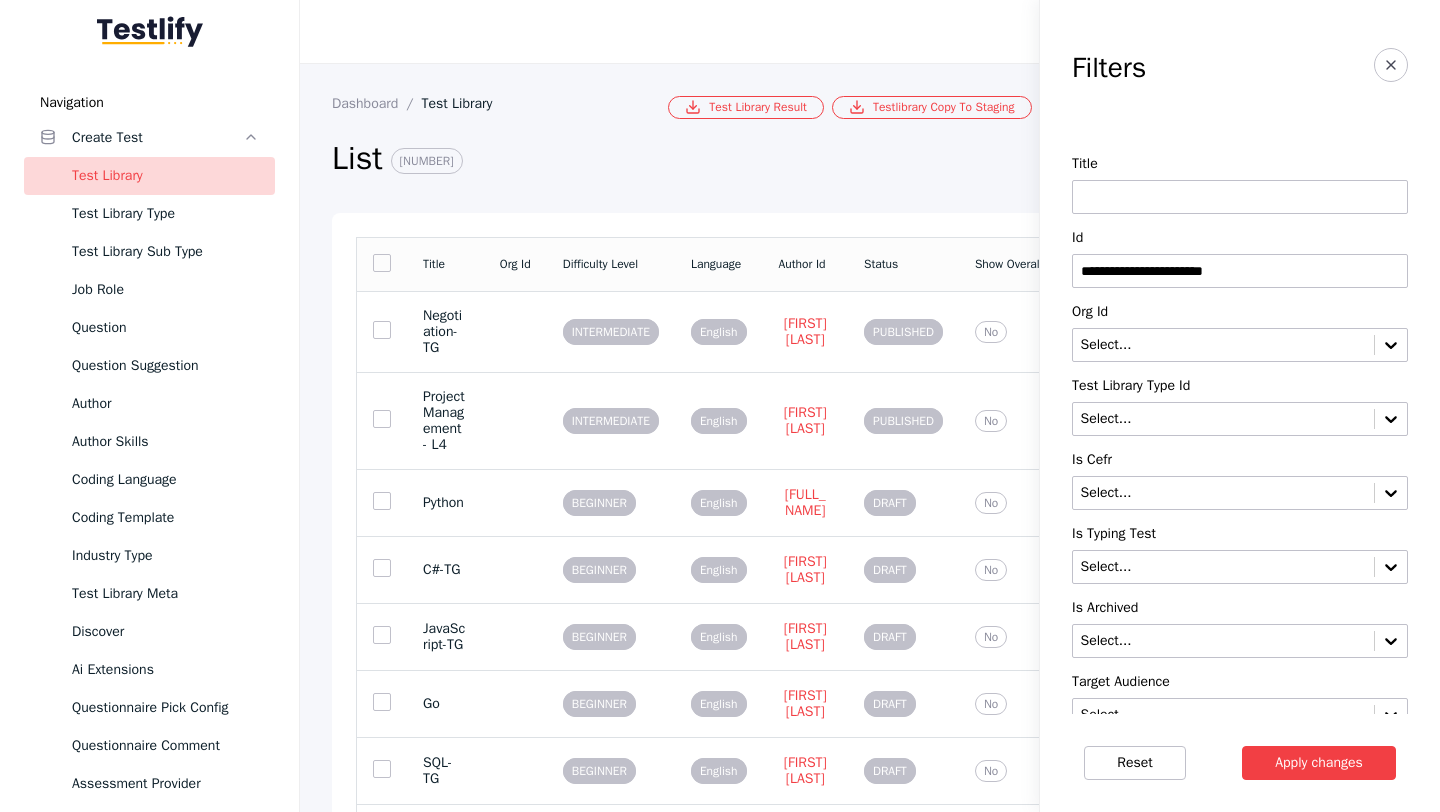 type on "**********" 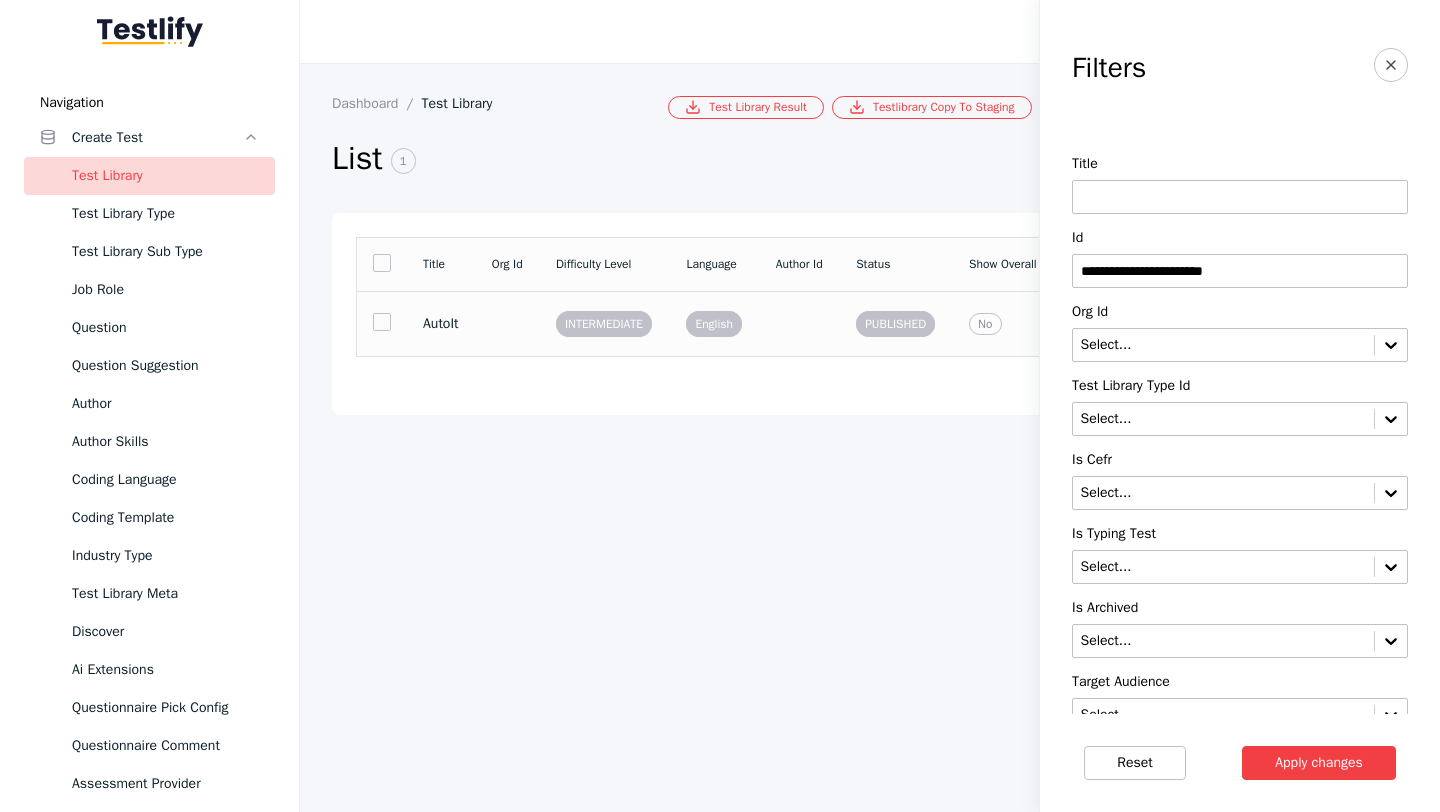click at bounding box center [508, 323] 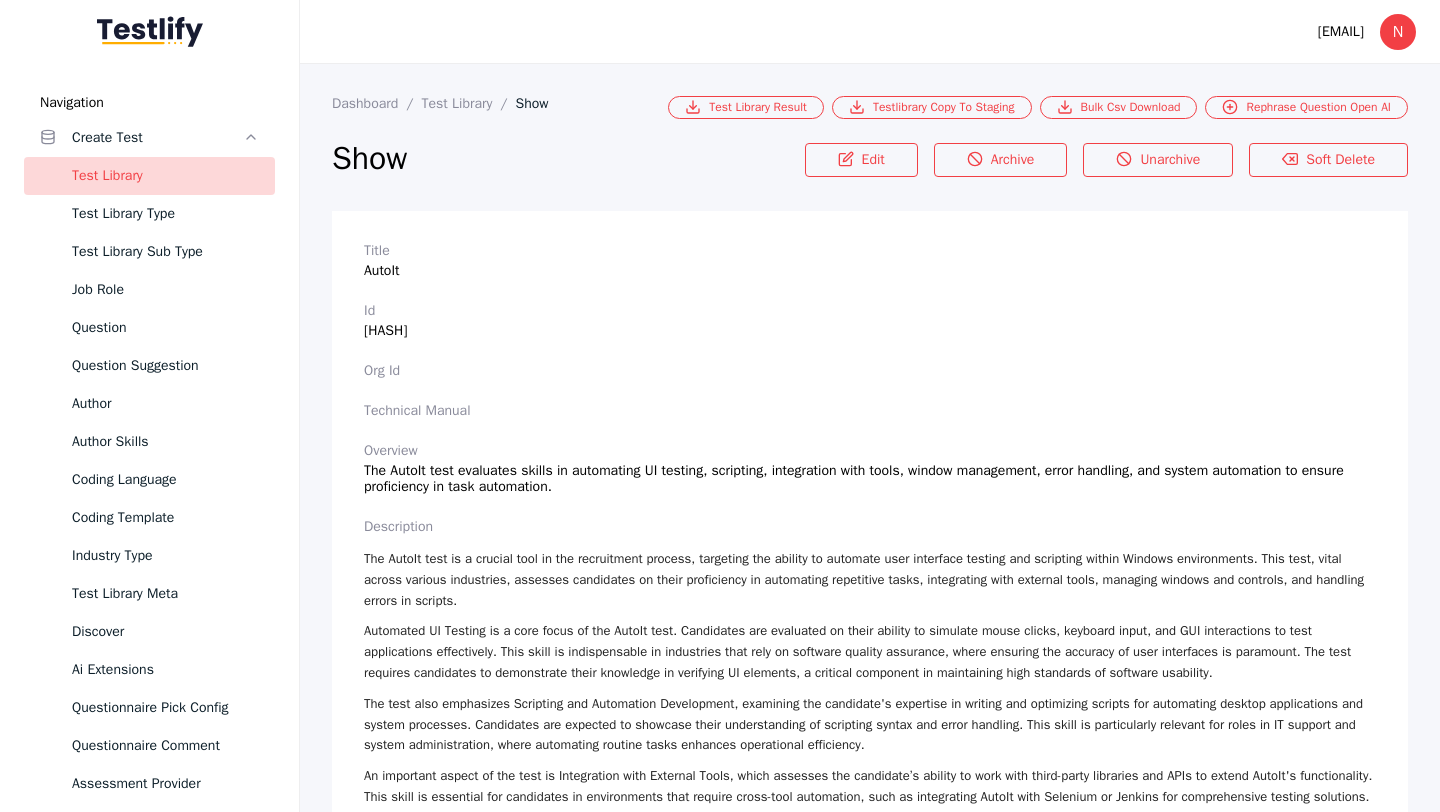 scroll, scrollTop: 3252, scrollLeft: 0, axis: vertical 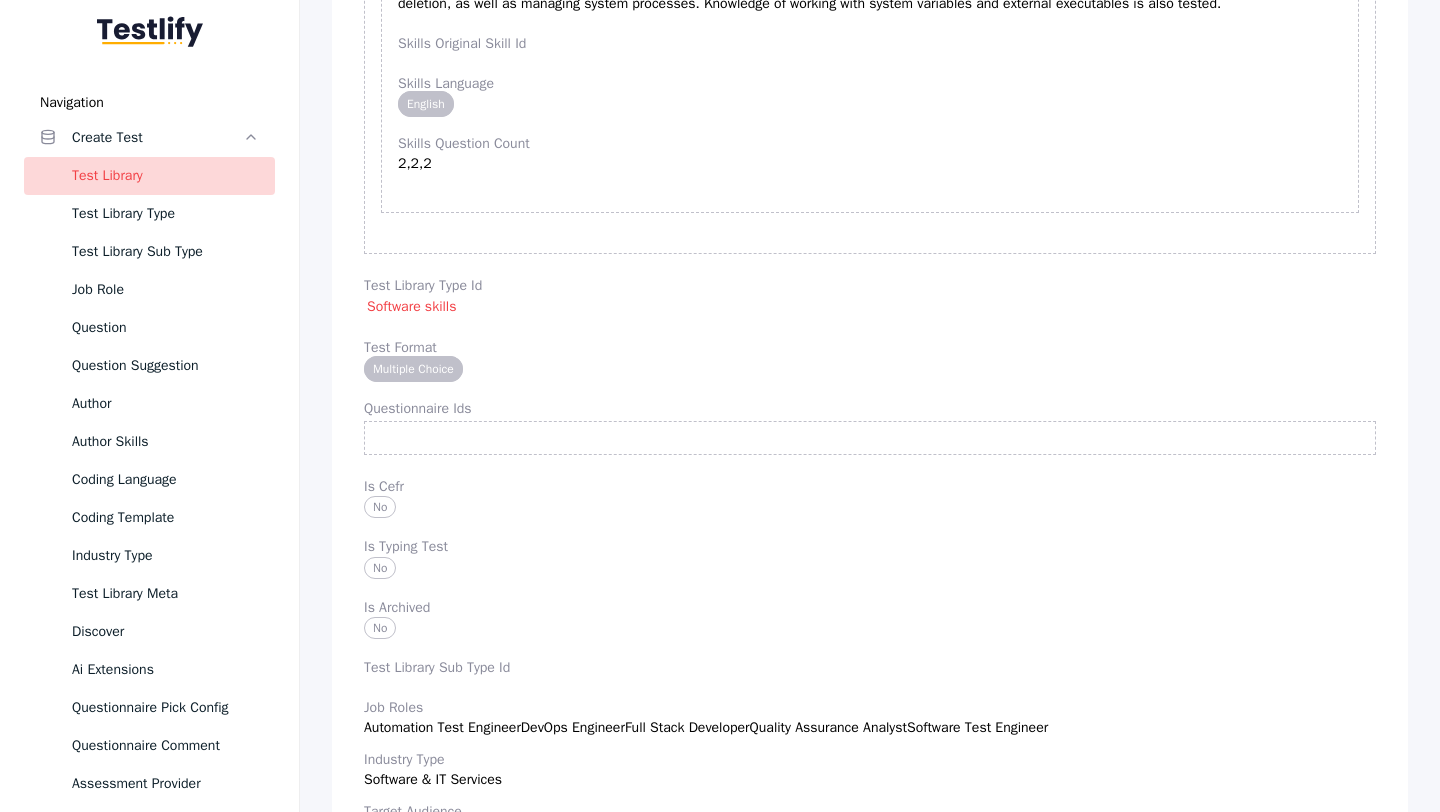 click on "Test Format Multiple Choice" at bounding box center [870, 358] 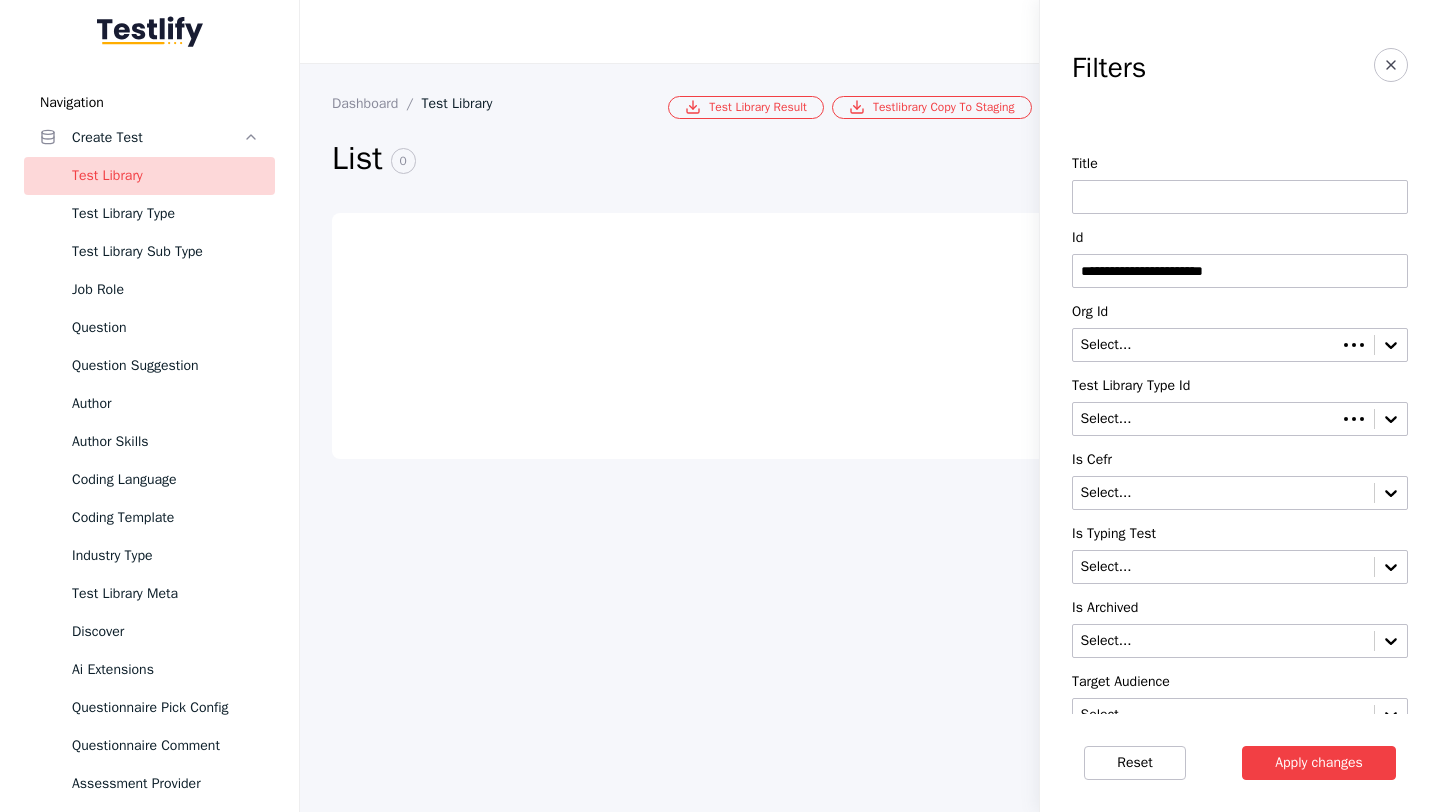 scroll, scrollTop: 0, scrollLeft: 0, axis: both 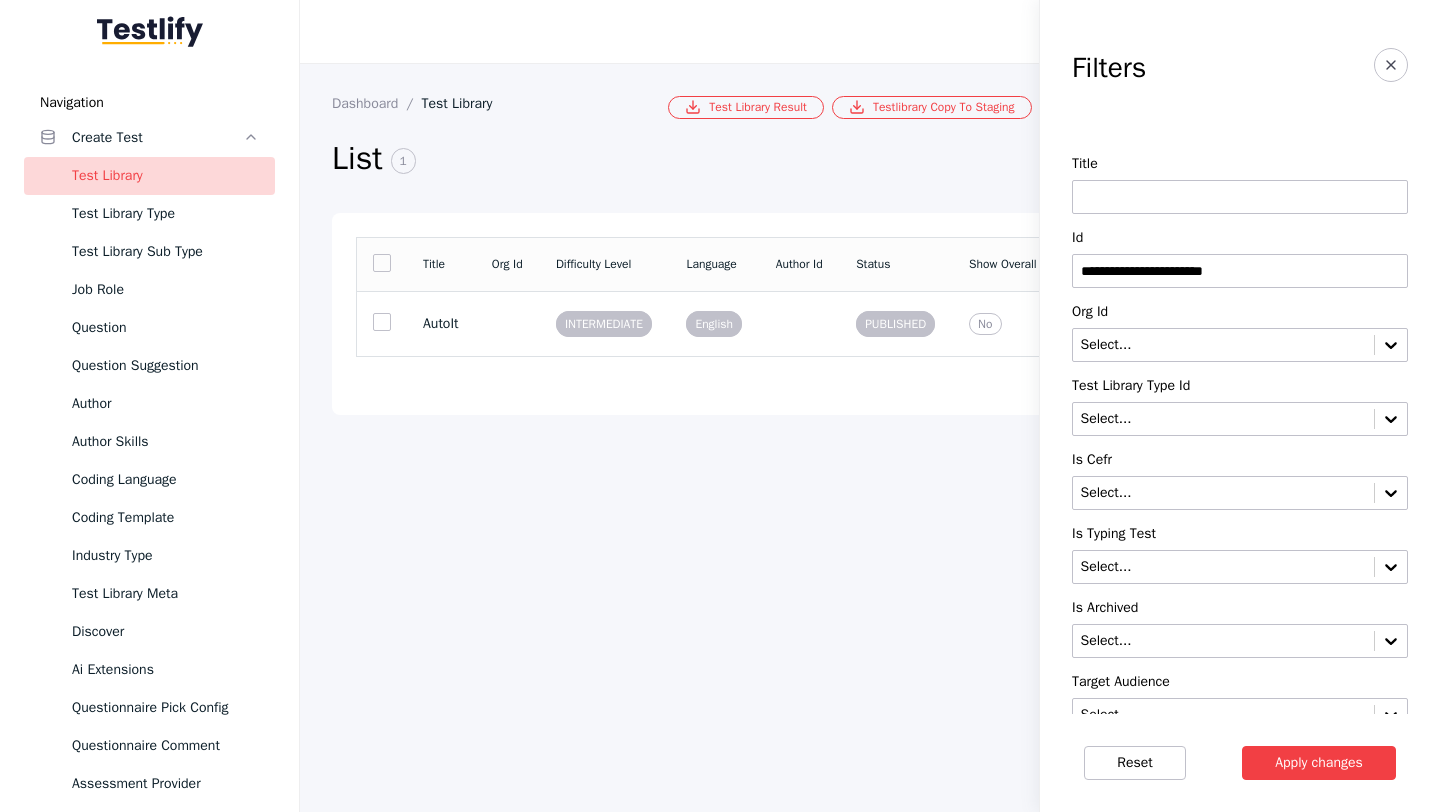 click on "**********" at bounding box center (1240, 271) 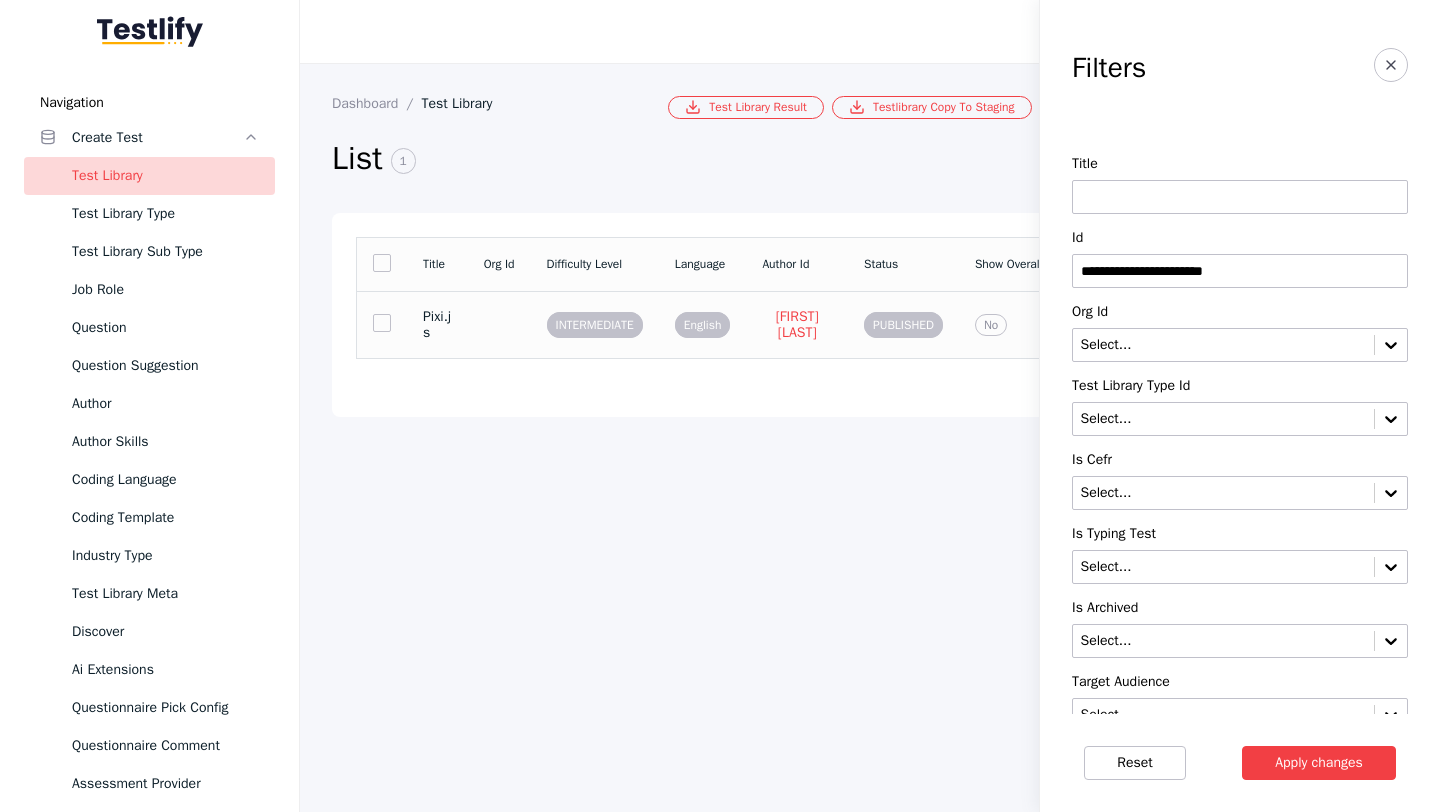 click at bounding box center (499, 324) 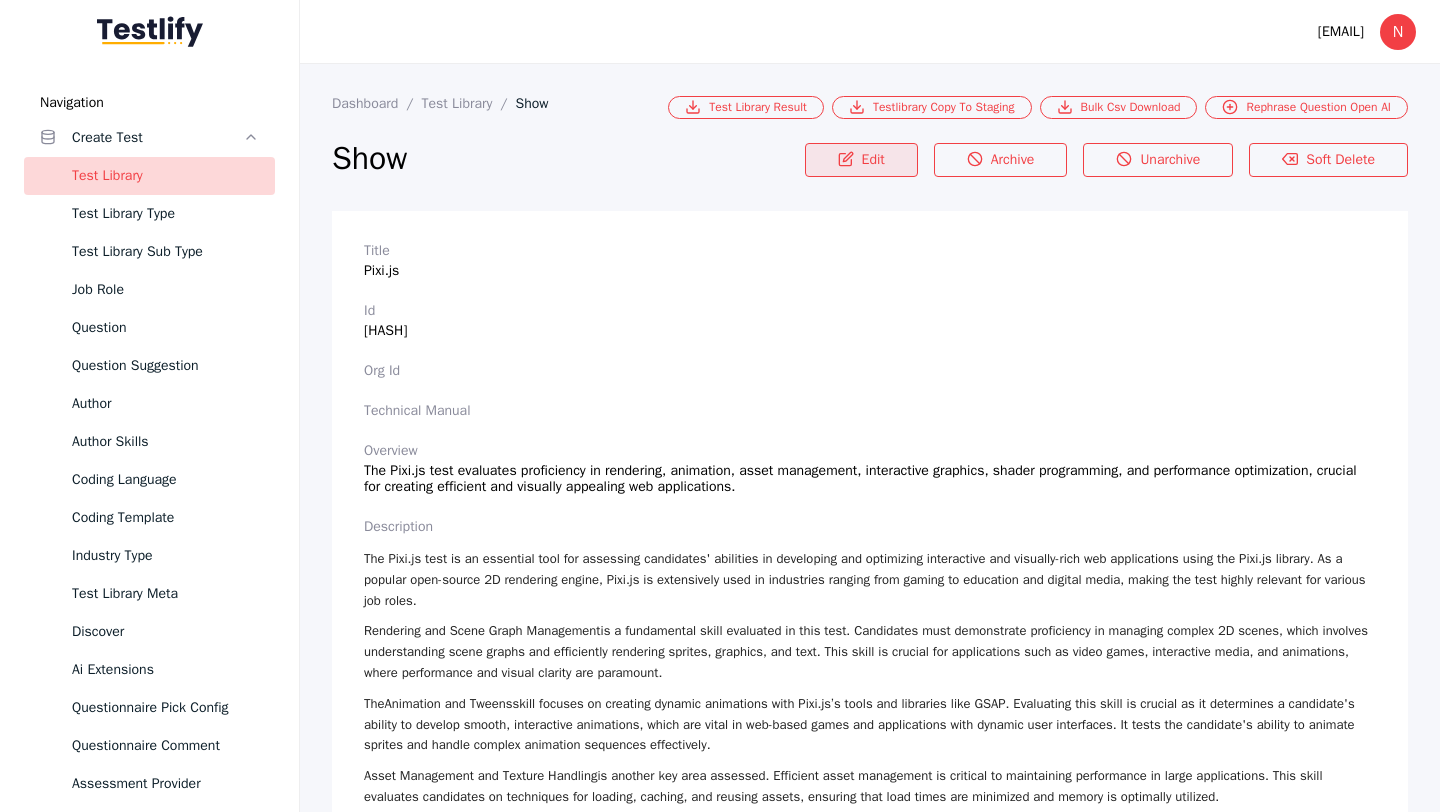 click on "Edit" at bounding box center [861, 160] 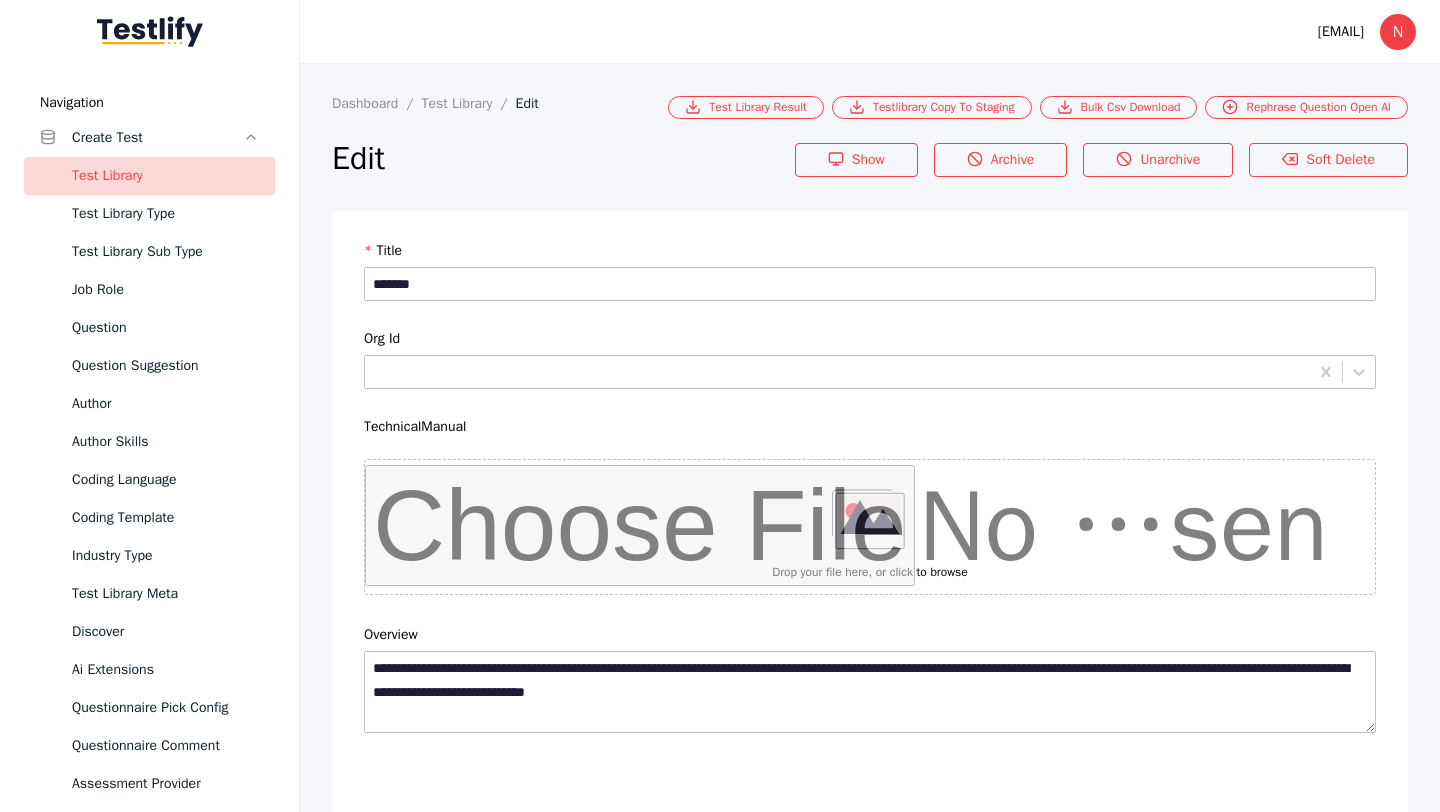 scroll, scrollTop: 4684, scrollLeft: 0, axis: vertical 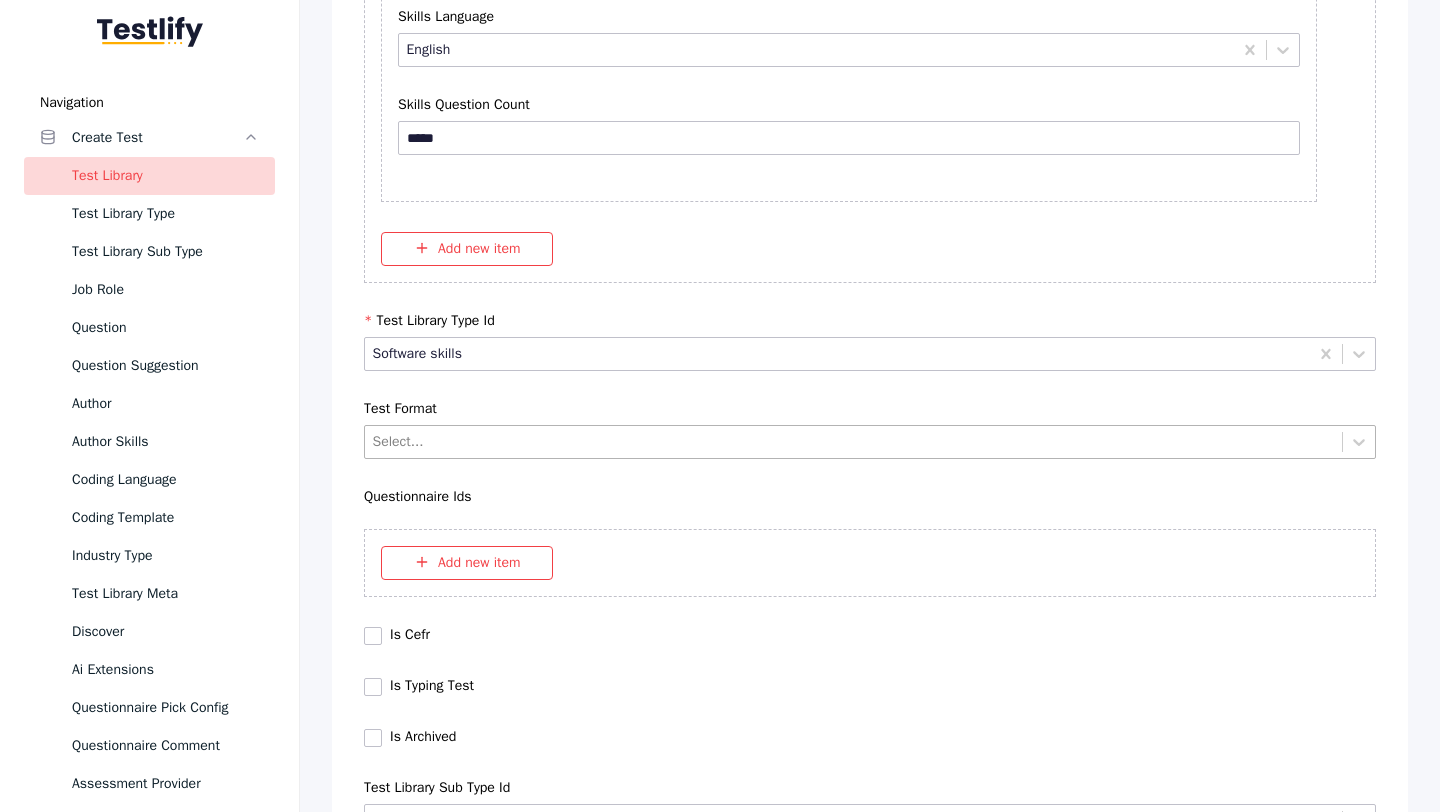 click at bounding box center [854, 441] 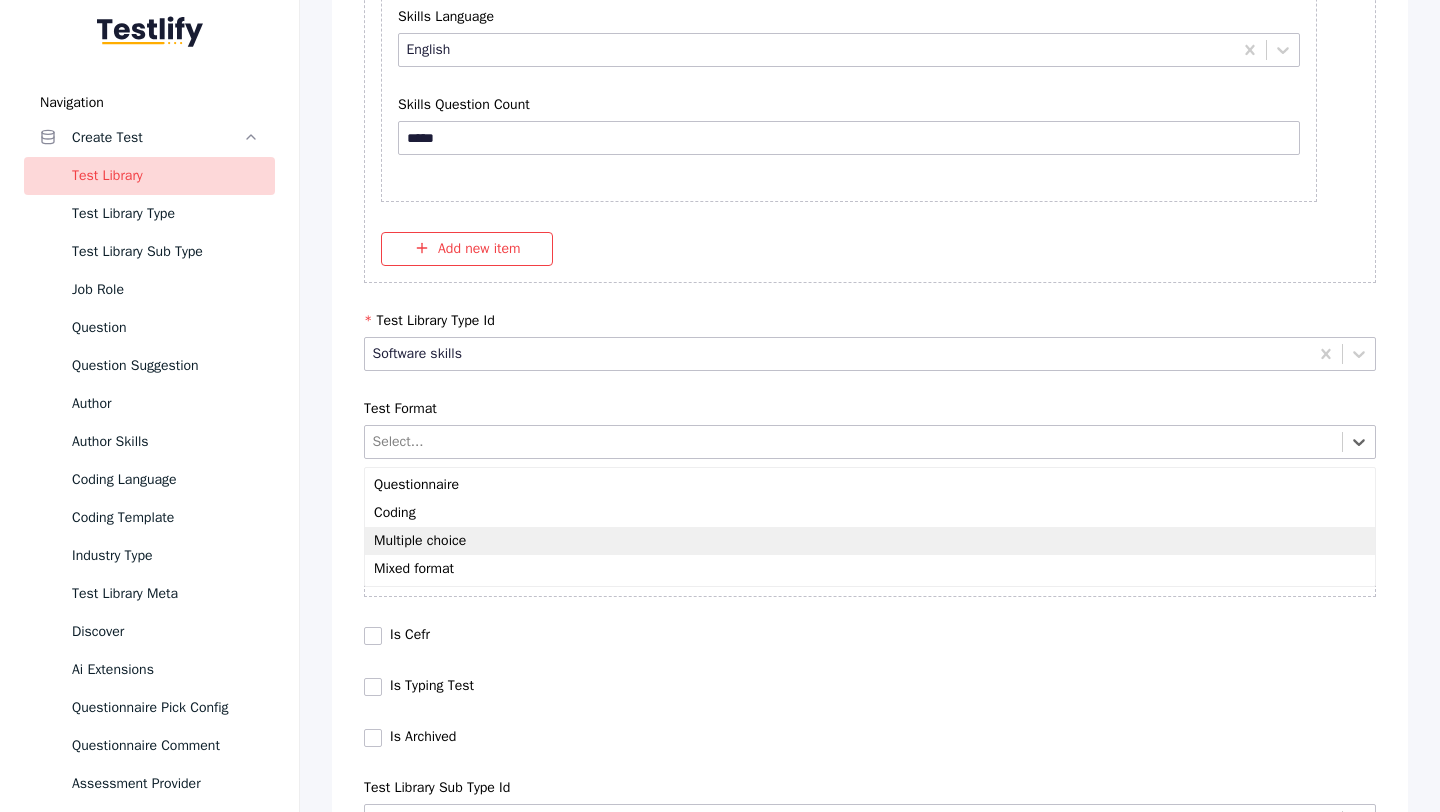 click on "Multiple choice" at bounding box center (870, 541) 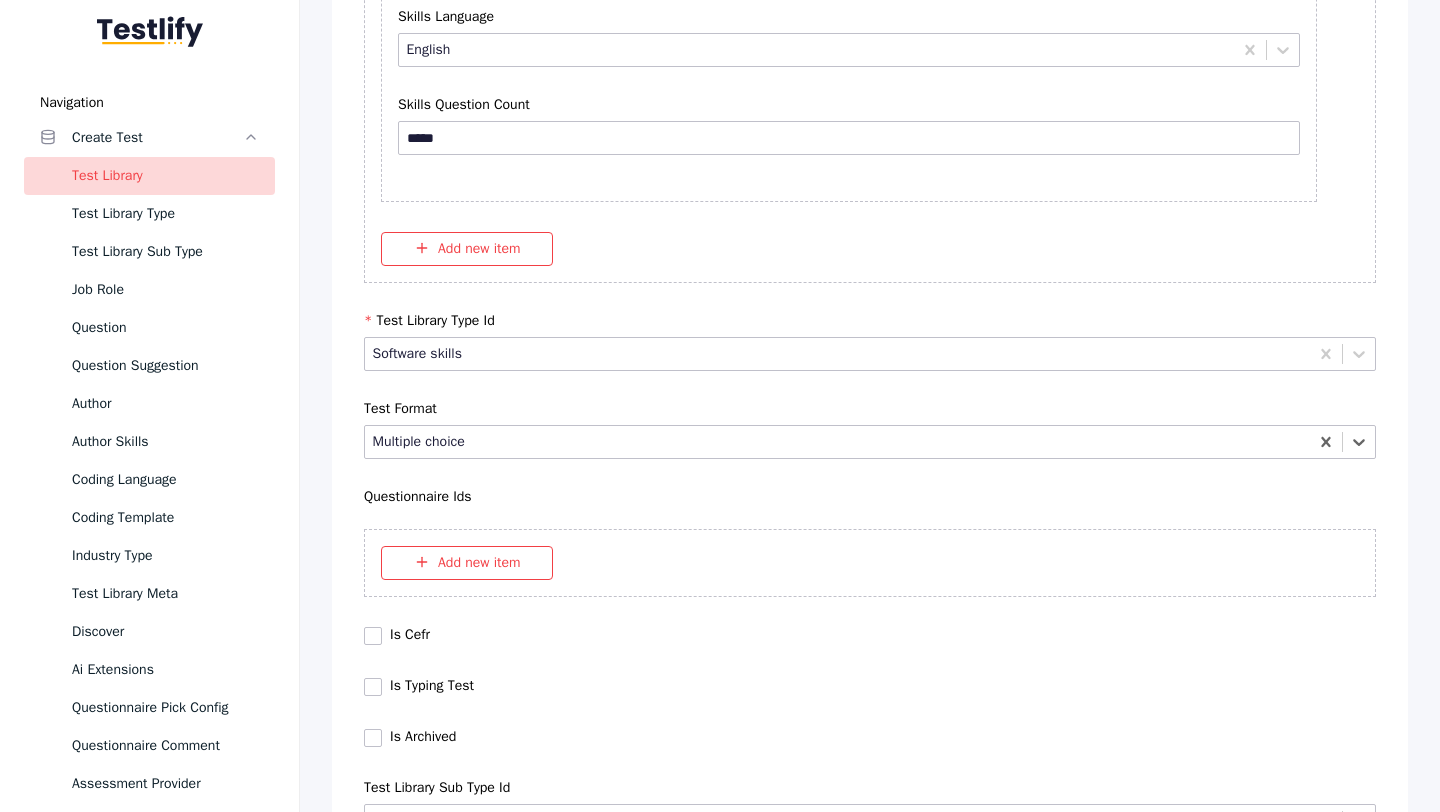 click on "Save" at bounding box center (870, 10279) 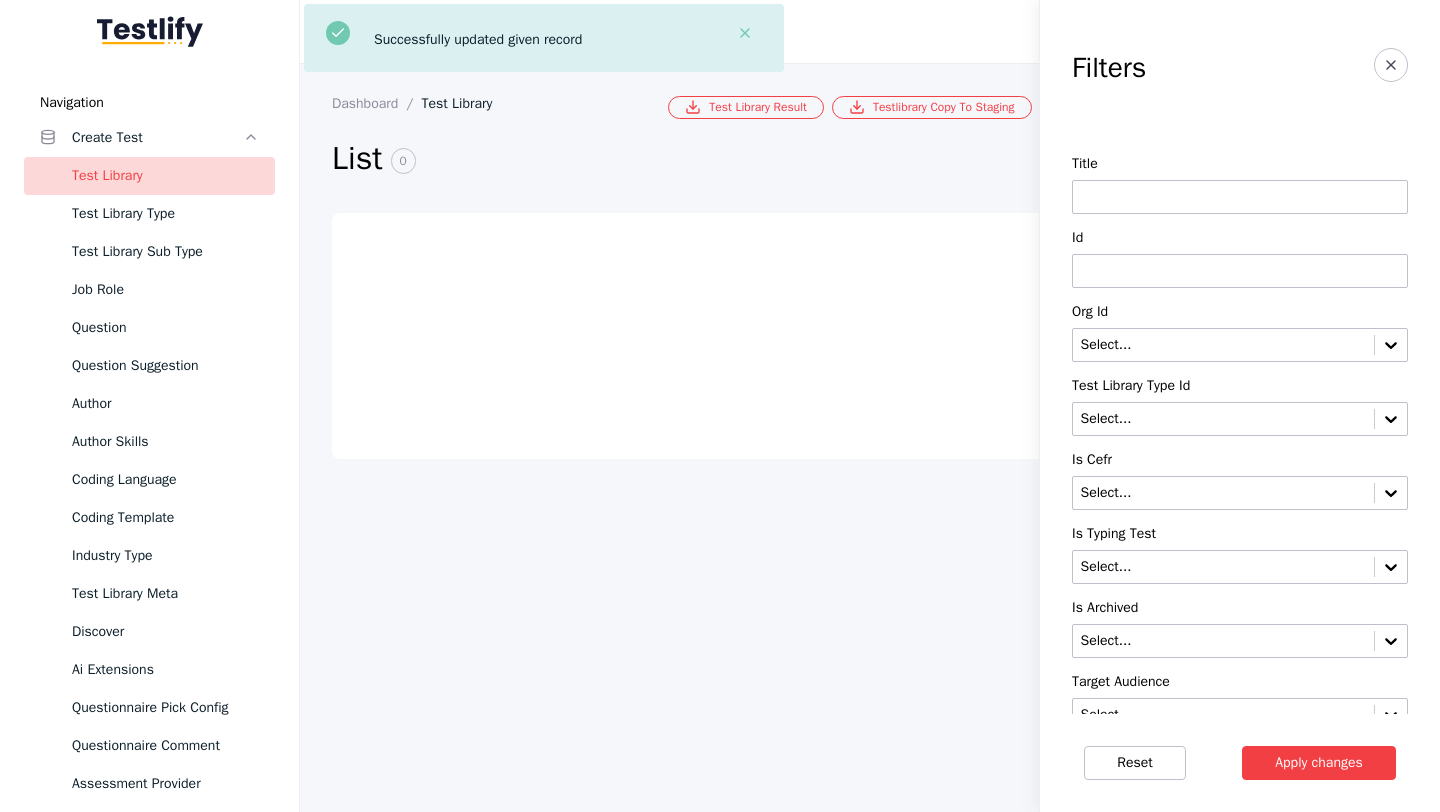 scroll, scrollTop: 0, scrollLeft: 0, axis: both 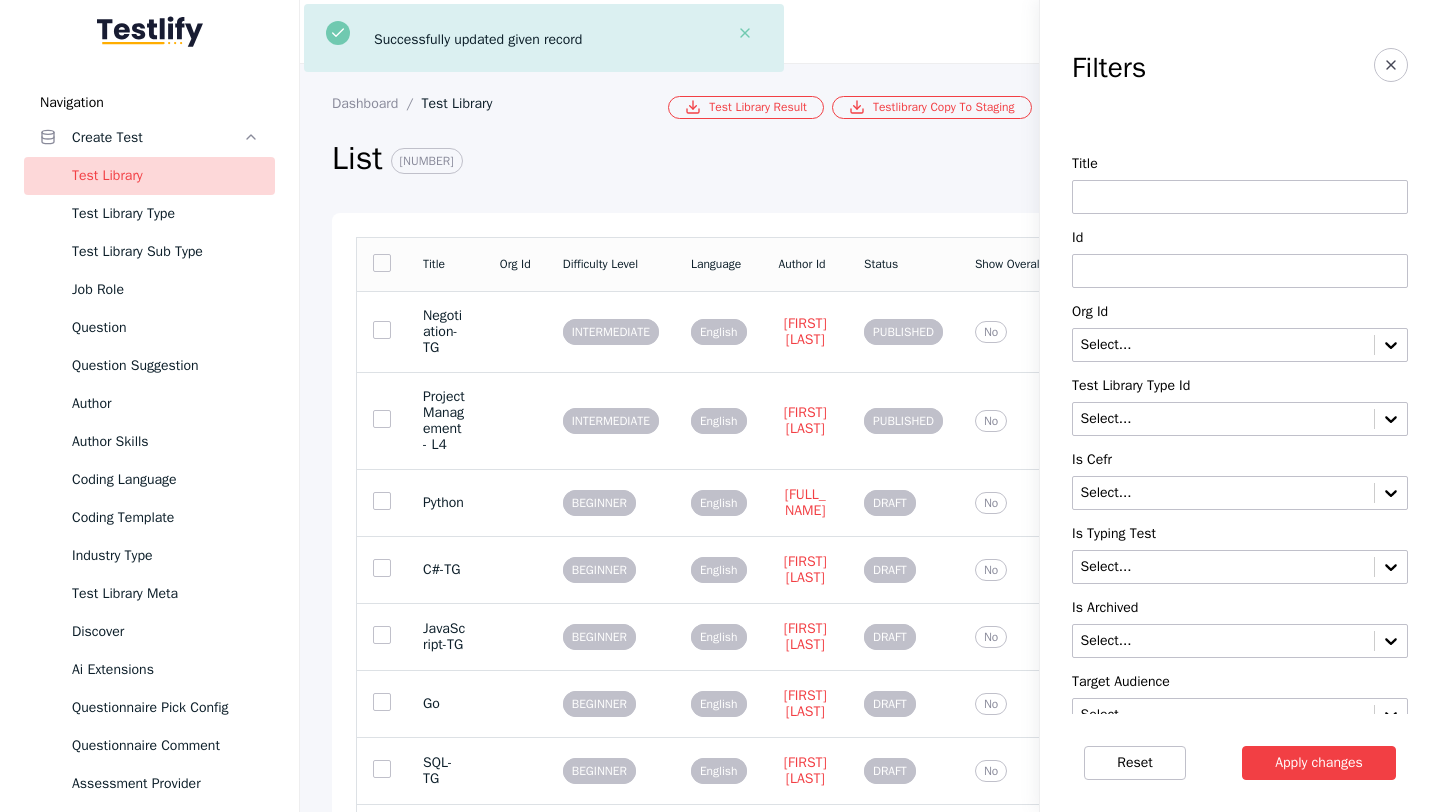 click at bounding box center (1240, 271) 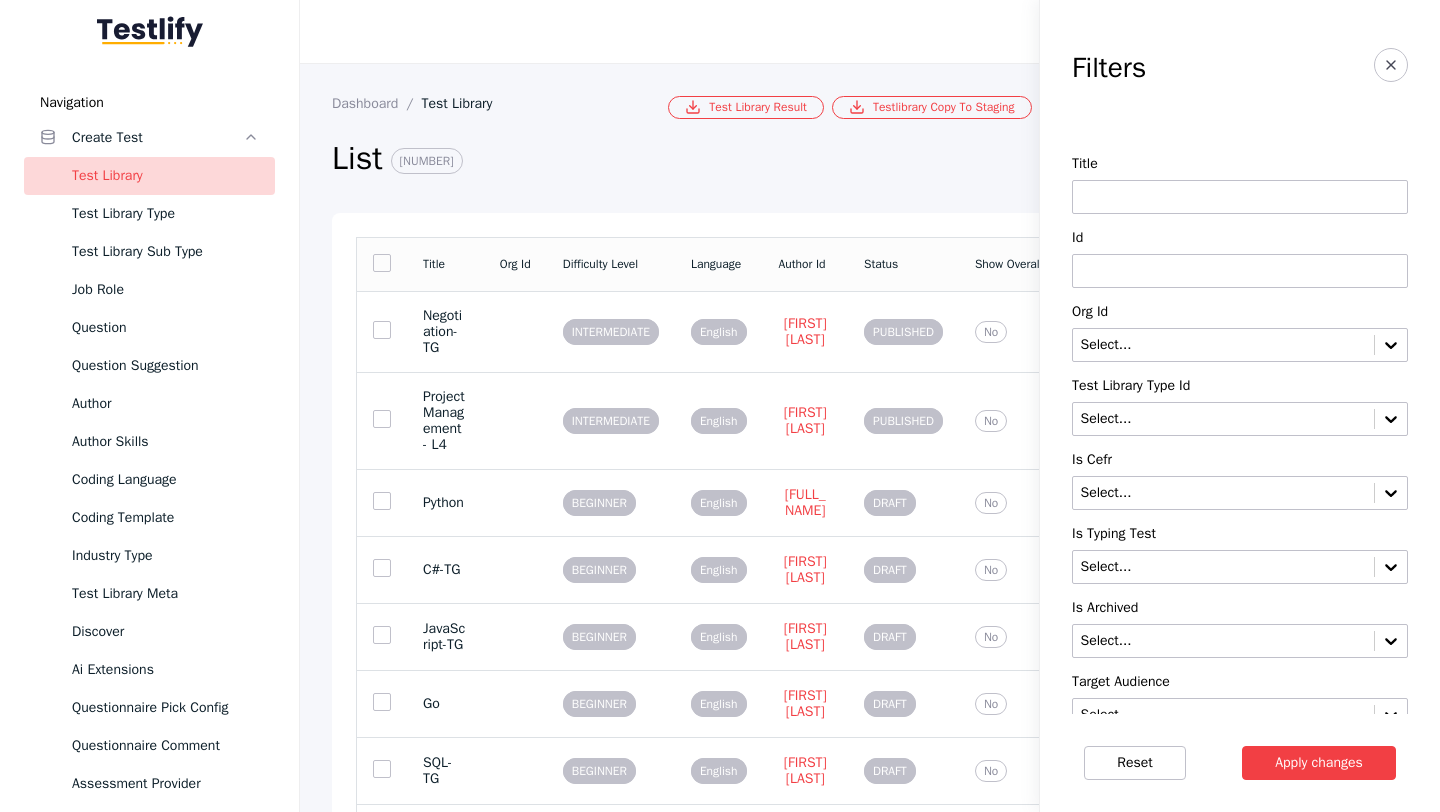paste on "**********" 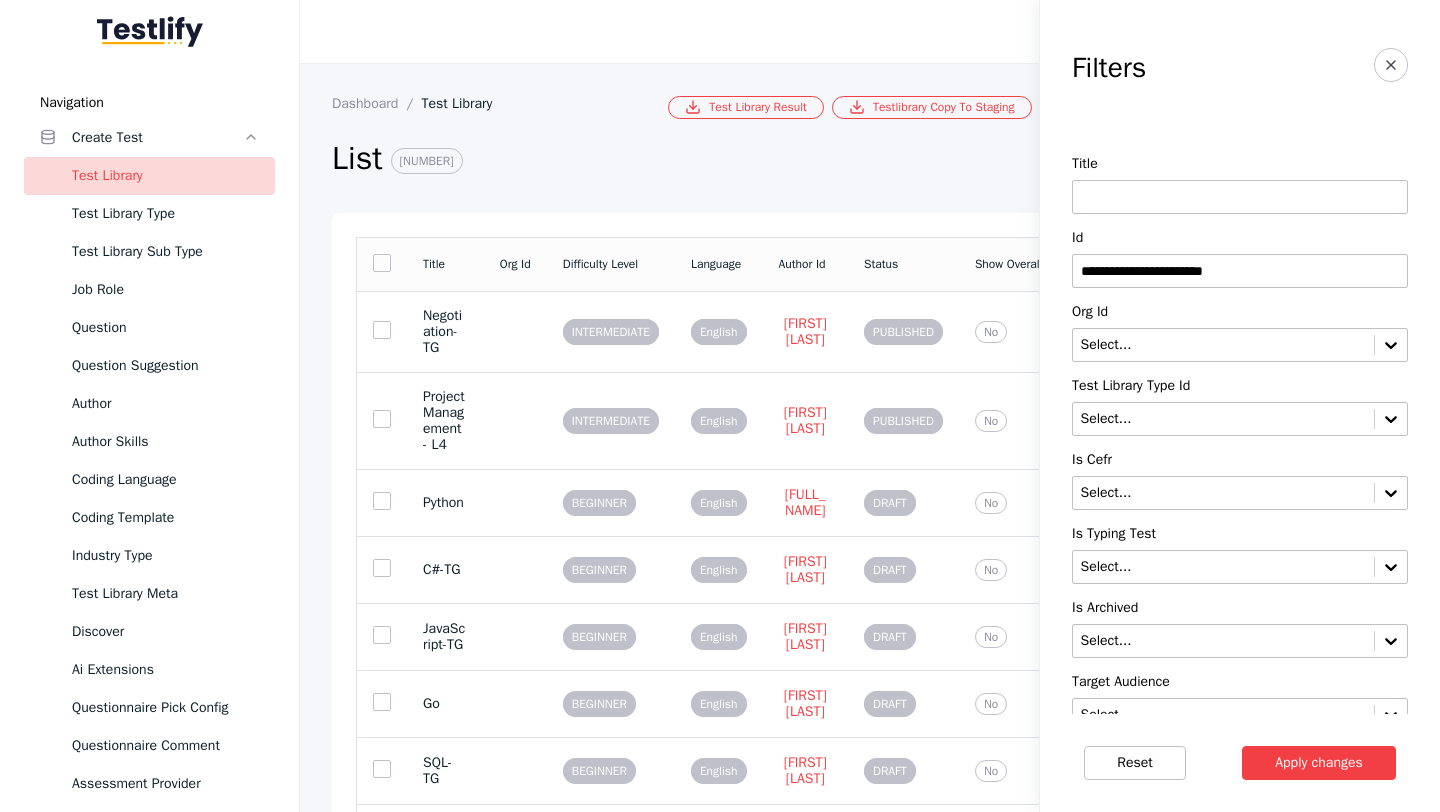 type on "**********" 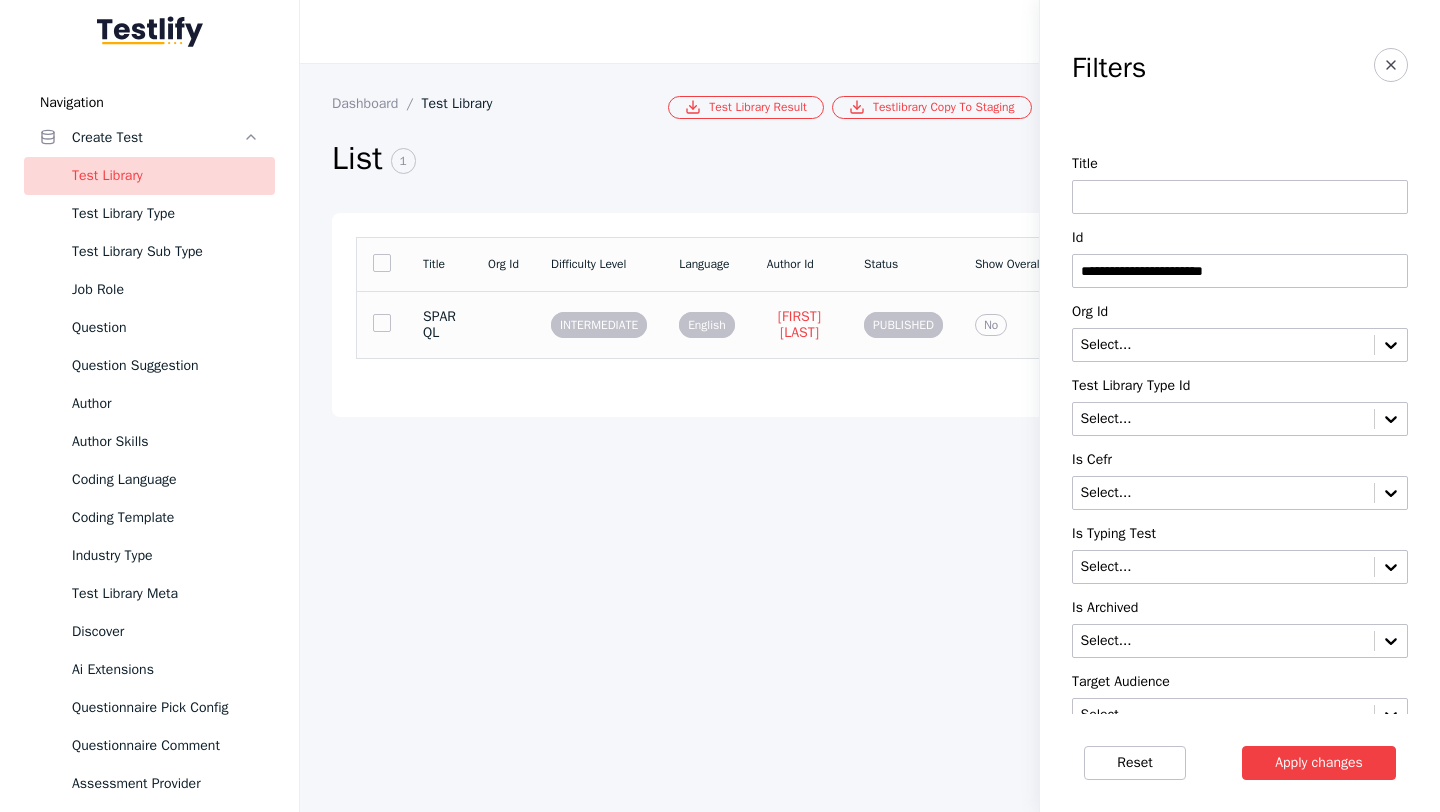 click on "SPARQL" at bounding box center (439, 324) 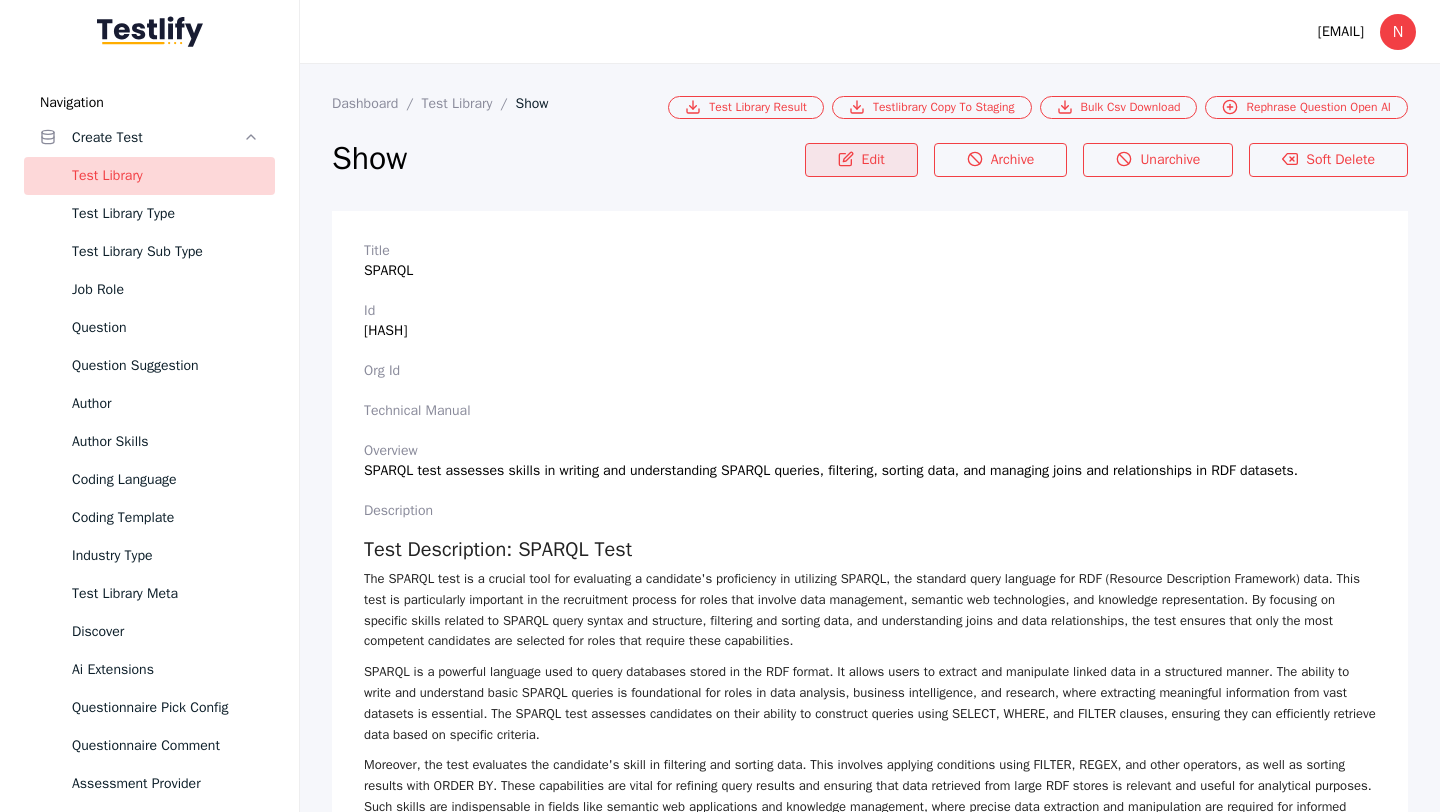 click on "Edit" at bounding box center (861, 160) 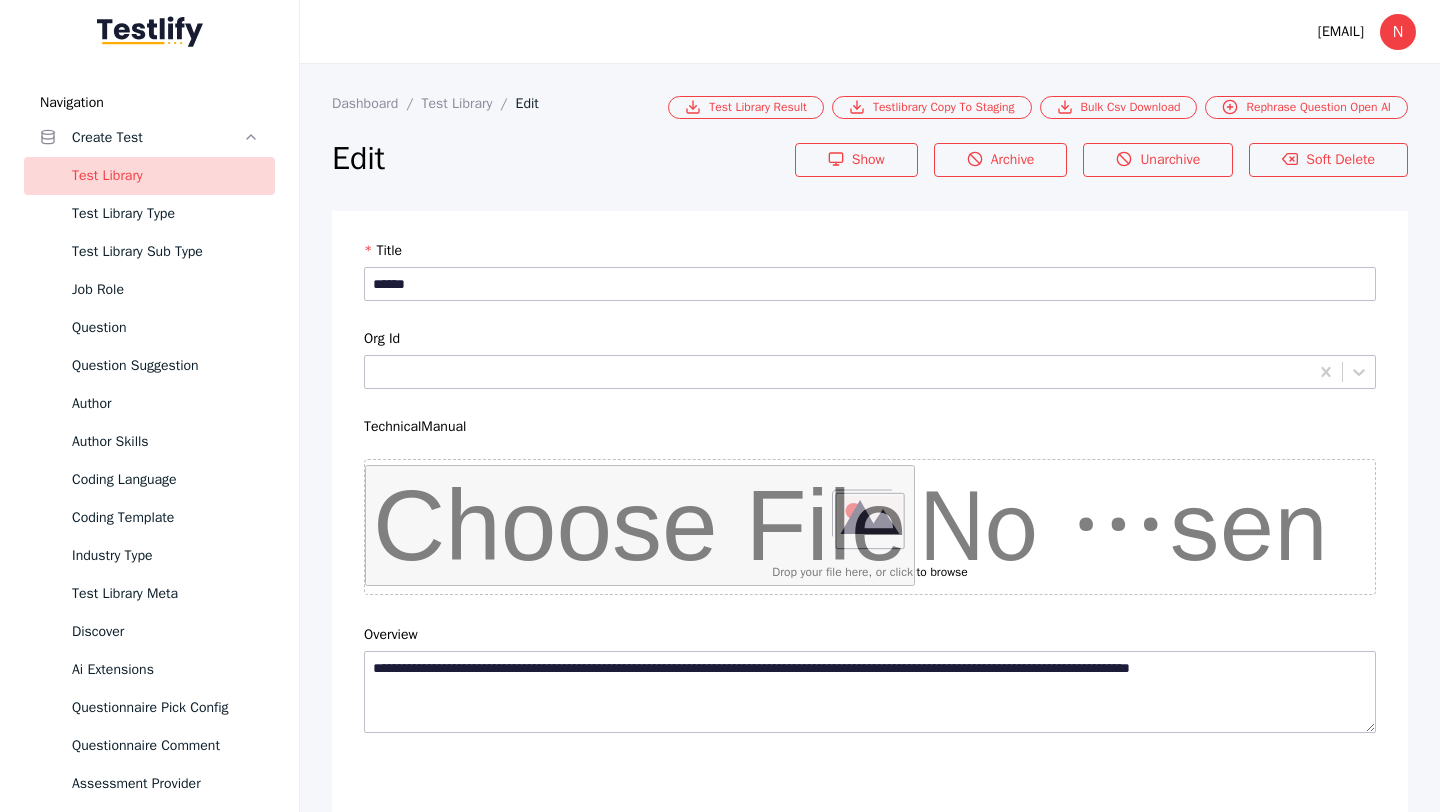 scroll, scrollTop: 4684, scrollLeft: 0, axis: vertical 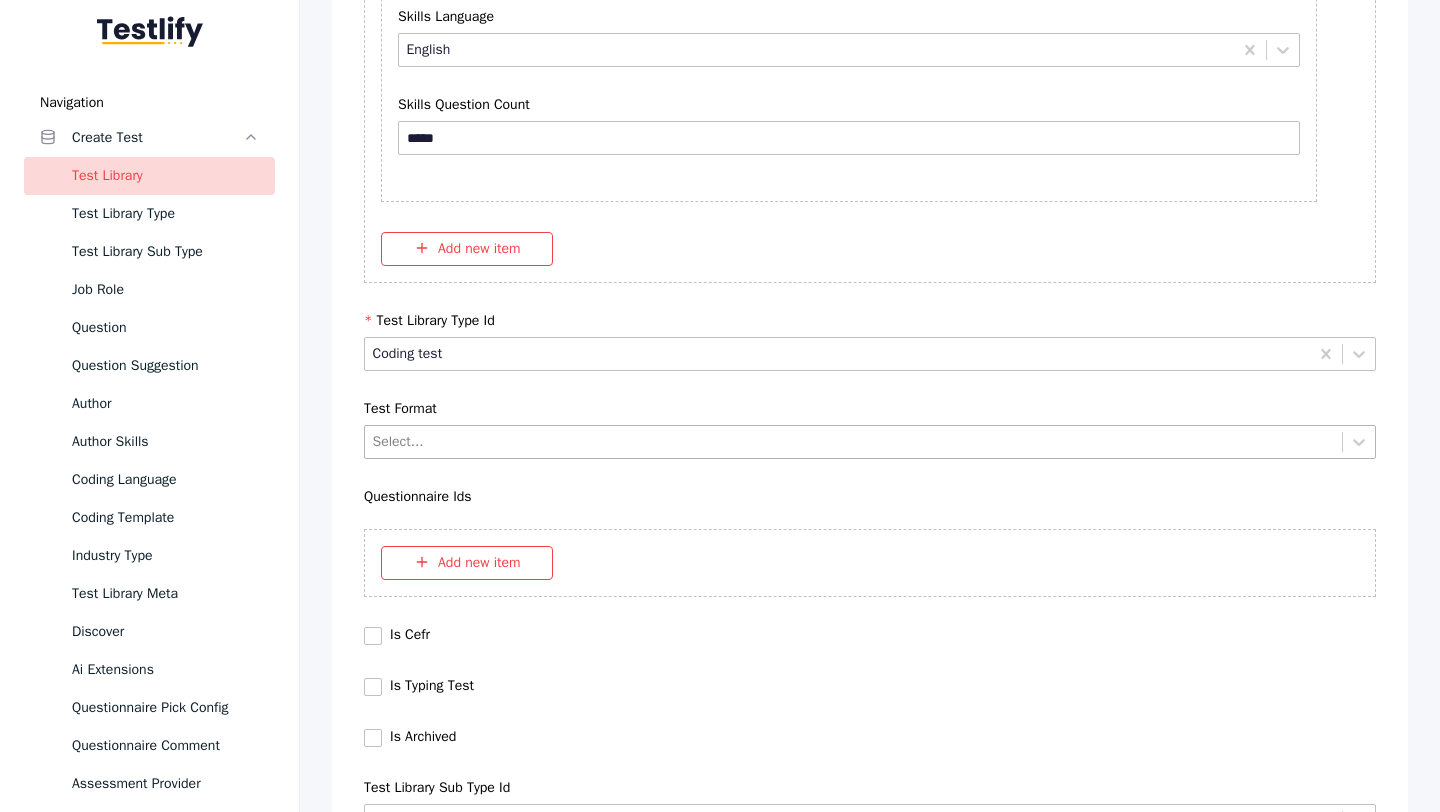 click at bounding box center (854, 441) 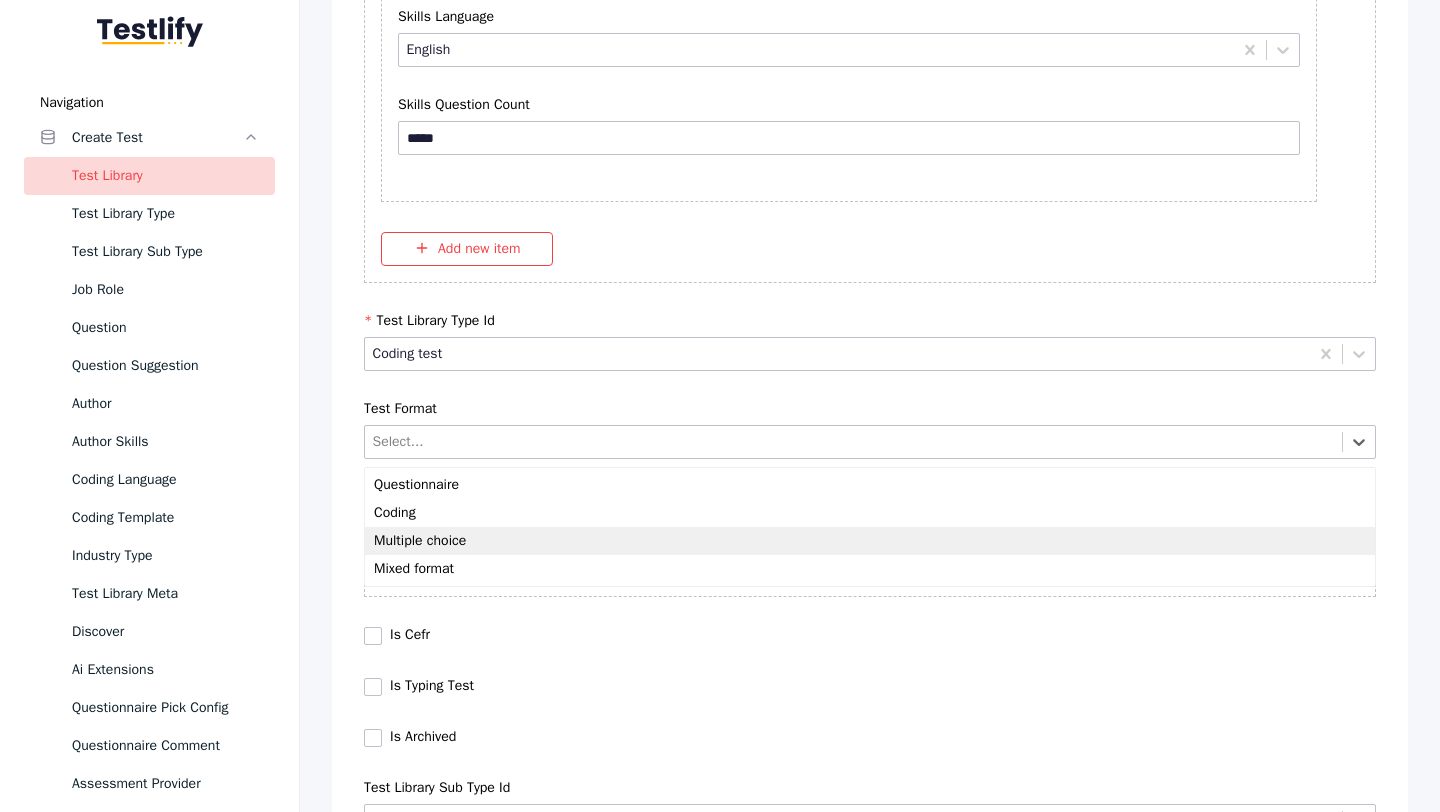 click on "Multiple choice" at bounding box center [870, 541] 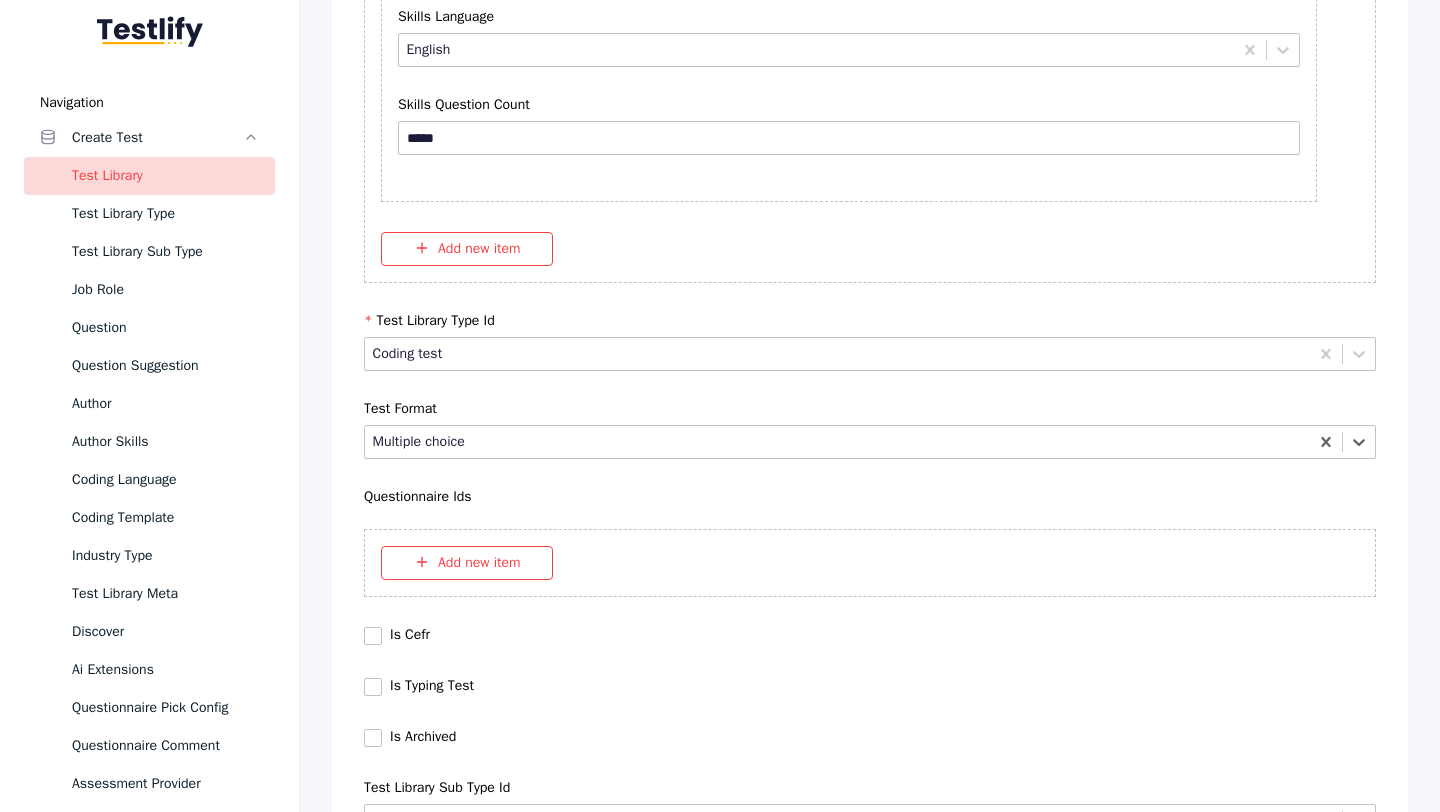 click on "Save" at bounding box center (870, 10367) 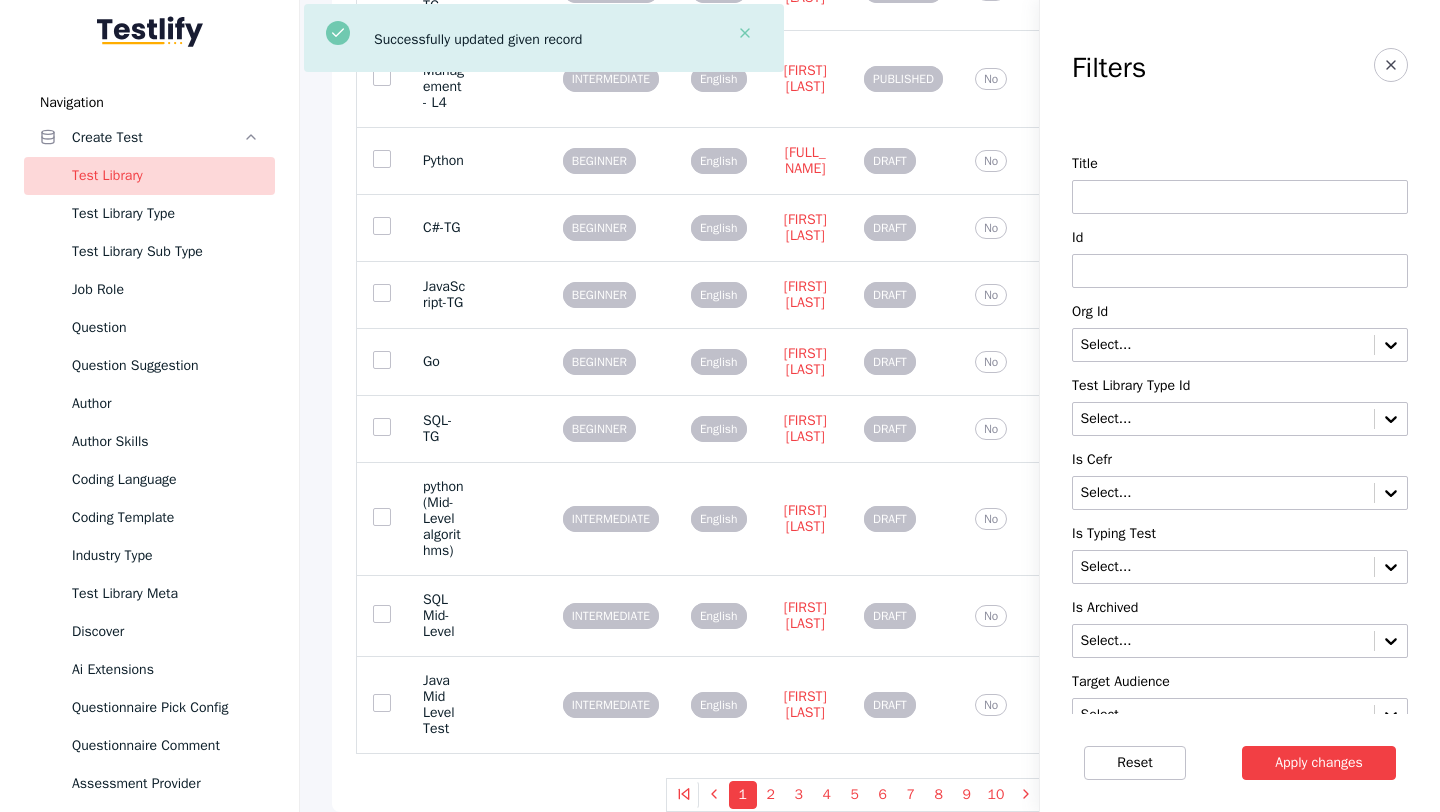 scroll, scrollTop: 0, scrollLeft: 0, axis: both 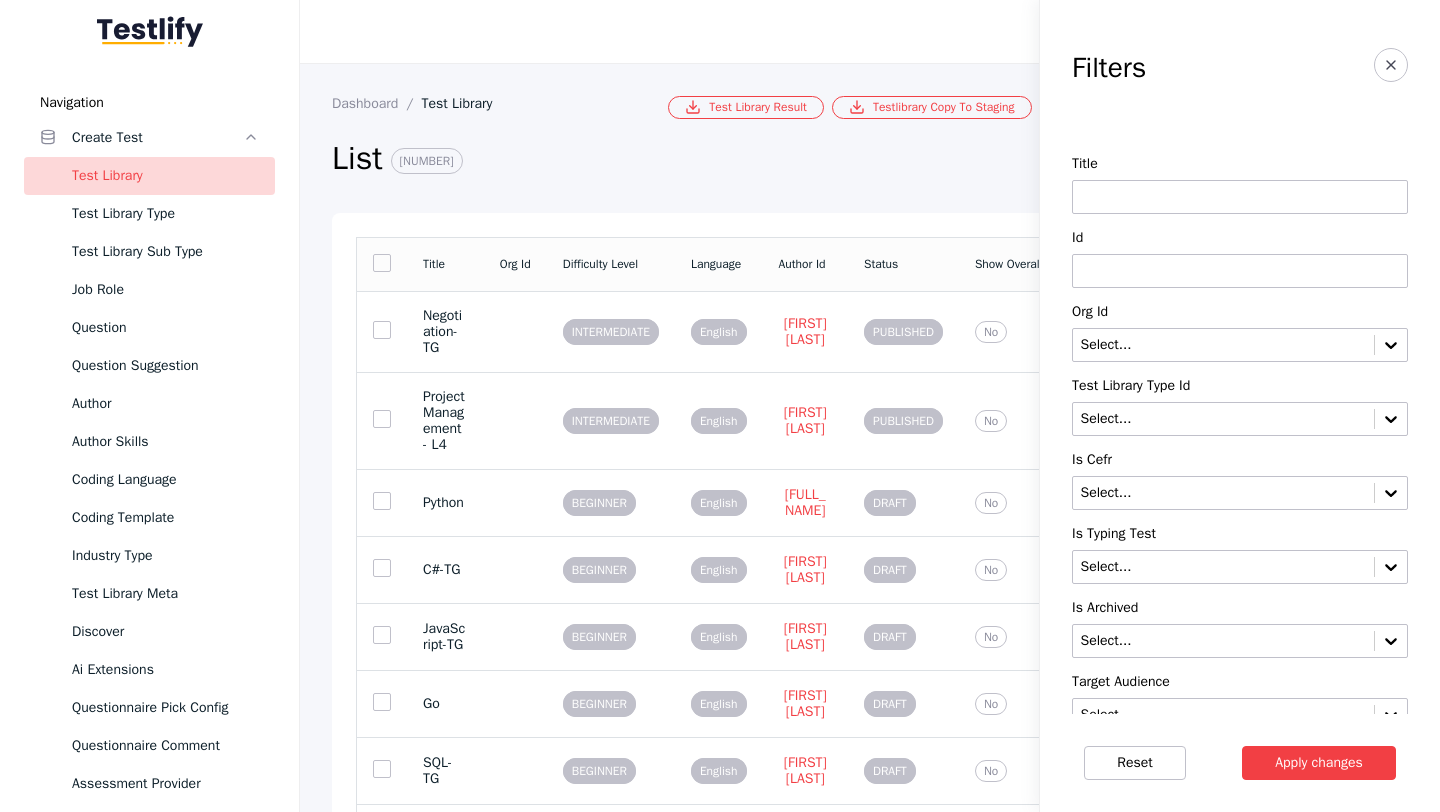 click at bounding box center [1240, 271] 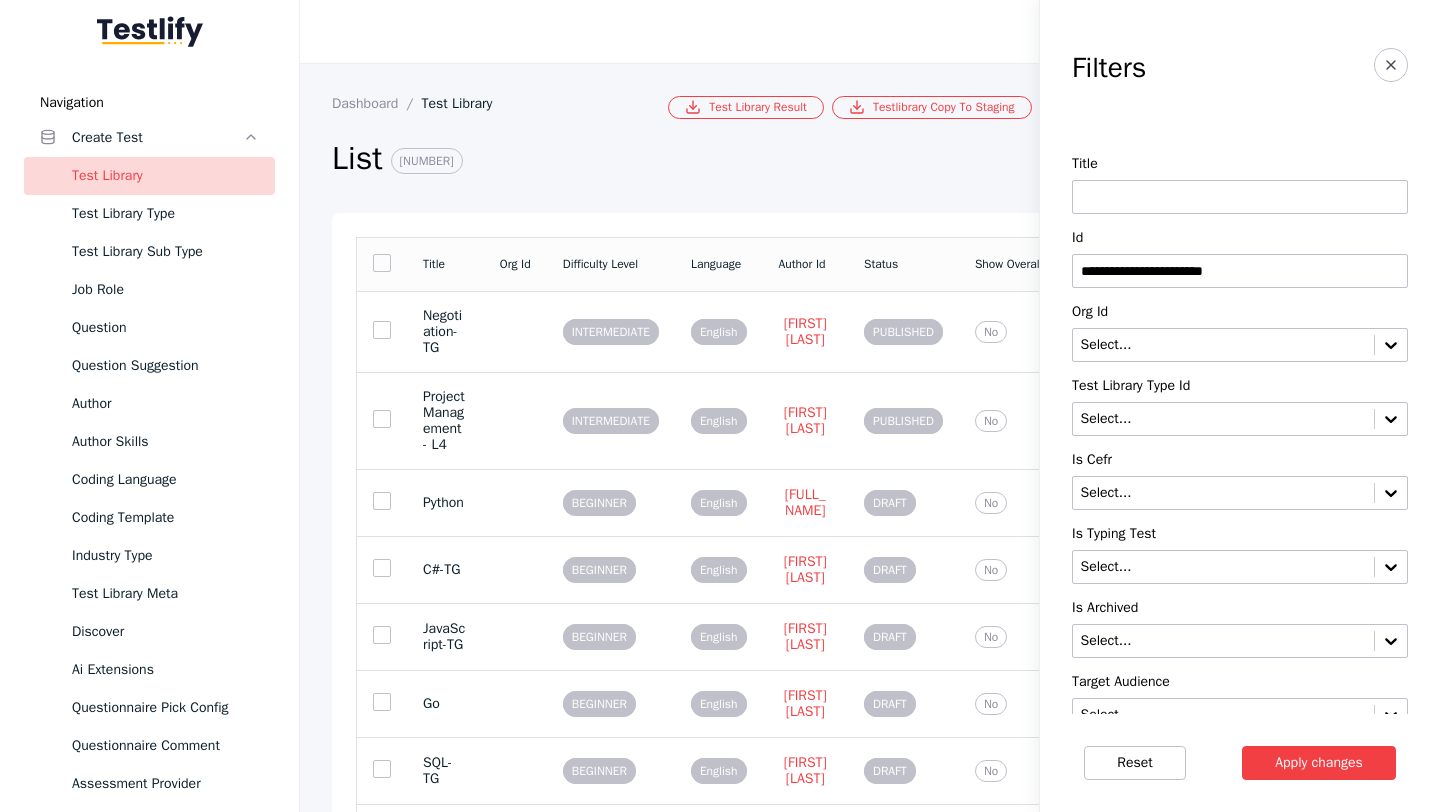 type on "**********" 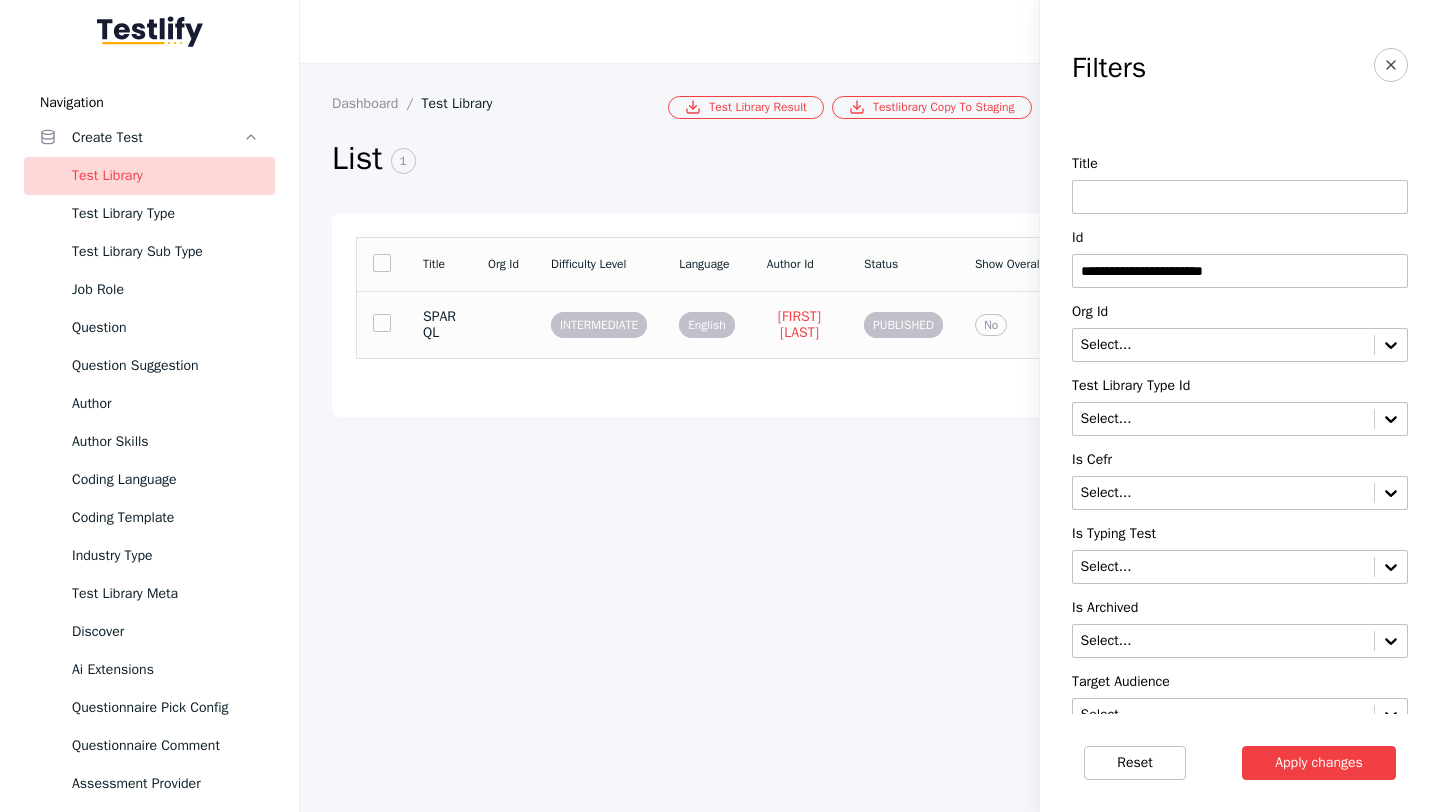 click at bounding box center (503, 324) 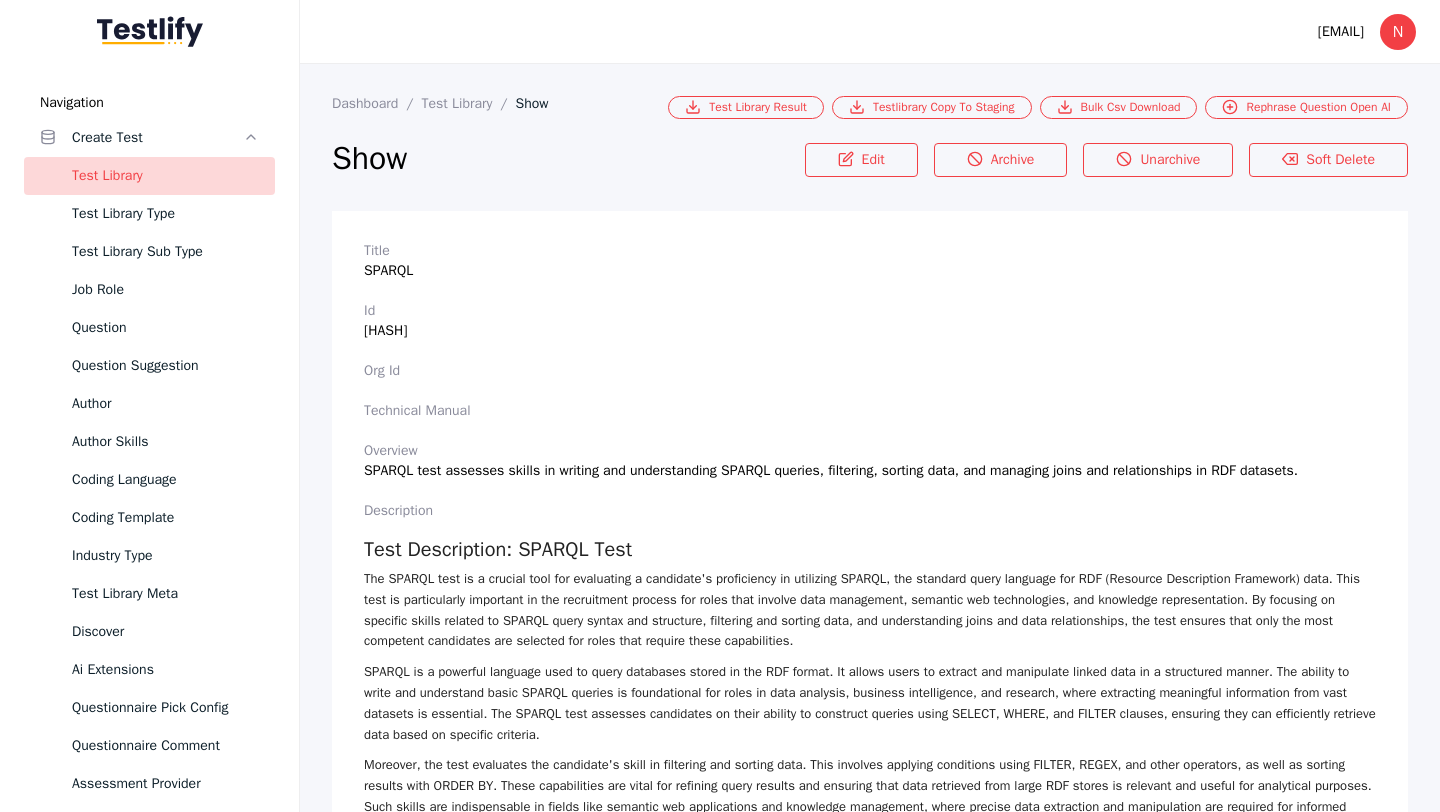 scroll, scrollTop: 3385, scrollLeft: 0, axis: vertical 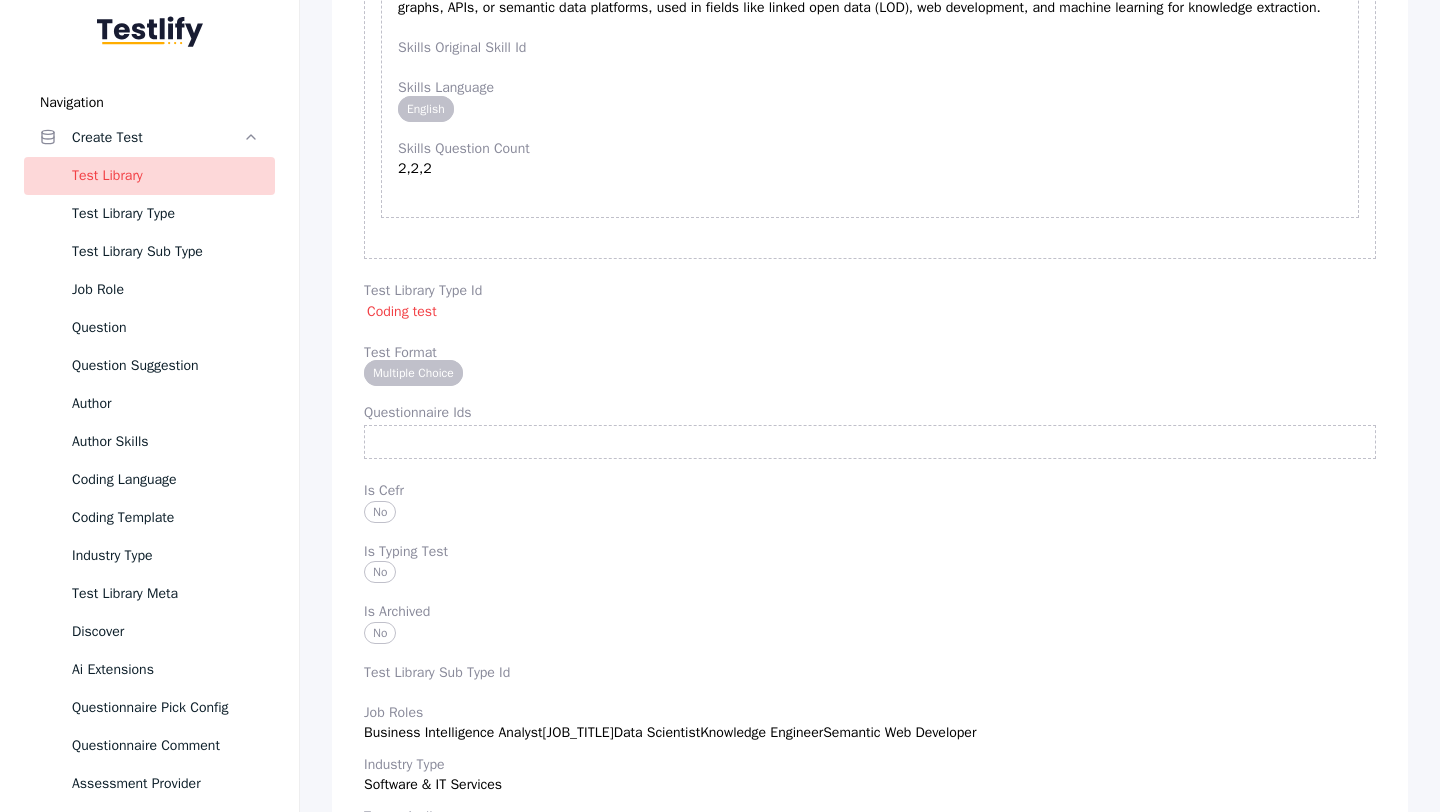 click on "Title SPARQL Id [UUID] Org Id Technical Manual Overview SPARQL test assesses skills in writing and understanding SPARQL queries, filtering, sorting data, and managing joins and relationships in RDF datasets. description Test Description: SPARQL Test
The SPARQL test is a crucial tool for evaluating a candidate's proficiency in utilizing SPARQL, the standard query language for RDF (Resource Description Framework) data. This test is particularly important in the recruitment process for roles that involve data management, semantic web technologies, and knowledge representation. By focusing on specific skills related to SPARQL query syntax and structure, filtering and sorting data, and understanding joins and data relationships, the test ensures that only the most competent candidates are selected for roles that require these capabilities.
Instructions relevancy
Skills 1 Skills Description SPARQL Query Syntax and Structure Skills Extended Description Skills Original Skill Id 2,2,2" at bounding box center [870, 1589] 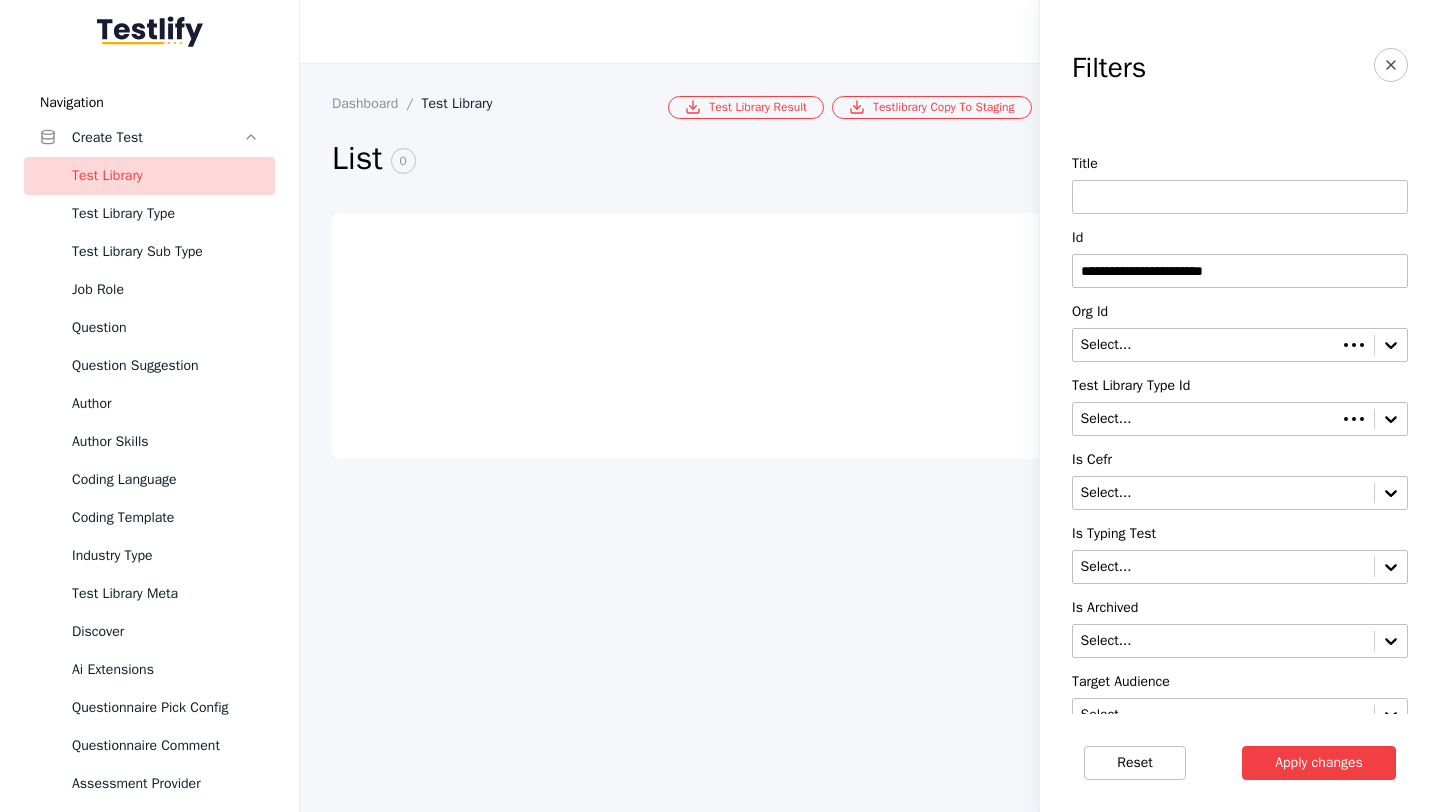 scroll, scrollTop: 0, scrollLeft: 0, axis: both 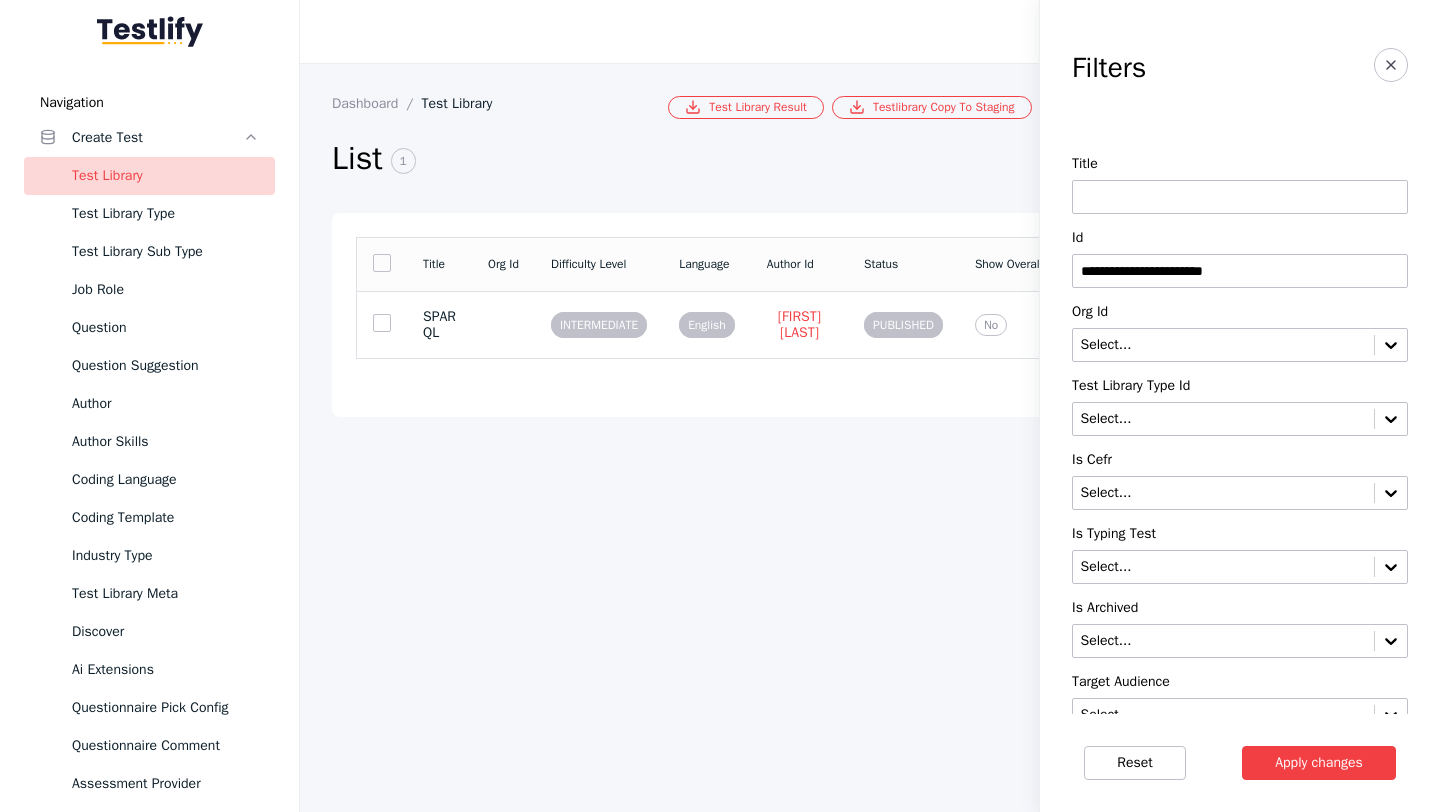 click on "**********" at bounding box center [1240, 271] 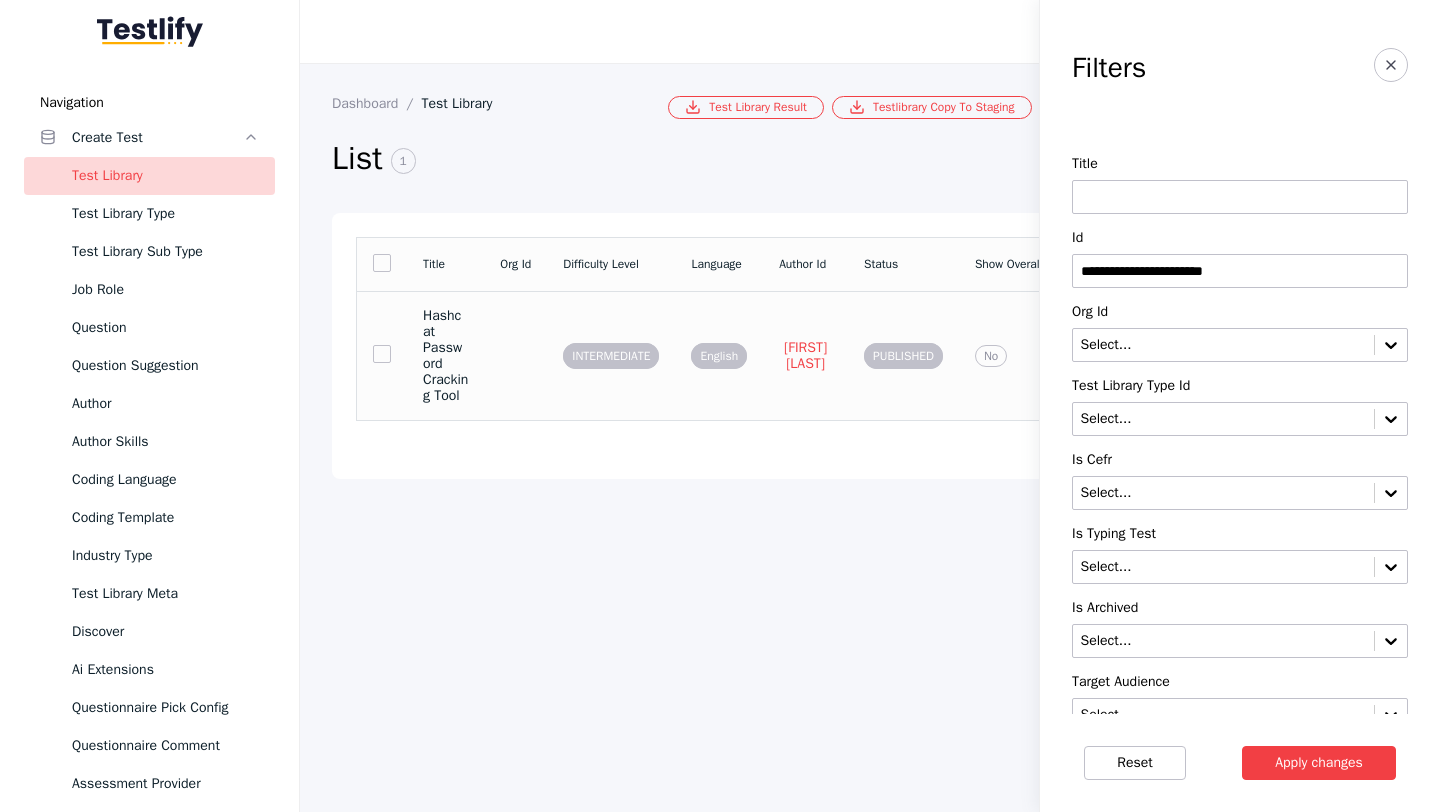 click at bounding box center (515, 355) 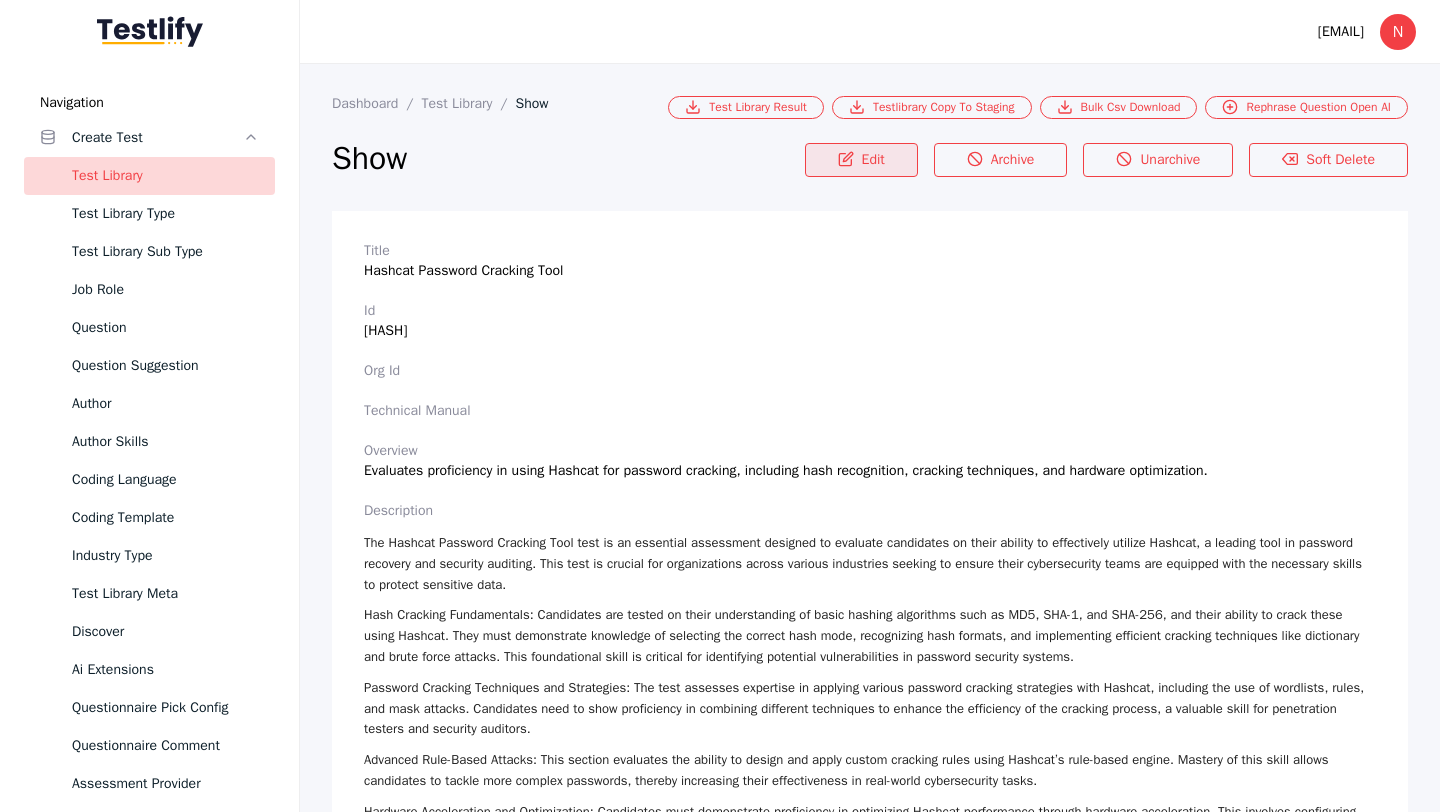 click on "Edit" at bounding box center (861, 160) 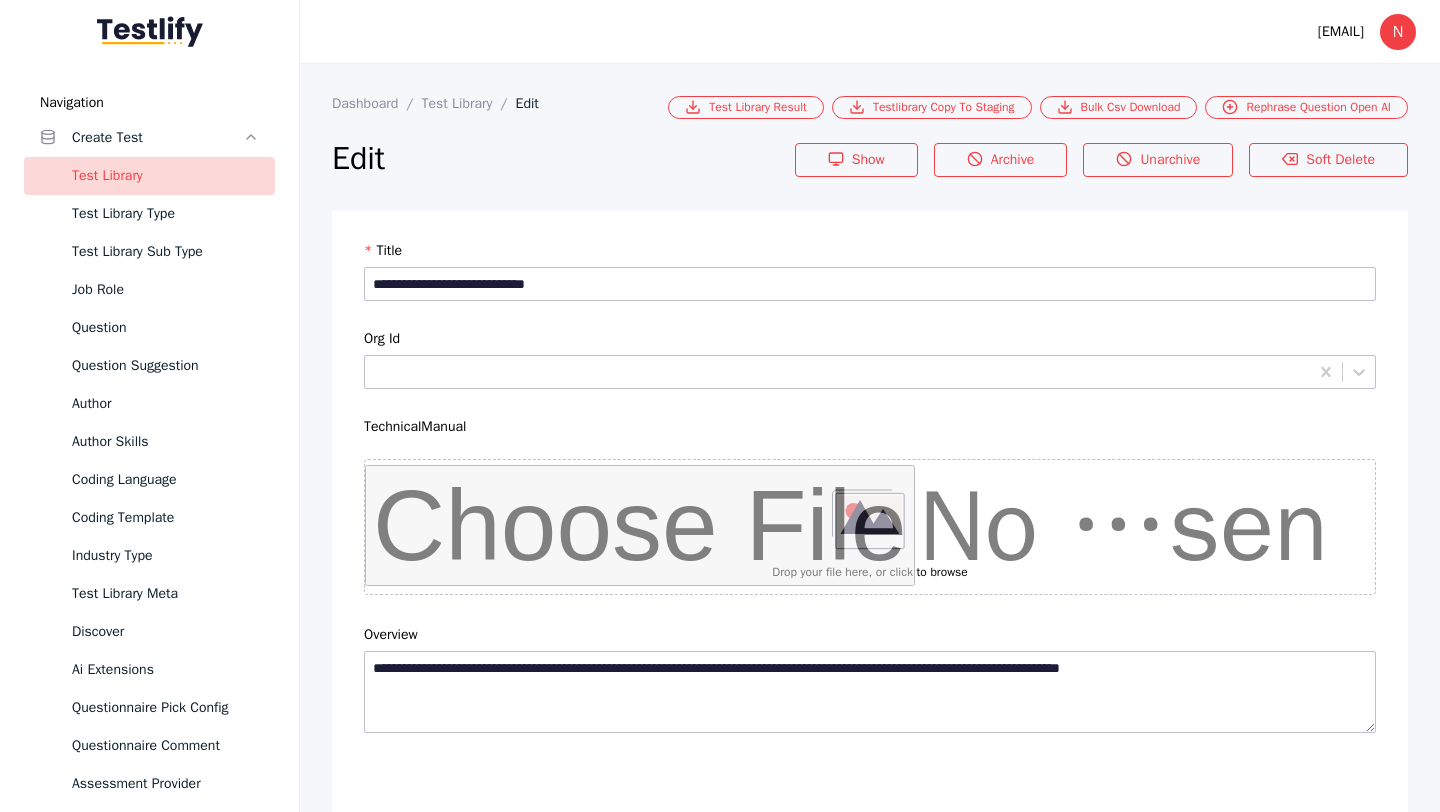 scroll, scrollTop: 4684, scrollLeft: 0, axis: vertical 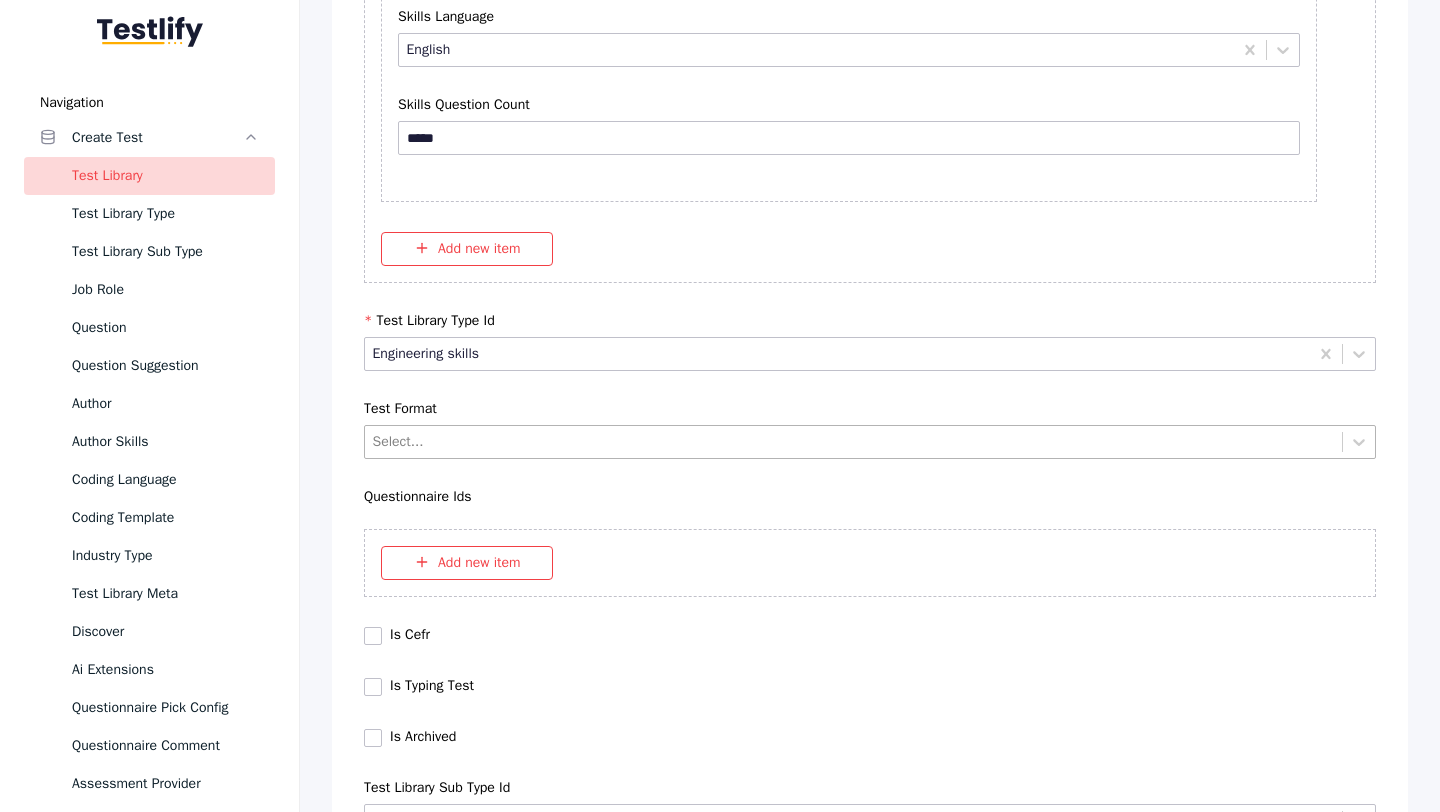click on "Select..." at bounding box center [853, 441] 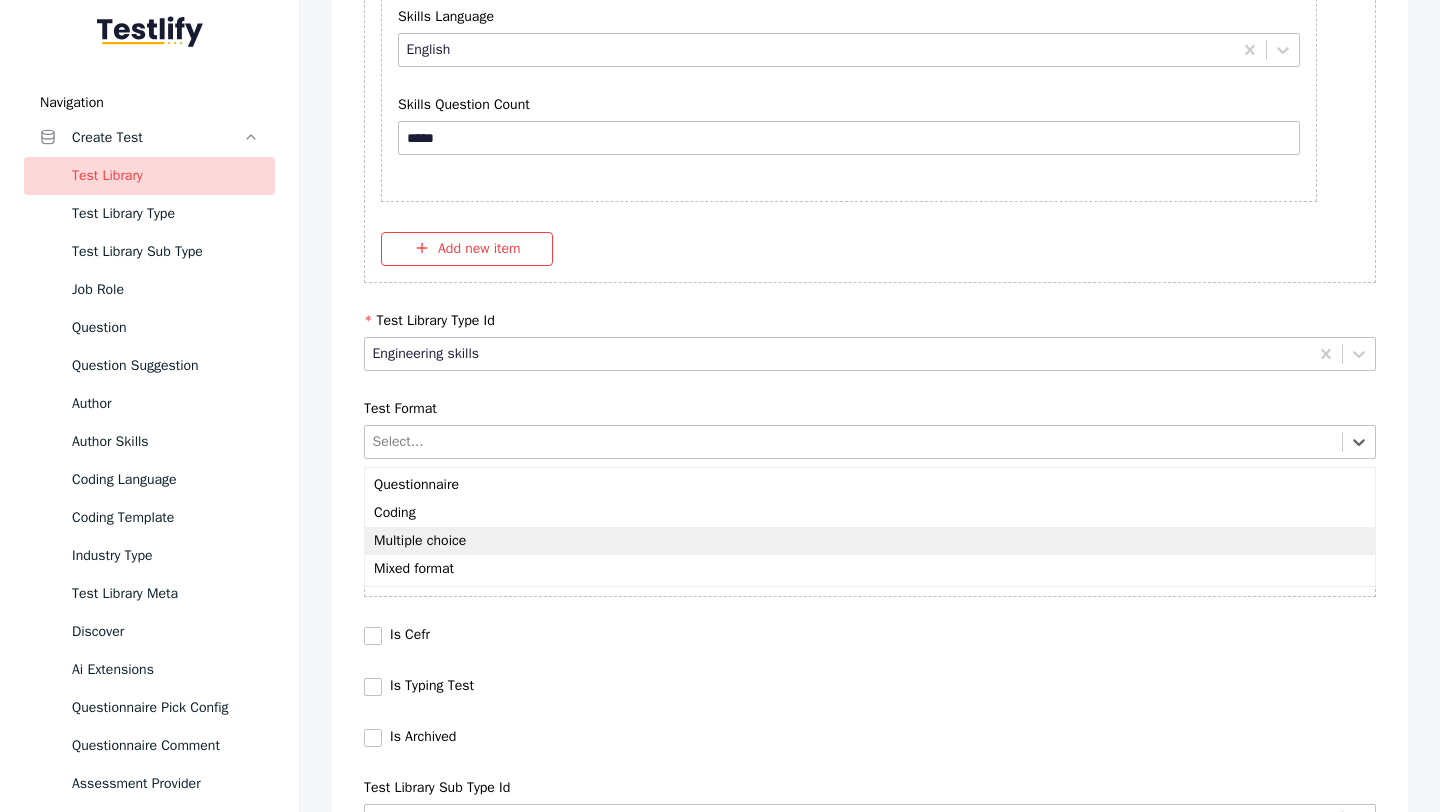click on "Multiple choice" at bounding box center (870, 541) 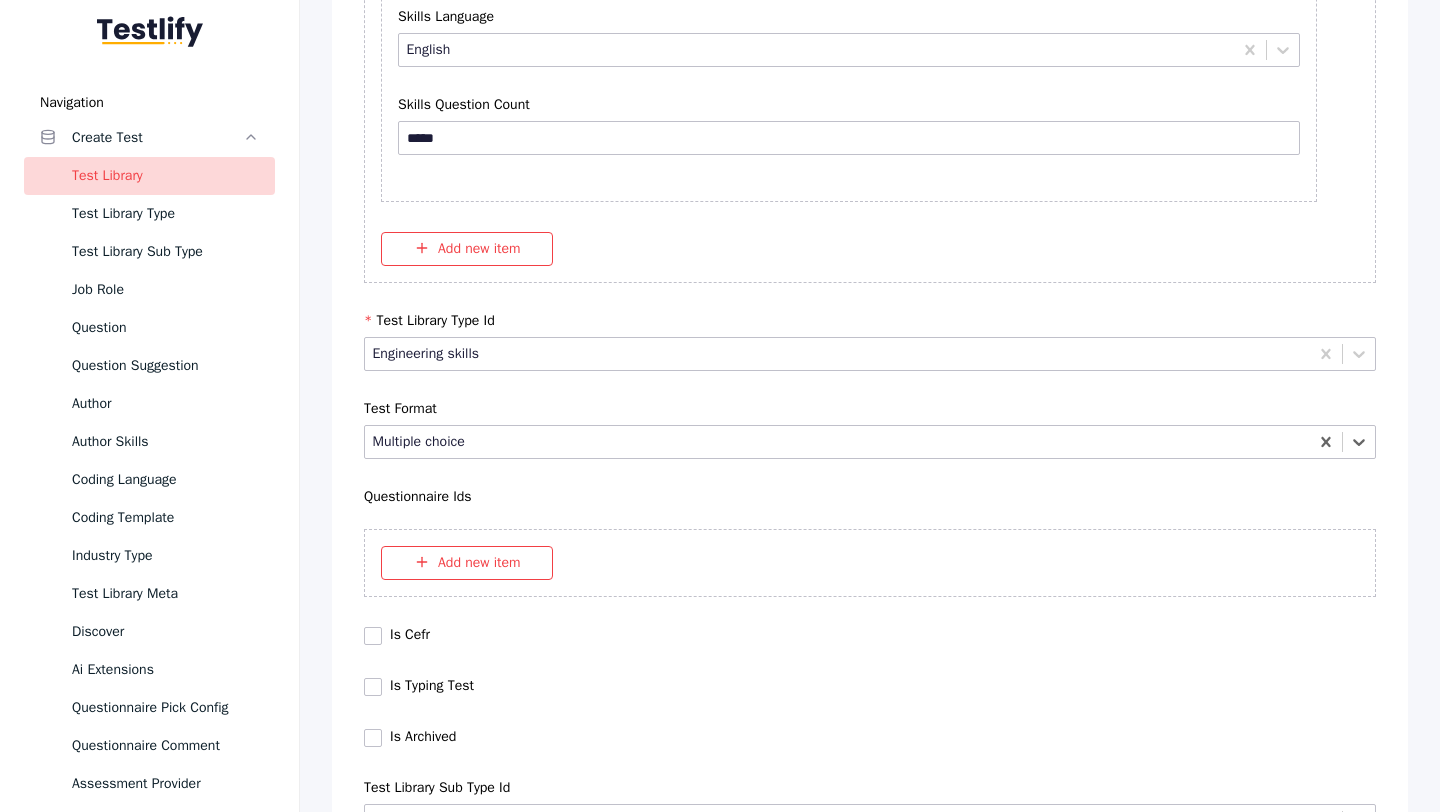 click on "Save" at bounding box center [870, 10279] 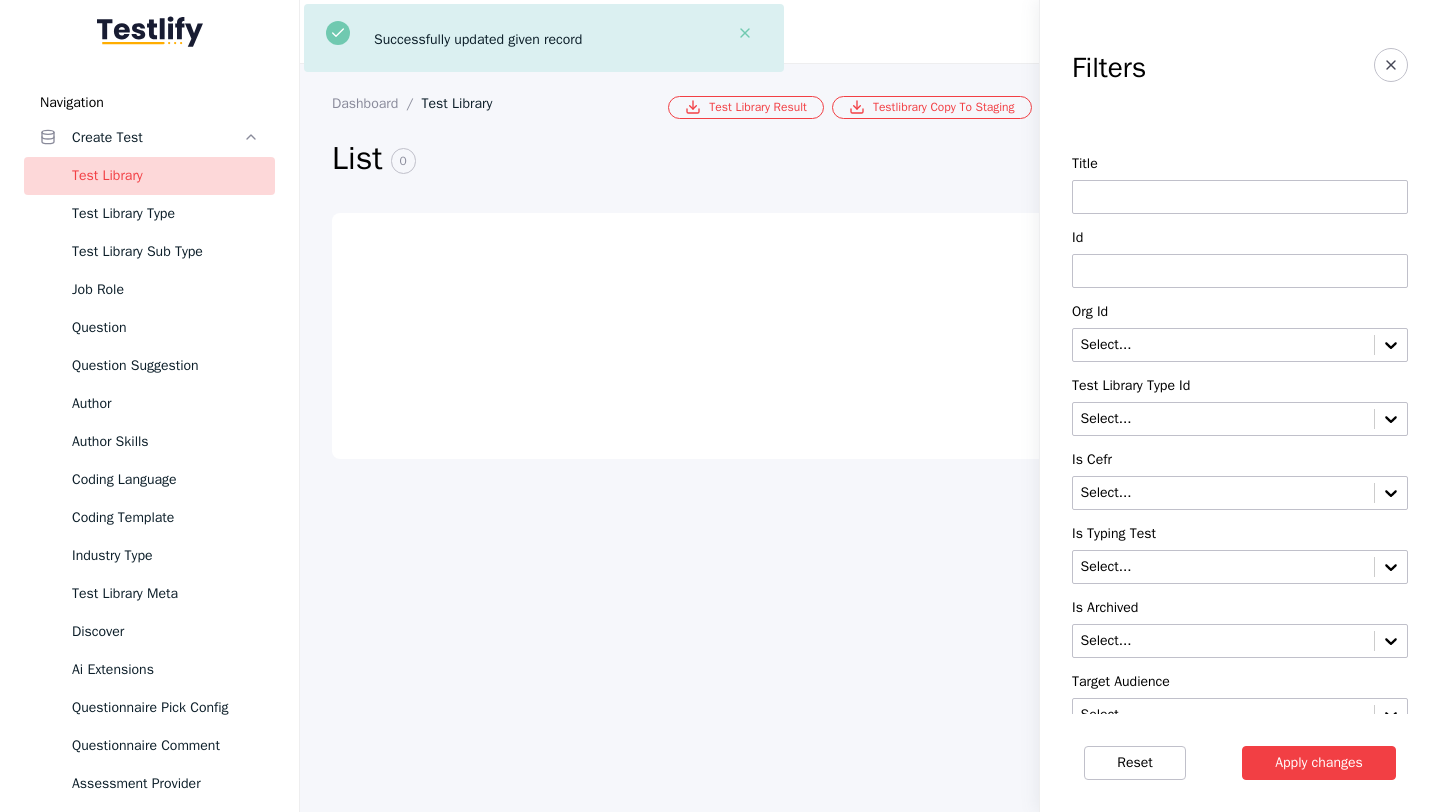 scroll, scrollTop: 0, scrollLeft: 0, axis: both 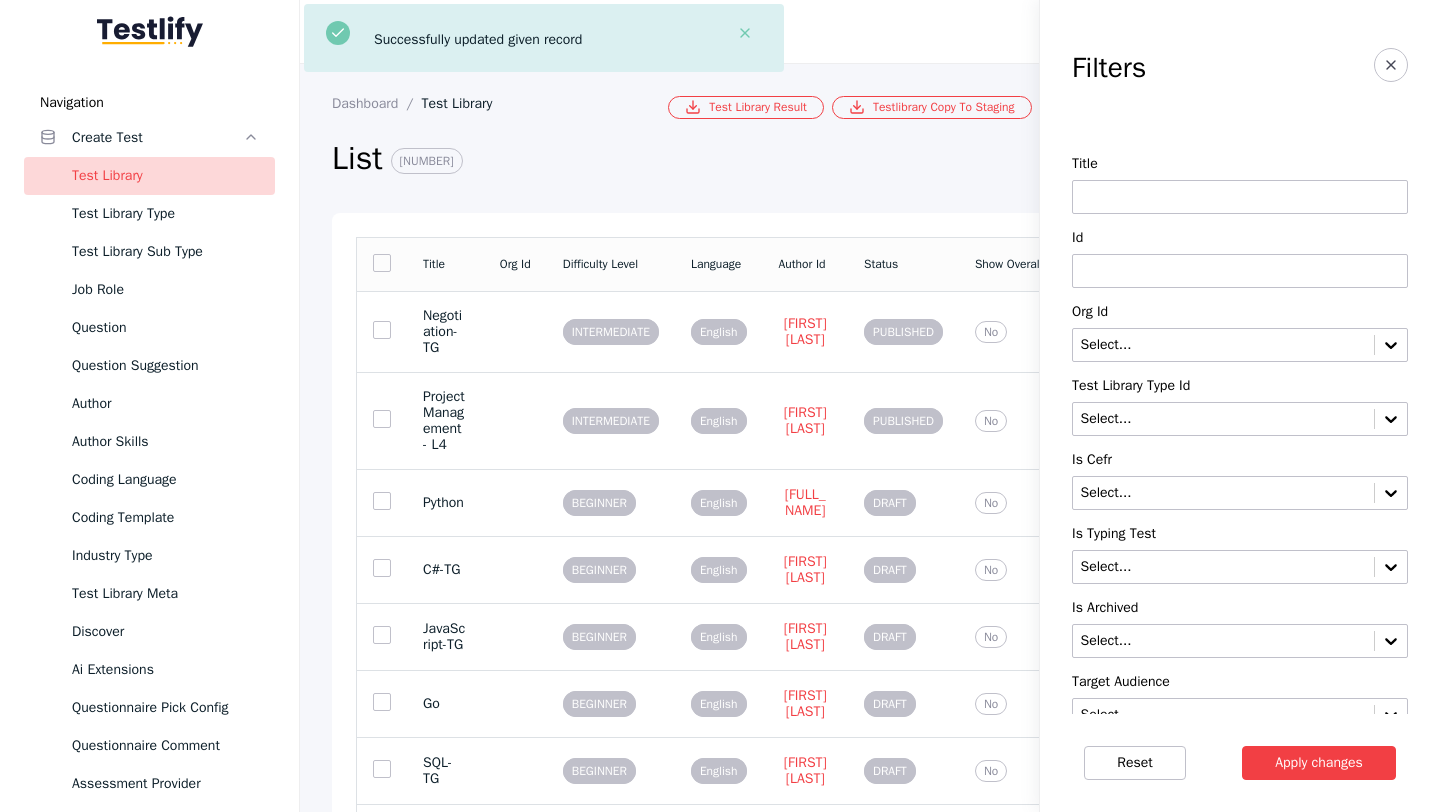click at bounding box center [1240, 271] 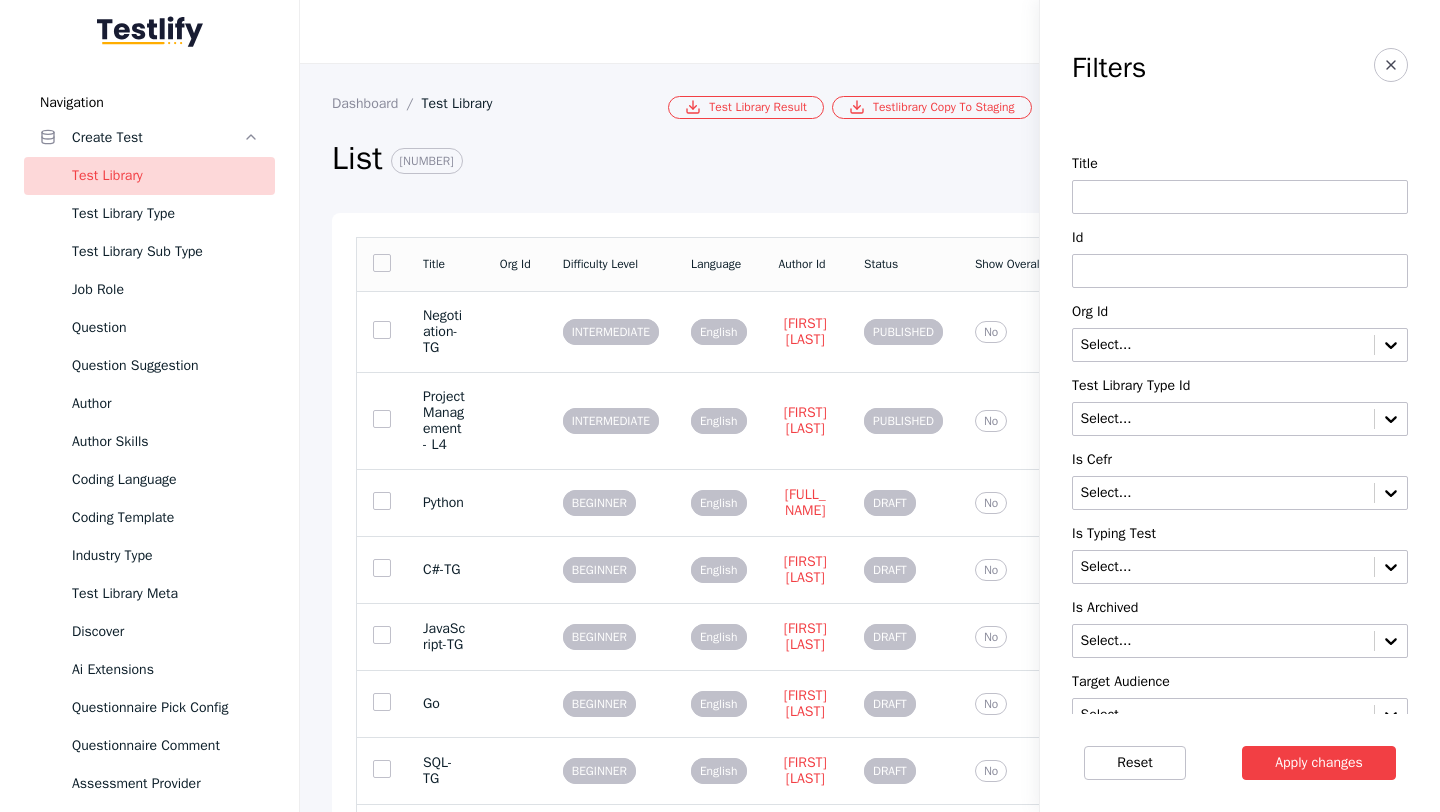 paste on "**********" 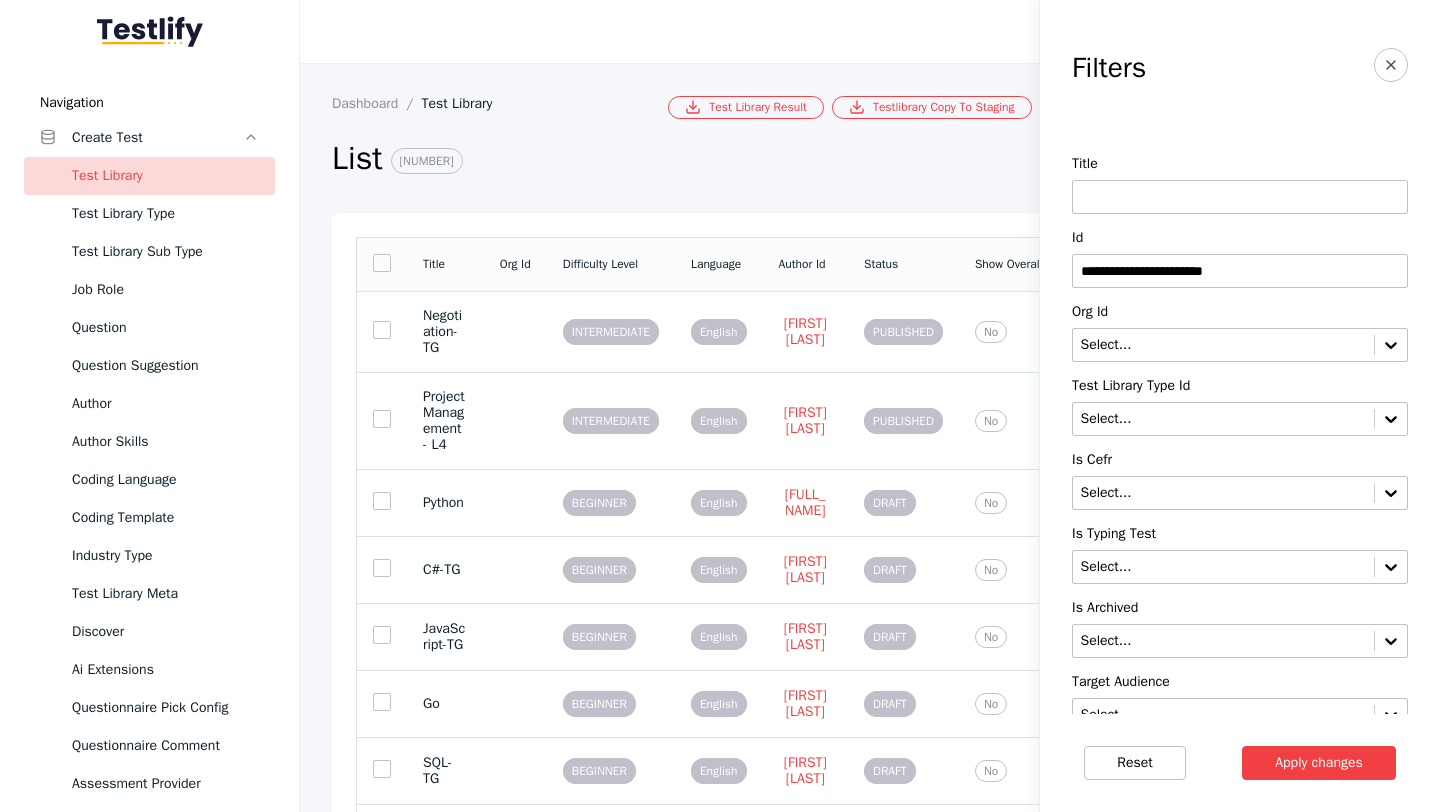 type on "**********" 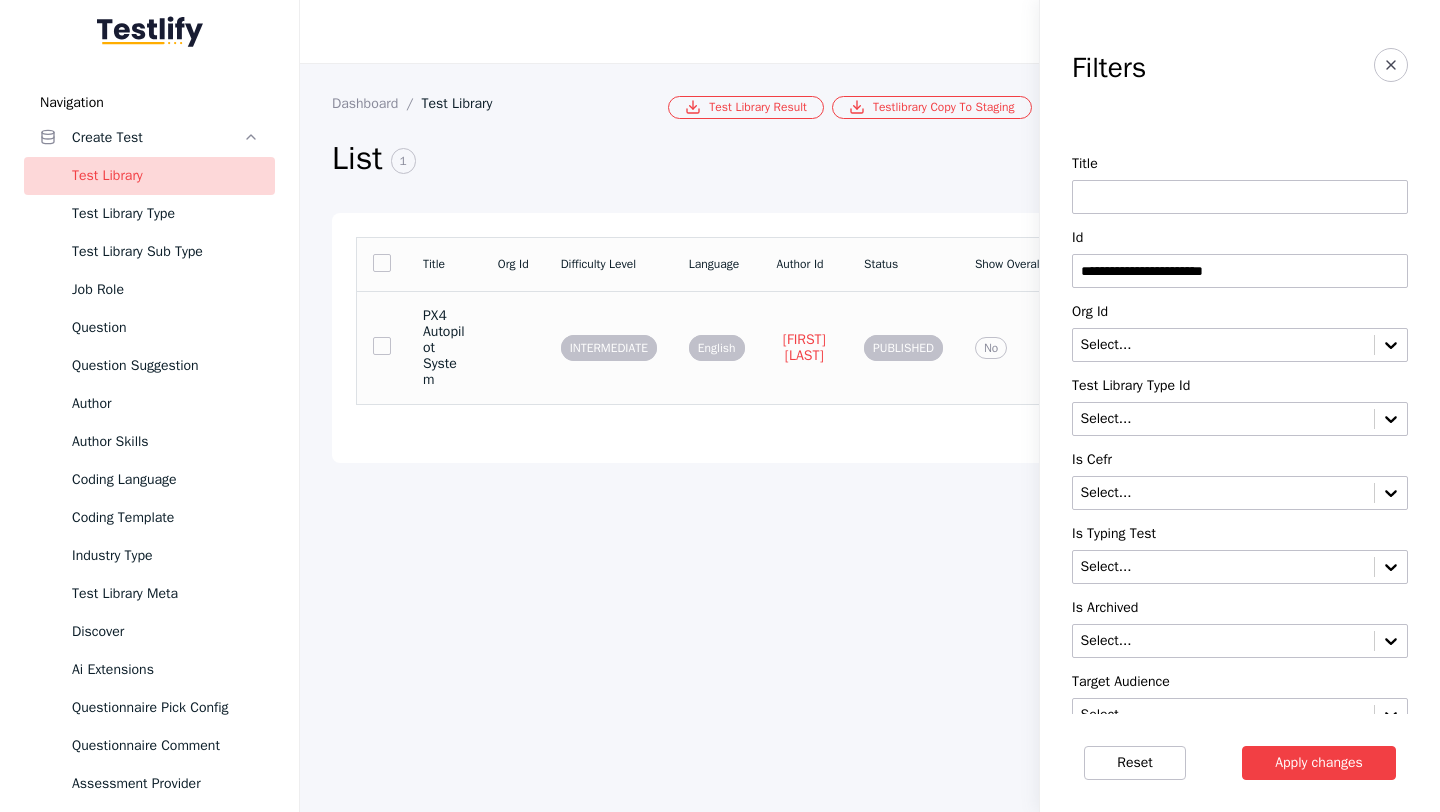 click on "PX4 Autopilot System" at bounding box center [444, 348] 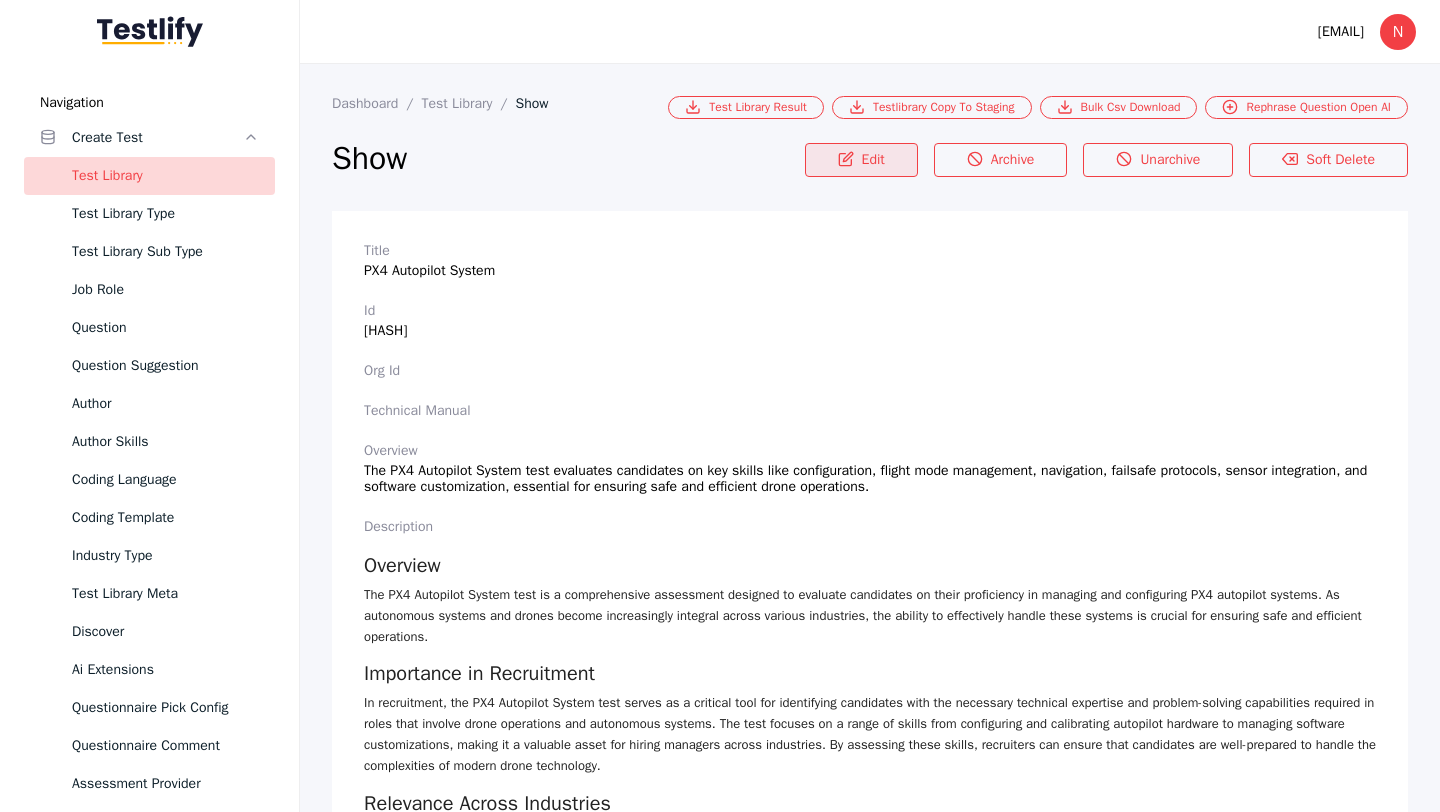 click on "Edit" at bounding box center (861, 160) 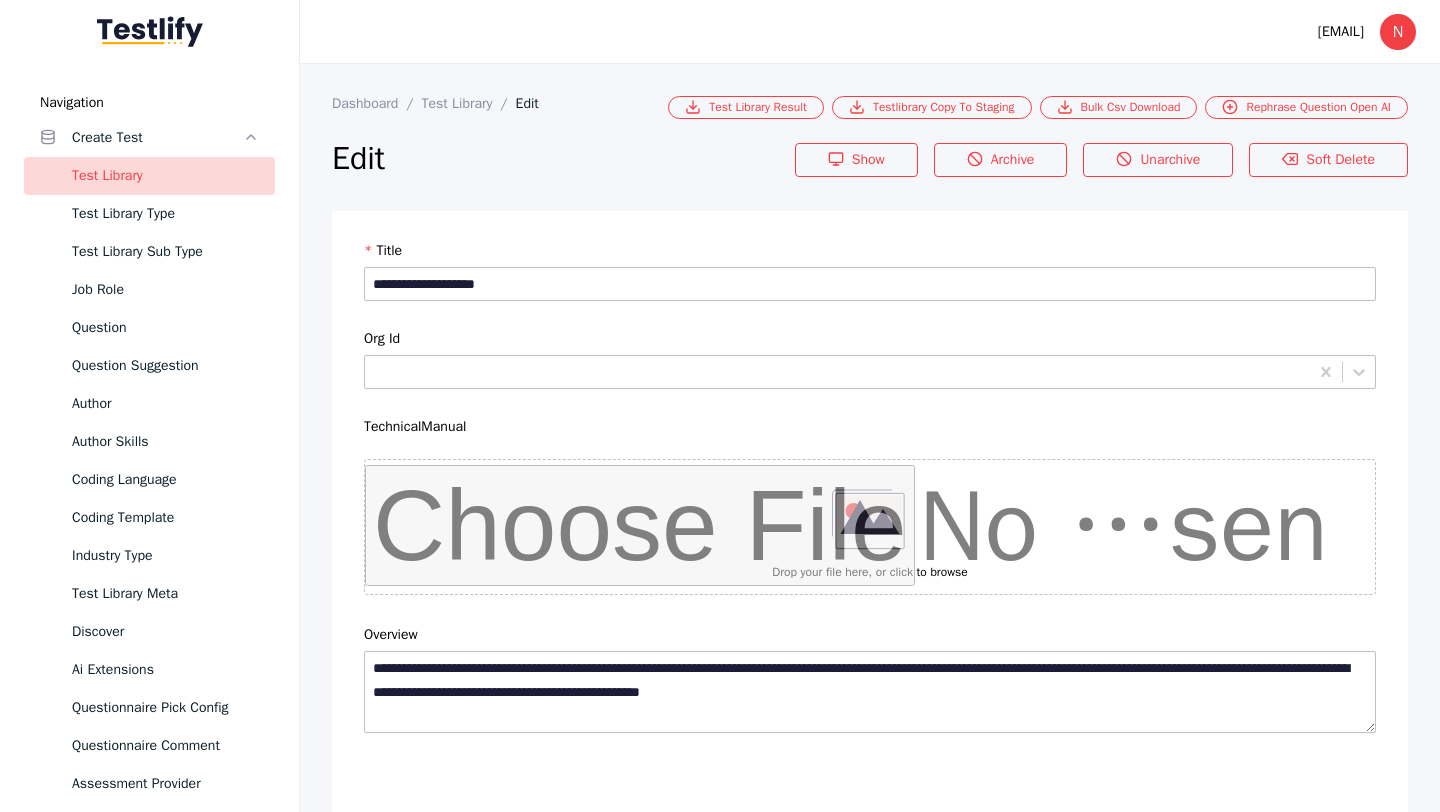 scroll, scrollTop: 4684, scrollLeft: 0, axis: vertical 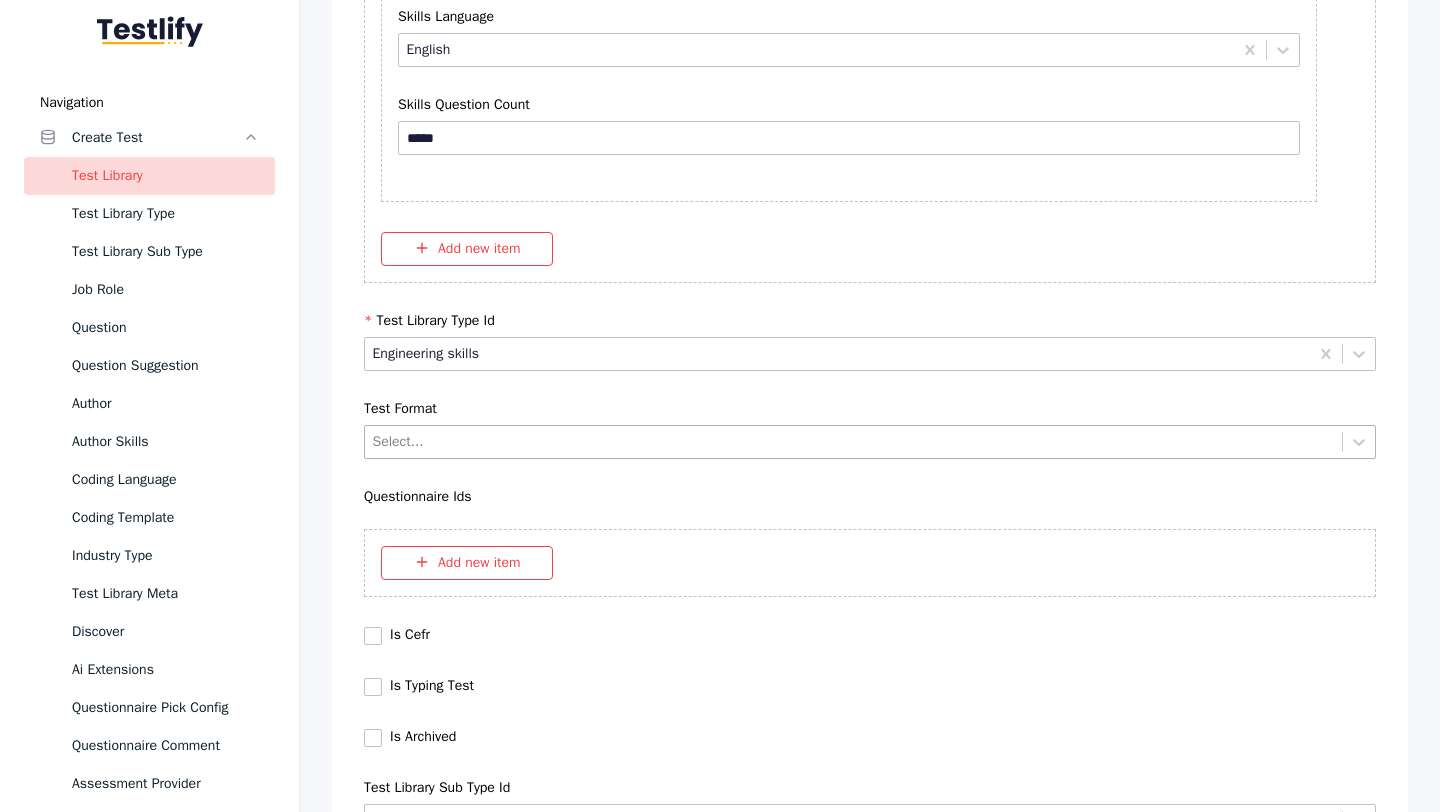 click at bounding box center [854, 441] 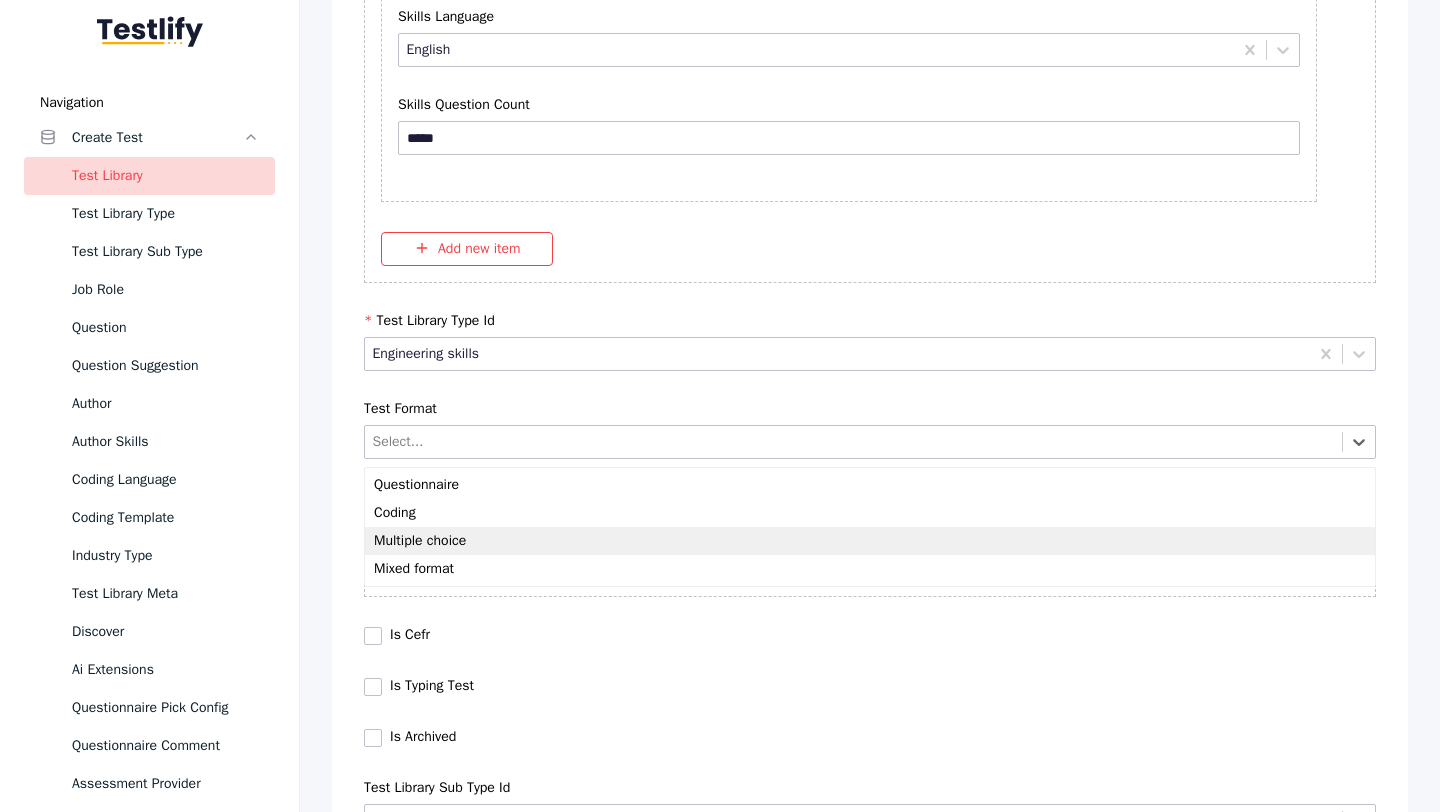 click on "Multiple choice" at bounding box center (870, 541) 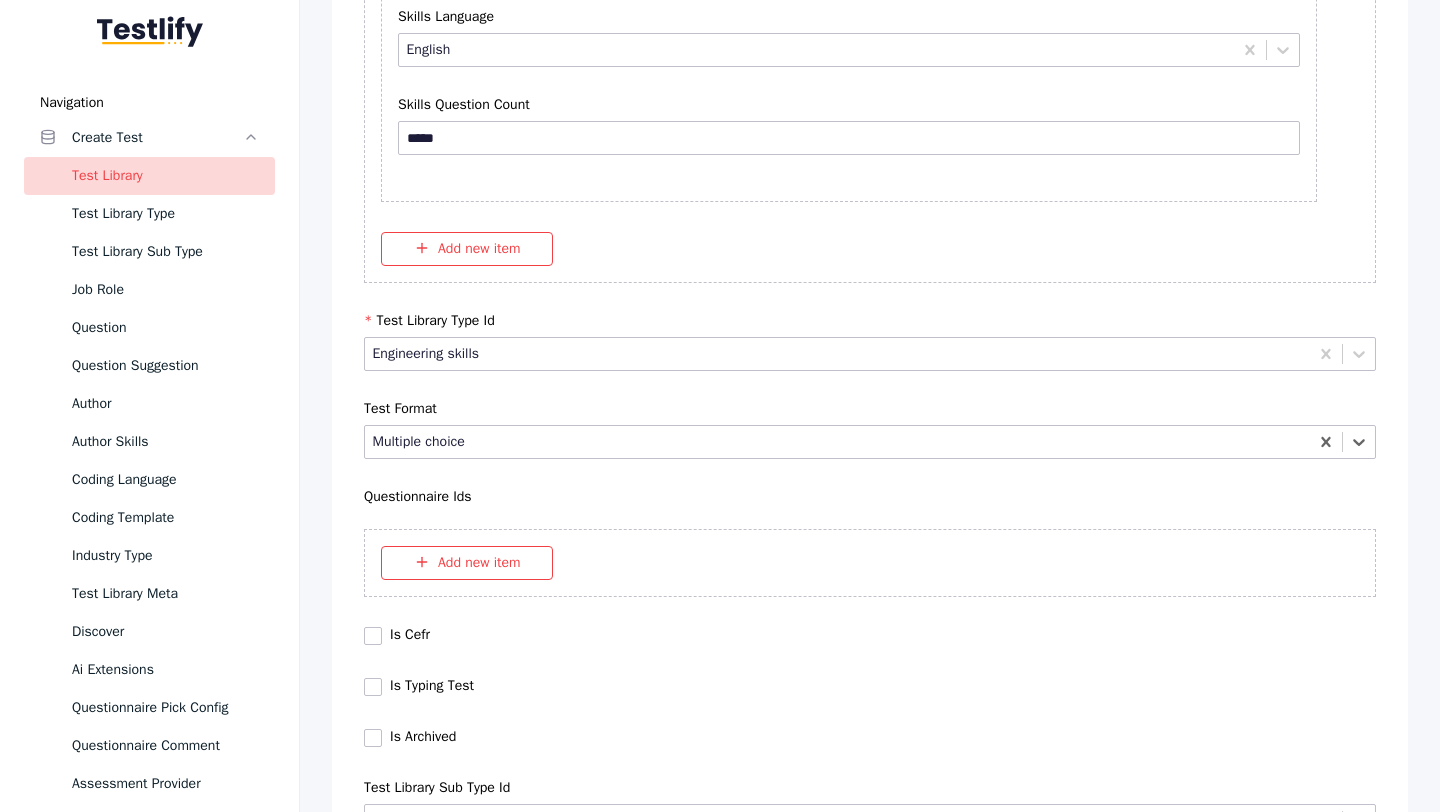 click on "Save" at bounding box center [870, 10279] 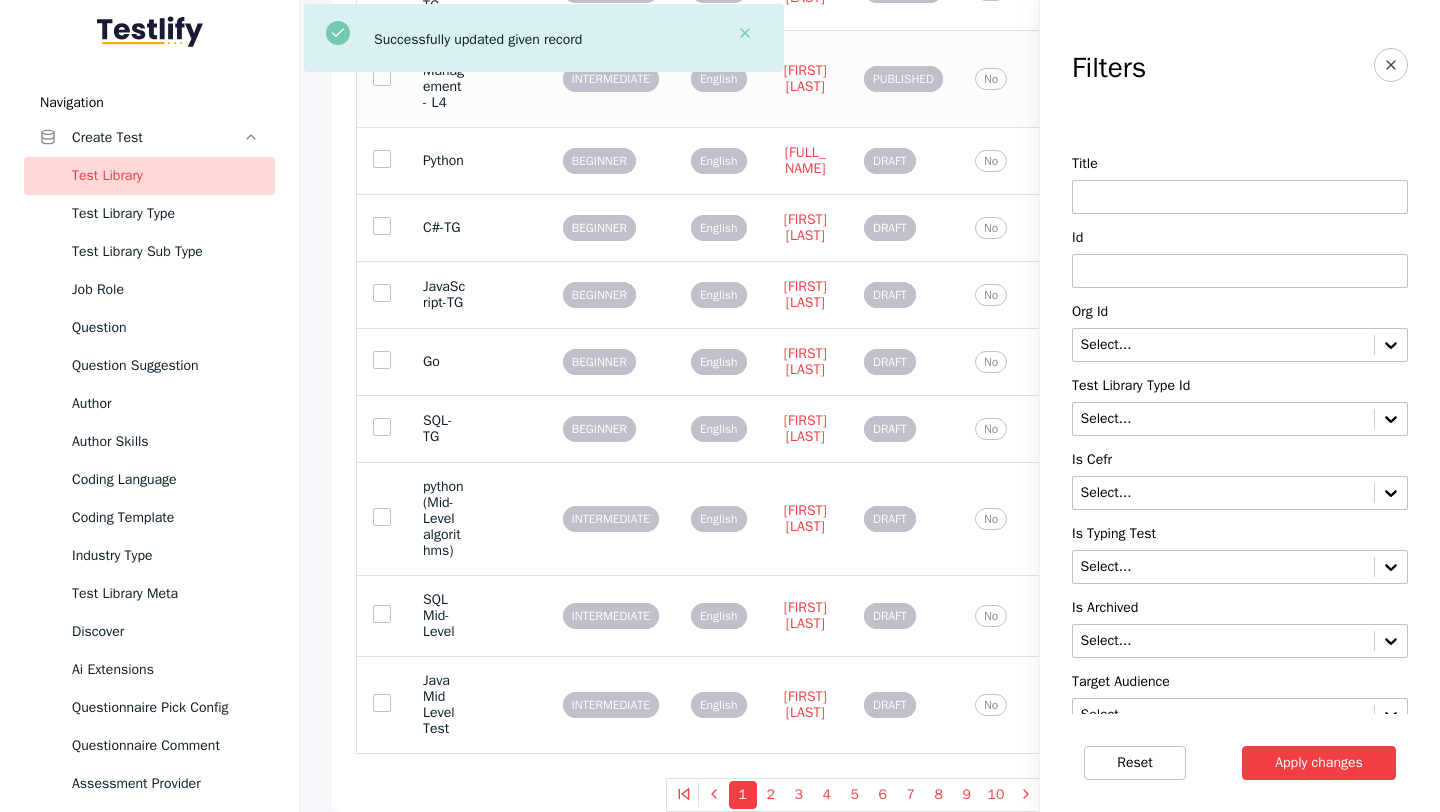 scroll, scrollTop: 0, scrollLeft: 0, axis: both 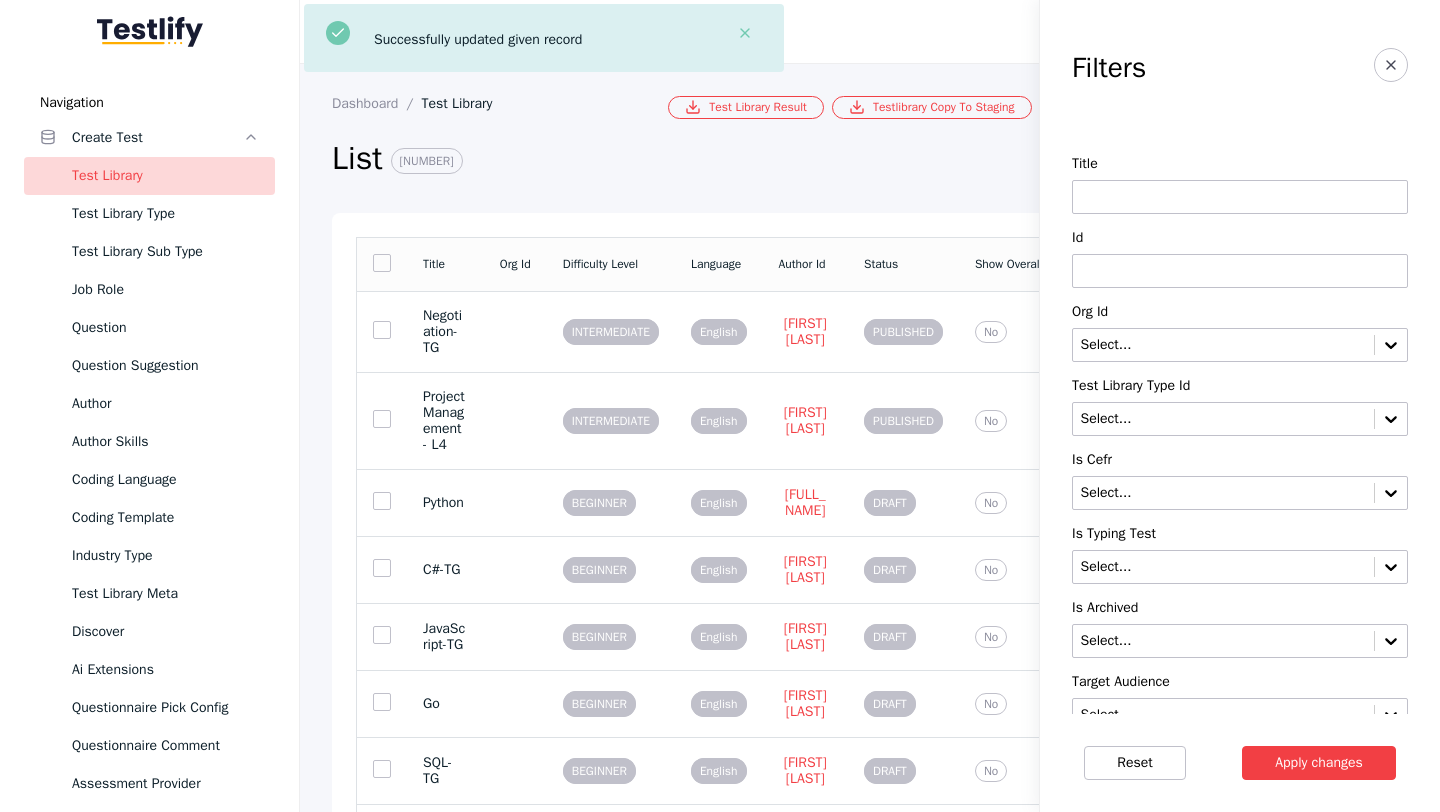 click at bounding box center (1240, 271) 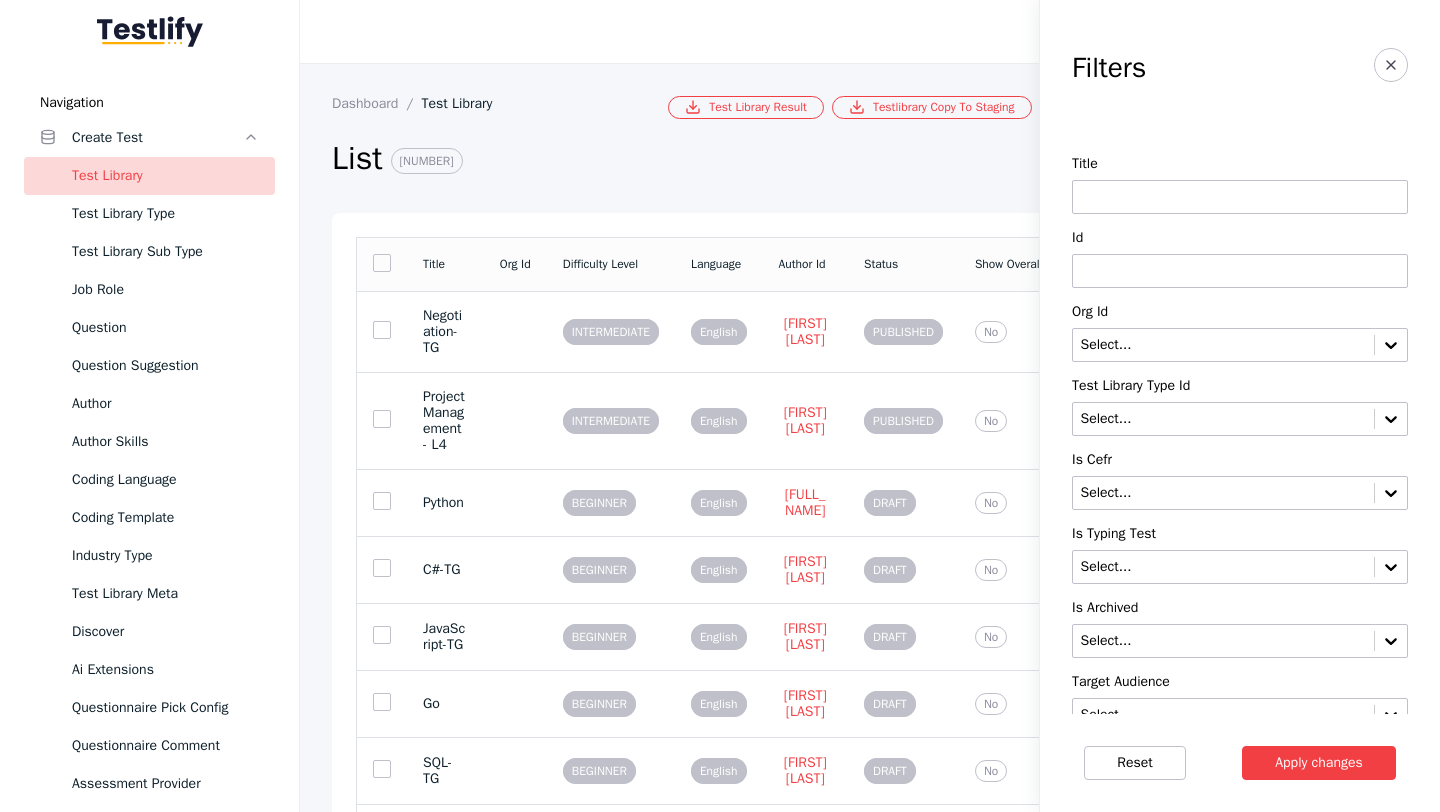 paste on "**********" 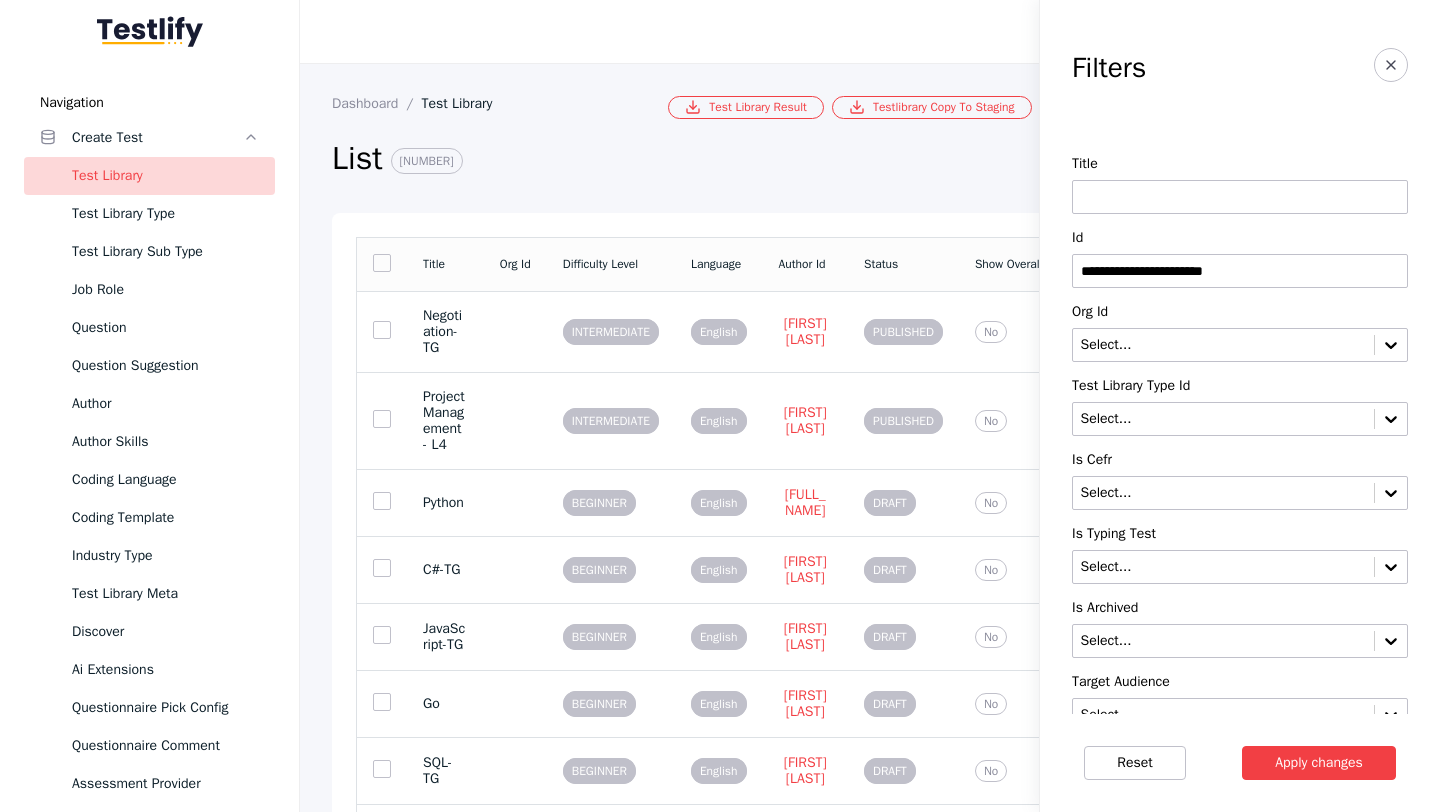 type on "**********" 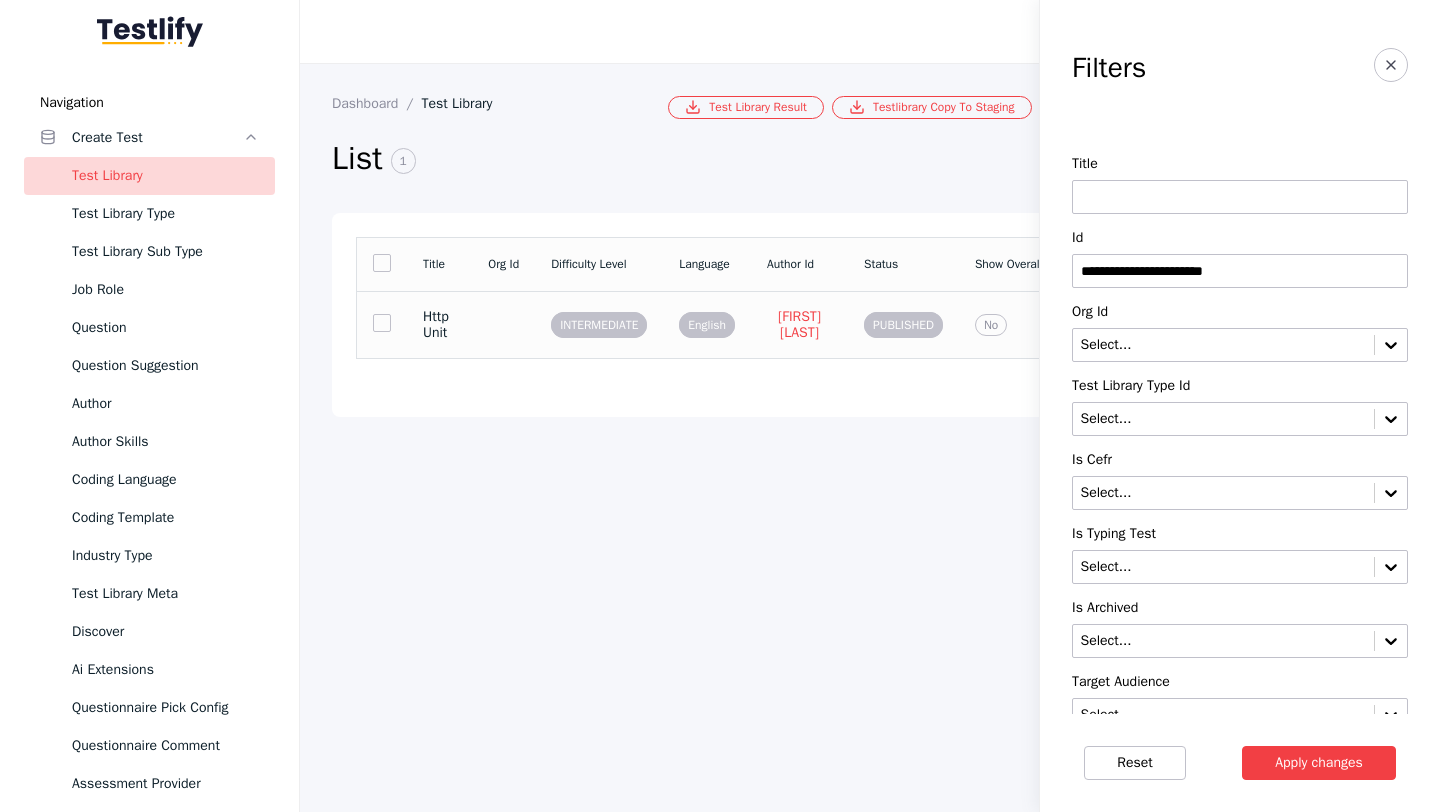 click at bounding box center [503, 324] 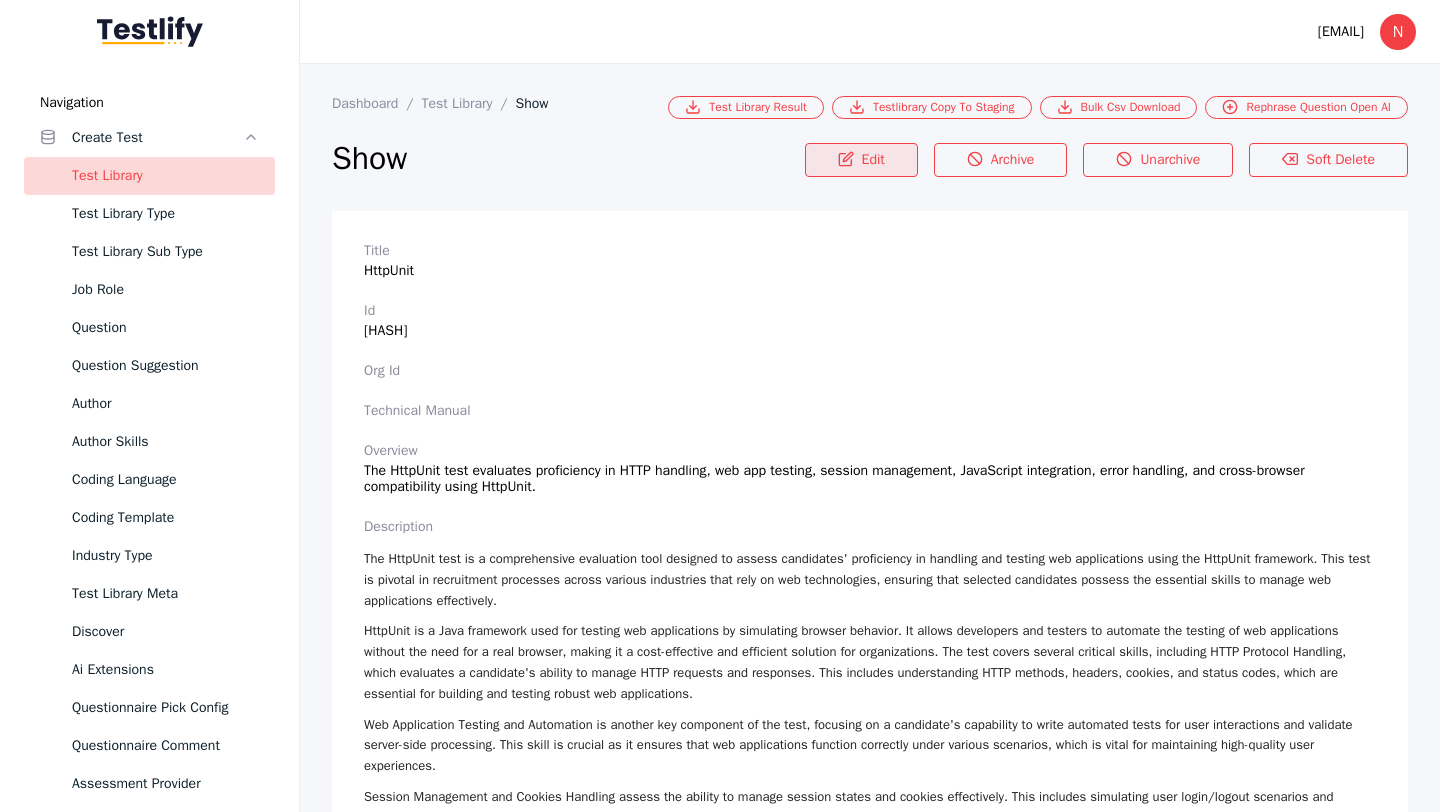 click on "Edit" at bounding box center (861, 160) 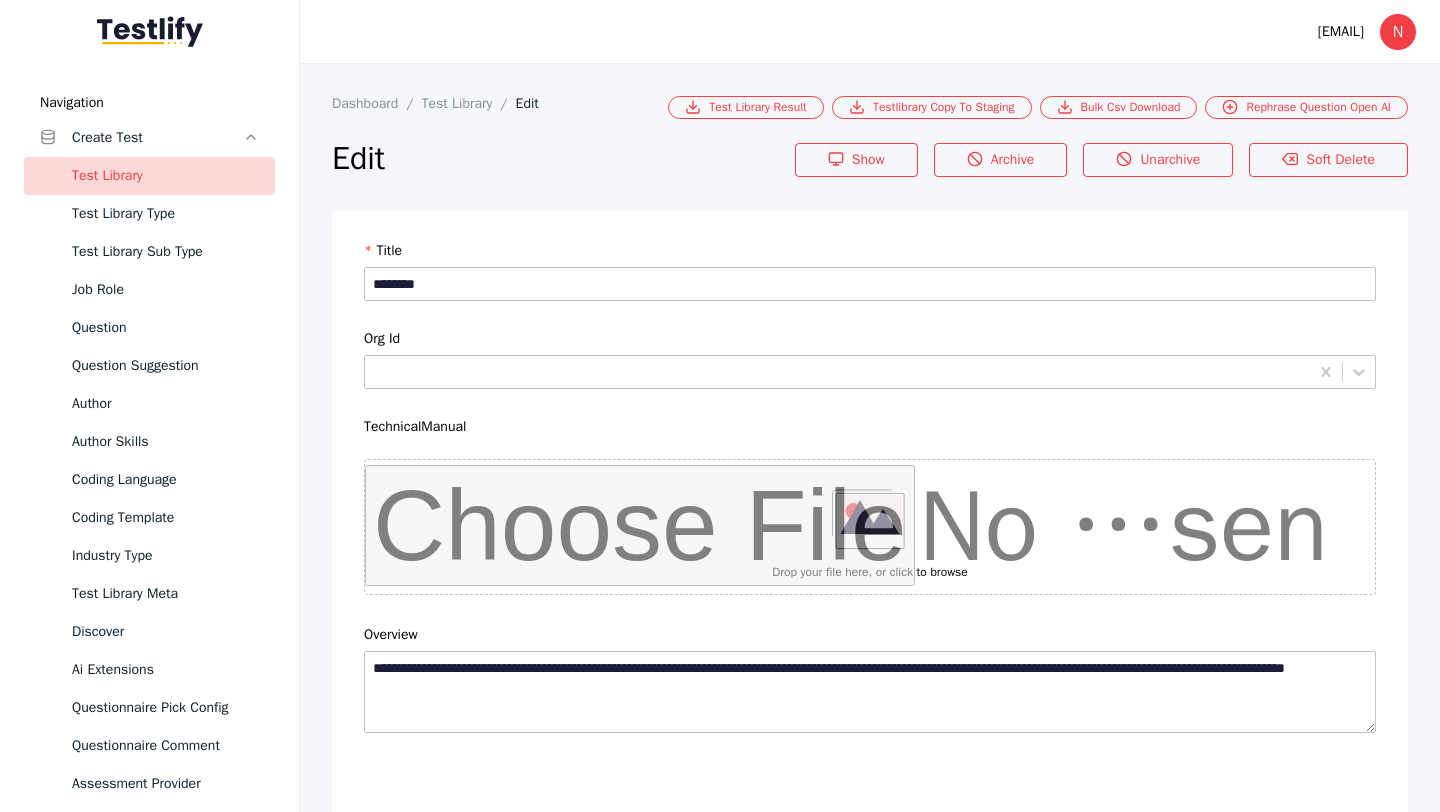 scroll, scrollTop: 4684, scrollLeft: 0, axis: vertical 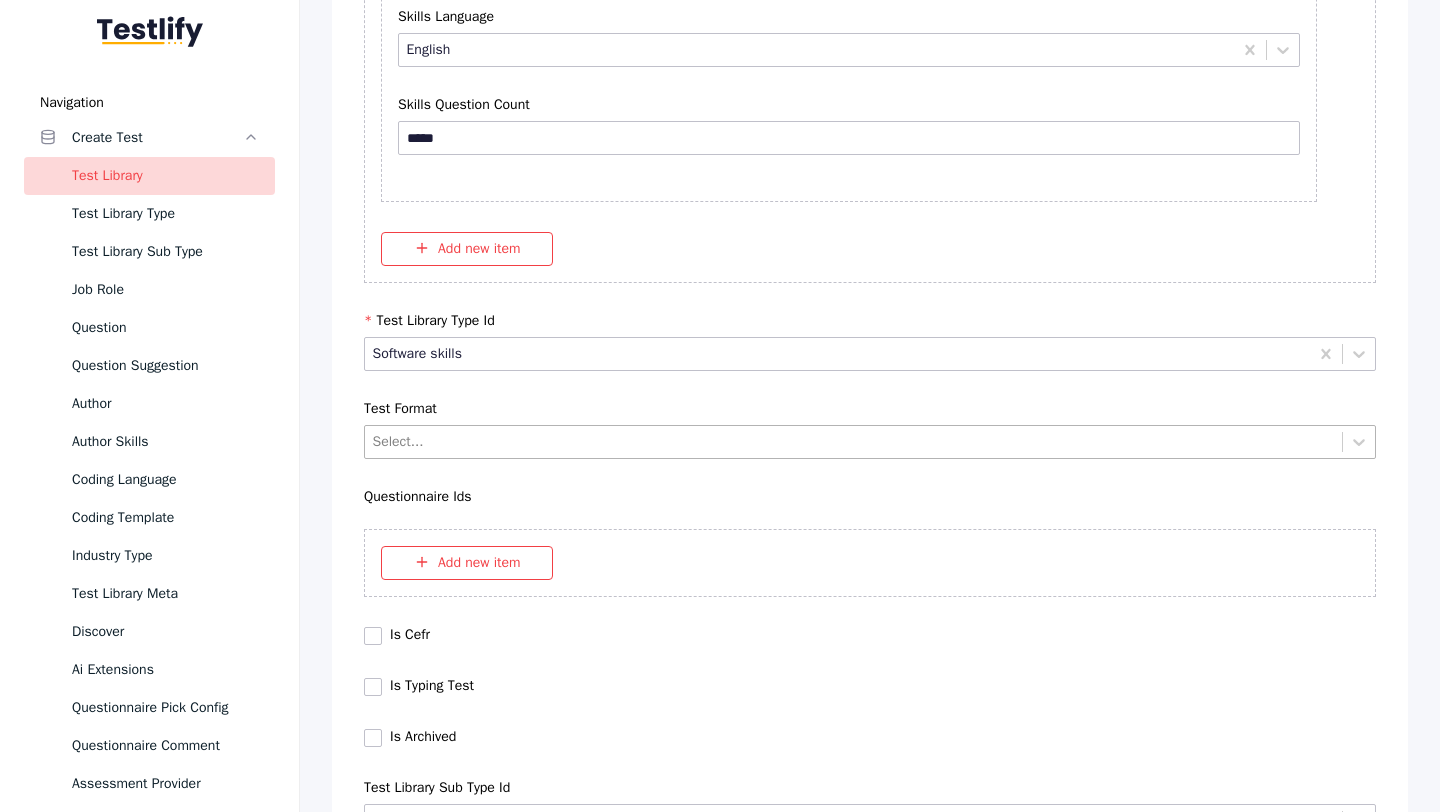 click at bounding box center (854, 441) 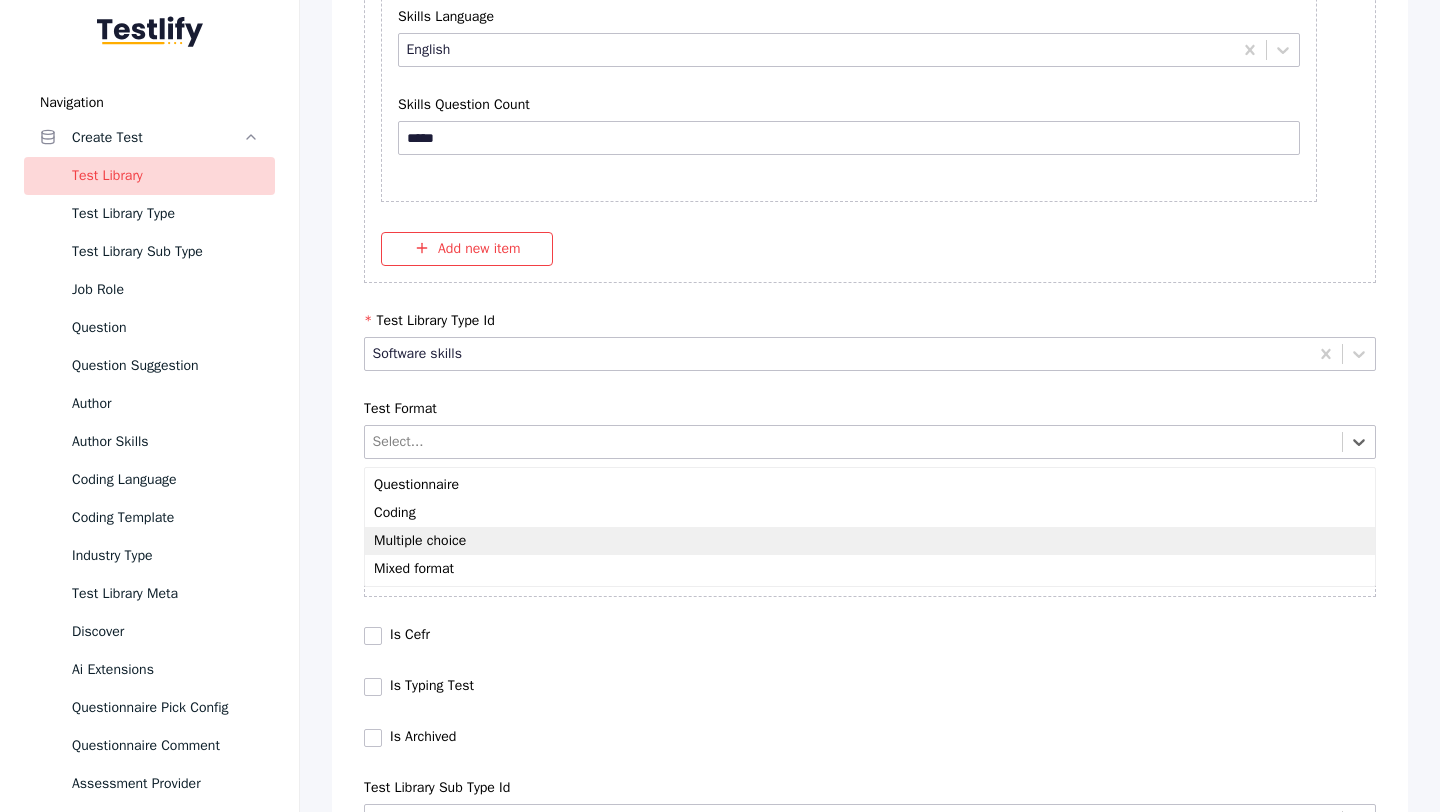 click on "Multiple choice" at bounding box center [870, 541] 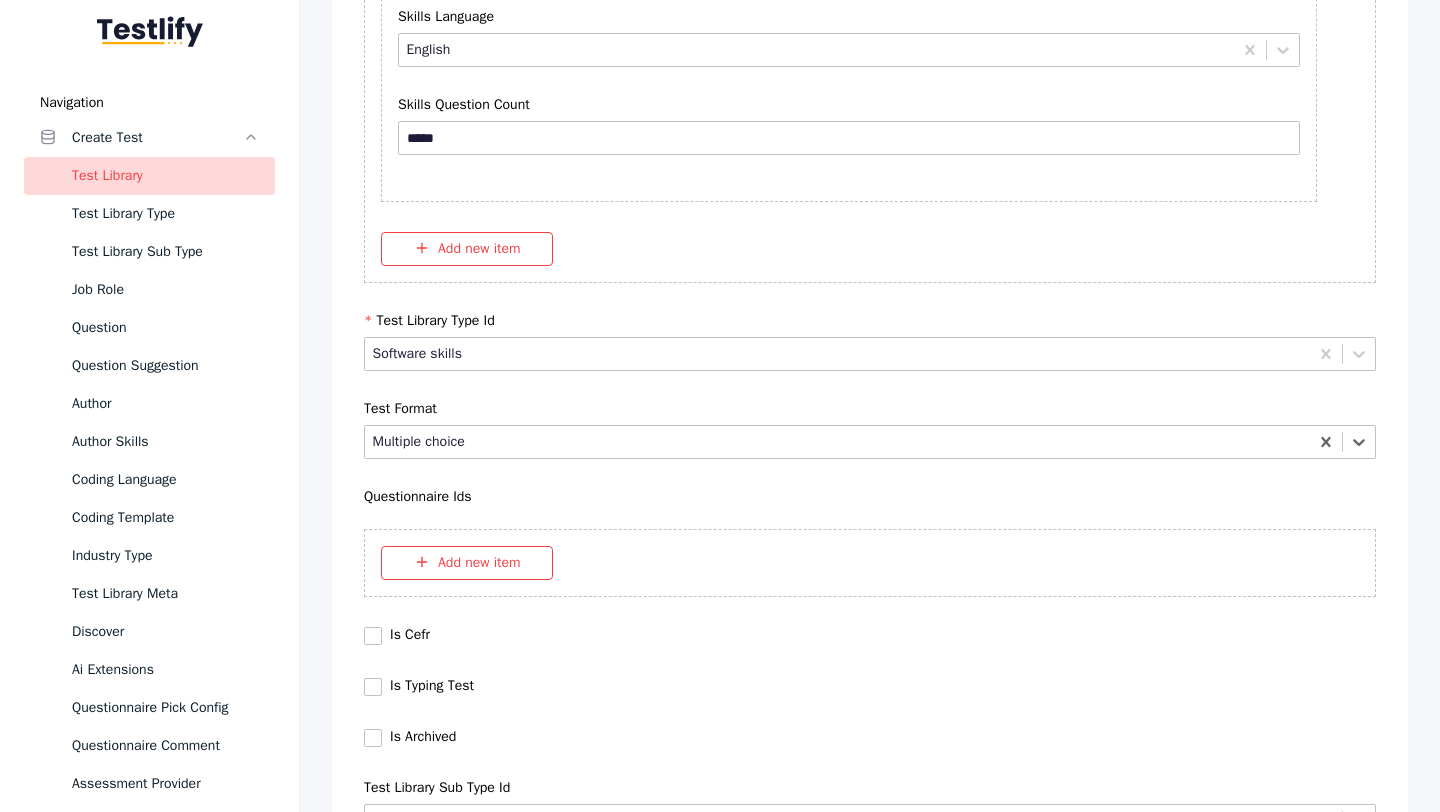 click on "Save" at bounding box center [870, 10279] 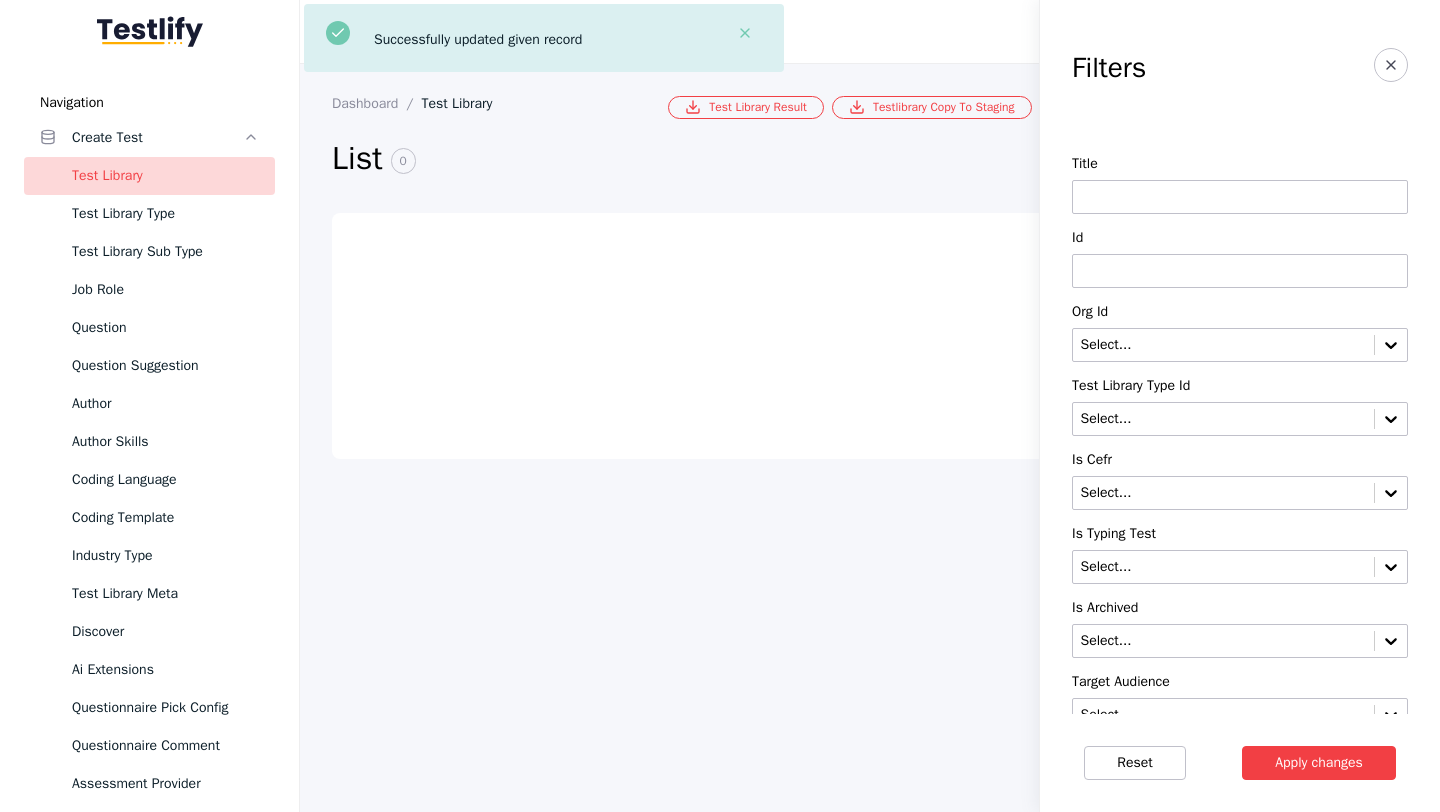 scroll, scrollTop: 0, scrollLeft: 0, axis: both 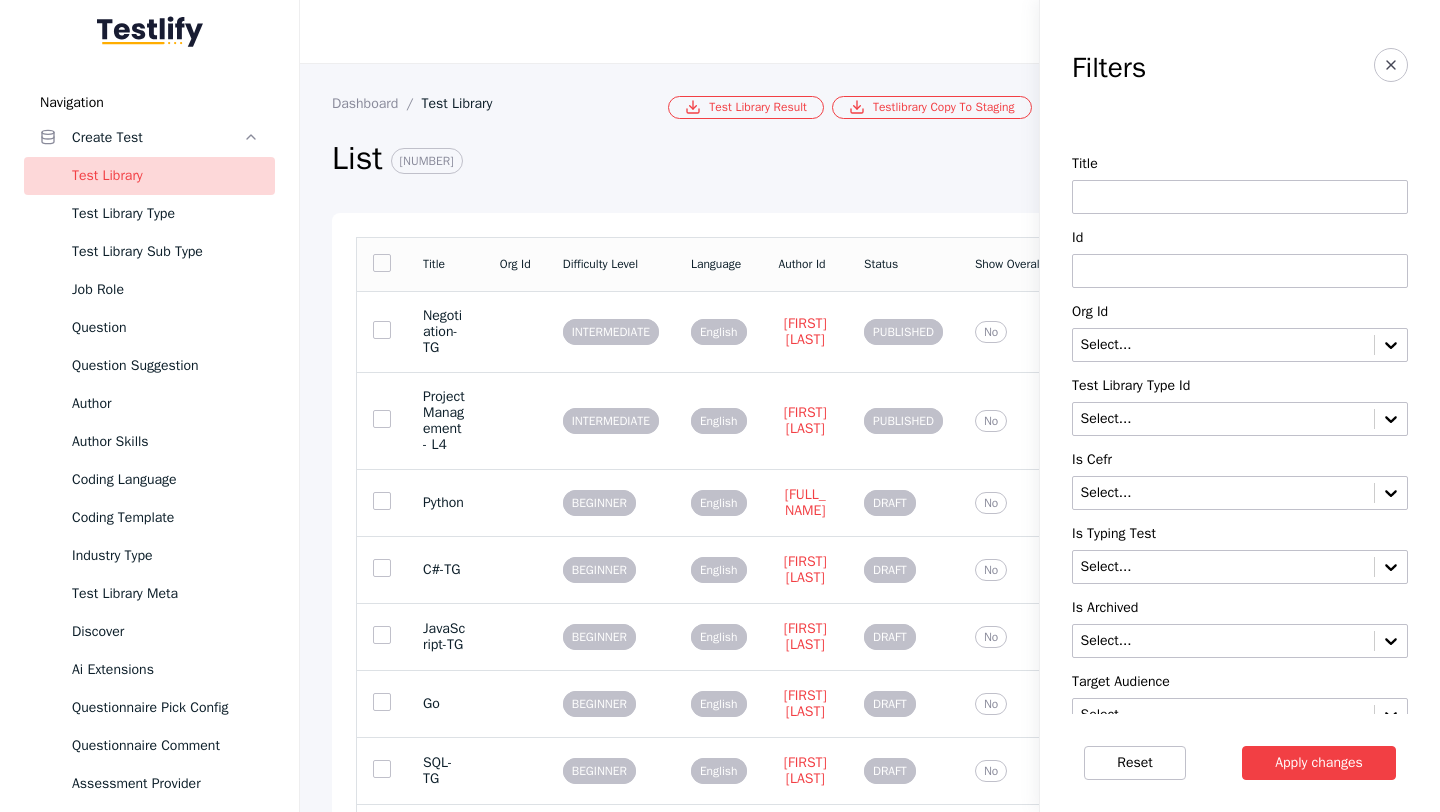 click at bounding box center (1240, 271) 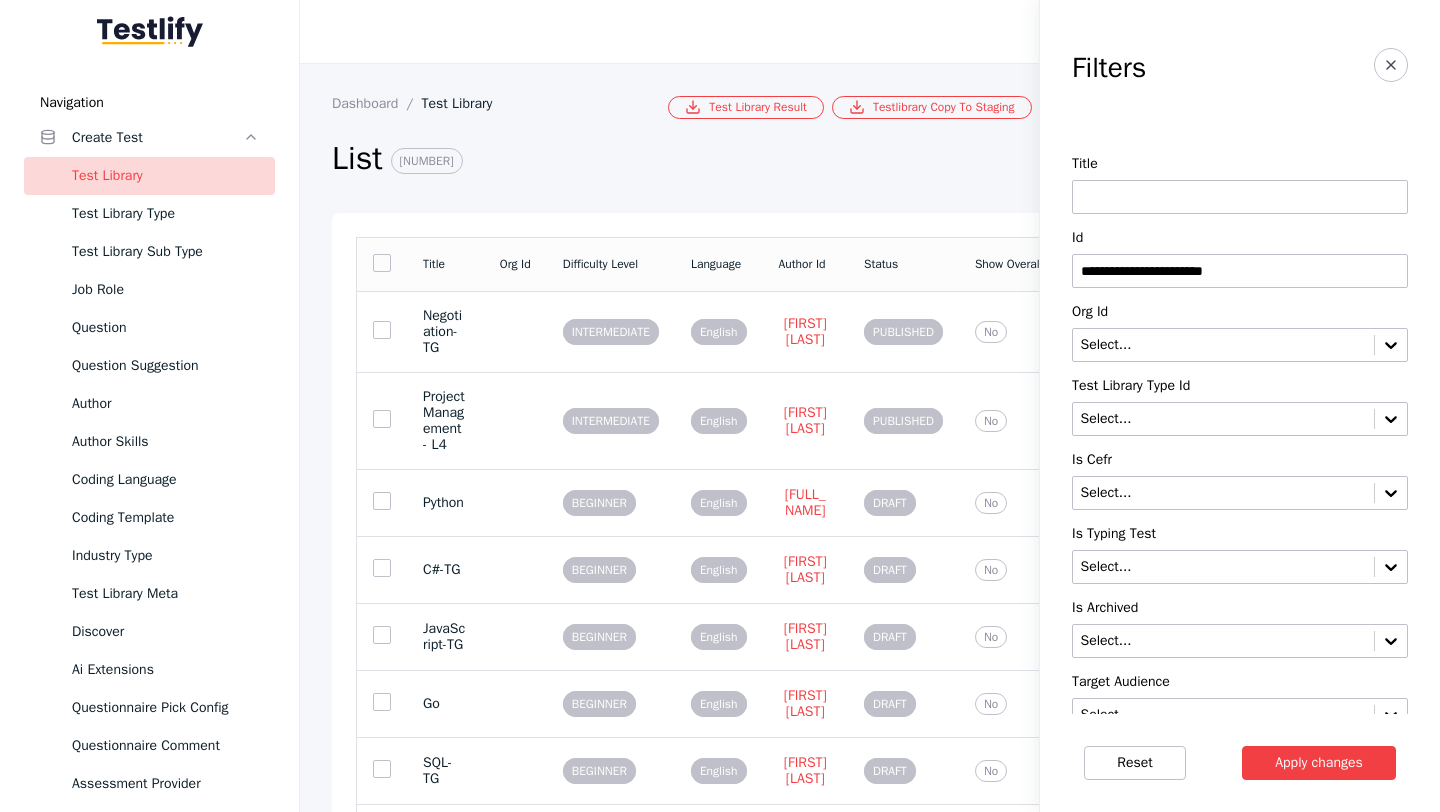 type on "**********" 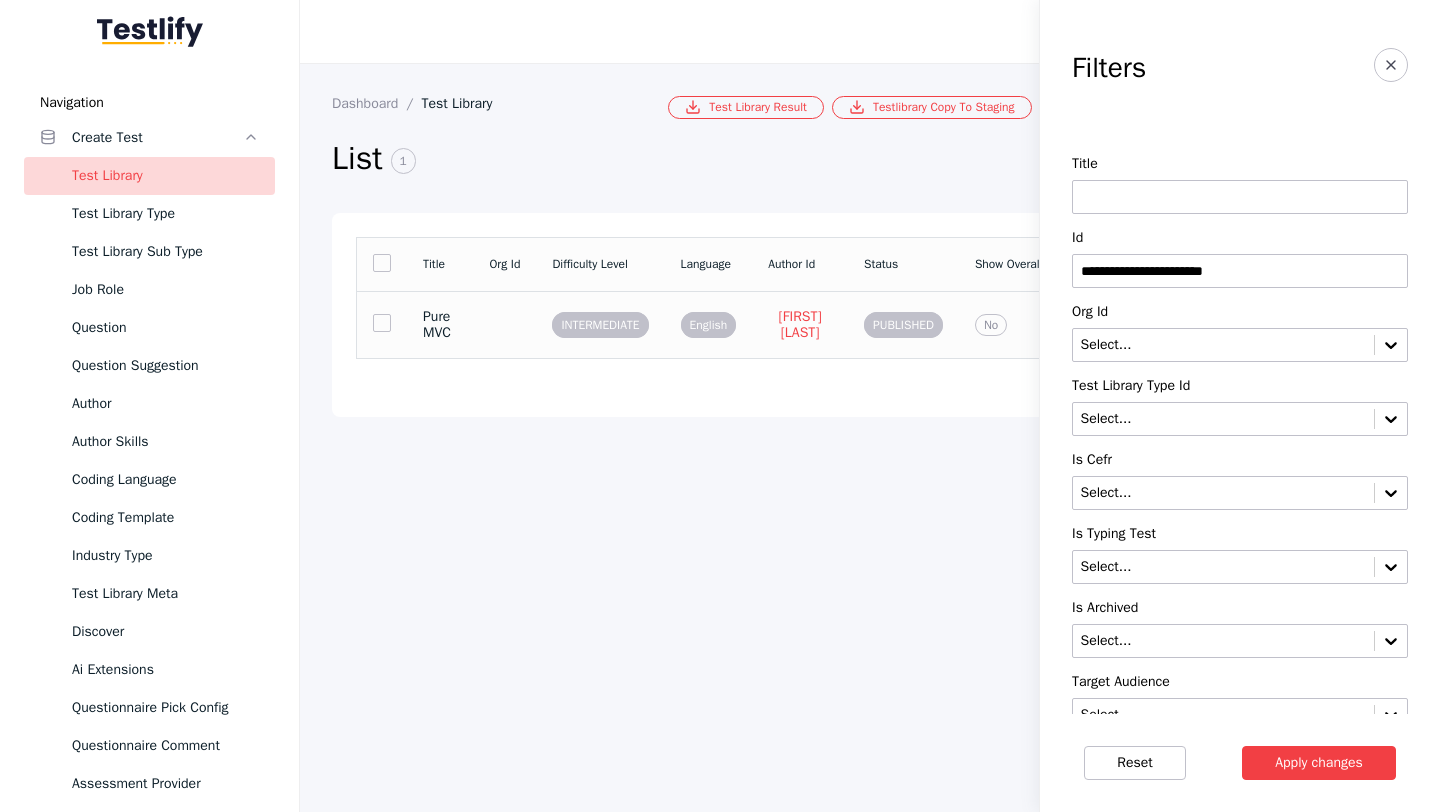 click on "PureMVC" at bounding box center [440, 325] 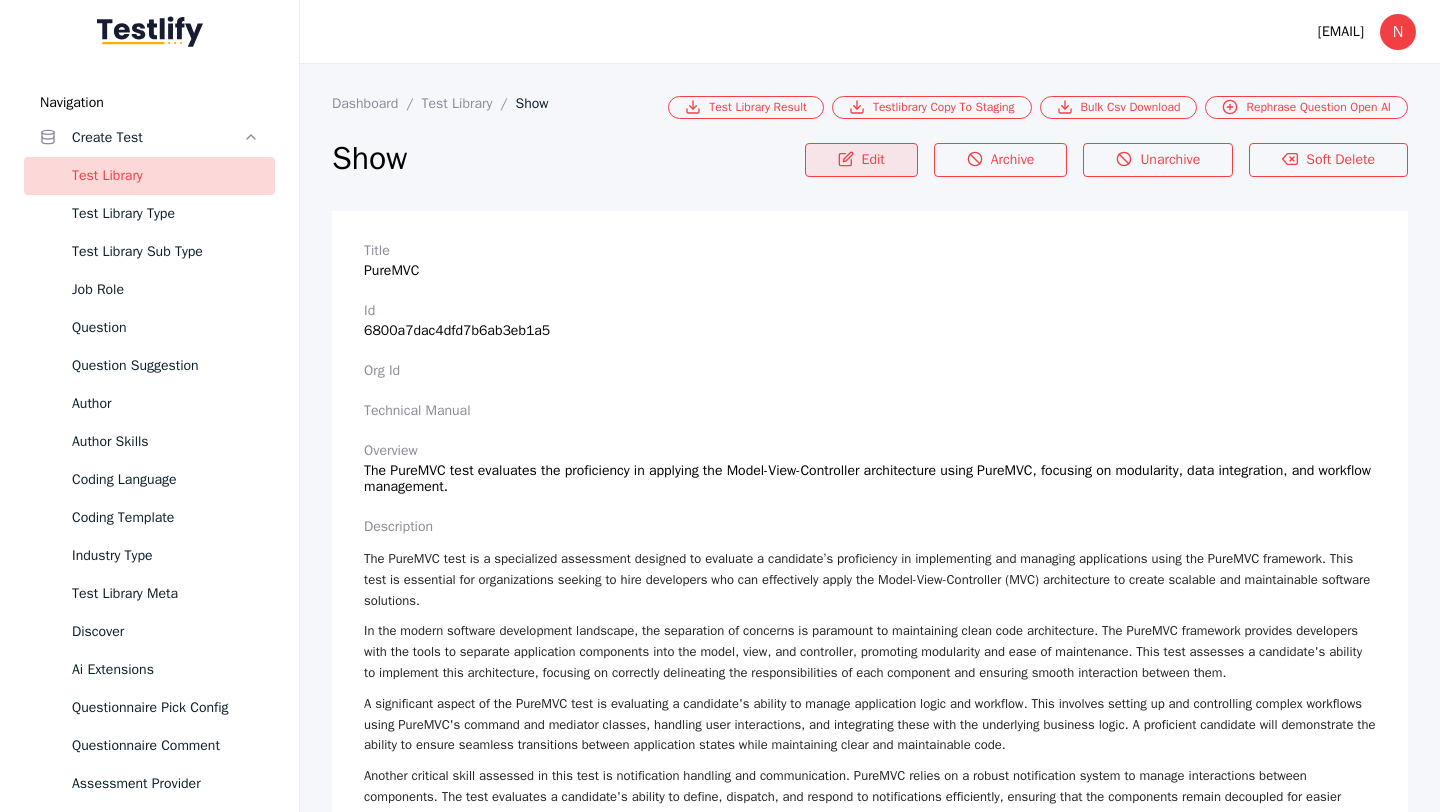 click on "Edit" at bounding box center [861, 160] 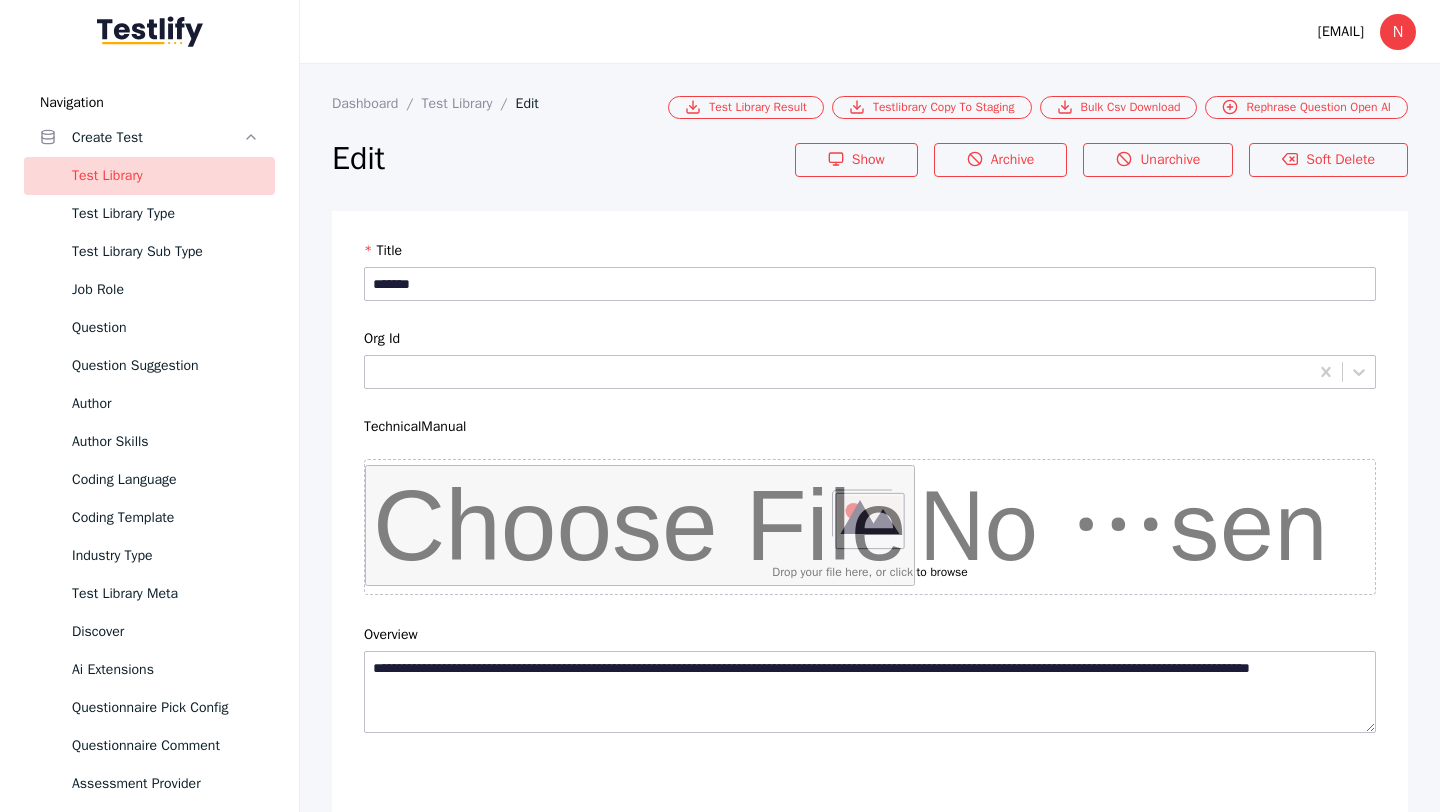scroll, scrollTop: 4684, scrollLeft: 0, axis: vertical 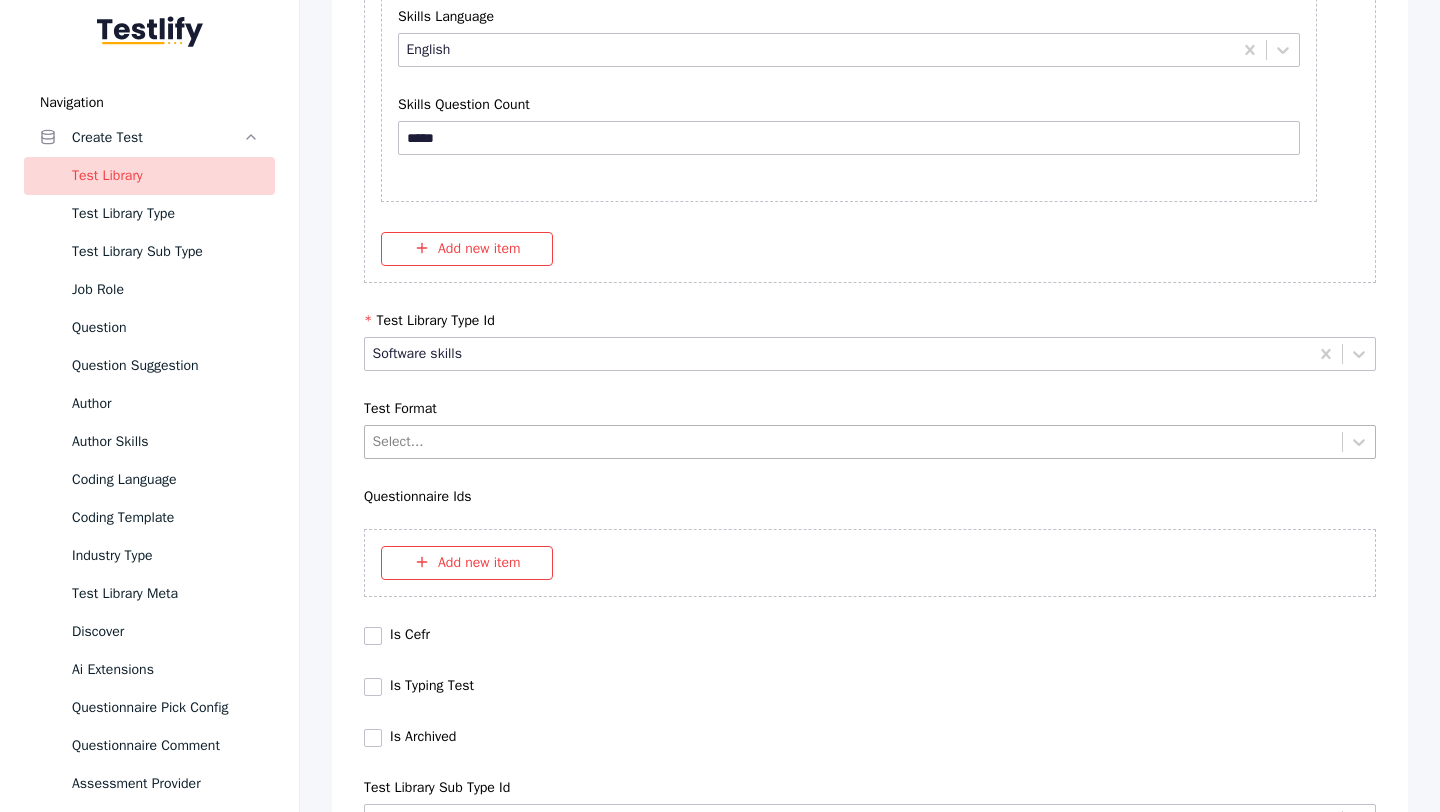 click at bounding box center (854, 441) 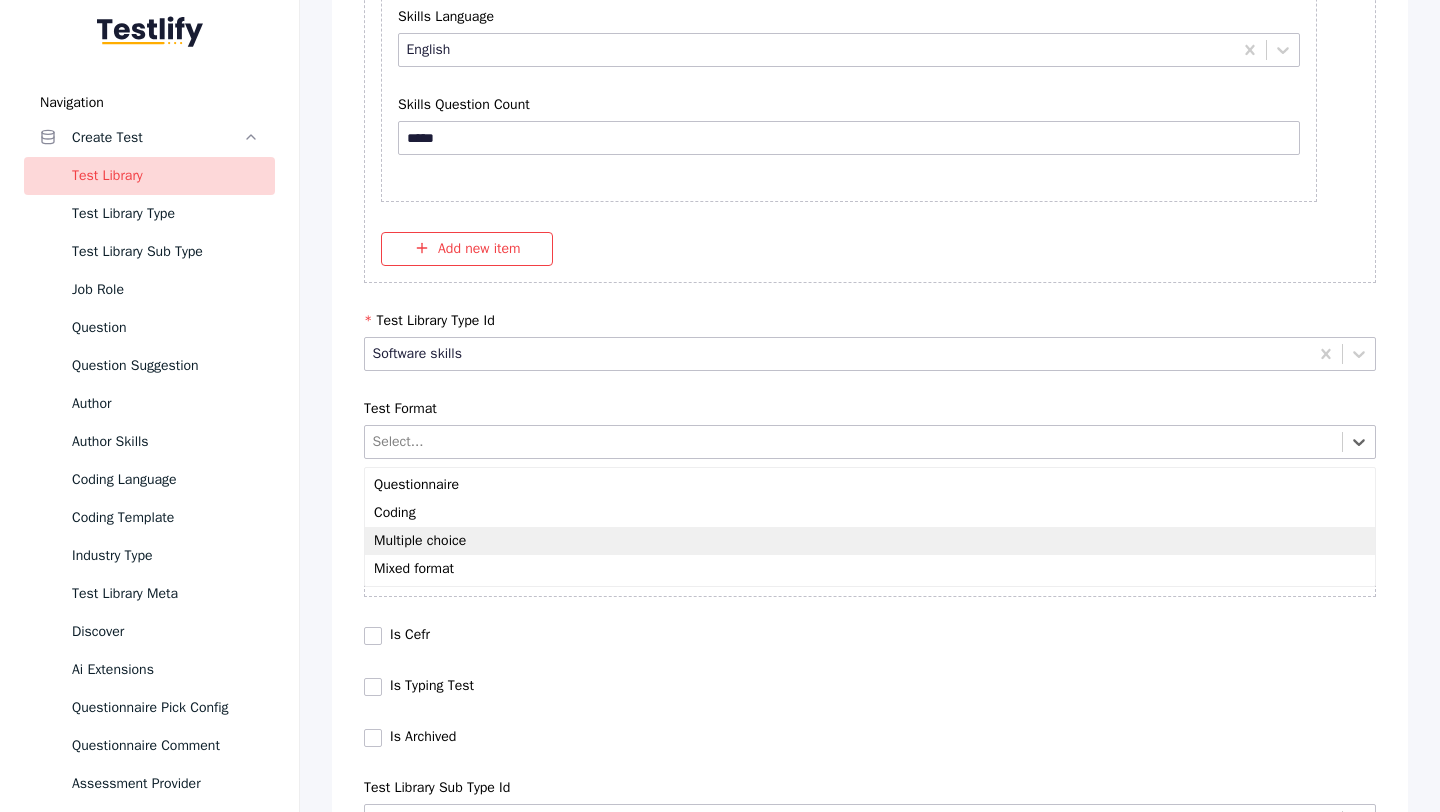 click on "Multiple choice" at bounding box center [870, 541] 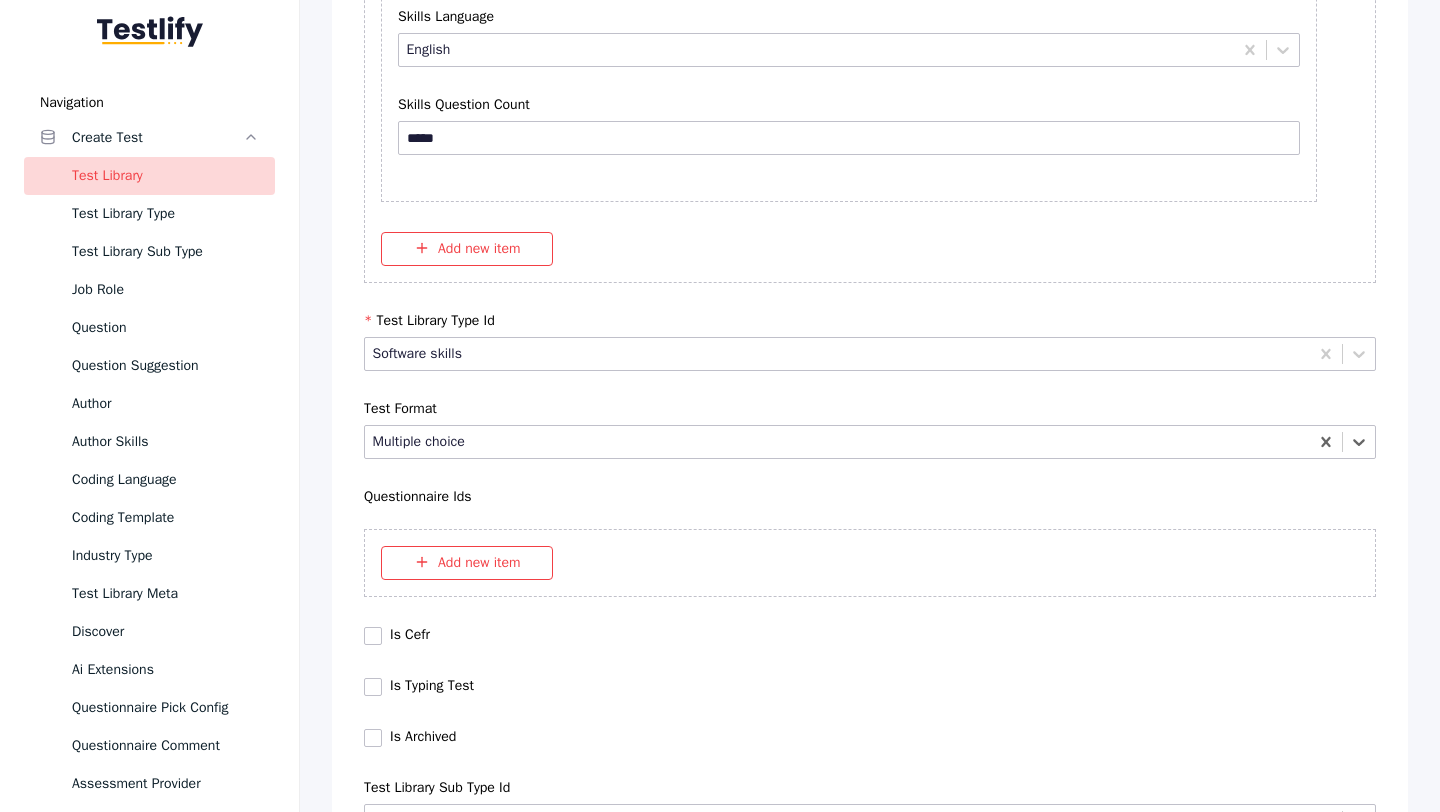 click on "Save" at bounding box center [870, 10279] 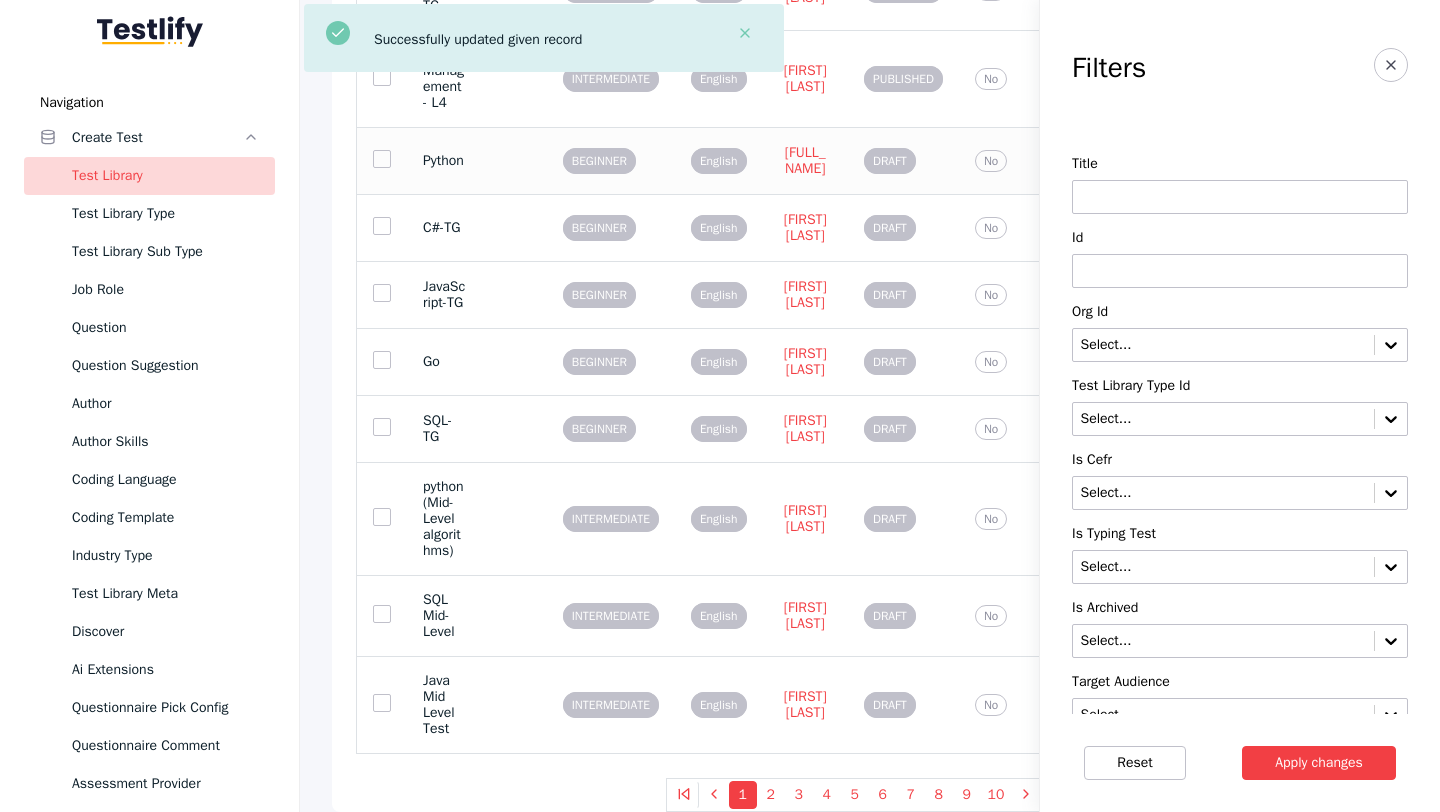 scroll, scrollTop: 0, scrollLeft: 0, axis: both 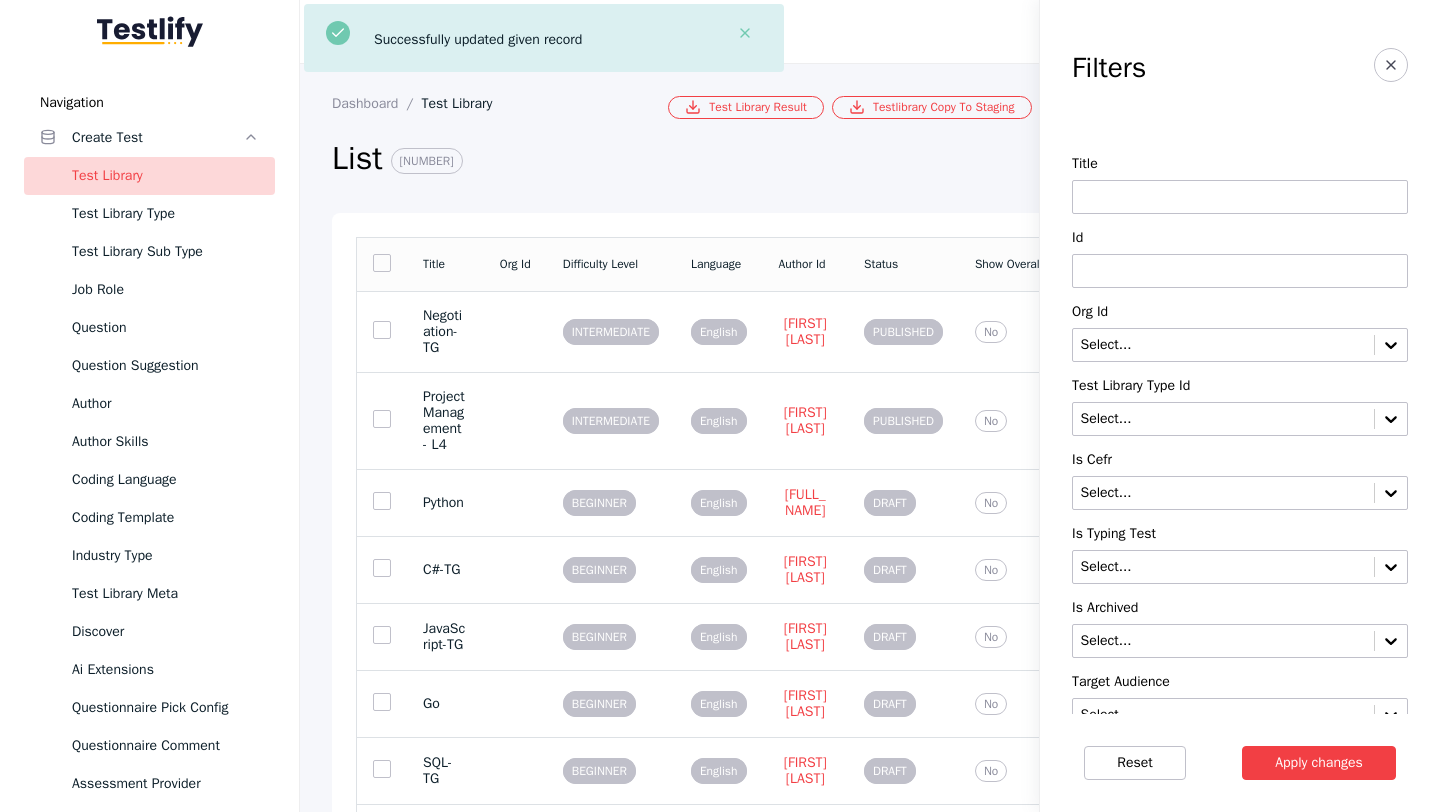 click at bounding box center [1240, 271] 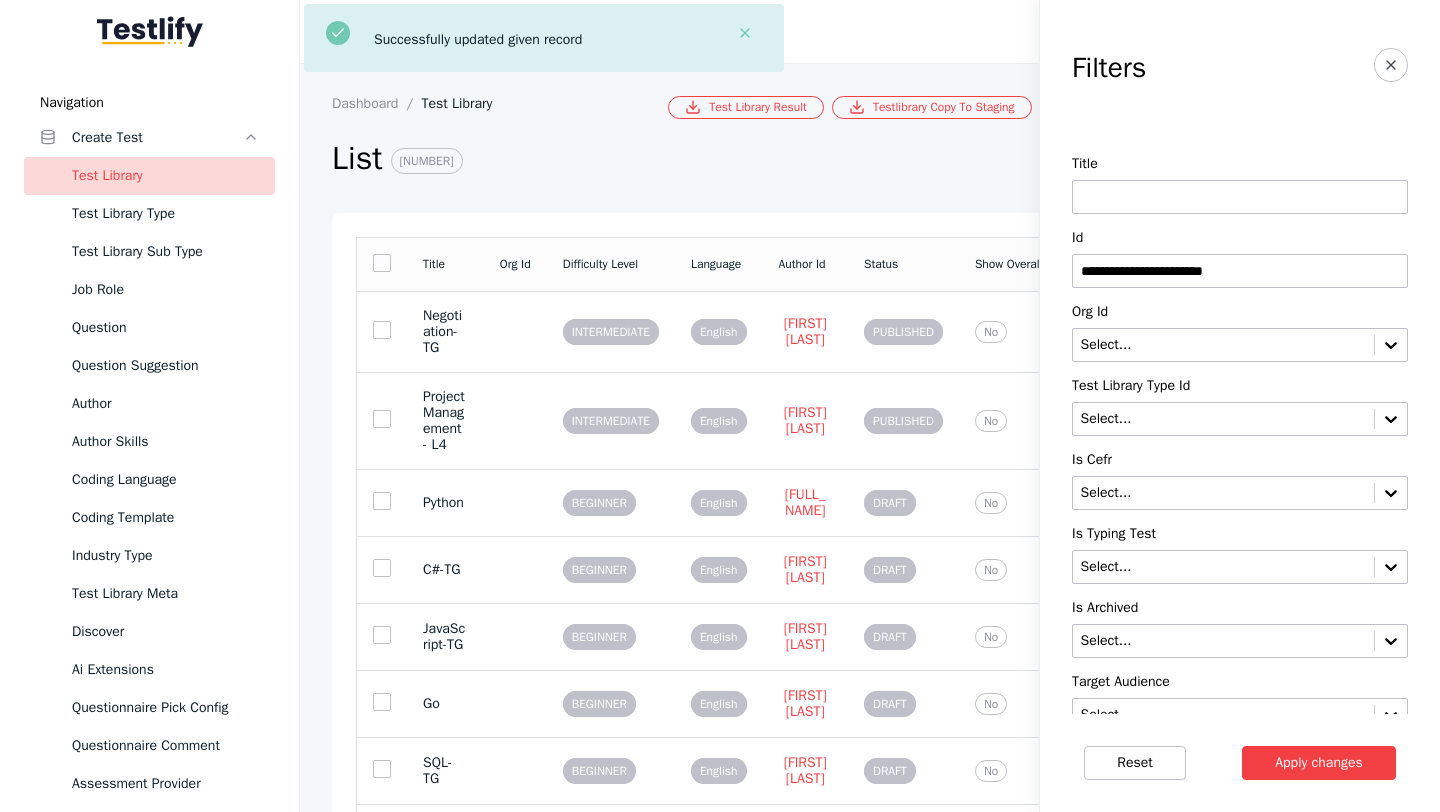 type on "**********" 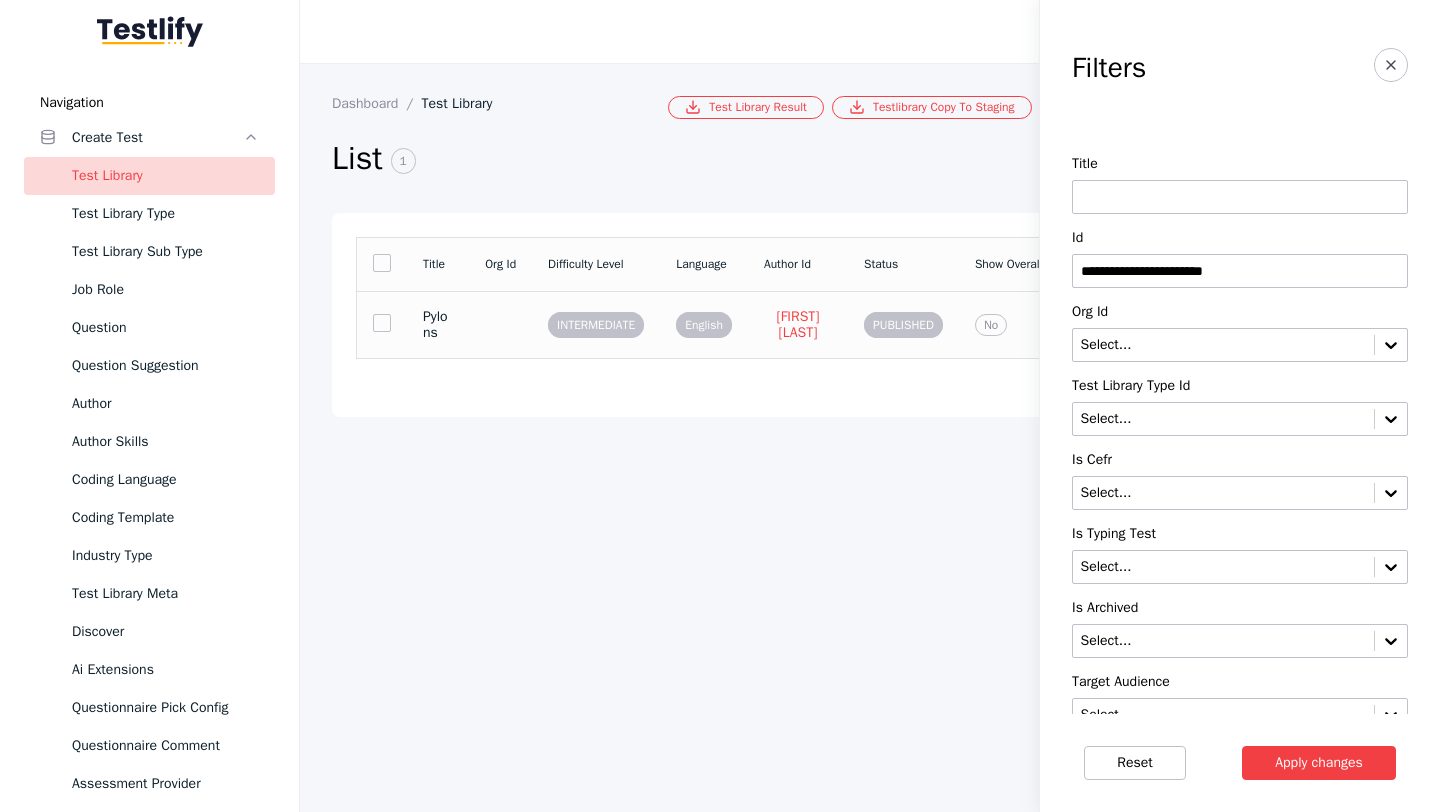 click at bounding box center (500, 324) 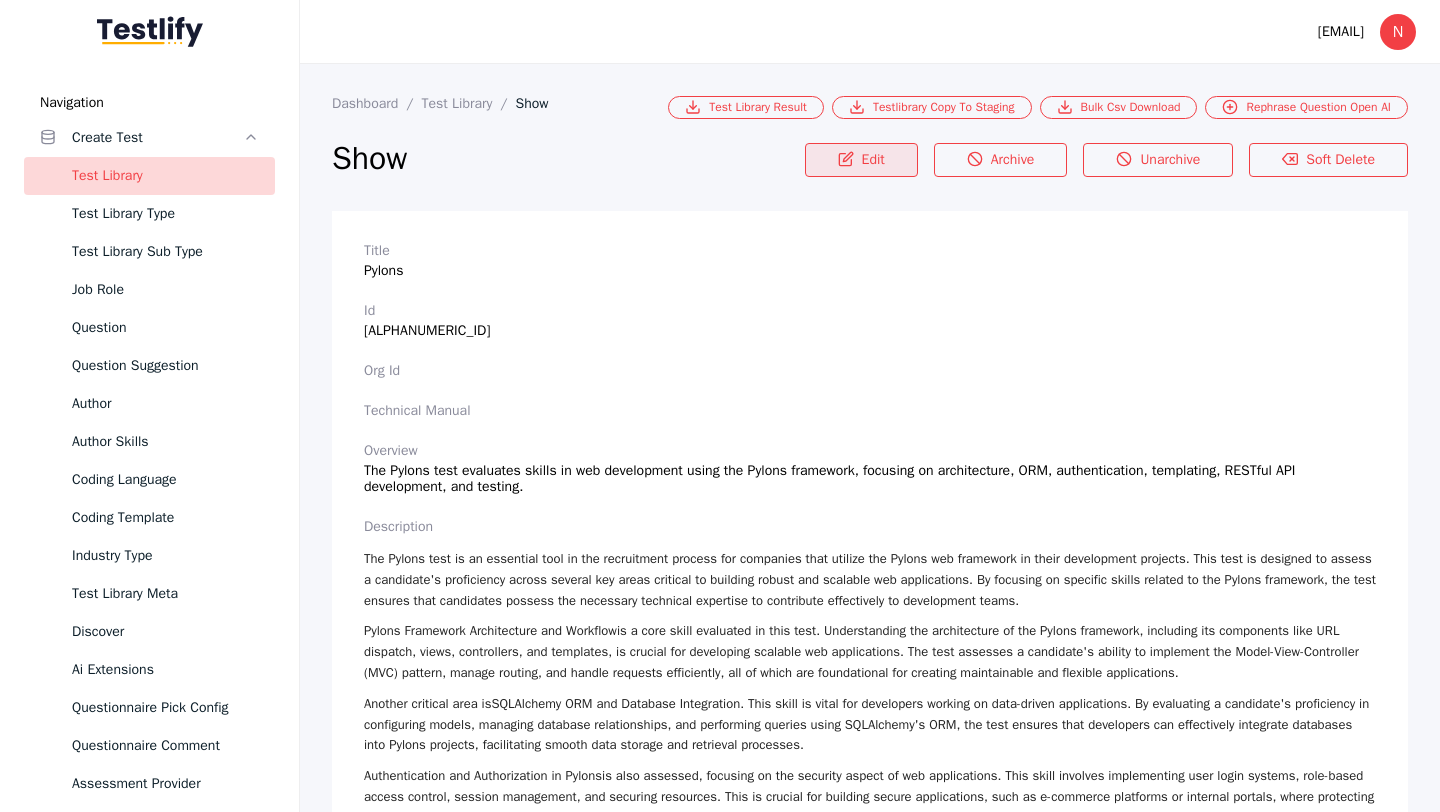 click on "Edit" at bounding box center (861, 160) 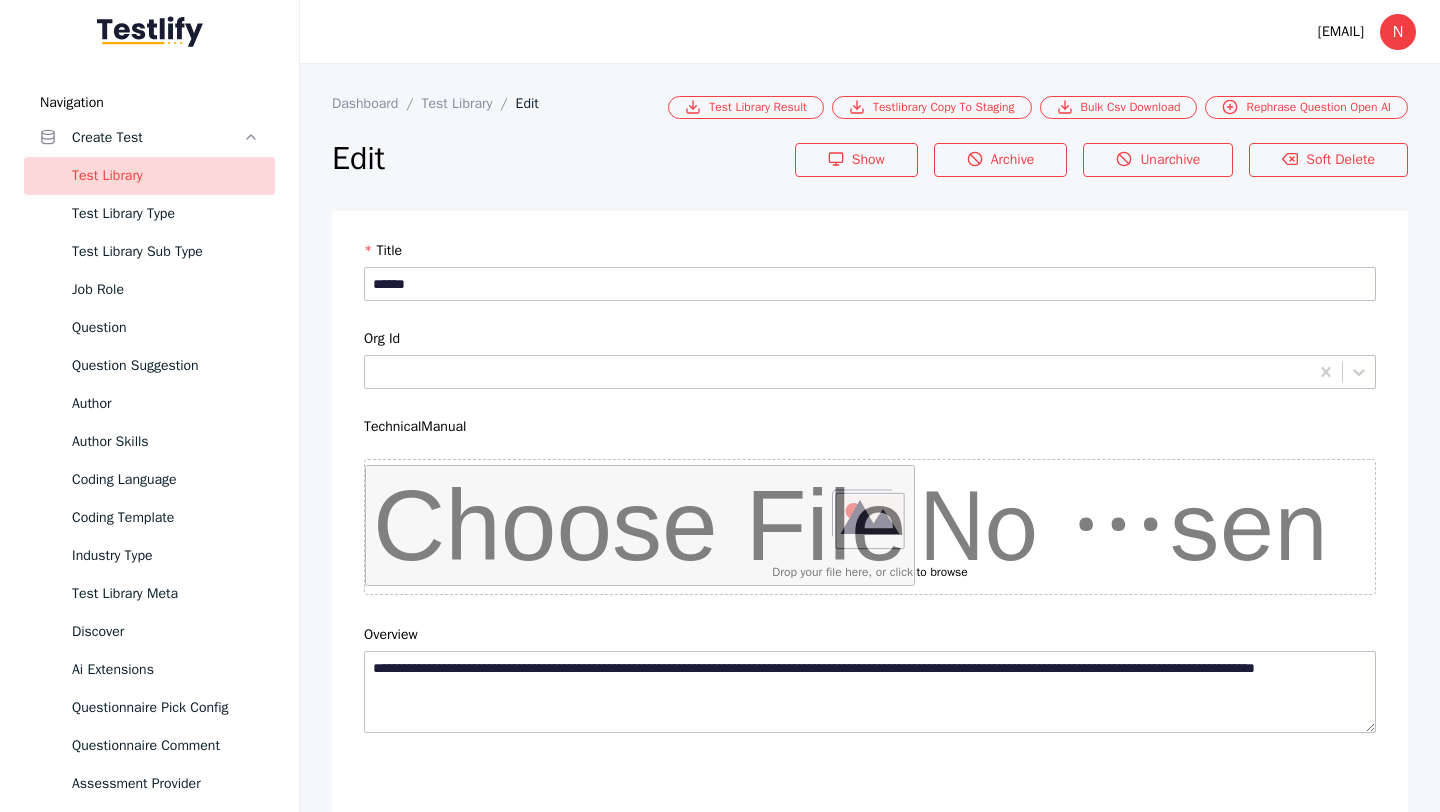scroll, scrollTop: 4684, scrollLeft: 0, axis: vertical 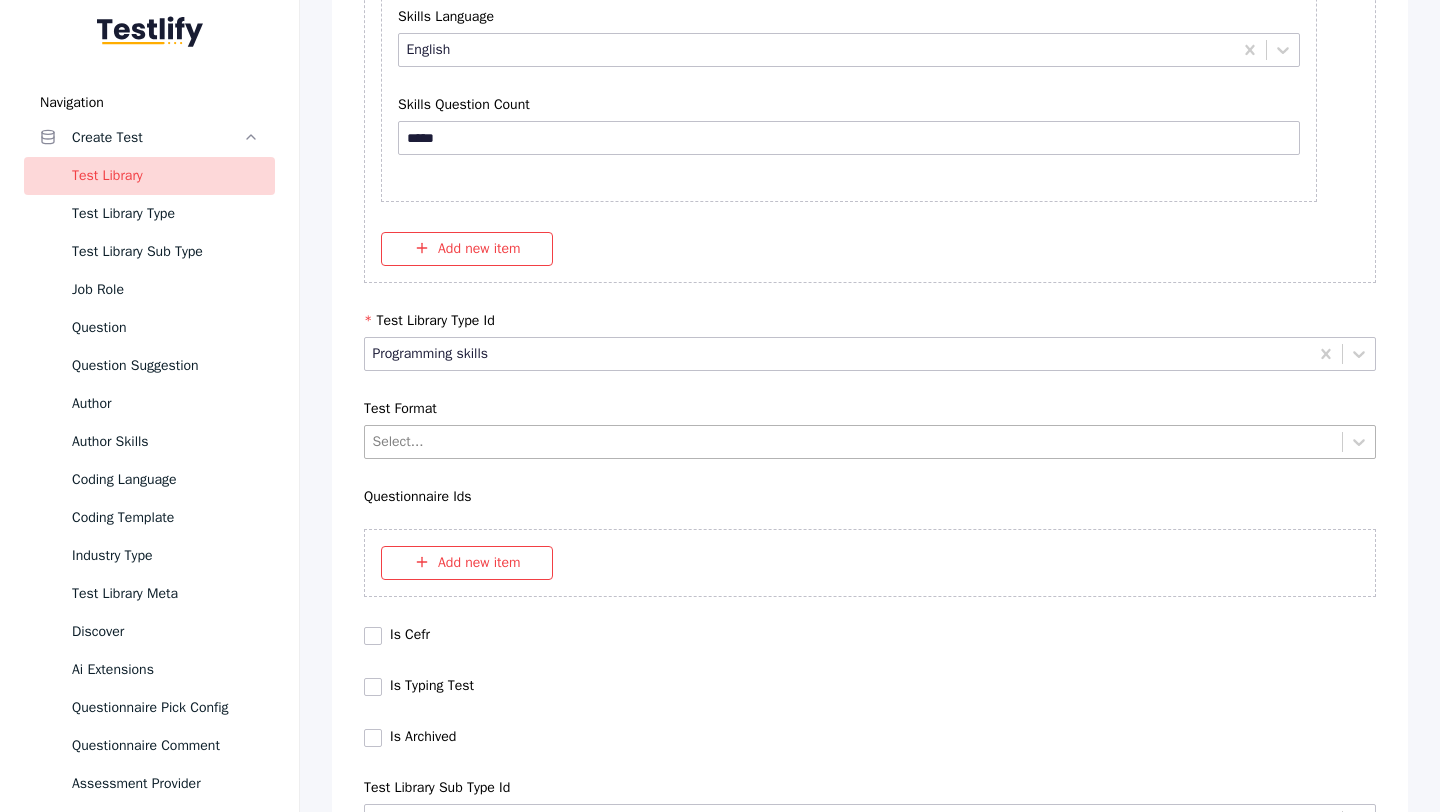 click on "Select..." at bounding box center [870, 442] 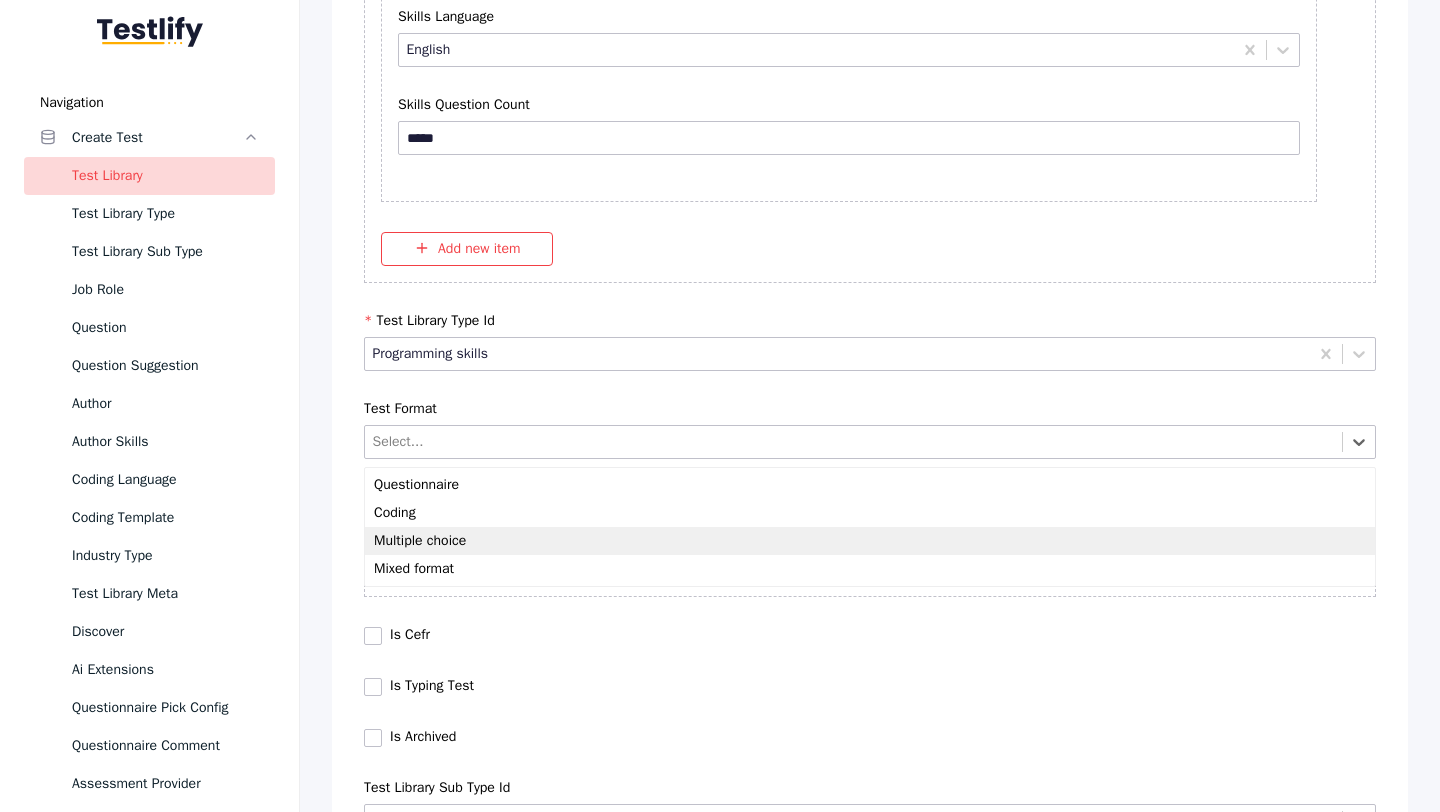 click on "Multiple choice" at bounding box center [870, 541] 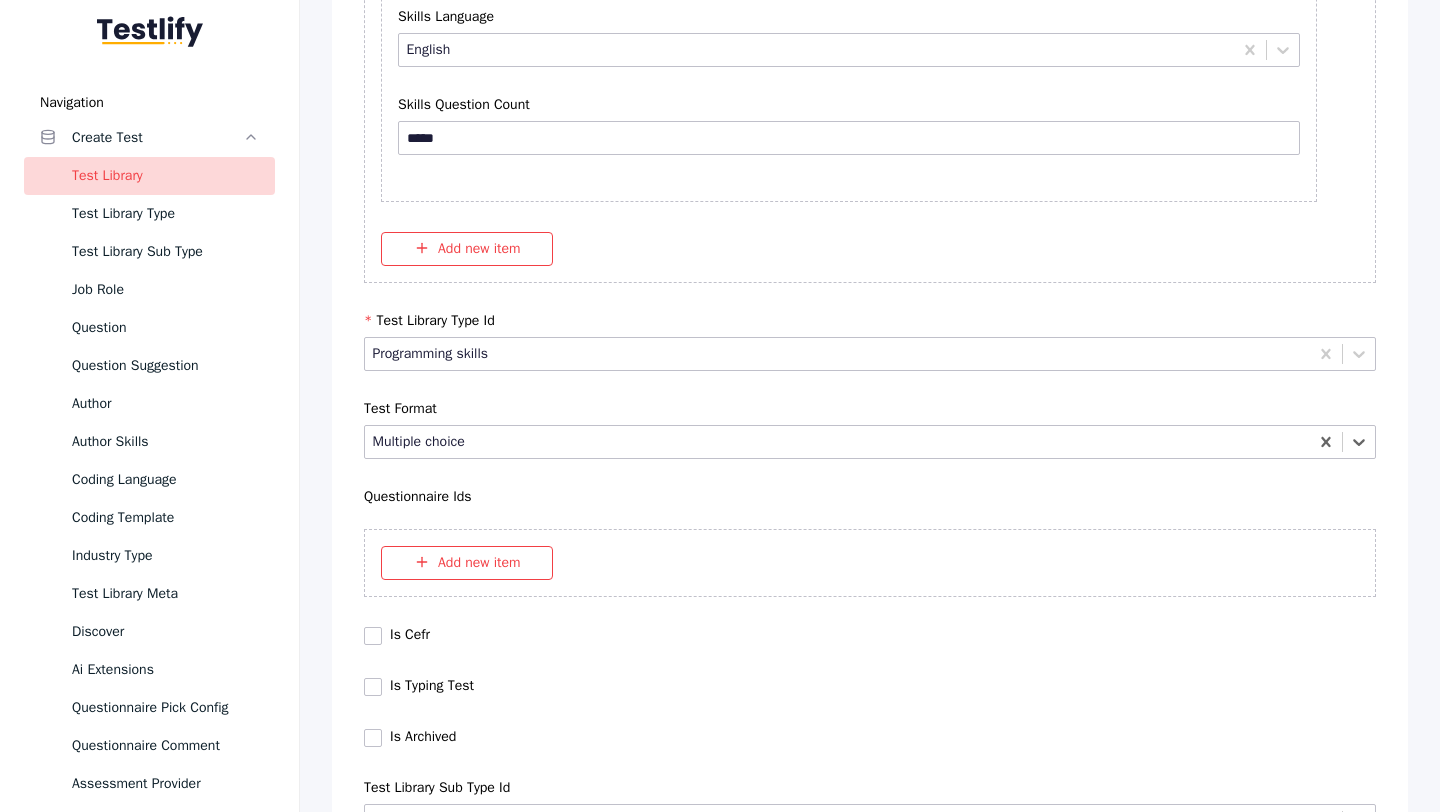 click on "Save" at bounding box center (870, 10279) 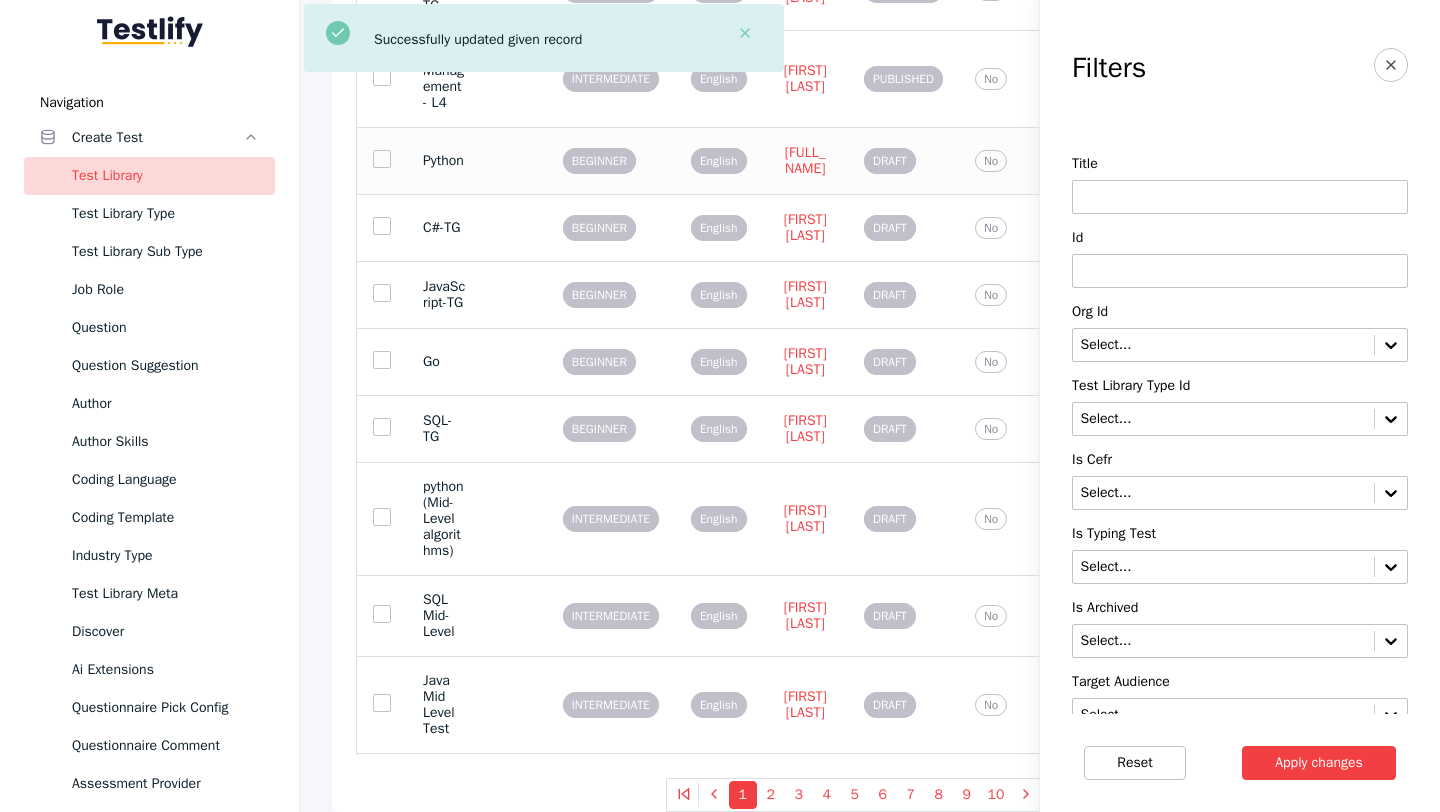 scroll, scrollTop: 0, scrollLeft: 0, axis: both 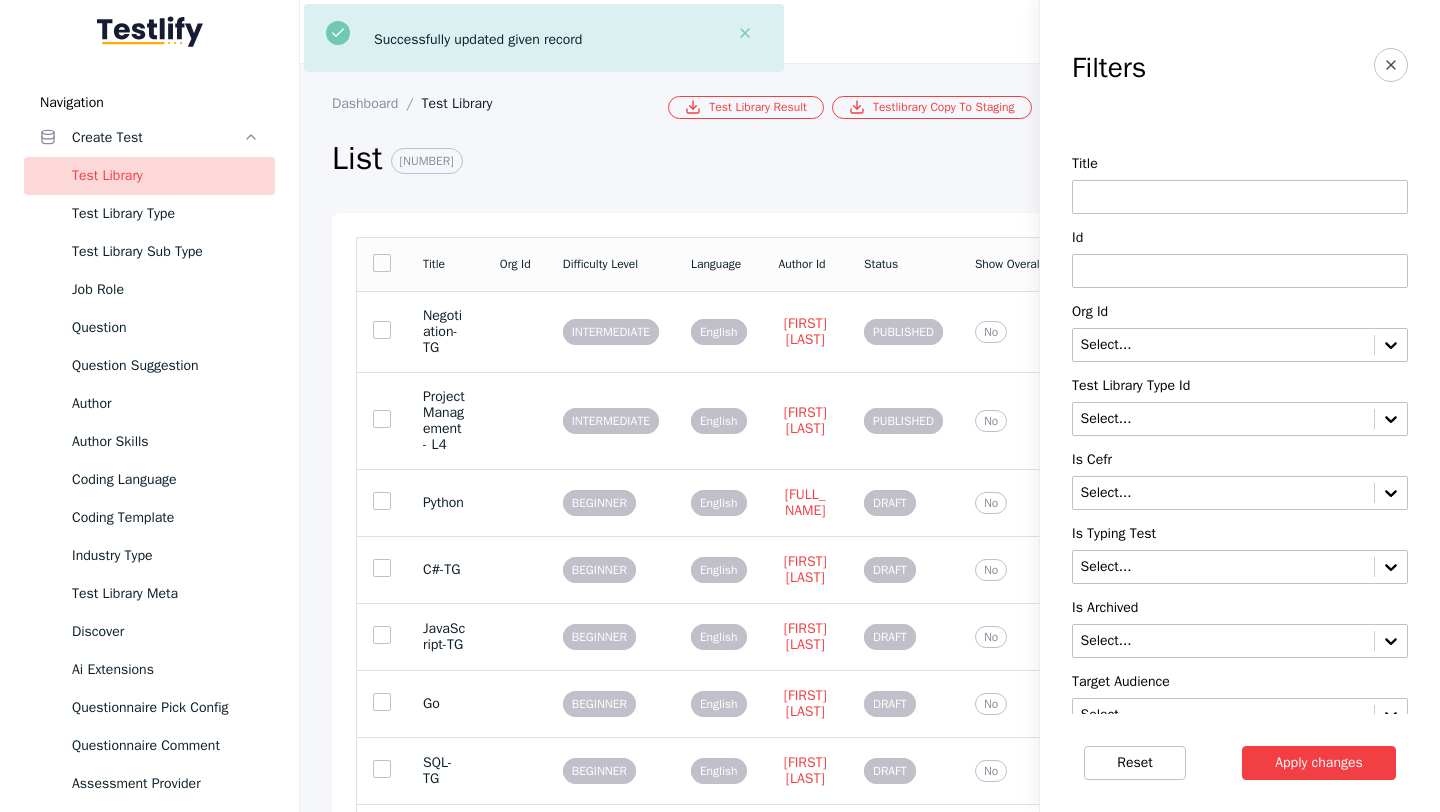 click at bounding box center (1240, 271) 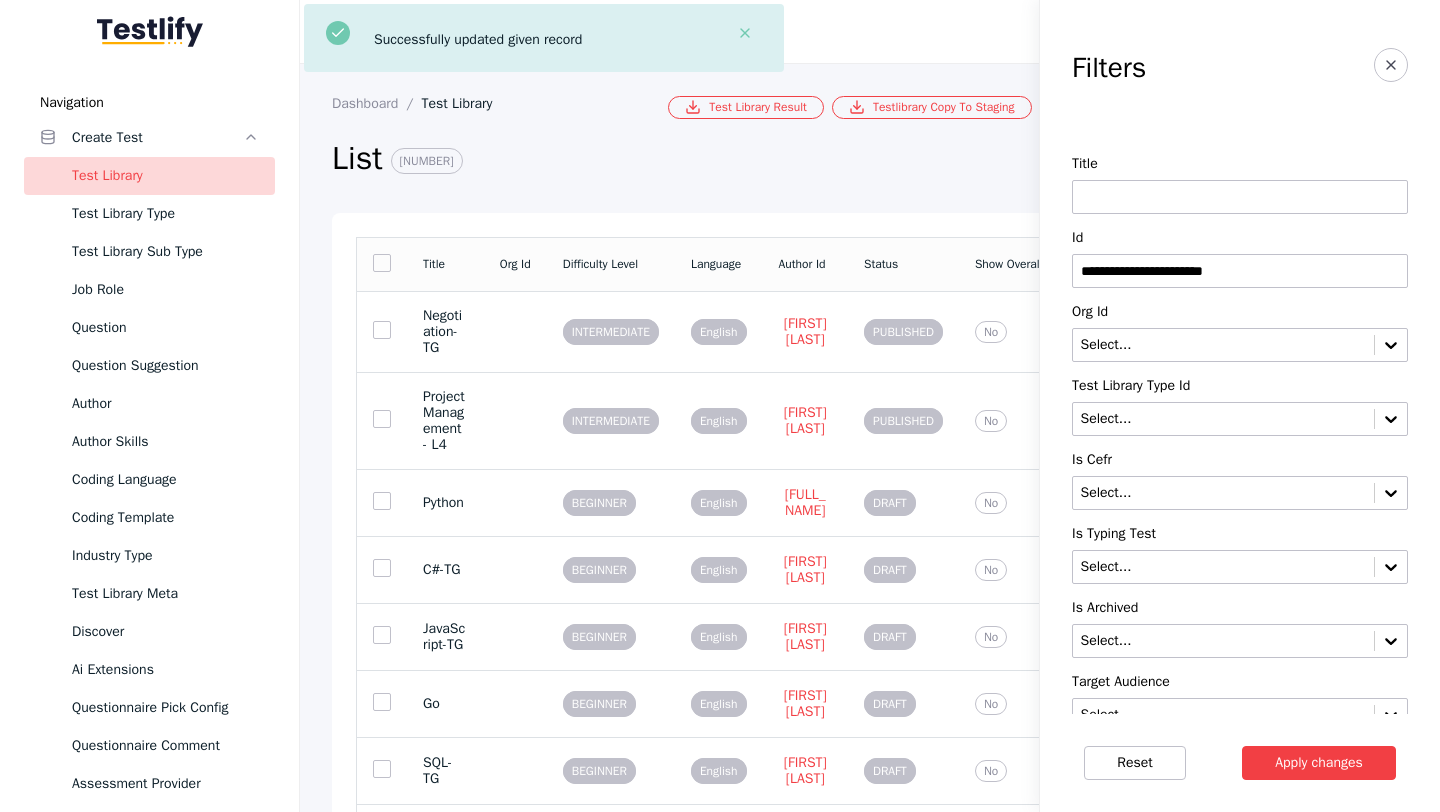 type on "**********" 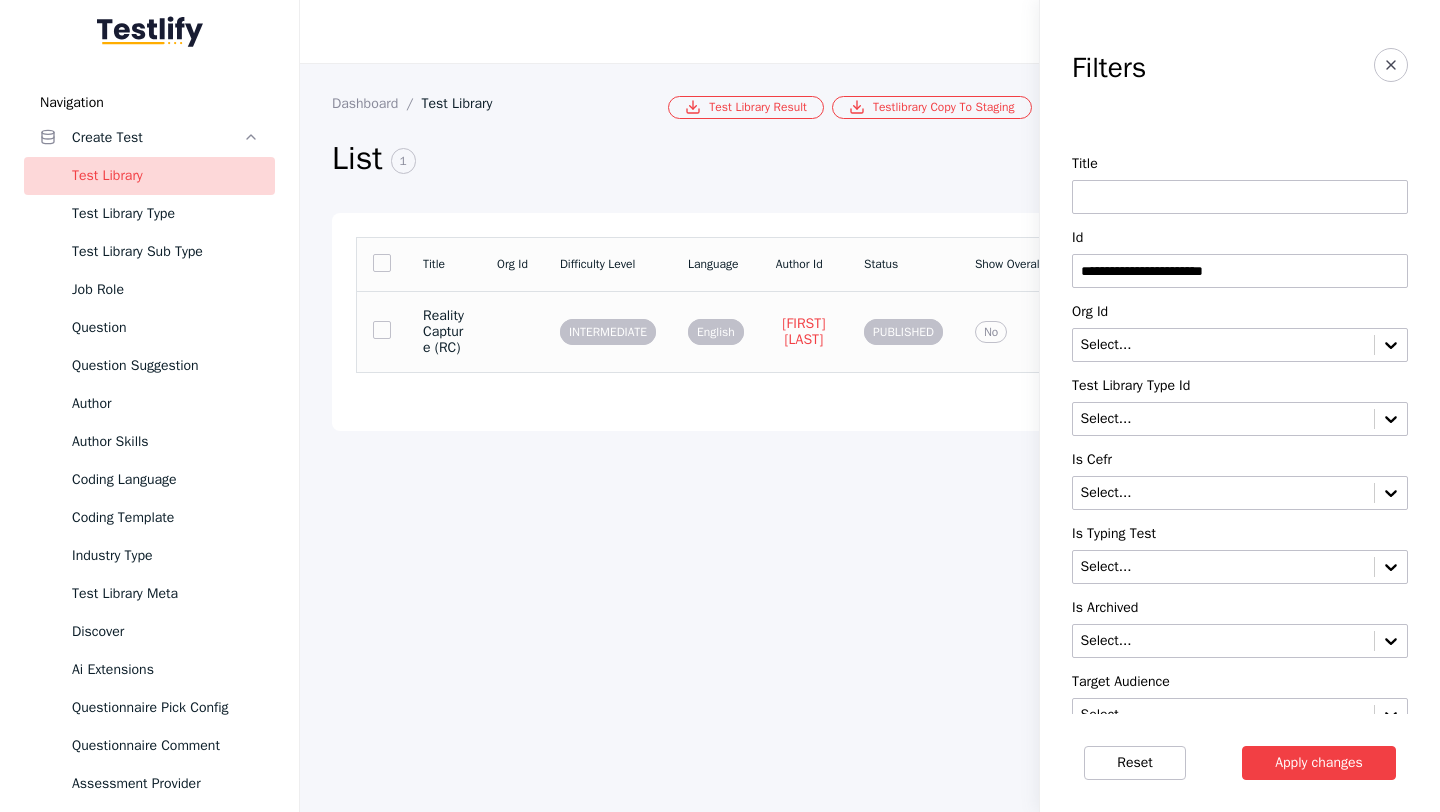 click on "RealityCapture (RC)" at bounding box center (444, 332) 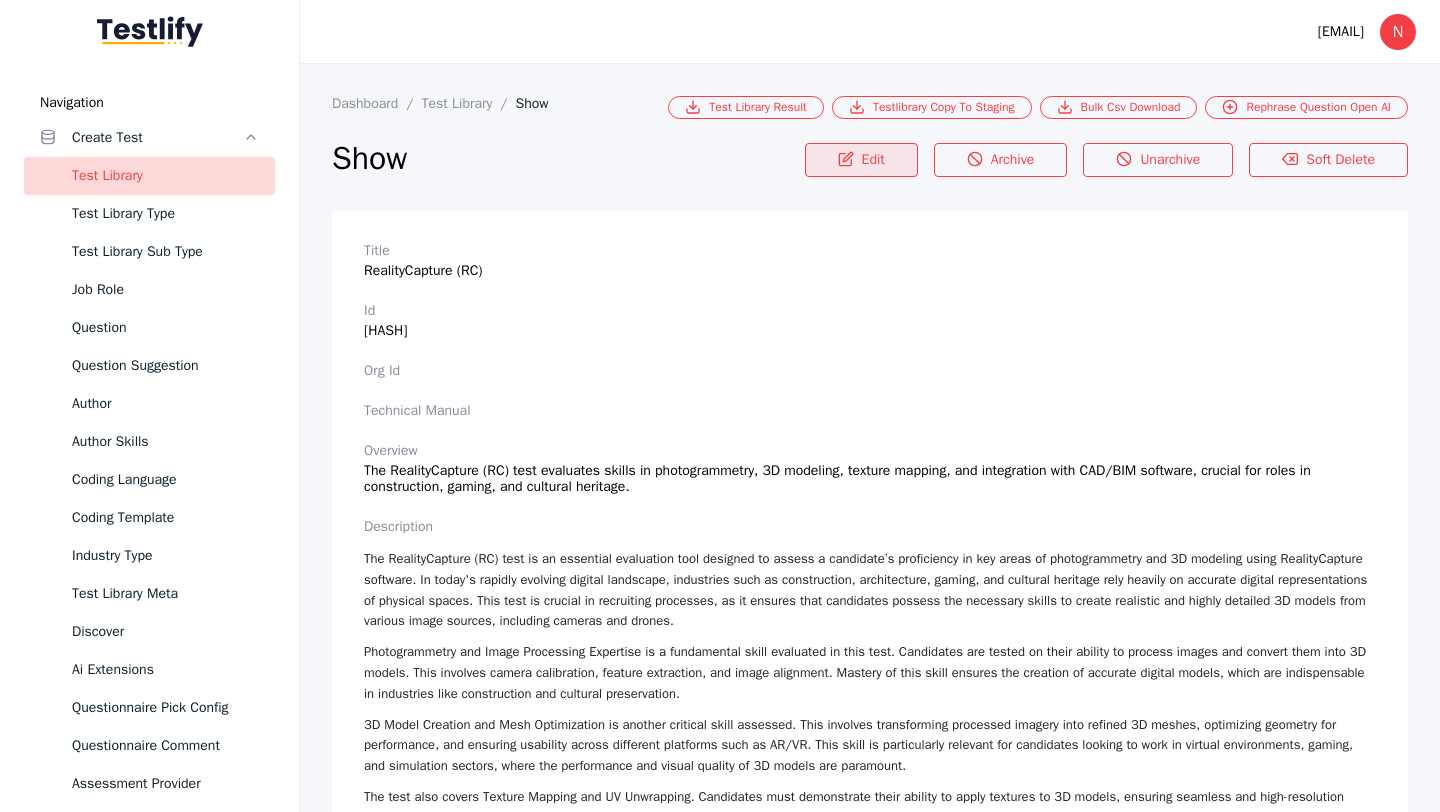 click on "Edit" at bounding box center (861, 160) 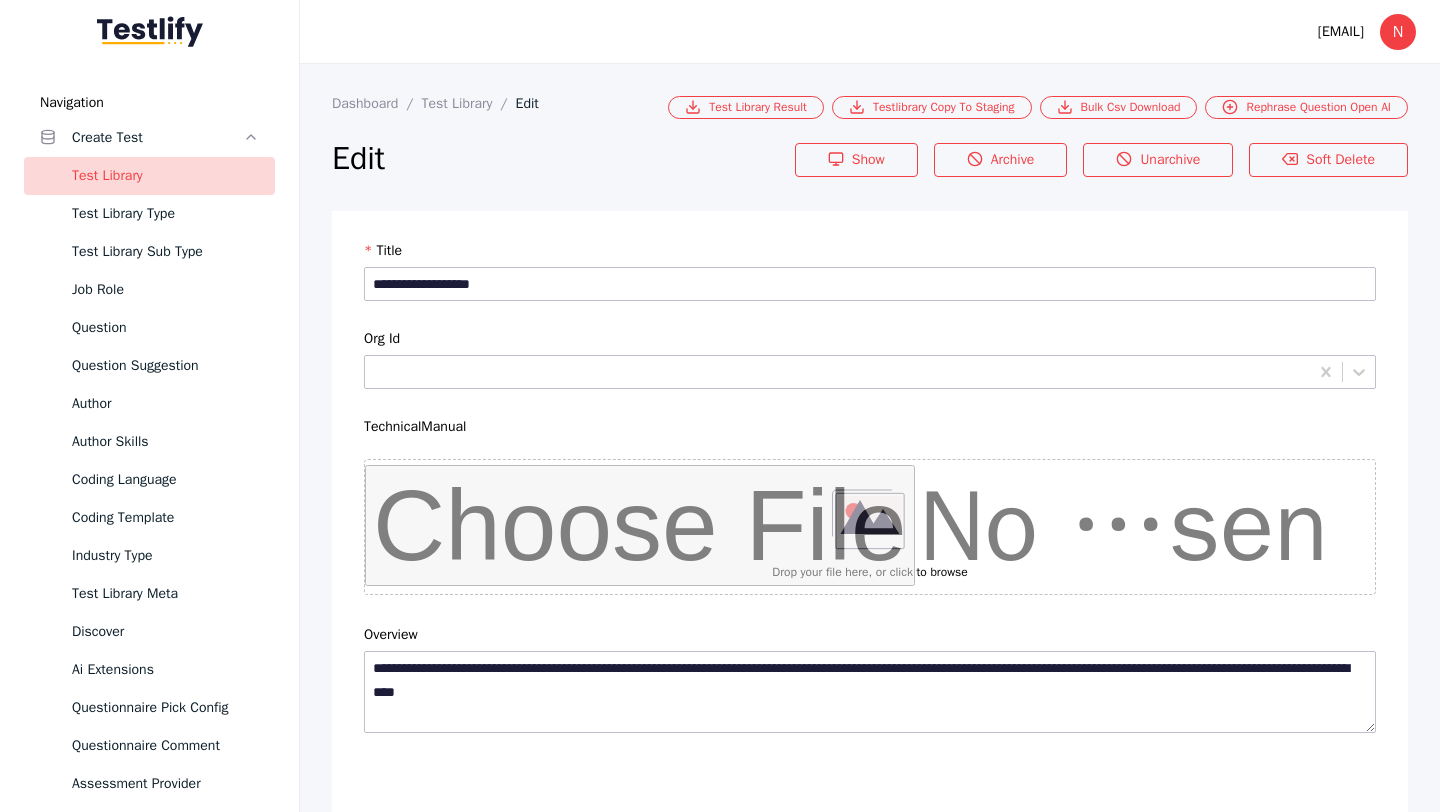 scroll, scrollTop: 4684, scrollLeft: 0, axis: vertical 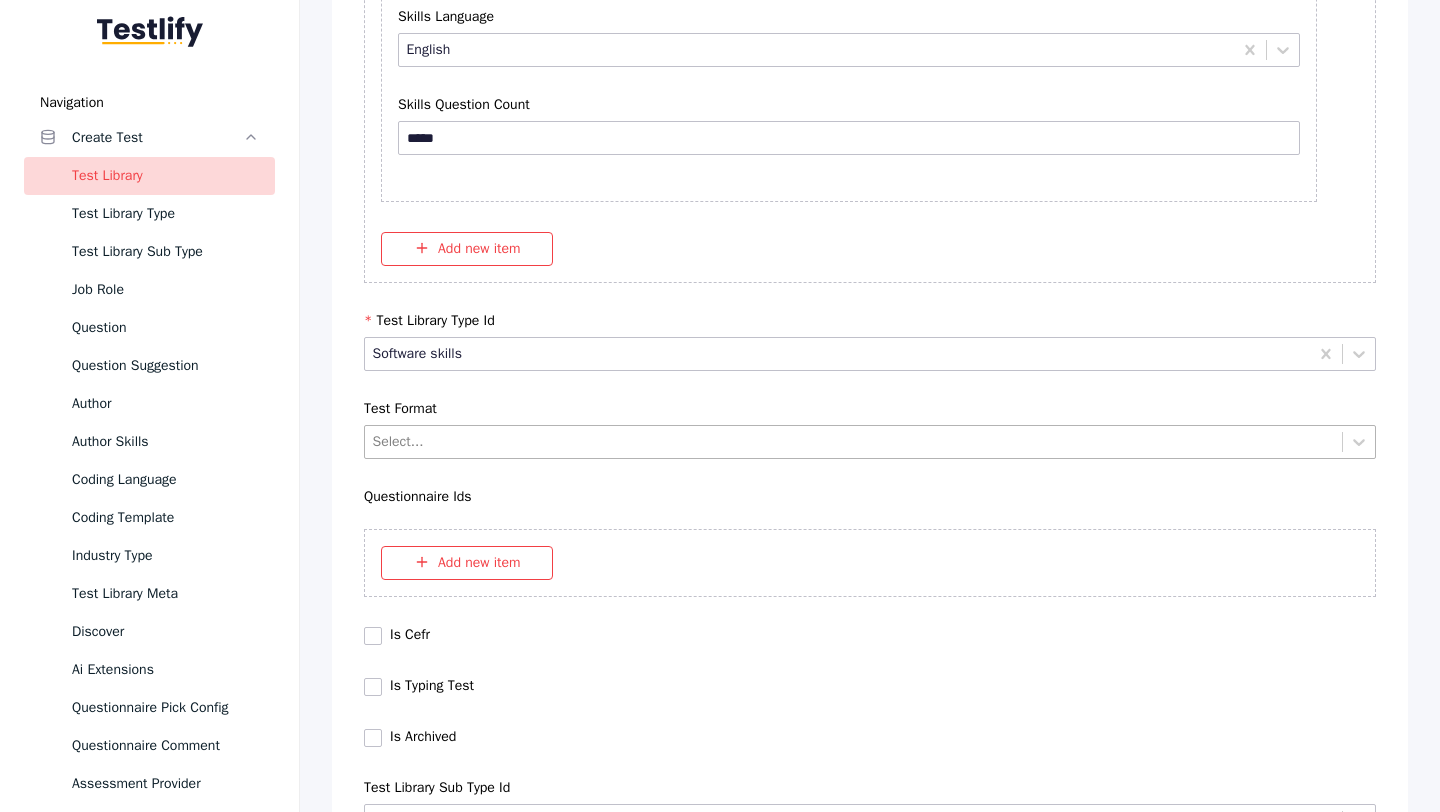 click at bounding box center [854, 441] 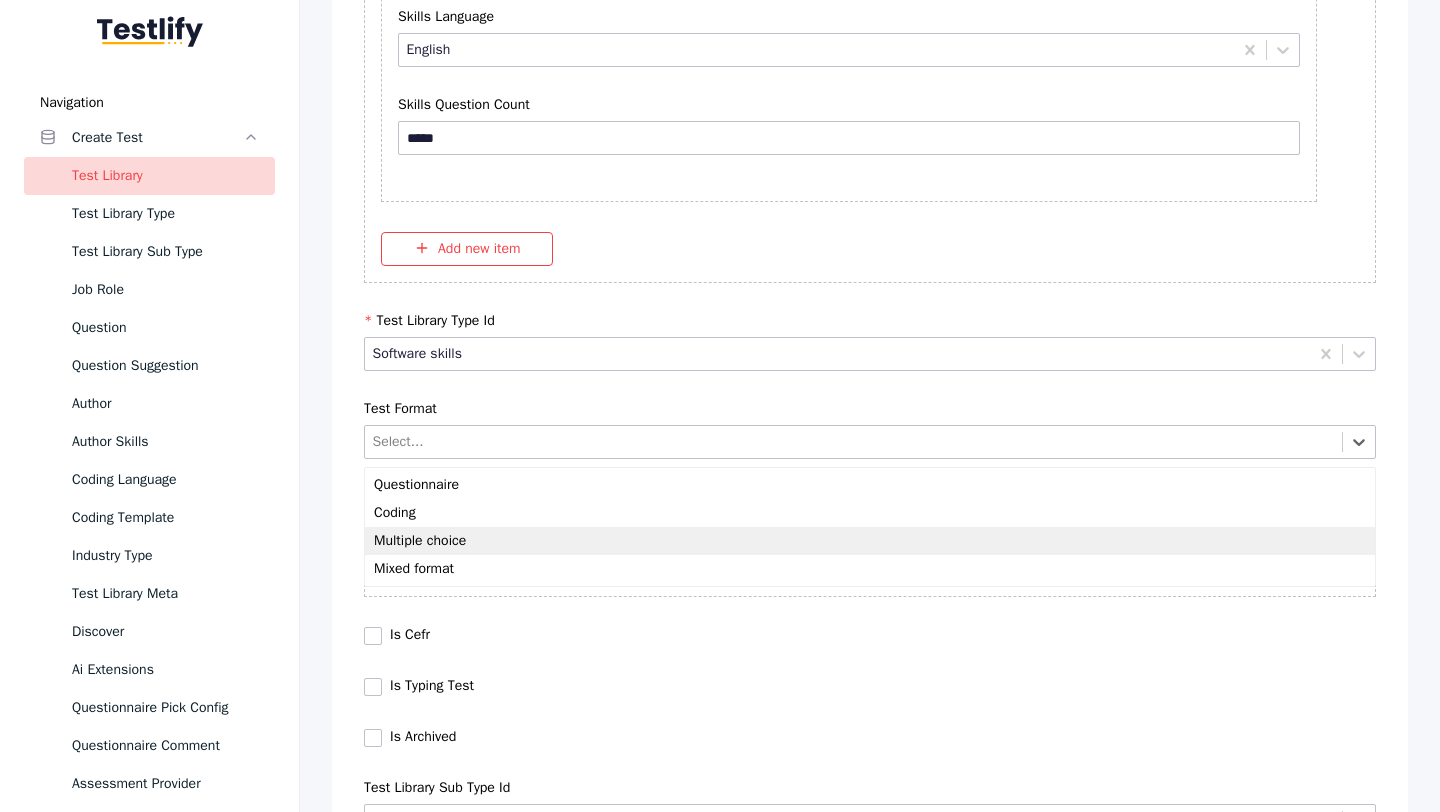 click on "Multiple choice" at bounding box center [870, 541] 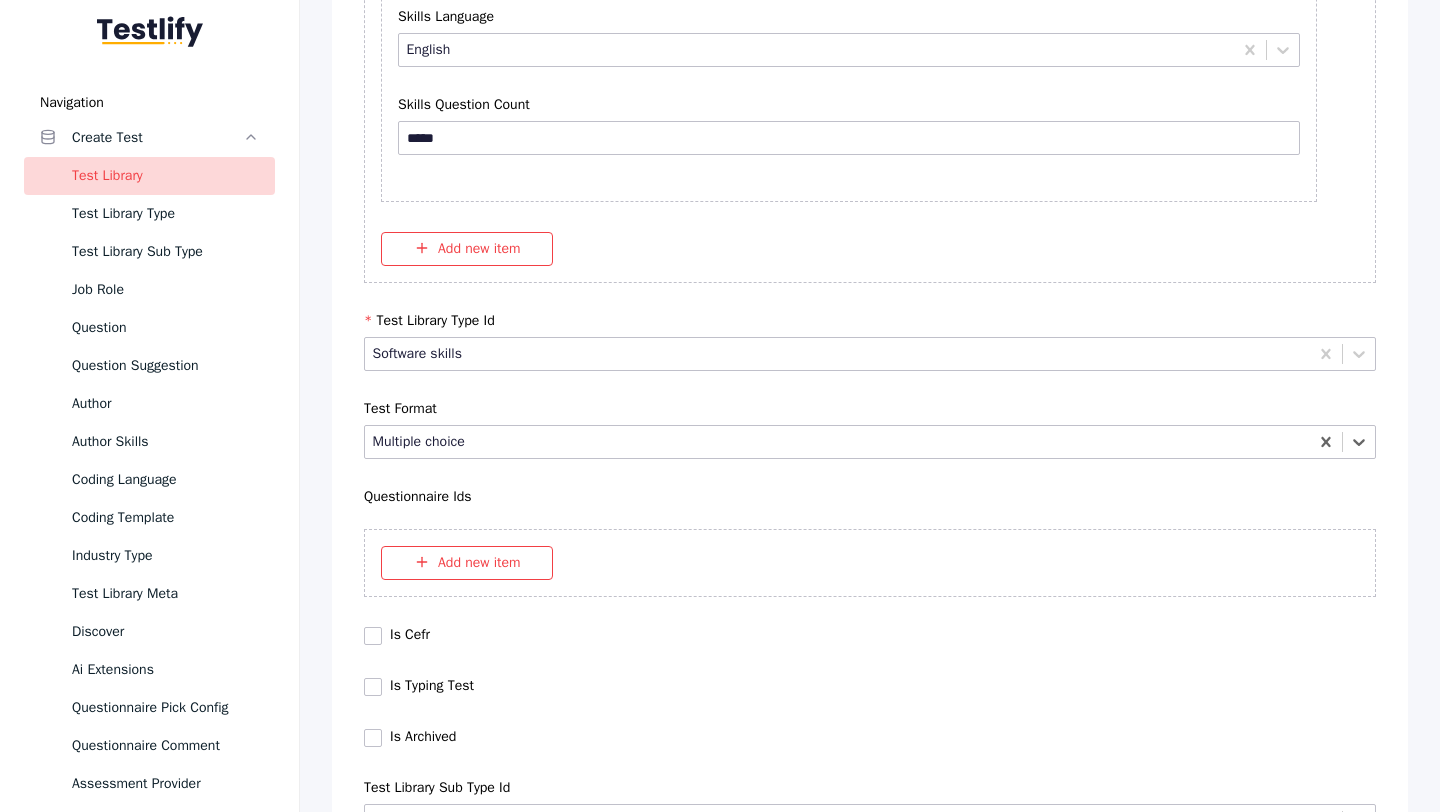 click on "Save" at bounding box center [870, 10279] 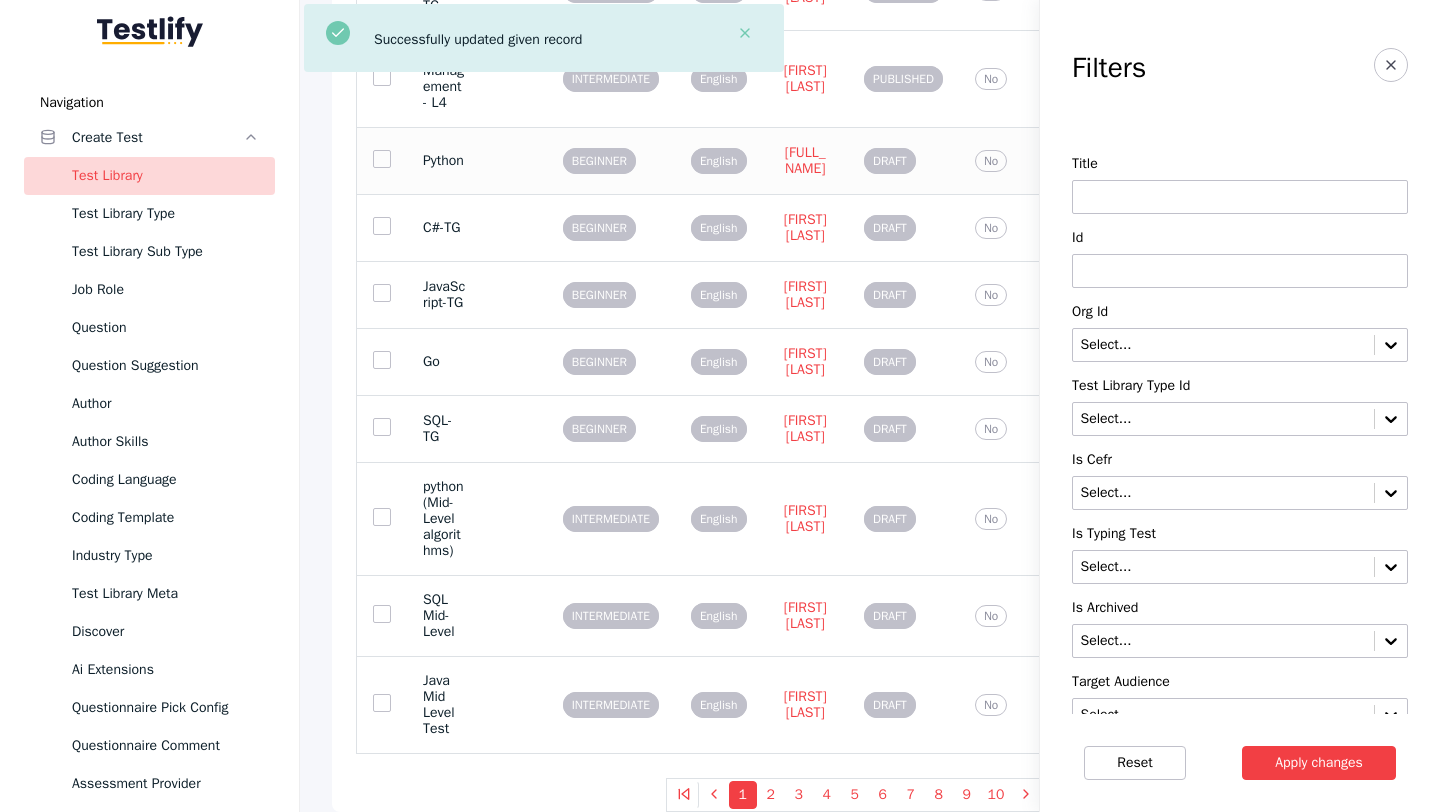 scroll, scrollTop: 0, scrollLeft: 0, axis: both 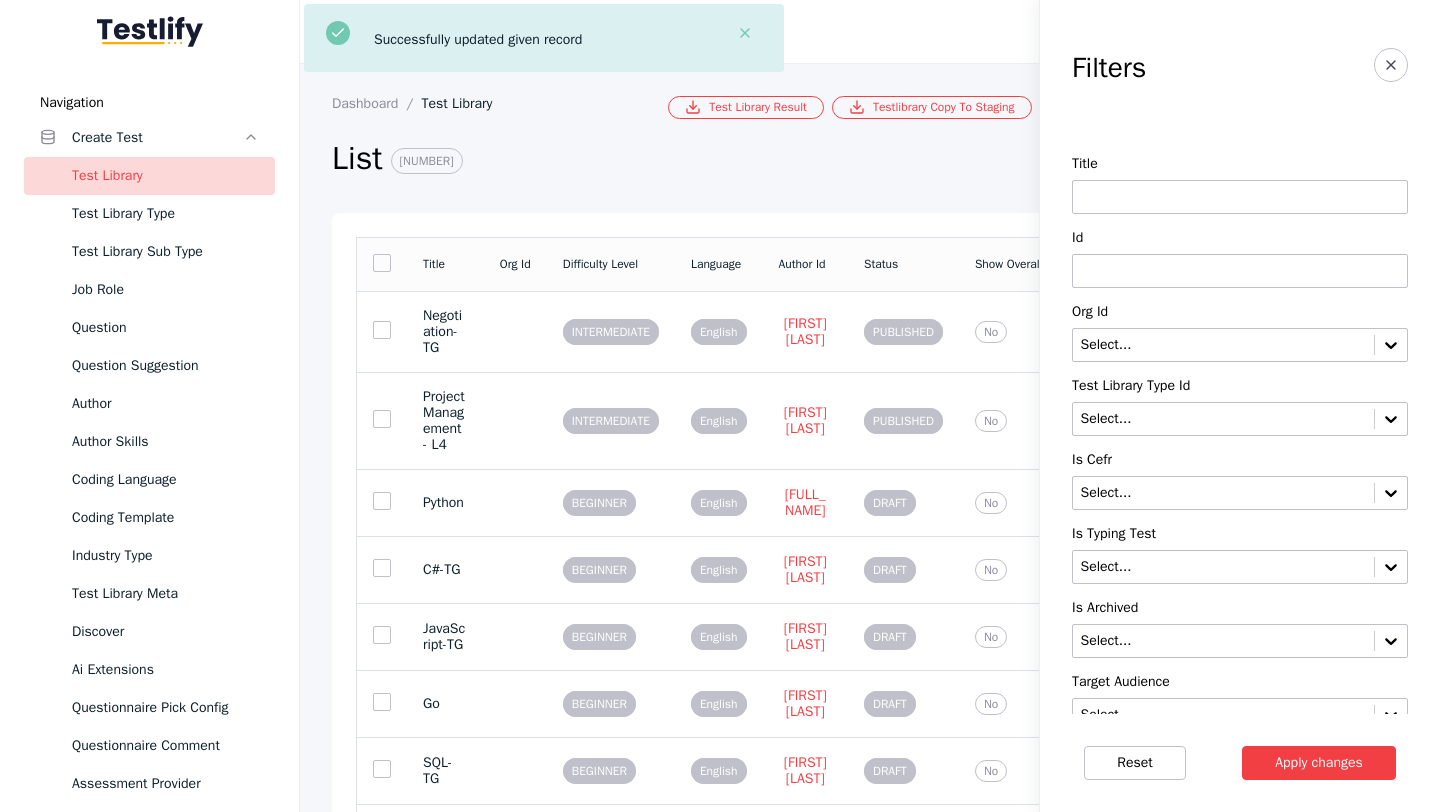 click at bounding box center [1240, 271] 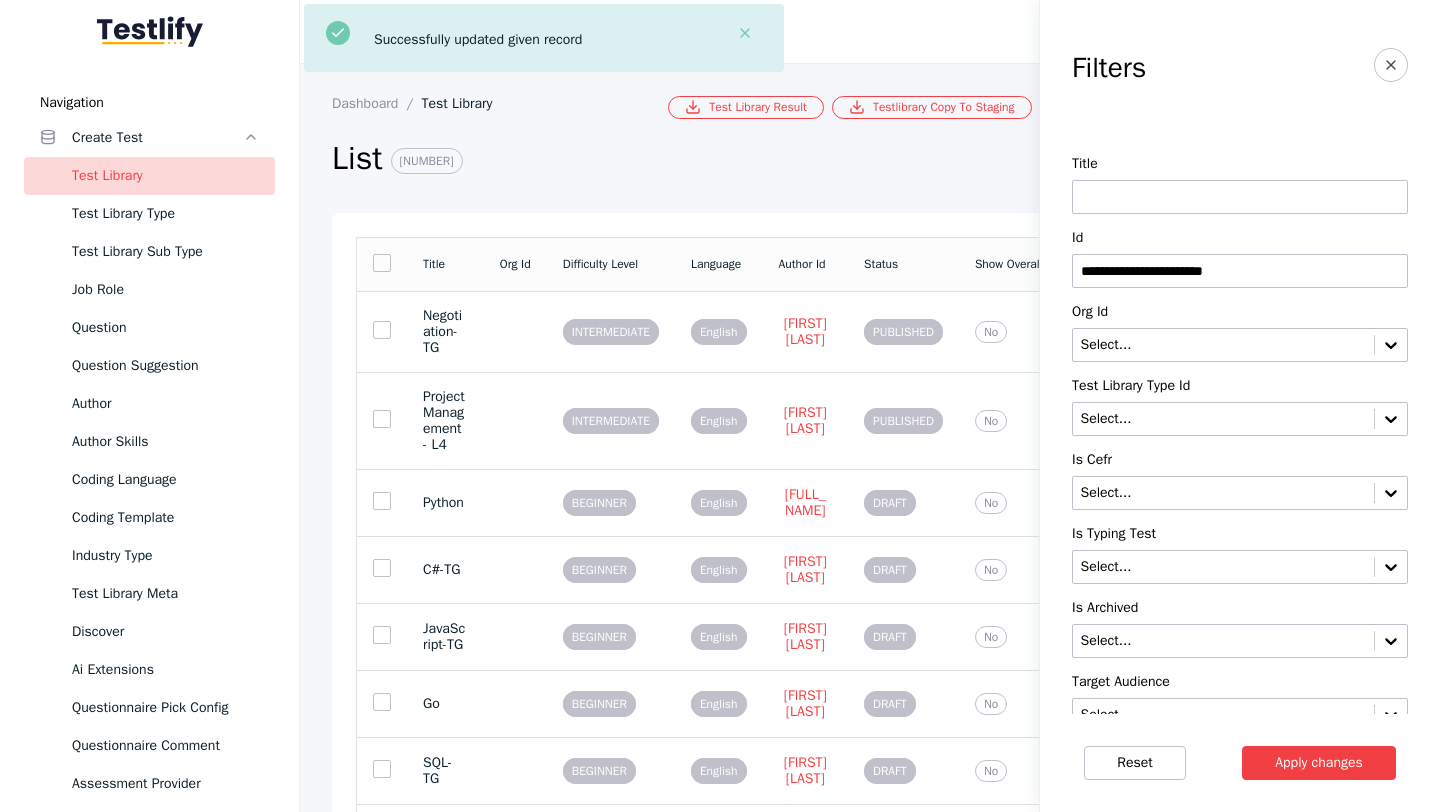 type on "**********" 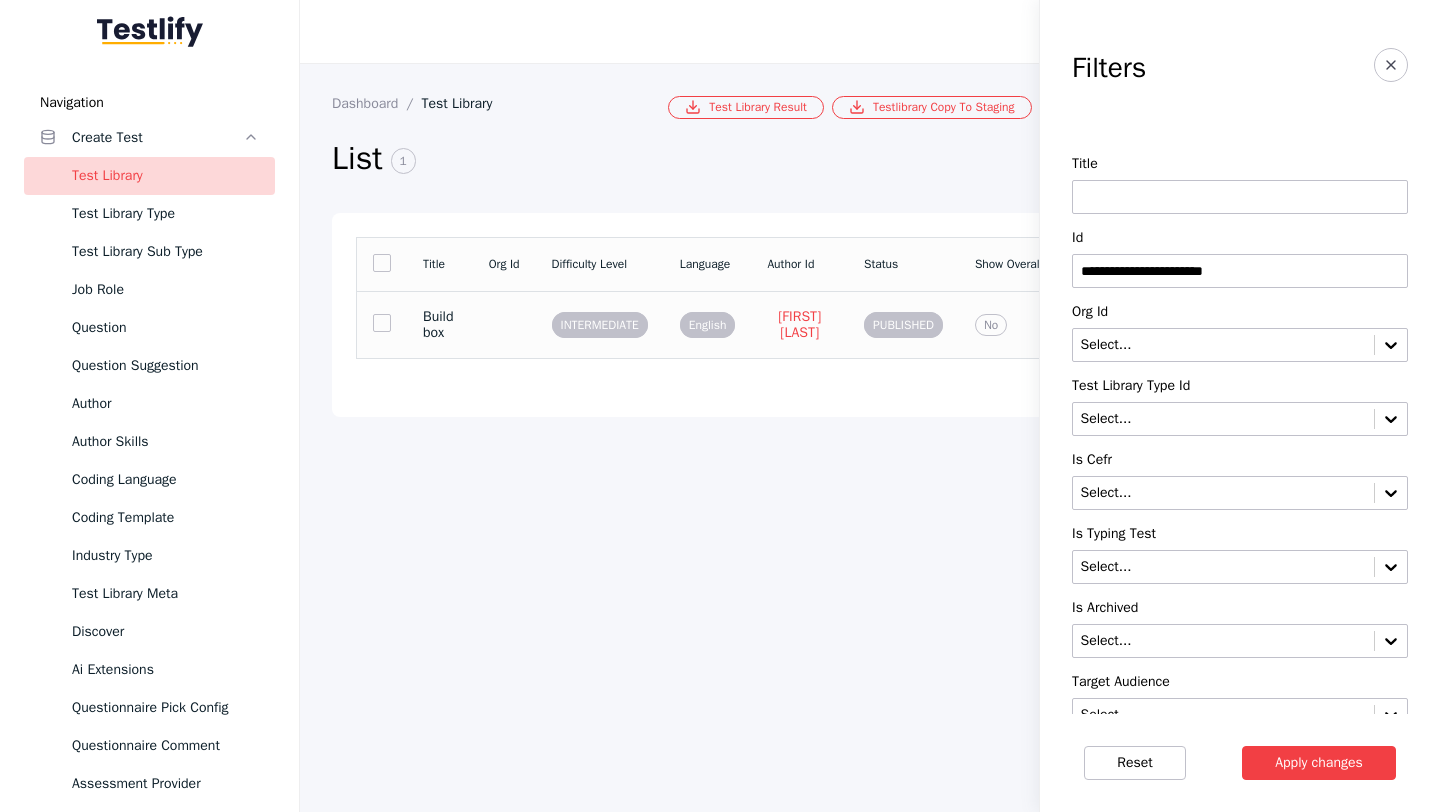 click on "Buildbox" at bounding box center [440, 325] 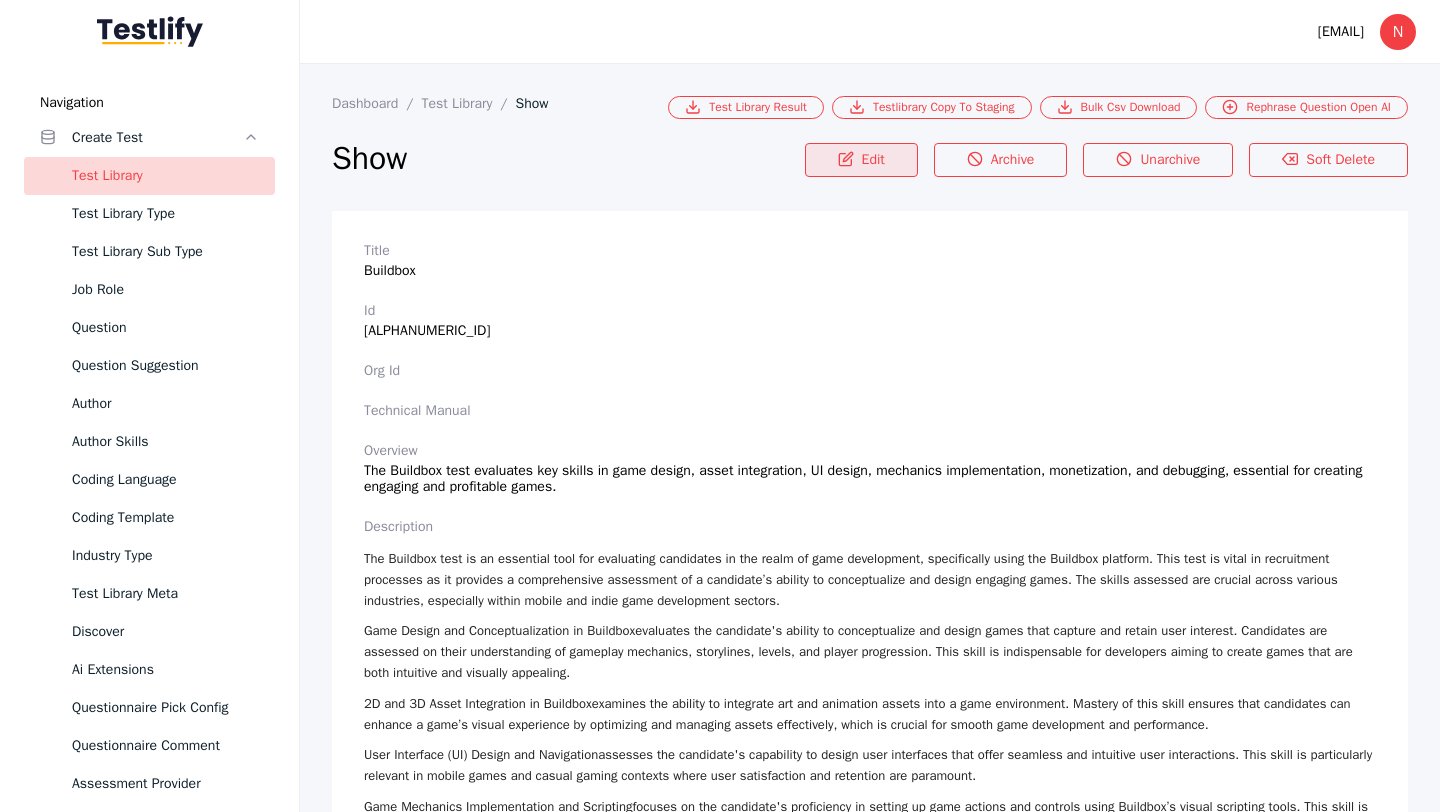 click on "Edit" at bounding box center (861, 160) 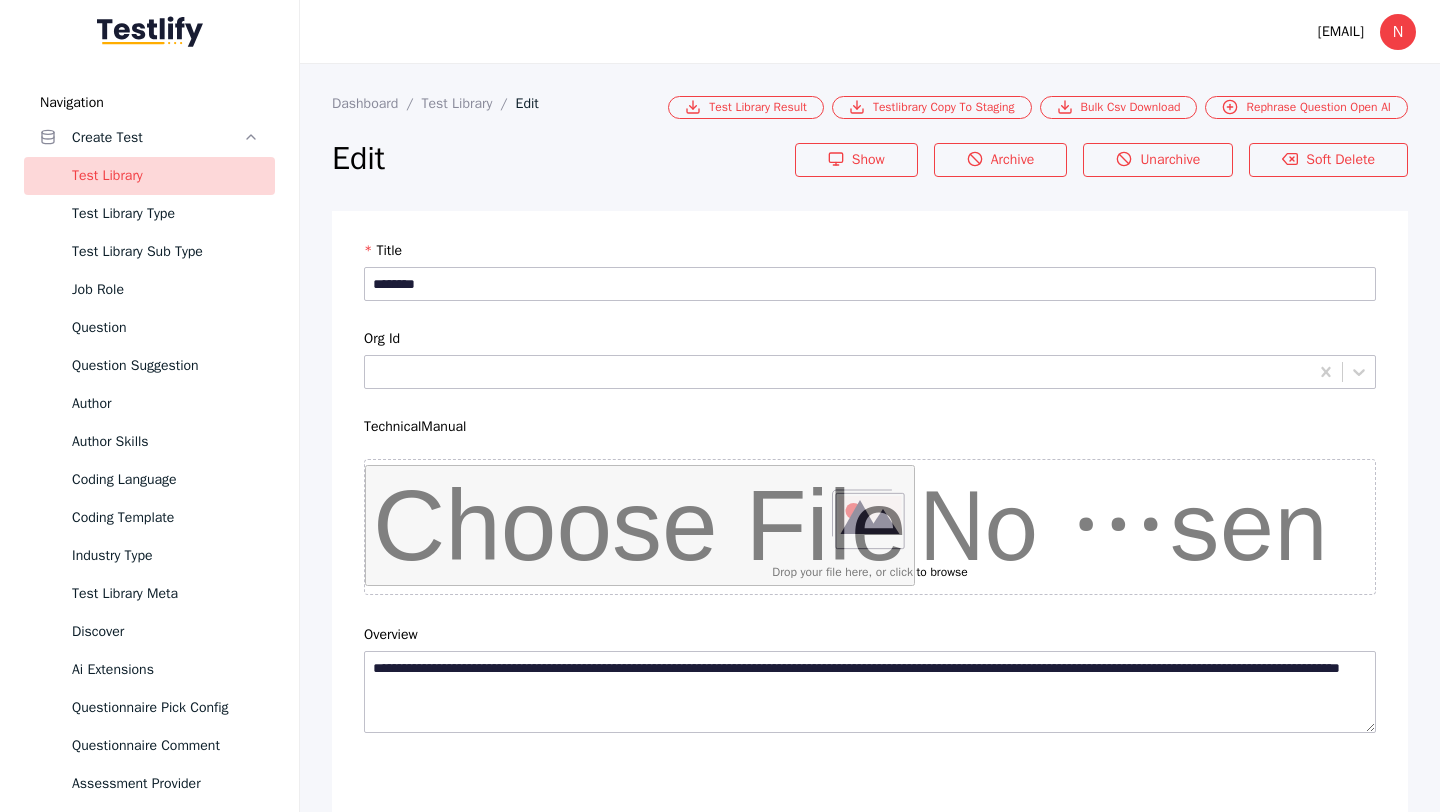 scroll, scrollTop: 4684, scrollLeft: 0, axis: vertical 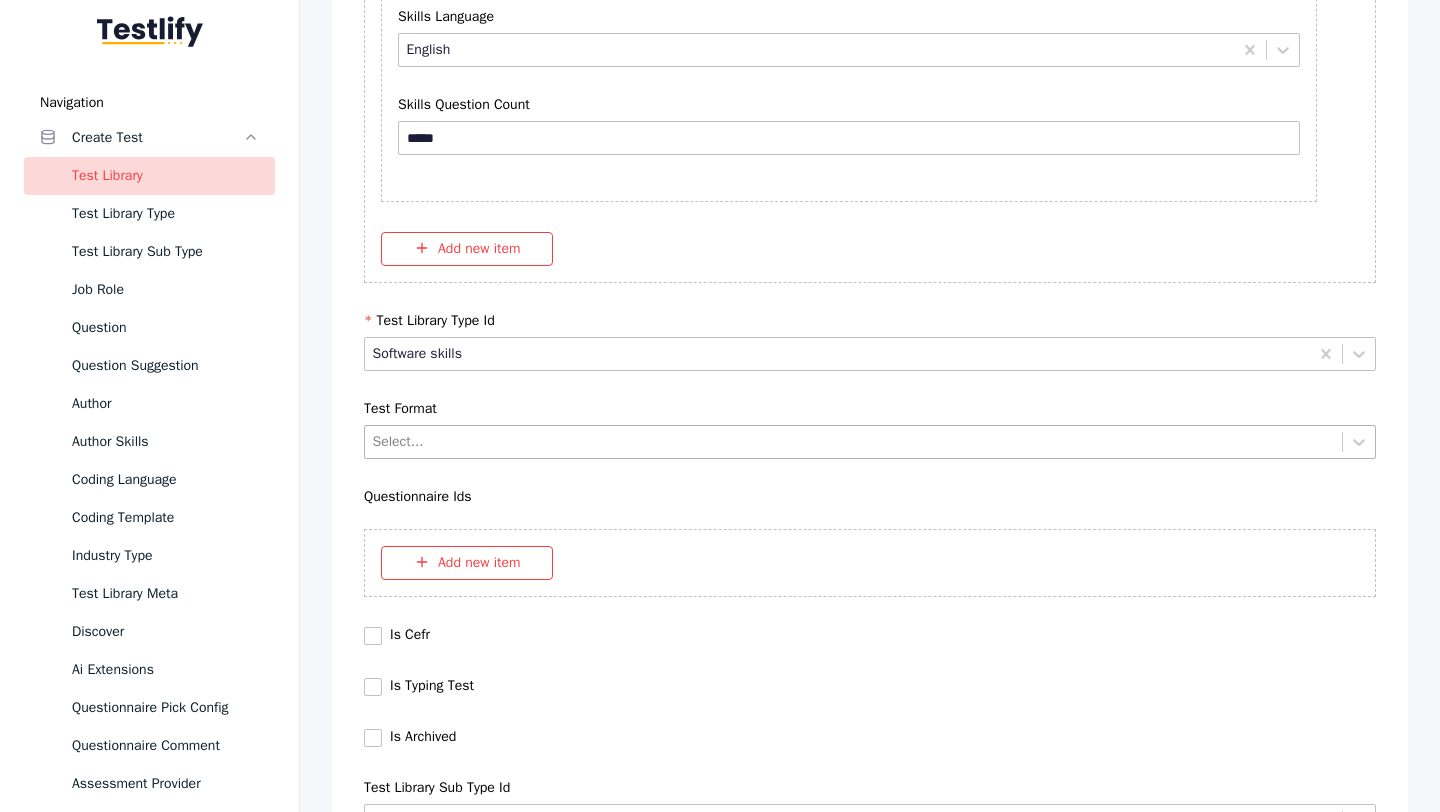 click at bounding box center (854, 441) 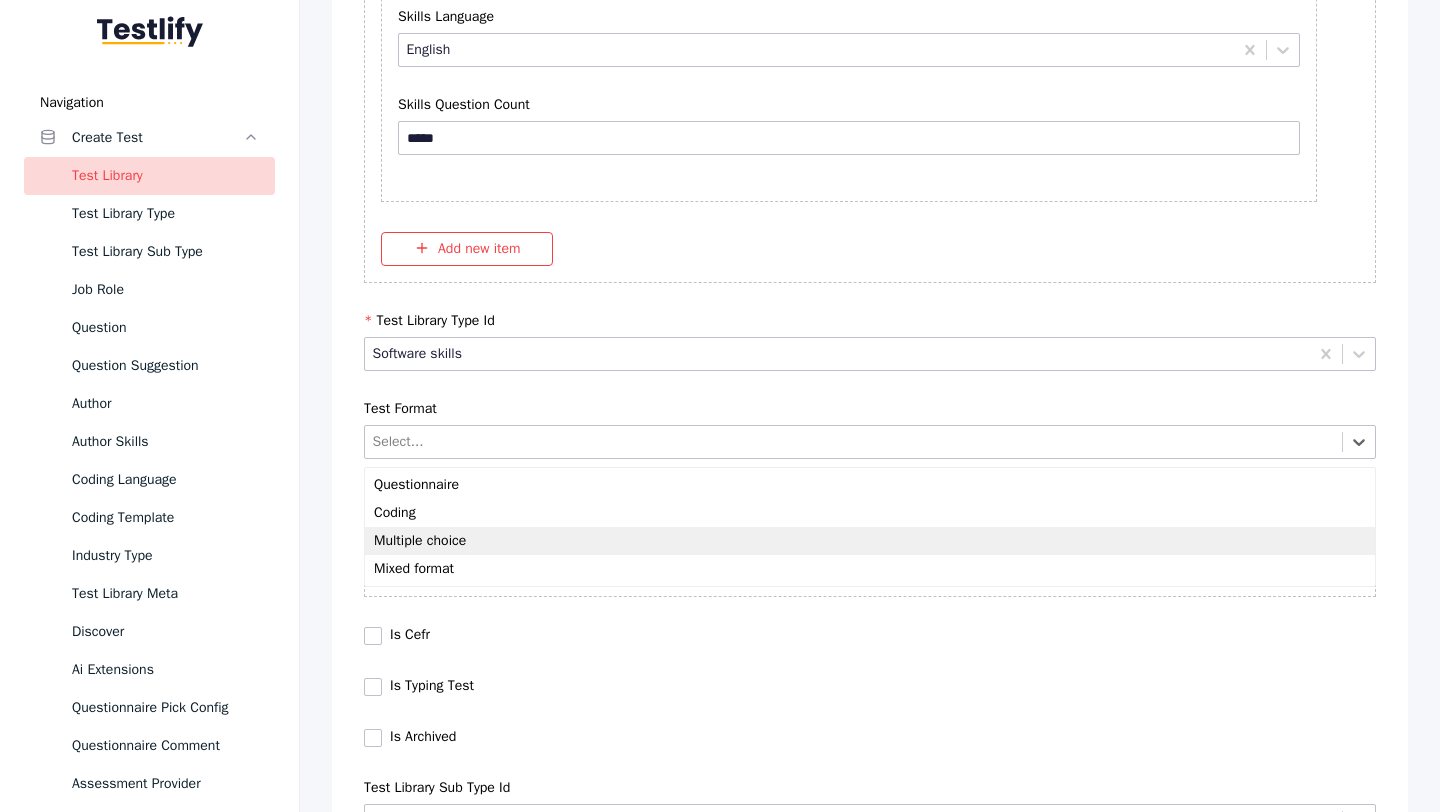 click on "Multiple choice" at bounding box center [870, 541] 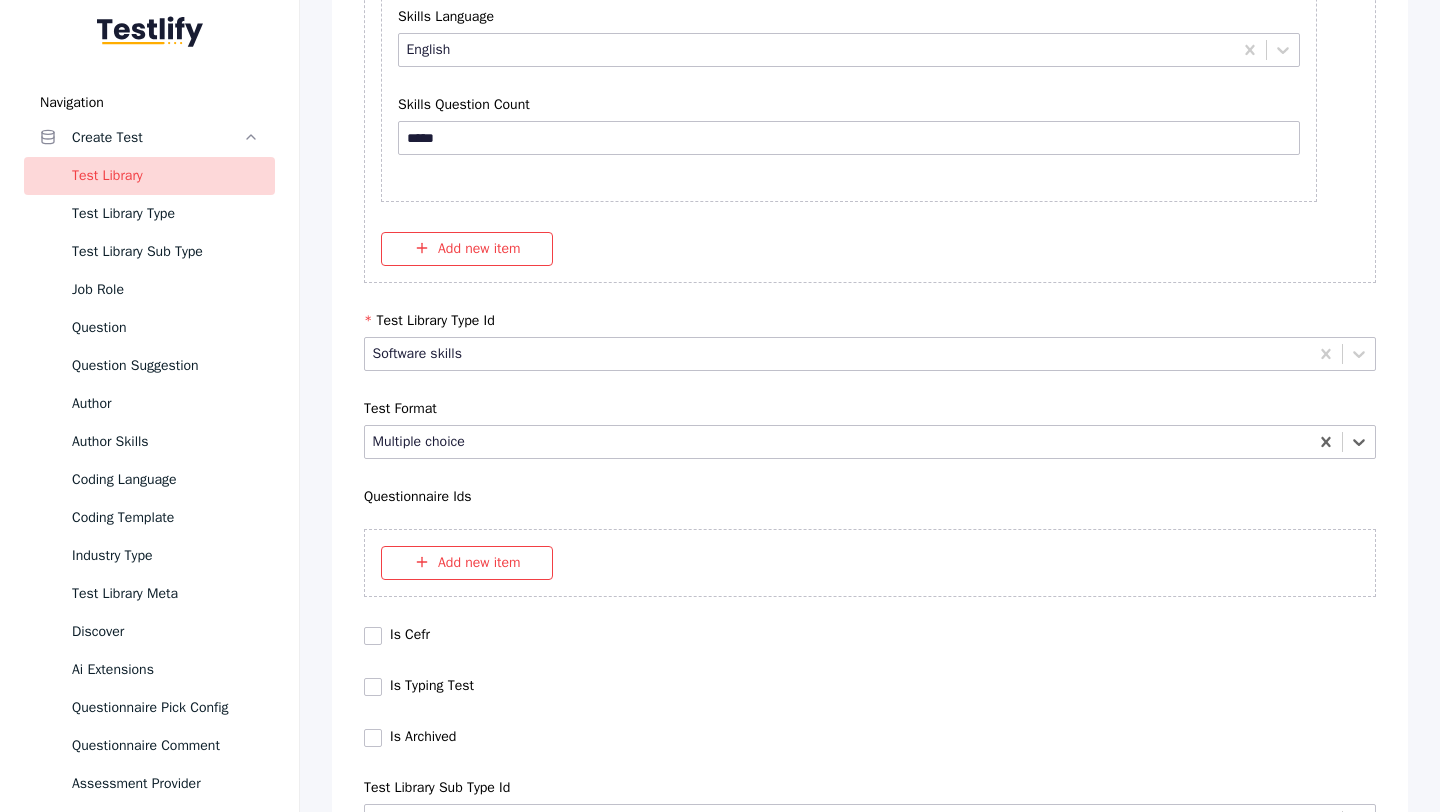 click on "Save" at bounding box center (870, 10279) 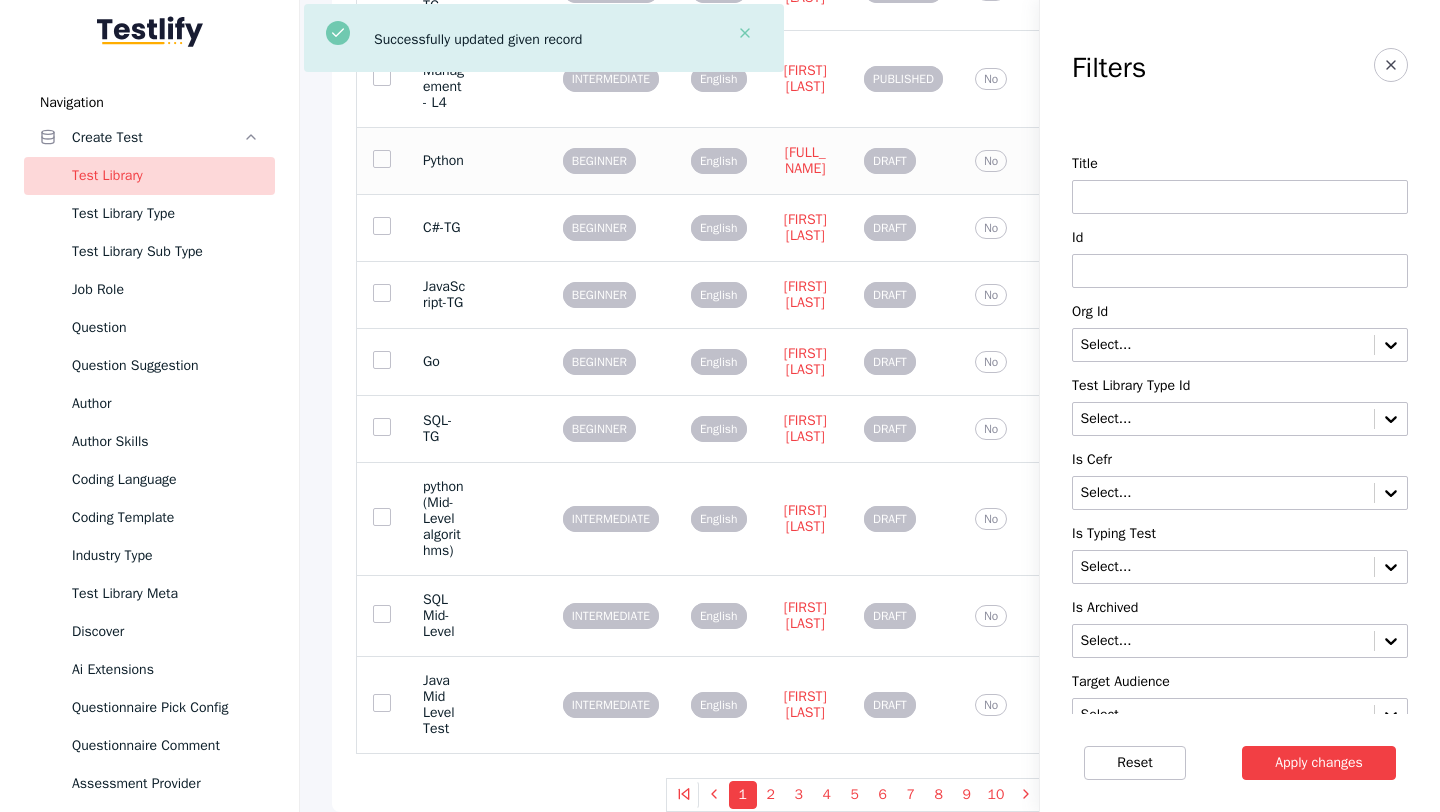 scroll, scrollTop: 0, scrollLeft: 0, axis: both 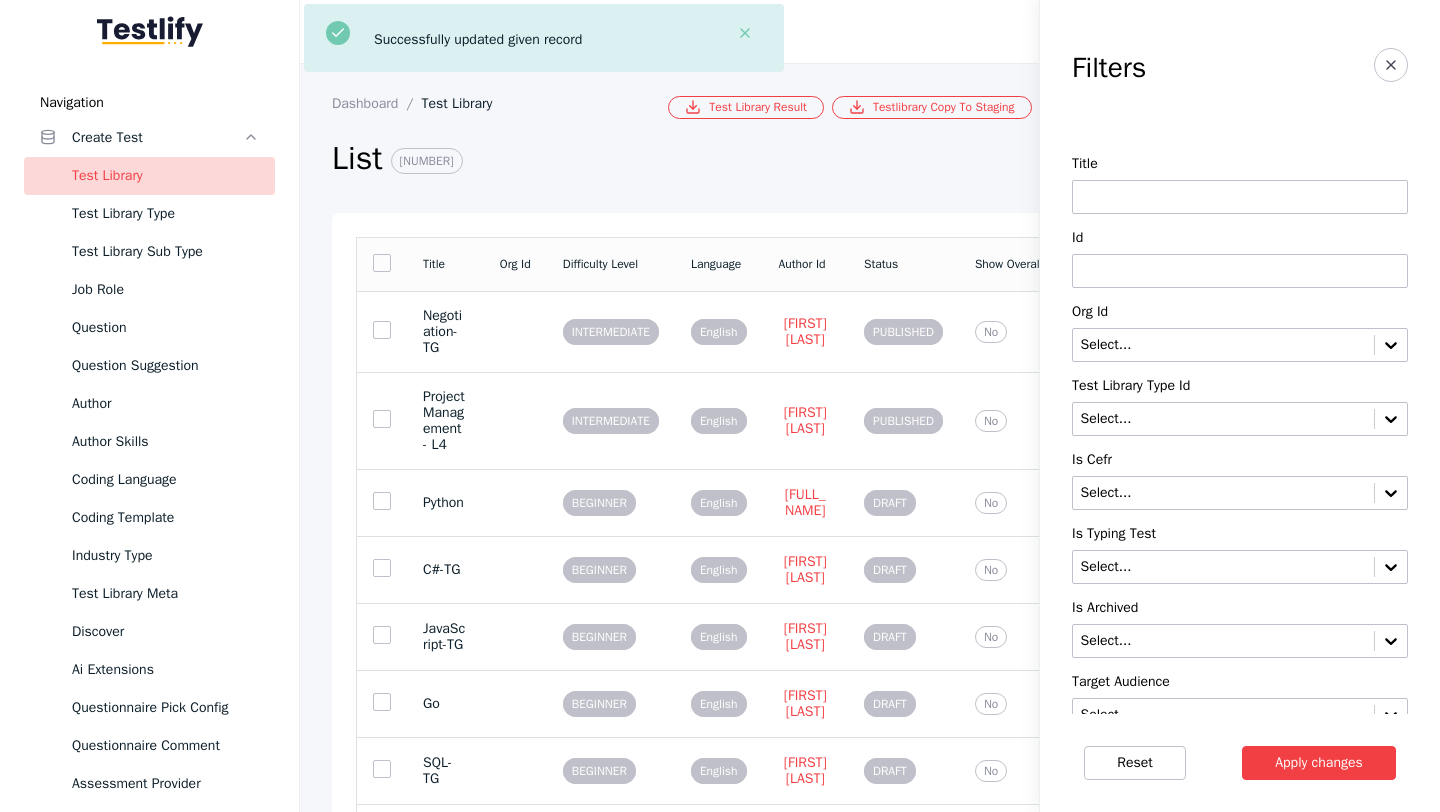 click at bounding box center (1240, 271) 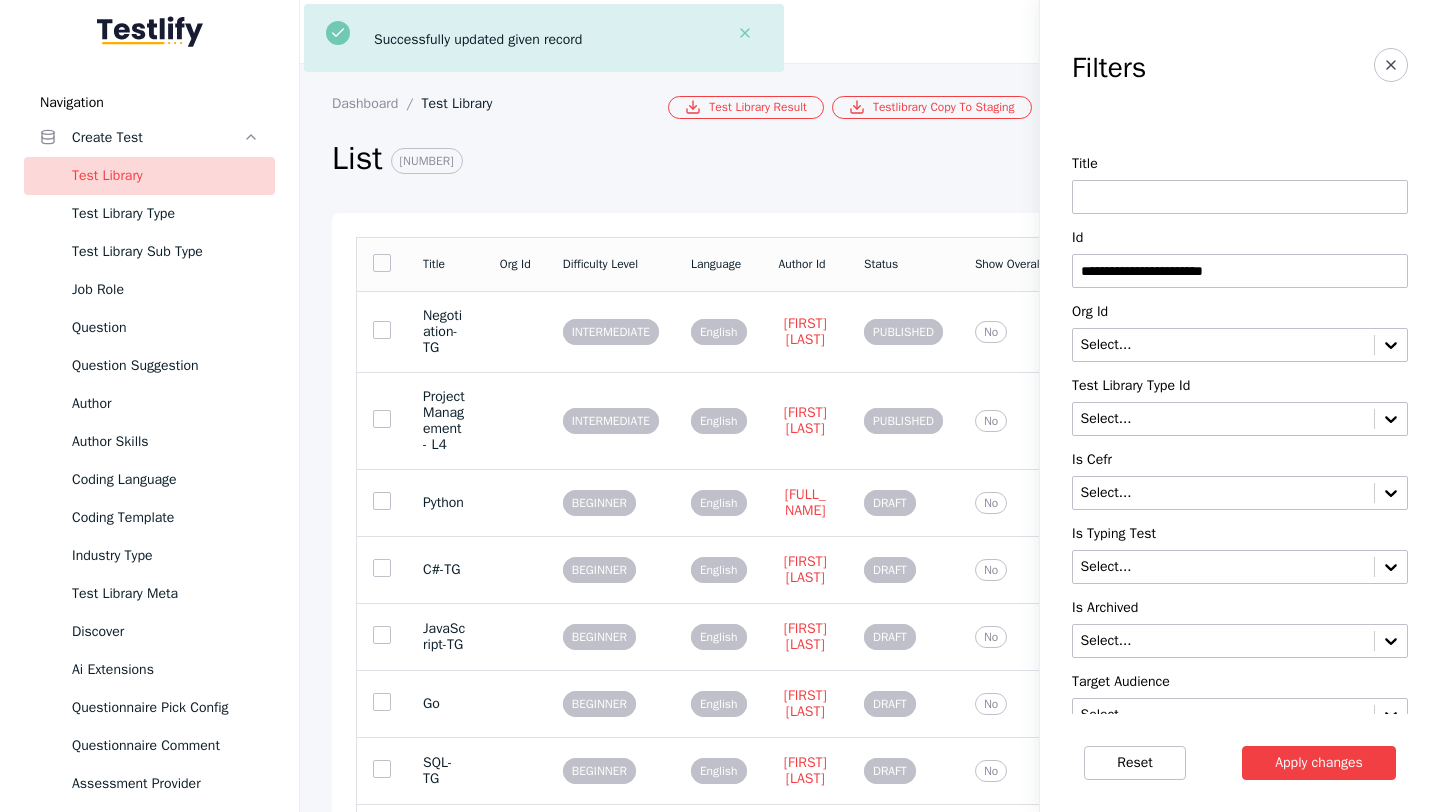 type on "**********" 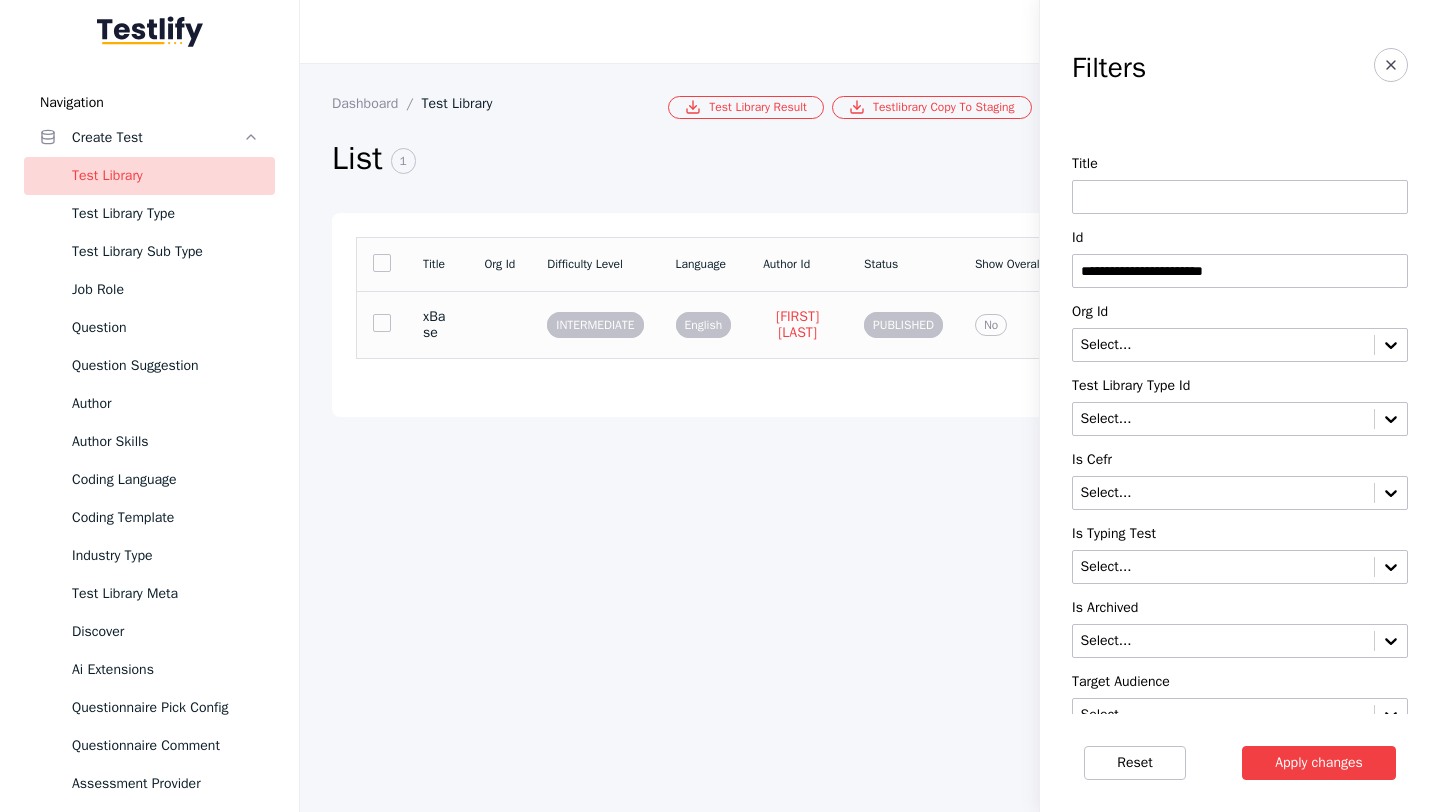 click at bounding box center [499, 324] 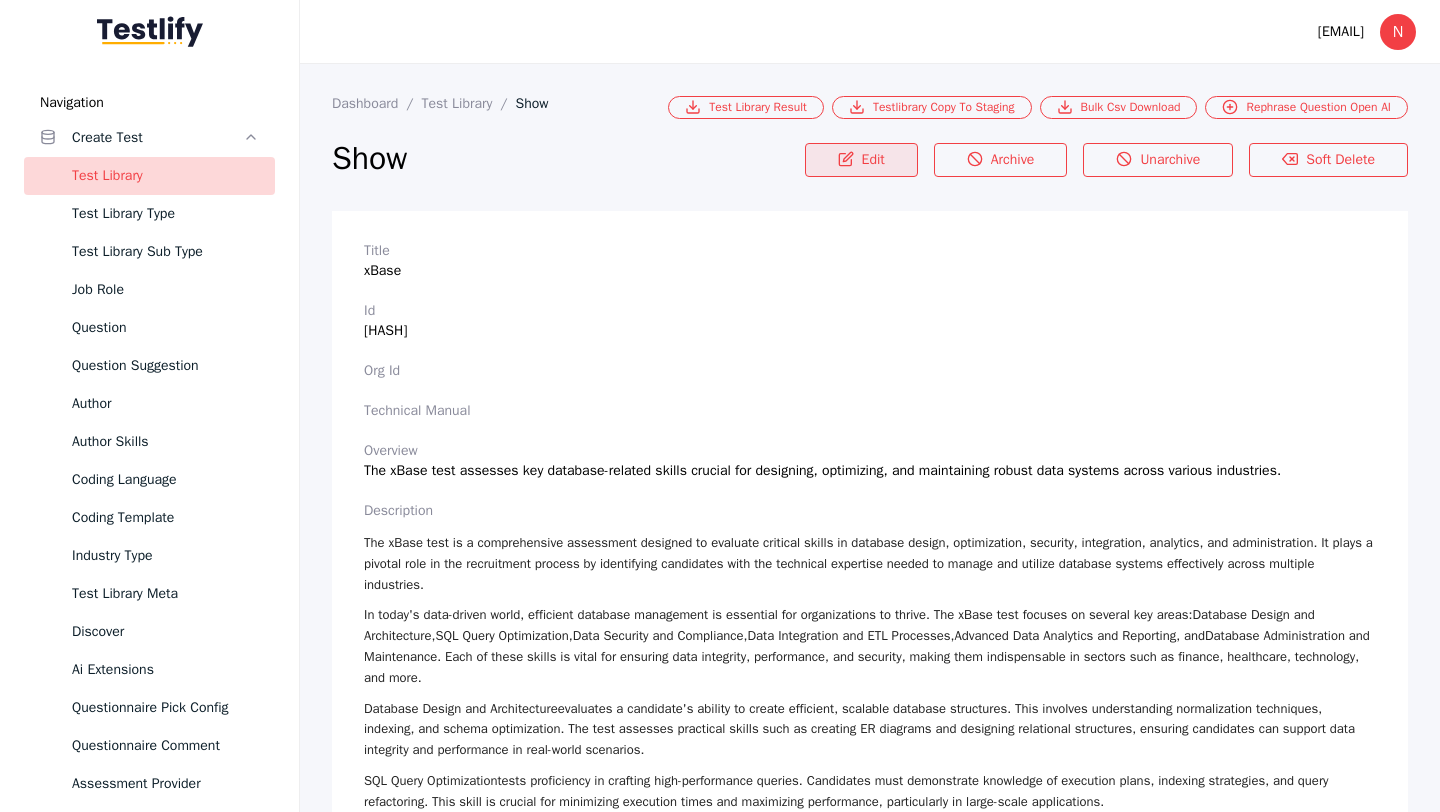 click on "Edit" at bounding box center (861, 160) 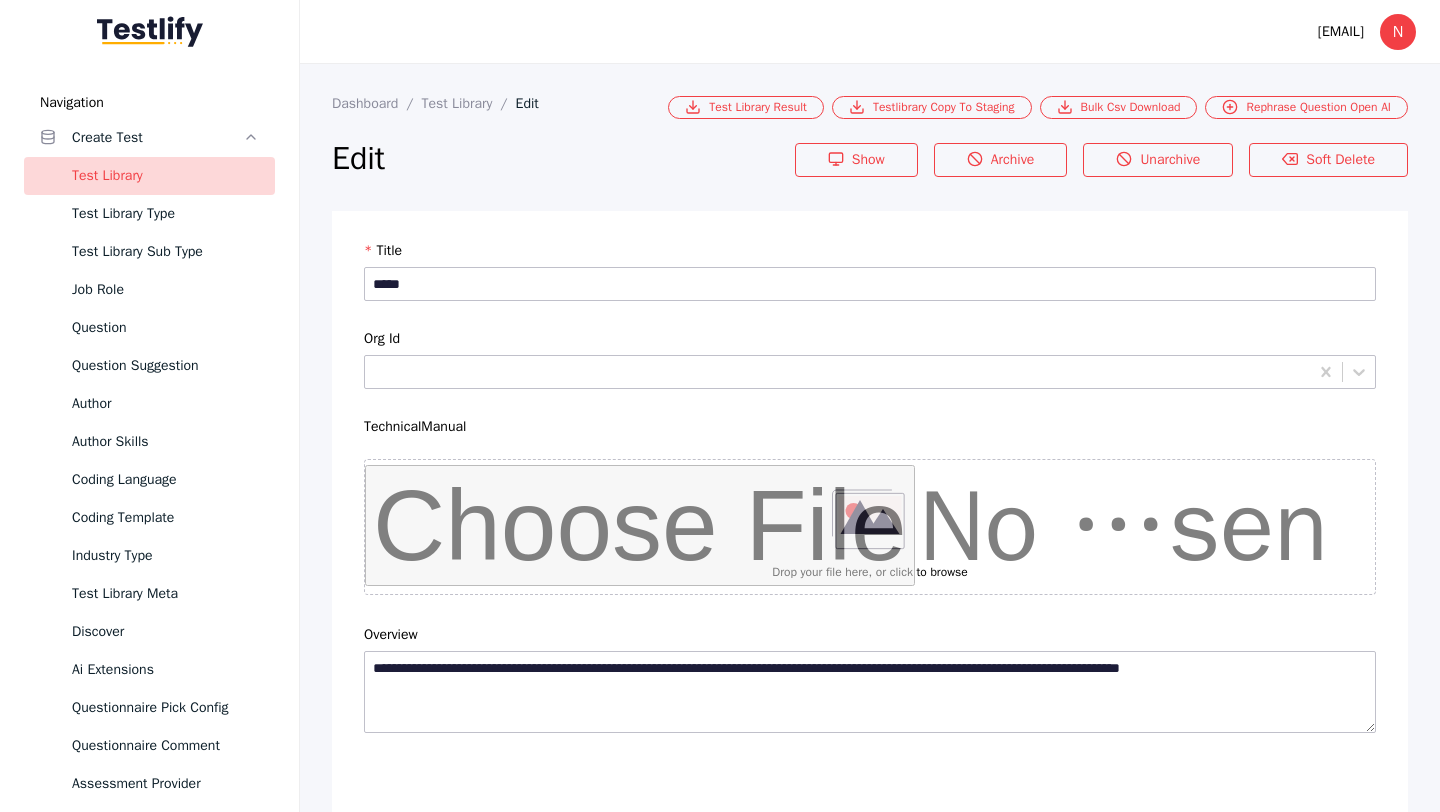 scroll, scrollTop: 4684, scrollLeft: 0, axis: vertical 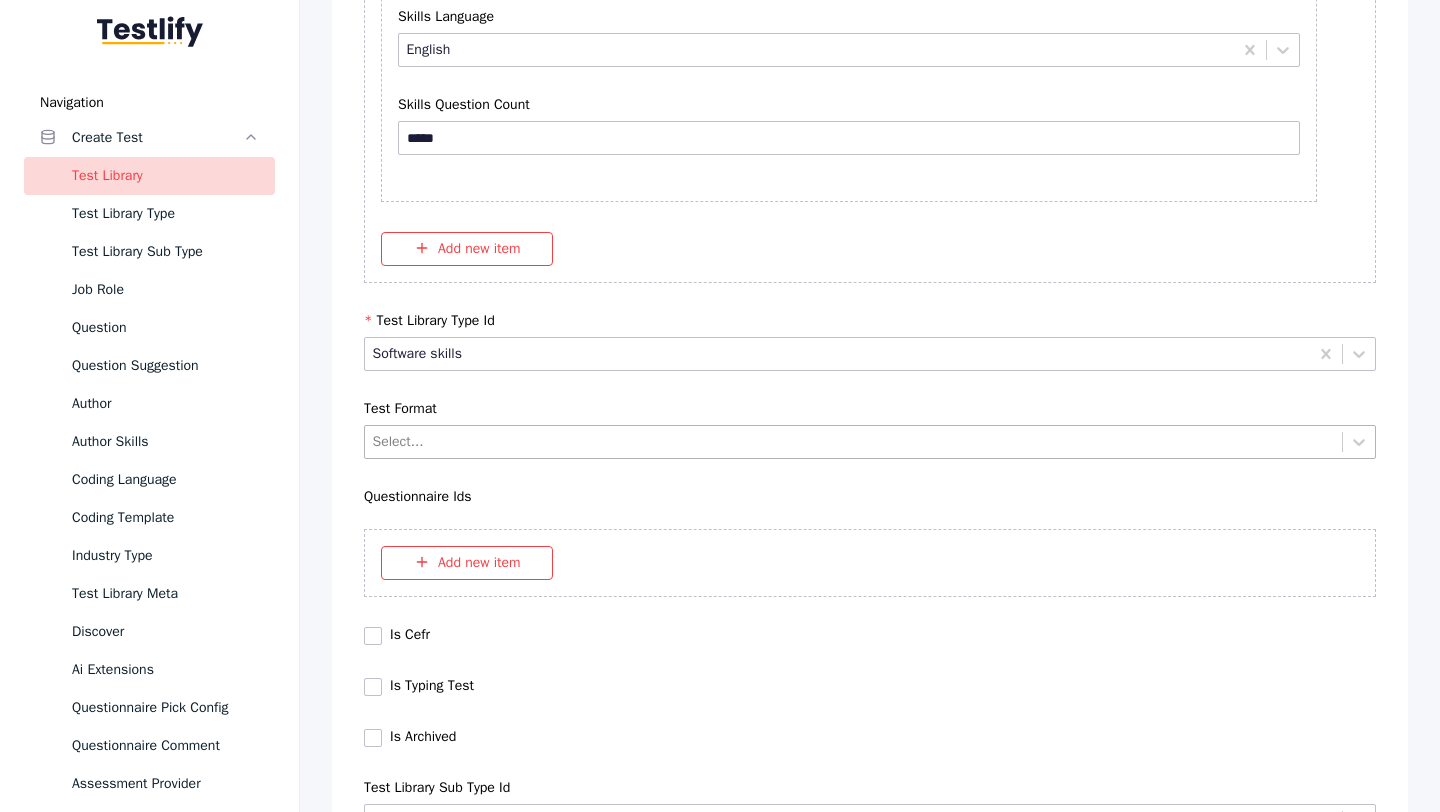 click at bounding box center [854, 441] 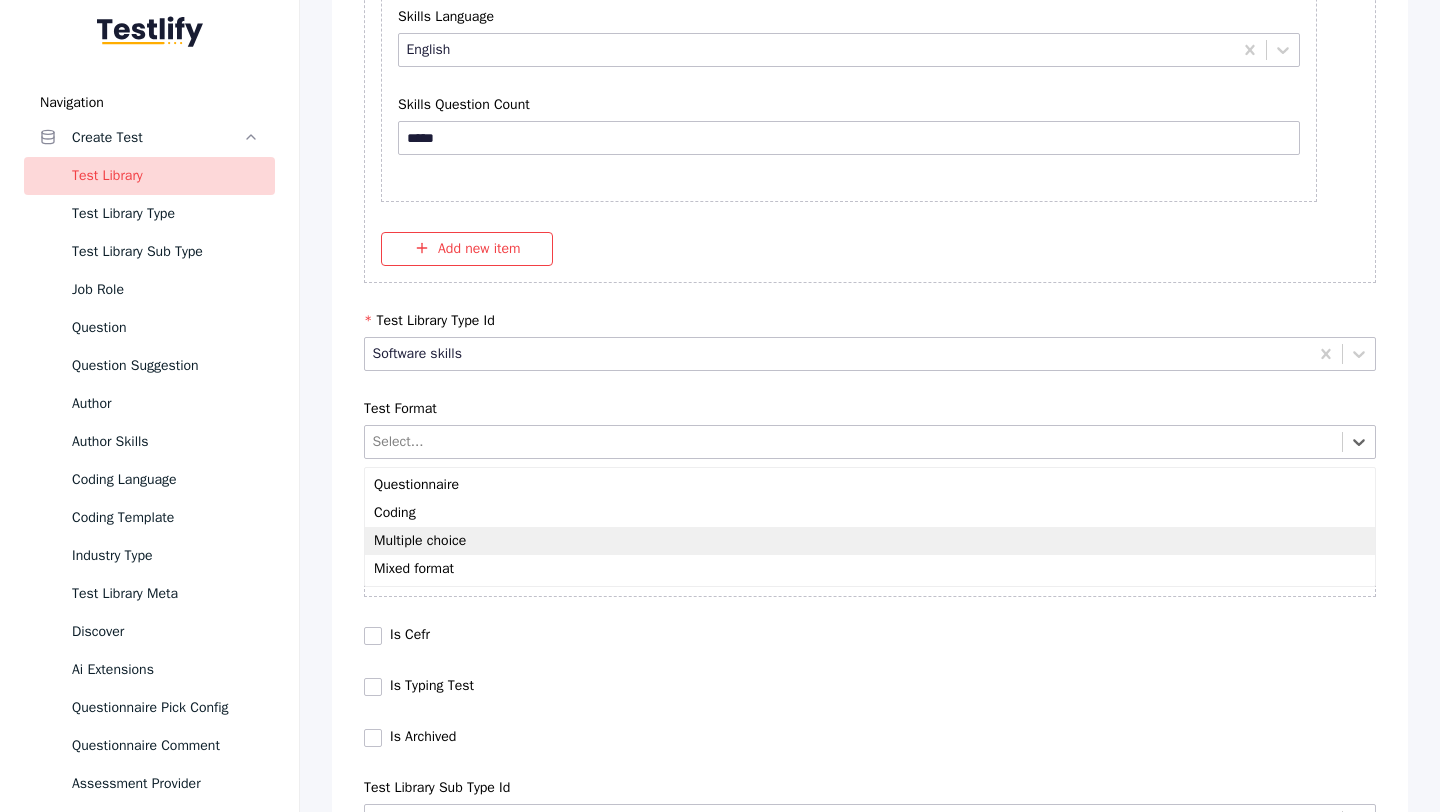 click on "Multiple choice" at bounding box center [870, 541] 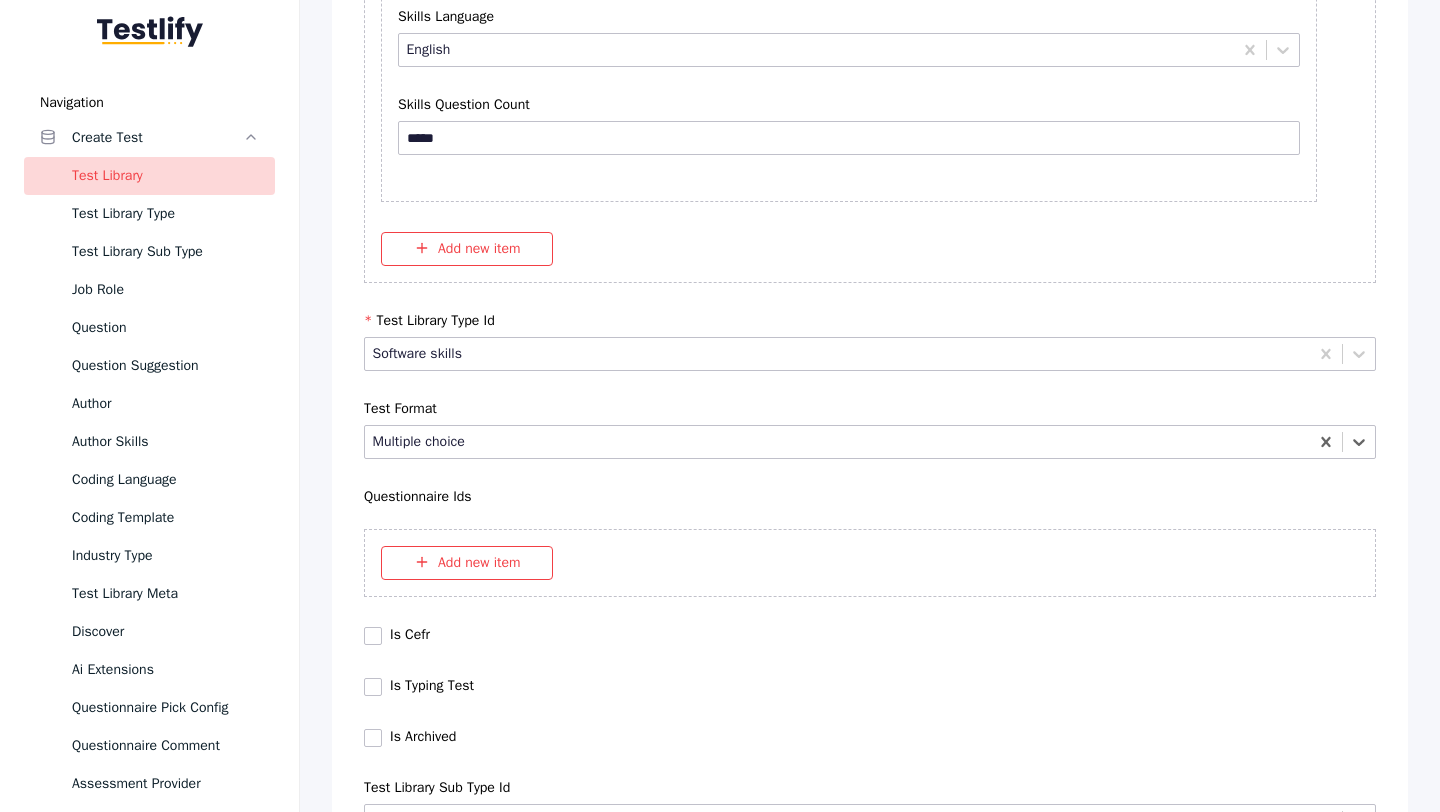 click on "Save" at bounding box center (870, 10279) 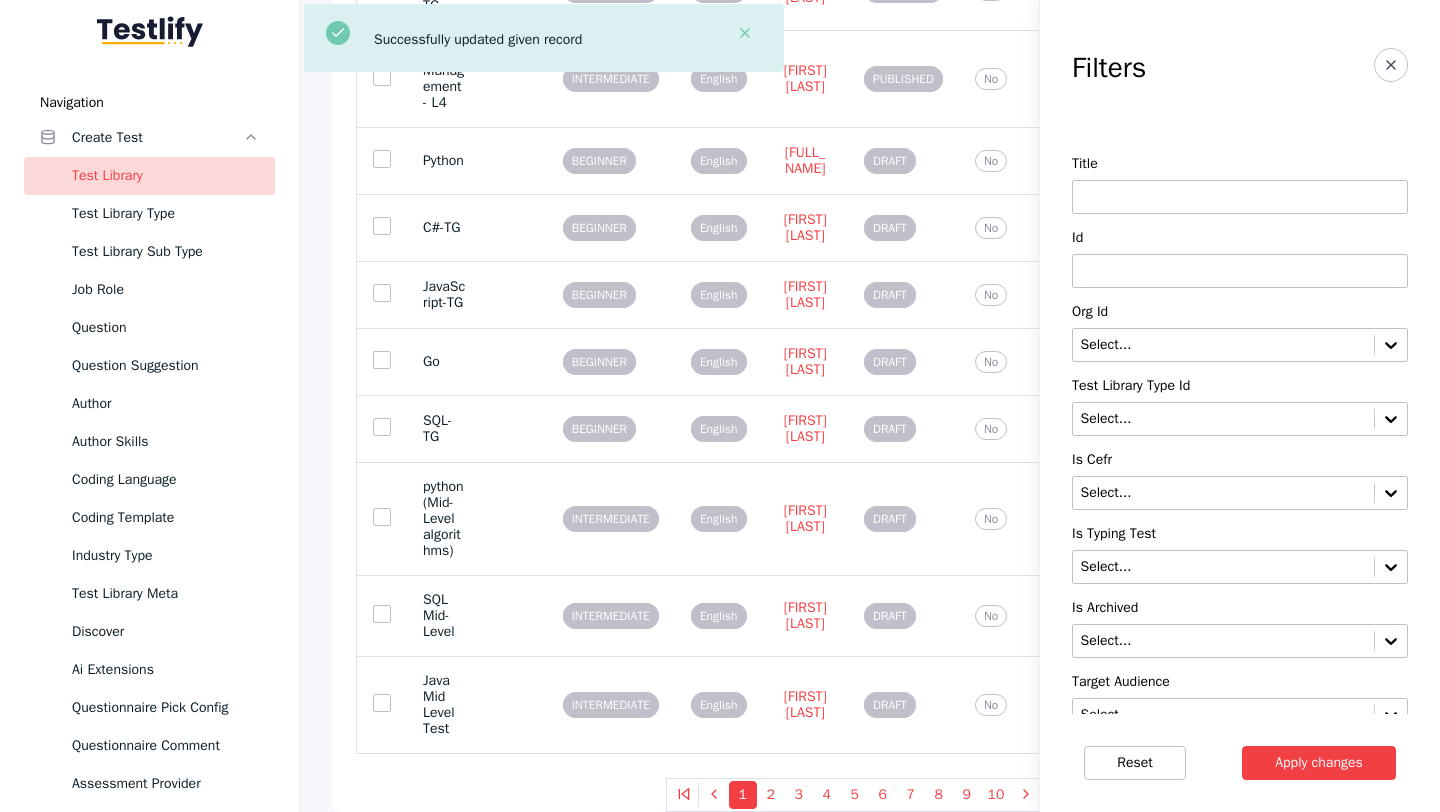 scroll, scrollTop: 0, scrollLeft: 0, axis: both 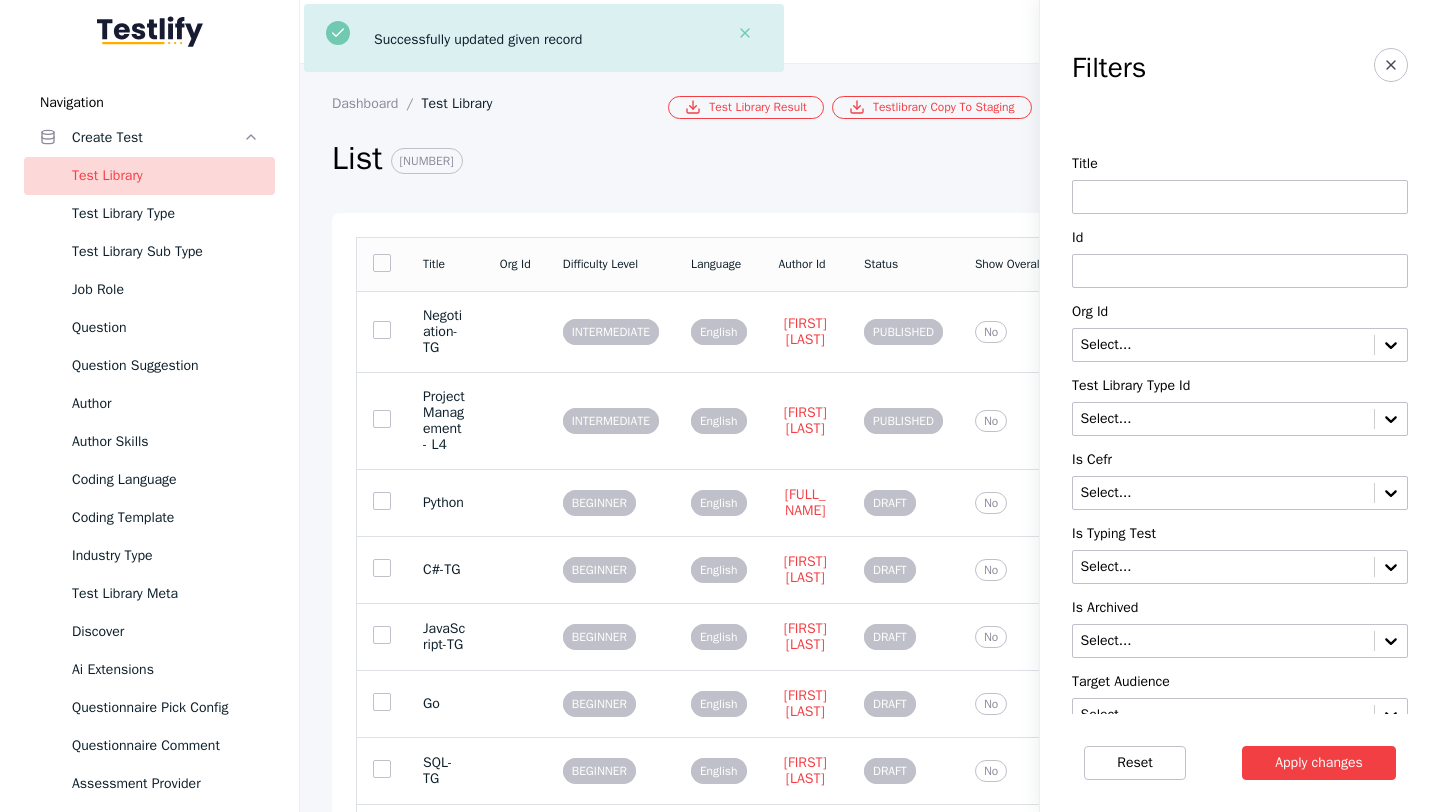 click at bounding box center (1240, 271) 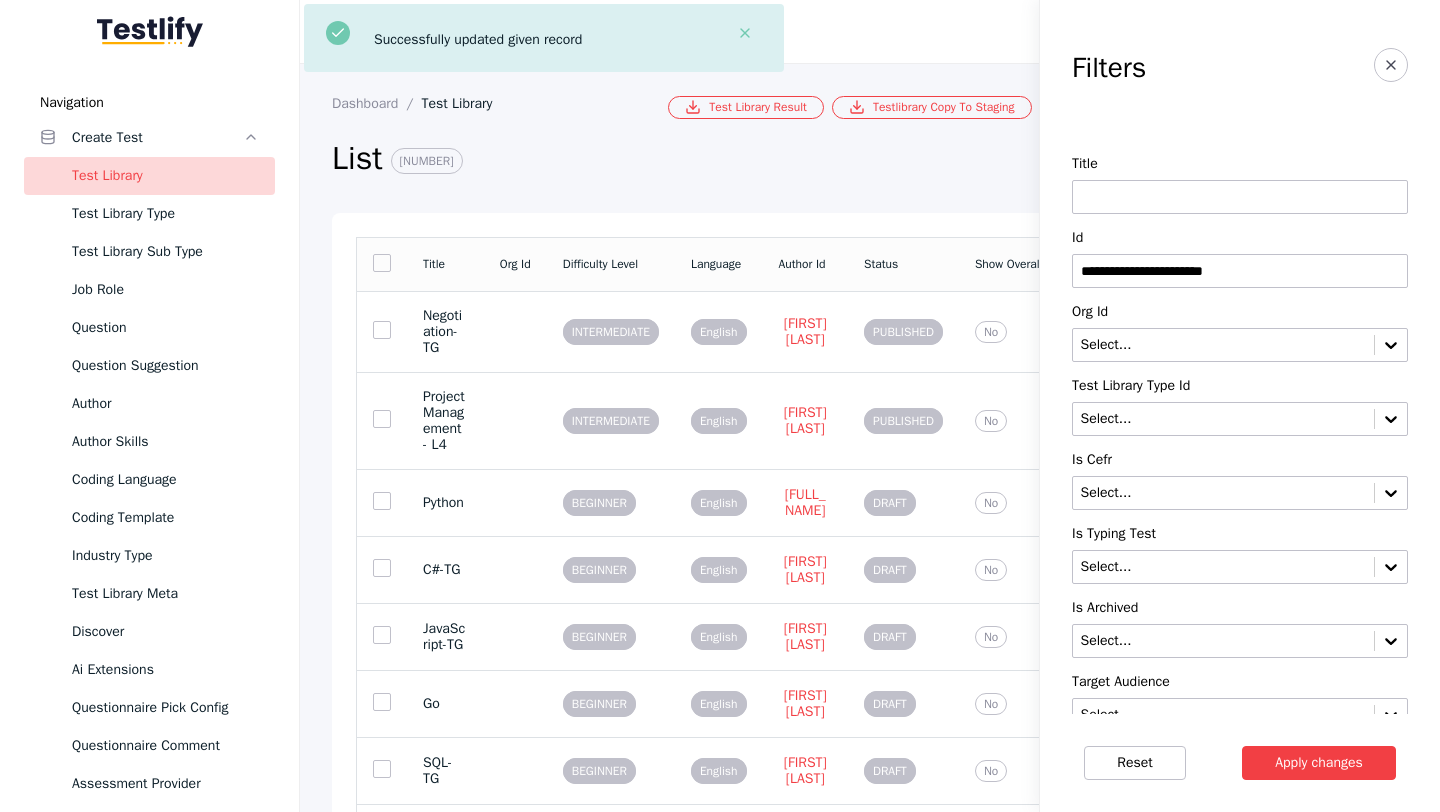 type on "**********" 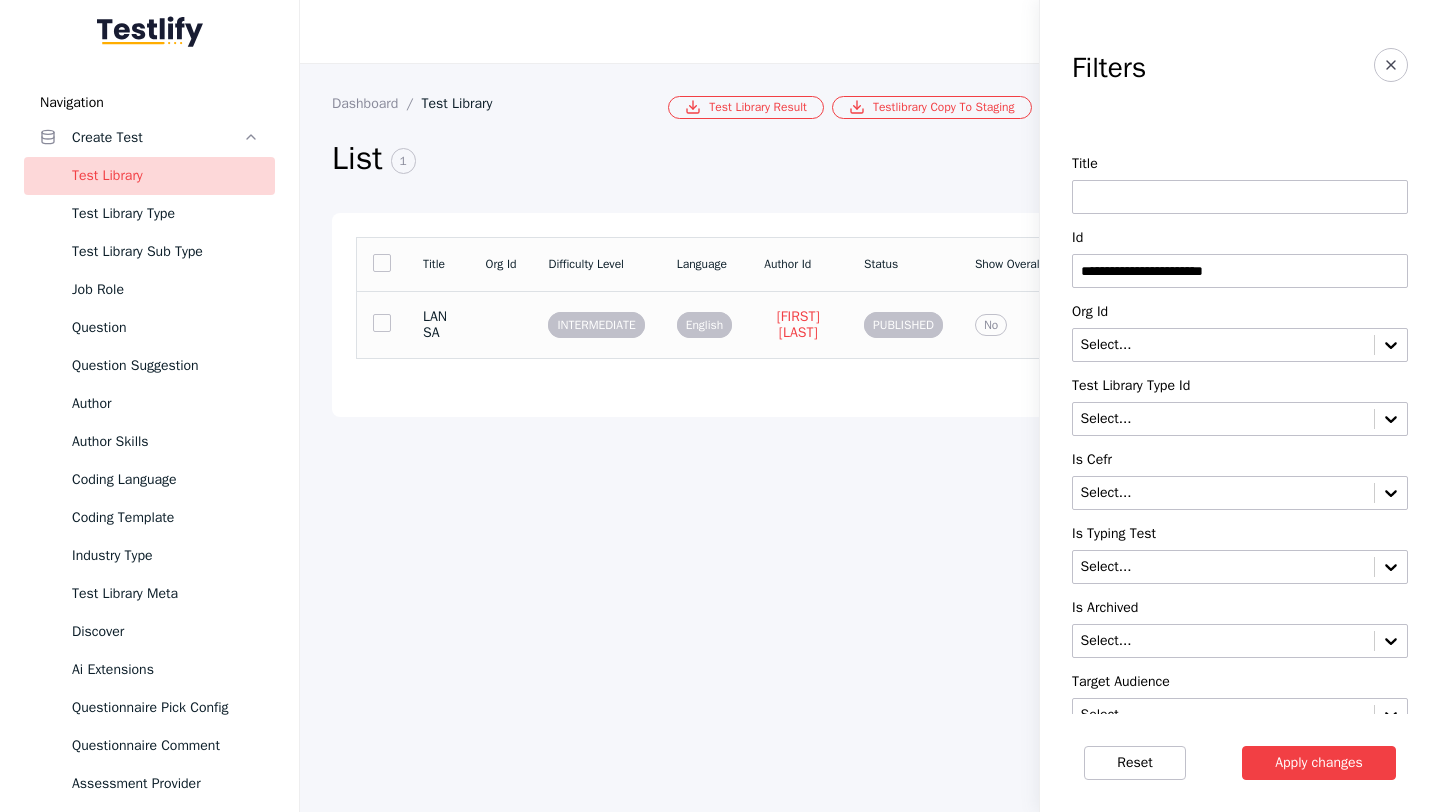 click at bounding box center [501, 324] 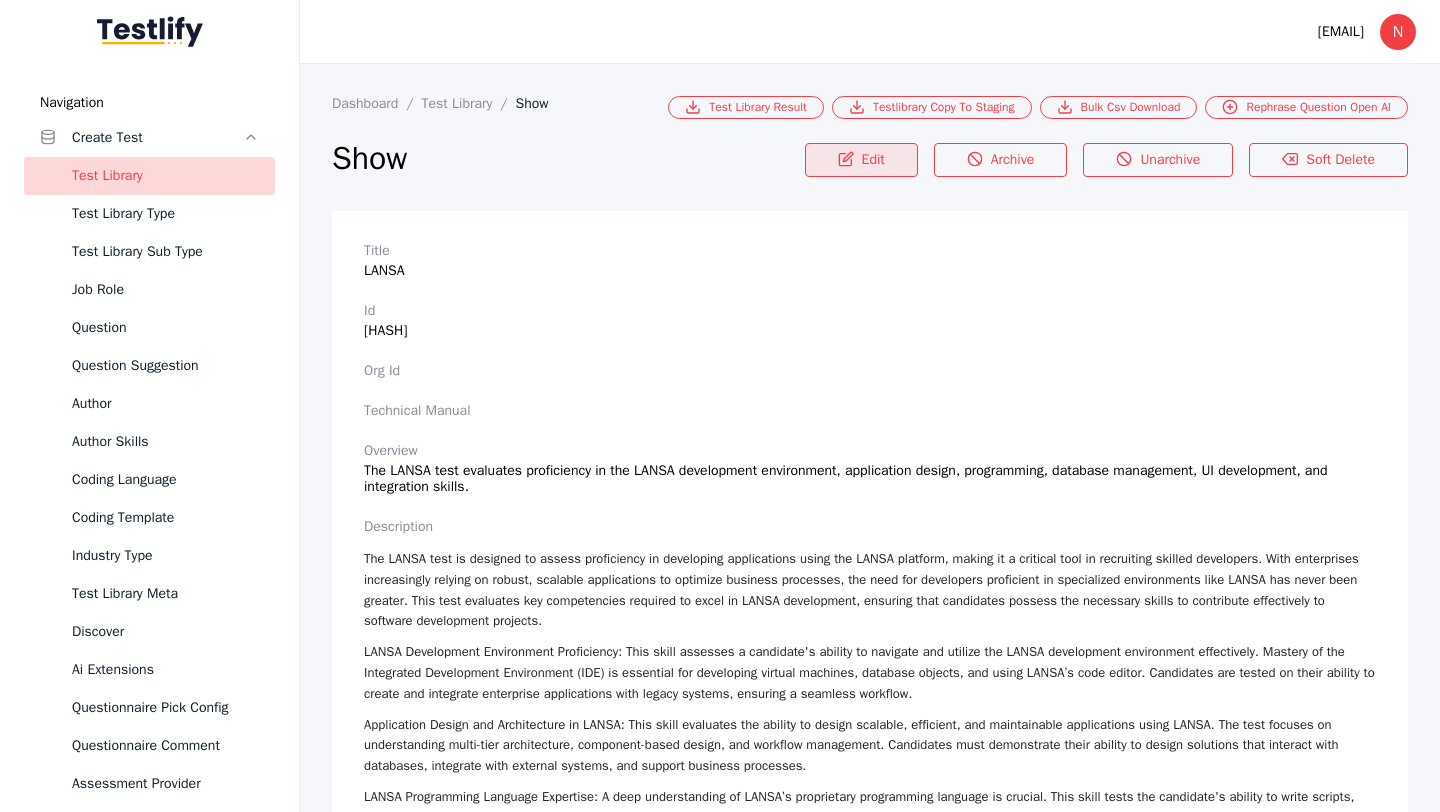 click on "Edit" at bounding box center (861, 160) 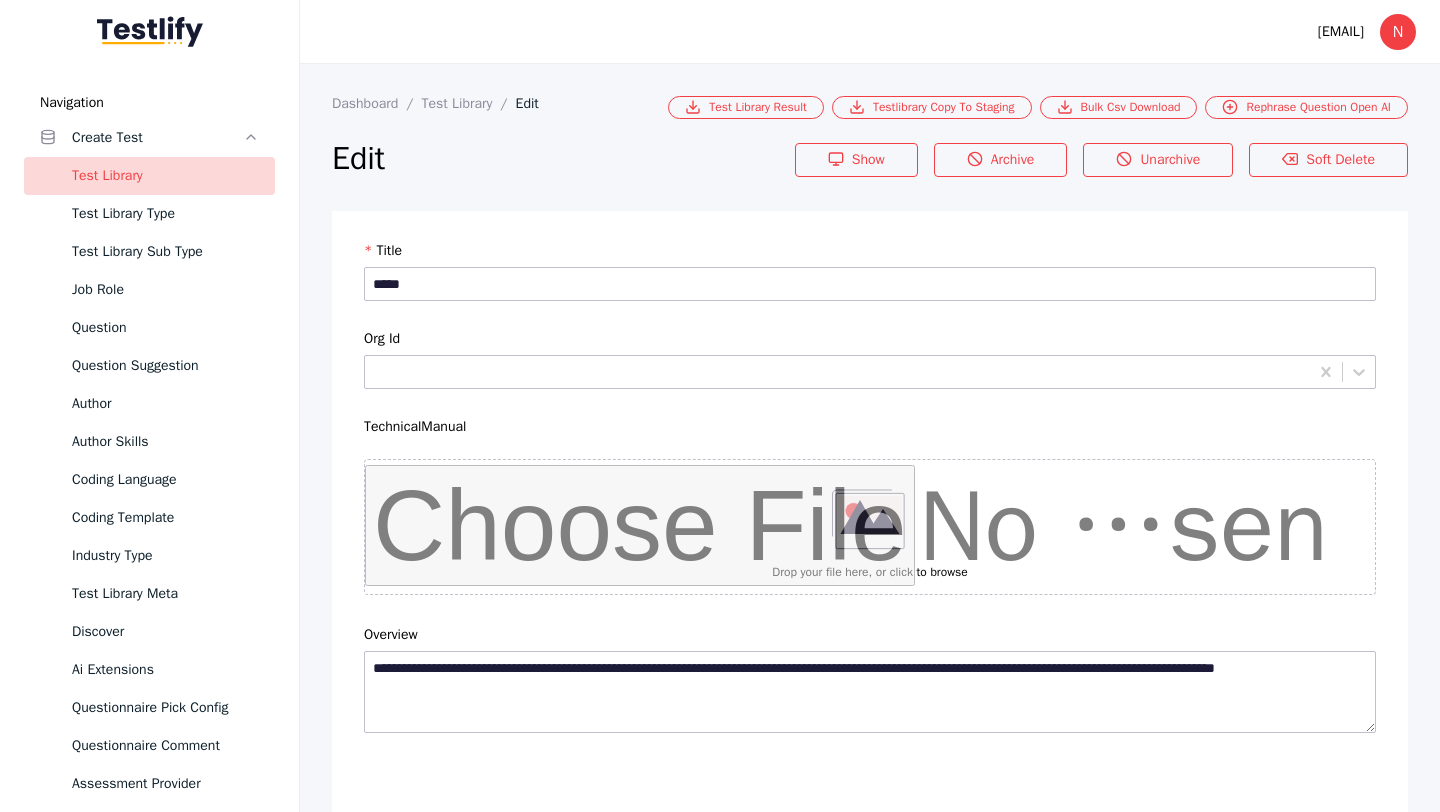 scroll, scrollTop: 4684, scrollLeft: 0, axis: vertical 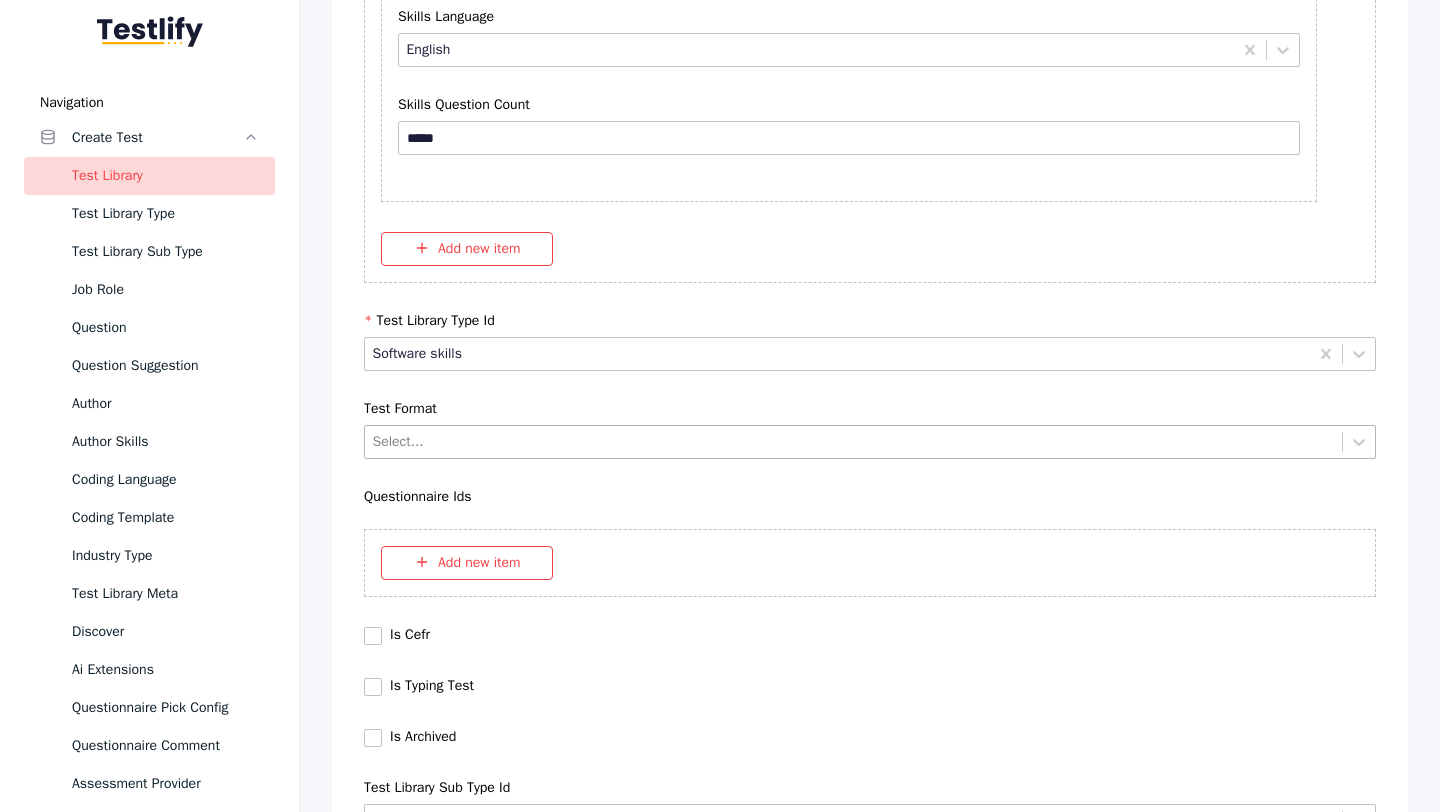 click at bounding box center (854, 441) 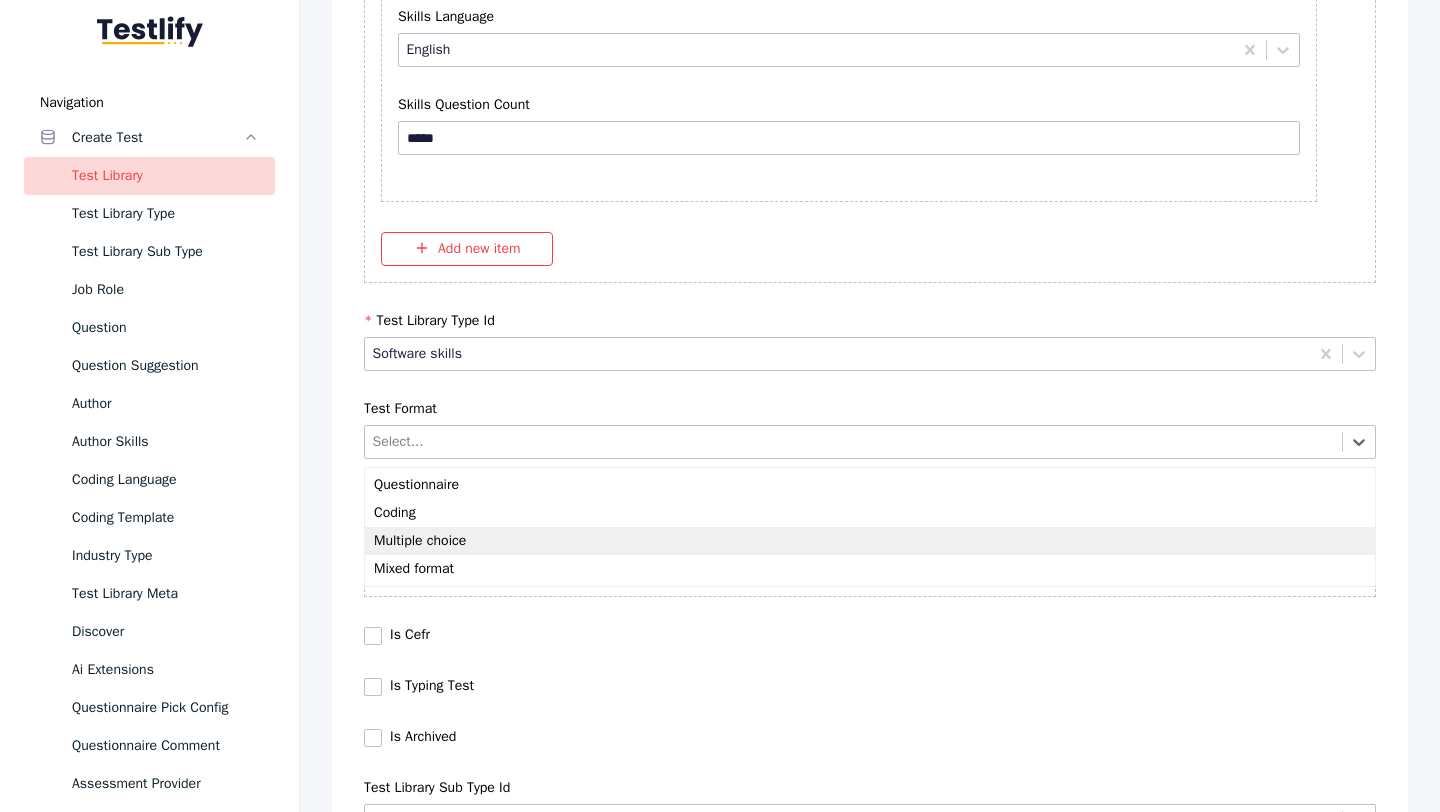 click on "Multiple choice" at bounding box center [870, 541] 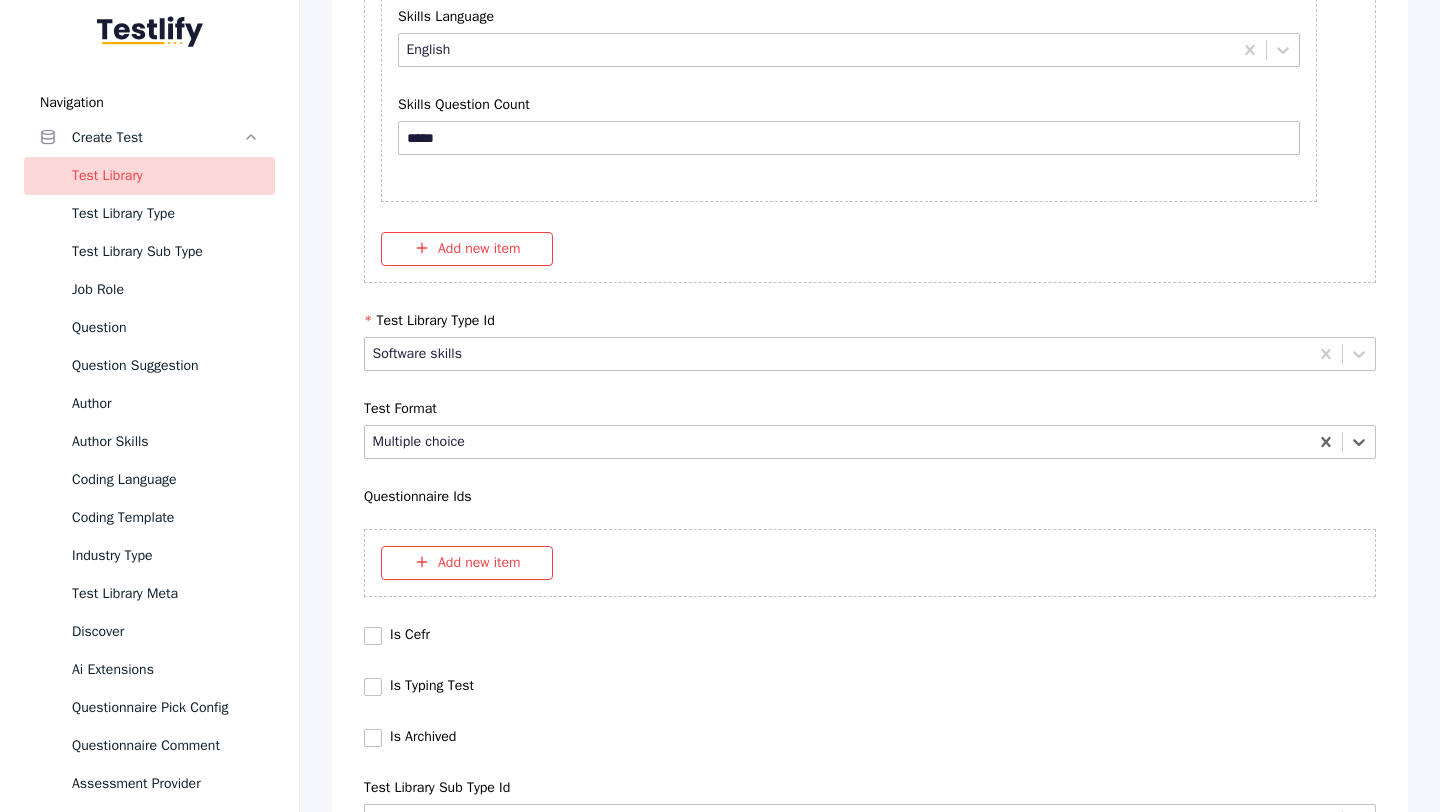 click on "Save" at bounding box center [870, 10279] 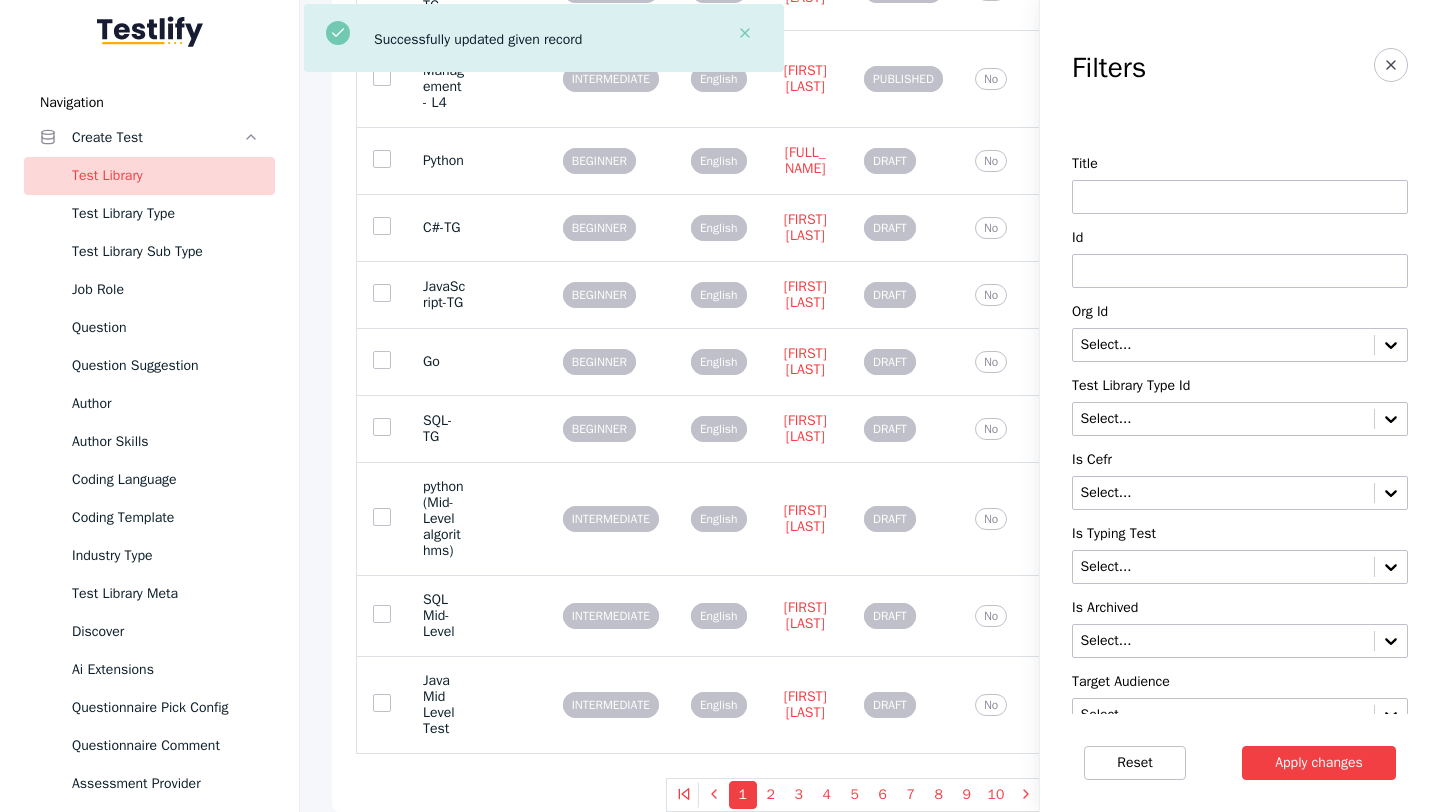 scroll, scrollTop: 0, scrollLeft: 0, axis: both 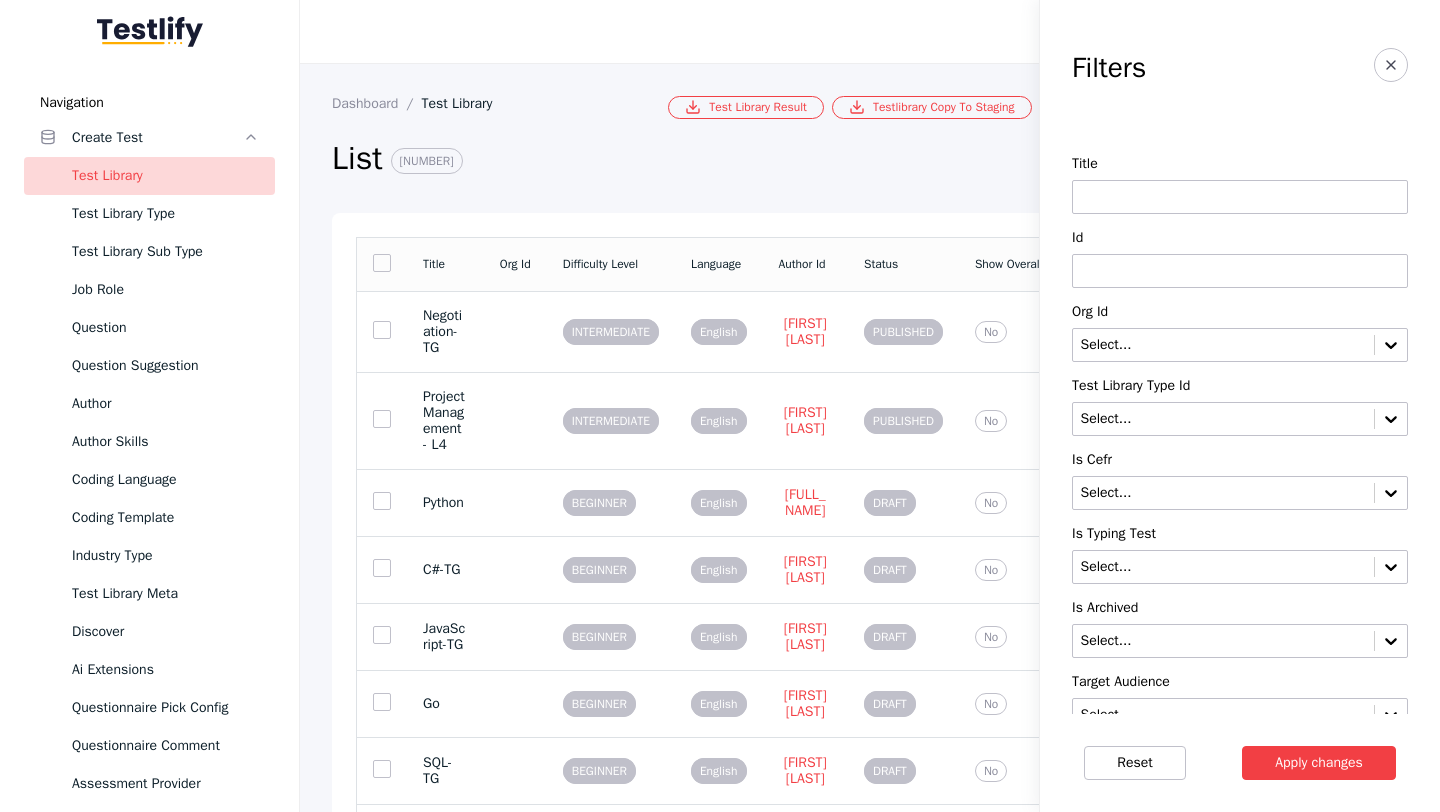 click at bounding box center (1240, 271) 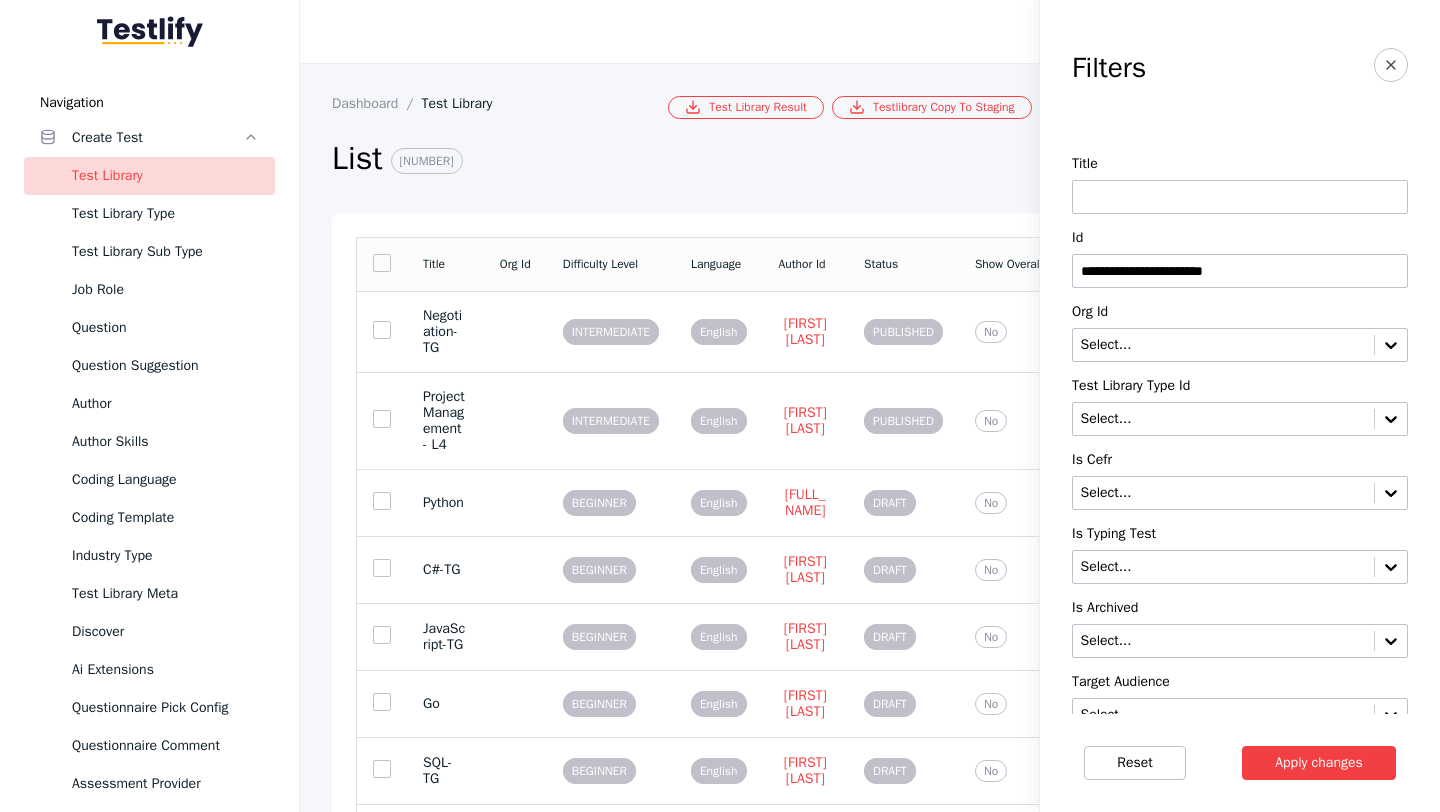type on "**********" 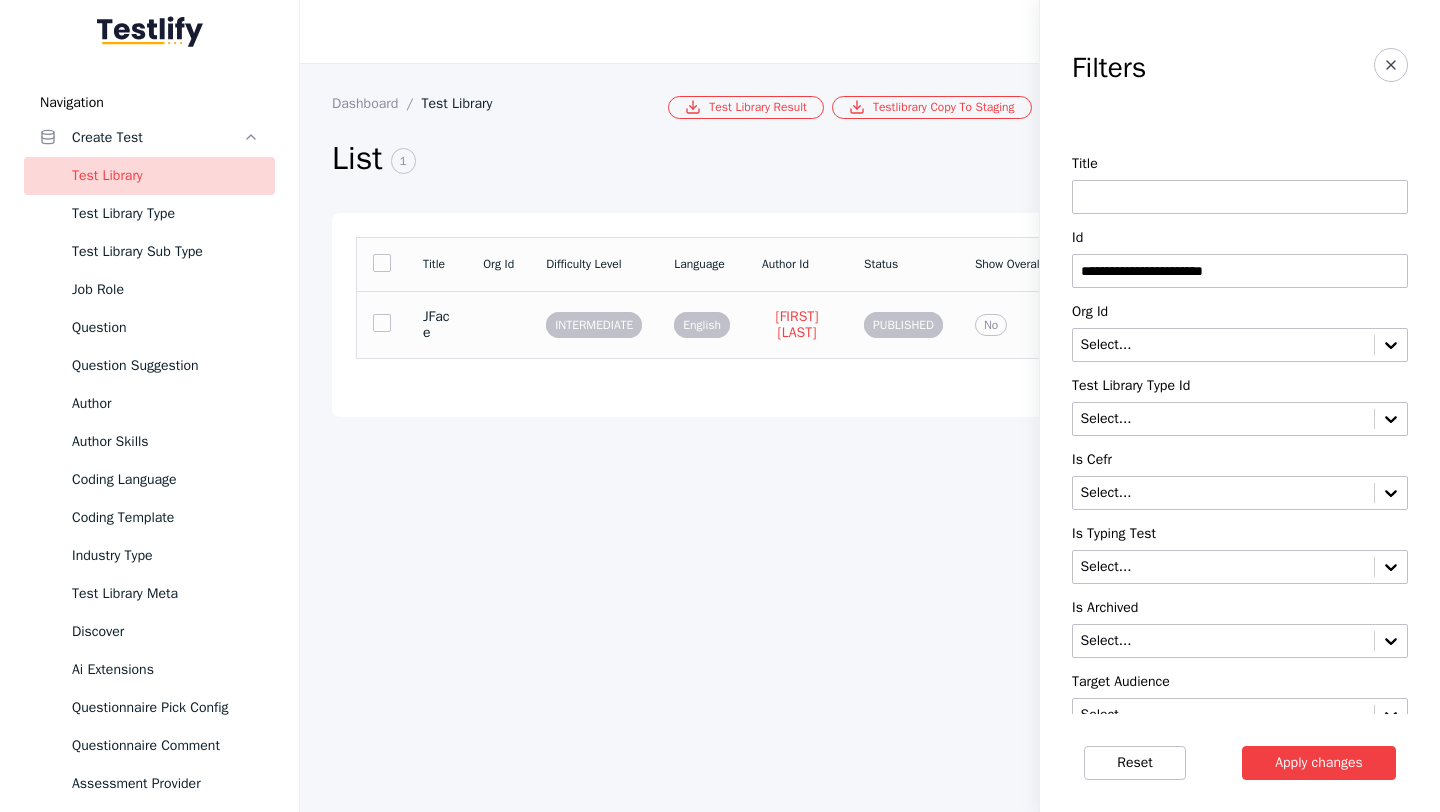 click on "JFace" at bounding box center (437, 324) 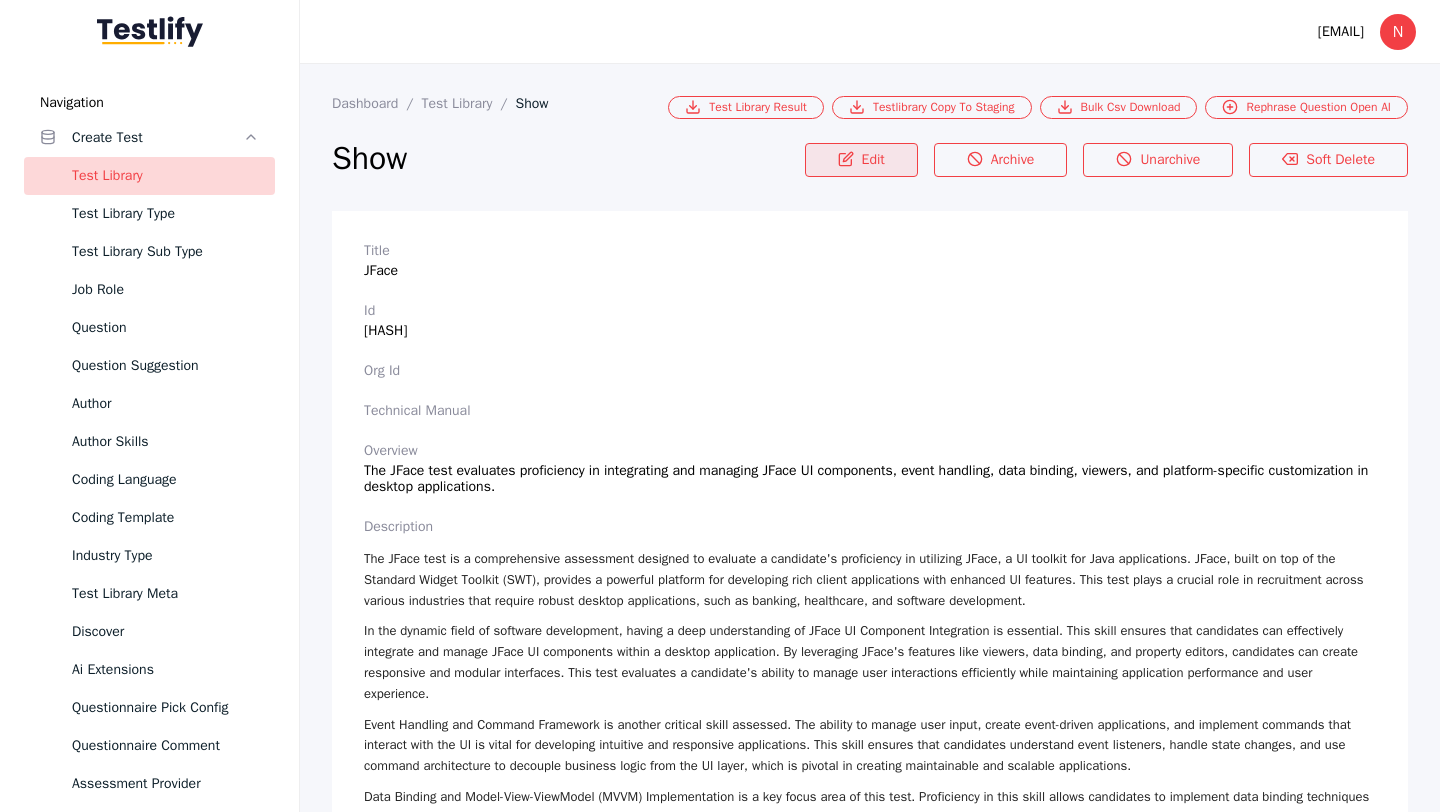click on "Edit" at bounding box center [861, 160] 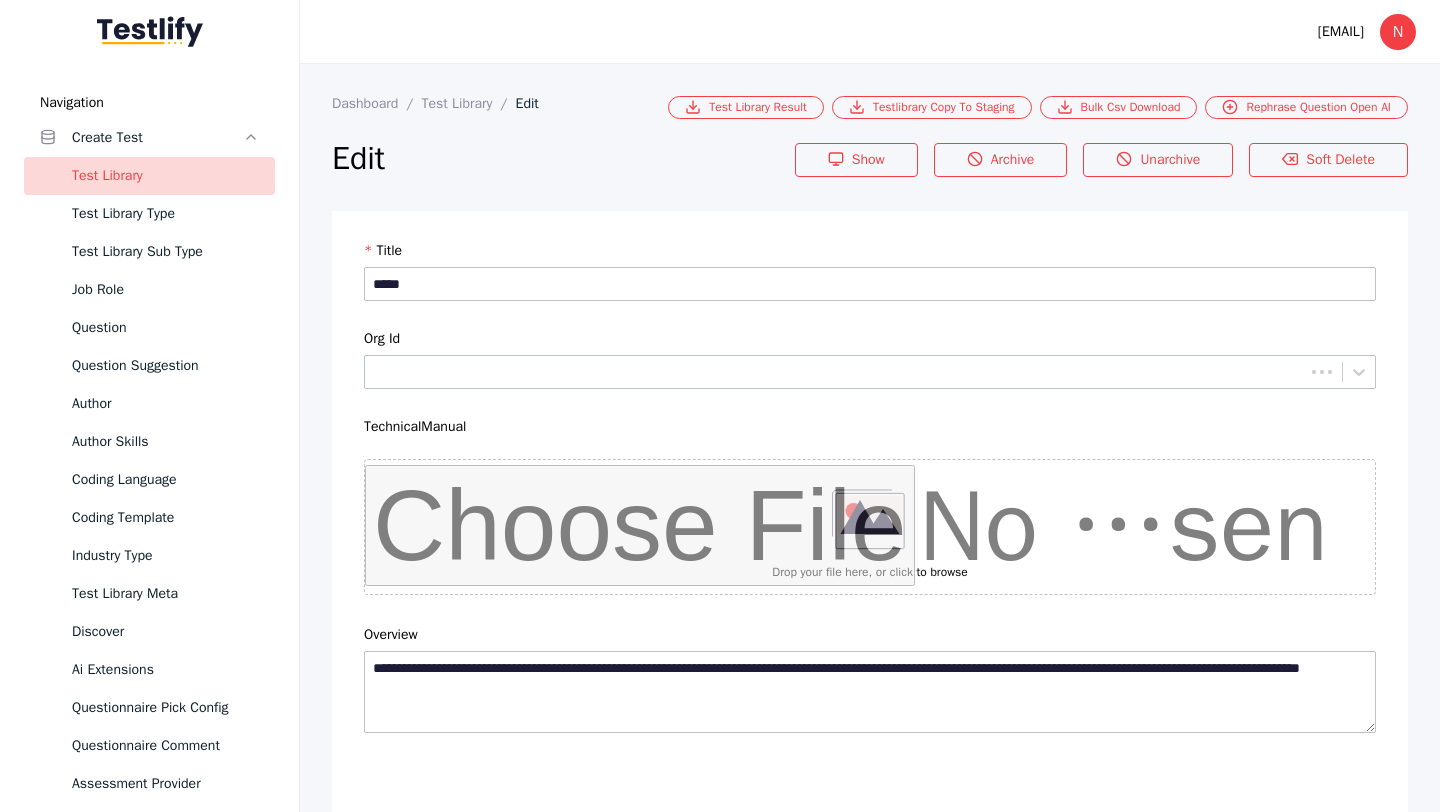 scroll, scrollTop: 4684, scrollLeft: 0, axis: vertical 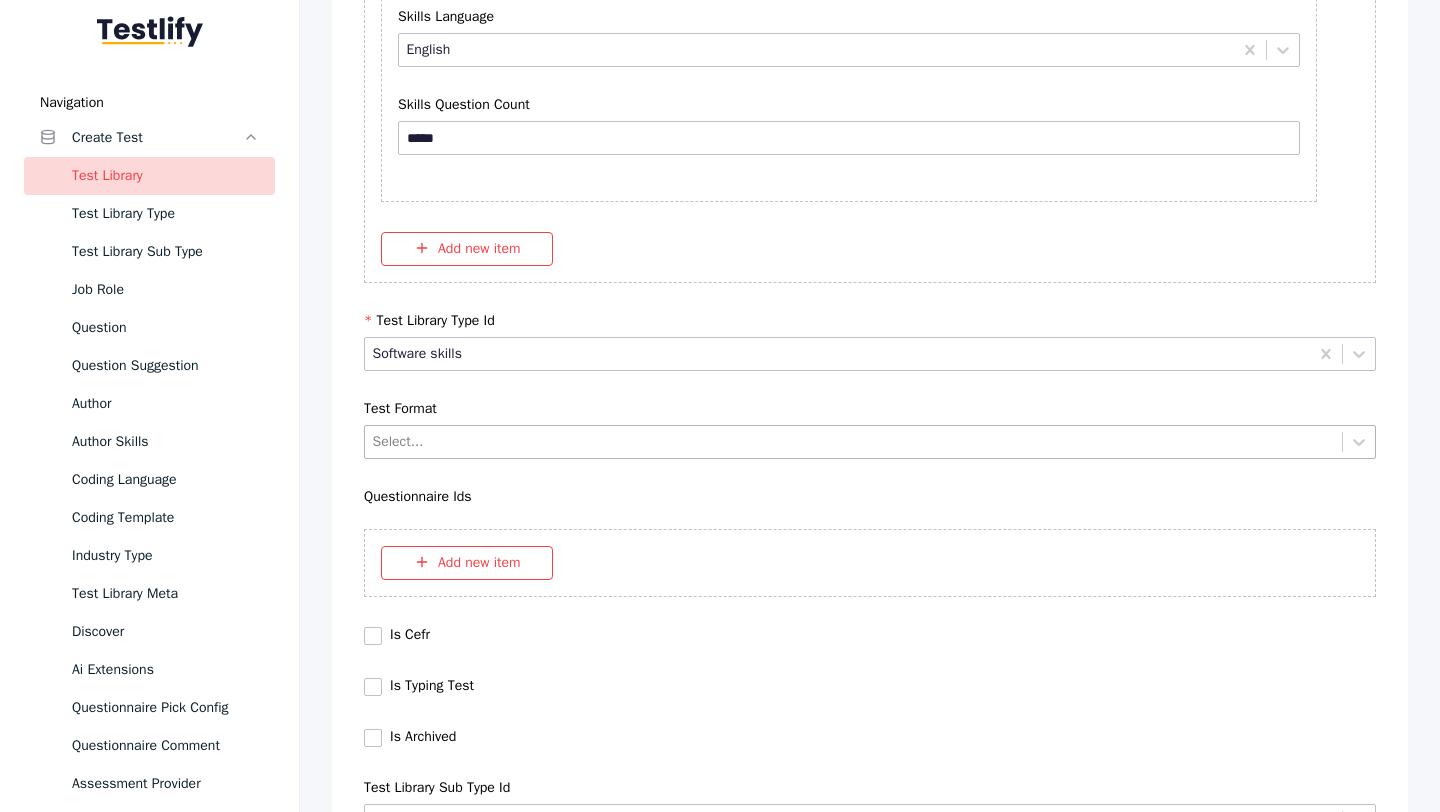 click at bounding box center (854, 441) 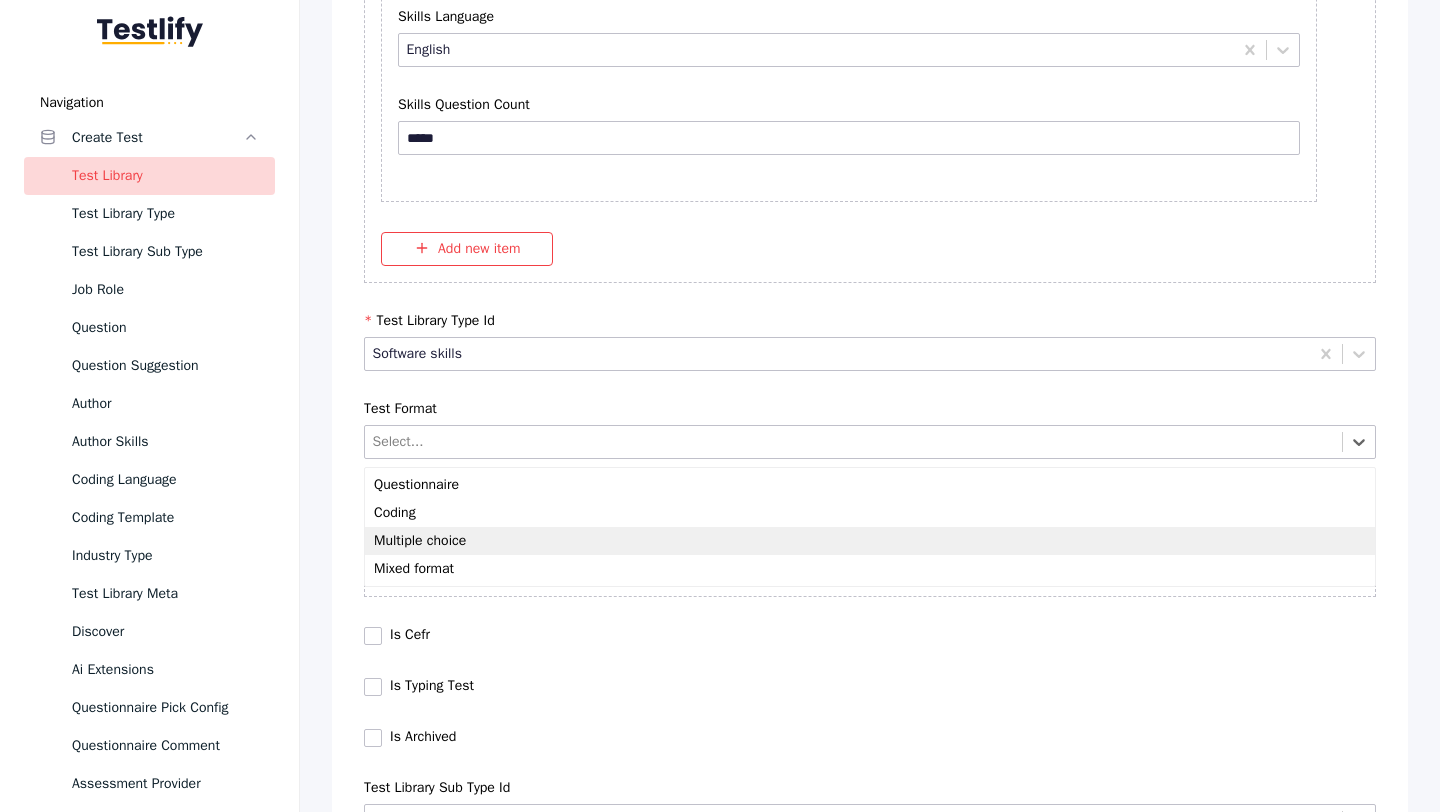 click on "Multiple choice" at bounding box center [870, 541] 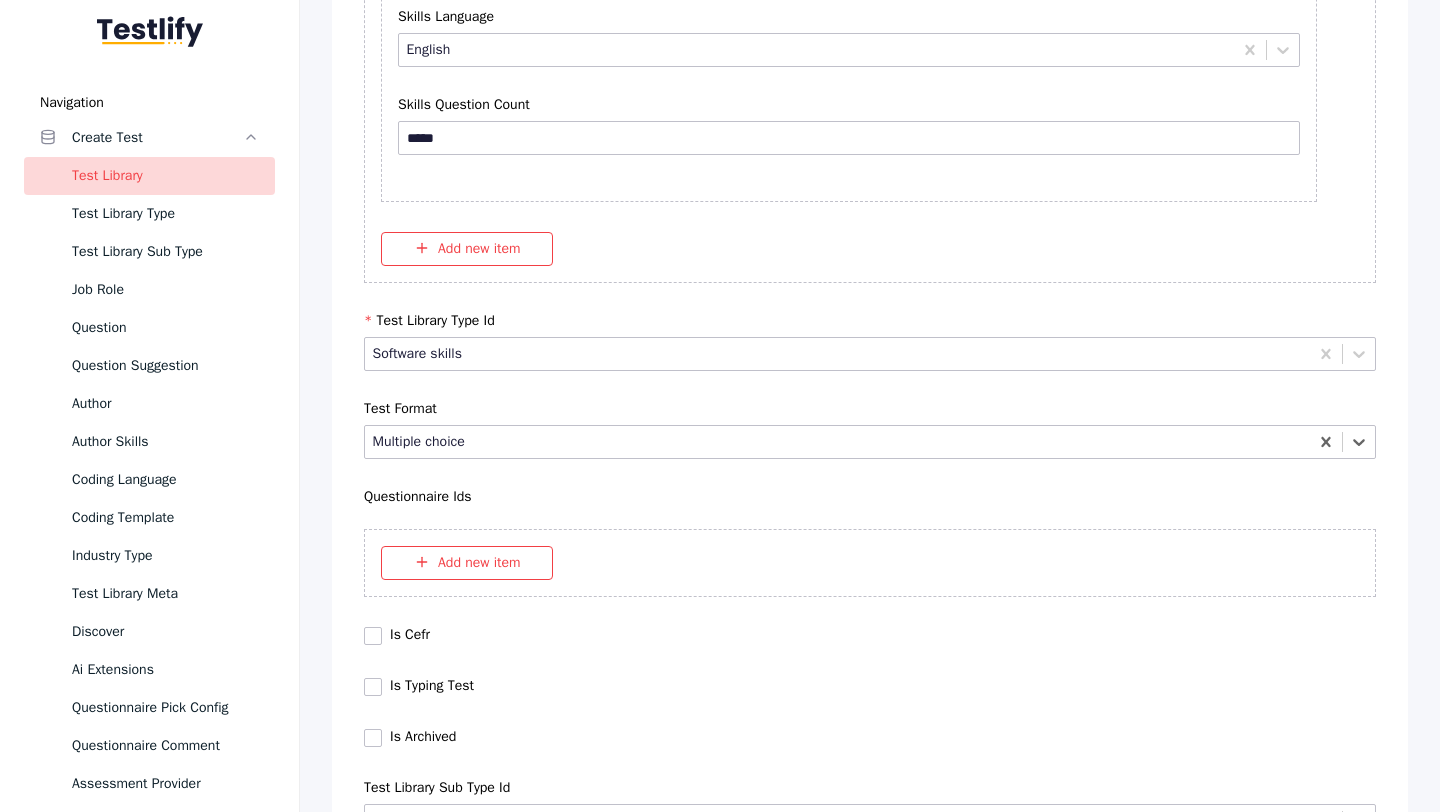 click on "Save" at bounding box center (870, 10279) 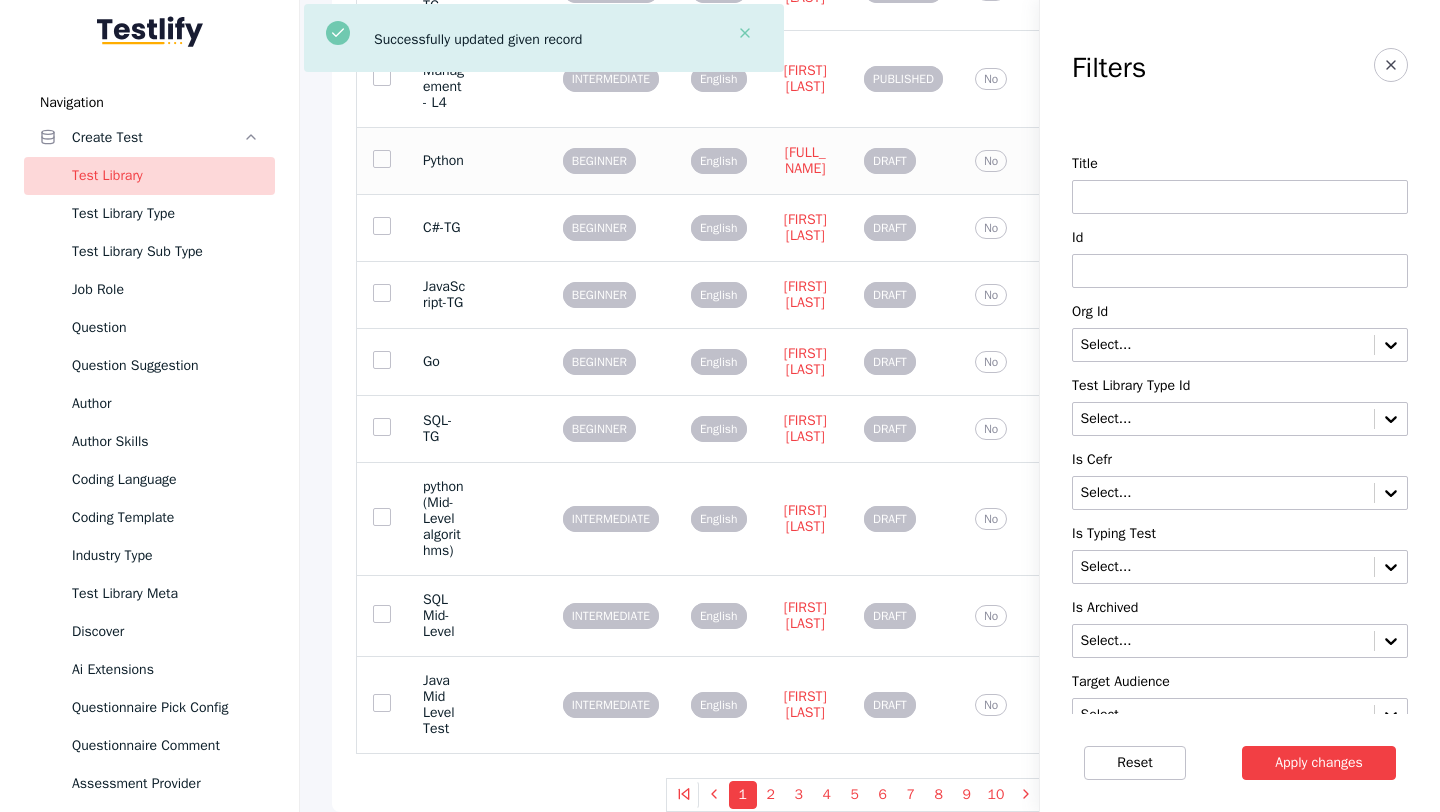 scroll, scrollTop: 0, scrollLeft: 0, axis: both 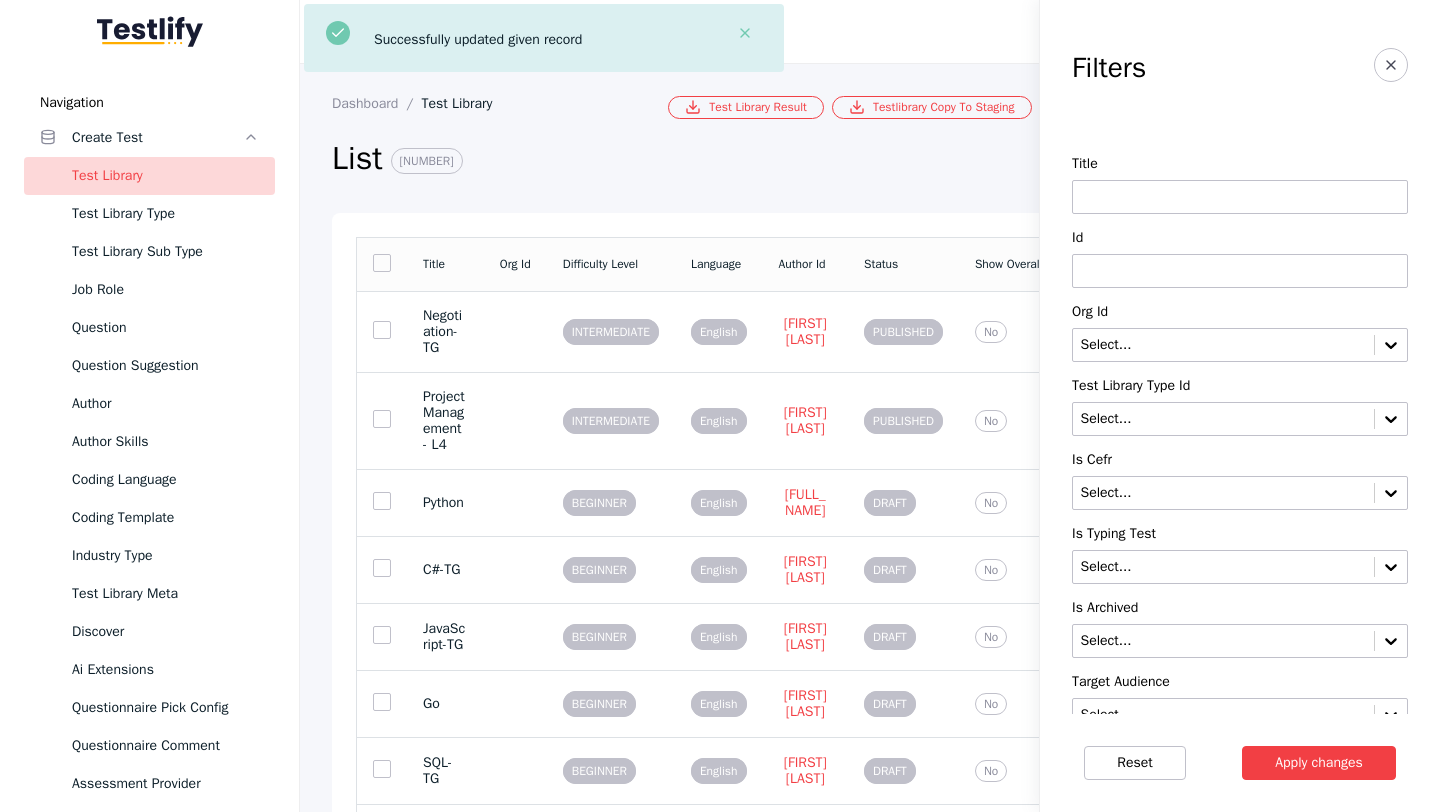 click at bounding box center (1240, 271) 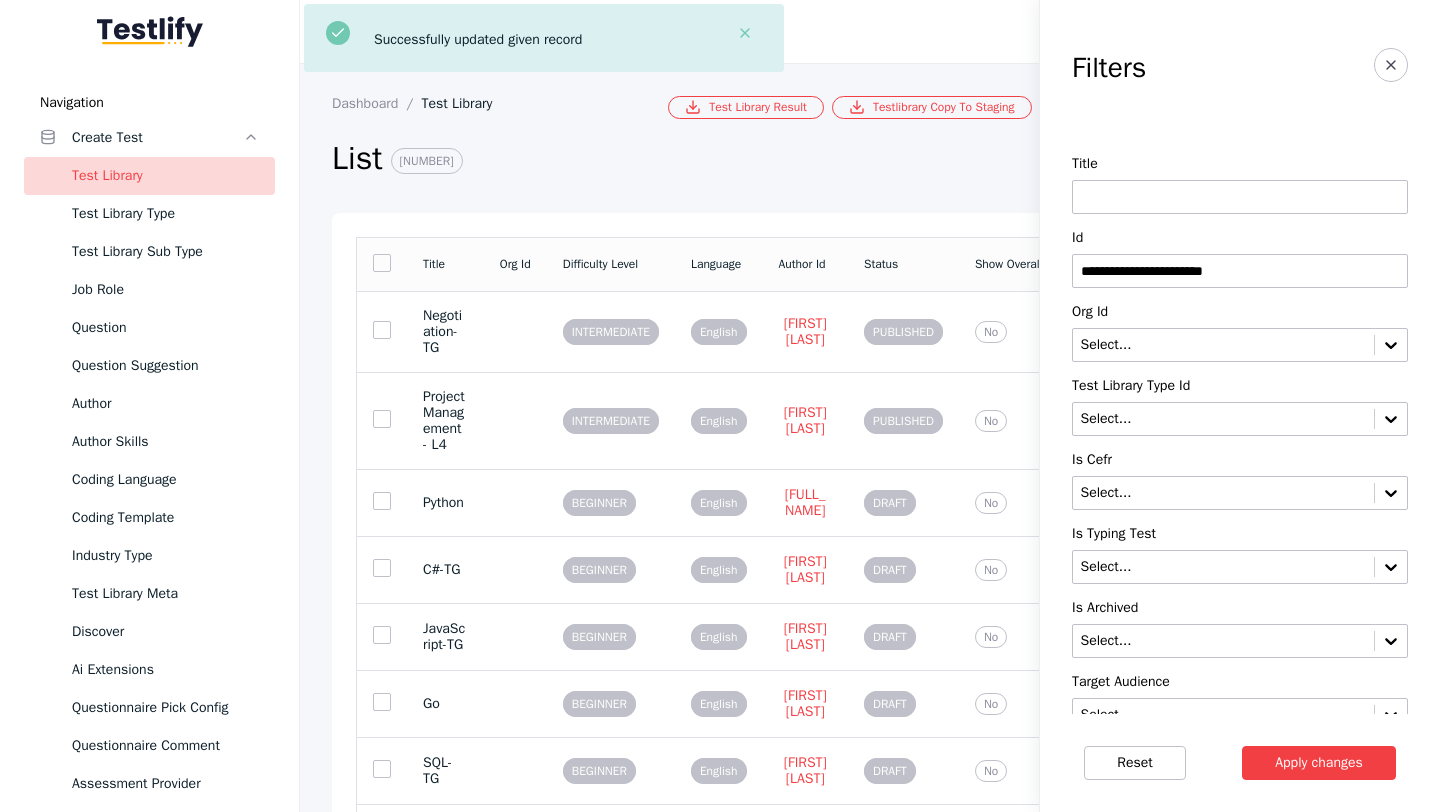 type on "**********" 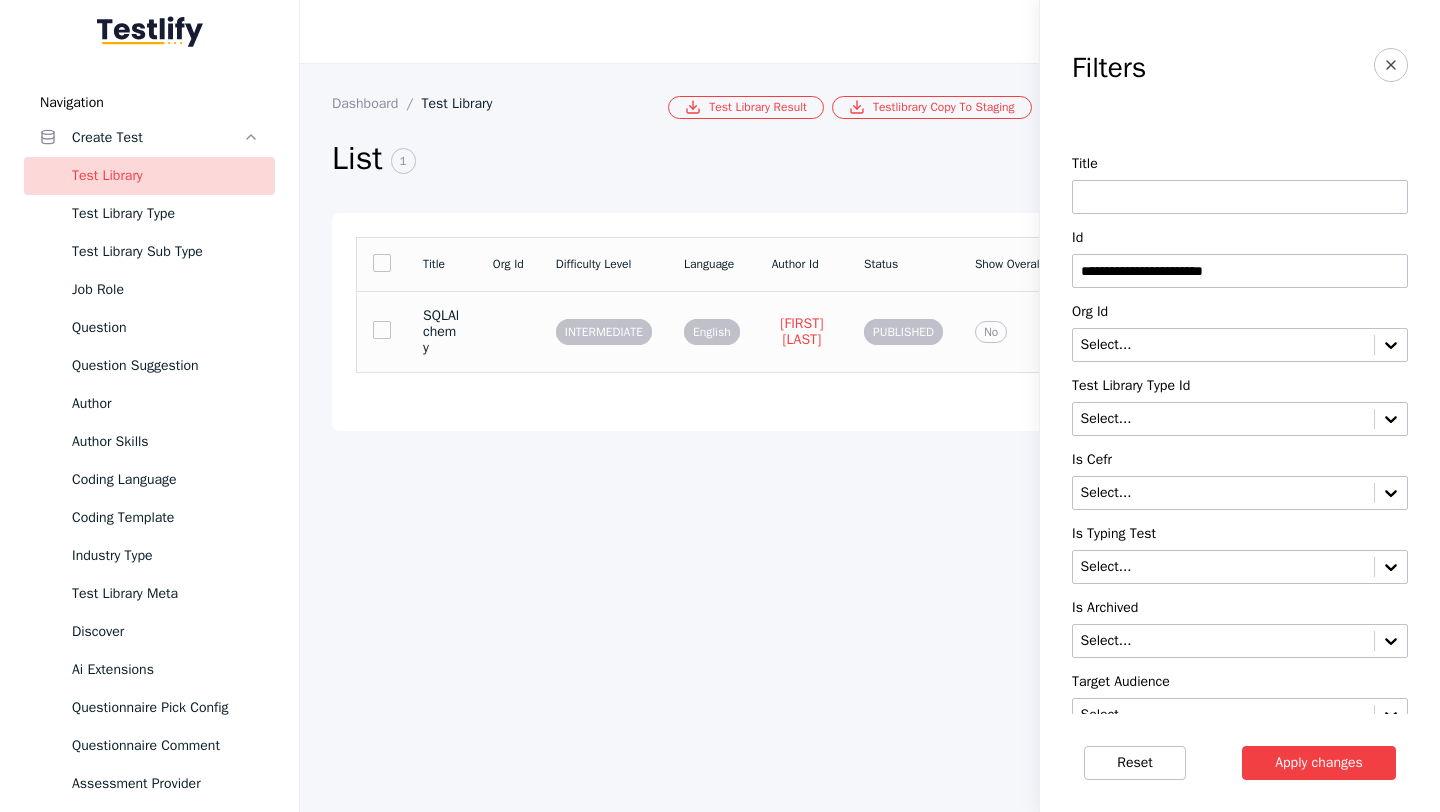 click at bounding box center [508, 331] 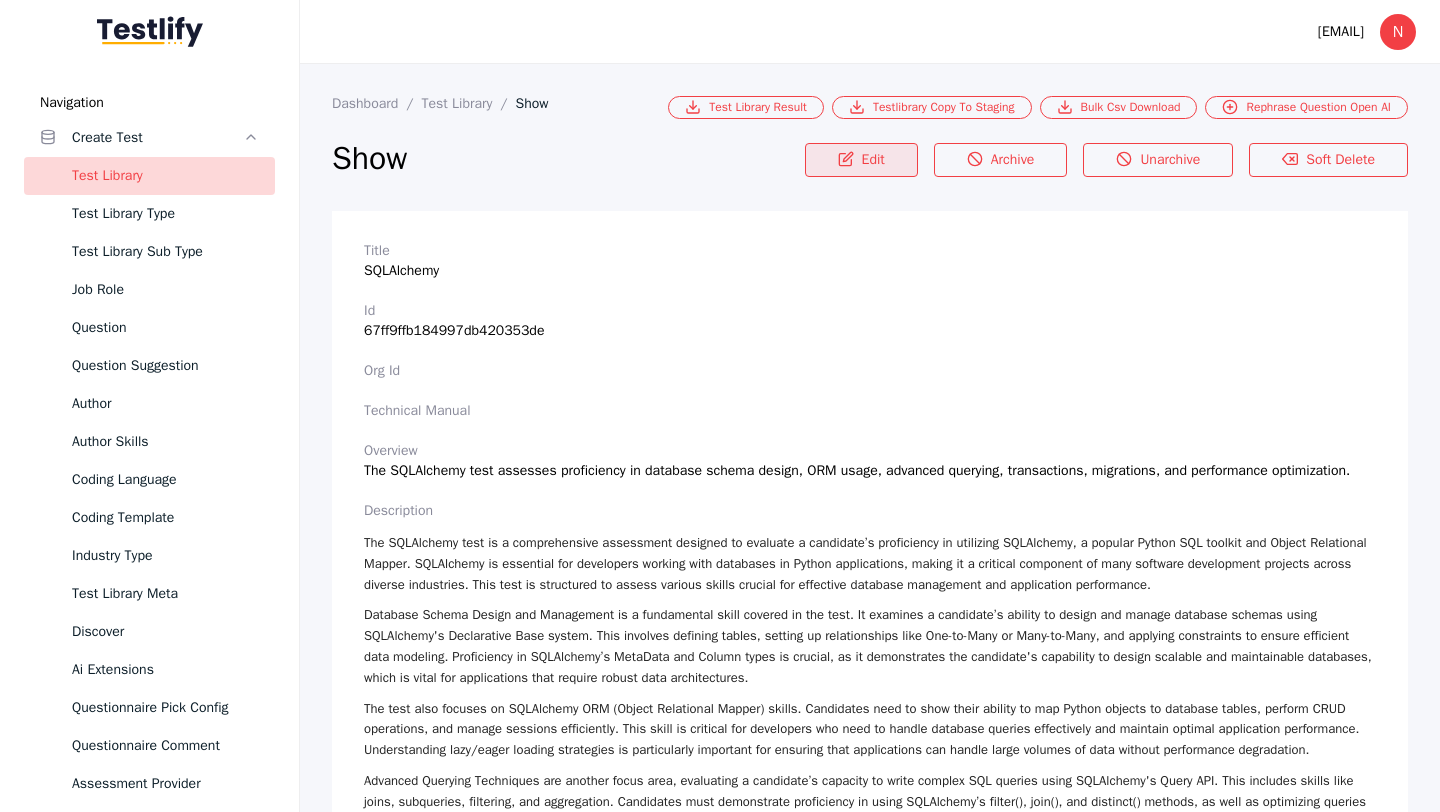 click on "Edit" at bounding box center [861, 160] 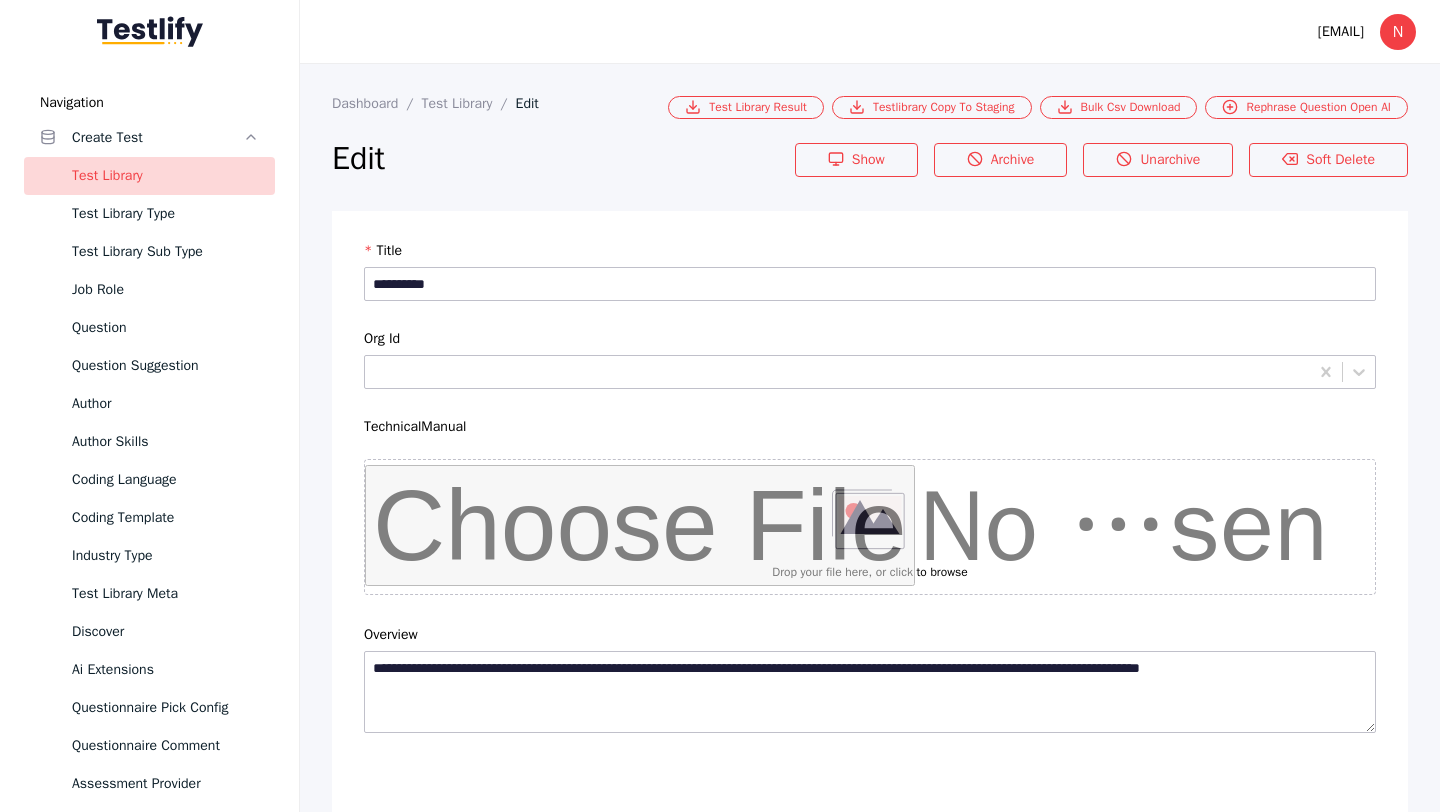 scroll, scrollTop: 4684, scrollLeft: 0, axis: vertical 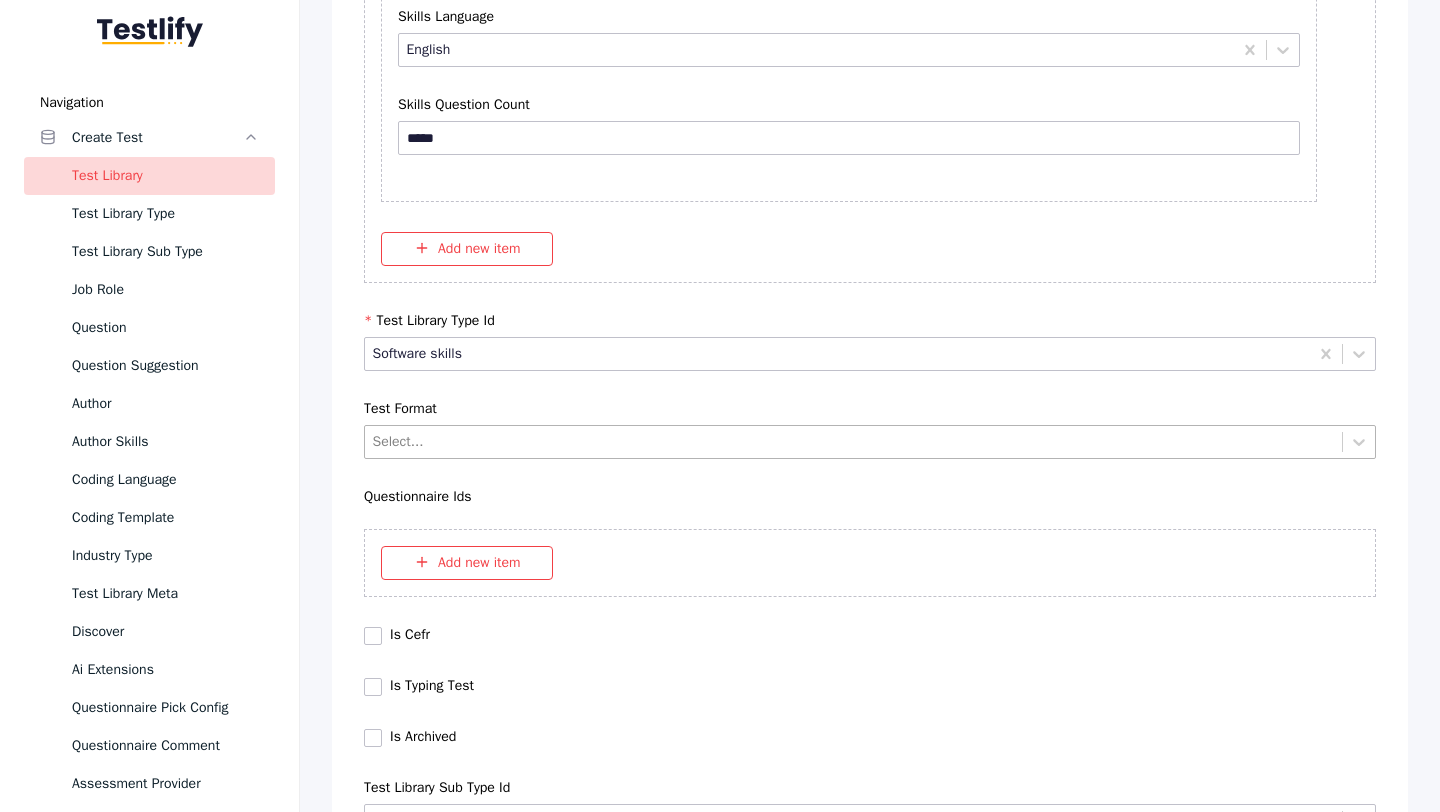 click at bounding box center (854, 441) 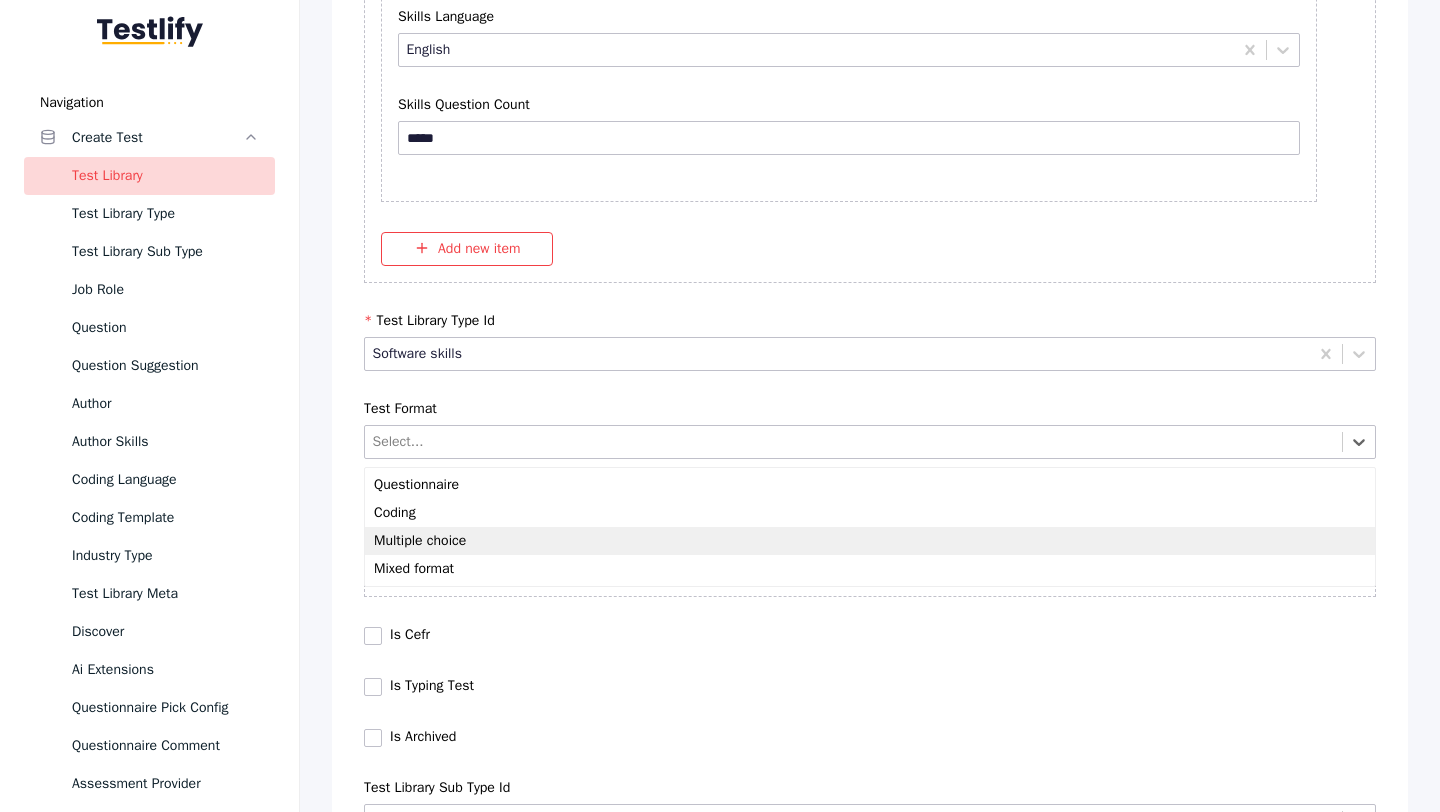 click on "Multiple choice" at bounding box center (870, 541) 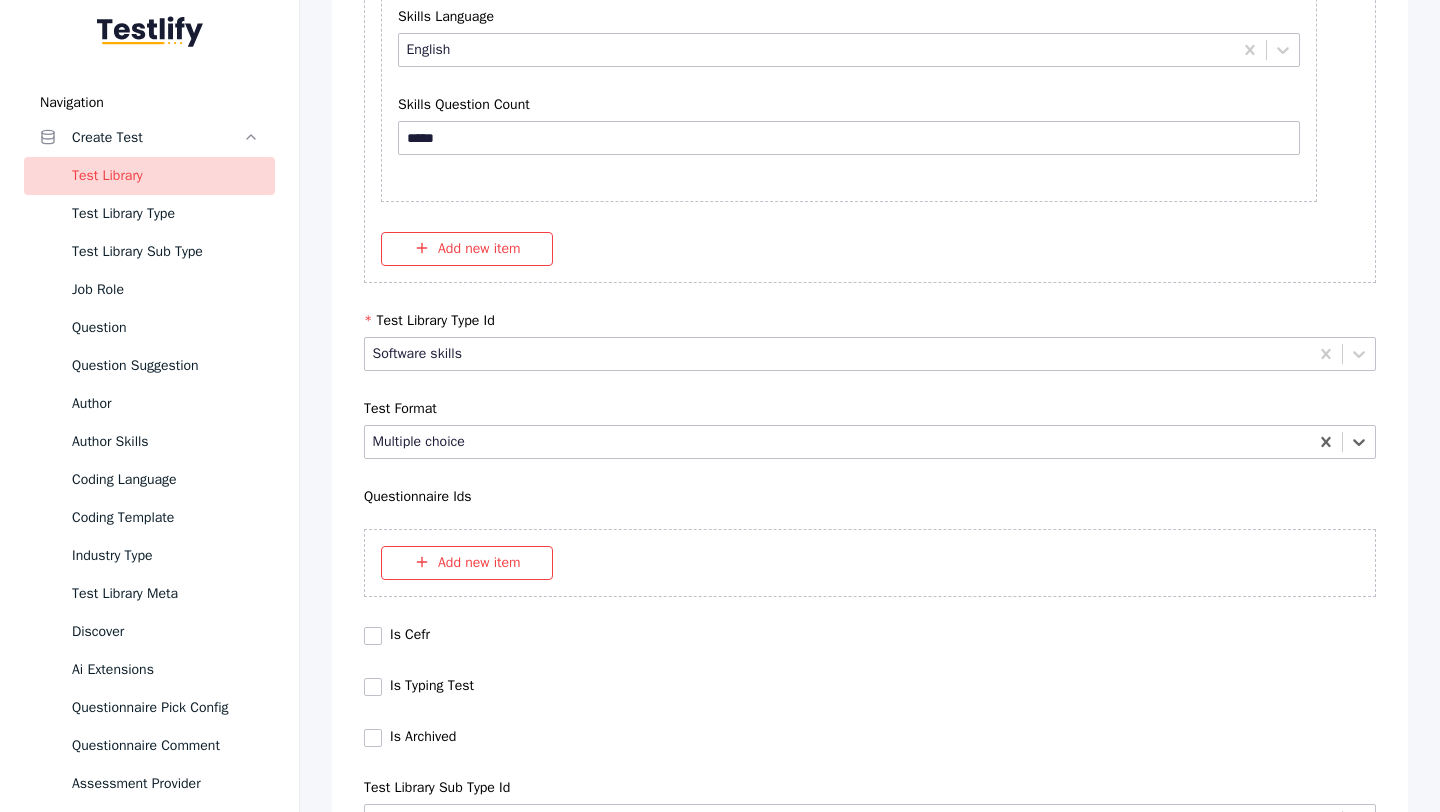 click on "Save" at bounding box center (870, 10279) 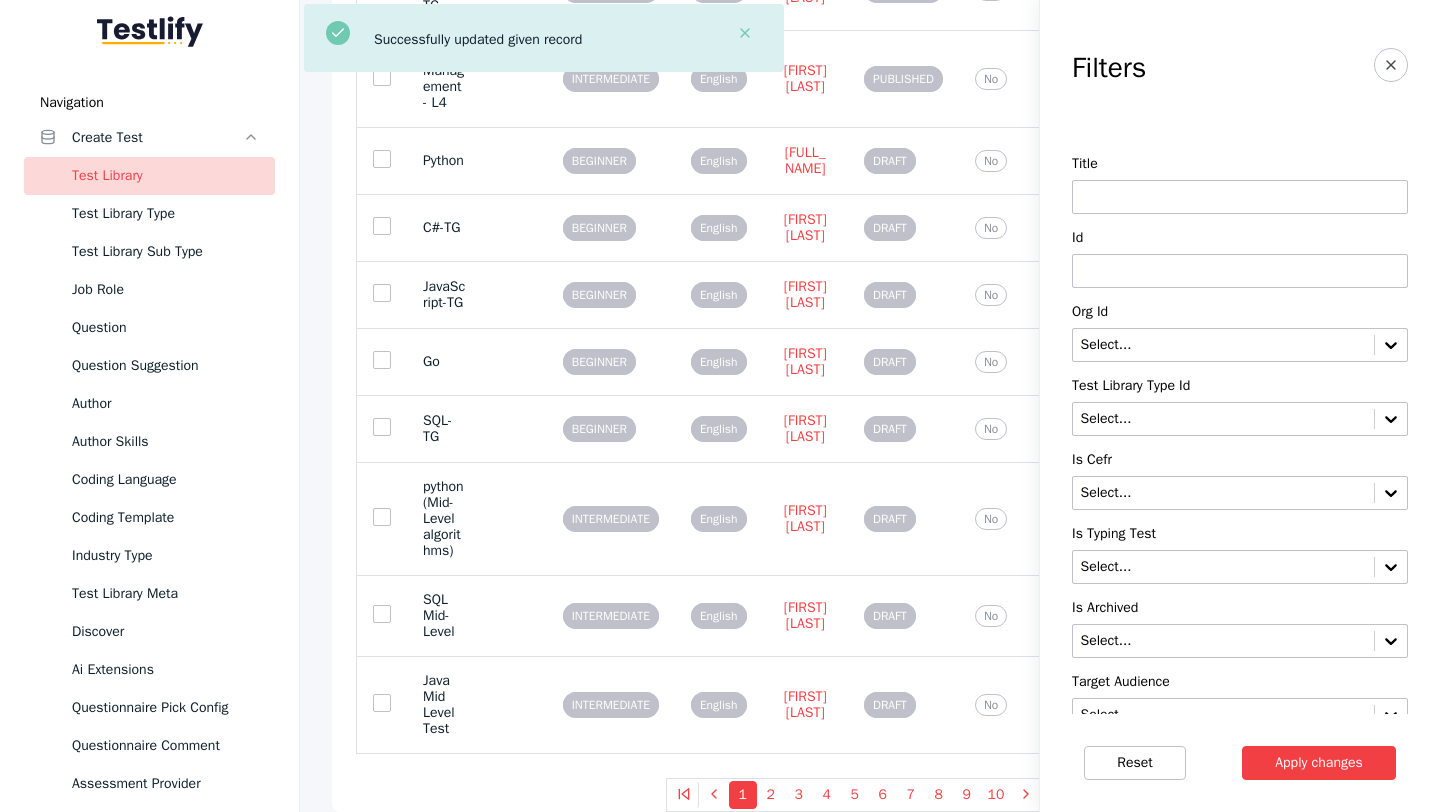 scroll, scrollTop: 0, scrollLeft: 0, axis: both 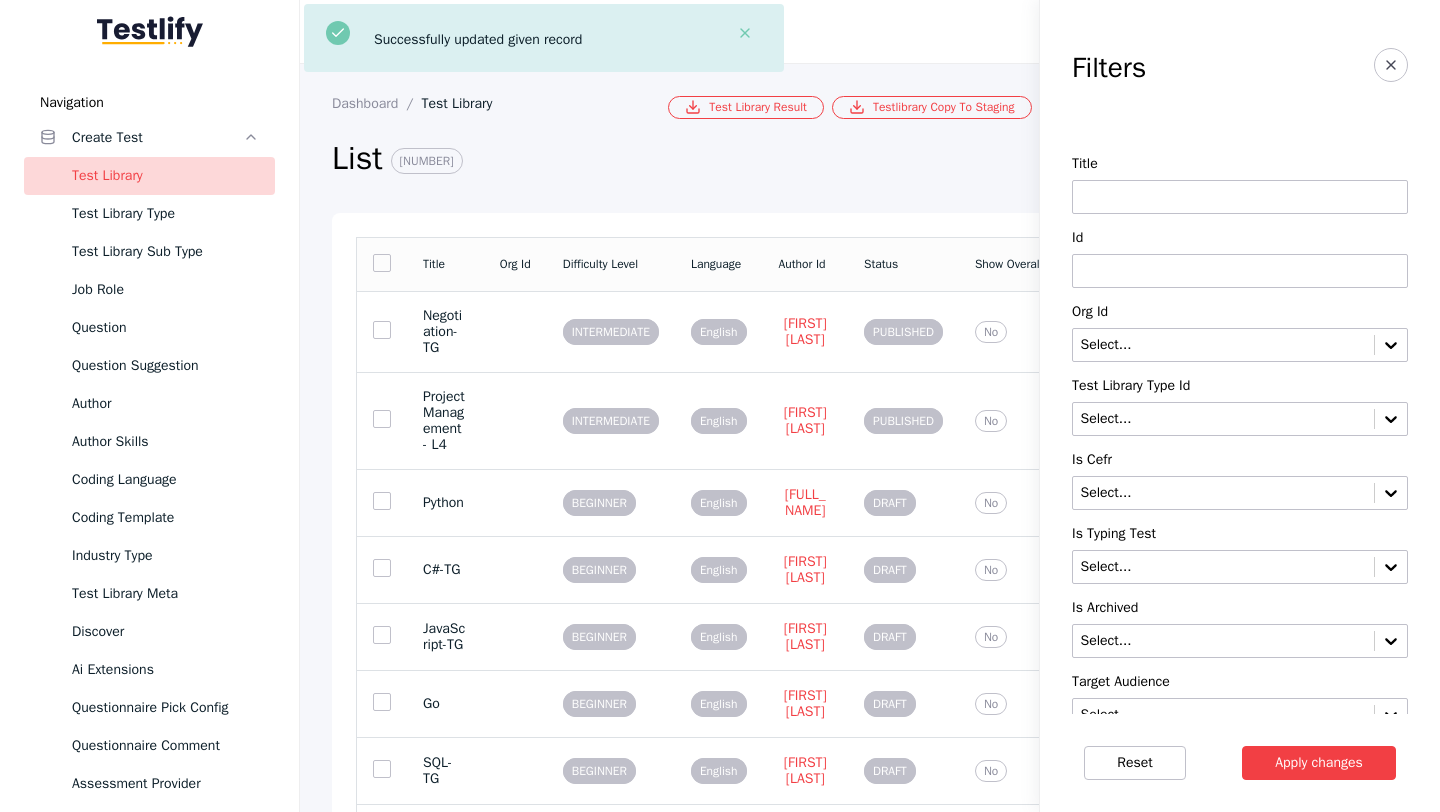 click at bounding box center (1240, 271) 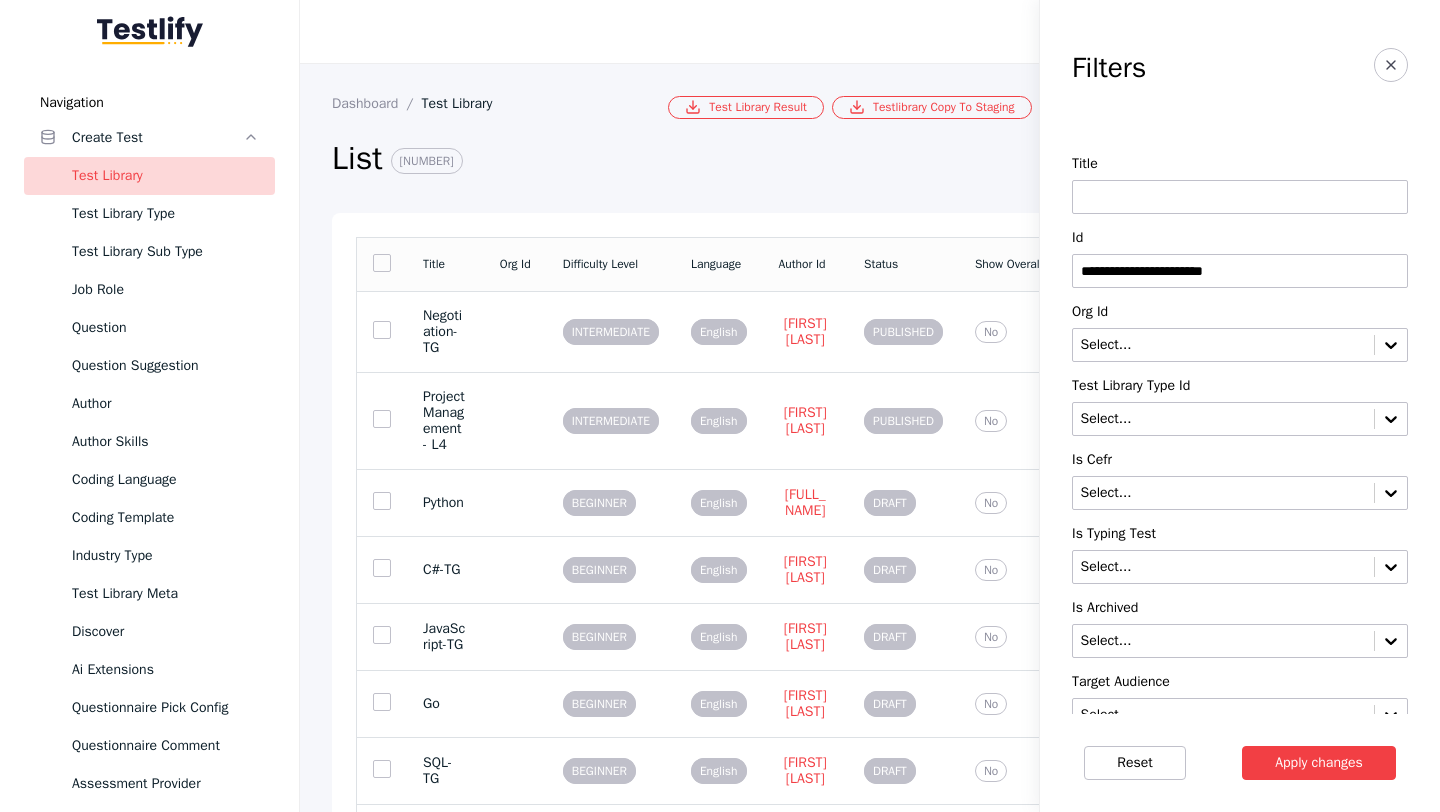 type on "**********" 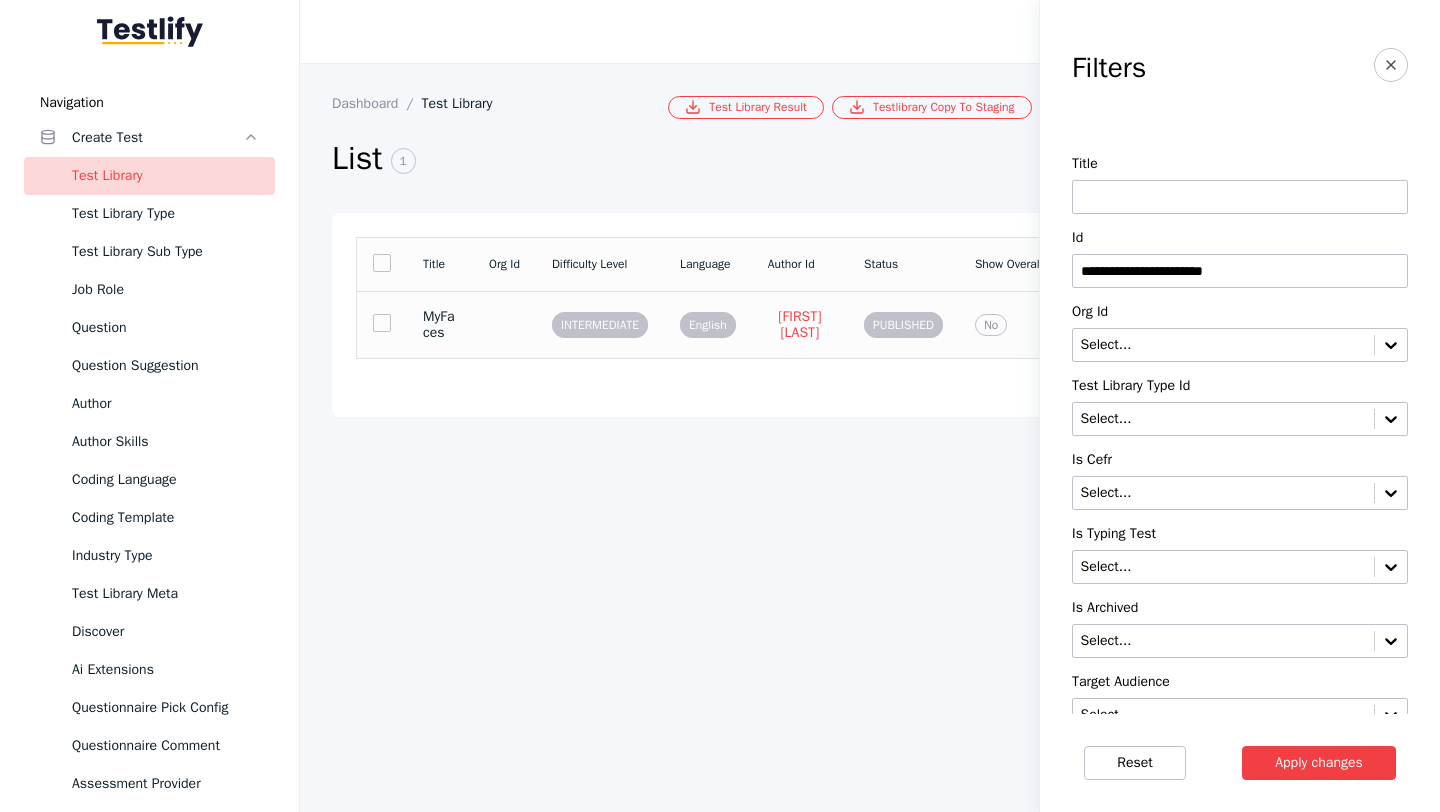 click at bounding box center (504, 324) 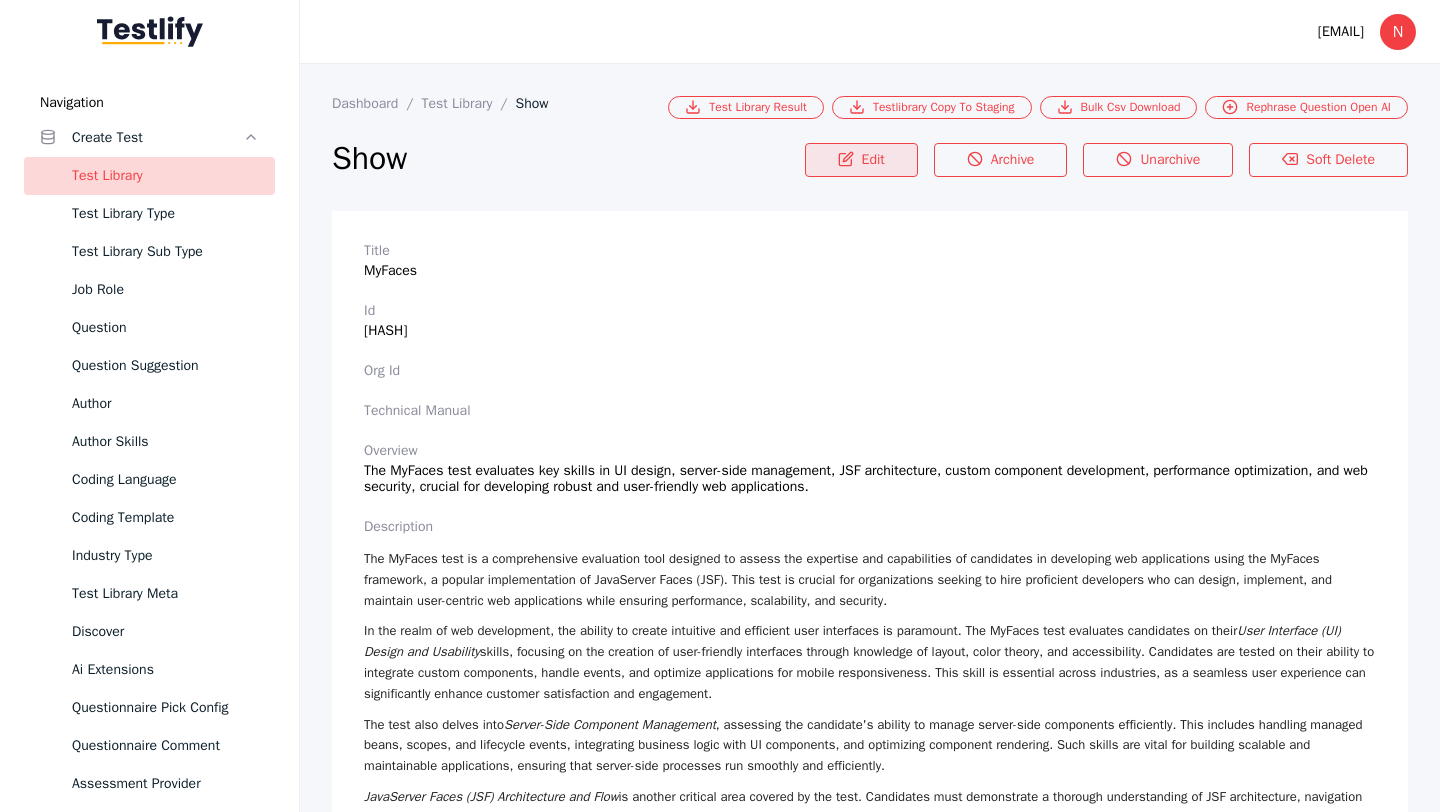 click on "Edit" at bounding box center [861, 160] 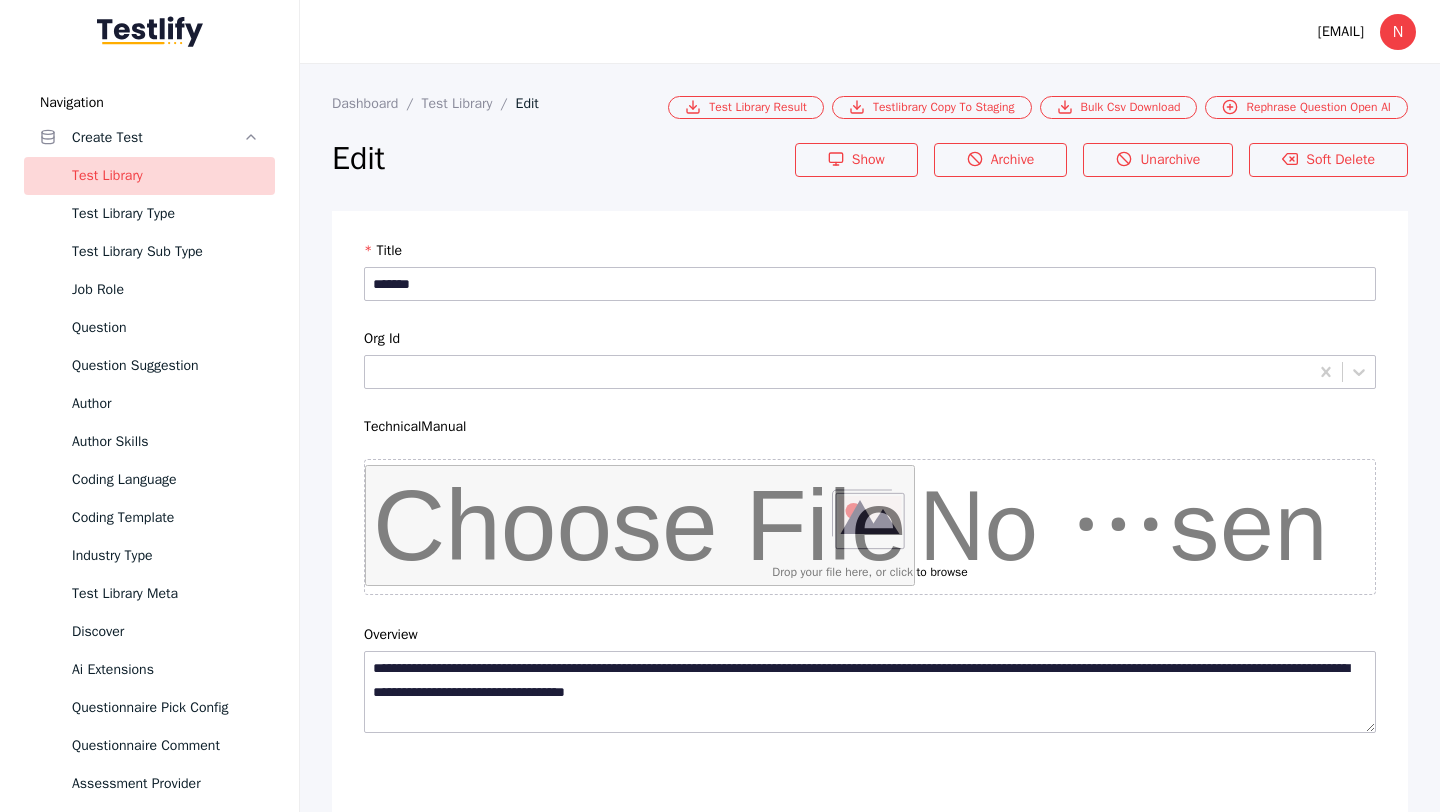 scroll, scrollTop: 4684, scrollLeft: 0, axis: vertical 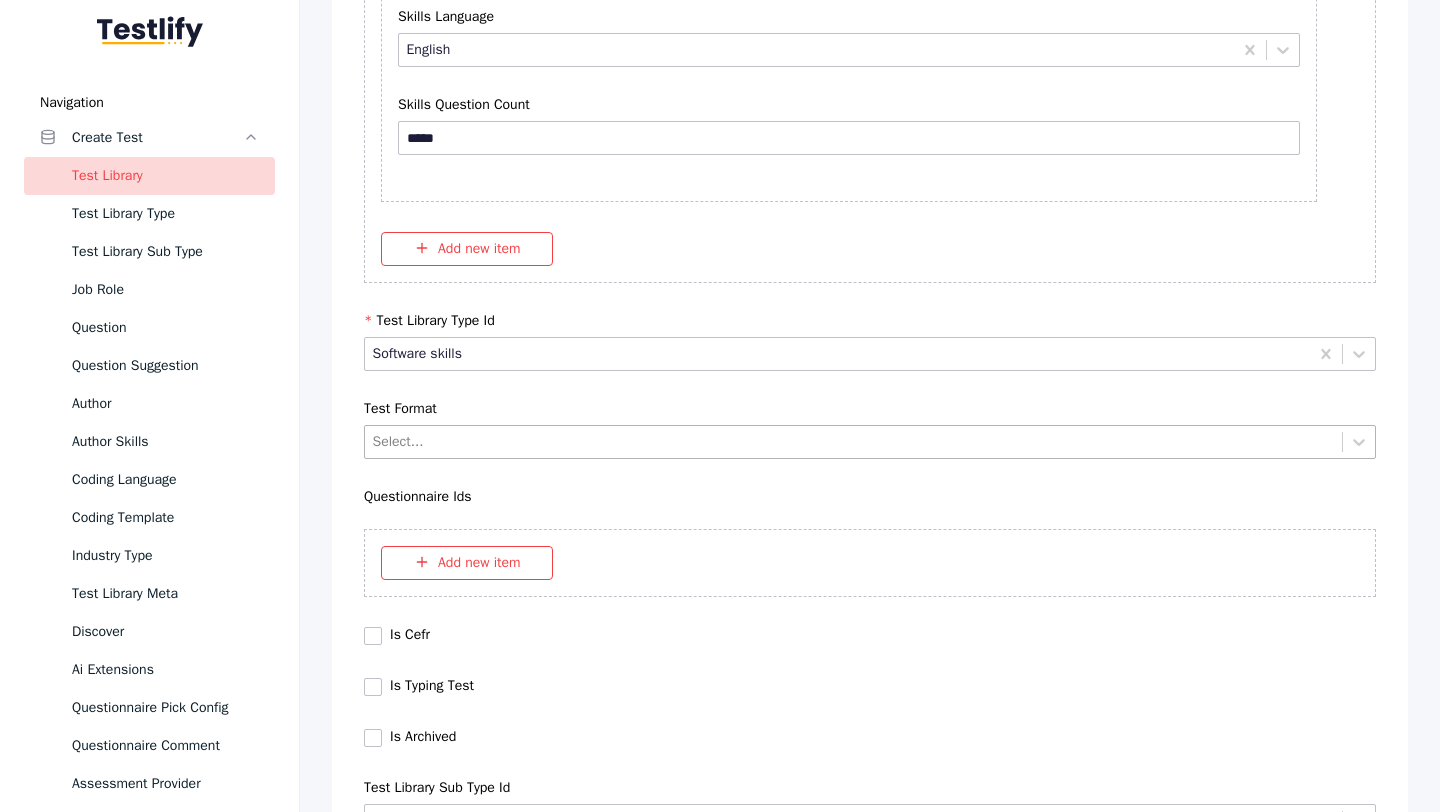 click at bounding box center [854, 441] 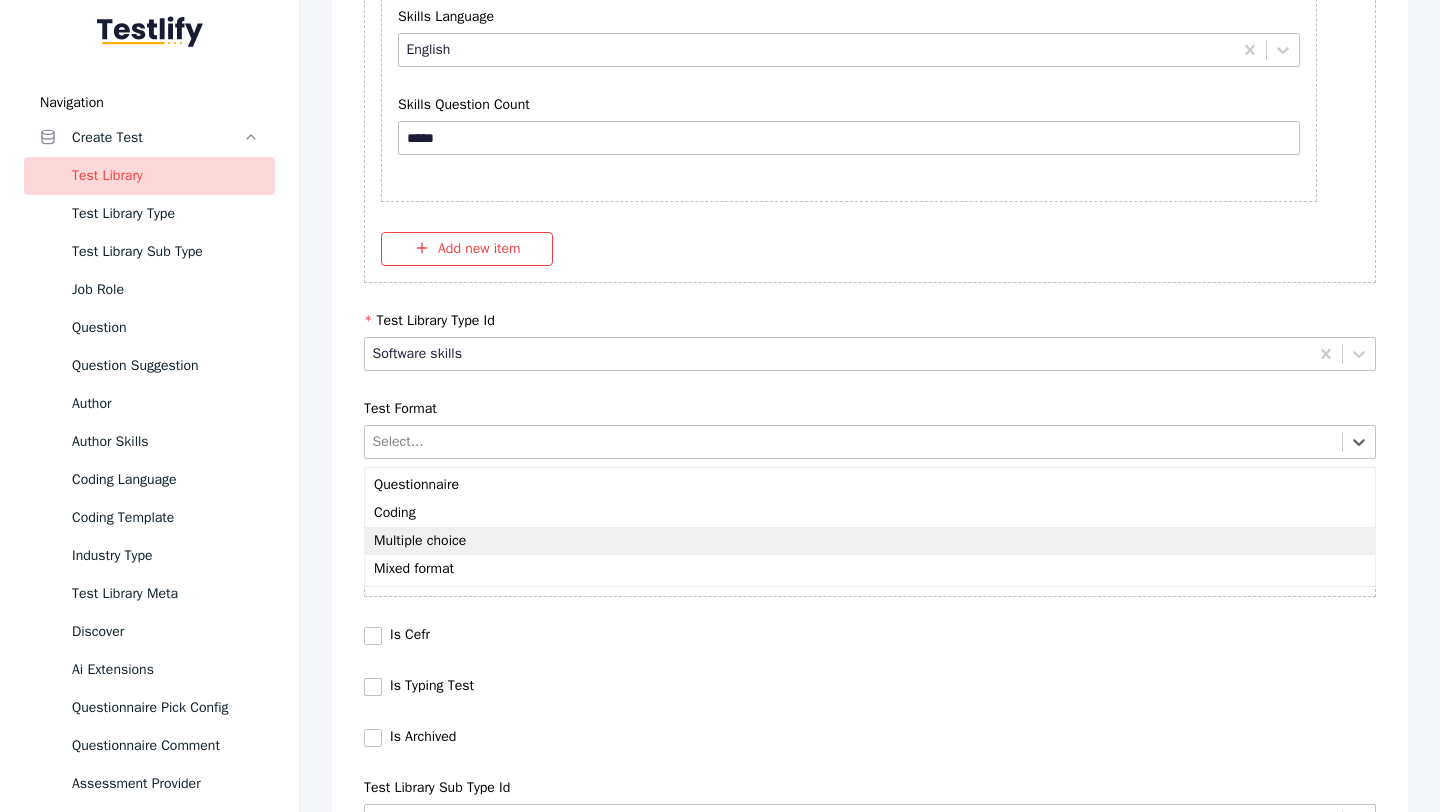click on "Multiple choice" at bounding box center (870, 541) 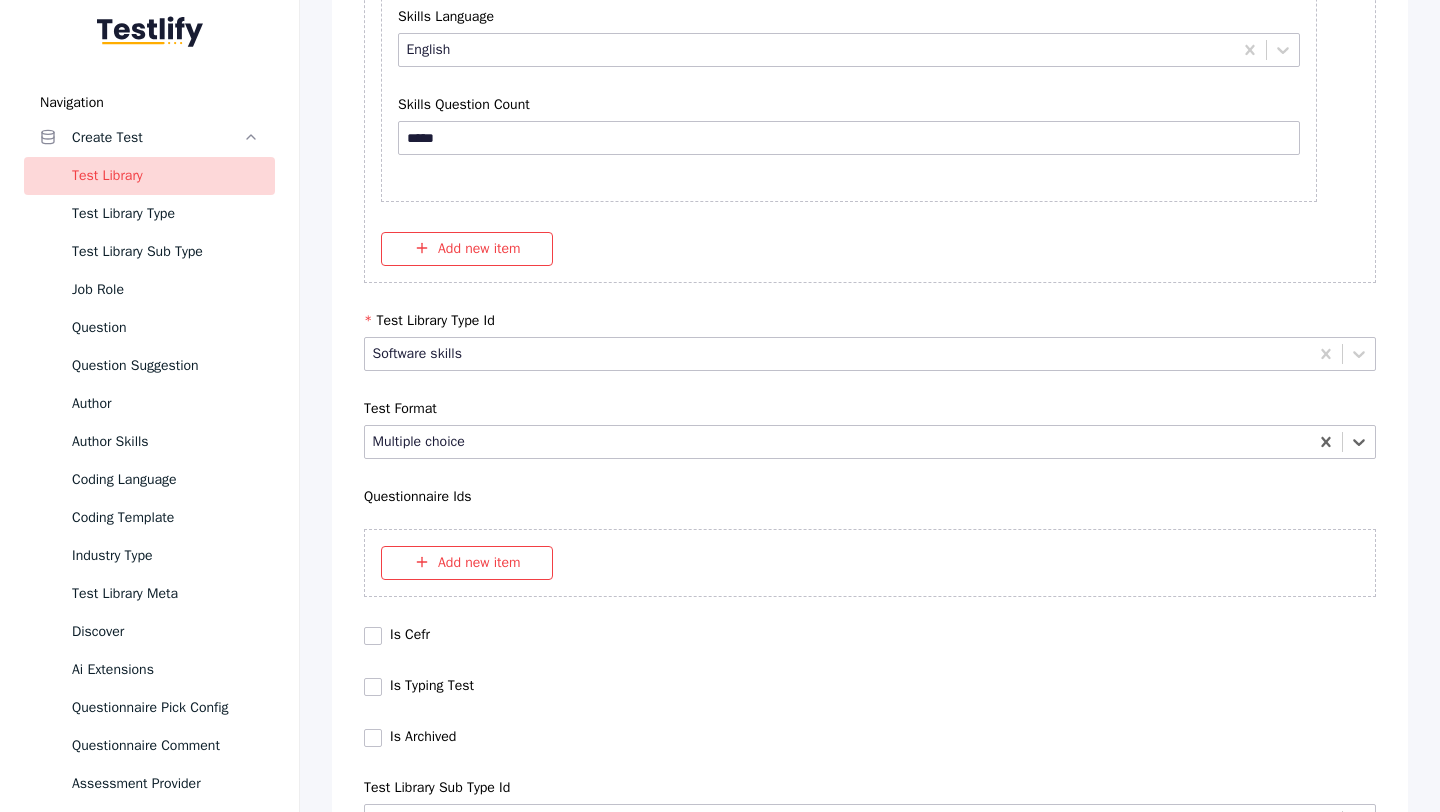click on "Save" at bounding box center (870, 10279) 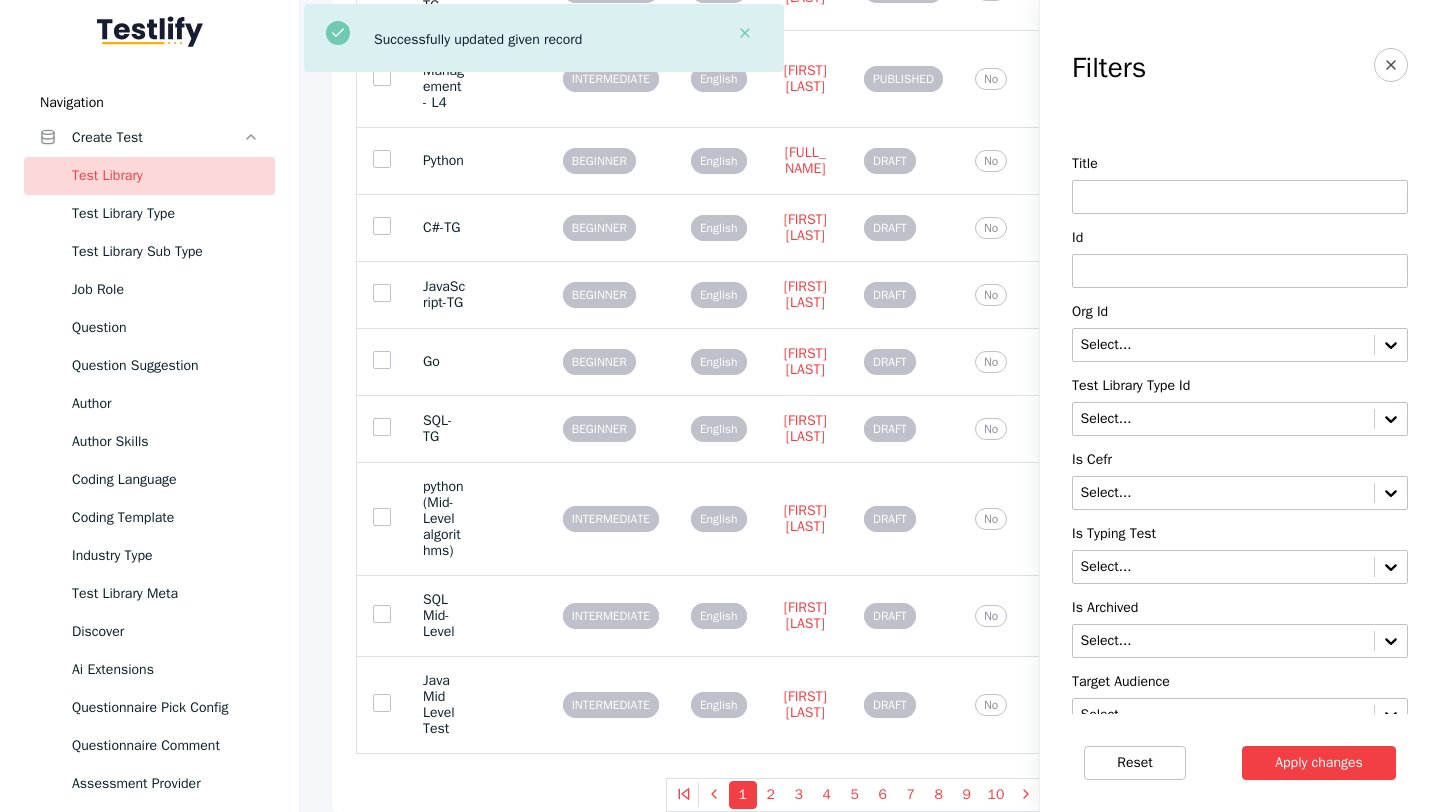 scroll, scrollTop: 0, scrollLeft: 0, axis: both 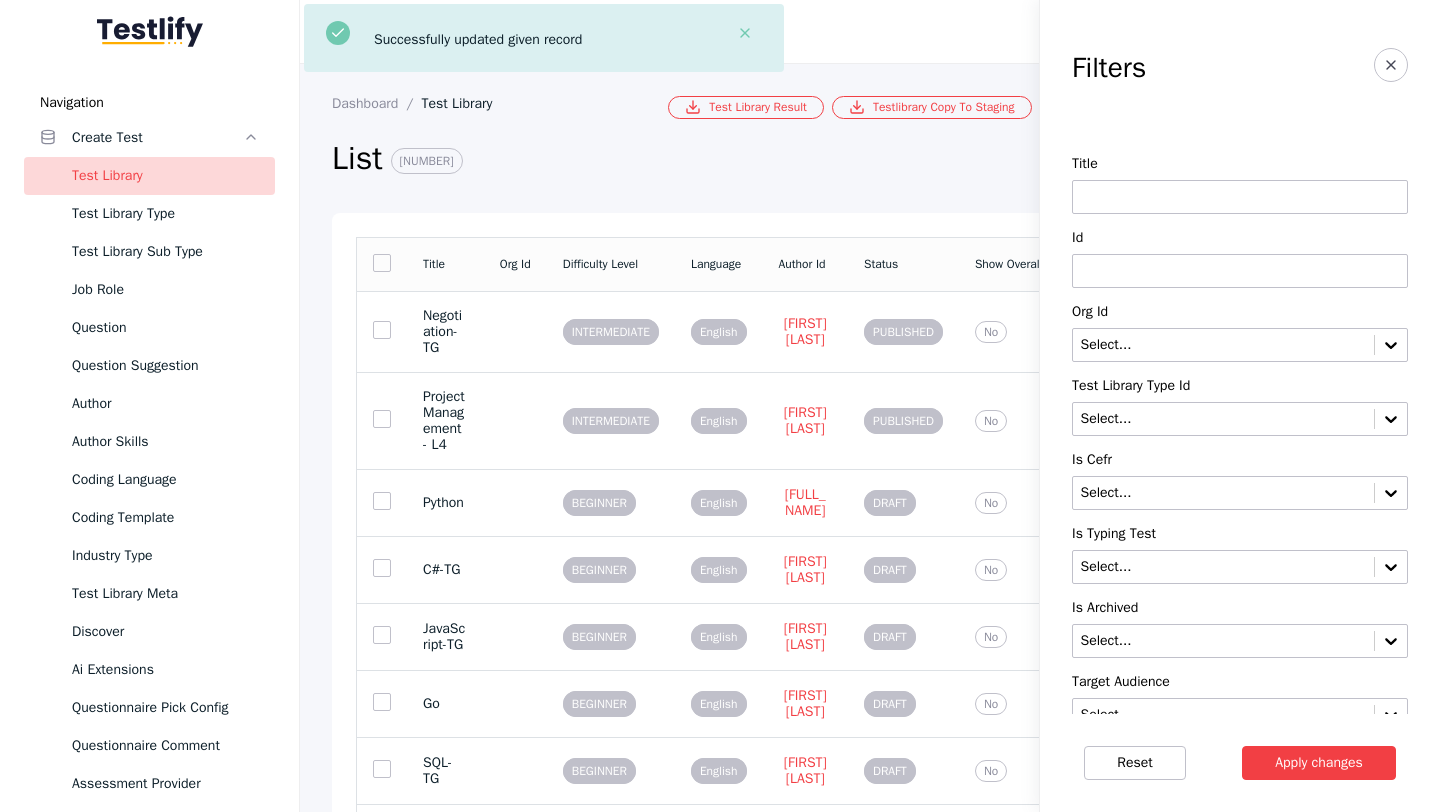 click at bounding box center (1240, 271) 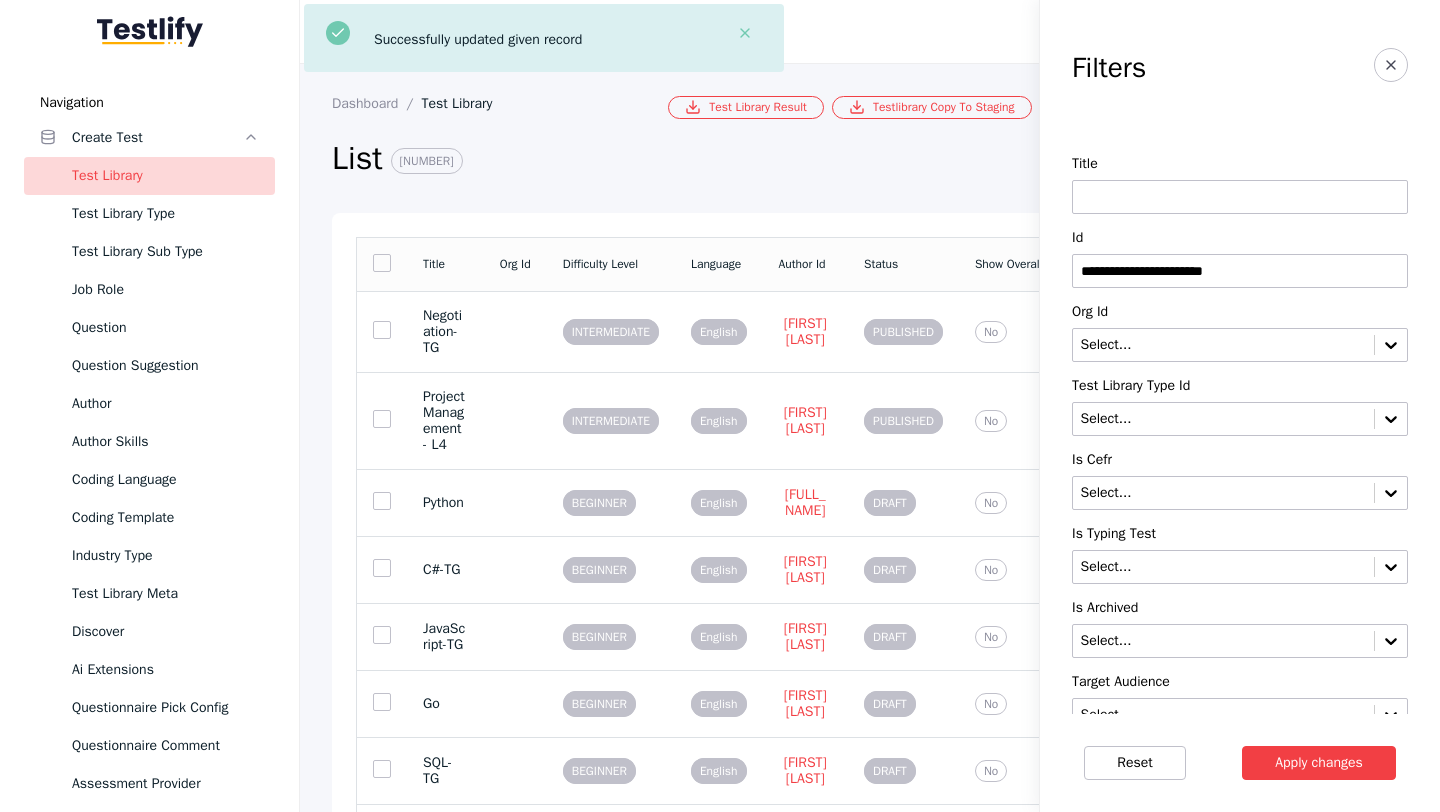 type on "**********" 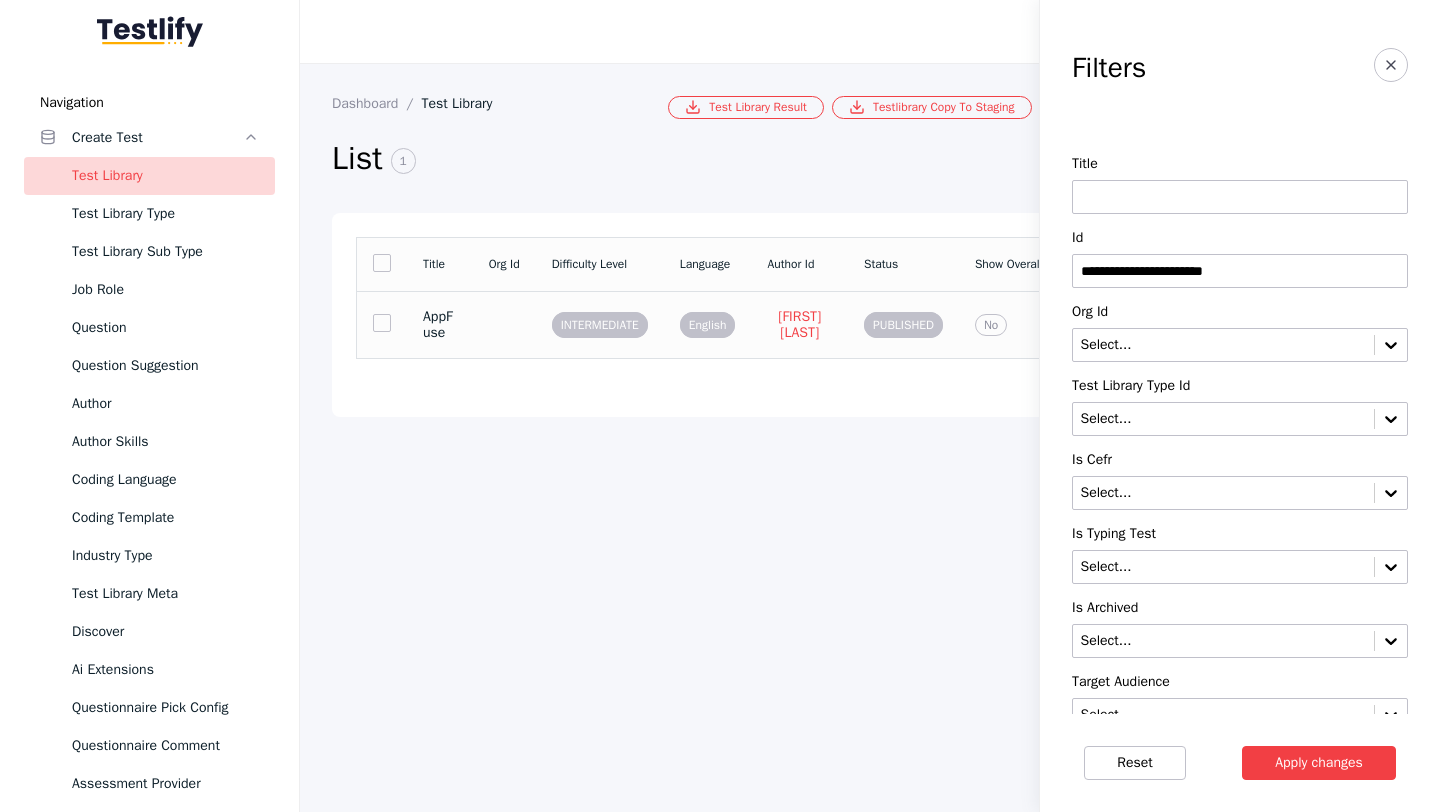 click on "AppFuse" at bounding box center [440, 324] 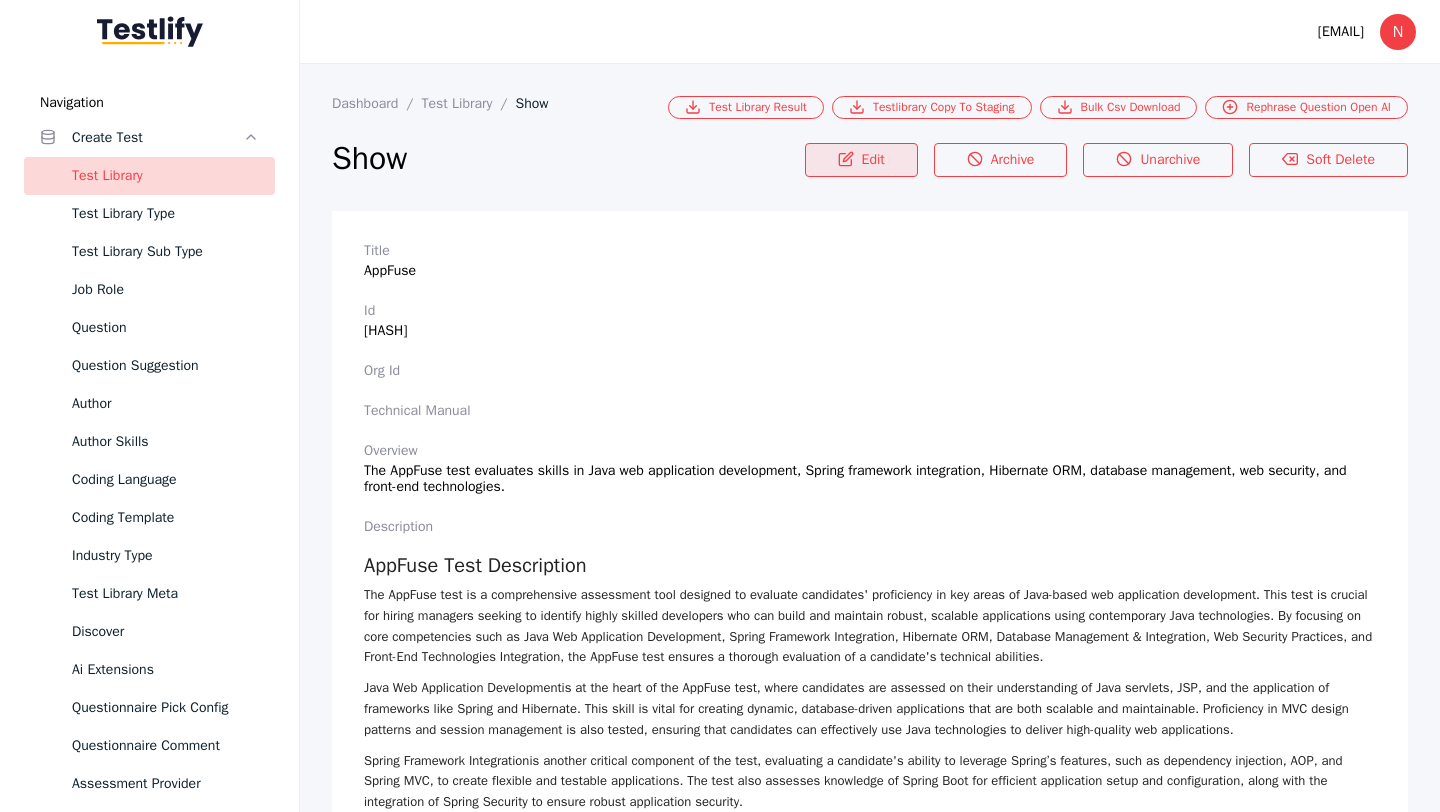 click on "Edit" at bounding box center [861, 160] 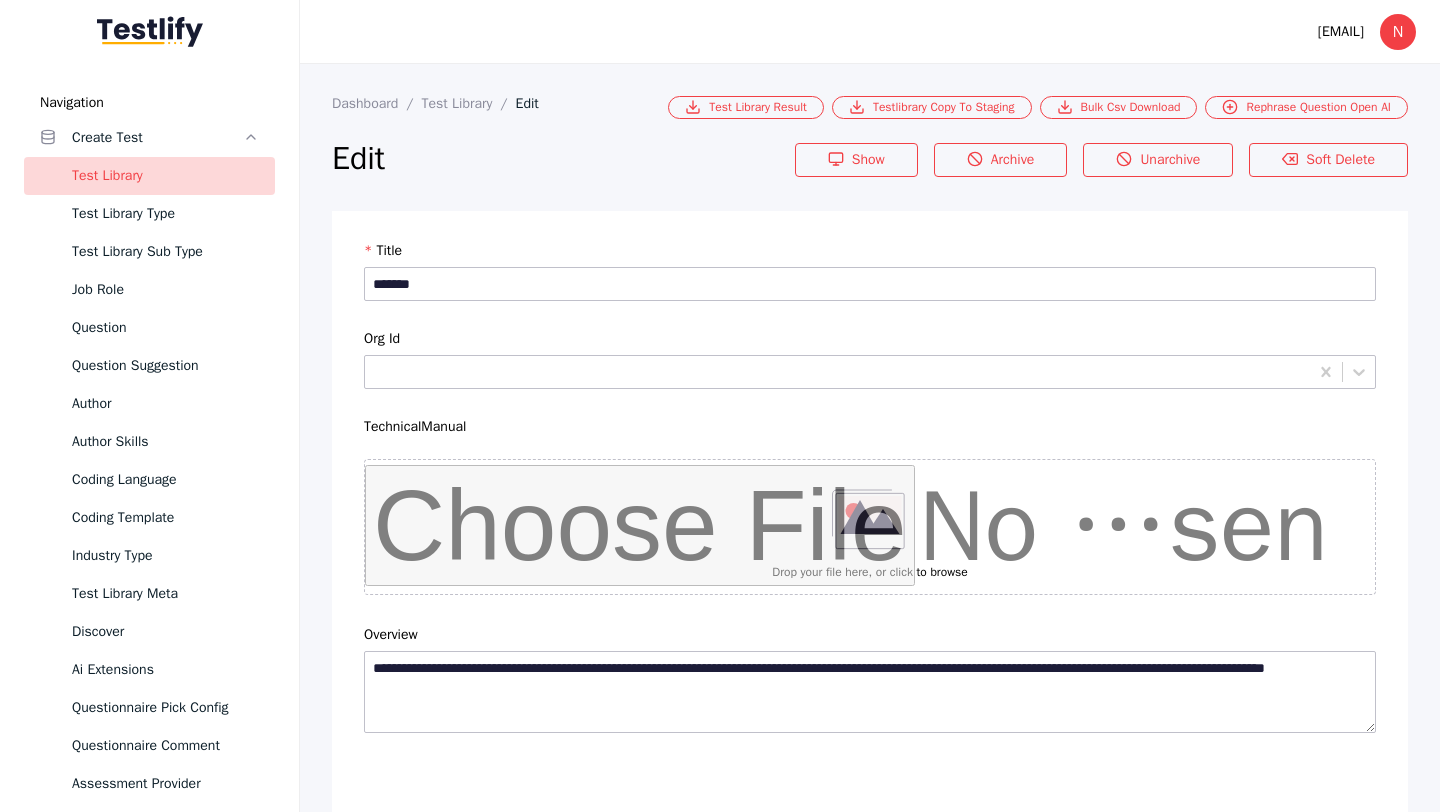 scroll, scrollTop: 4684, scrollLeft: 0, axis: vertical 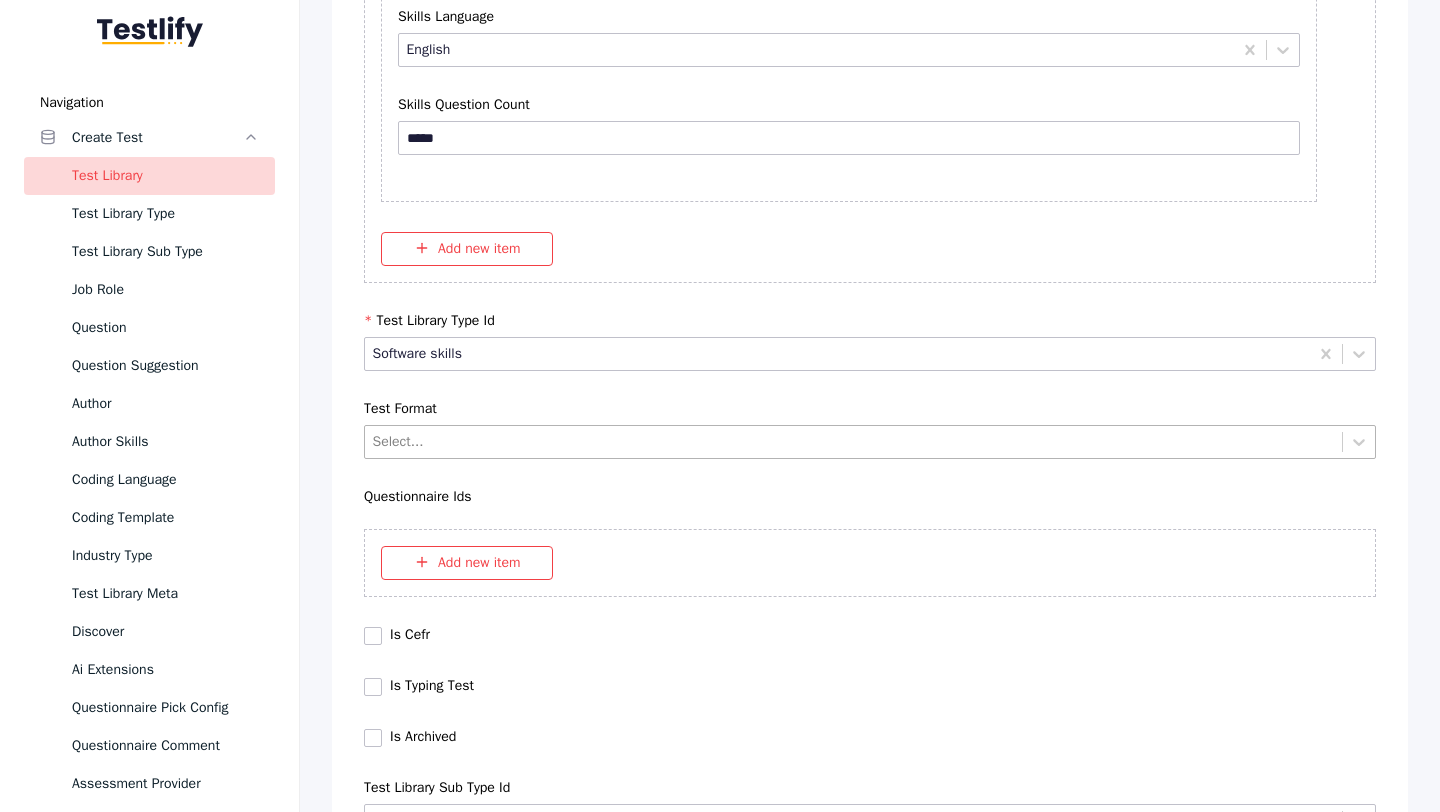 click at bounding box center [854, 441] 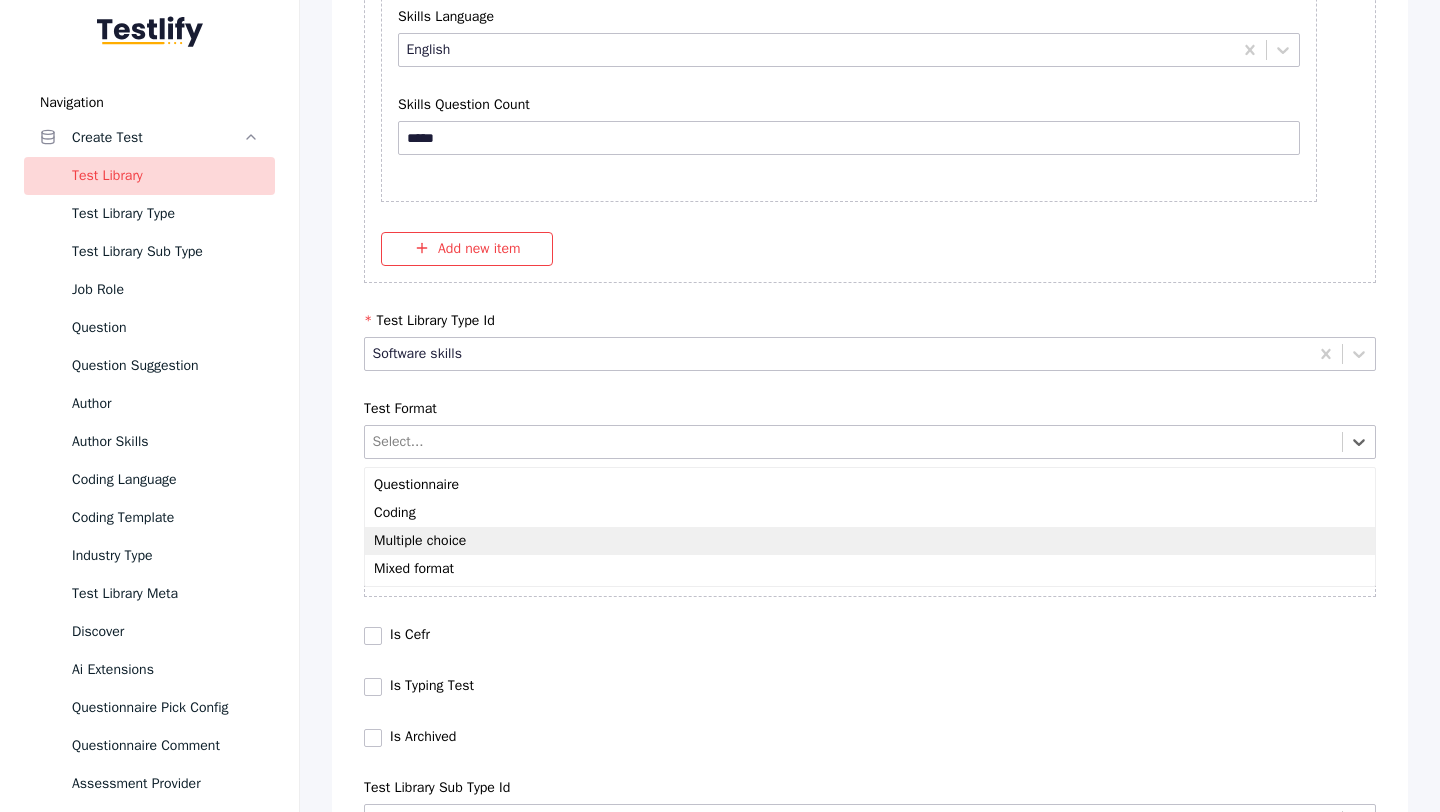 click on "Multiple choice" at bounding box center [870, 541] 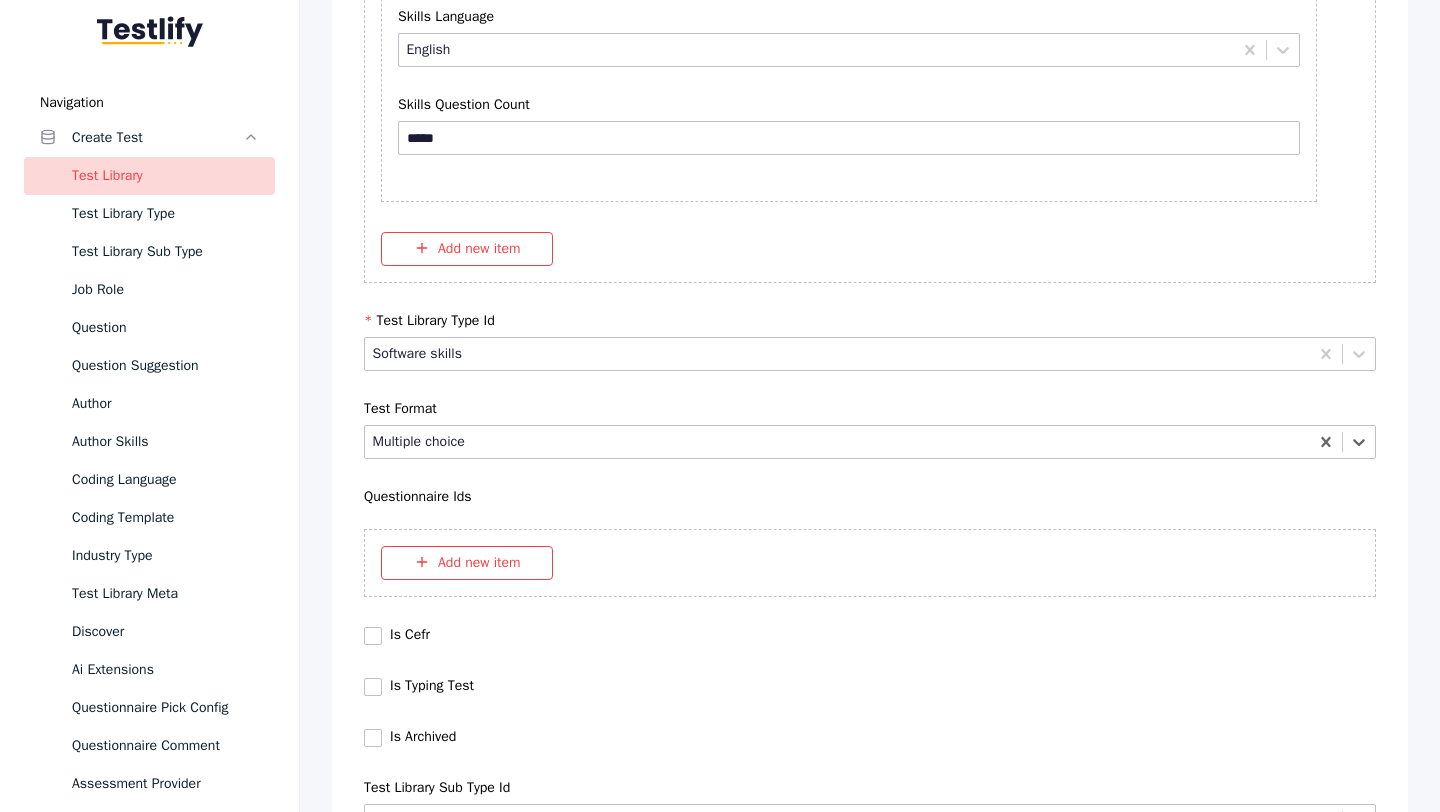 click on "Save" at bounding box center [870, 10279] 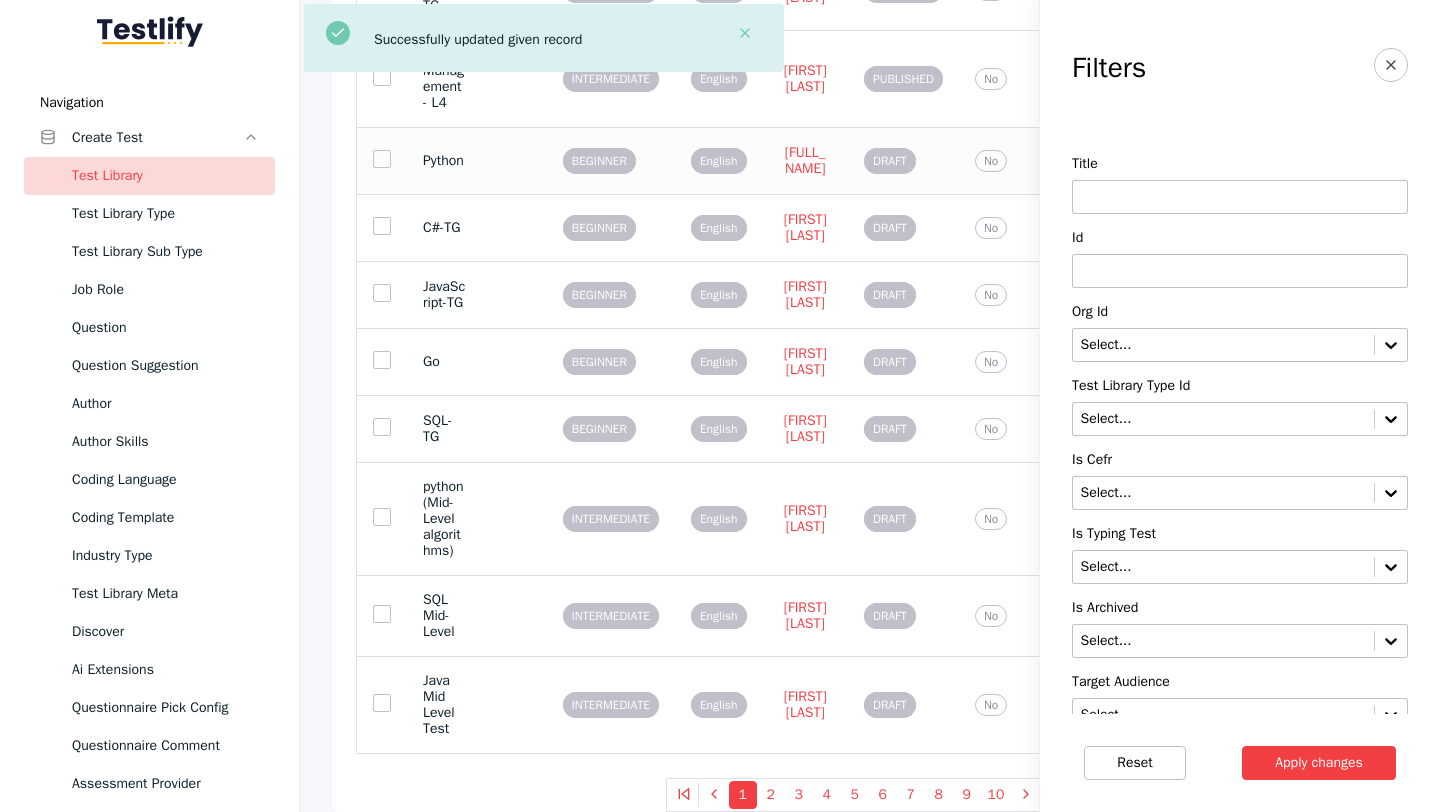 scroll, scrollTop: 0, scrollLeft: 0, axis: both 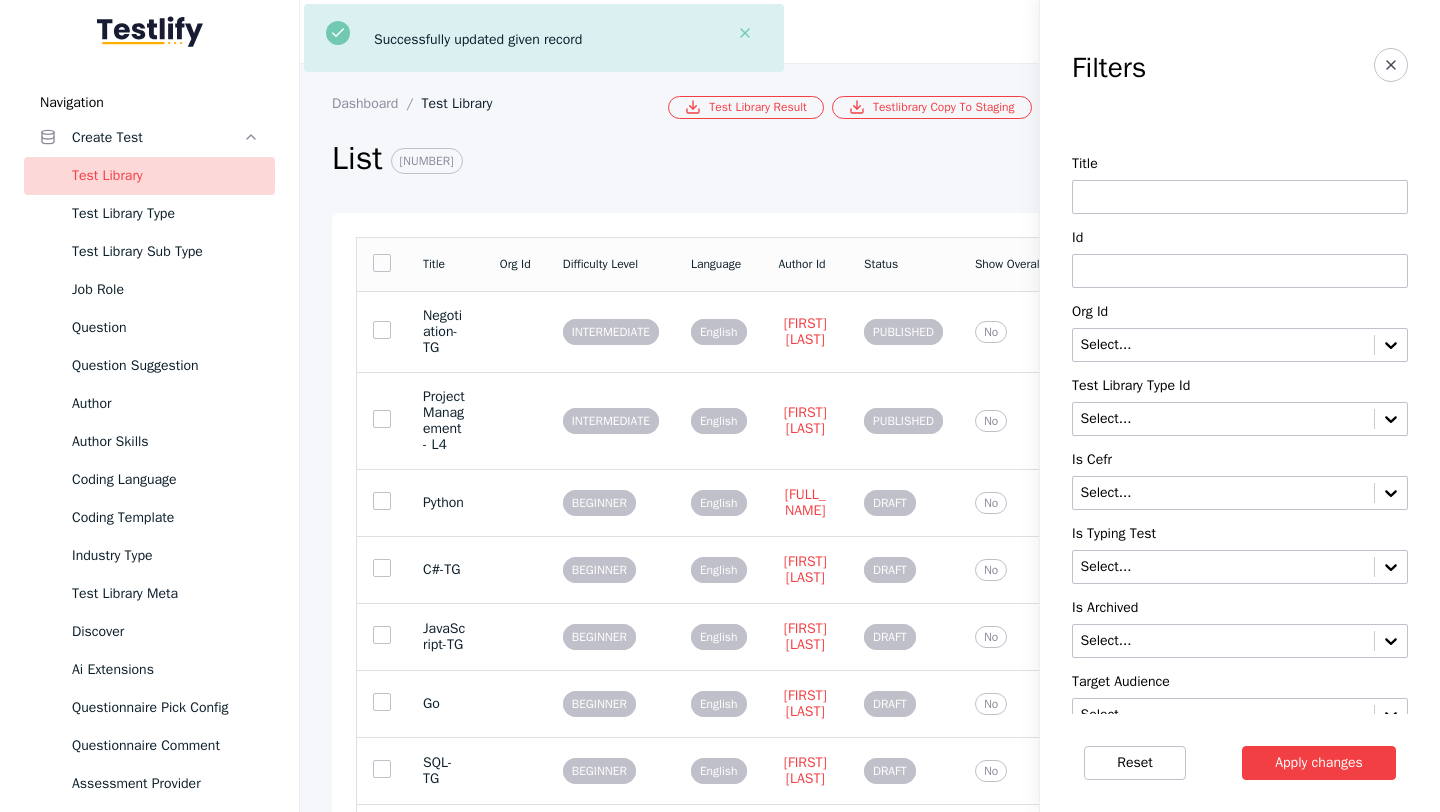 click at bounding box center (1240, 271) 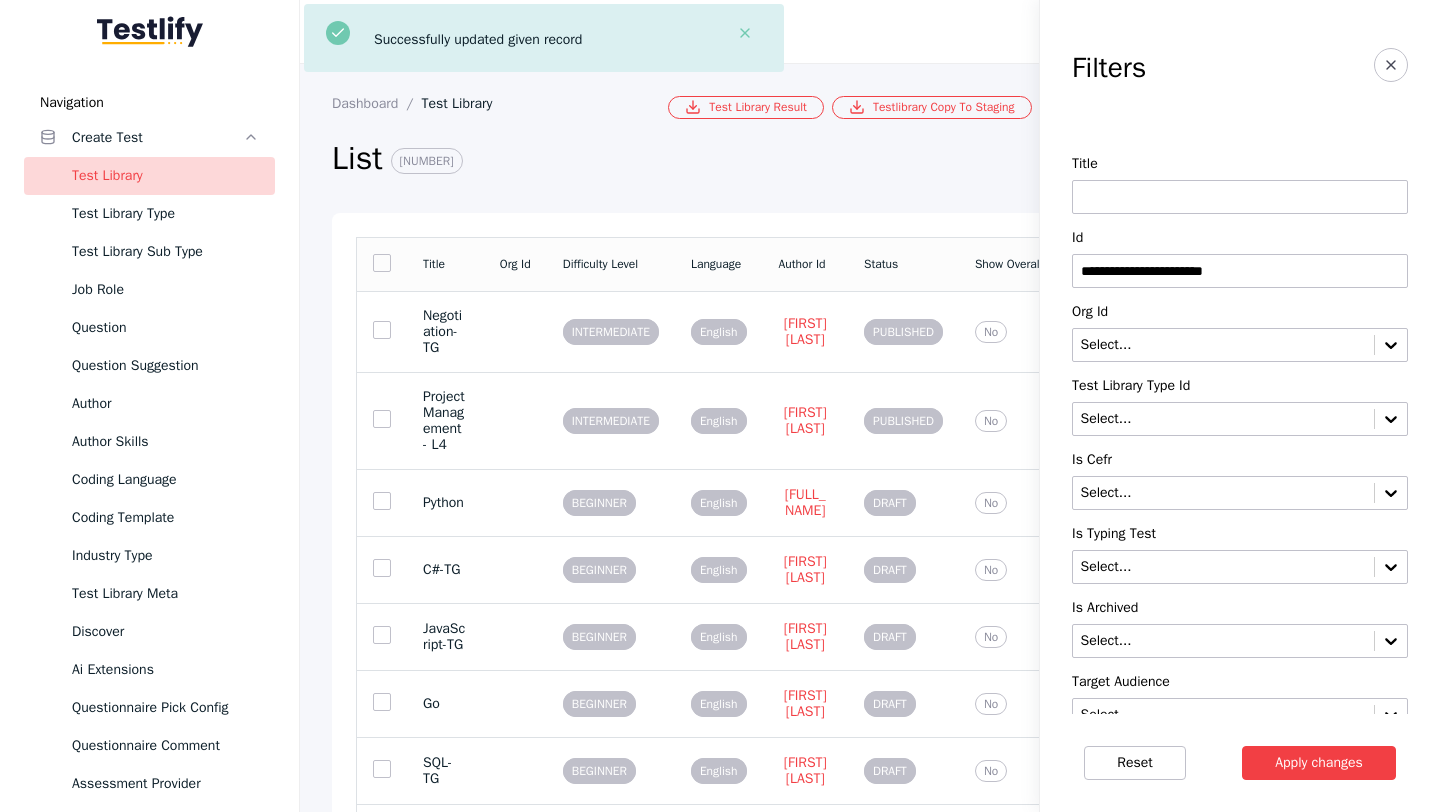 type on "**********" 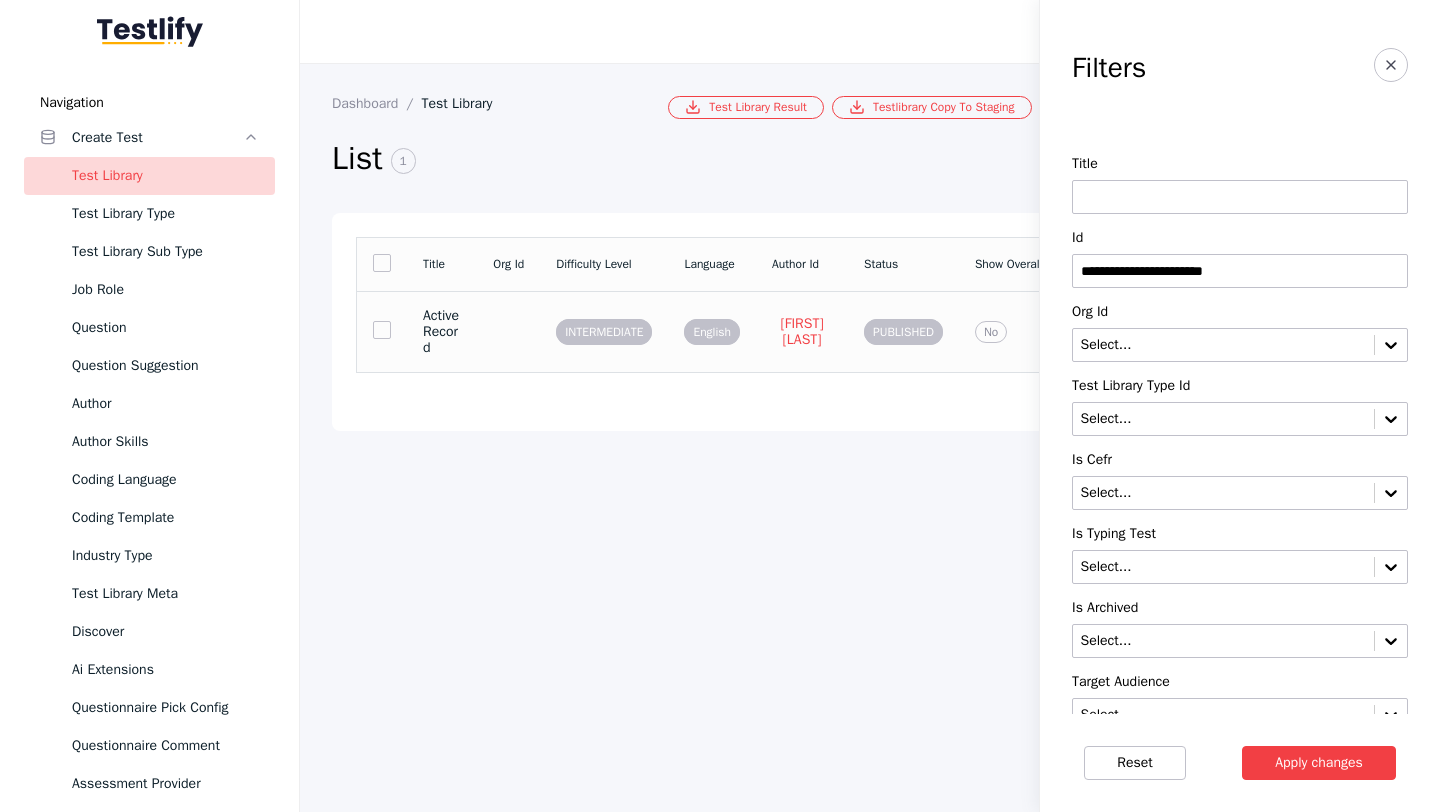 click at bounding box center (508, 331) 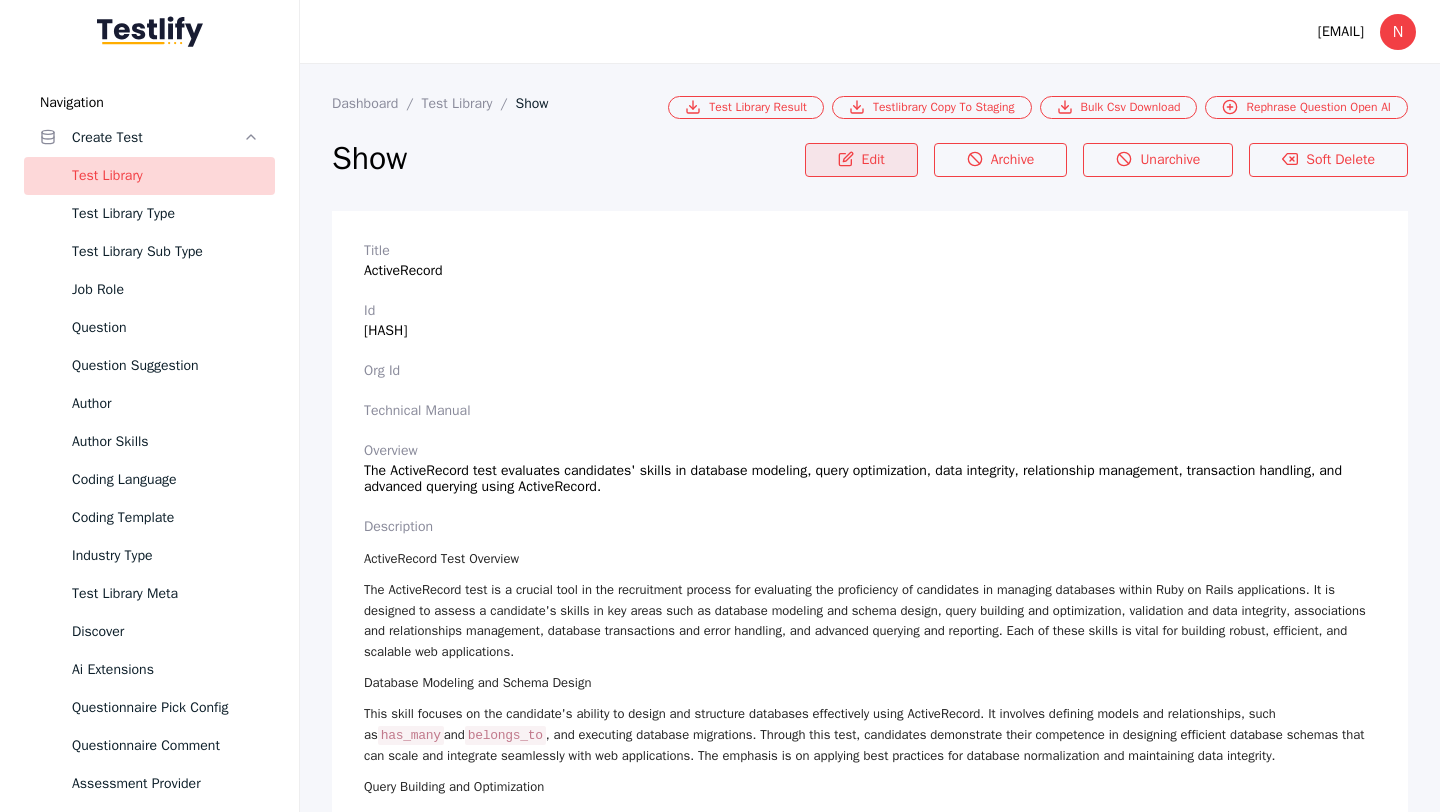 click on "Edit" at bounding box center (861, 160) 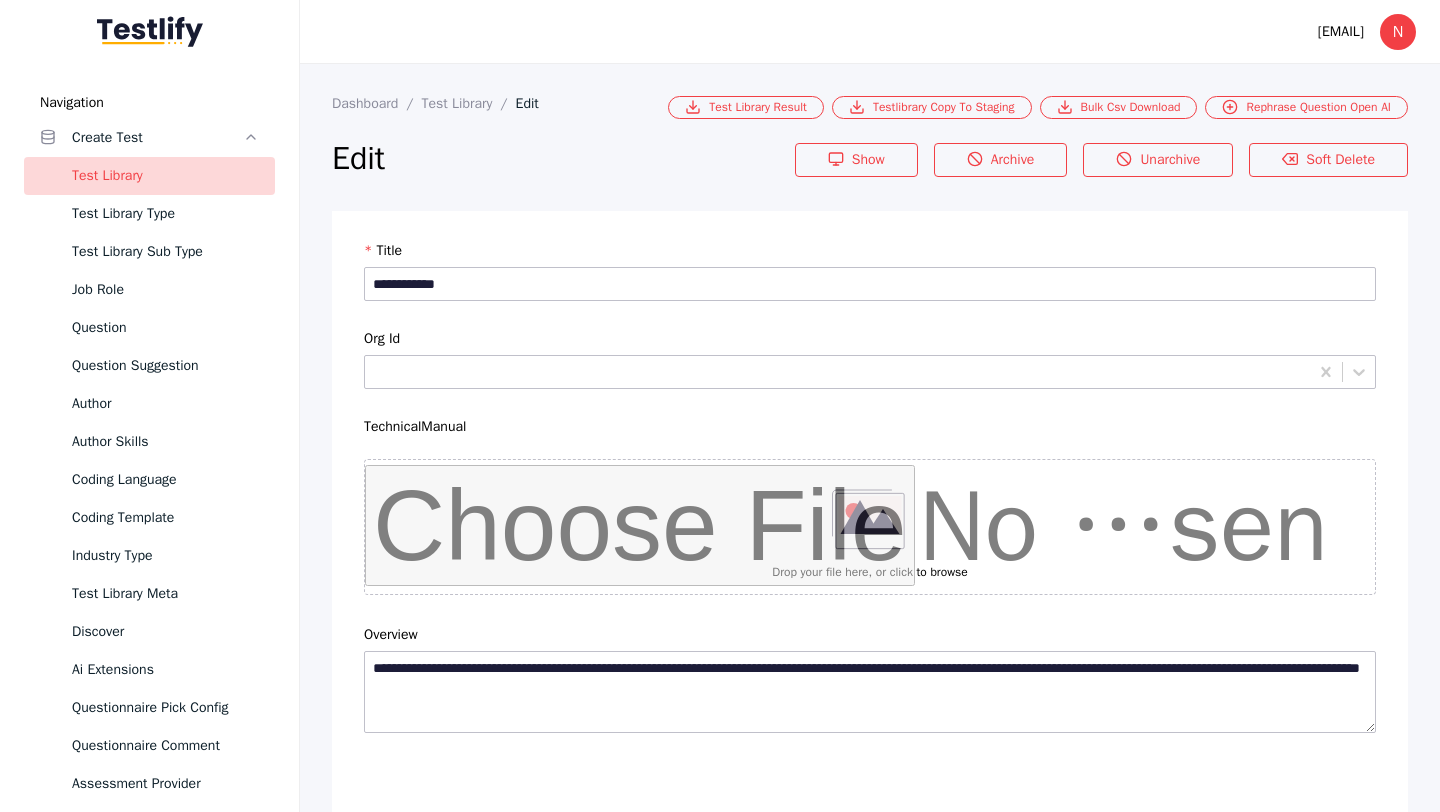 scroll, scrollTop: 0, scrollLeft: 0, axis: both 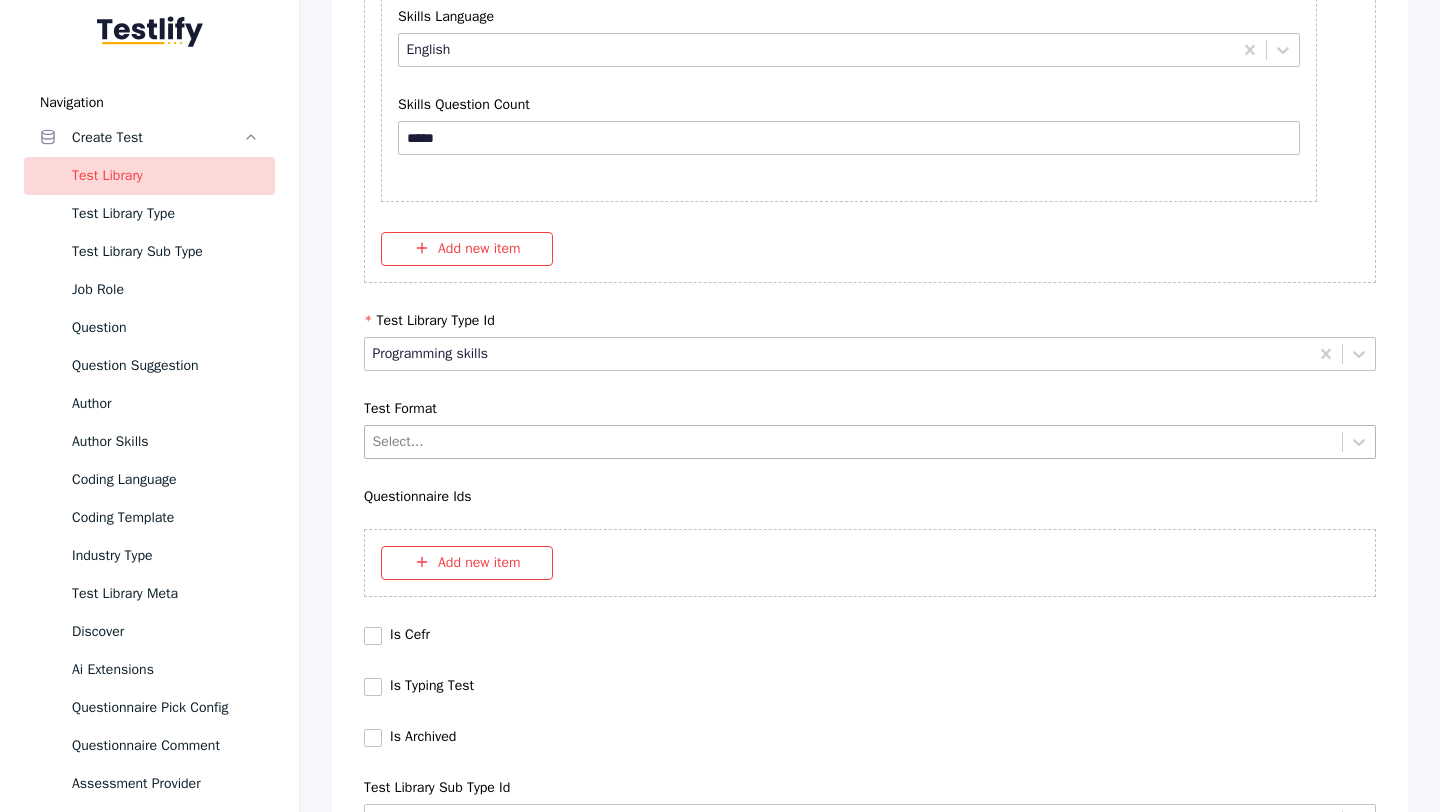 click at bounding box center (854, 441) 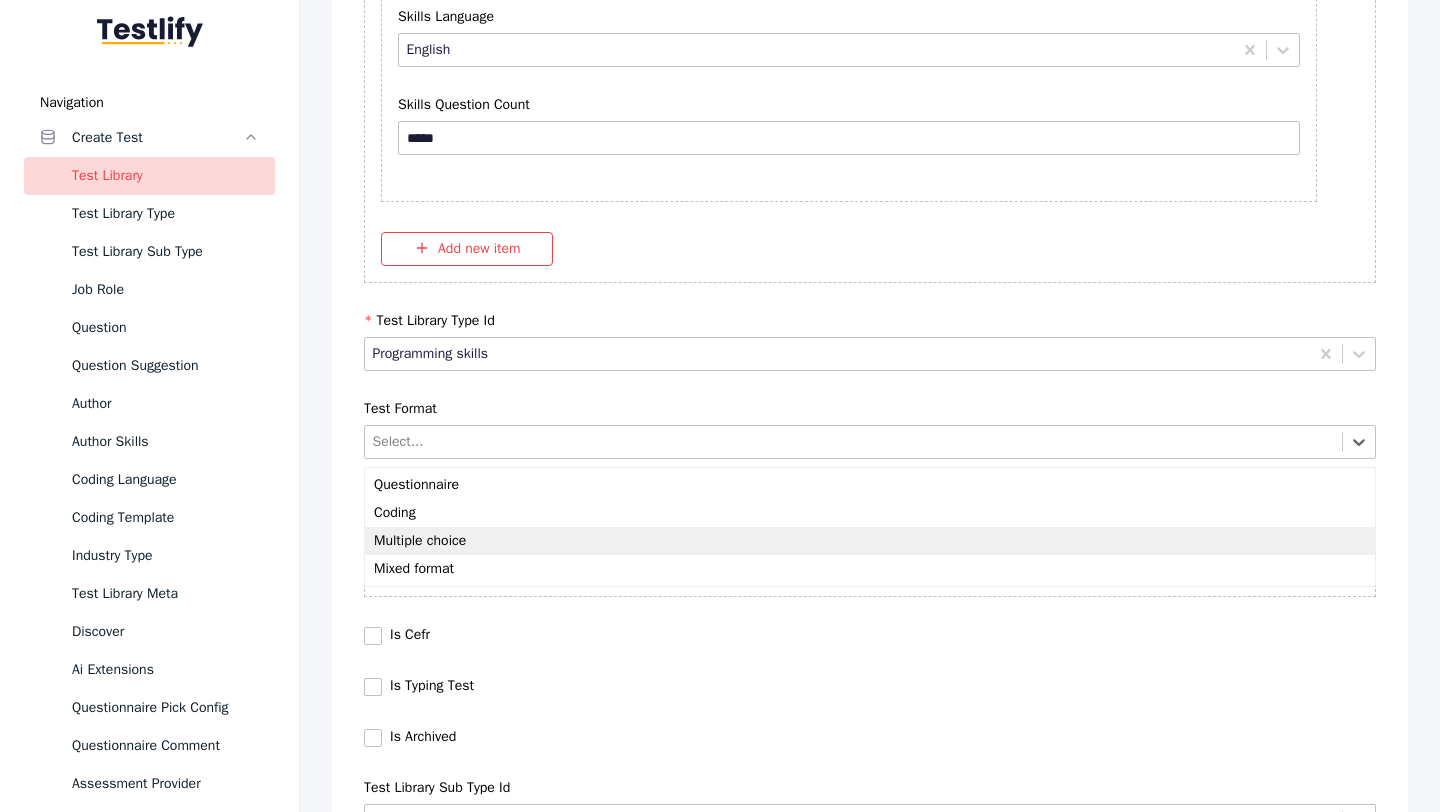 click on "Multiple choice" at bounding box center [870, 541] 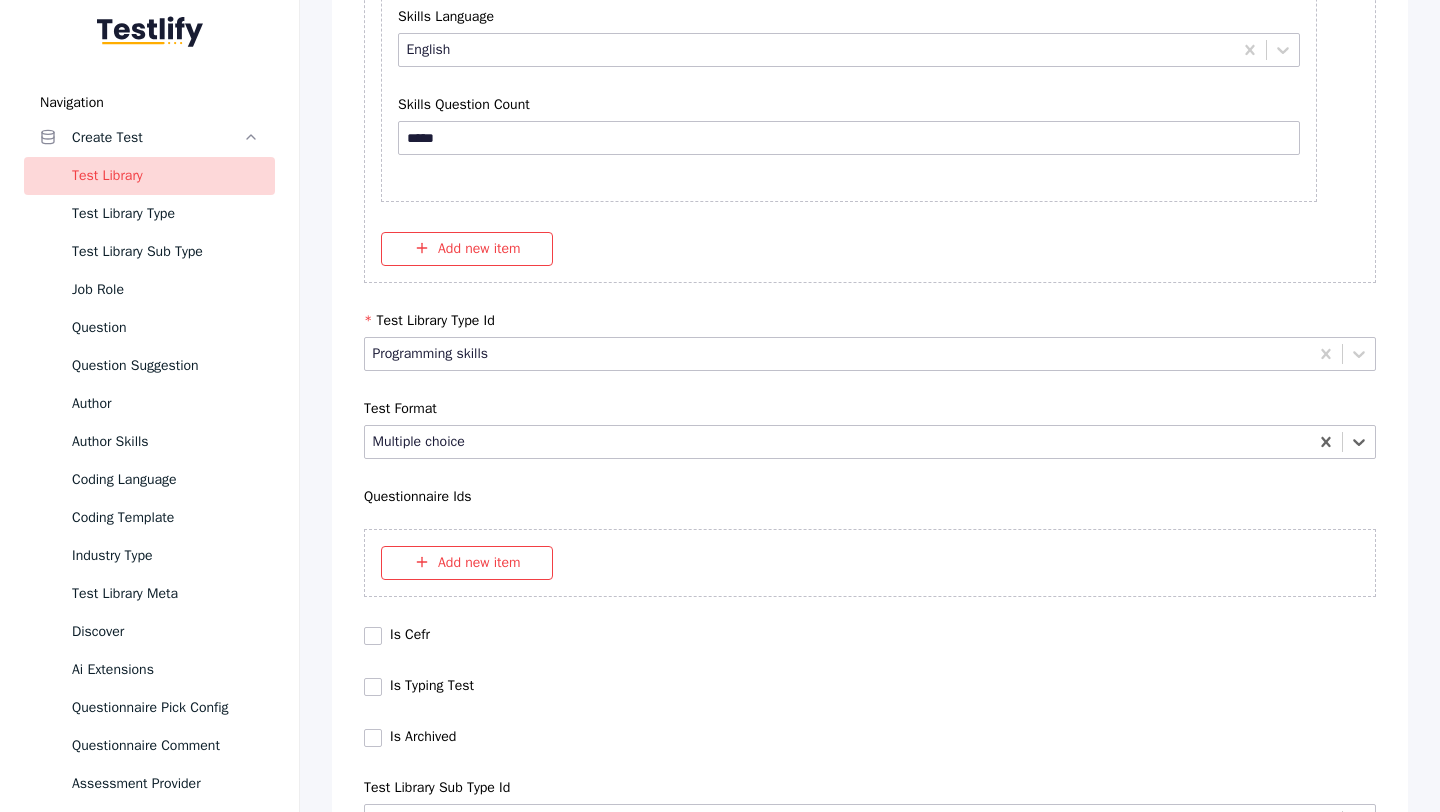 click on "Save" at bounding box center [870, 10279] 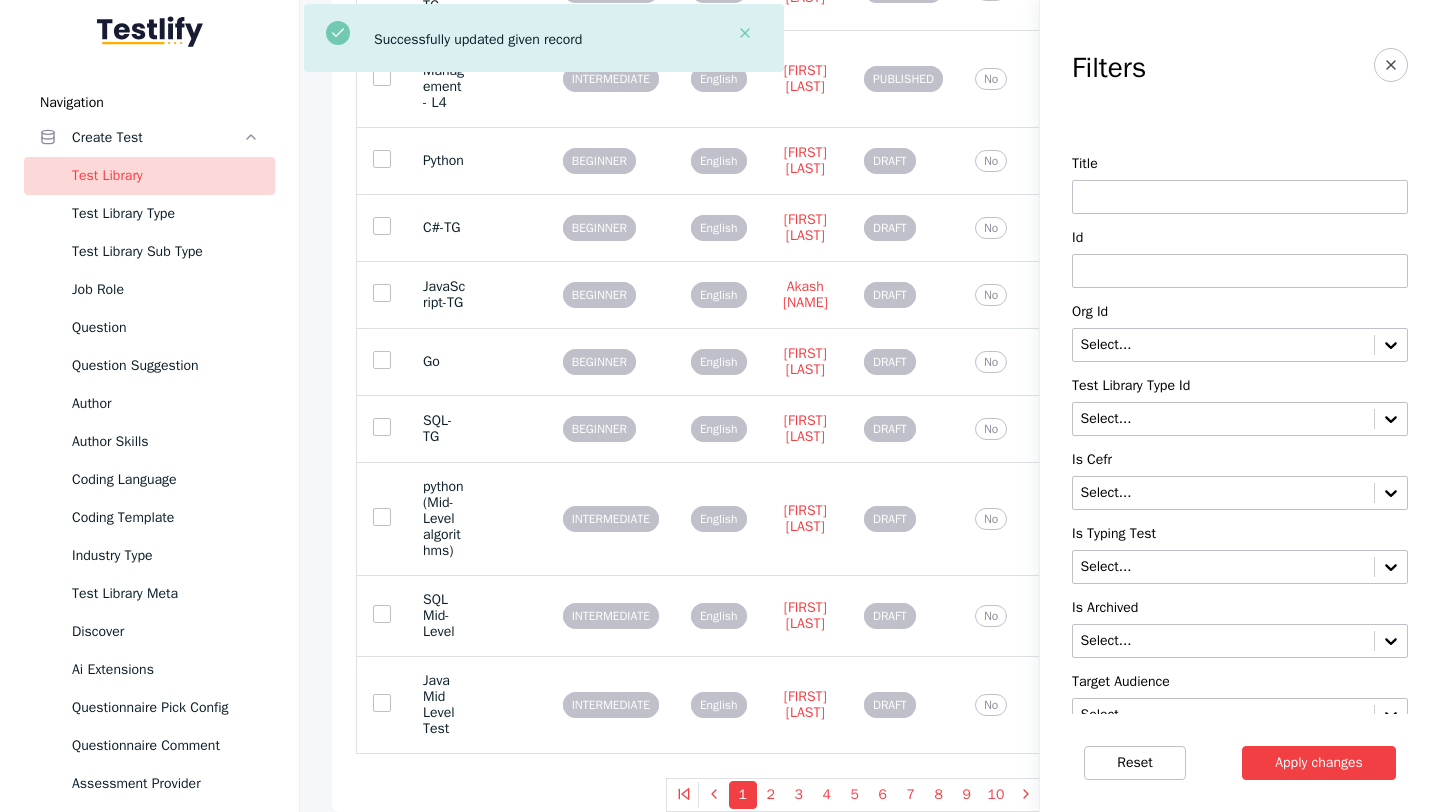 scroll, scrollTop: 0, scrollLeft: 0, axis: both 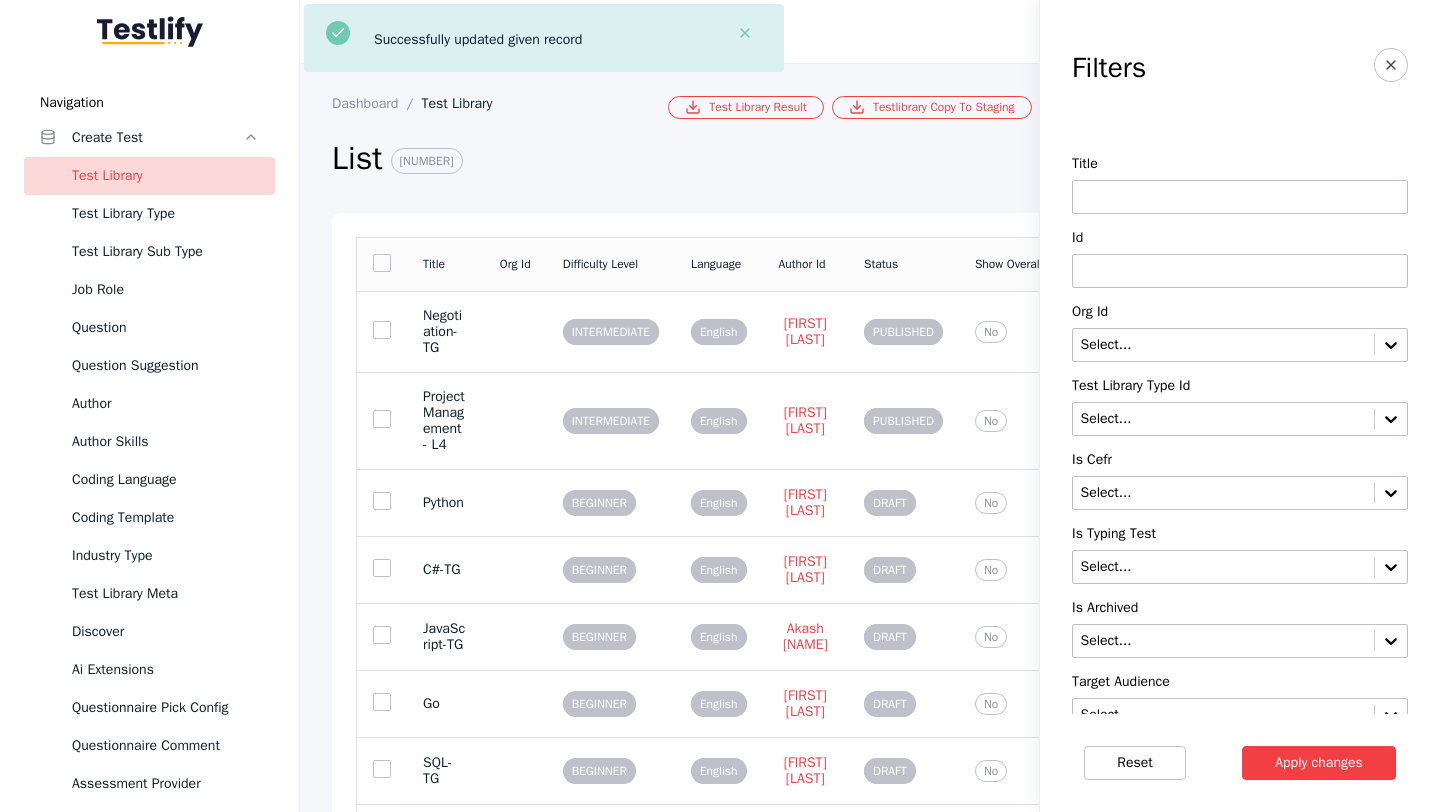 click at bounding box center [1240, 271] 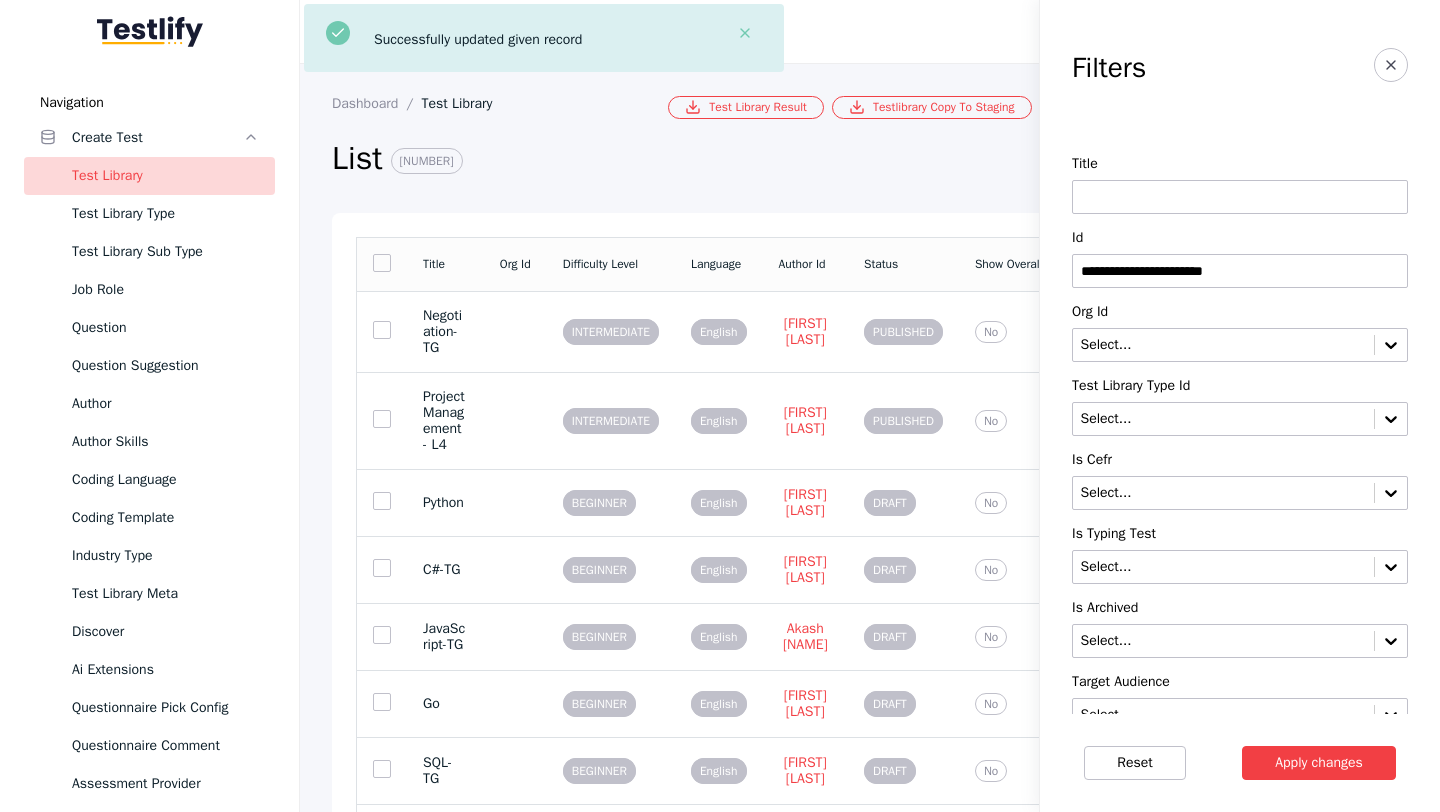 type on "**********" 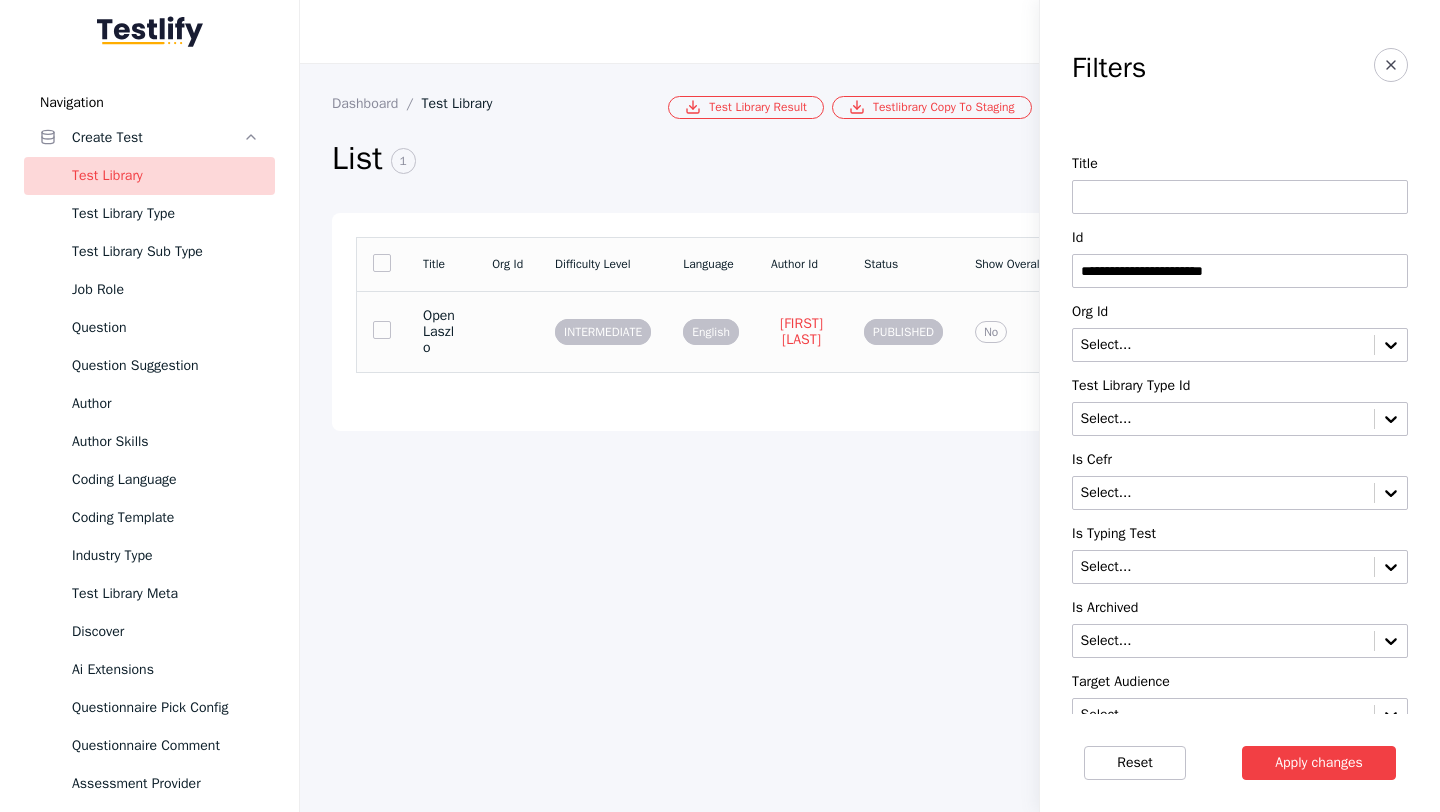click on "OpenLaszlo" at bounding box center [441, 331] 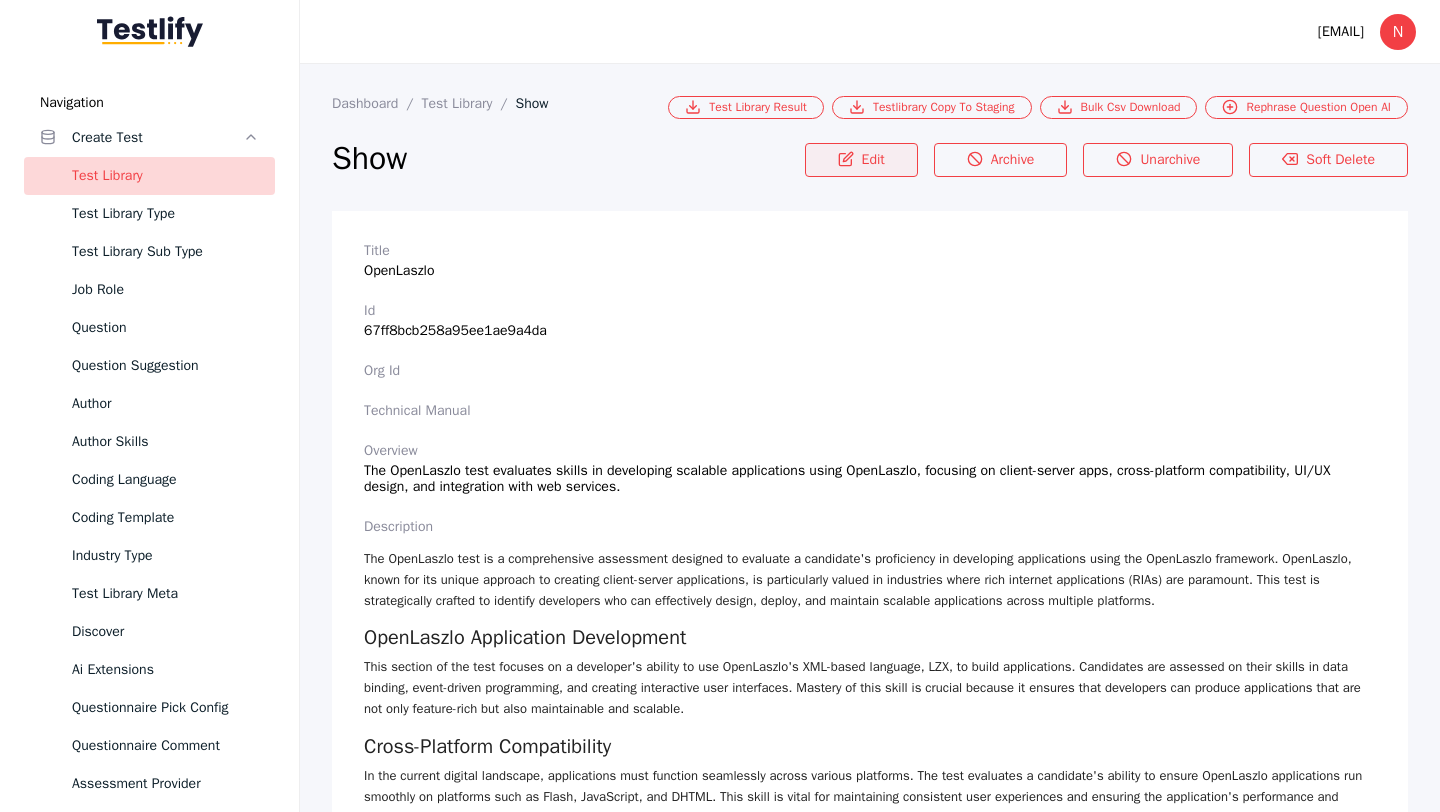 click on "Edit" at bounding box center [861, 160] 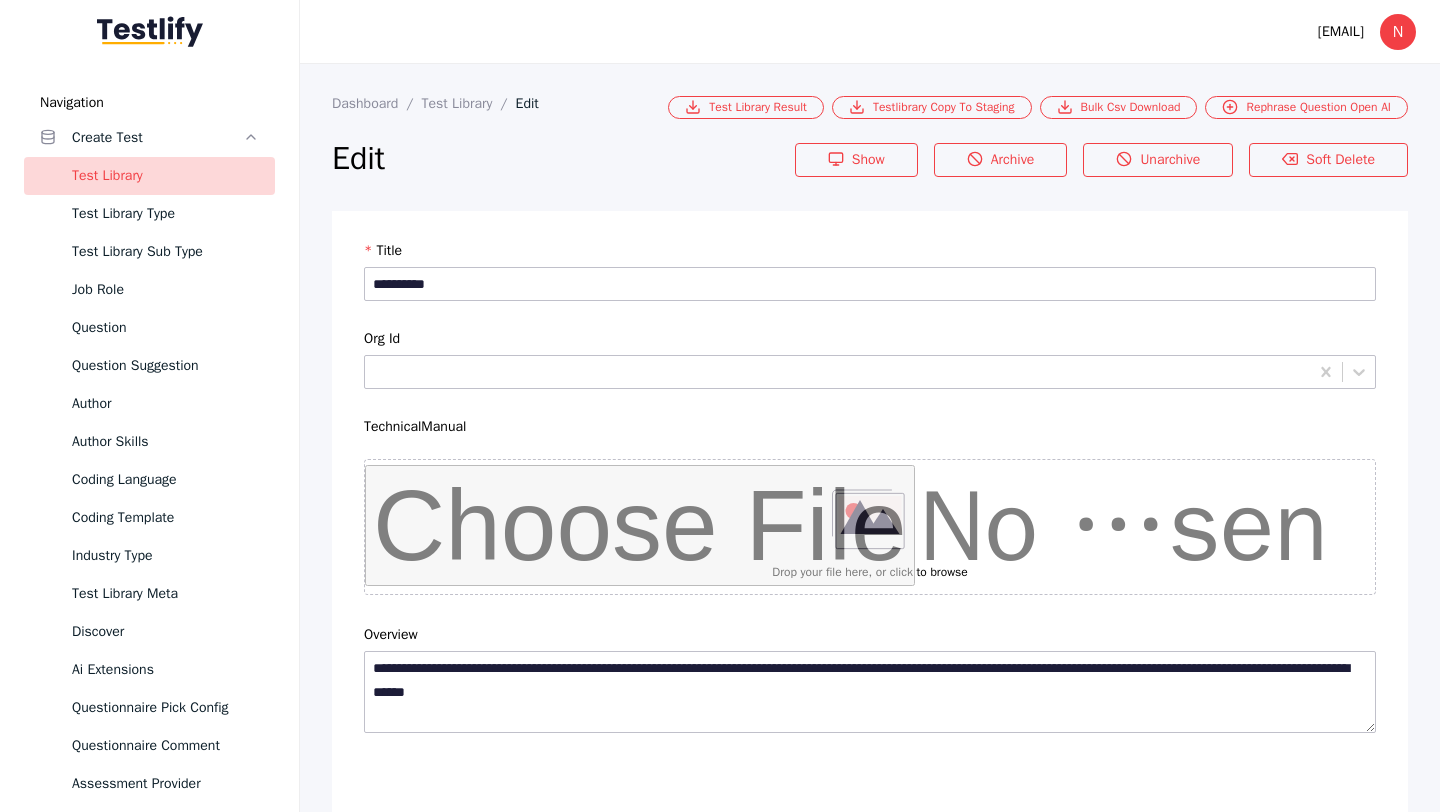 scroll, scrollTop: 4684, scrollLeft: 0, axis: vertical 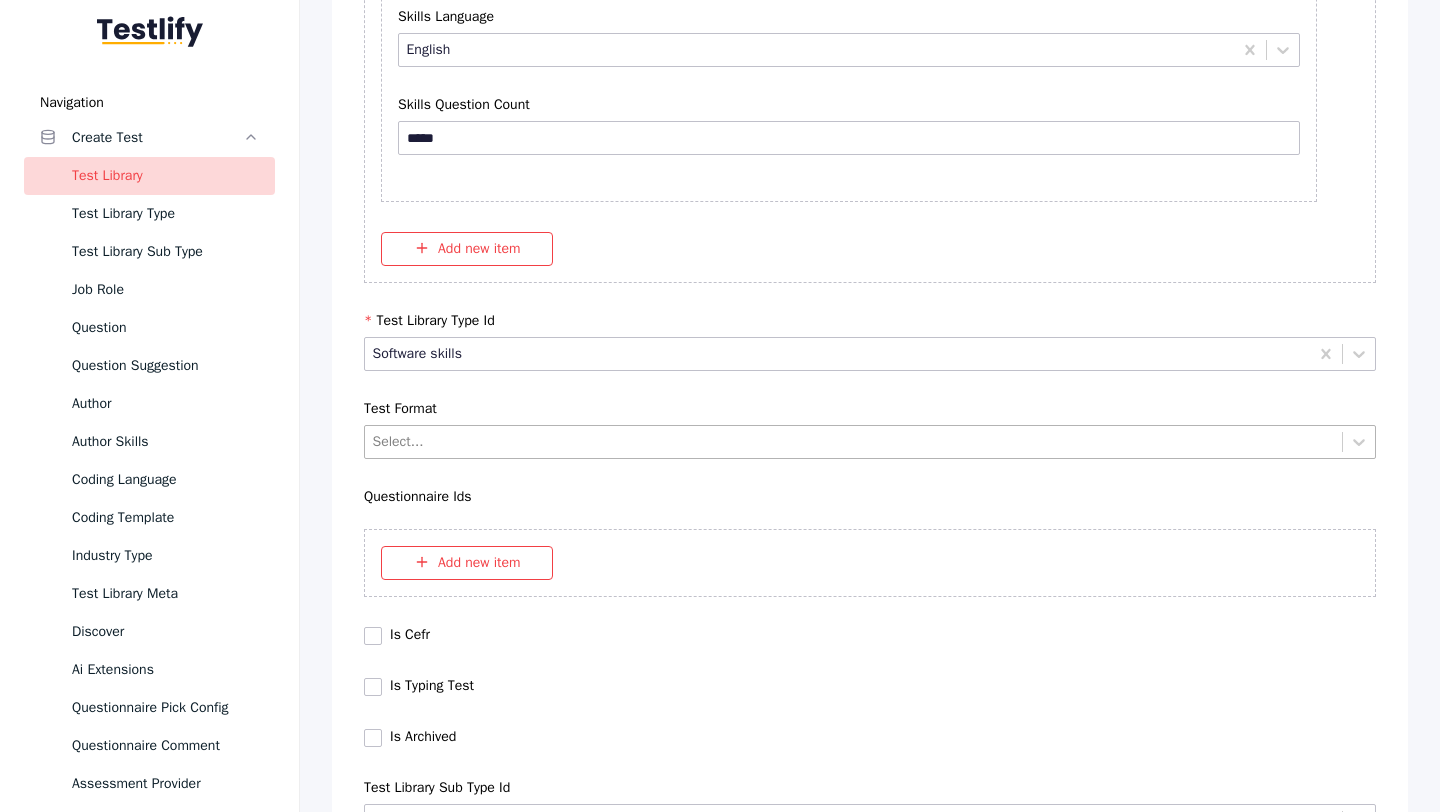 click at bounding box center [854, 441] 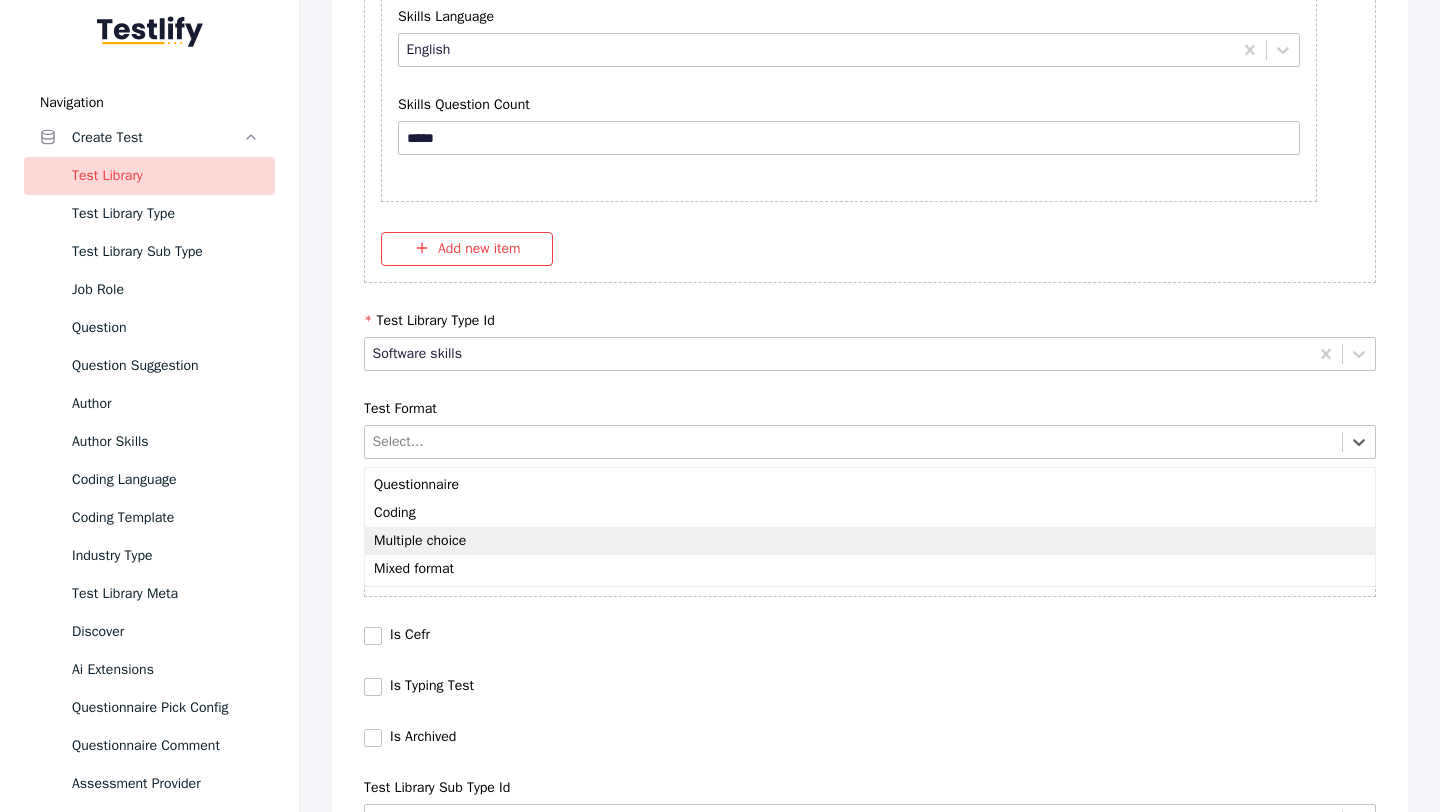 click on "Multiple choice" at bounding box center [870, 541] 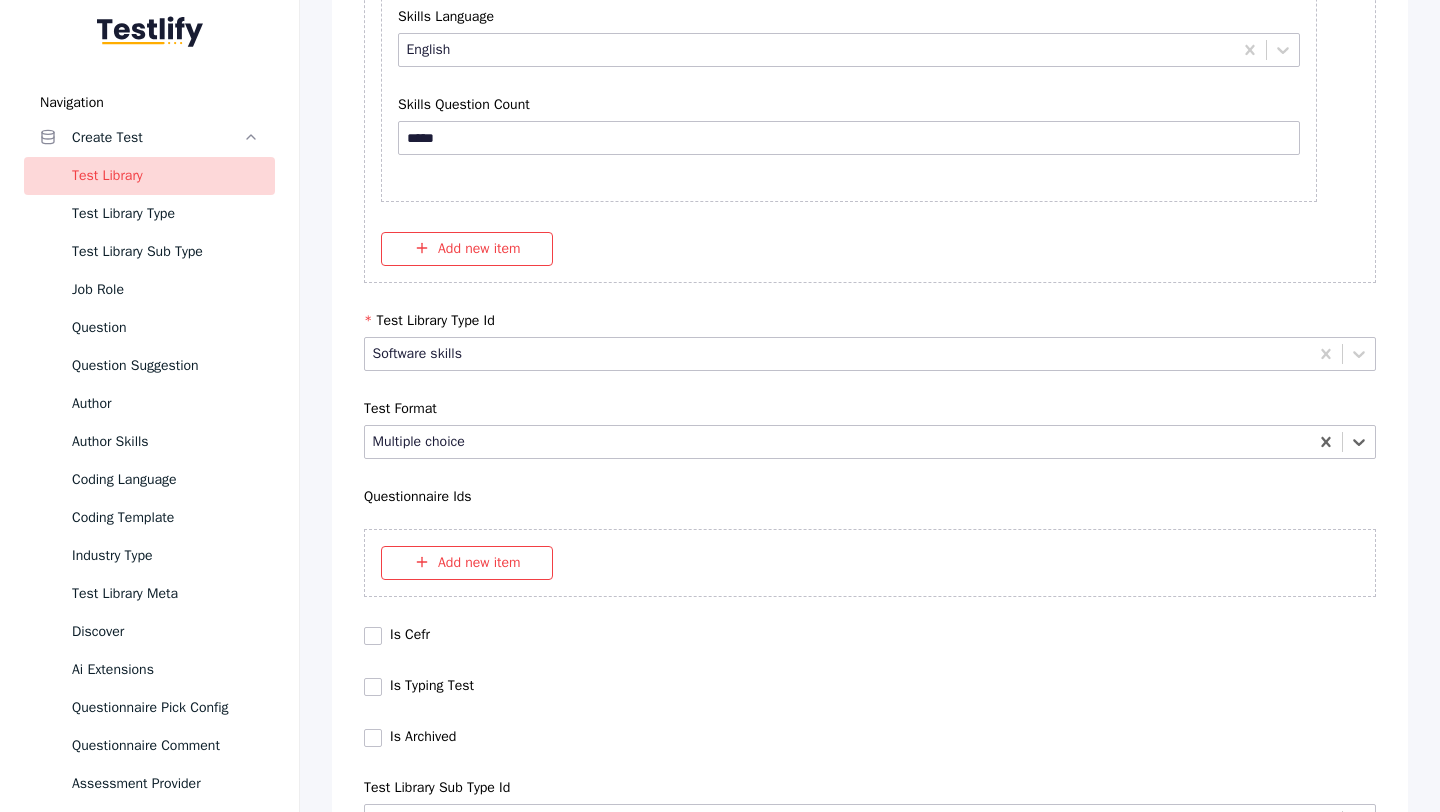 click on "Save" at bounding box center (870, 10279) 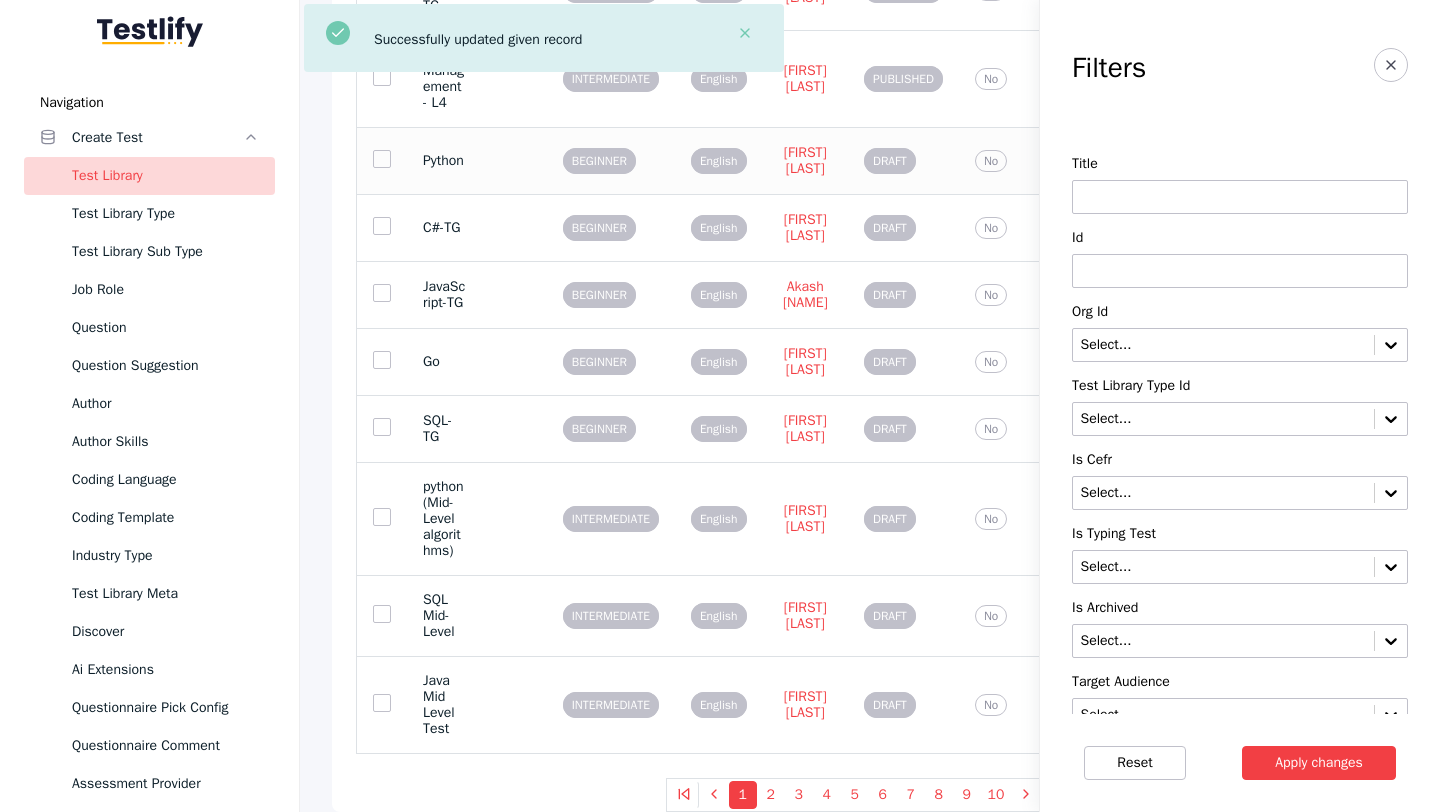 scroll, scrollTop: 0, scrollLeft: 0, axis: both 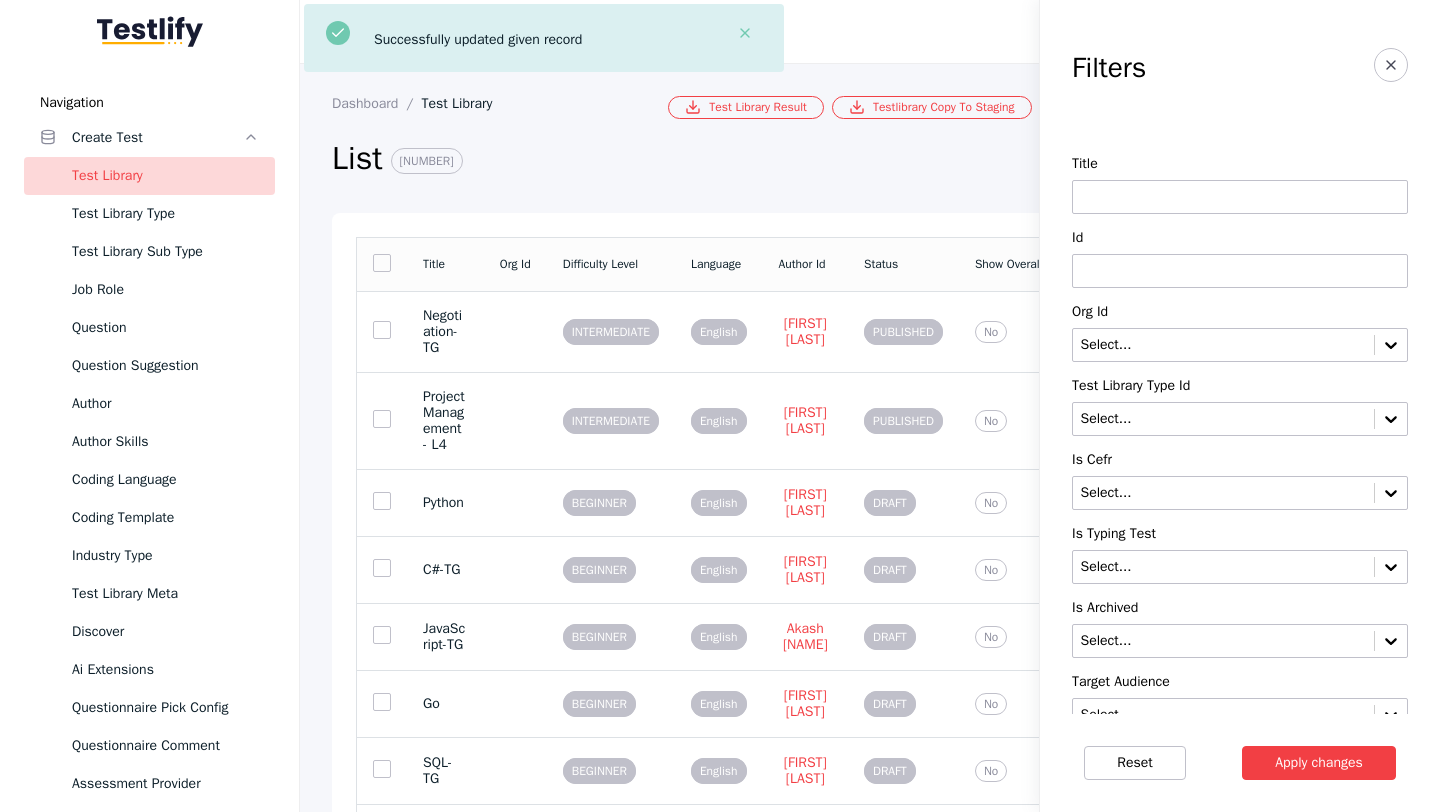 click at bounding box center (1240, 271) 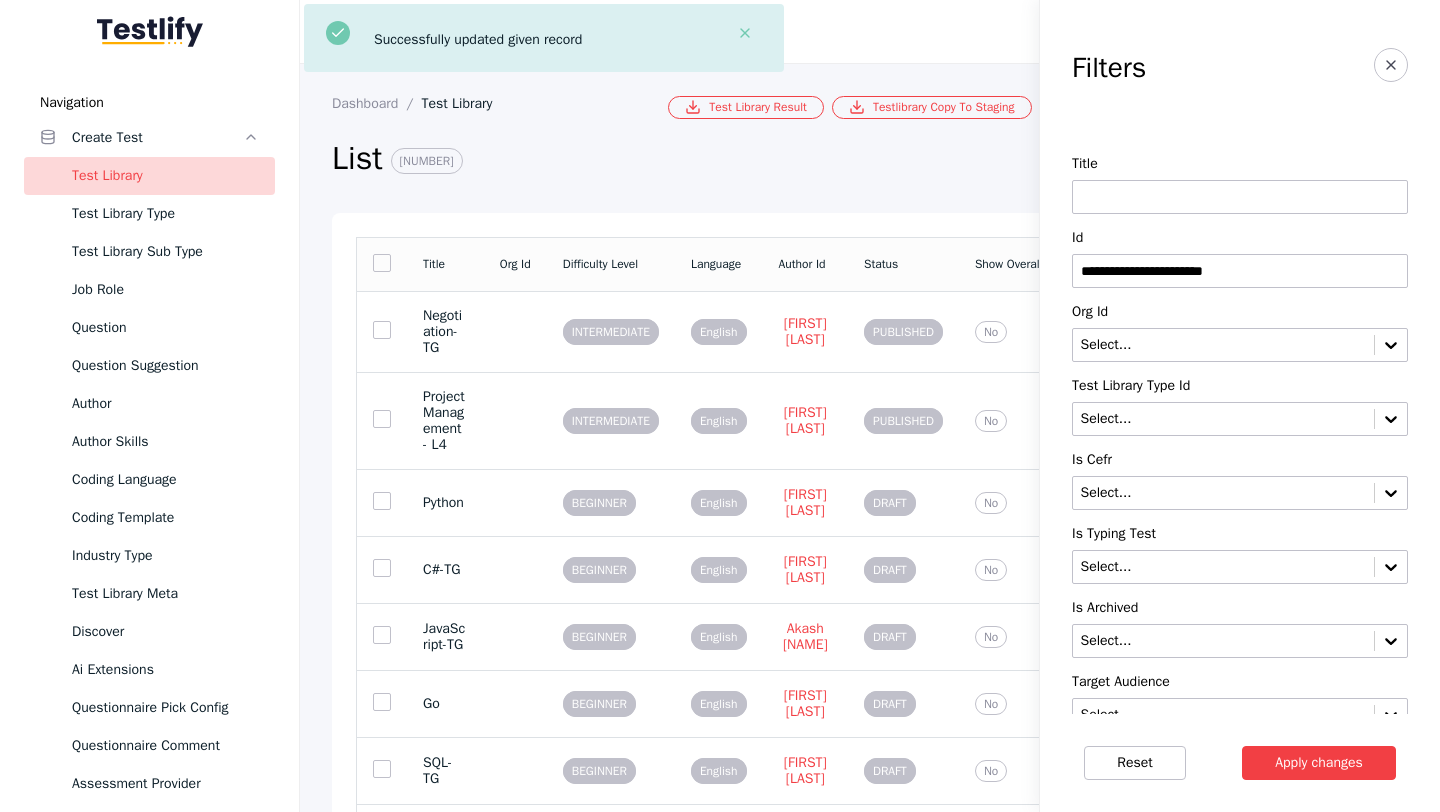 type on "**********" 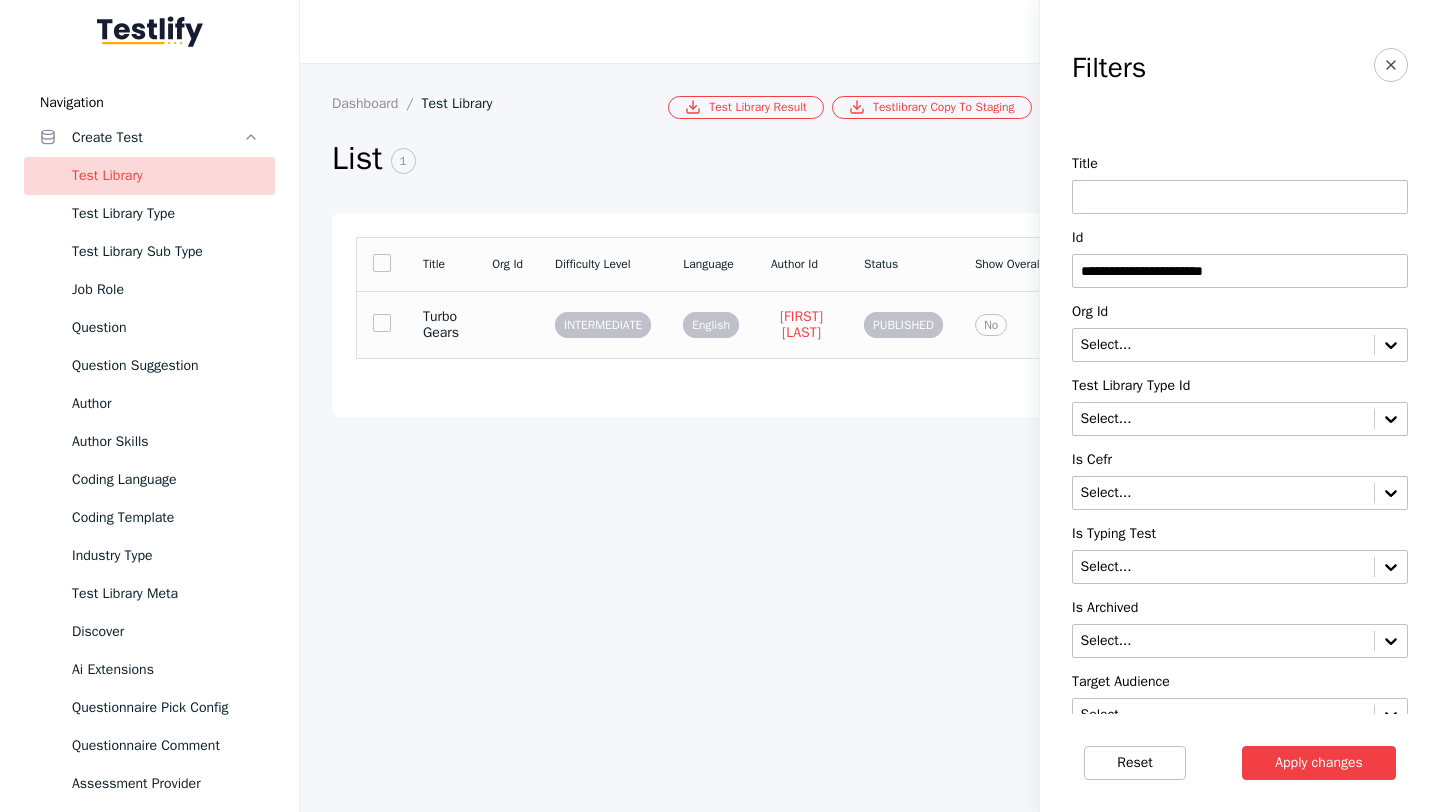 click at bounding box center [507, 324] 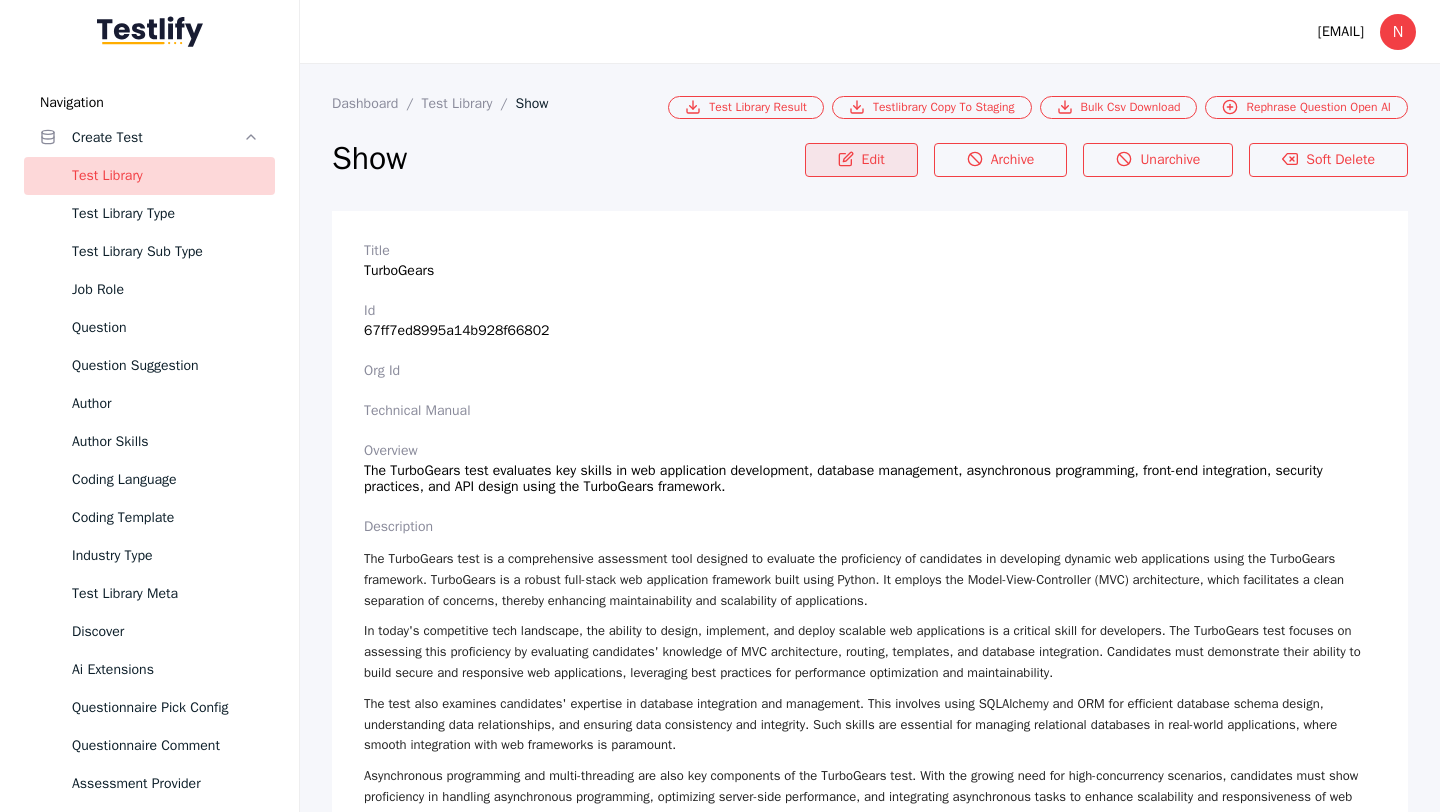 click on "Edit" at bounding box center (861, 160) 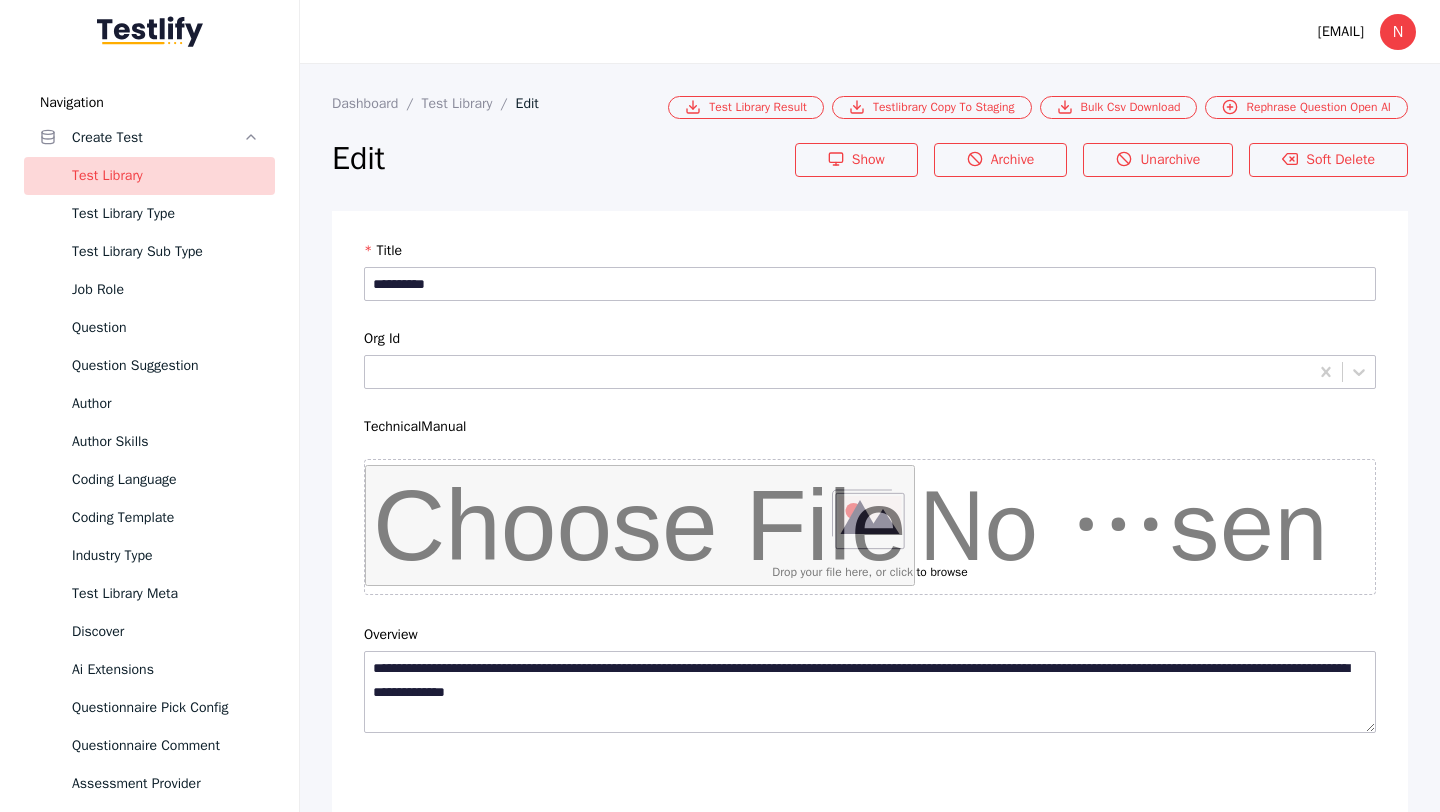 scroll, scrollTop: 4684, scrollLeft: 0, axis: vertical 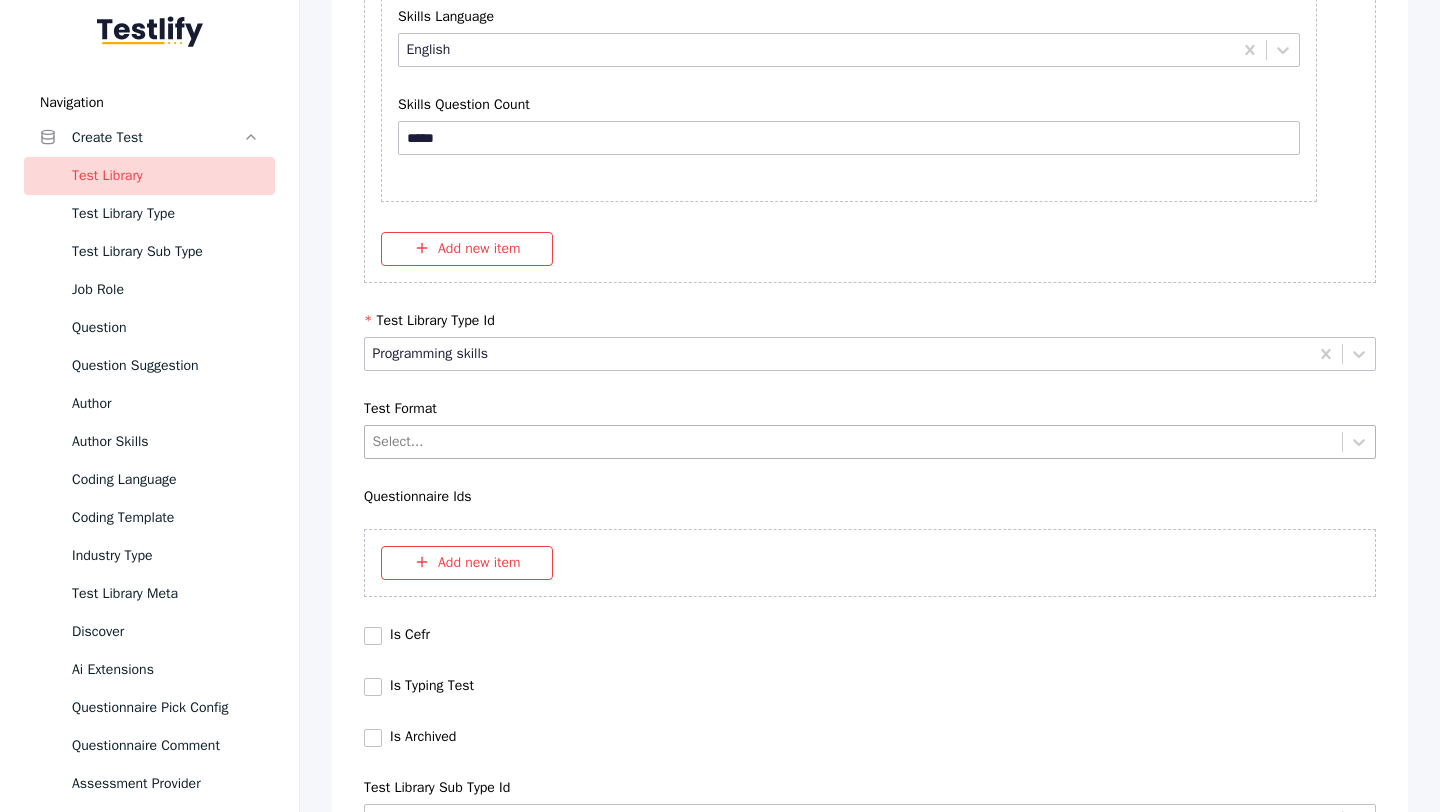 click at bounding box center [854, 441] 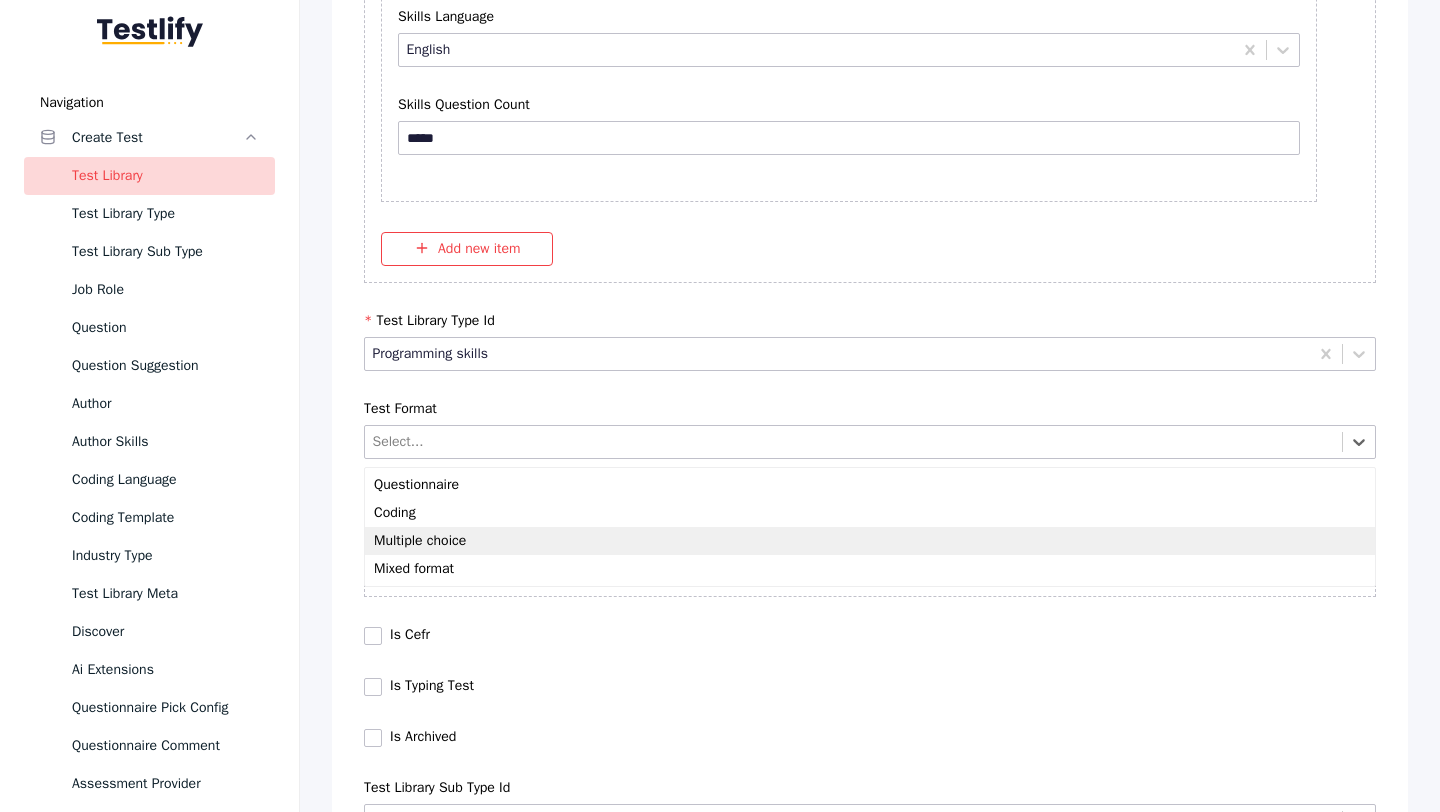 click on "Multiple choice" at bounding box center [870, 541] 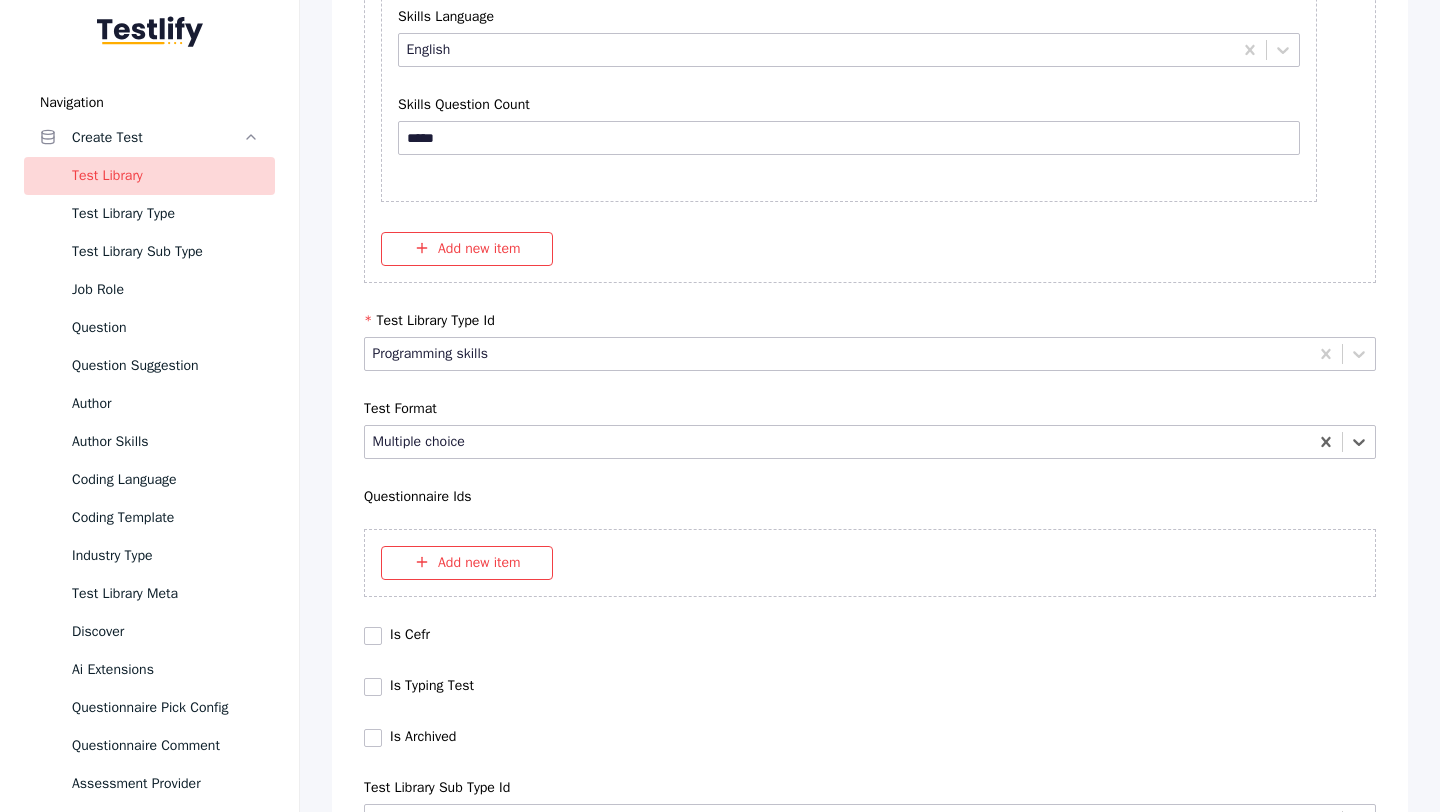 click on "Save" at bounding box center (870, 10279) 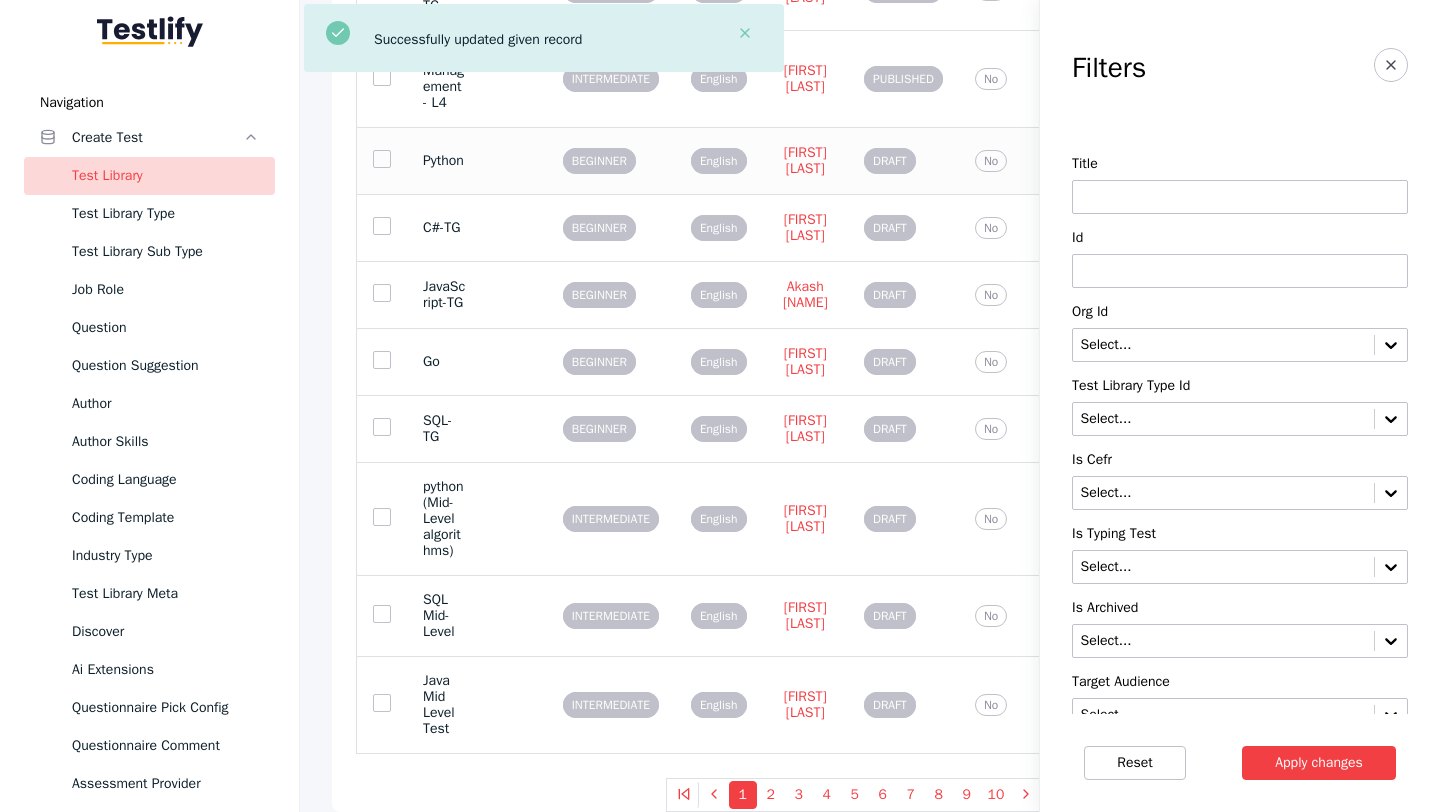 scroll, scrollTop: 0, scrollLeft: 0, axis: both 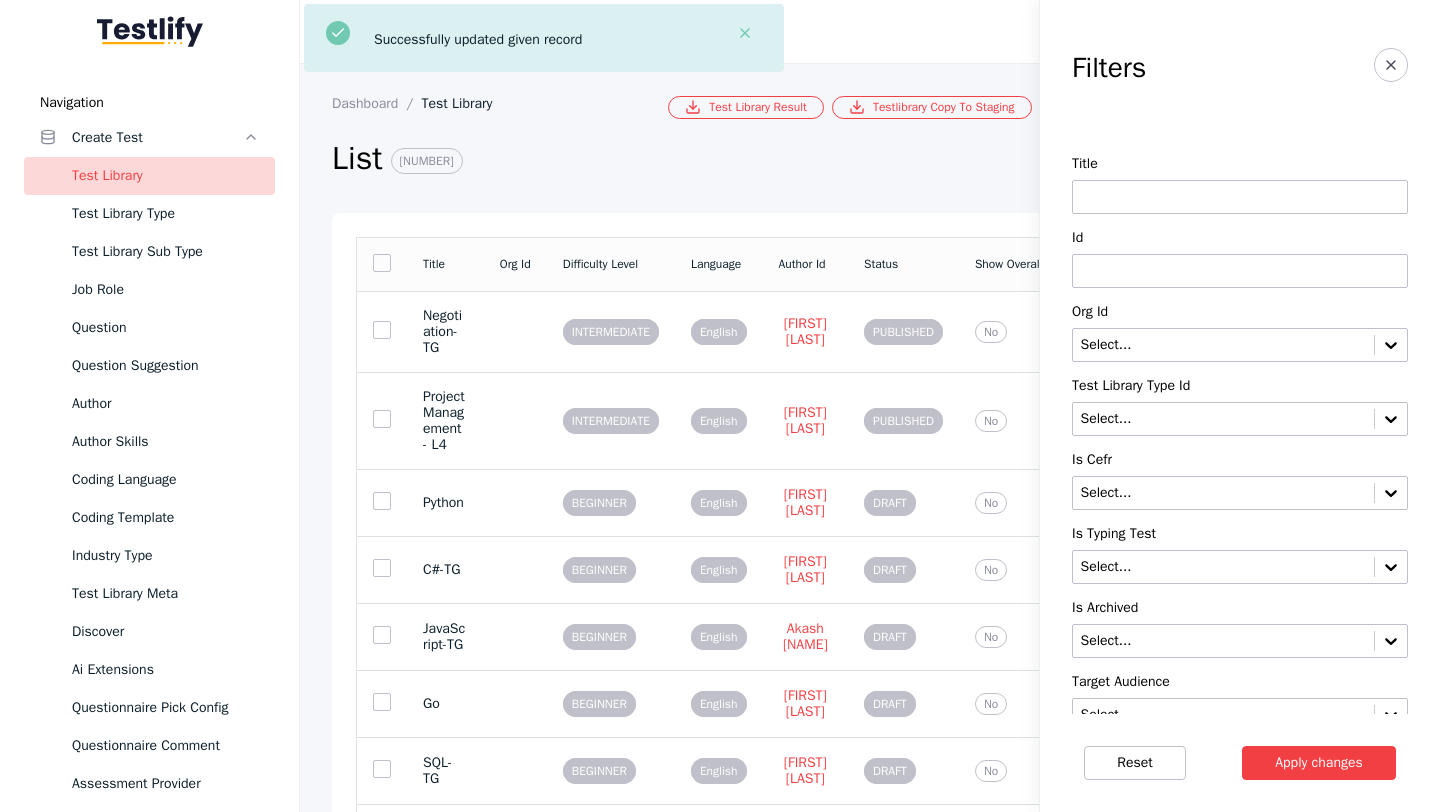 click at bounding box center (1240, 271) 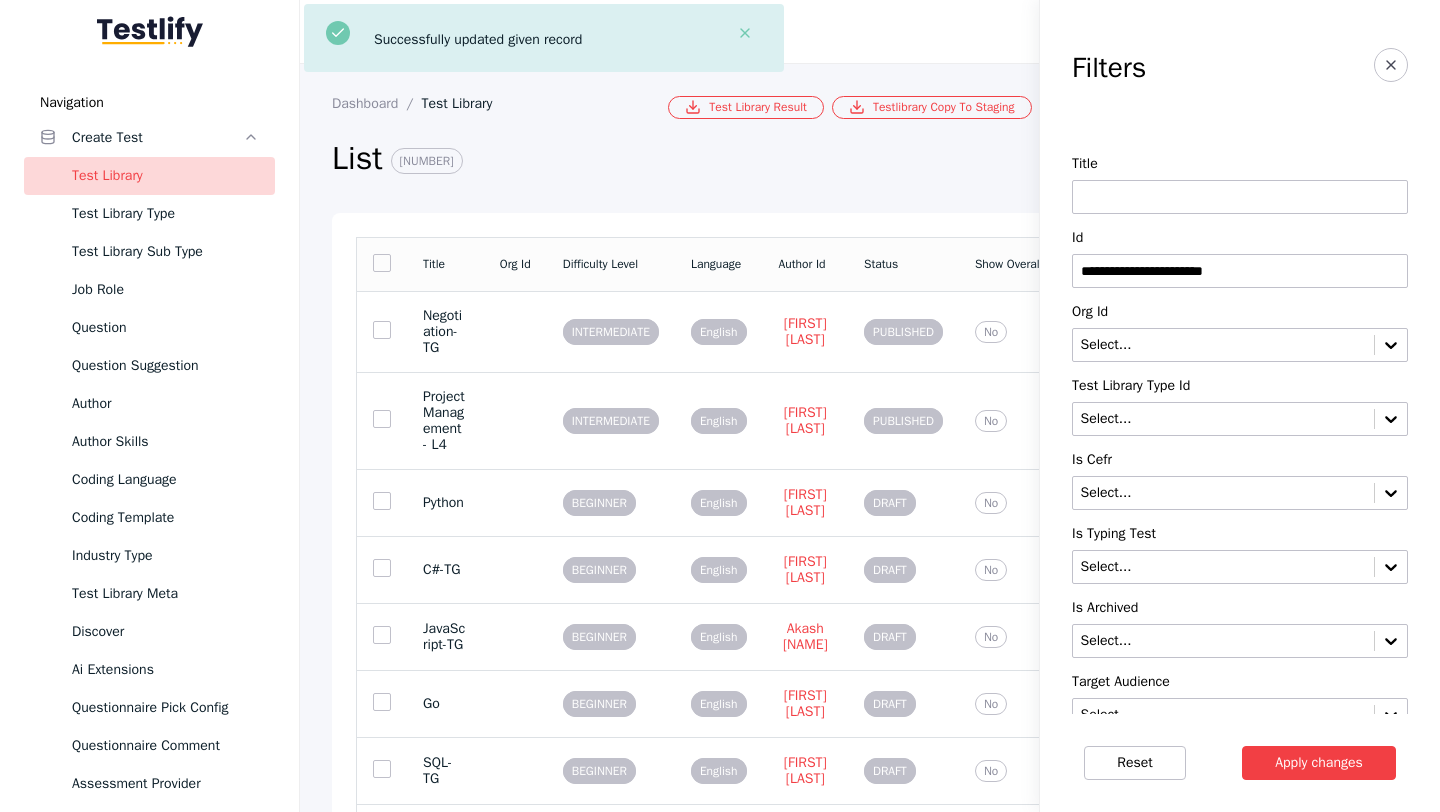 type on "**********" 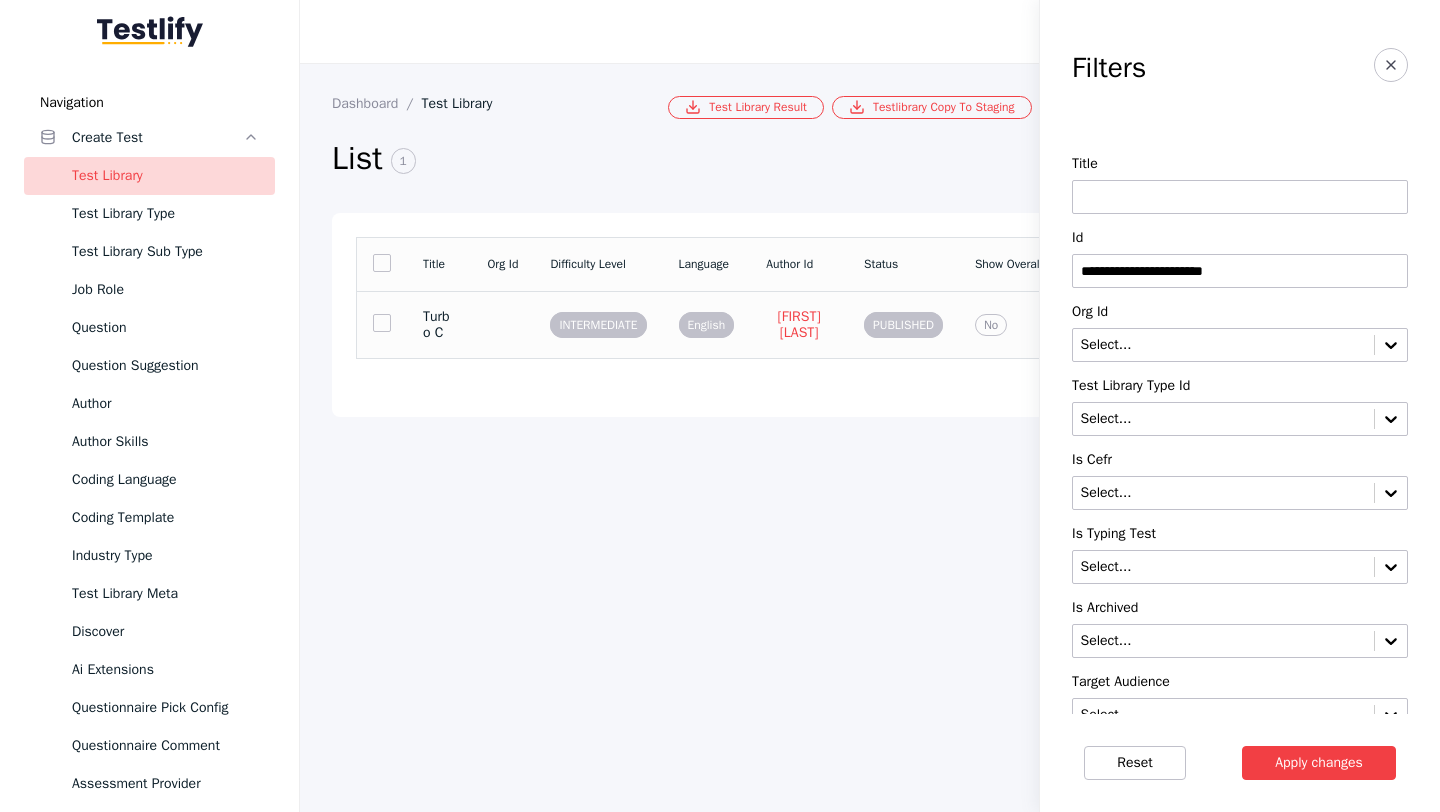 click on "Turbo C" at bounding box center [439, 324] 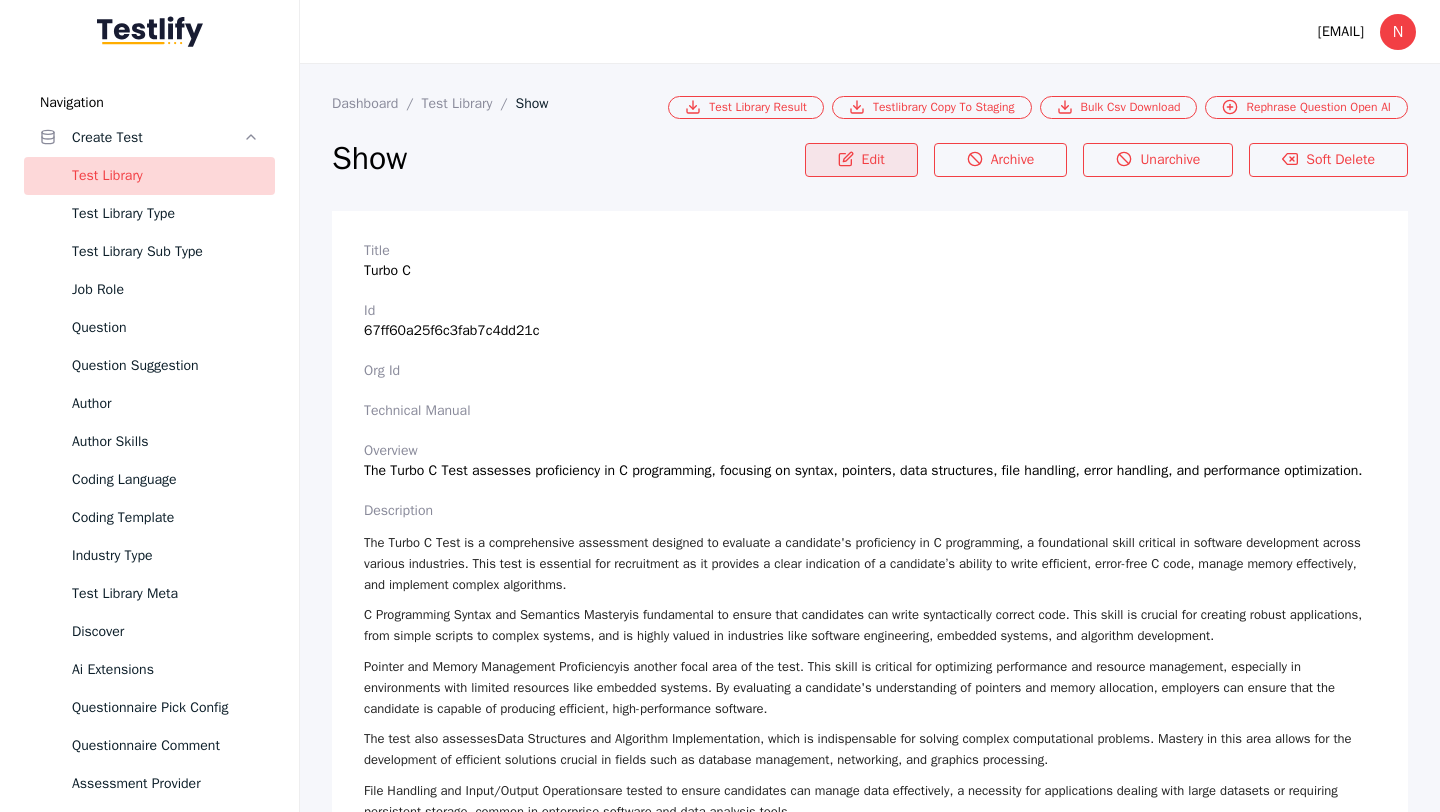 click 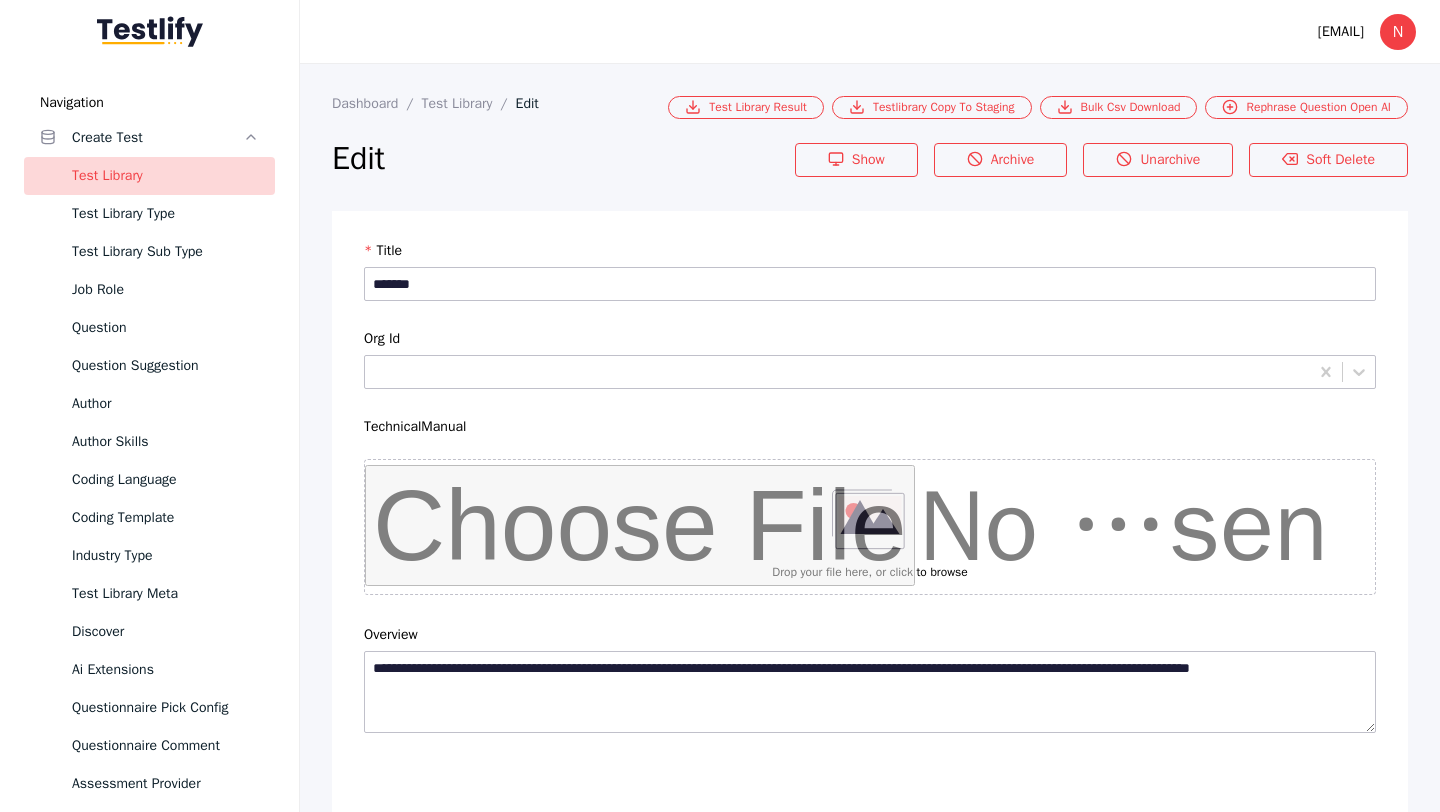 scroll, scrollTop: 4684, scrollLeft: 0, axis: vertical 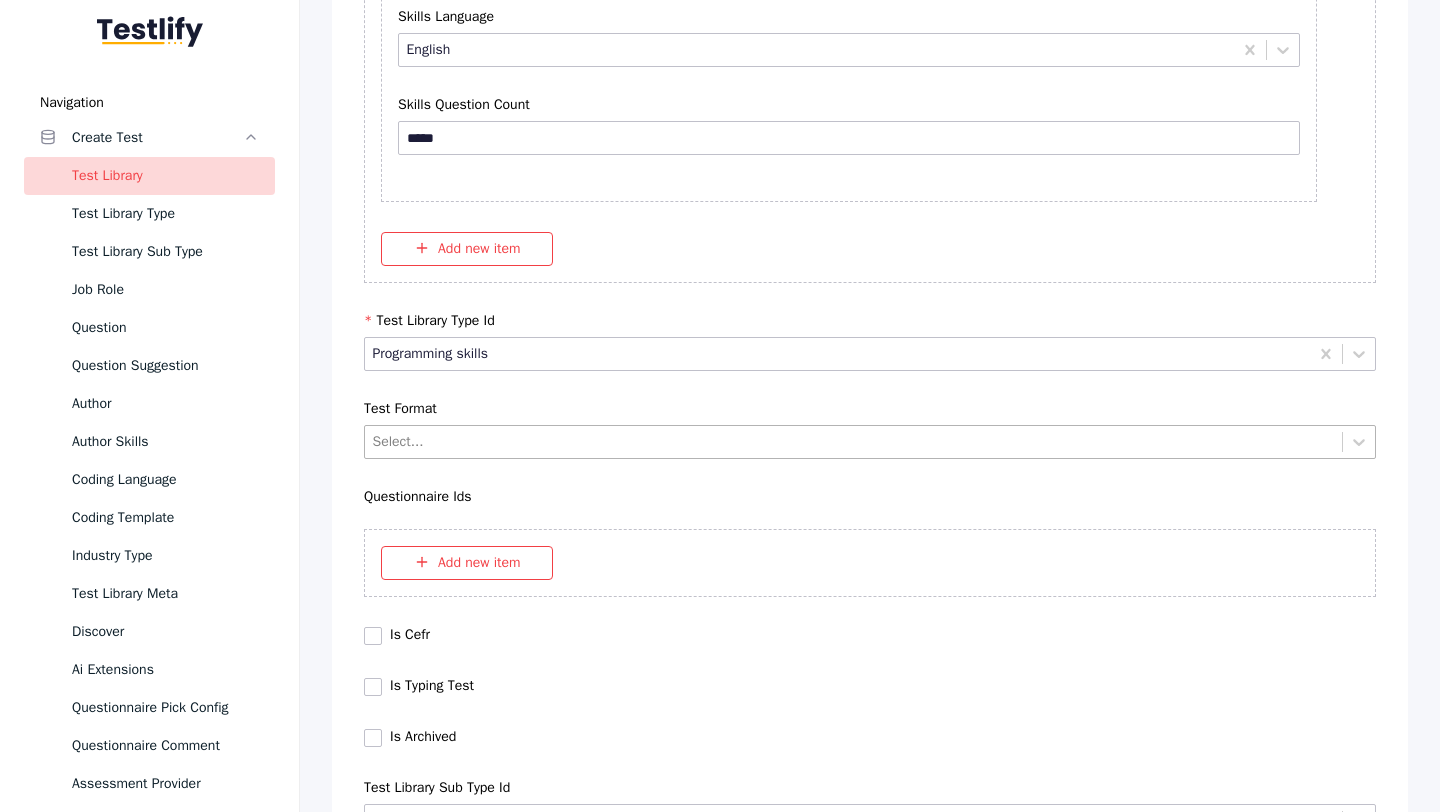 click at bounding box center [854, 441] 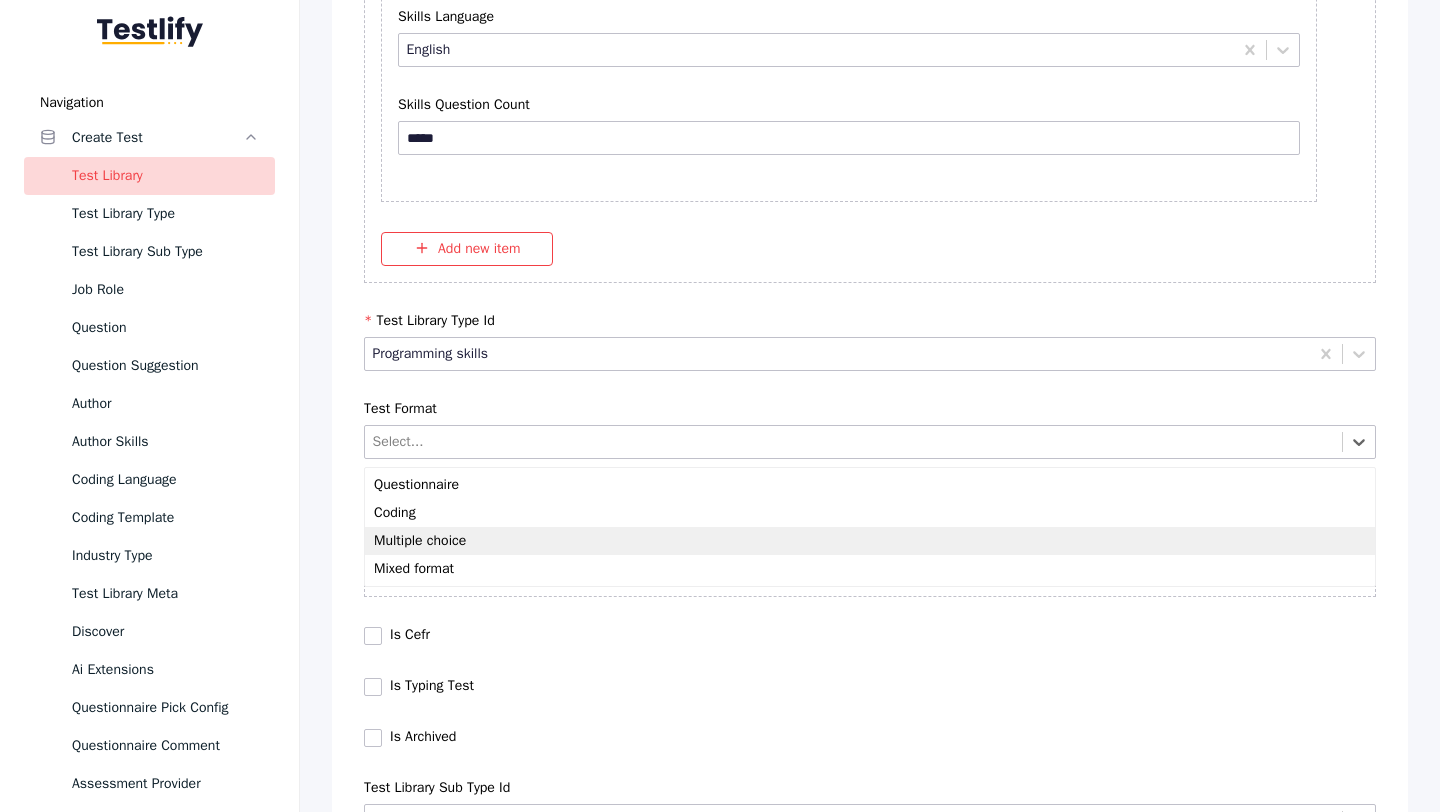 click on "Multiple choice" at bounding box center [870, 541] 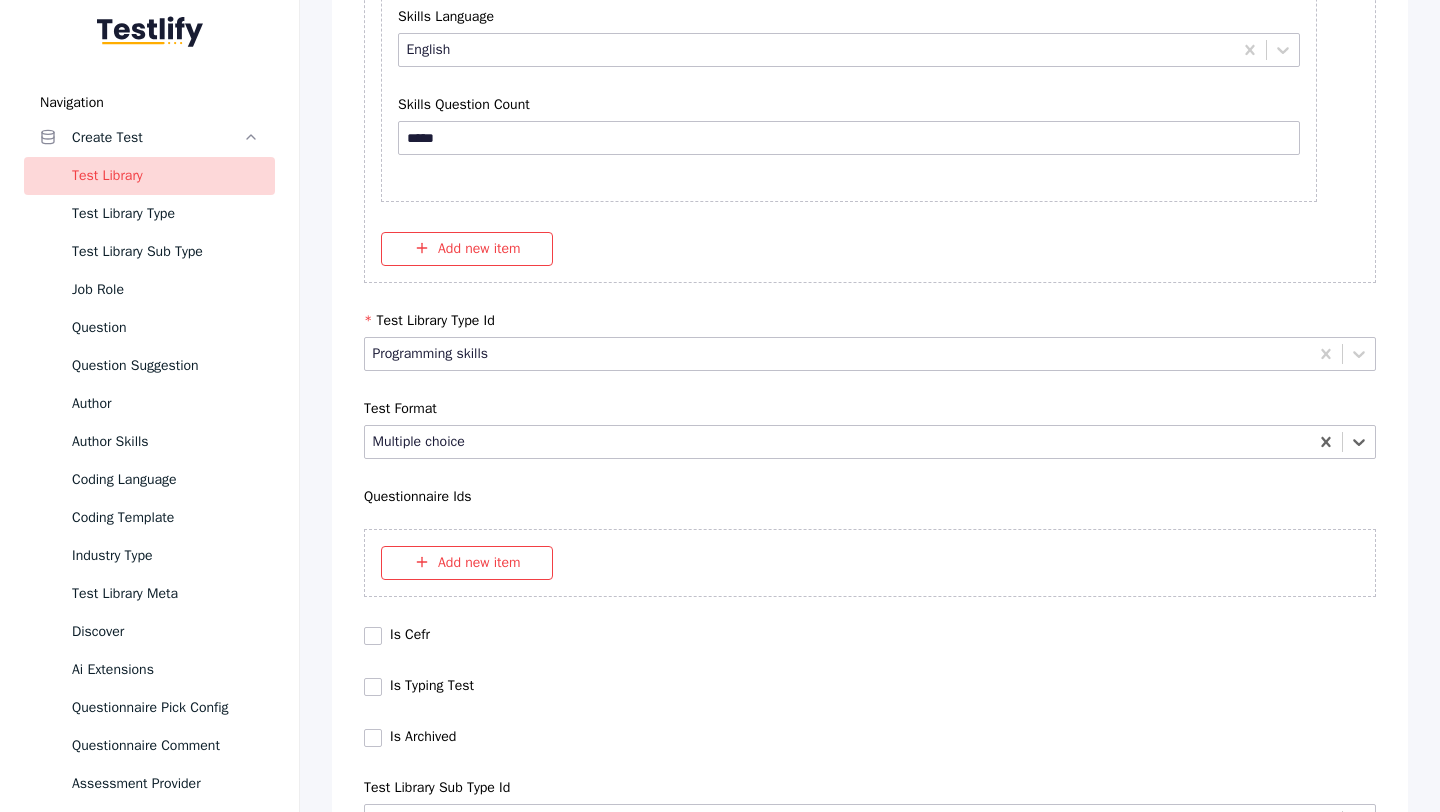 click on "Save" at bounding box center (870, 10279) 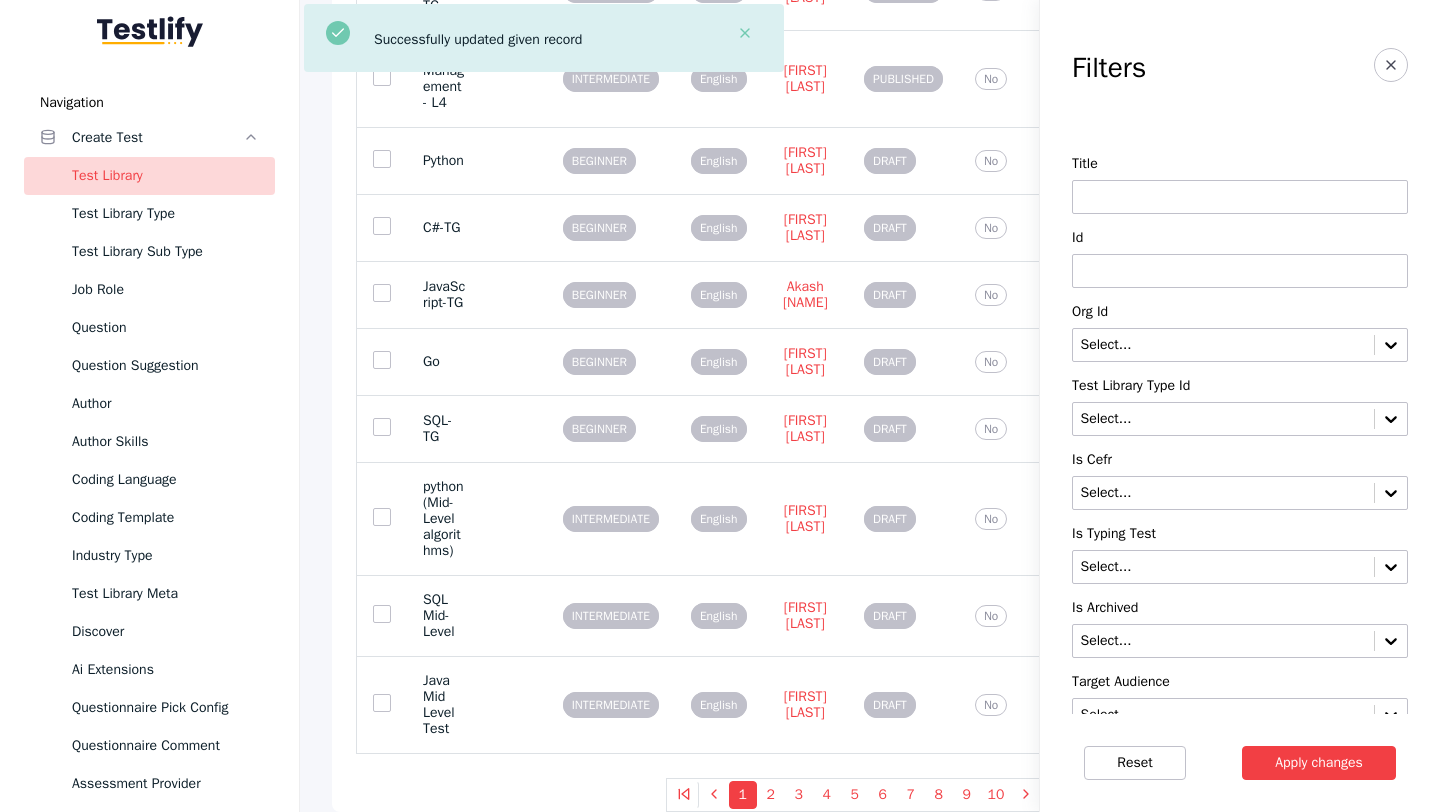 scroll, scrollTop: 0, scrollLeft: 0, axis: both 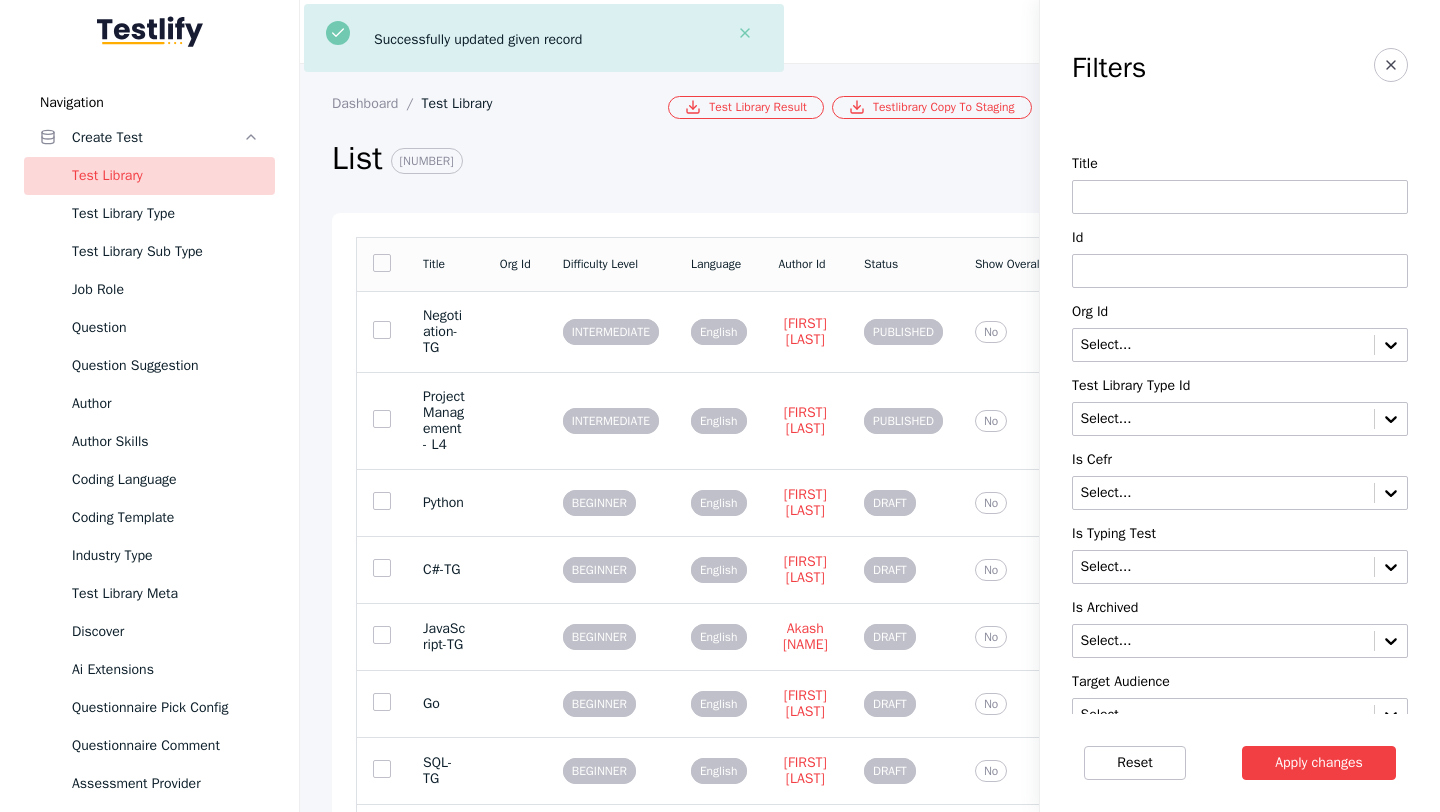 click at bounding box center (1240, 271) 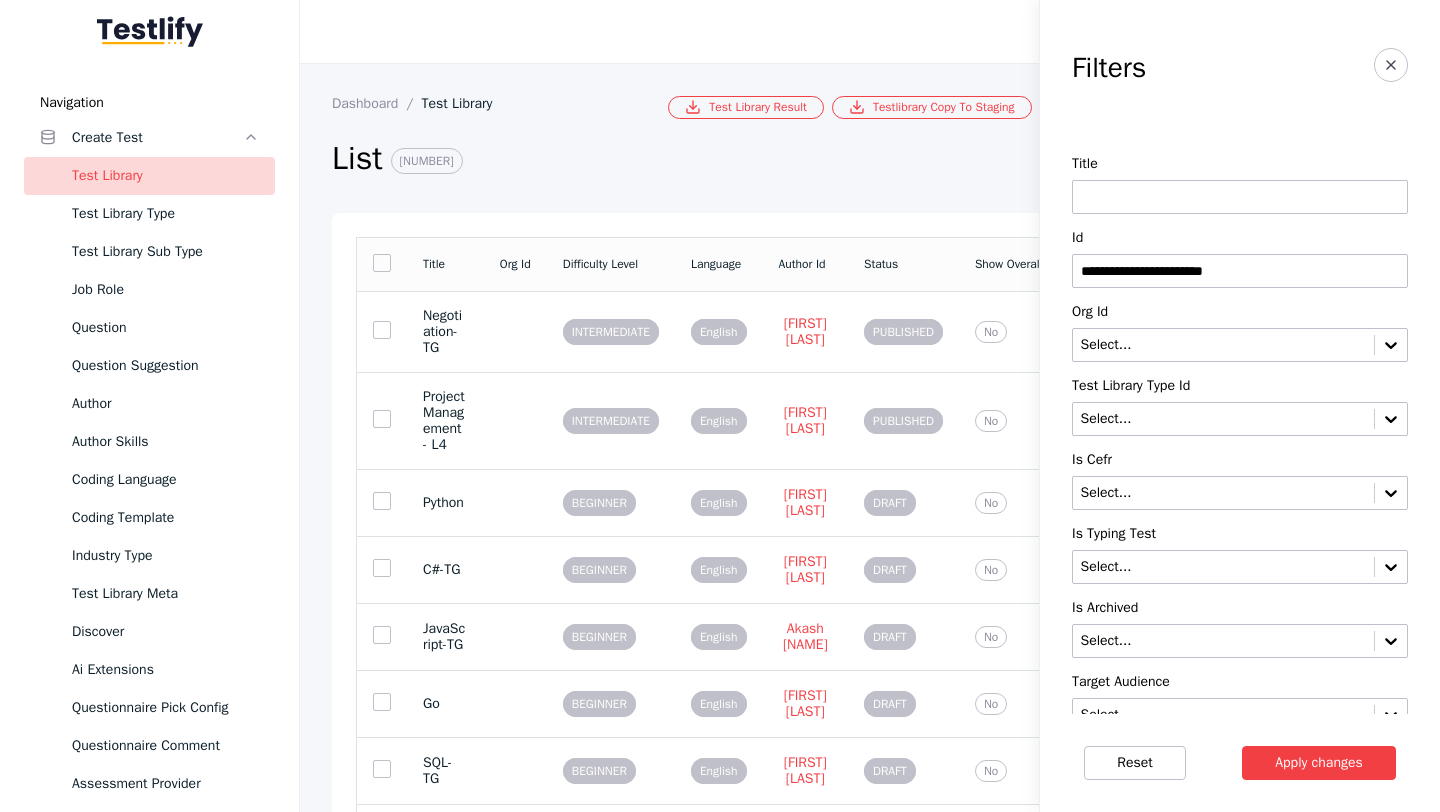 type on "**********" 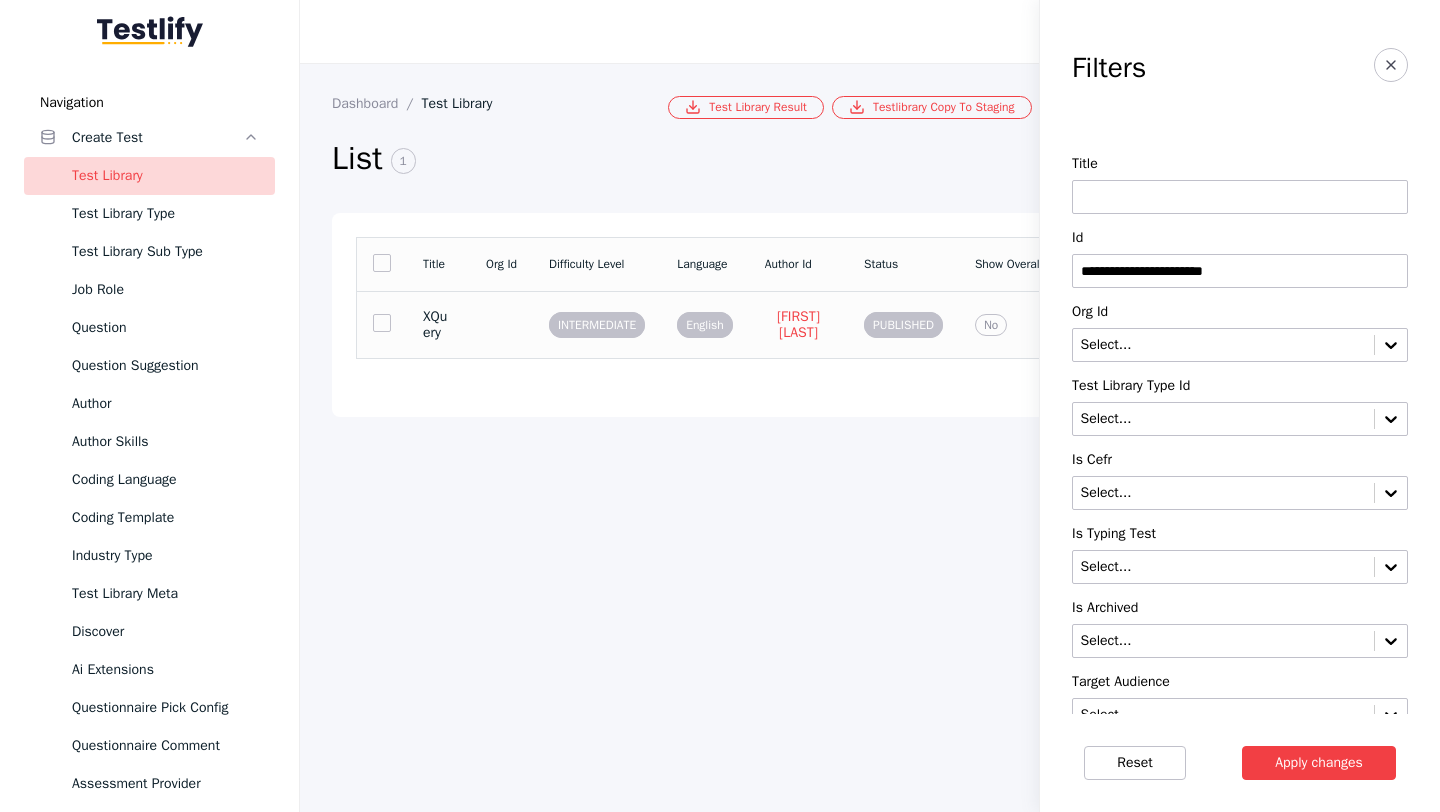 click on "XQuery" at bounding box center (438, 324) 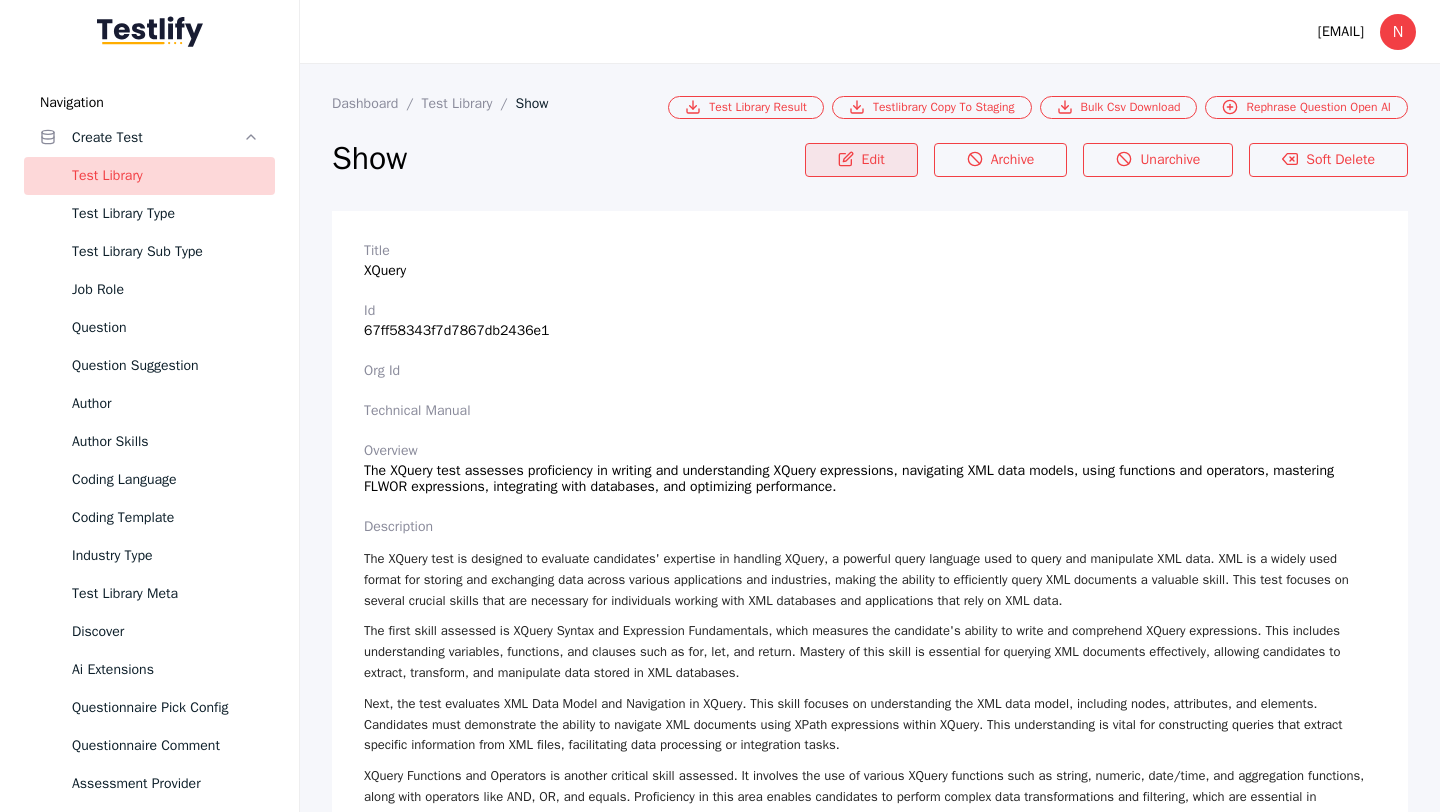 click on "Edit" at bounding box center (861, 160) 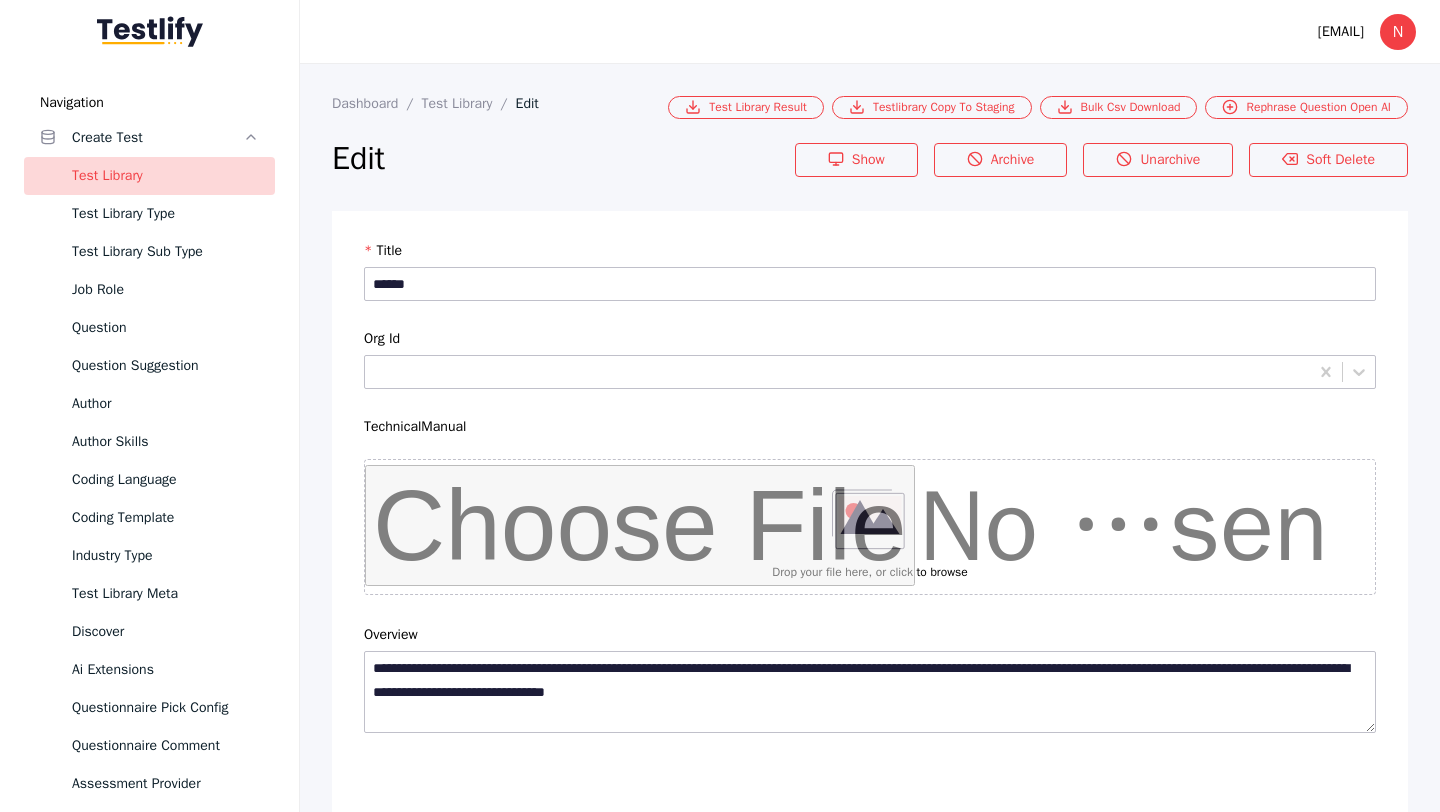 scroll, scrollTop: 4684, scrollLeft: 0, axis: vertical 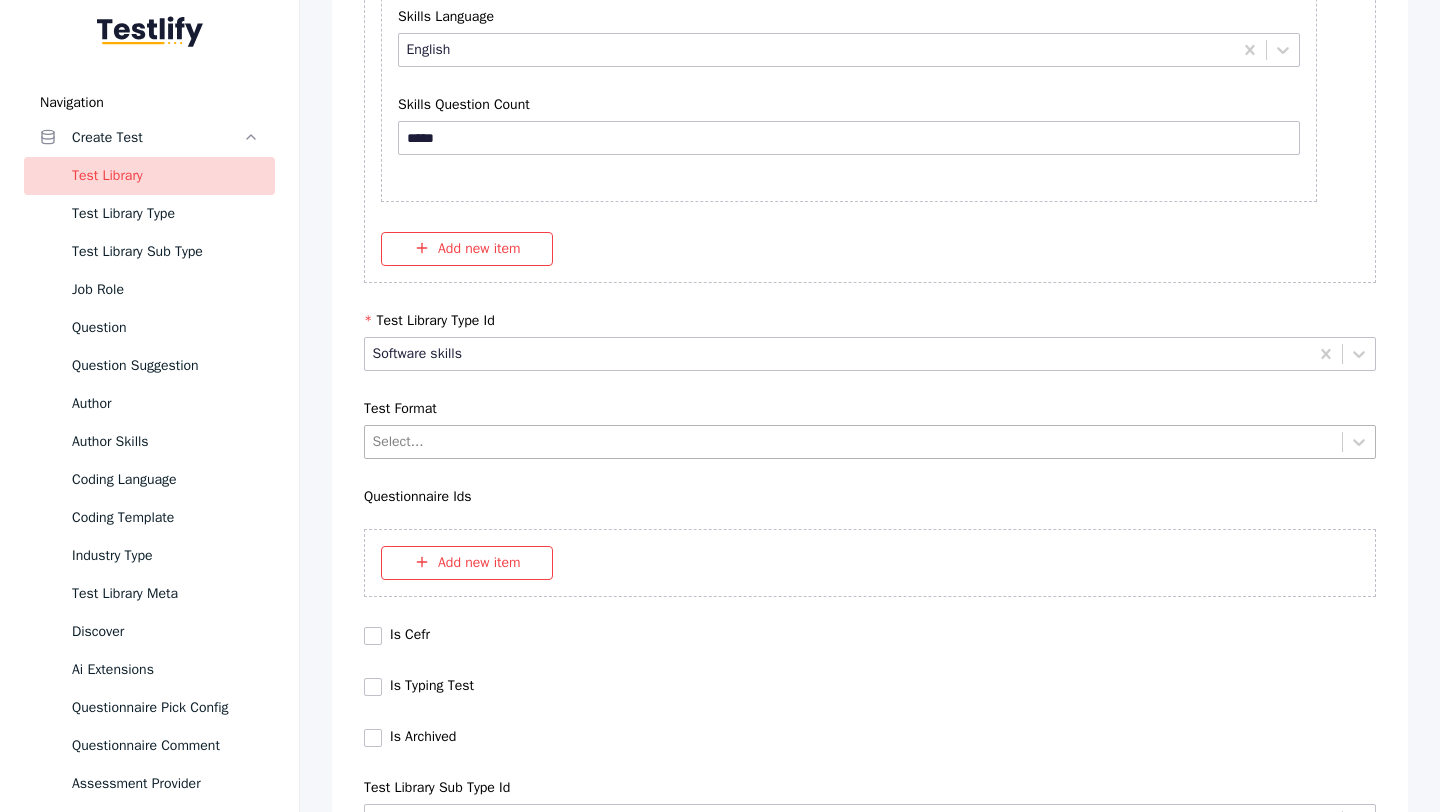 click at bounding box center [854, 441] 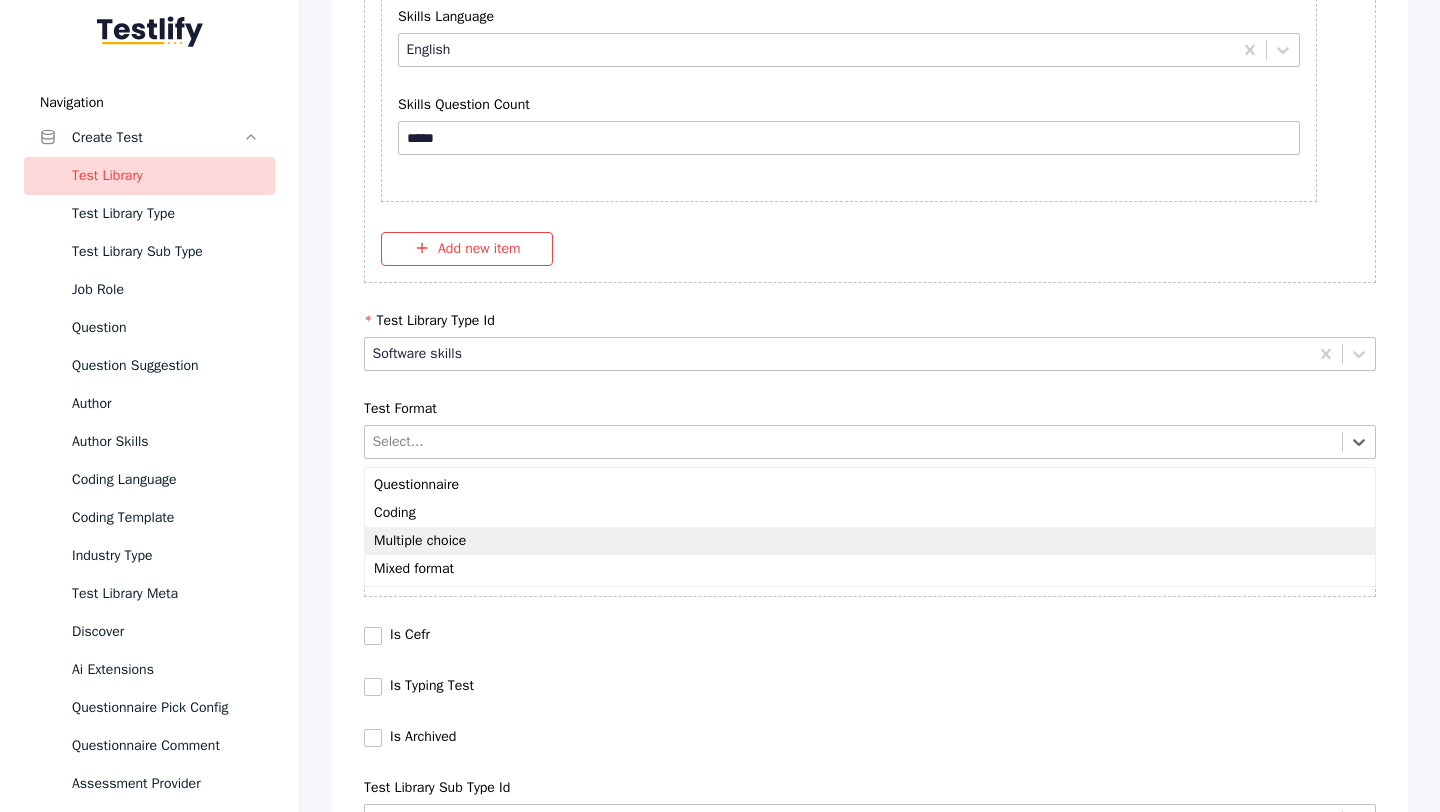 click on "Multiple choice" at bounding box center (870, 541) 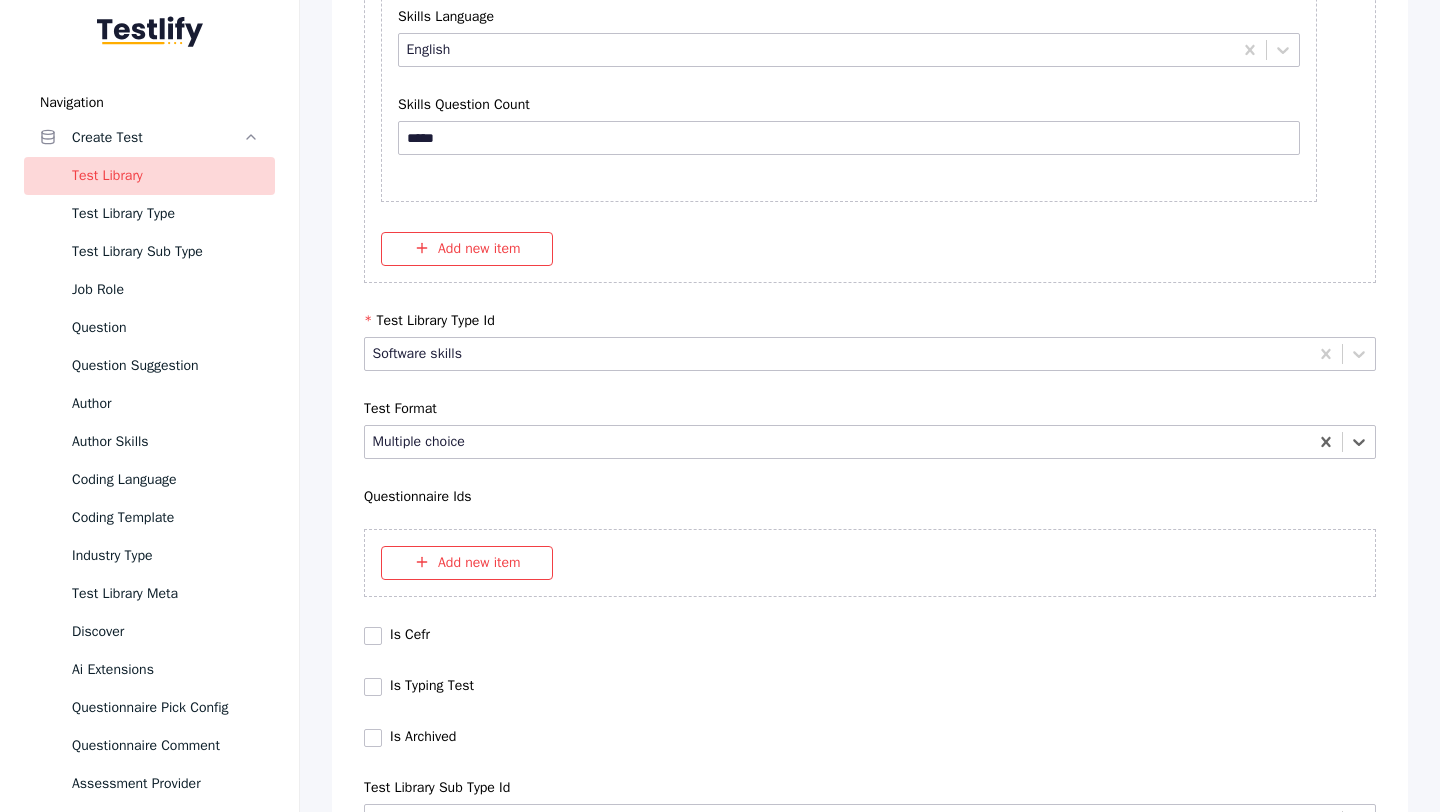 click on "Save" at bounding box center (870, 10279) 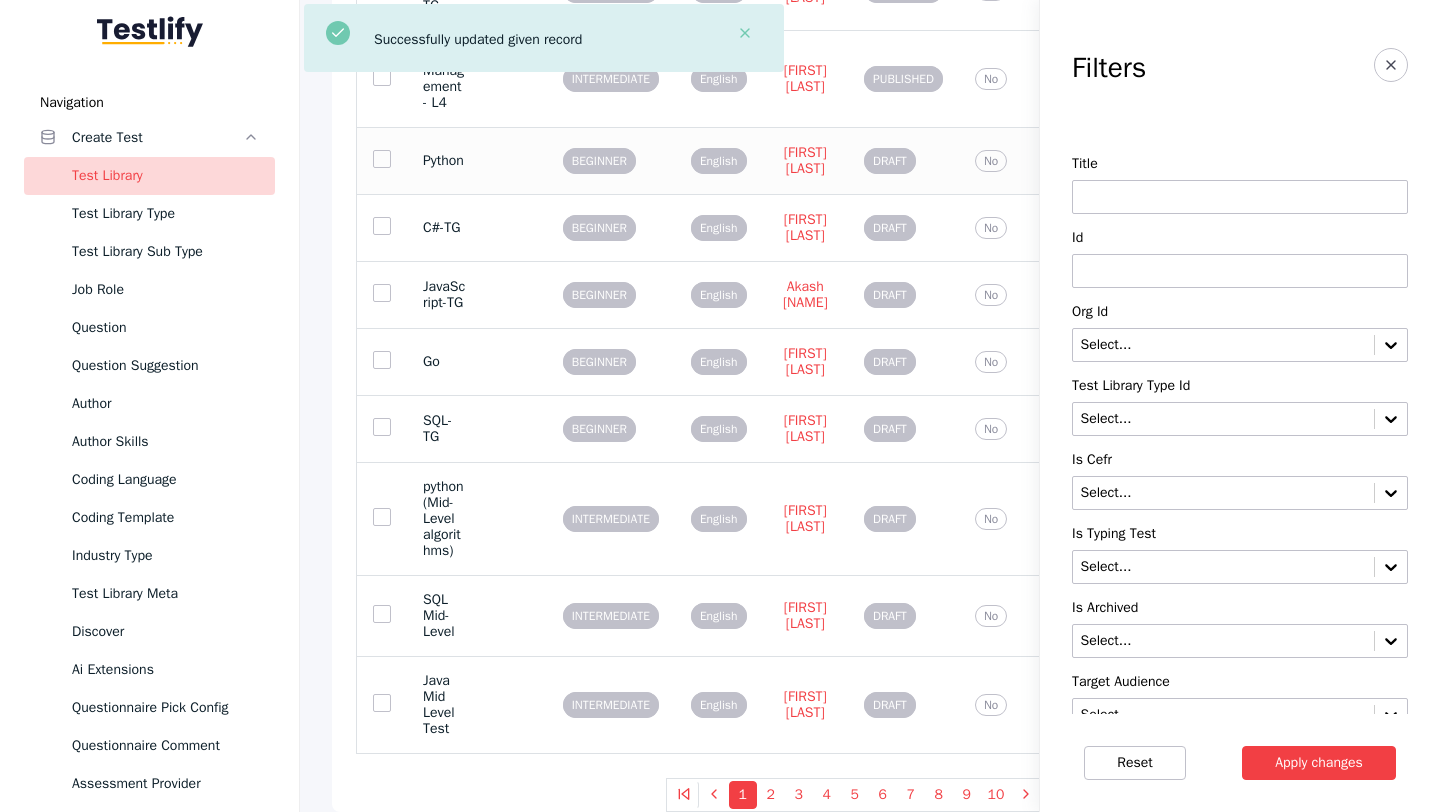 scroll, scrollTop: 0, scrollLeft: 0, axis: both 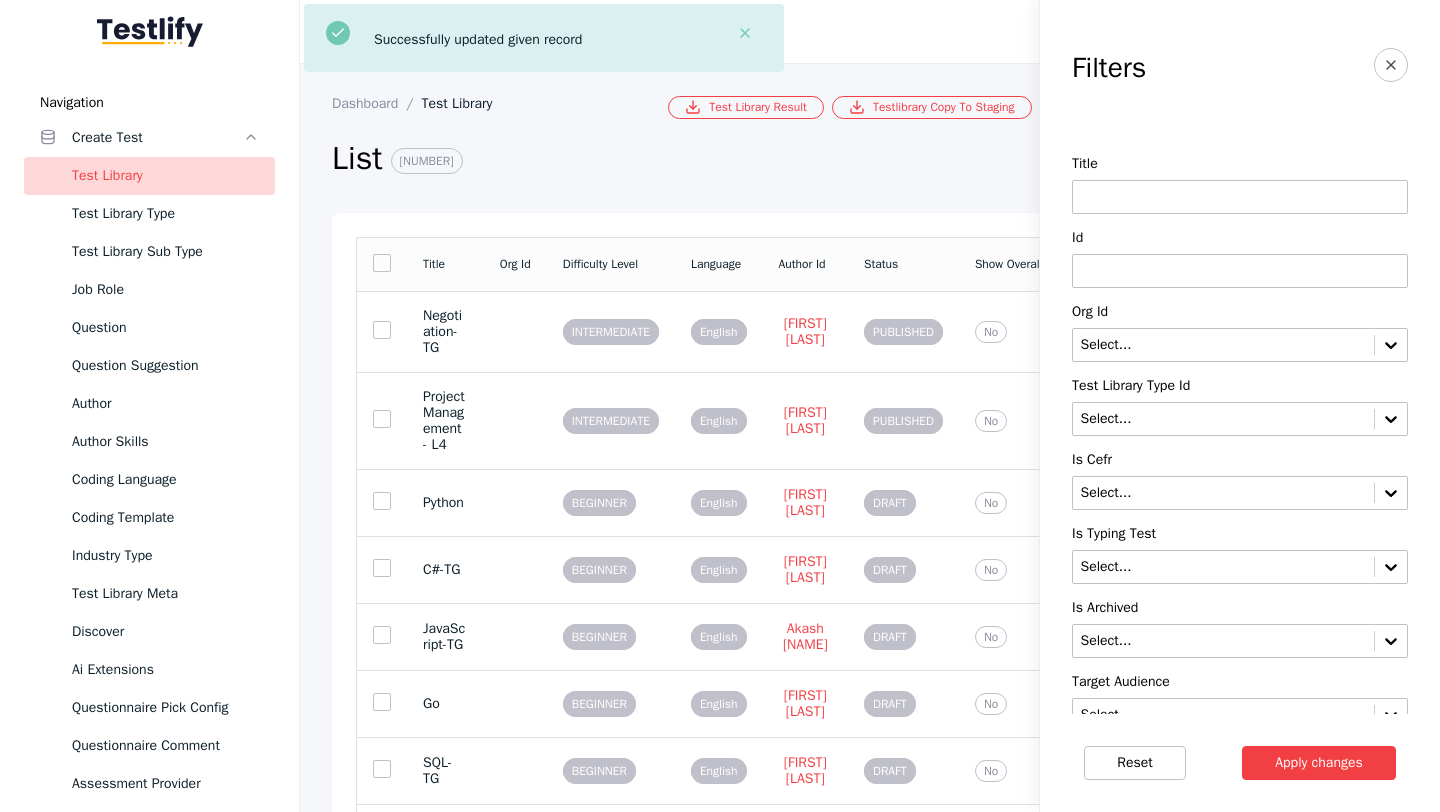 click at bounding box center [1240, 271] 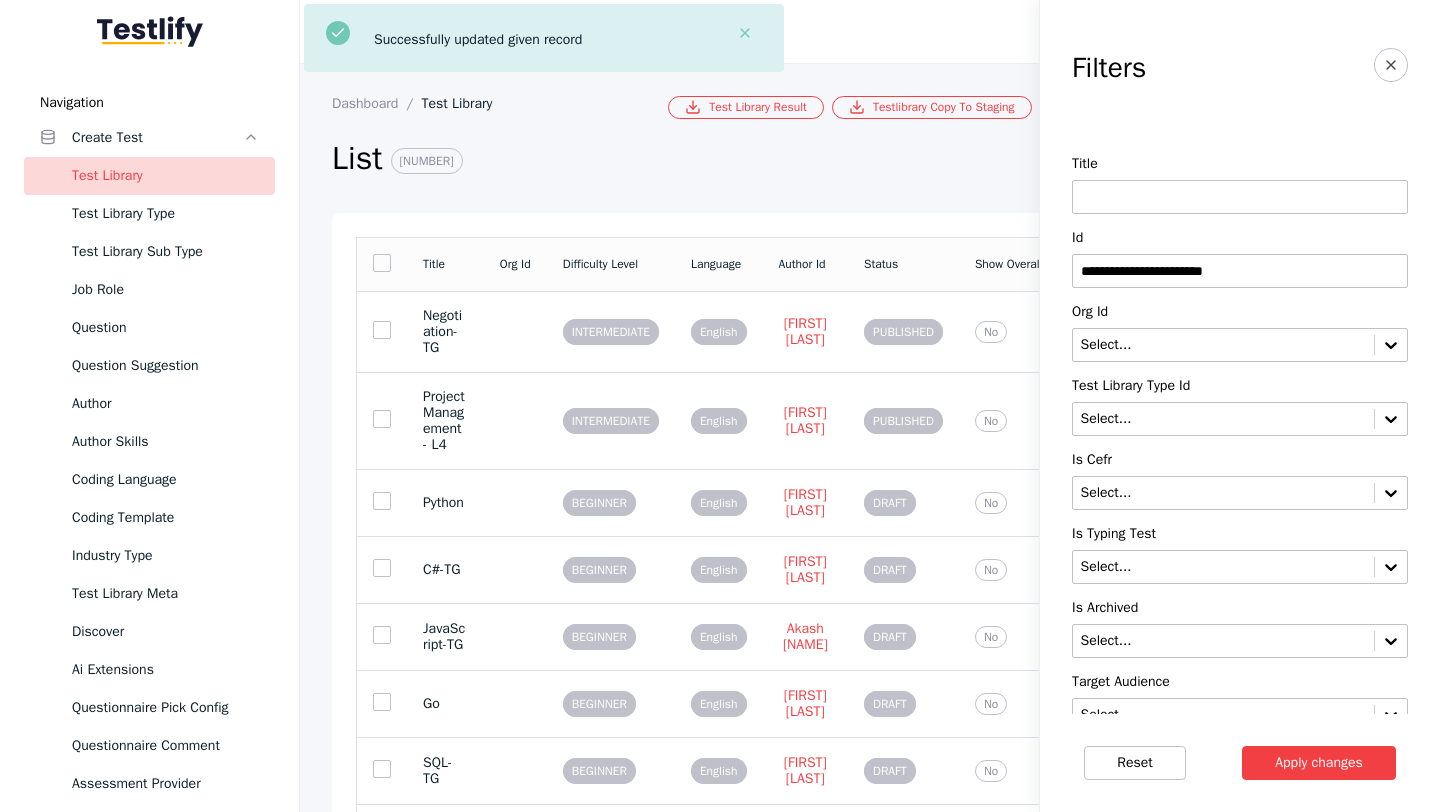 type on "**********" 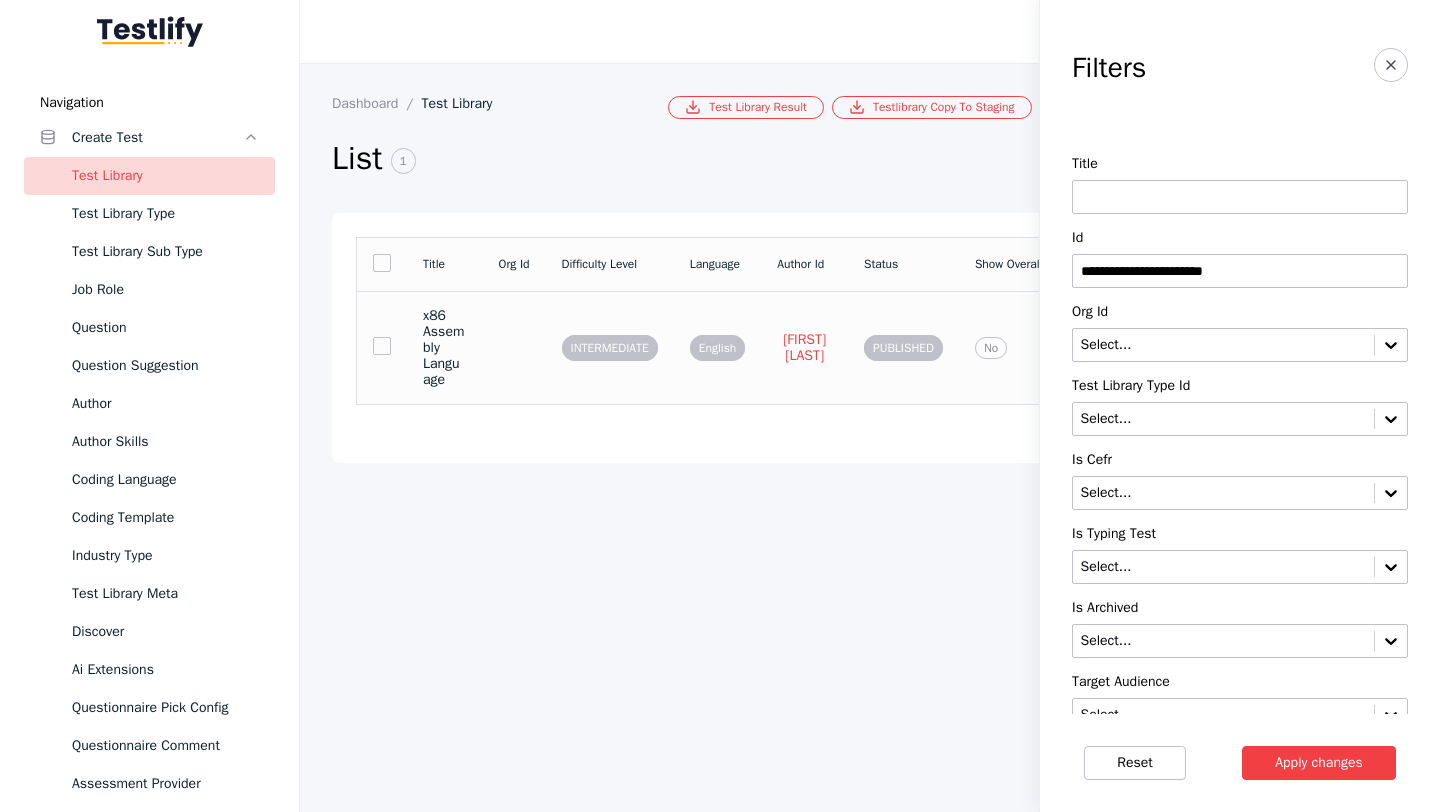click on "INTERMEDIATE" at bounding box center [610, 347] 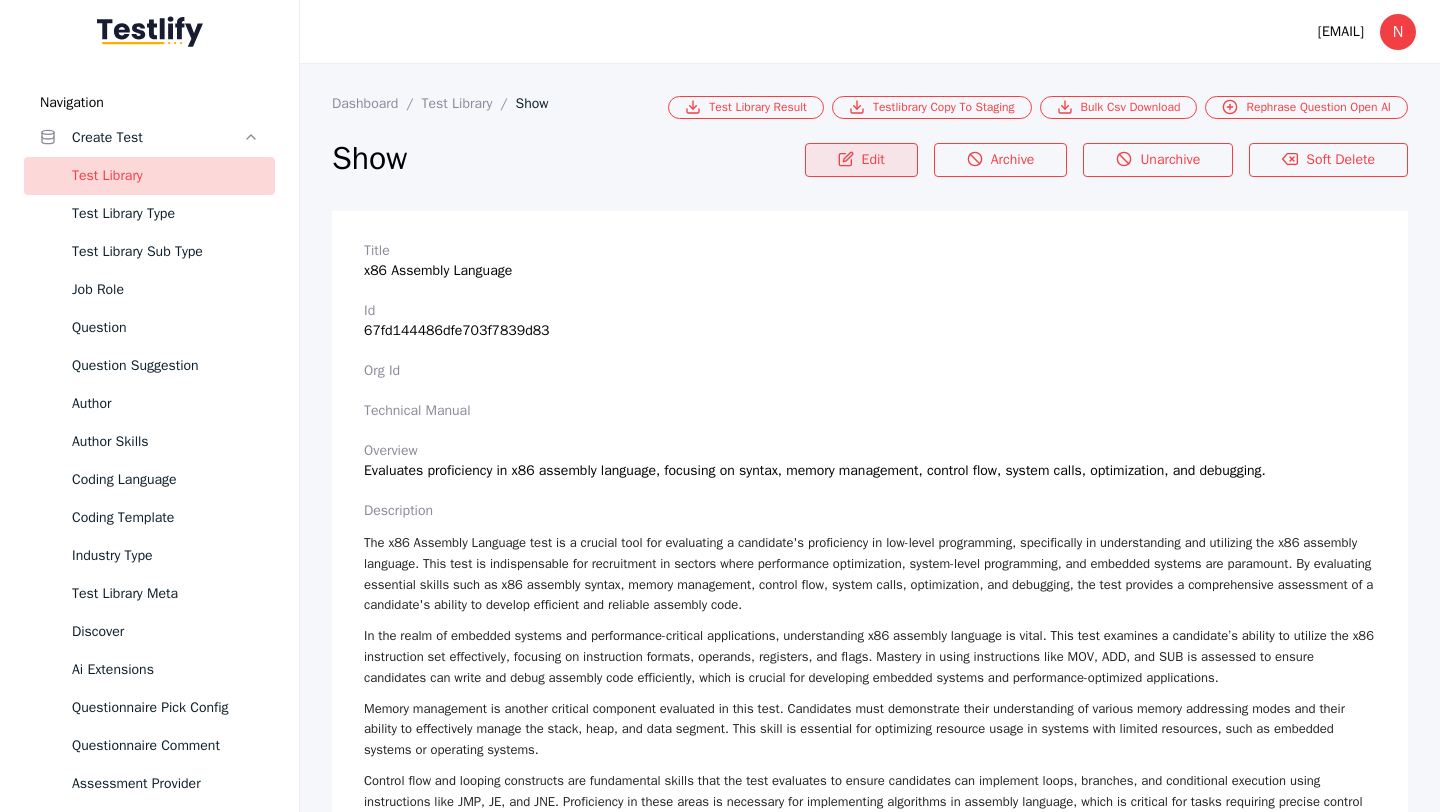 click on "Edit" at bounding box center (861, 160) 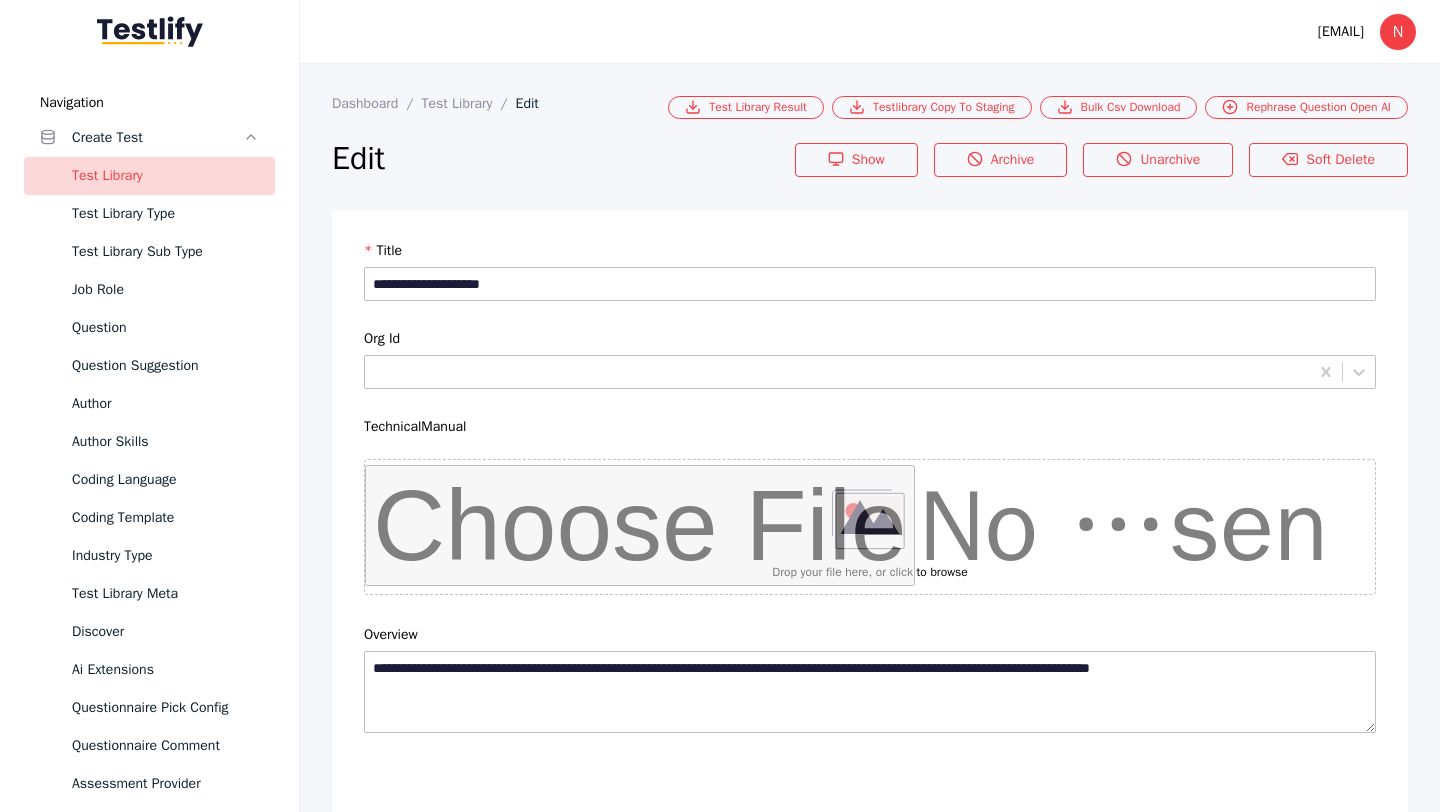 scroll, scrollTop: 4684, scrollLeft: 0, axis: vertical 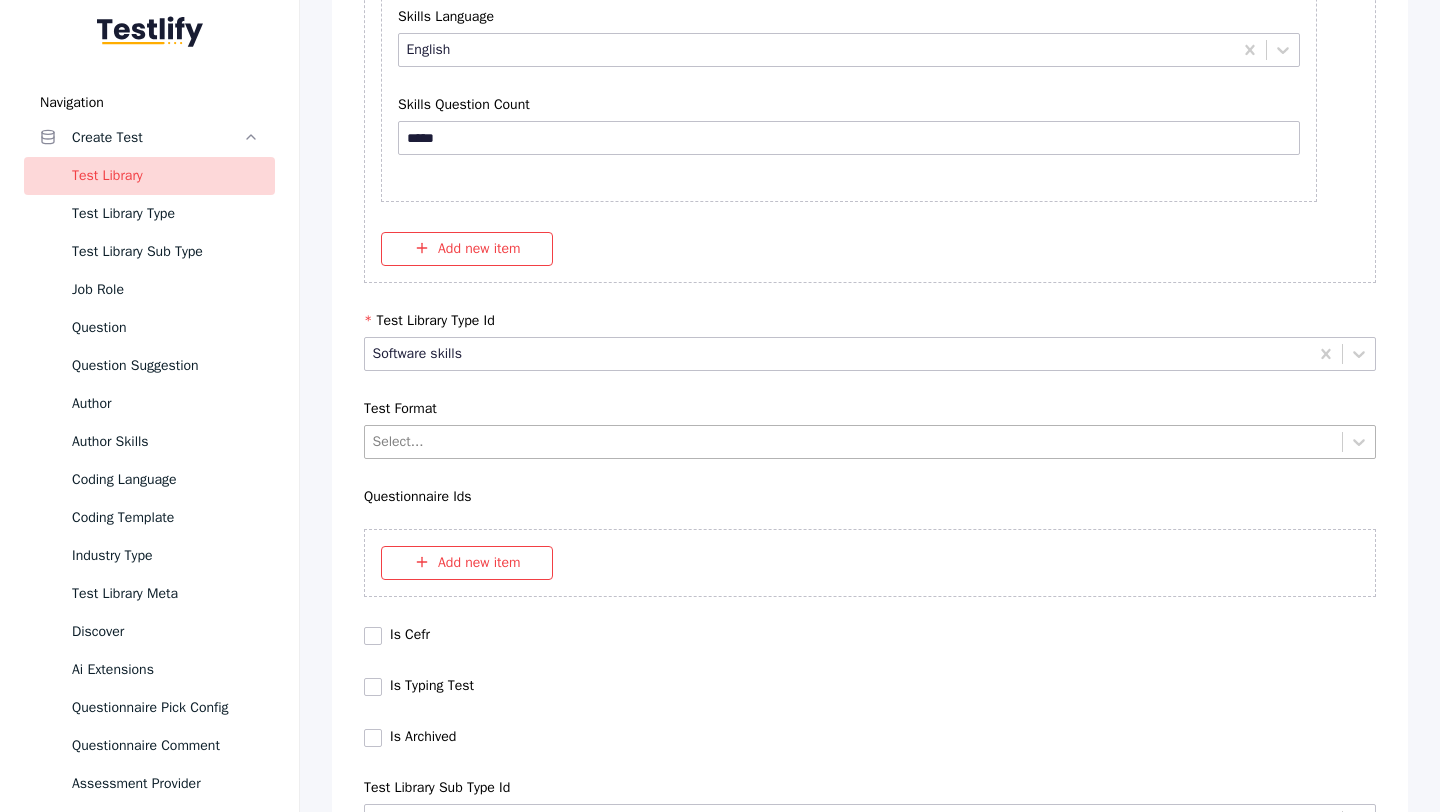 click at bounding box center [854, 441] 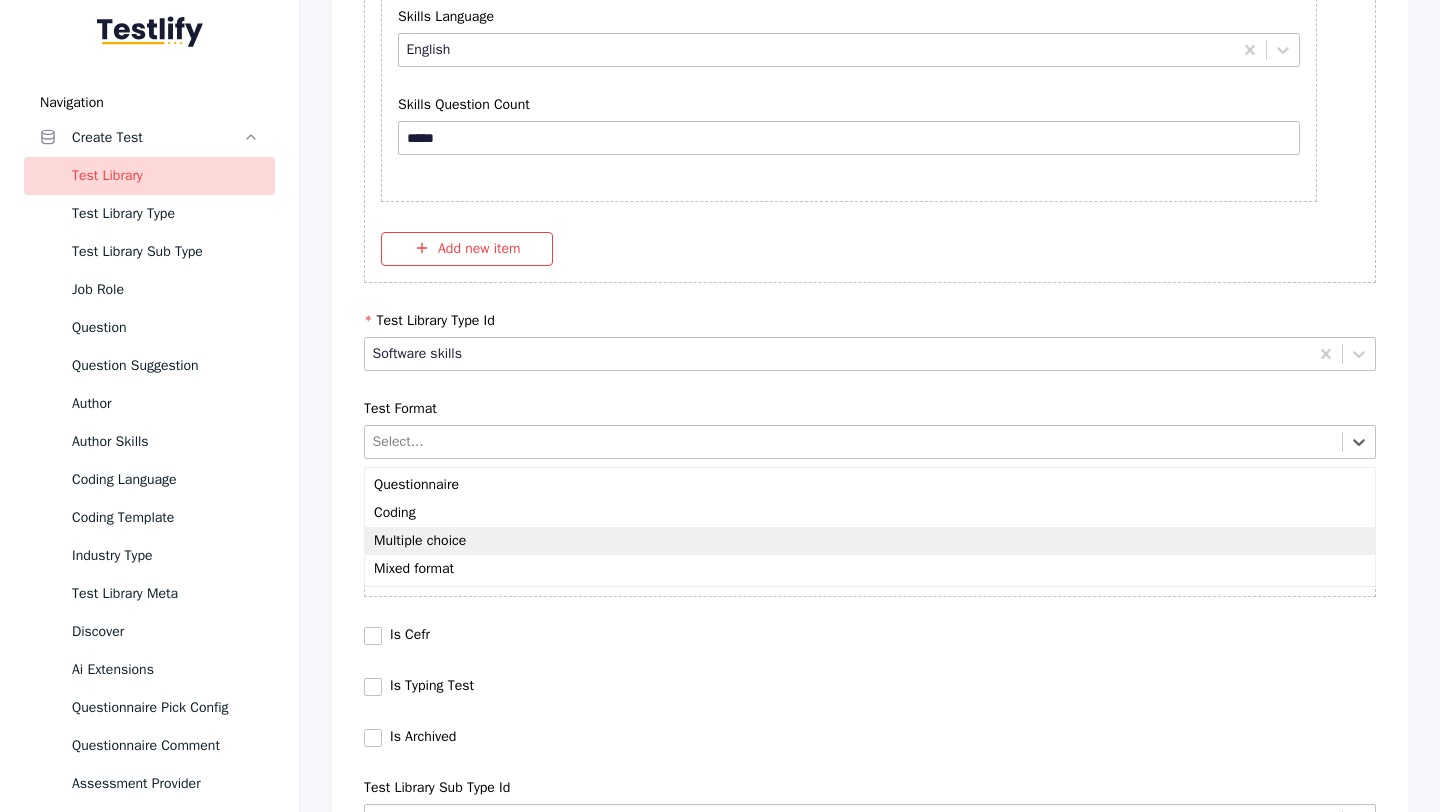 click on "Multiple choice" at bounding box center (870, 541) 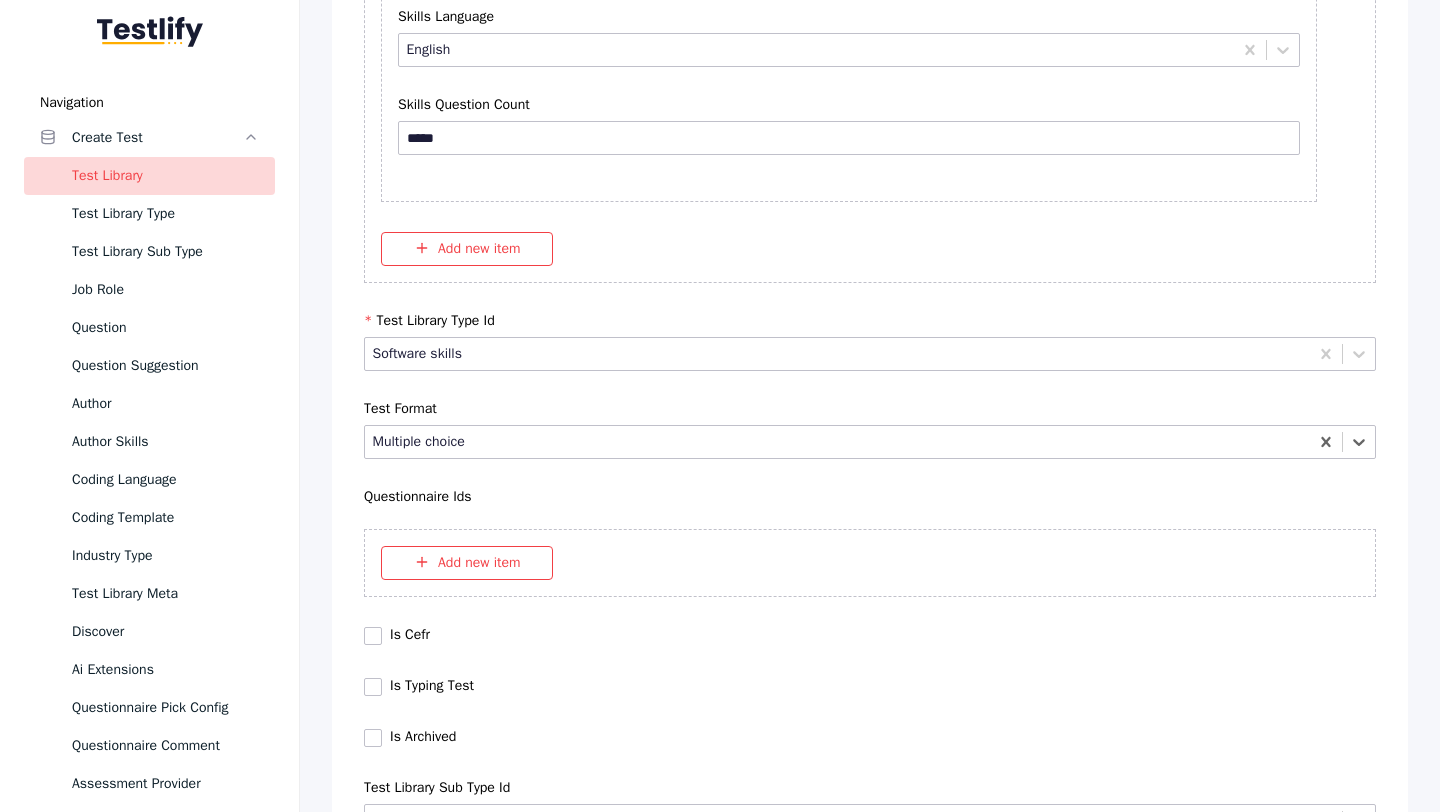 click on "Save" at bounding box center [870, 10279] 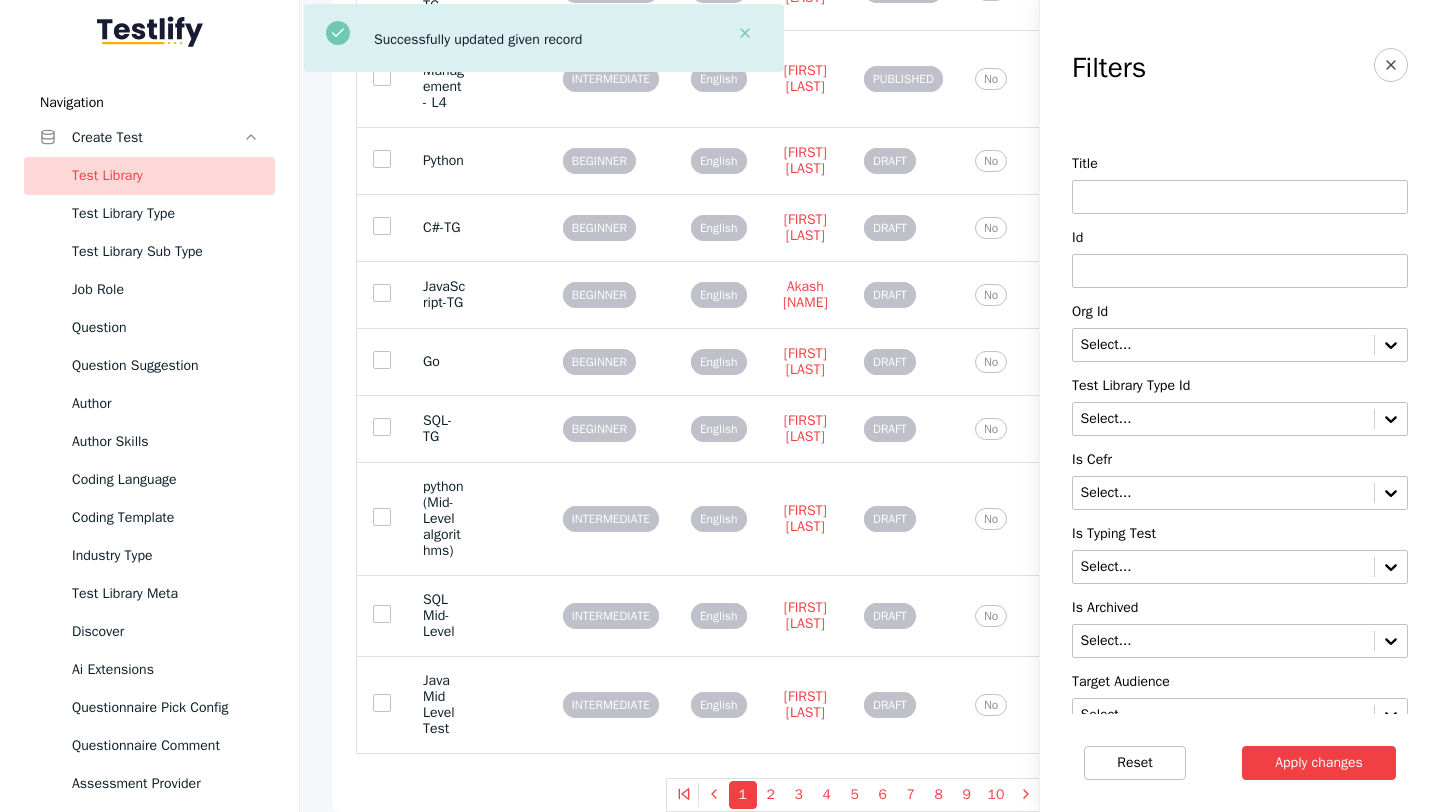 scroll, scrollTop: 0, scrollLeft: 0, axis: both 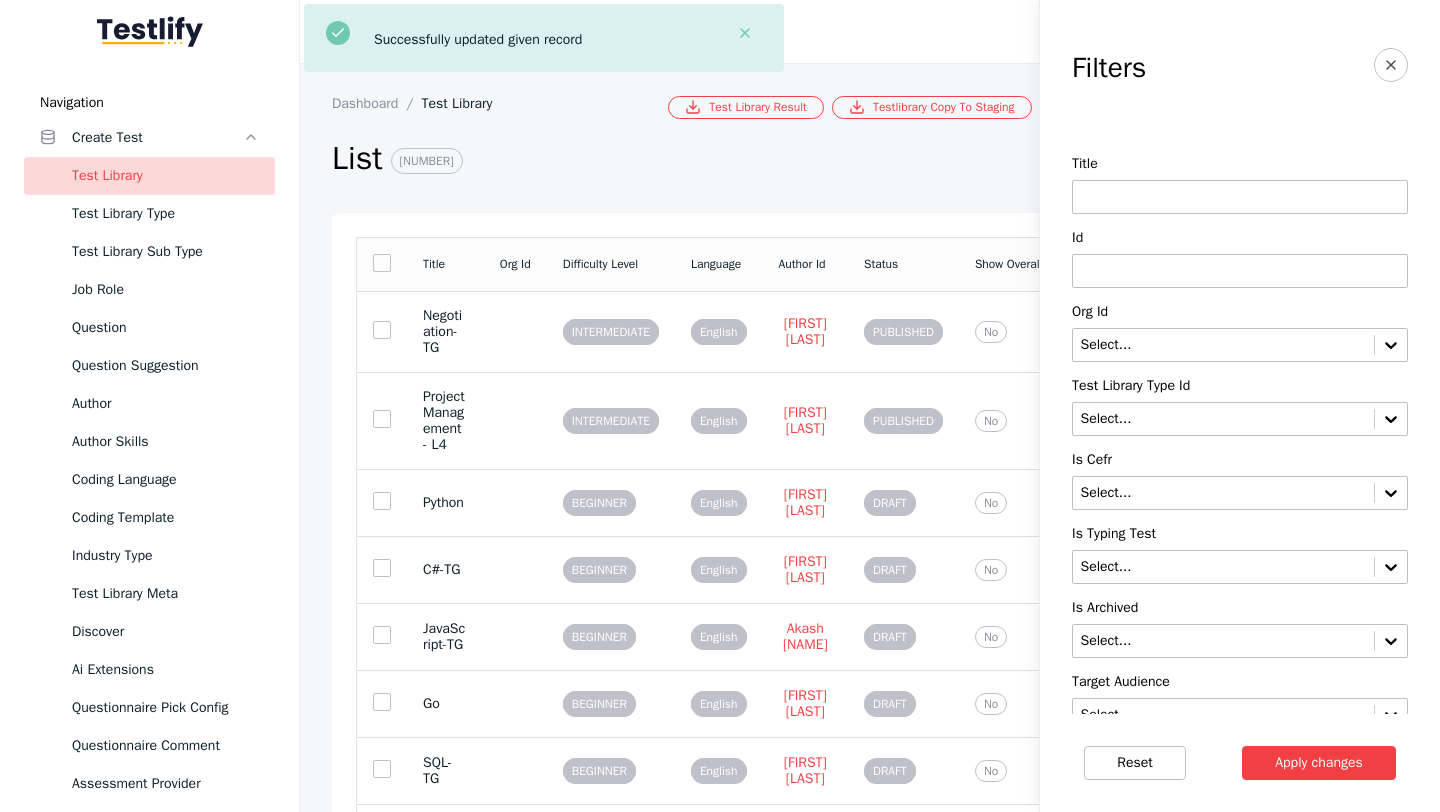 click at bounding box center (1240, 271) 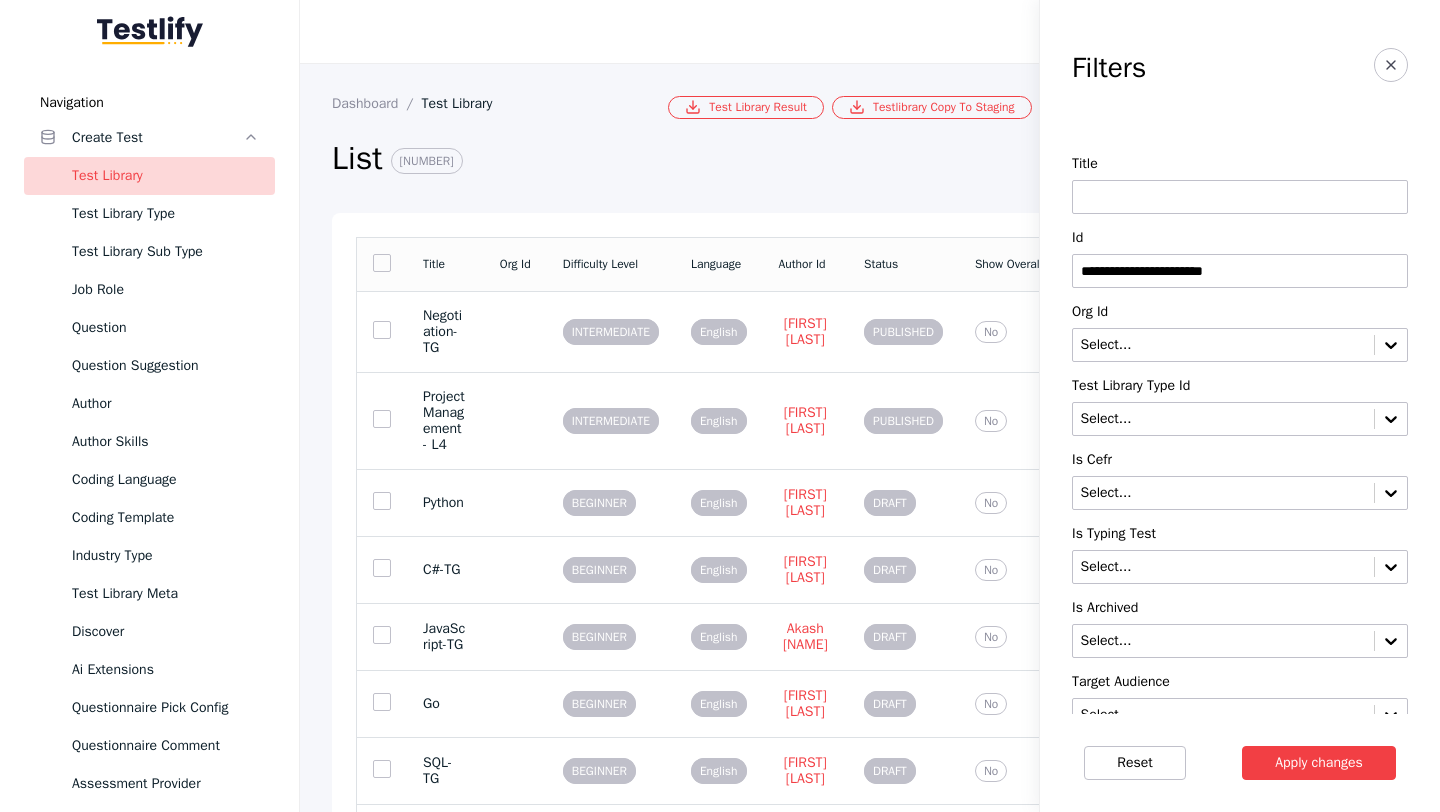 type on "**********" 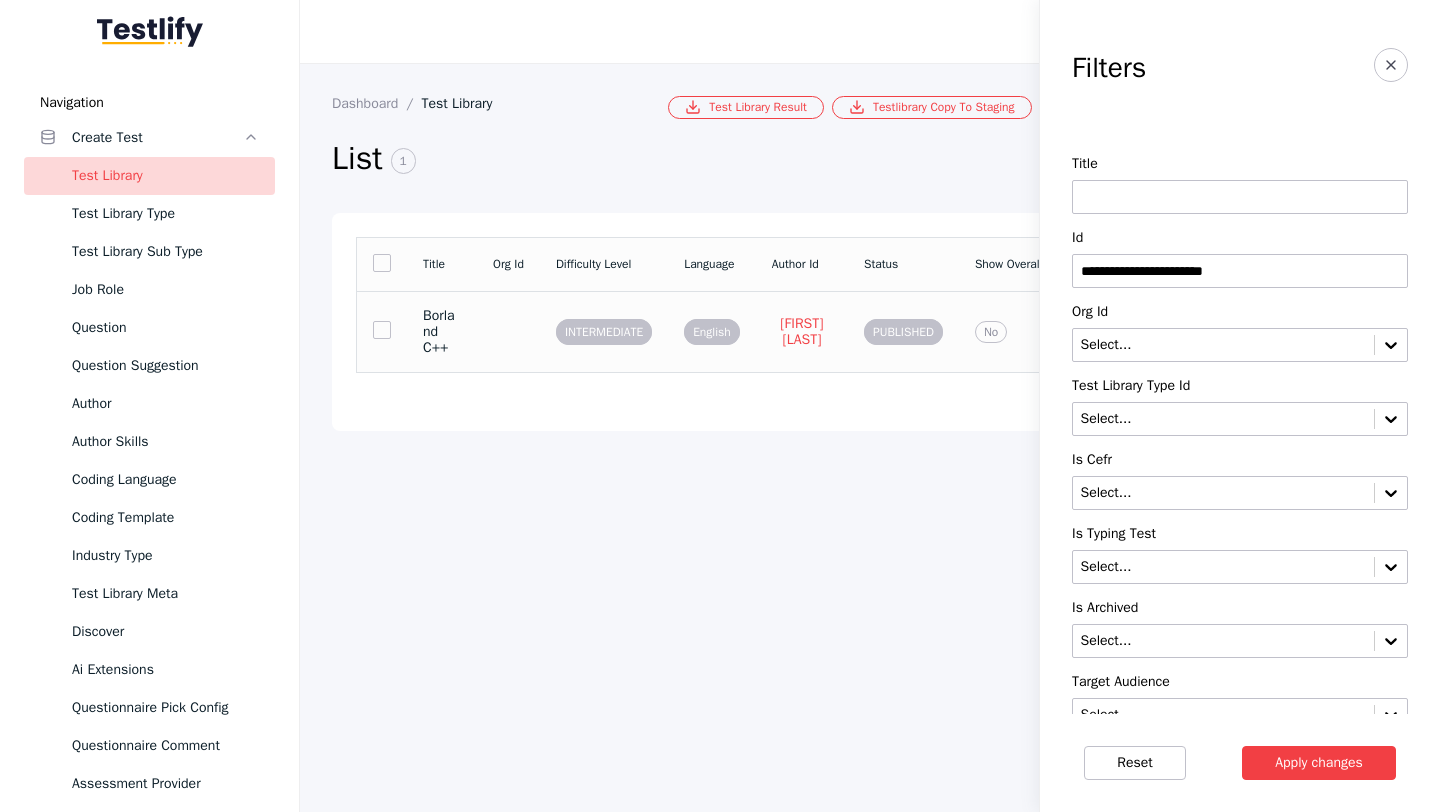 click at bounding box center (508, 331) 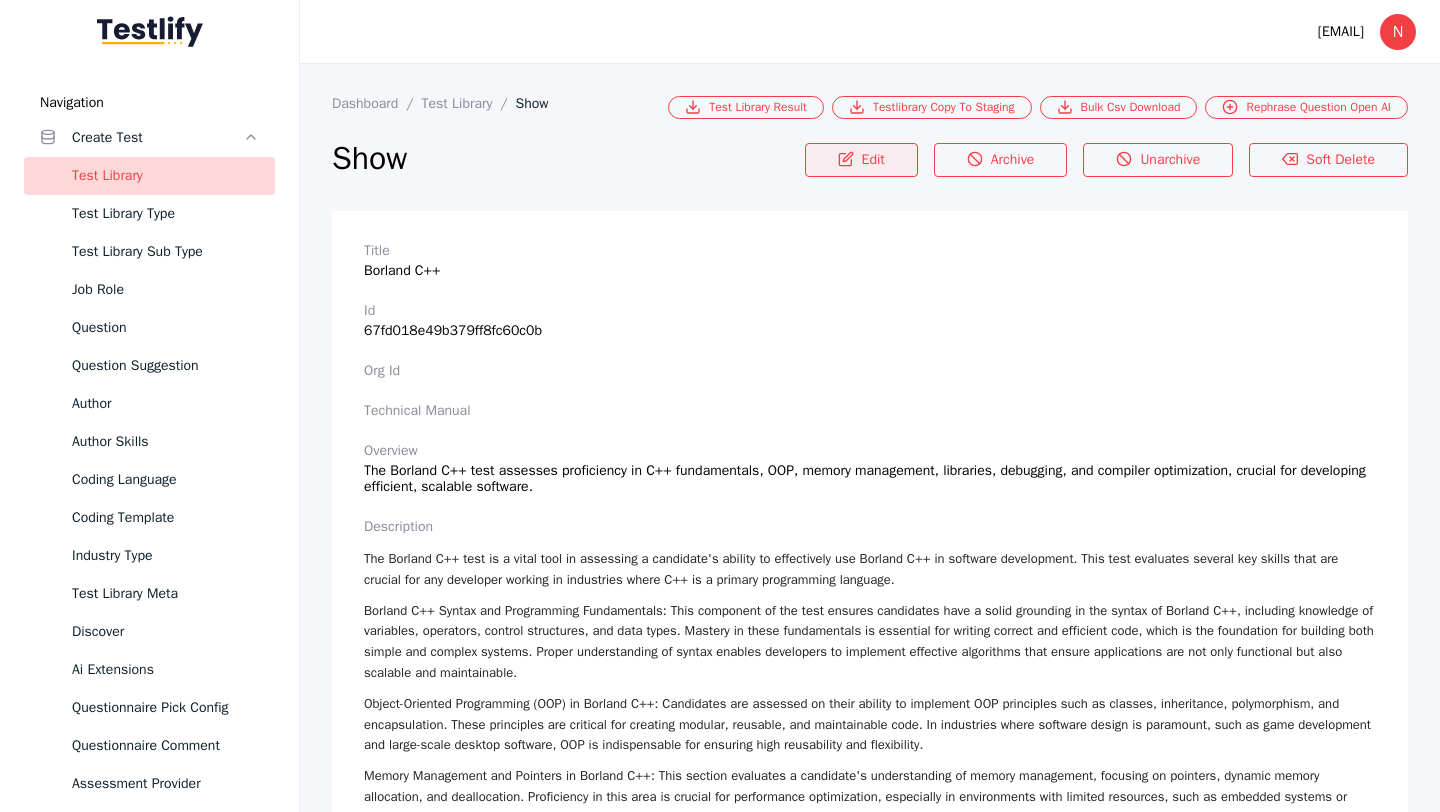 click on "Edit" at bounding box center [861, 160] 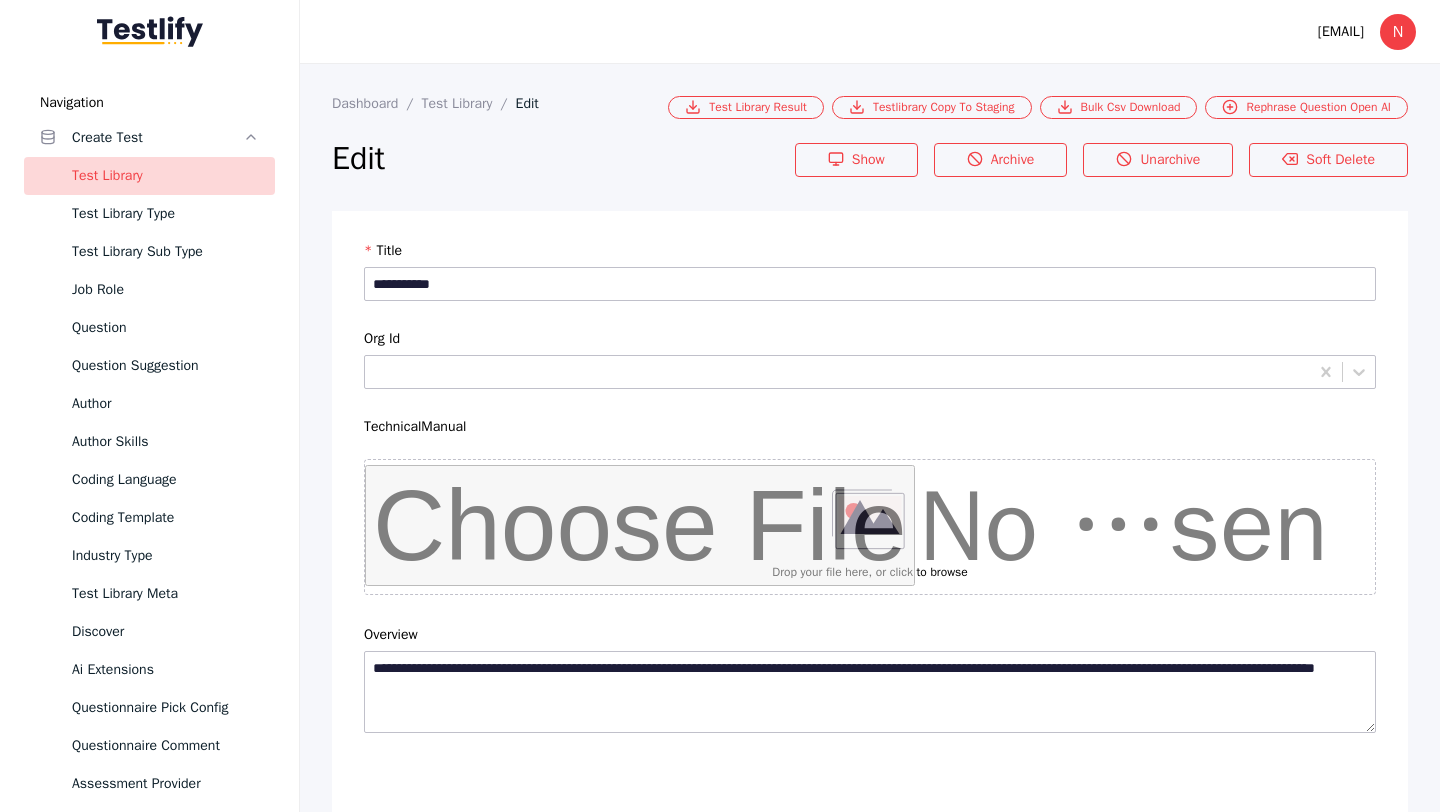 scroll, scrollTop: 4684, scrollLeft: 0, axis: vertical 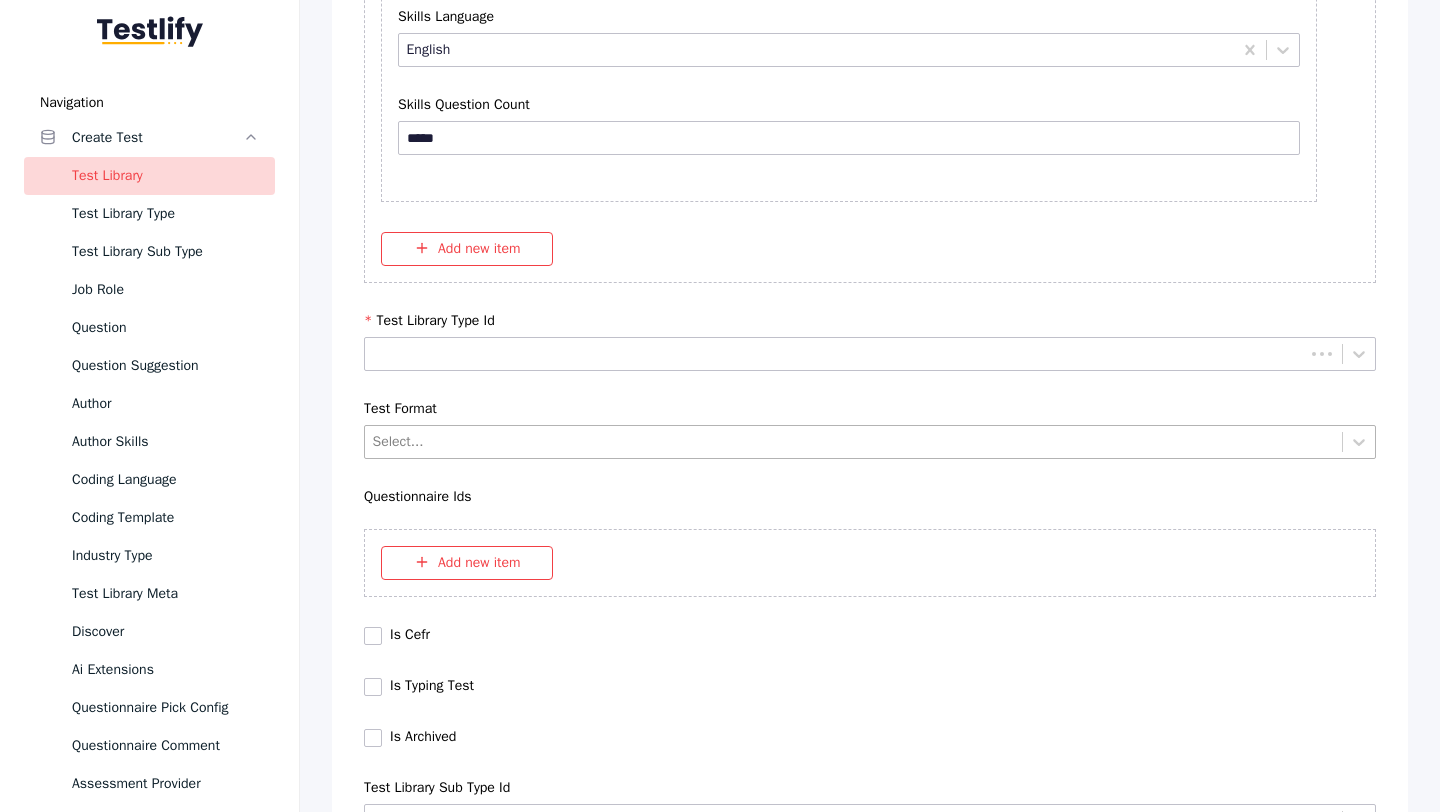 click at bounding box center (854, 441) 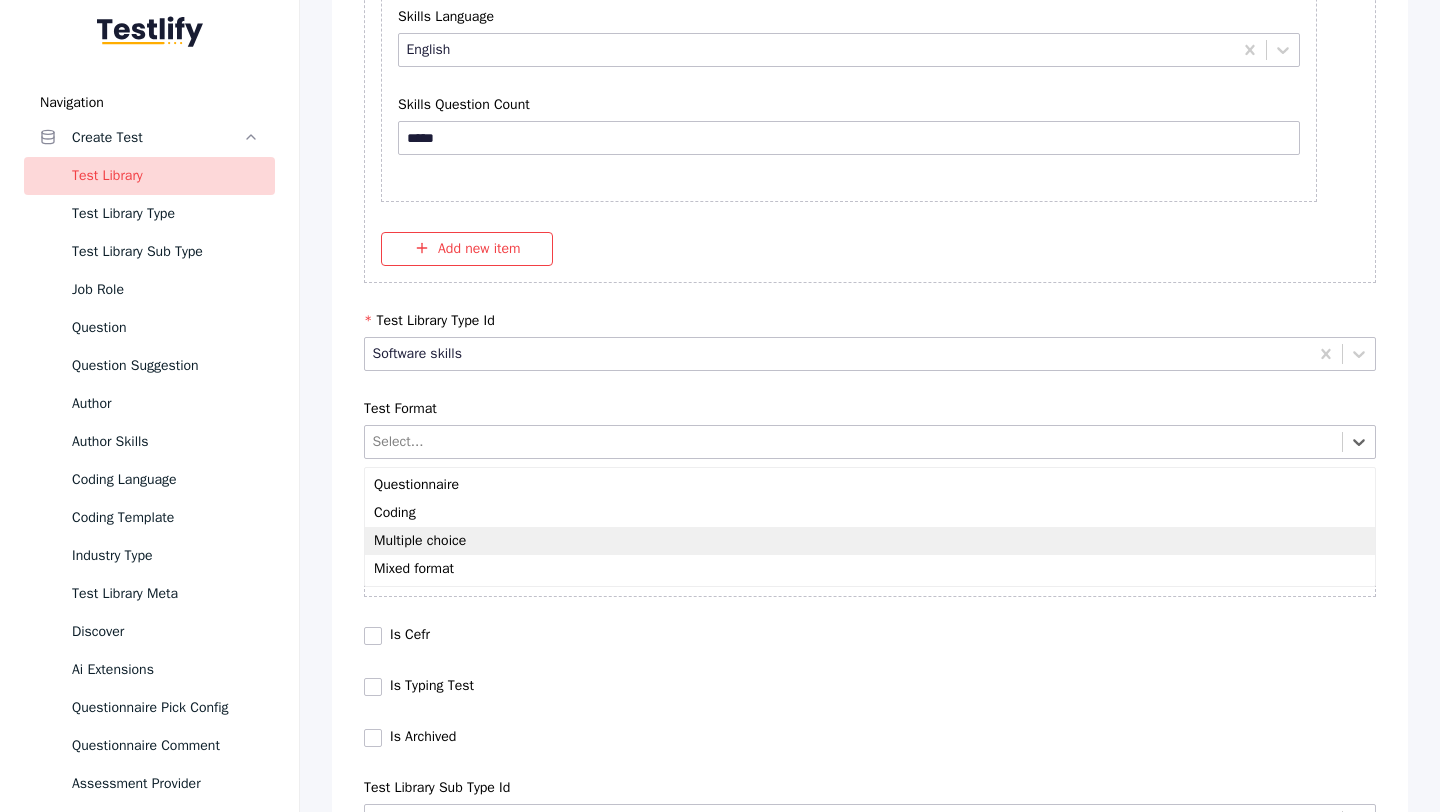 click on "Multiple choice" at bounding box center [870, 541] 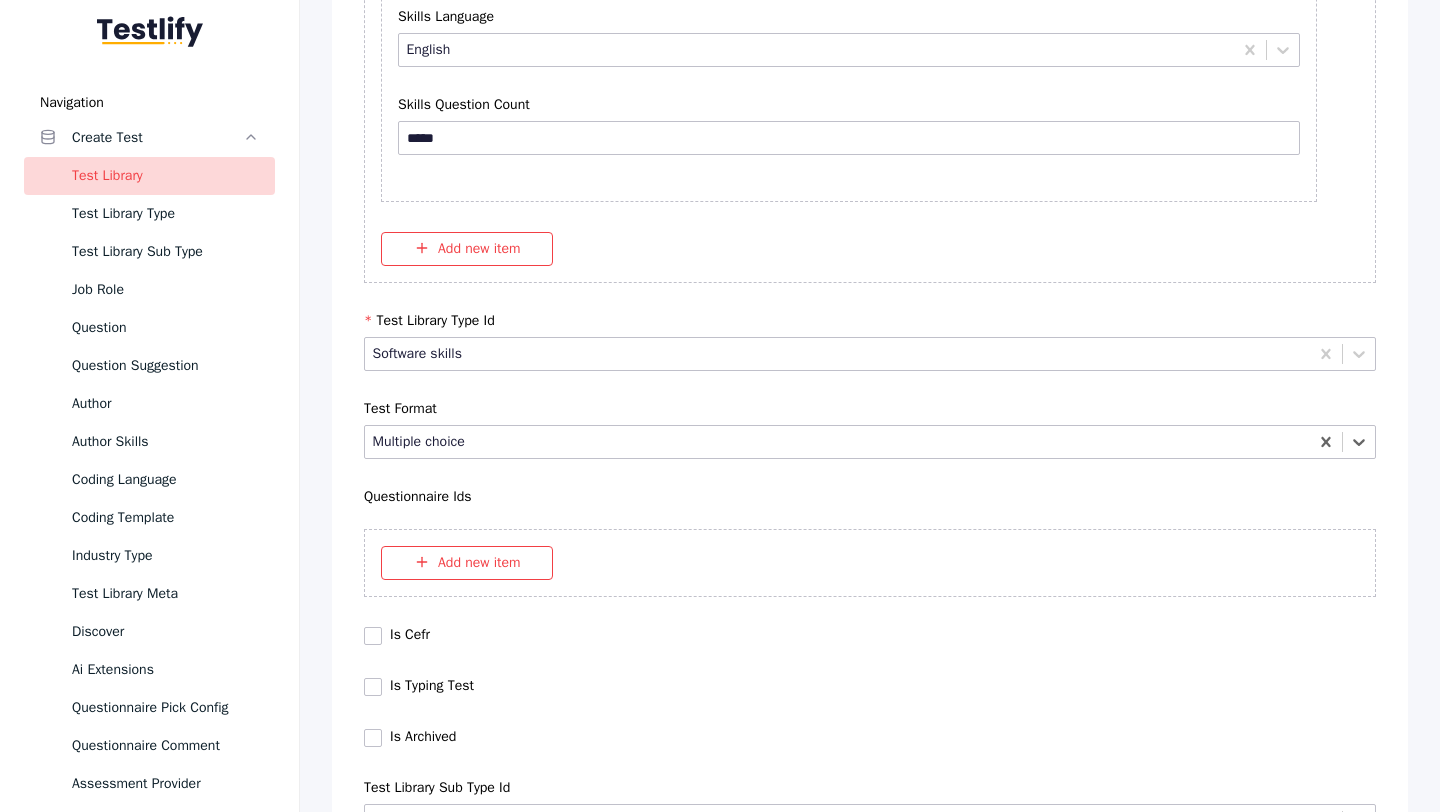 click on "Save" at bounding box center (870, 10279) 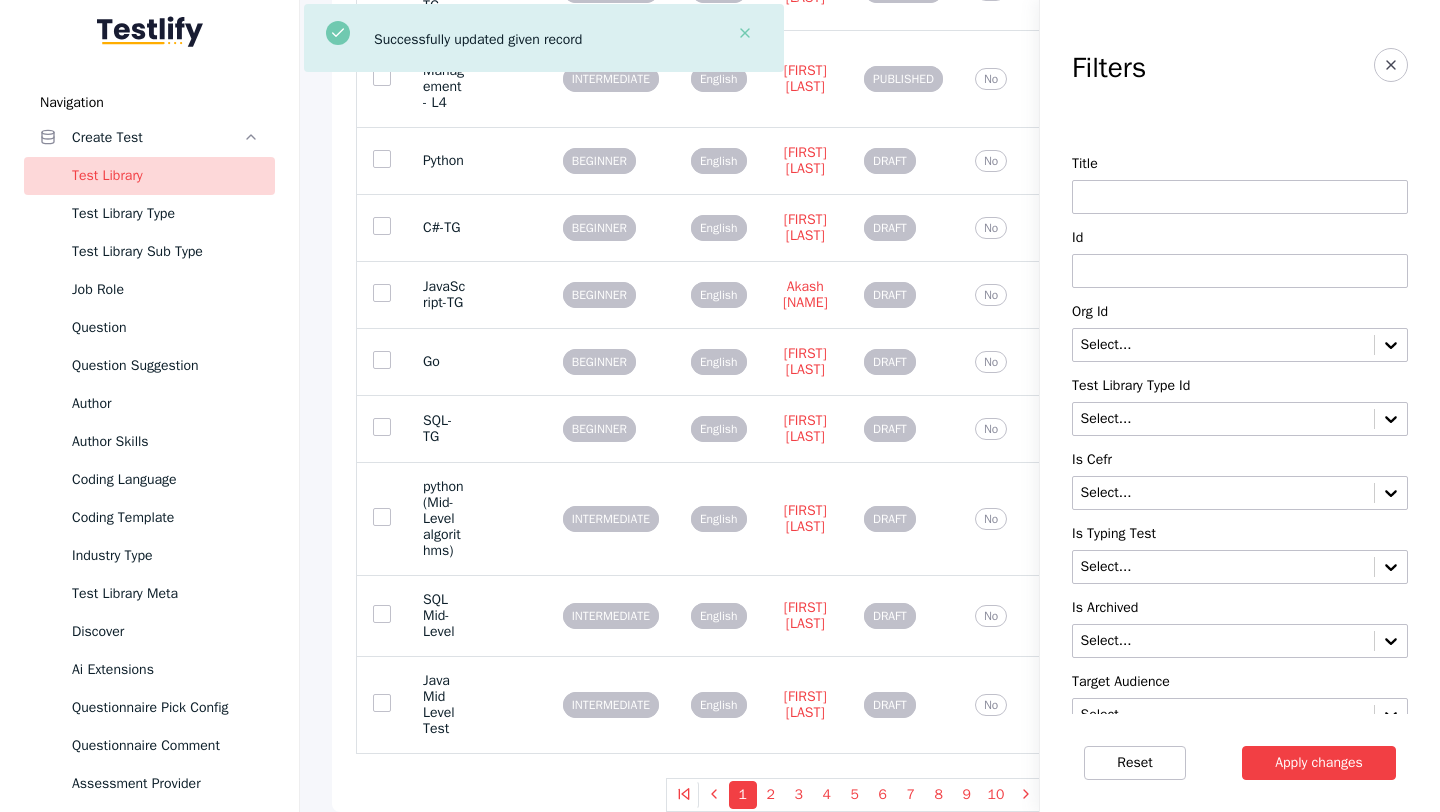 scroll, scrollTop: 0, scrollLeft: 0, axis: both 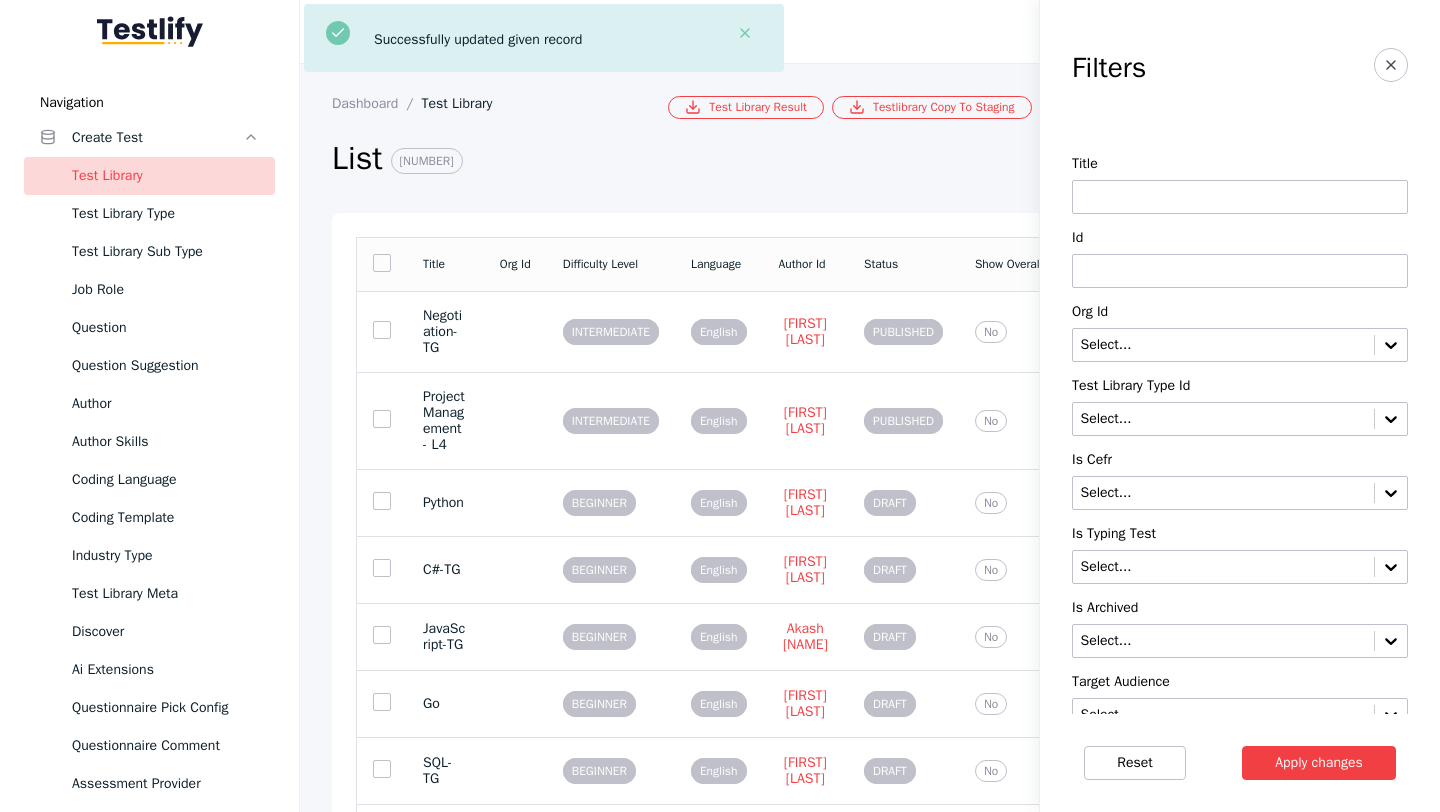 click at bounding box center (1240, 271) 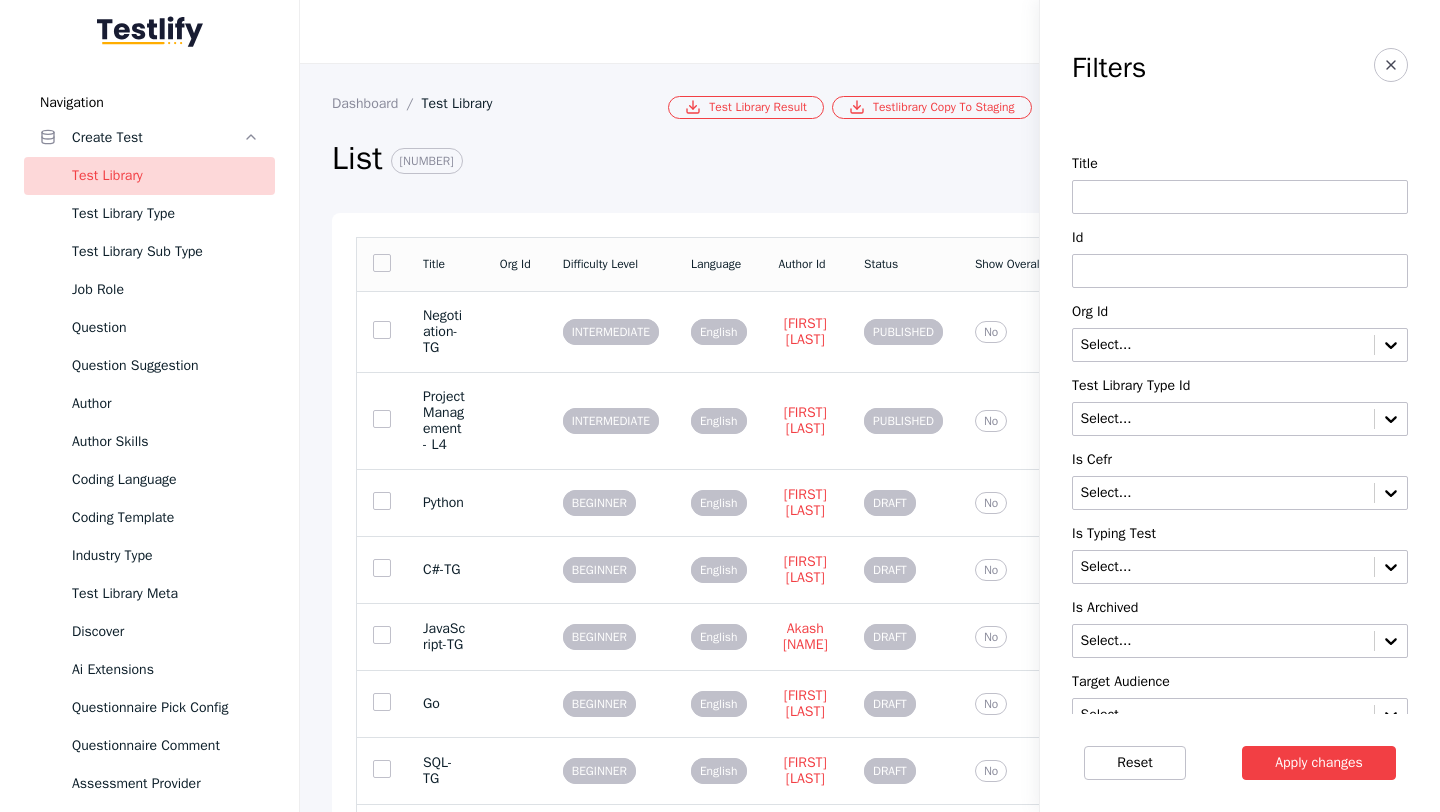 paste on "**********" 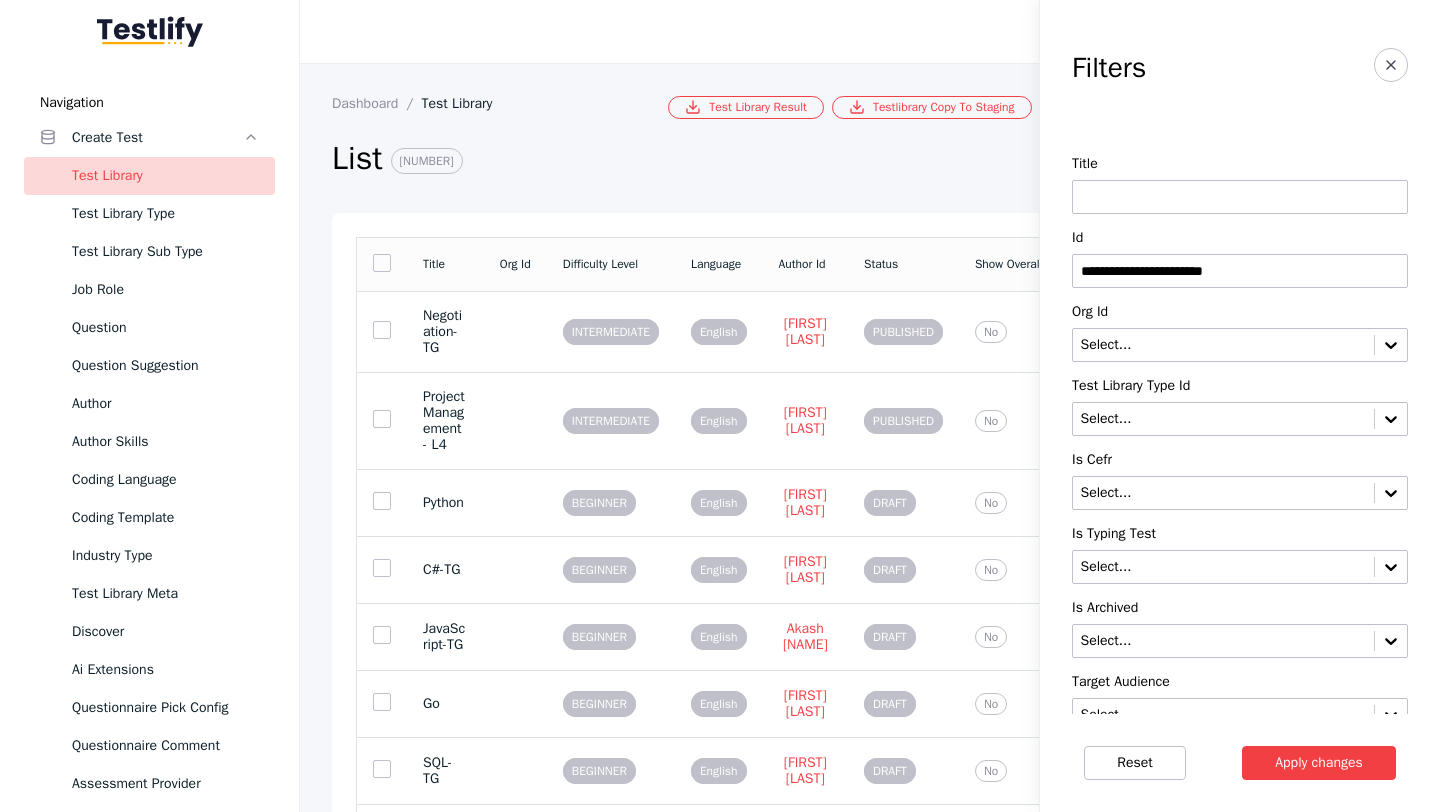 type on "**********" 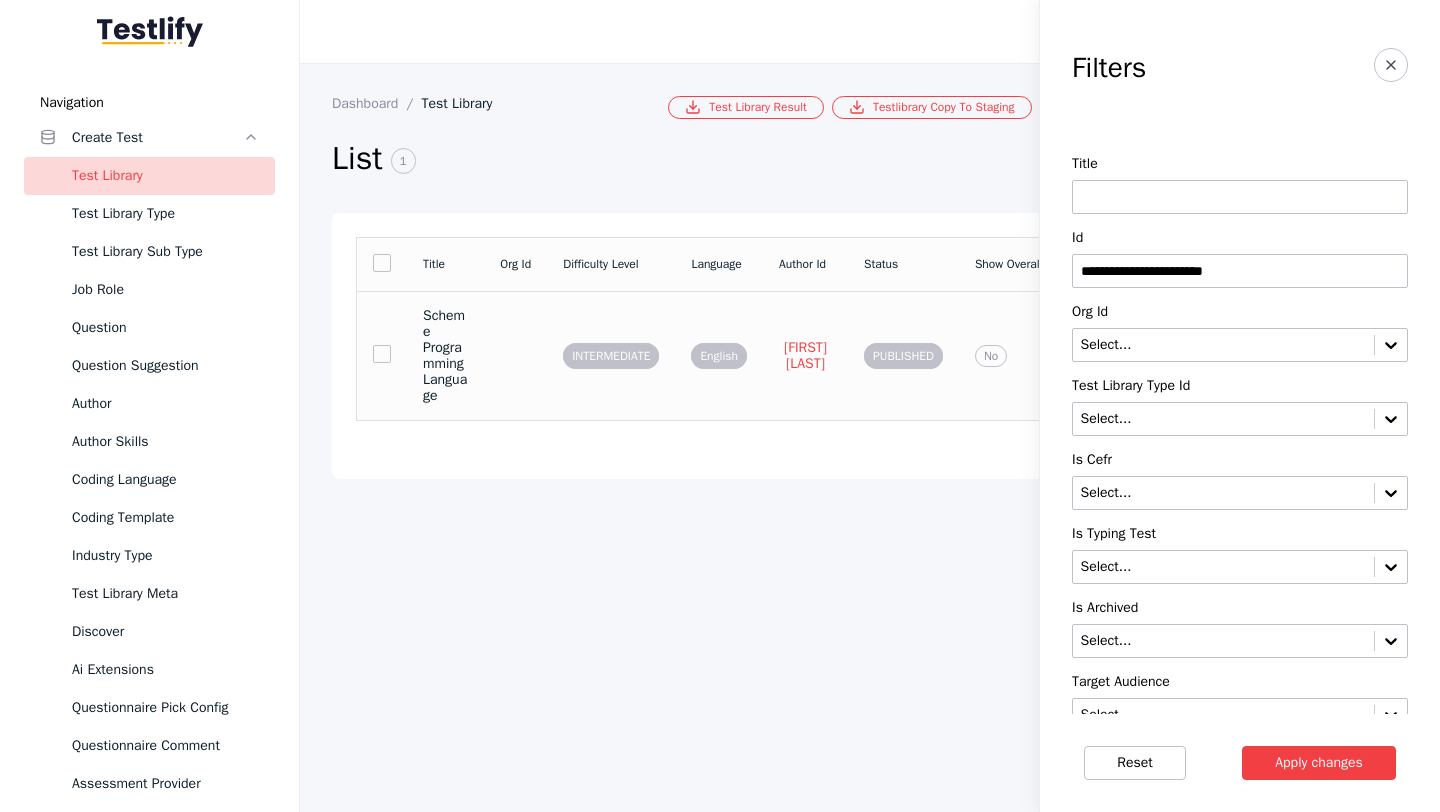 click on "Scheme Programming Language" at bounding box center [445, 355] 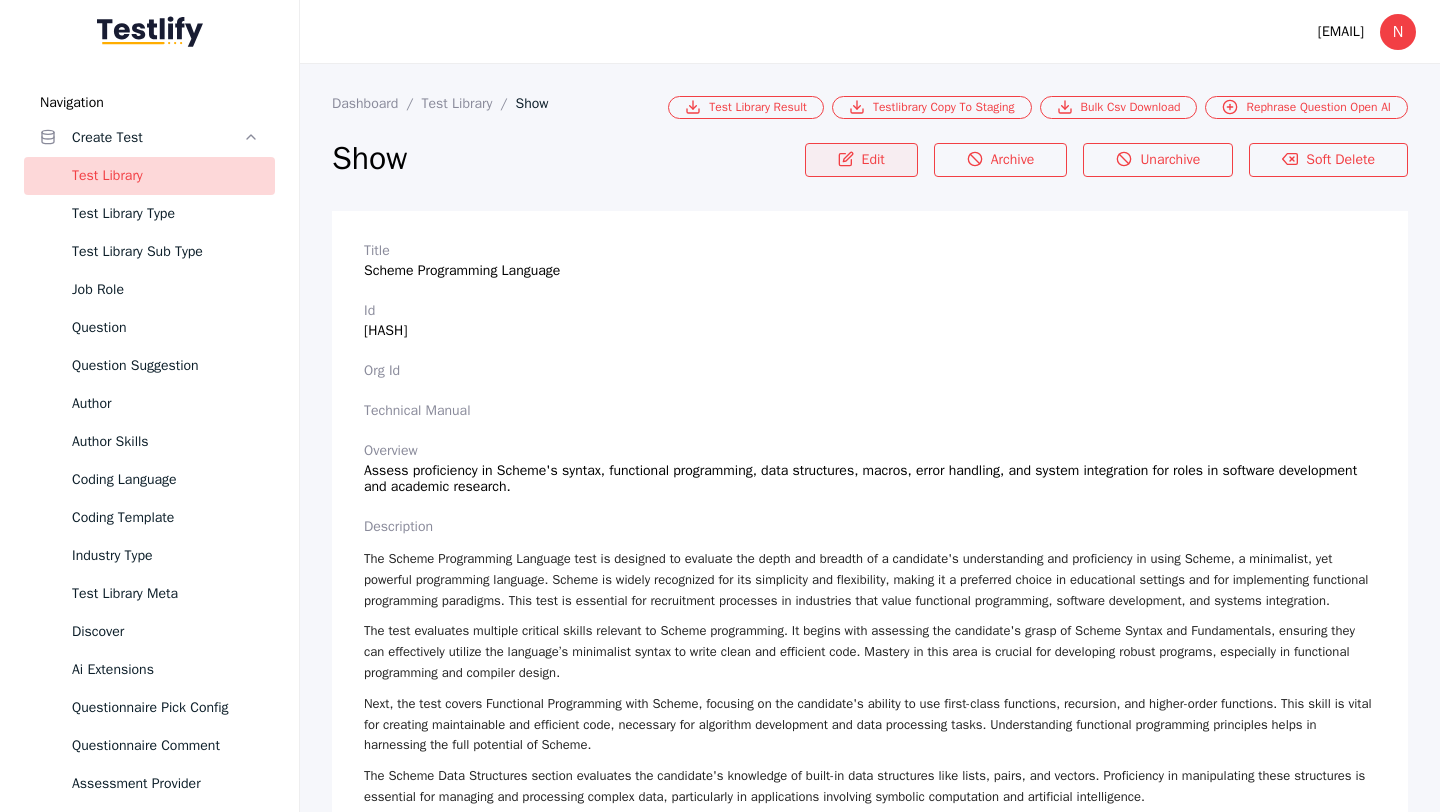 click on "Edit" at bounding box center [861, 160] 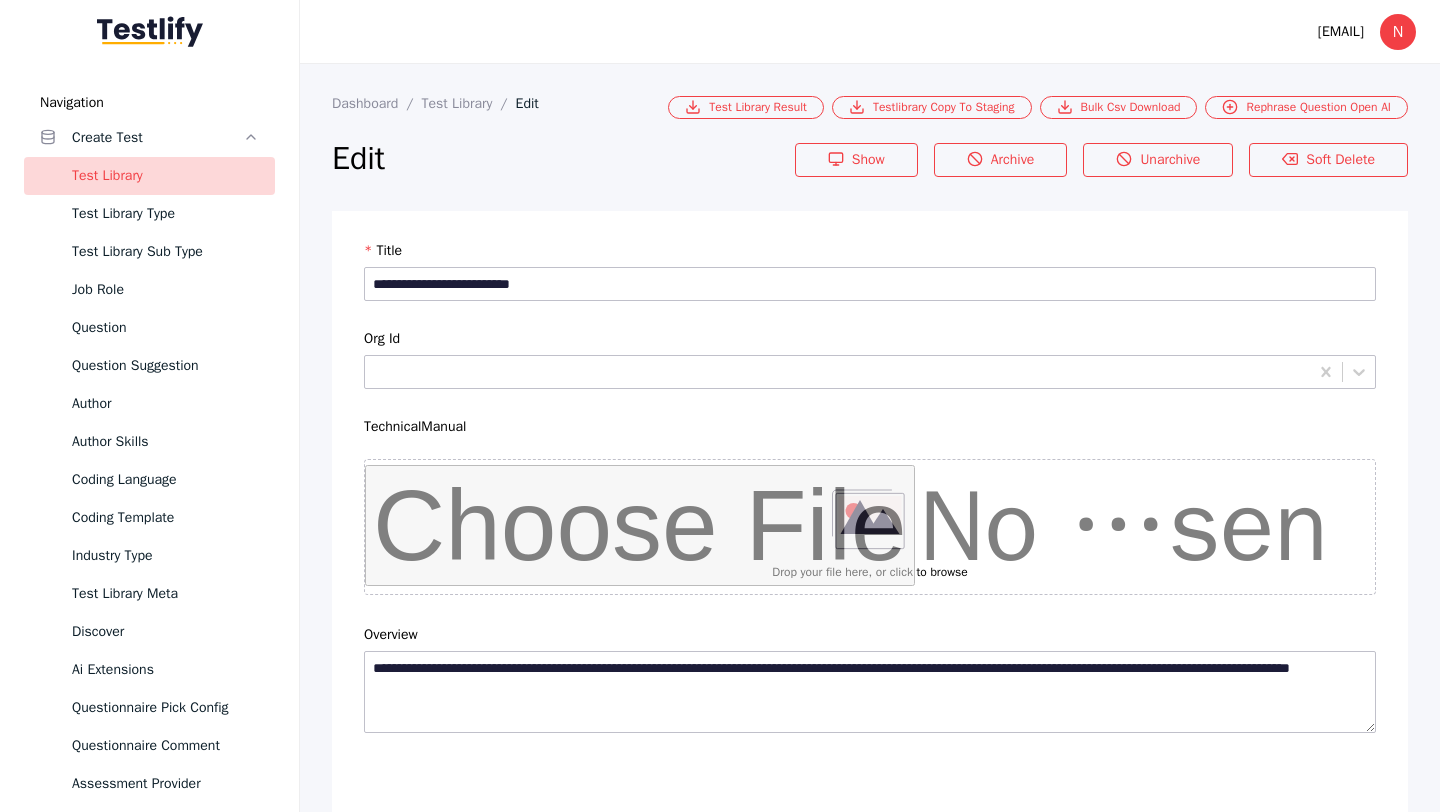 scroll, scrollTop: 4684, scrollLeft: 0, axis: vertical 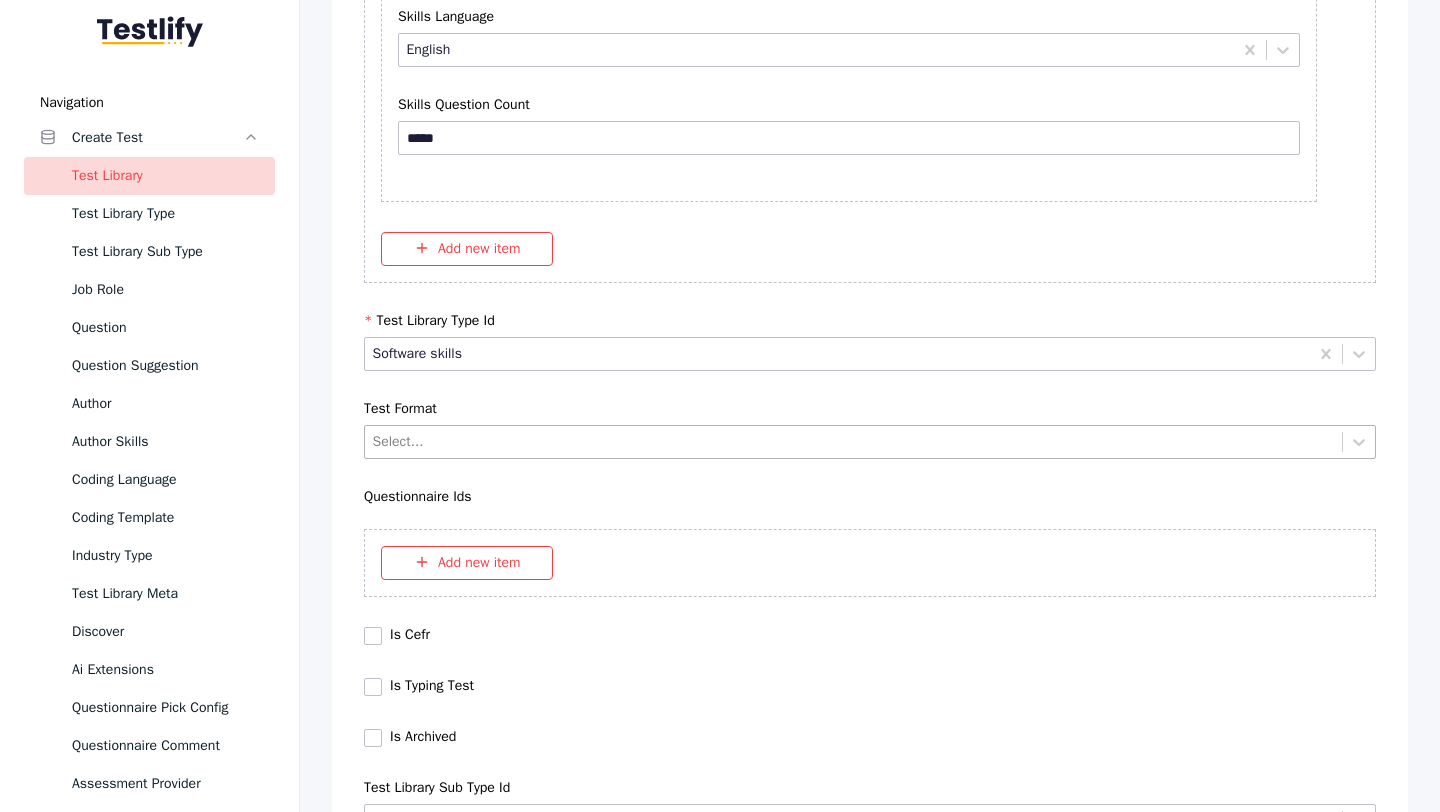 click on "Select..." at bounding box center (853, 441) 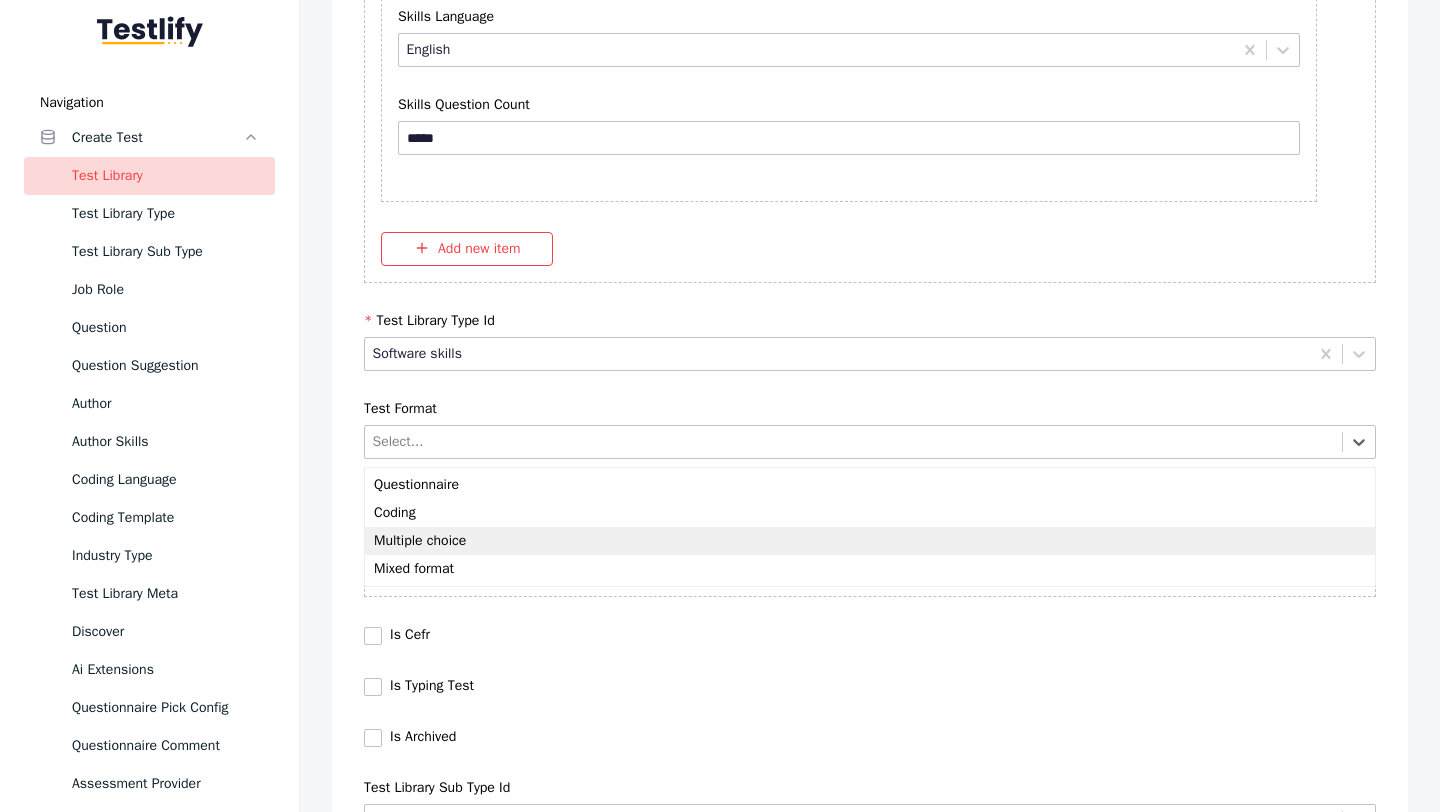 click on "Multiple choice" at bounding box center (870, 541) 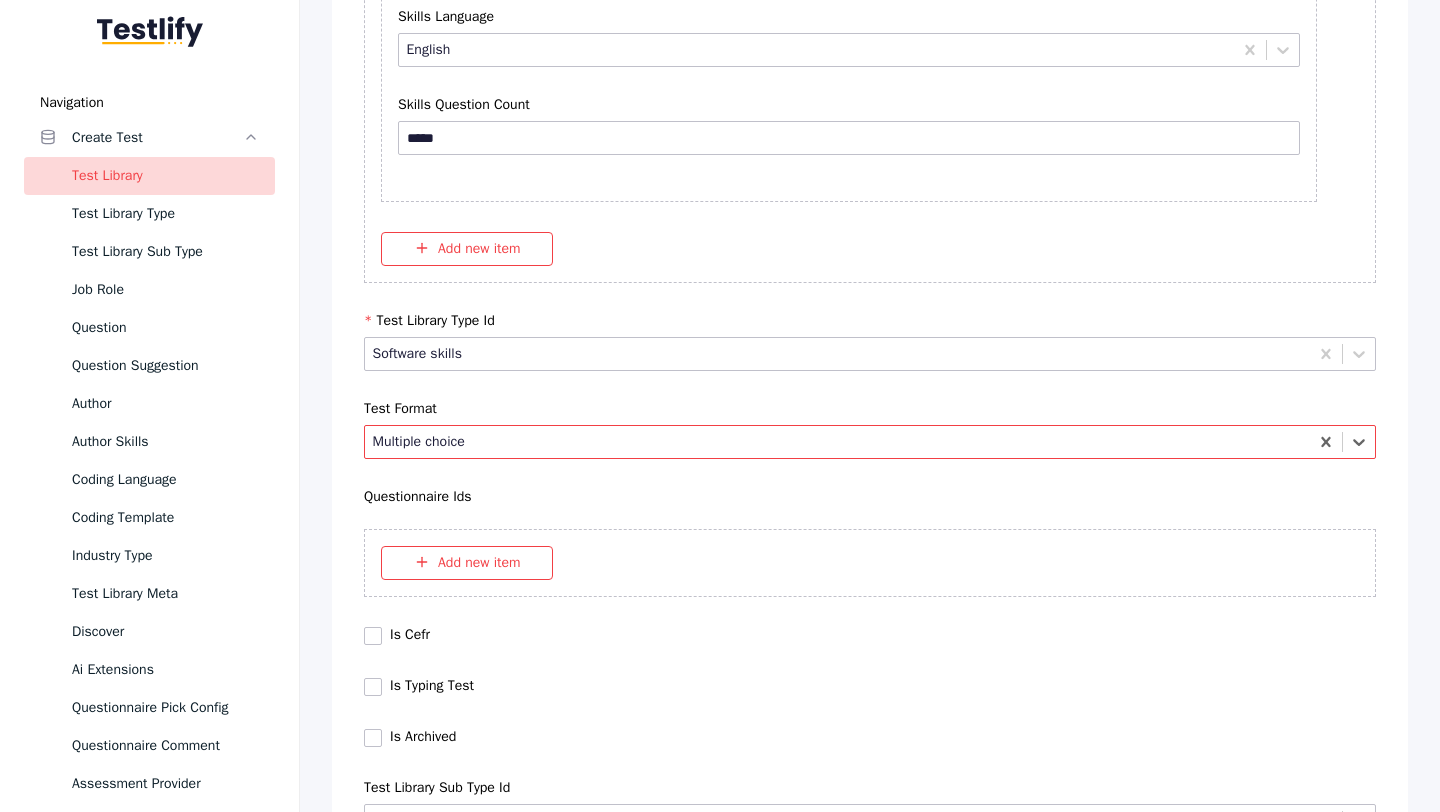 click on "Save" at bounding box center (870, 10279) 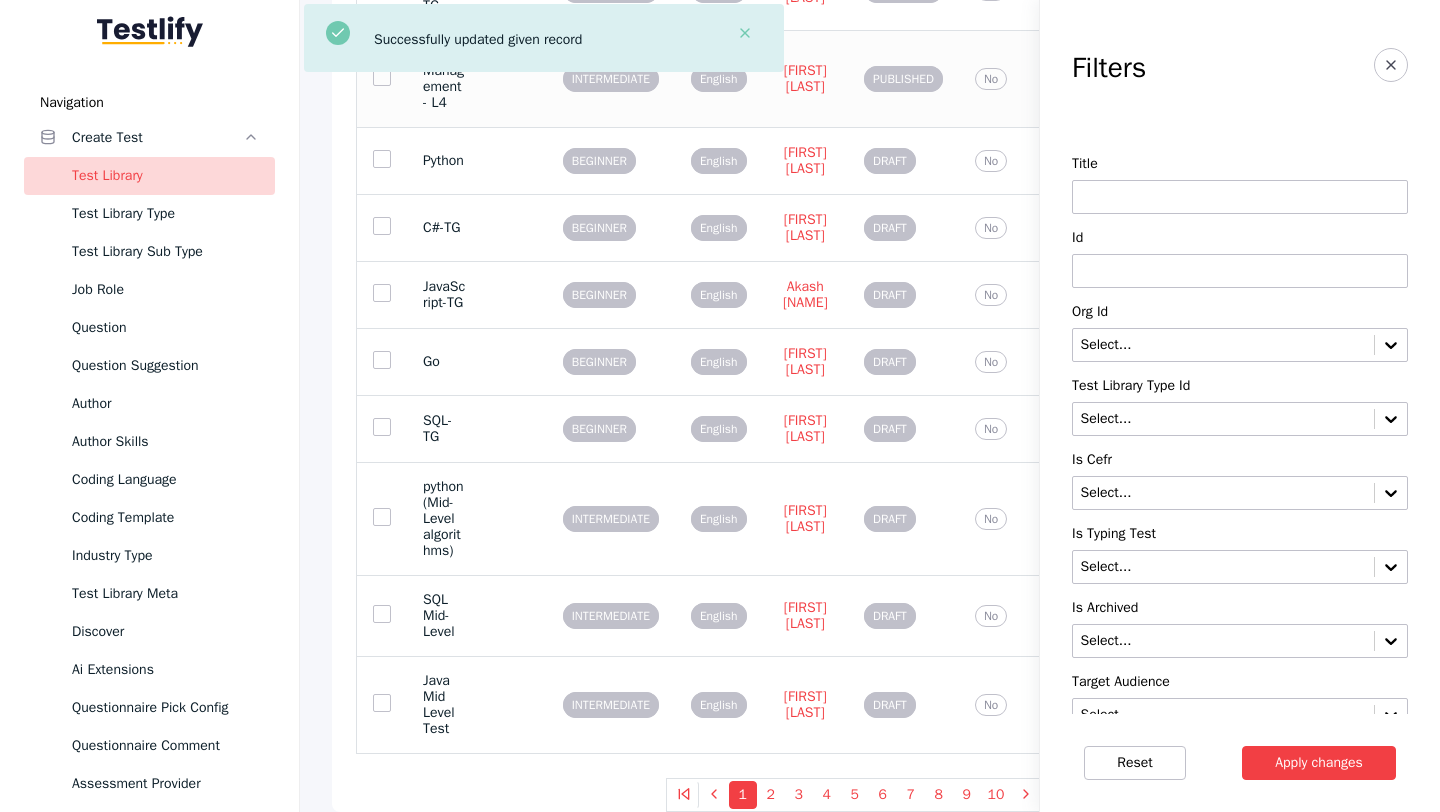 scroll, scrollTop: 0, scrollLeft: 0, axis: both 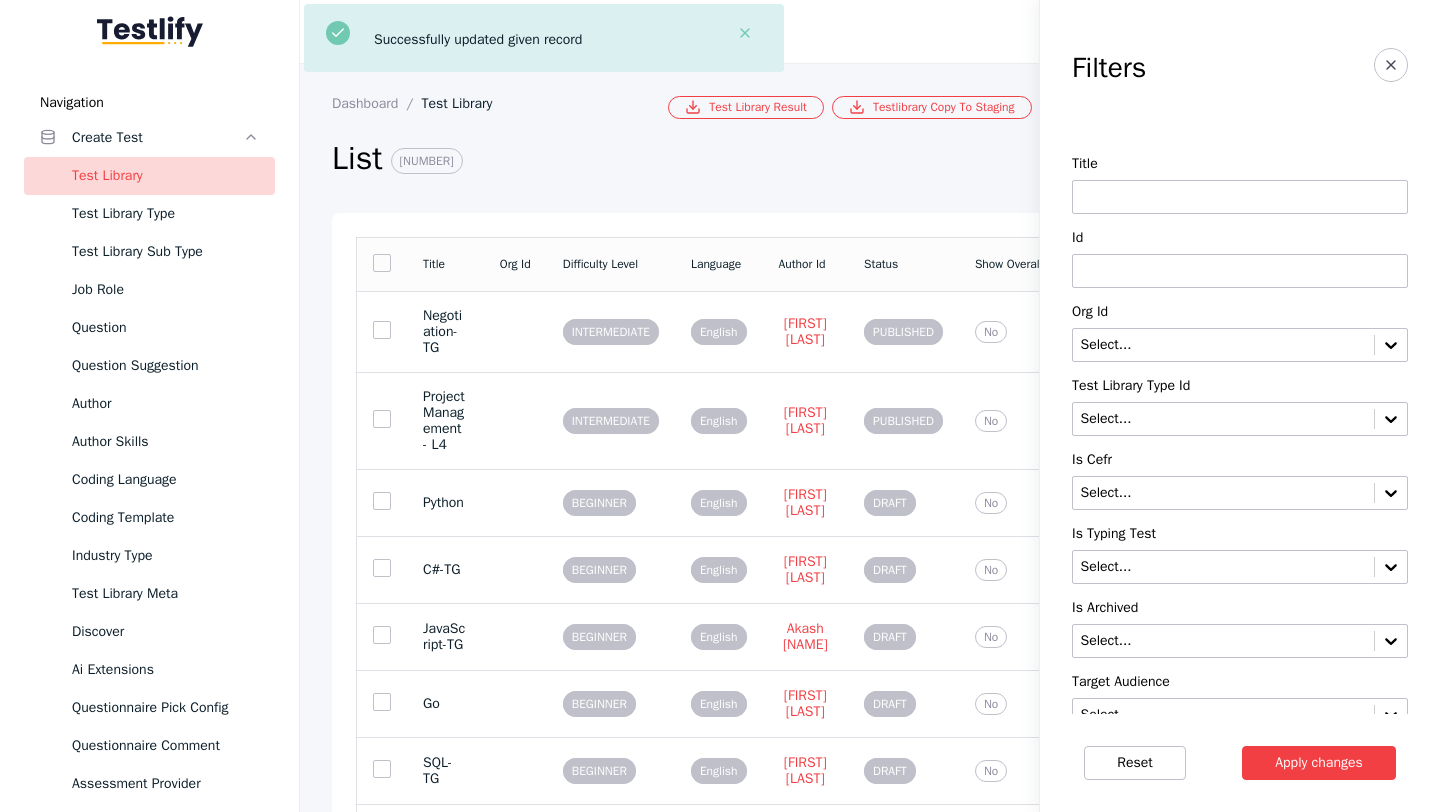 click at bounding box center (1240, 271) 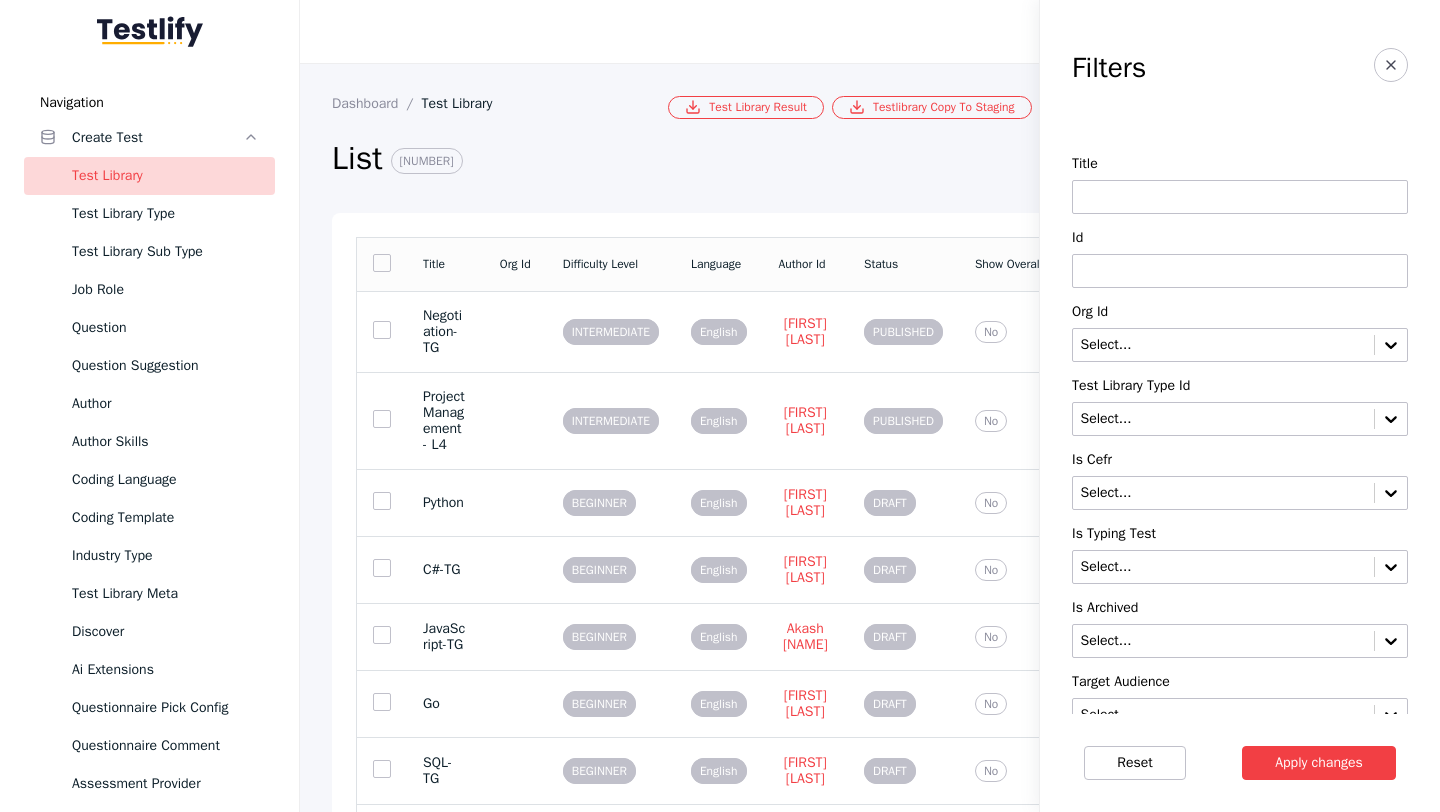 click at bounding box center (1240, 271) 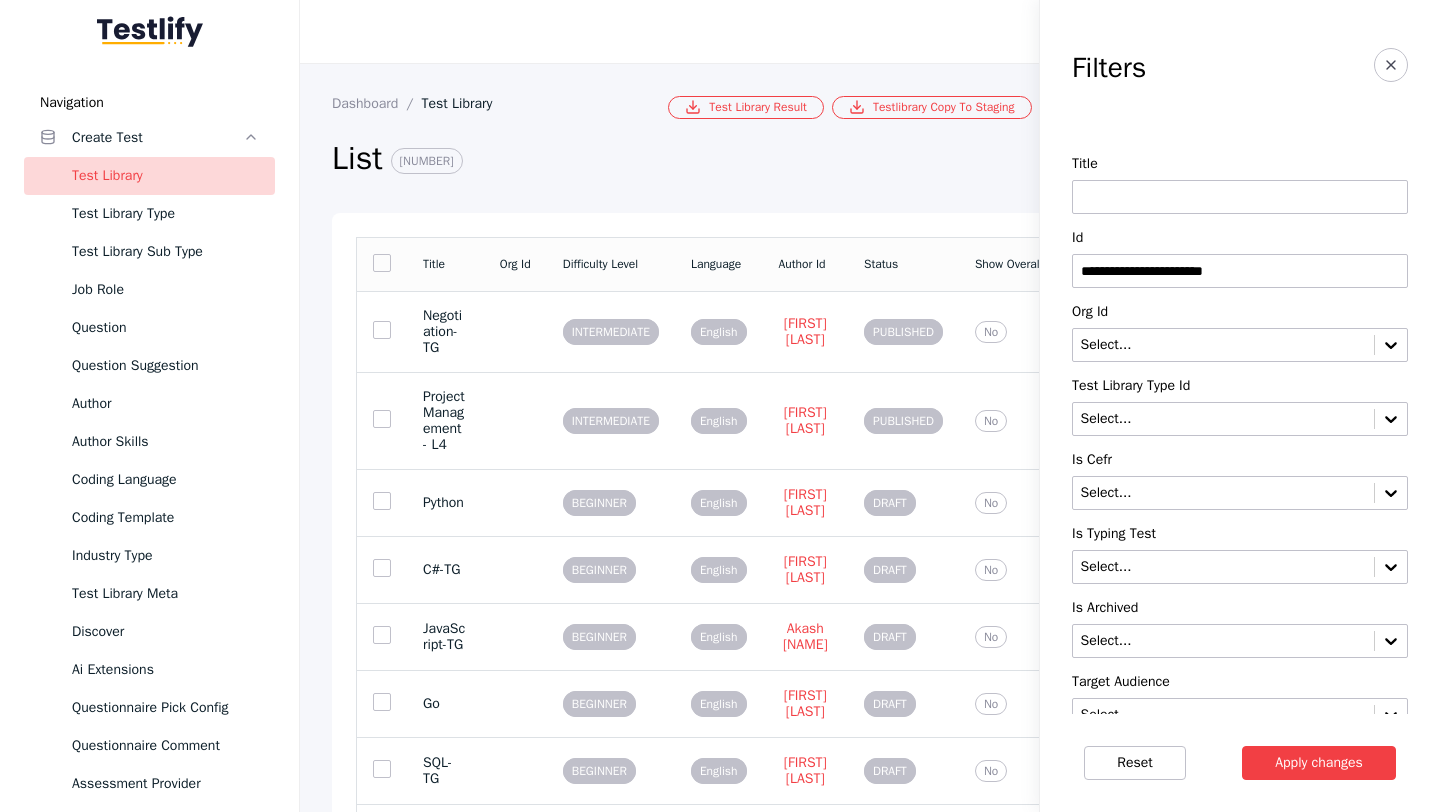 type on "**********" 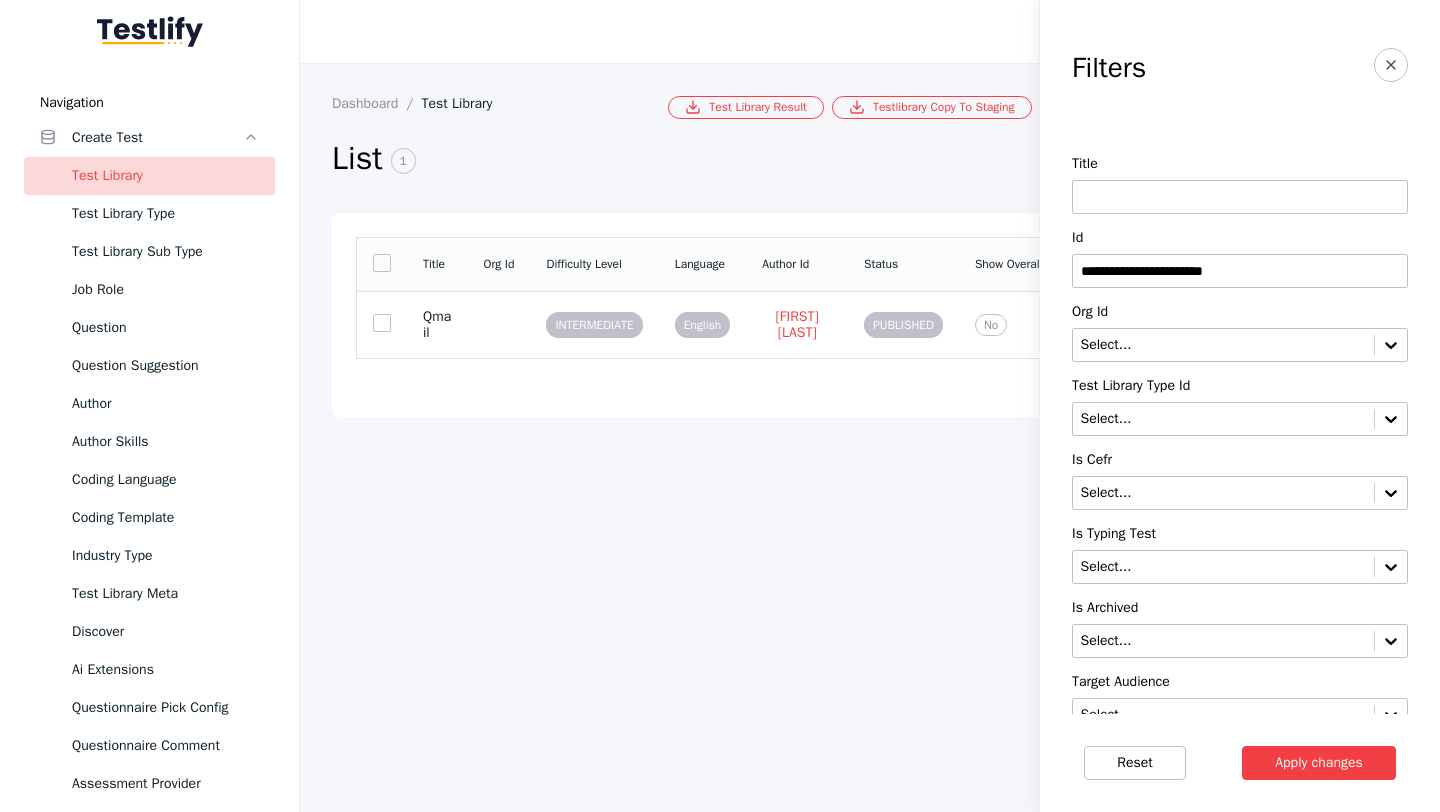 click on "**********" at bounding box center [1240, 271] 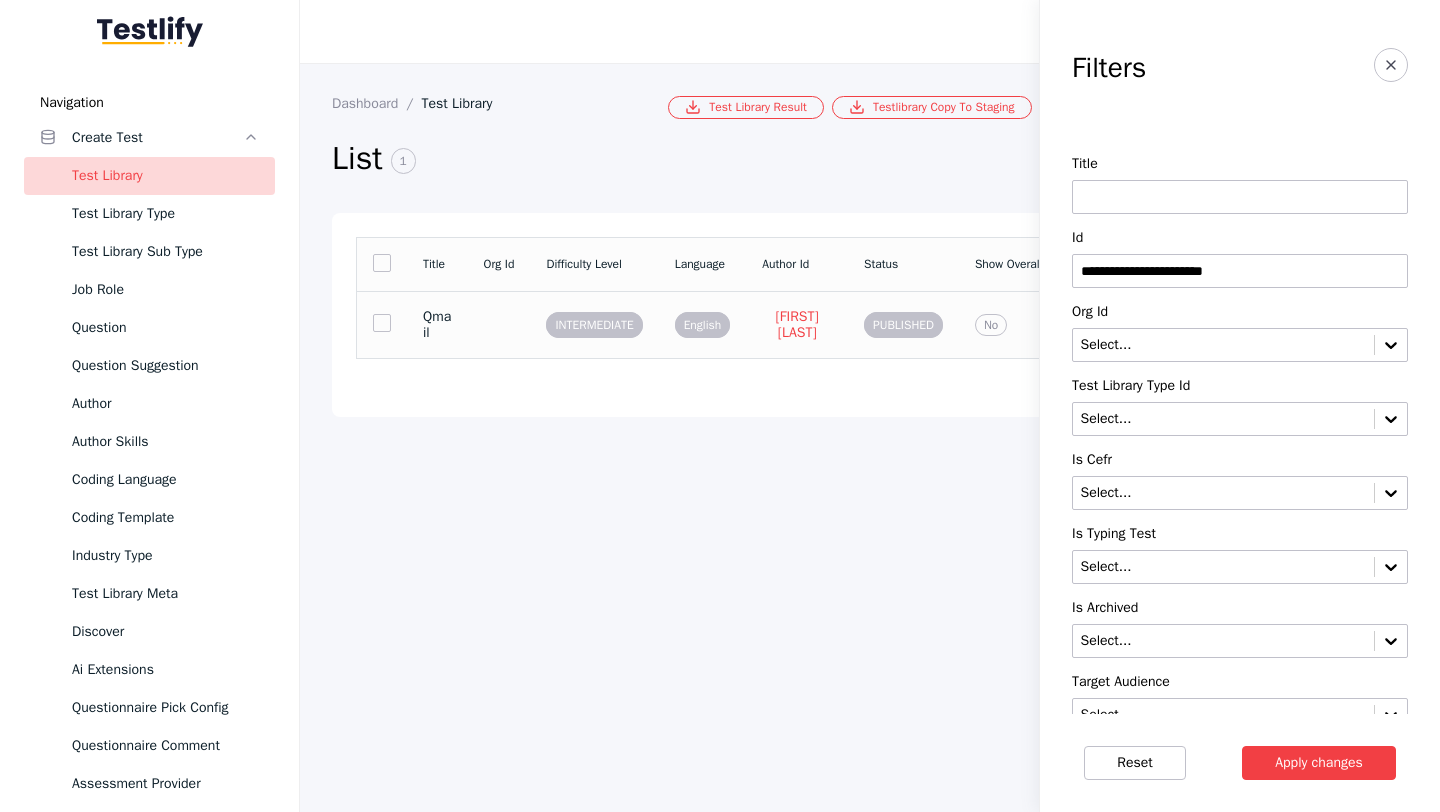click at bounding box center (499, 324) 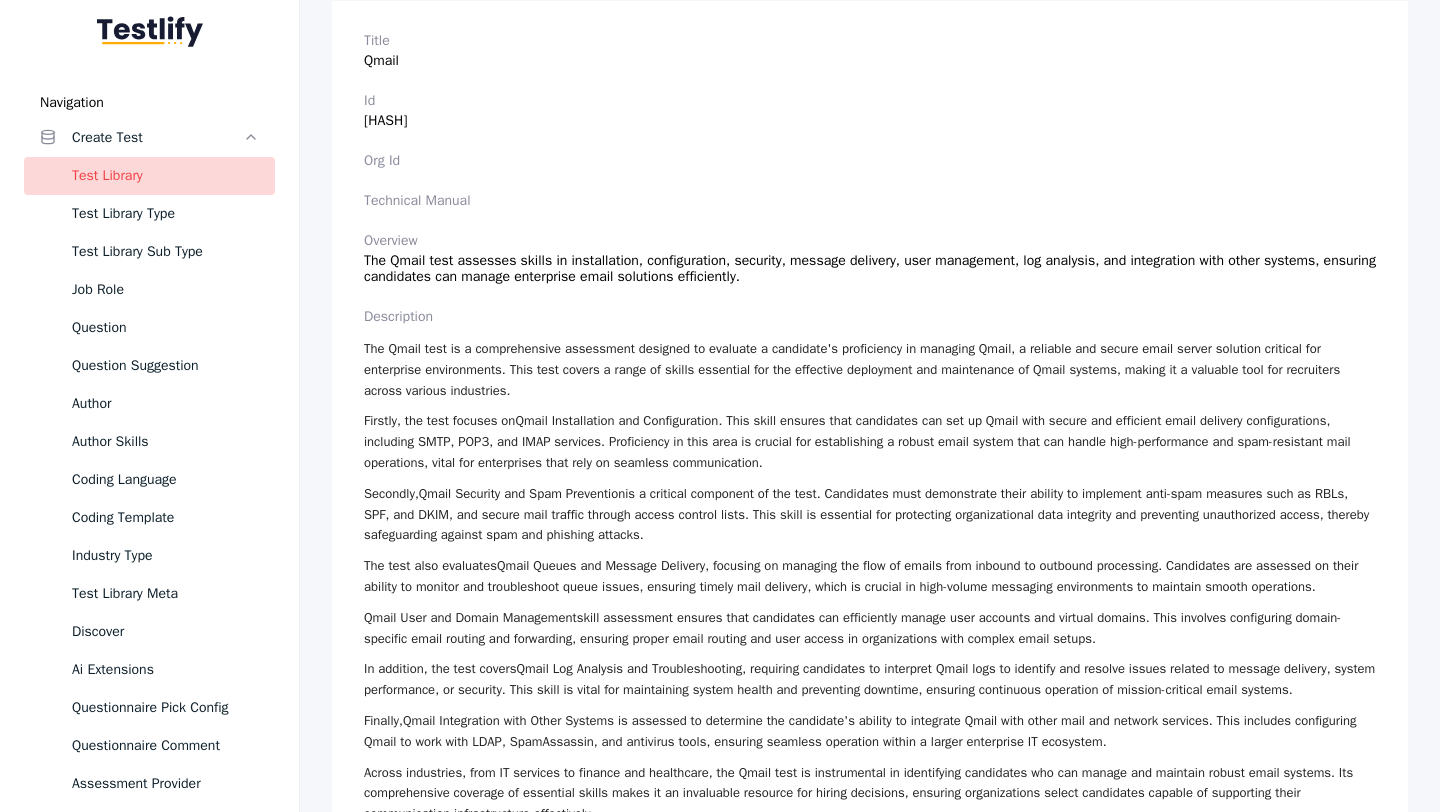 scroll, scrollTop: 0, scrollLeft: 0, axis: both 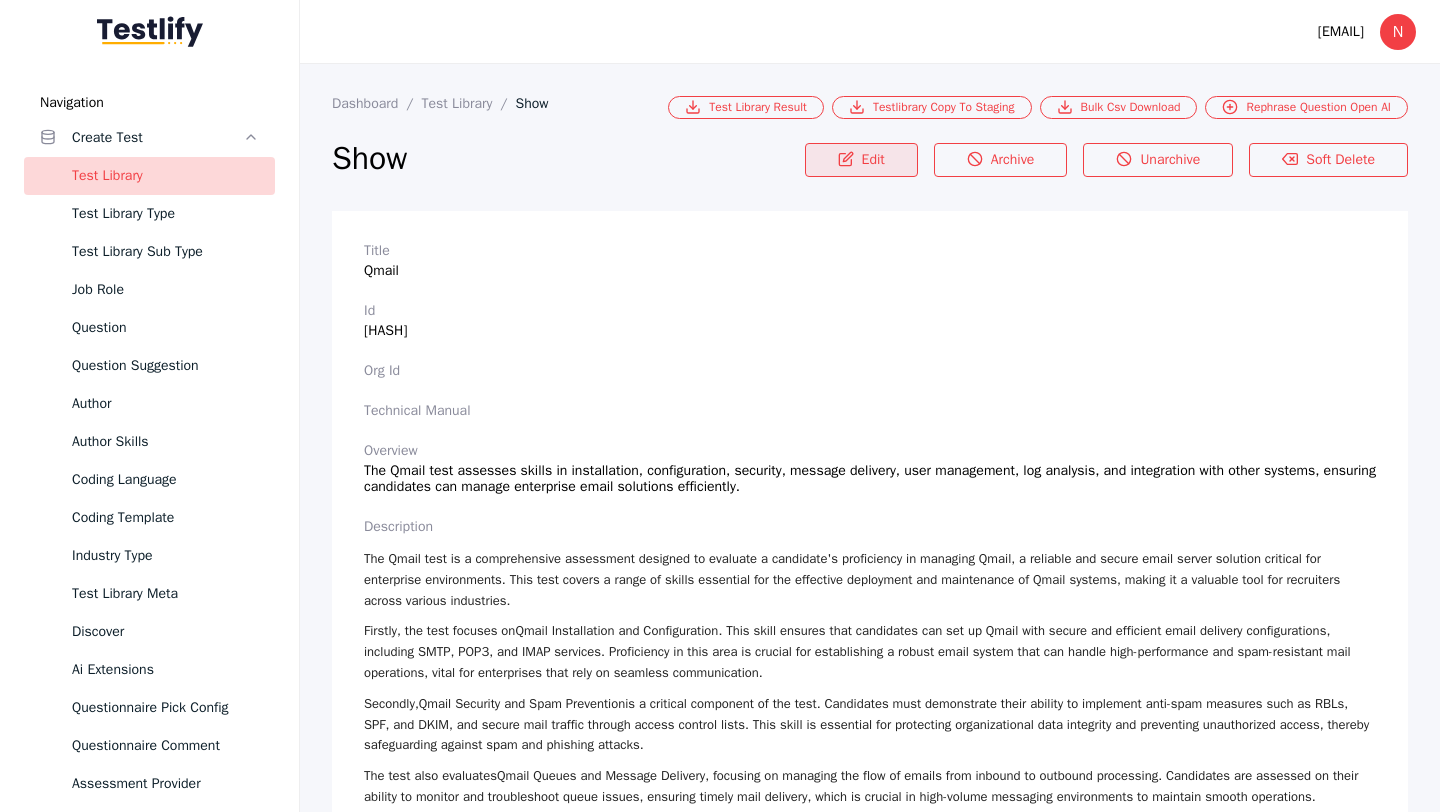 click on "Edit" at bounding box center [861, 160] 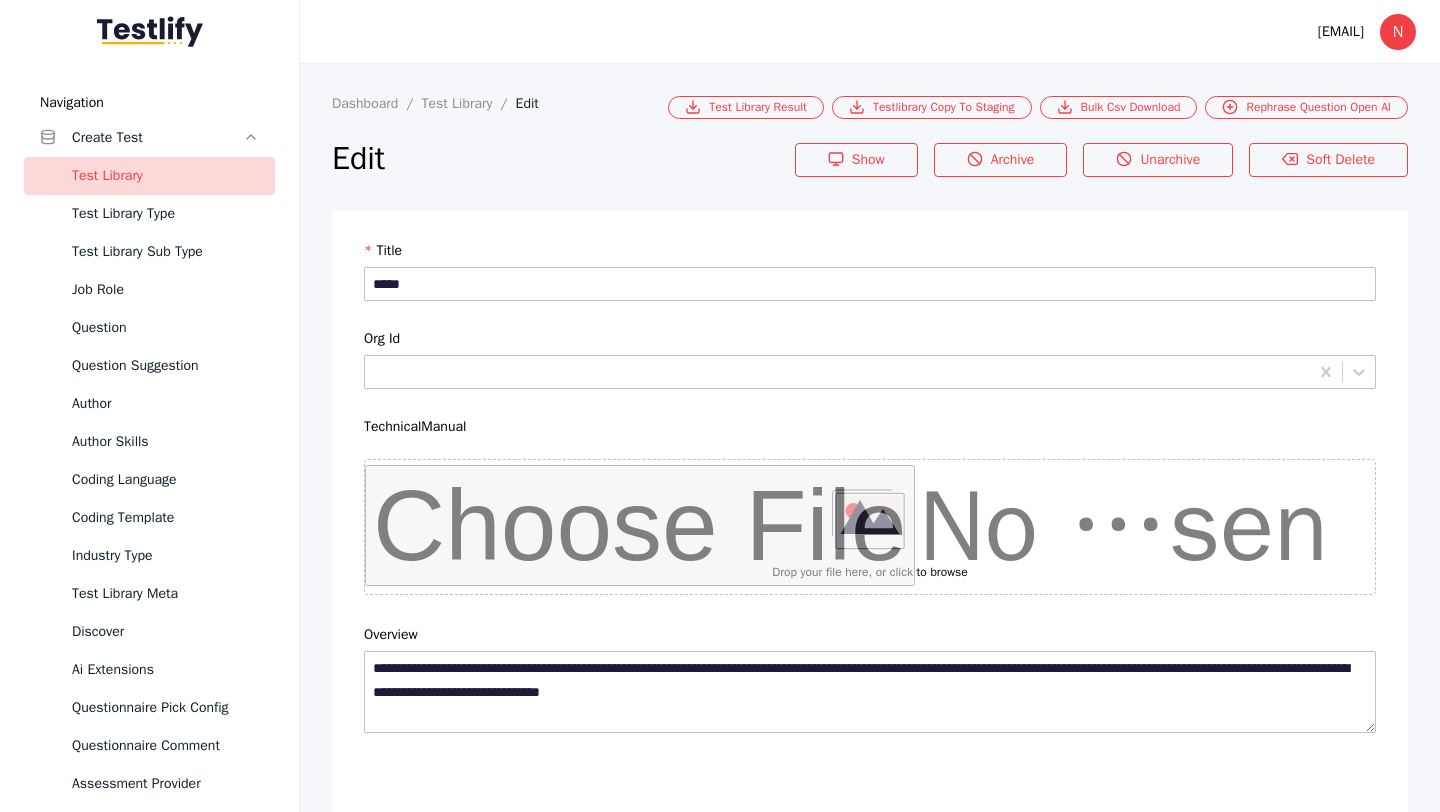 scroll, scrollTop: 4684, scrollLeft: 0, axis: vertical 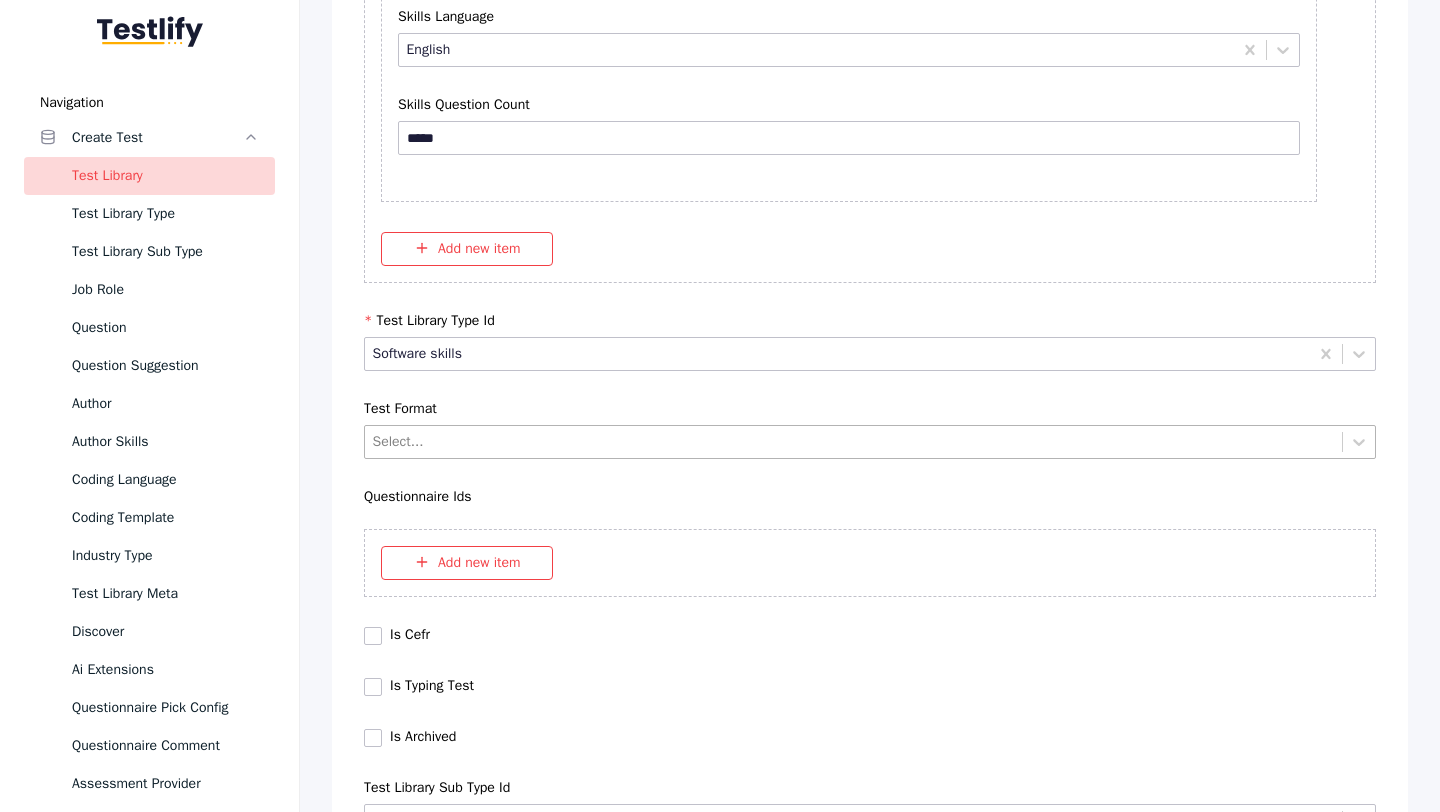 click at bounding box center [854, 441] 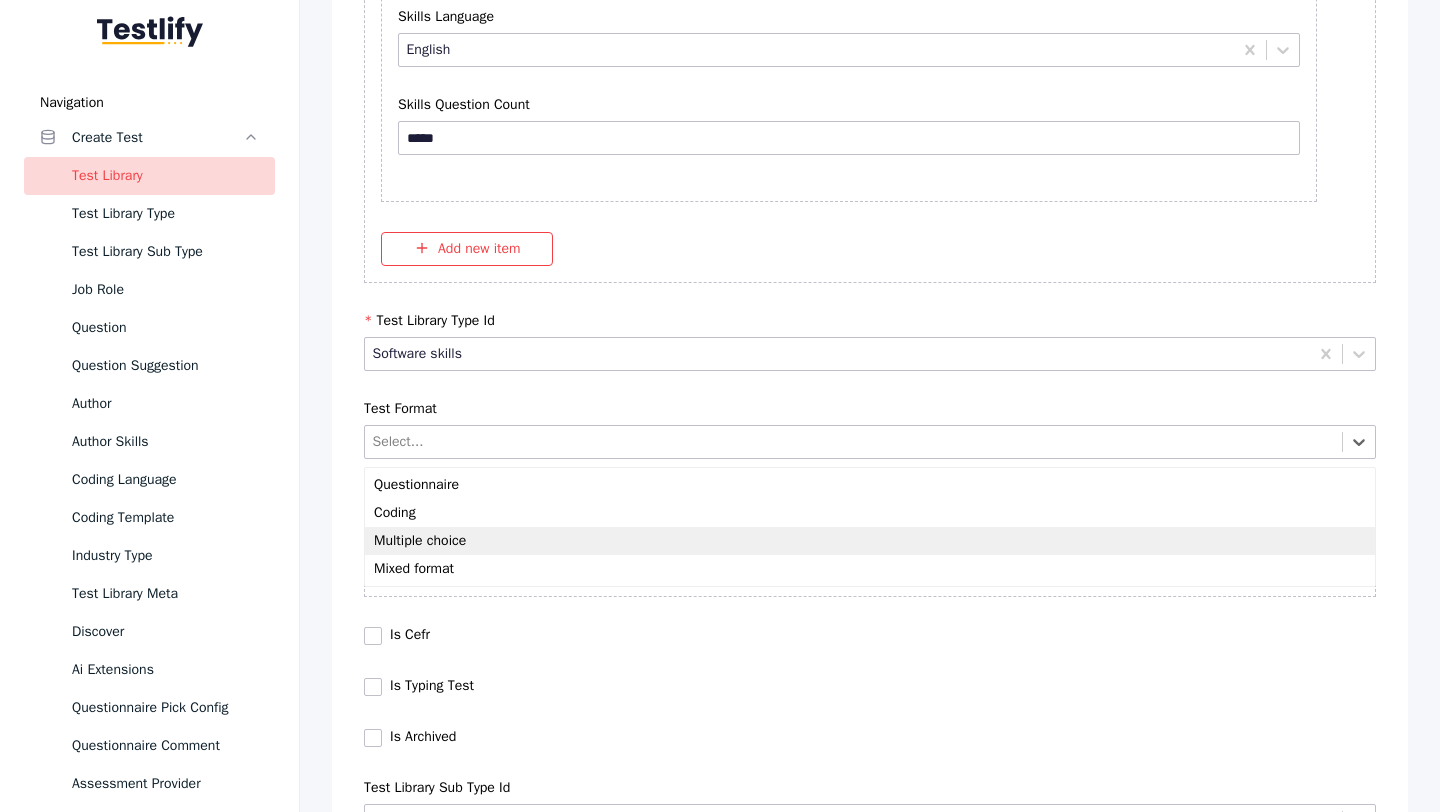 click on "Multiple choice" at bounding box center [870, 541] 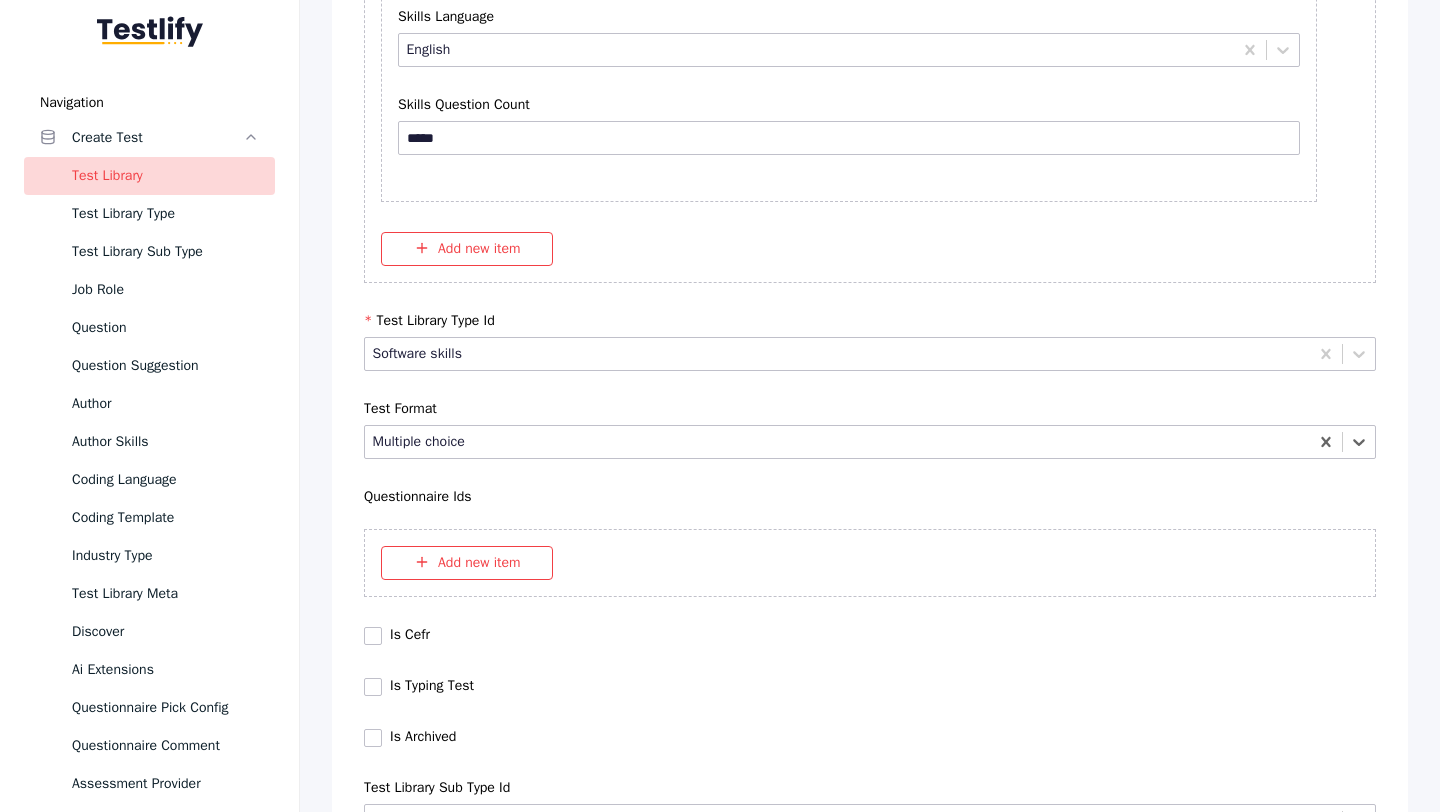 click on "Save" at bounding box center [870, 10279] 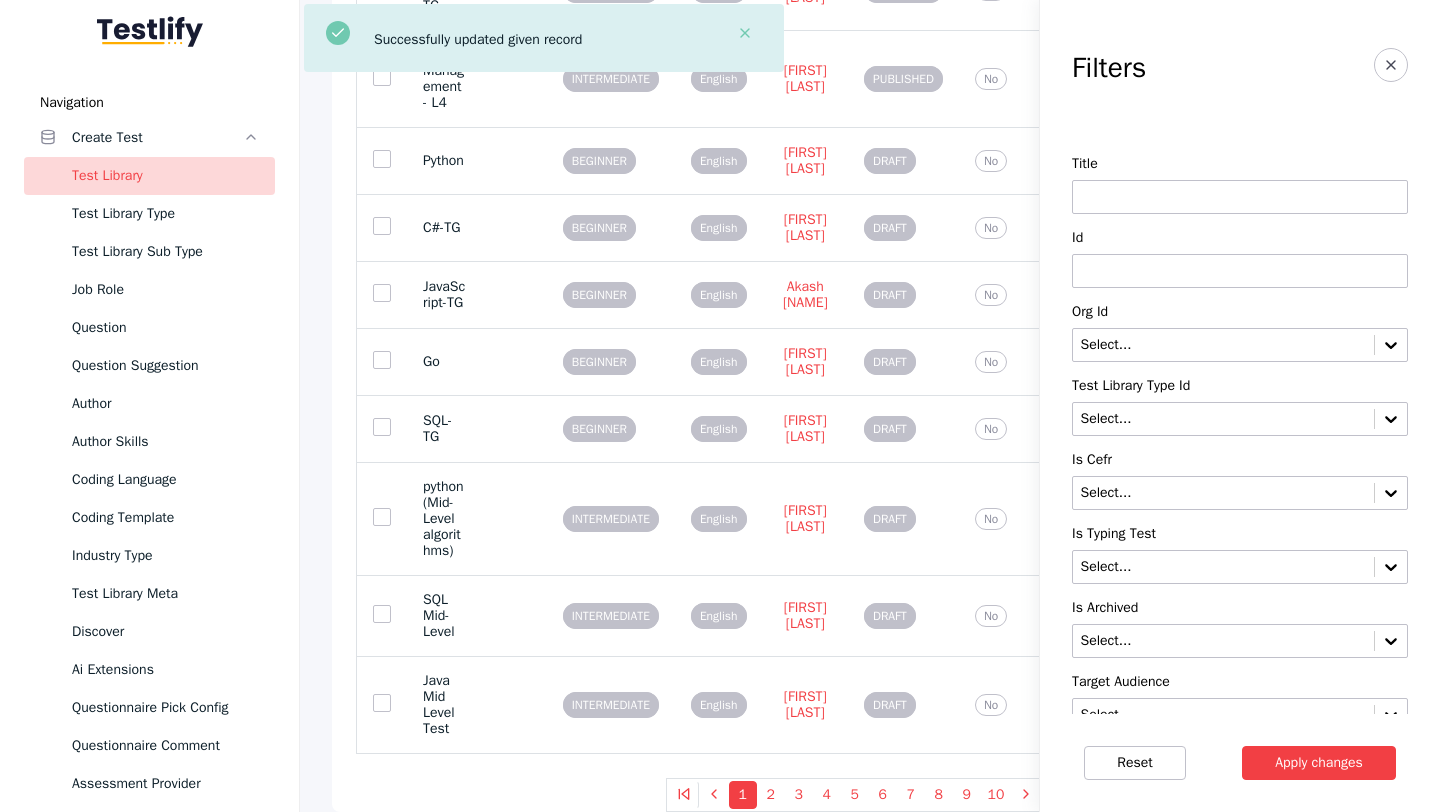 scroll, scrollTop: 0, scrollLeft: 0, axis: both 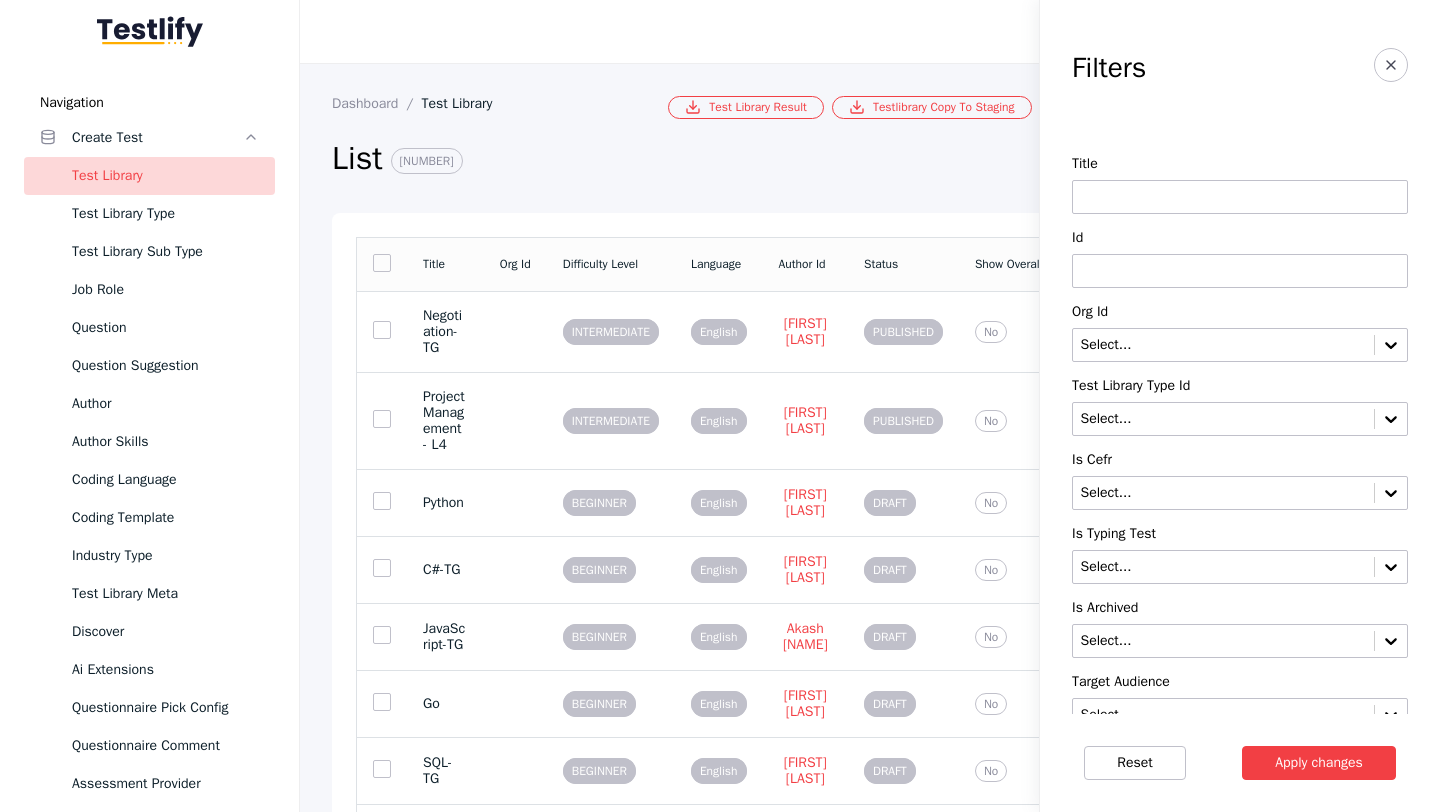 click at bounding box center (1240, 271) 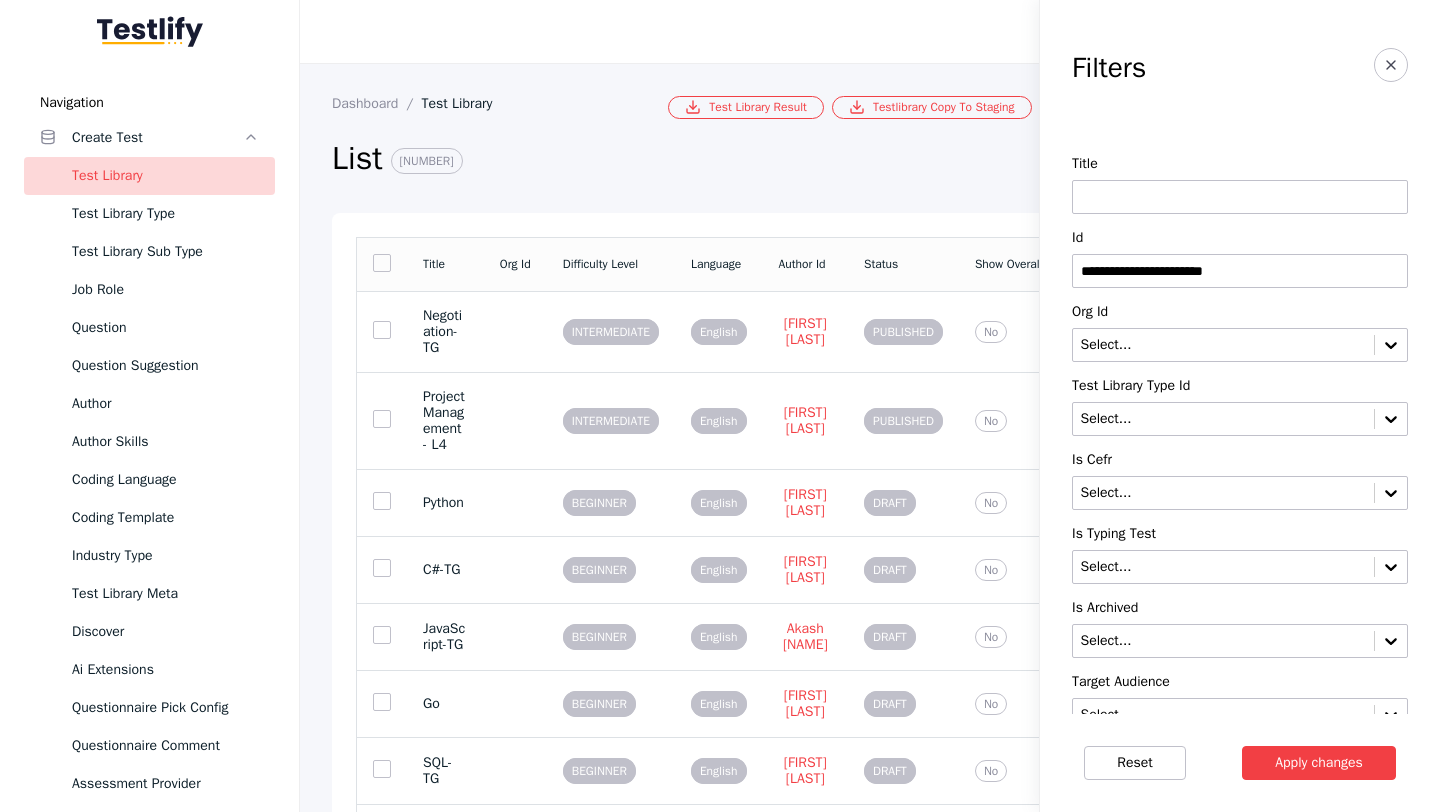 type on "**********" 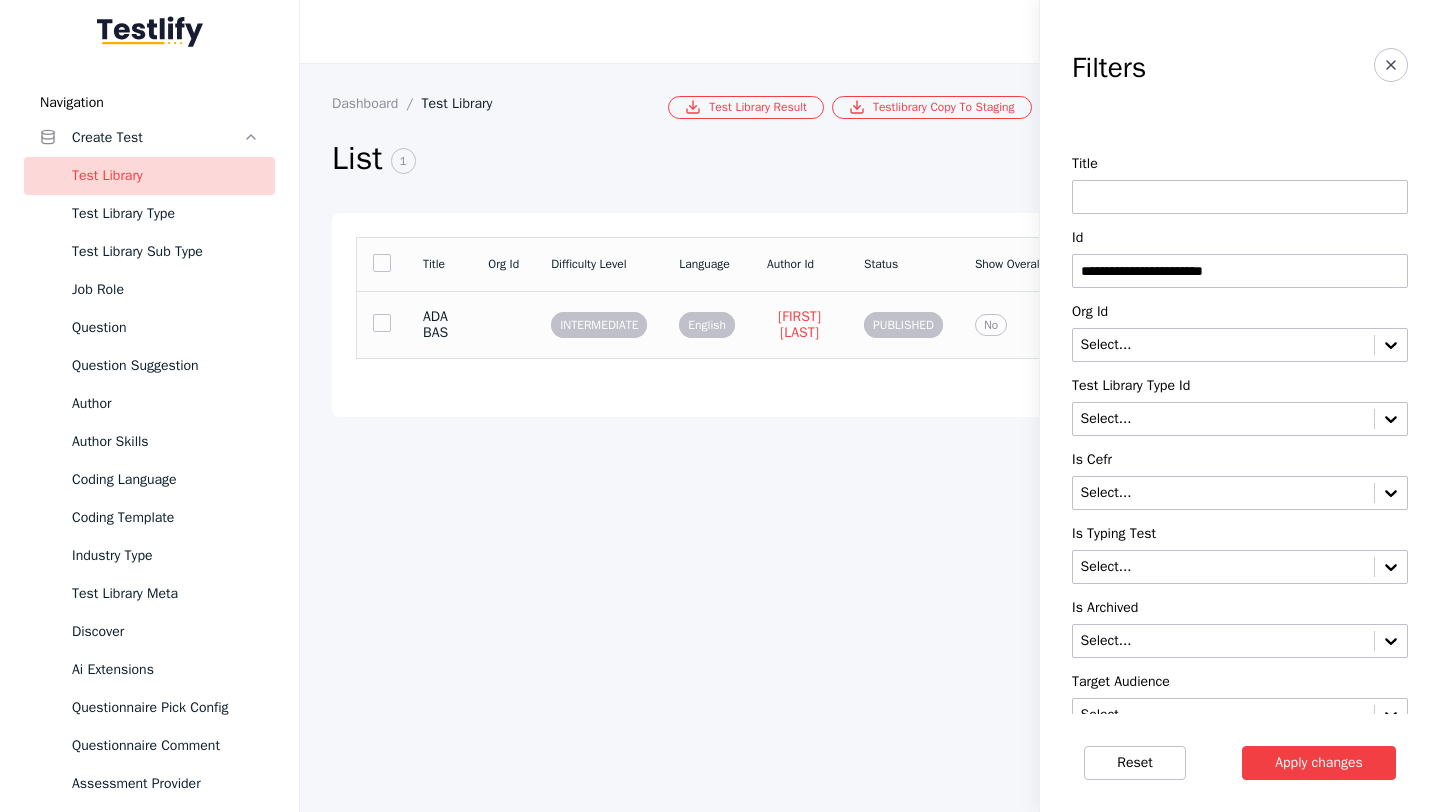 click at bounding box center [503, 324] 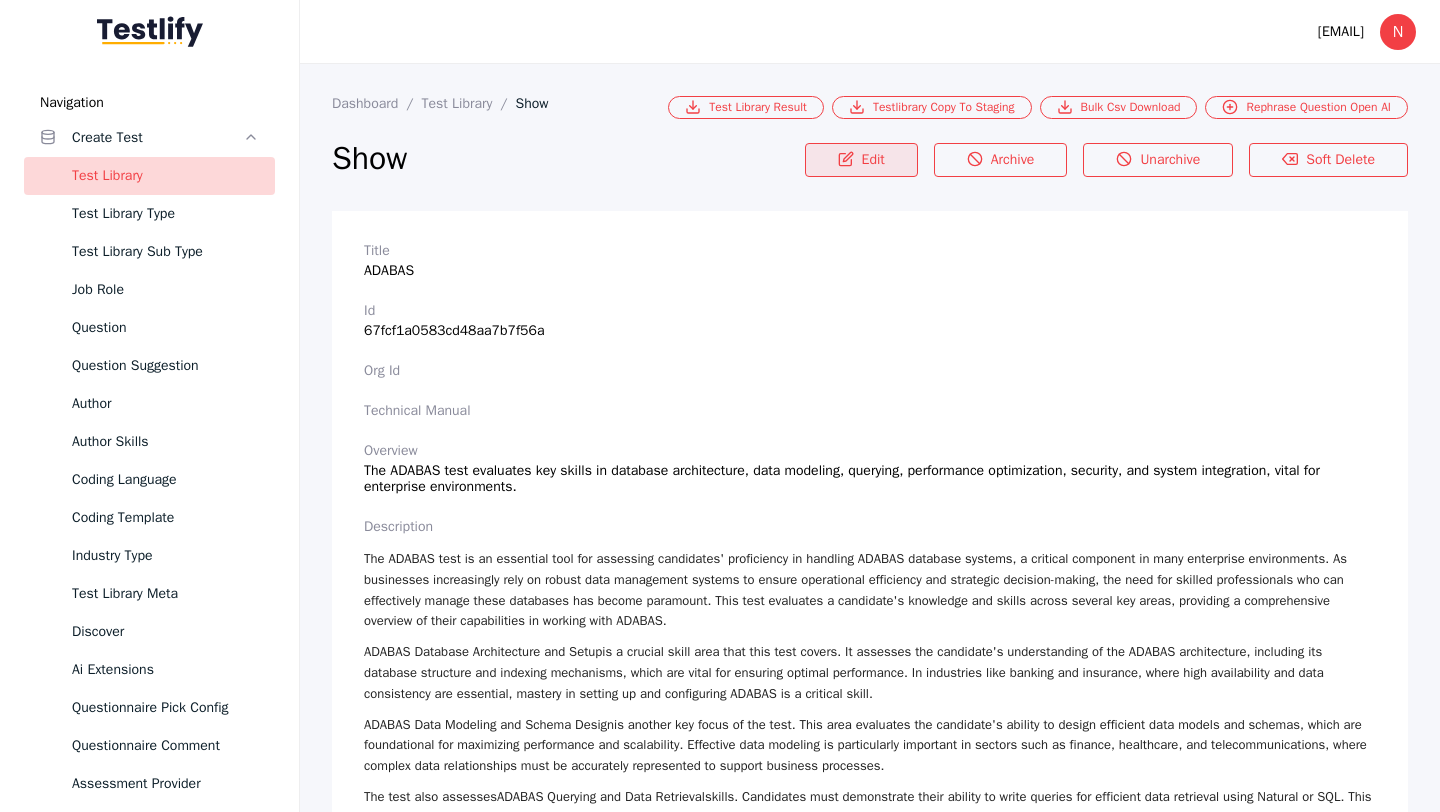 click on "Edit" at bounding box center [861, 160] 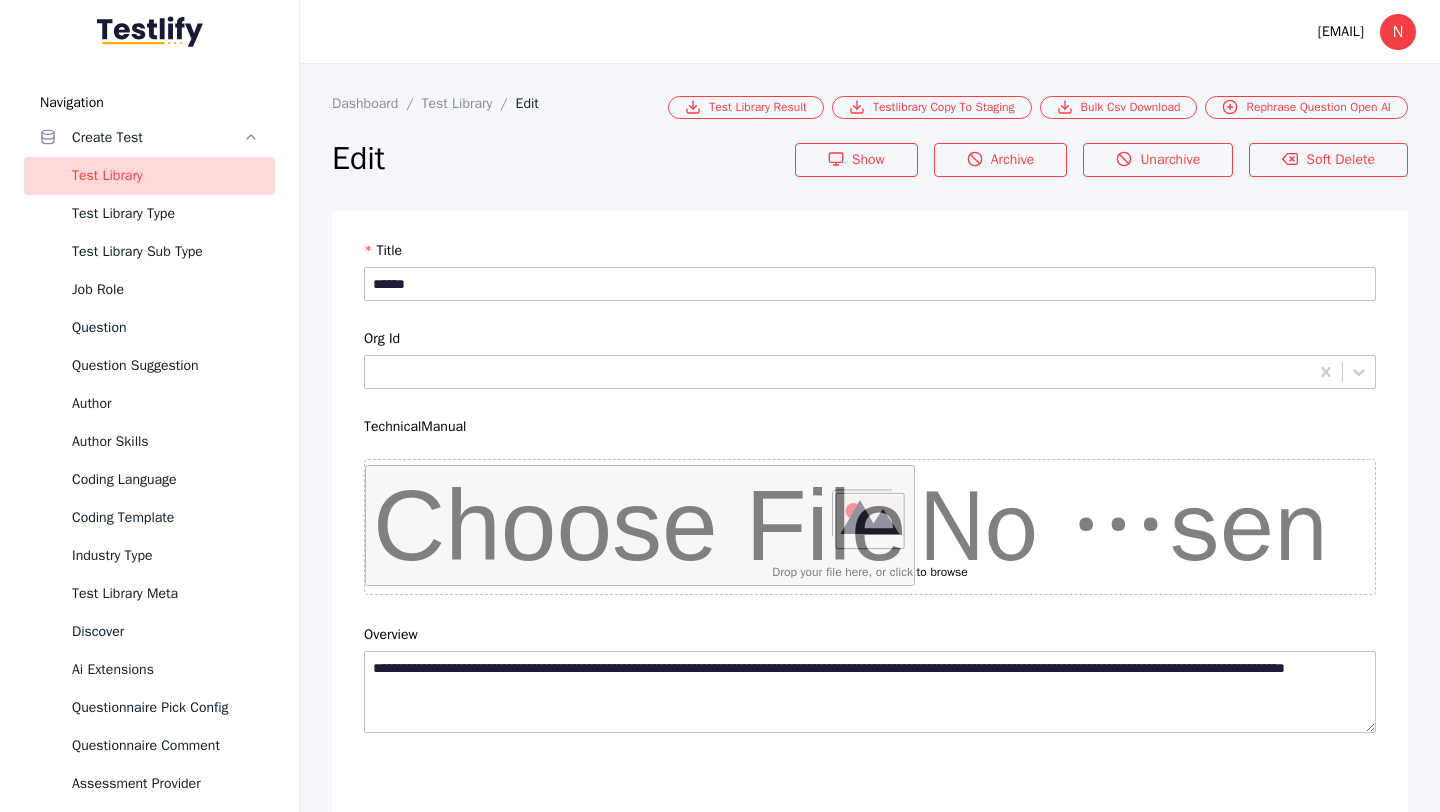scroll, scrollTop: 4684, scrollLeft: 0, axis: vertical 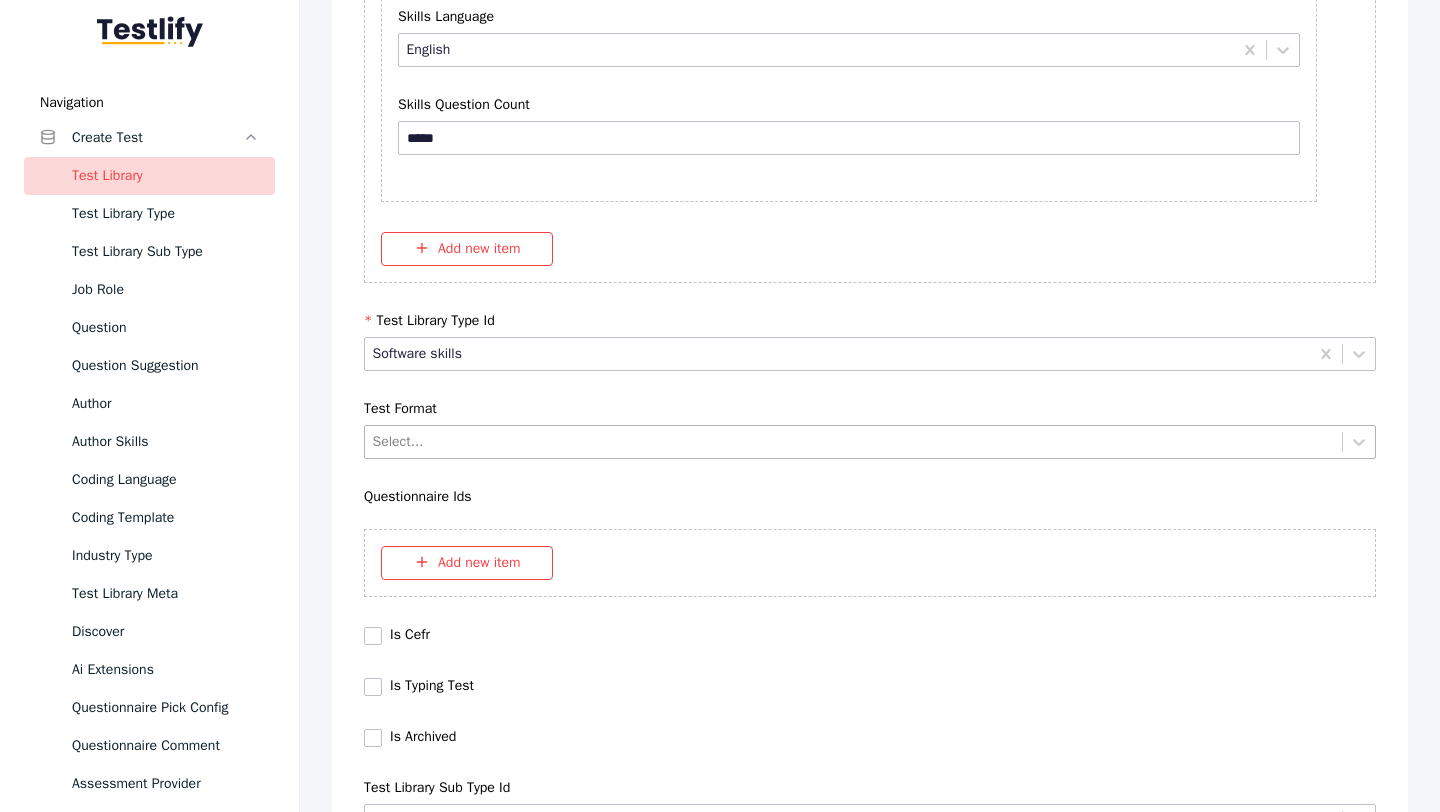 click at bounding box center [854, 441] 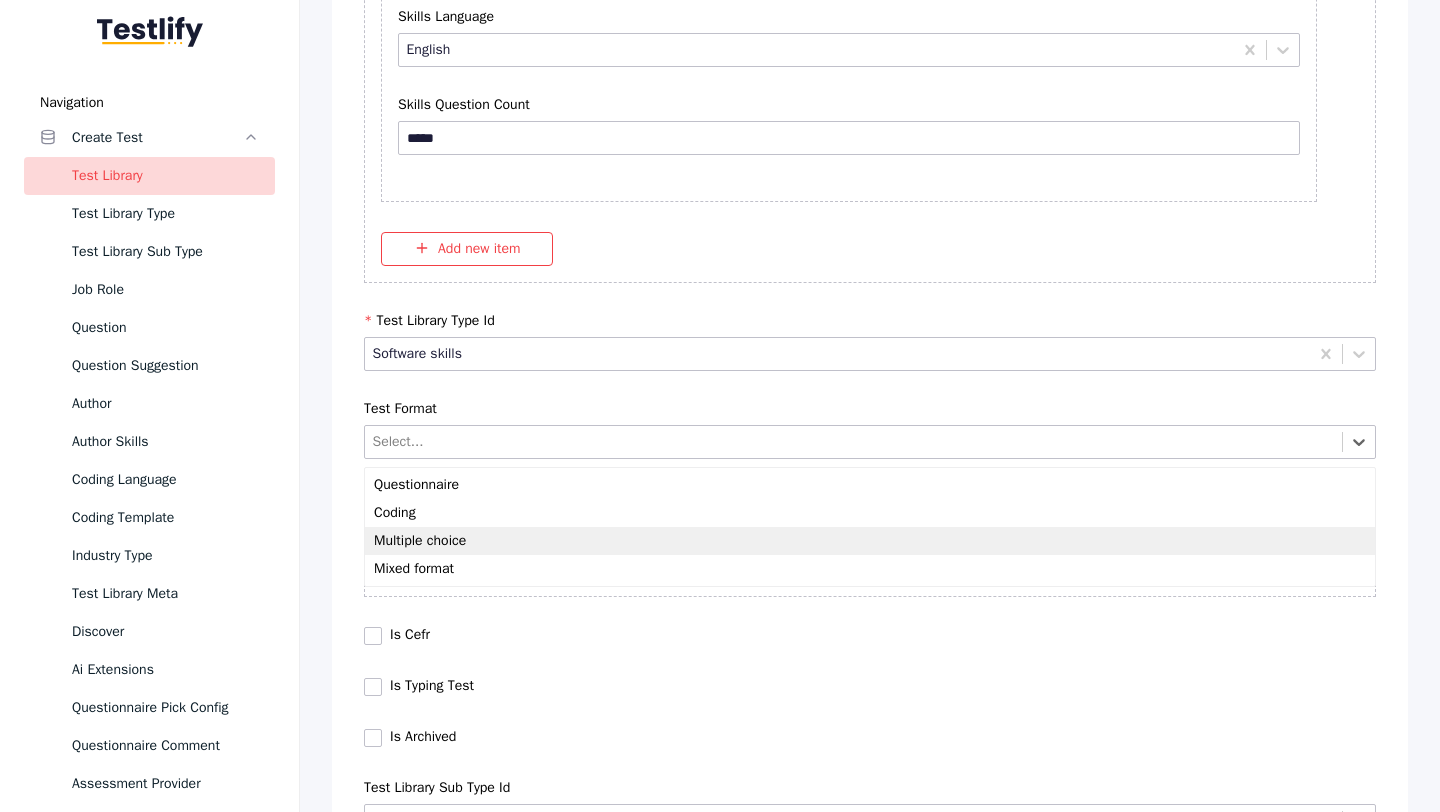 click on "Multiple choice" at bounding box center [870, 541] 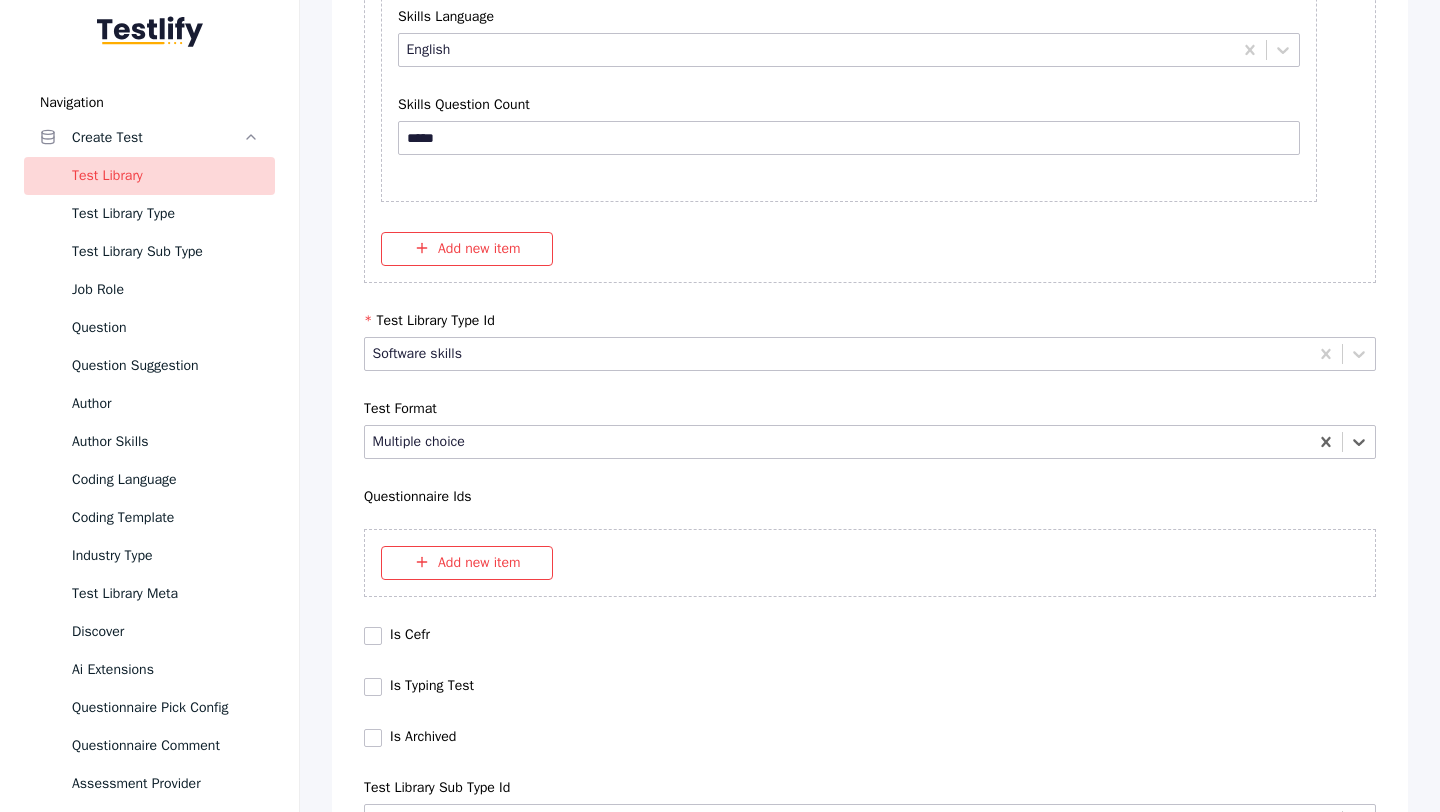 click on "Save" at bounding box center (870, 10279) 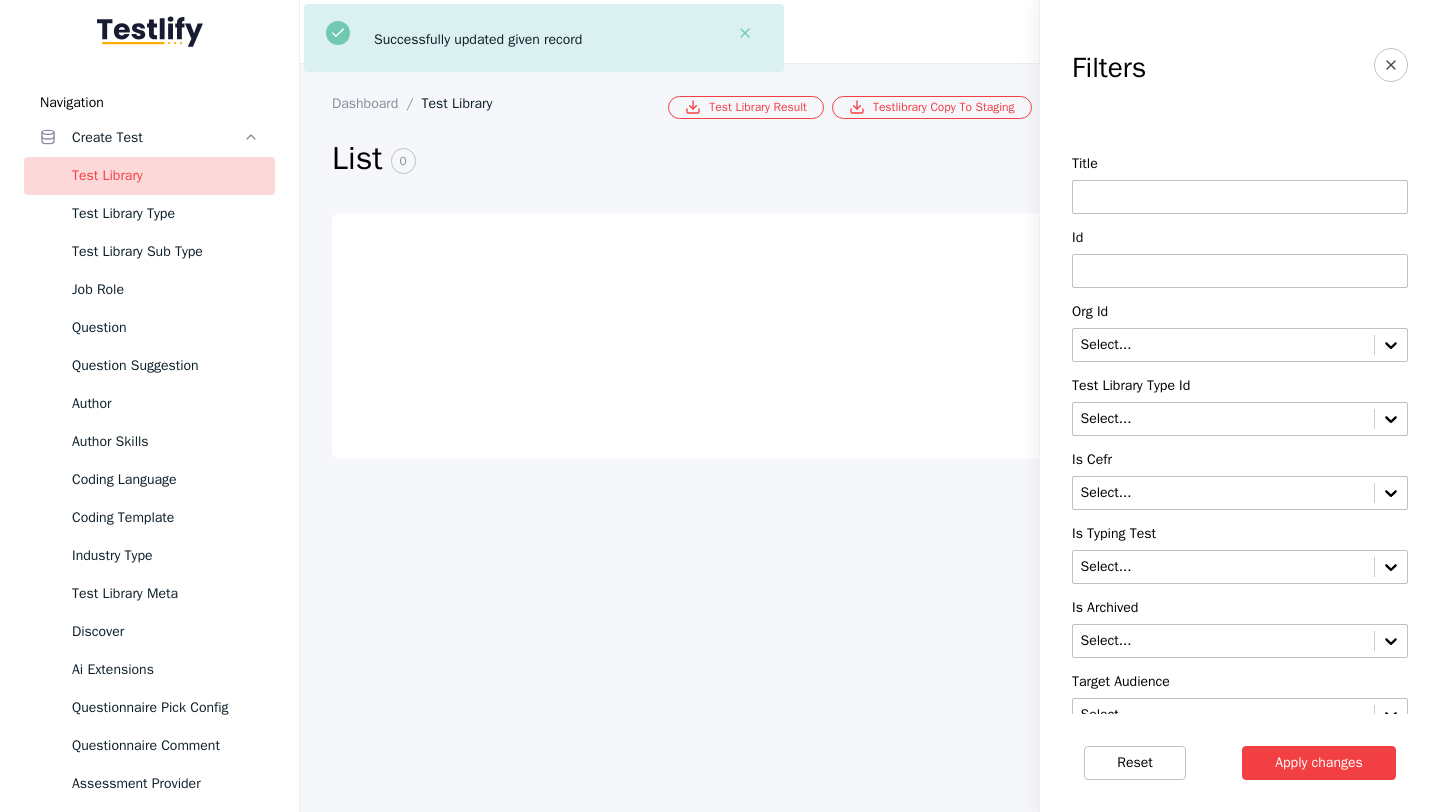 scroll, scrollTop: 0, scrollLeft: 0, axis: both 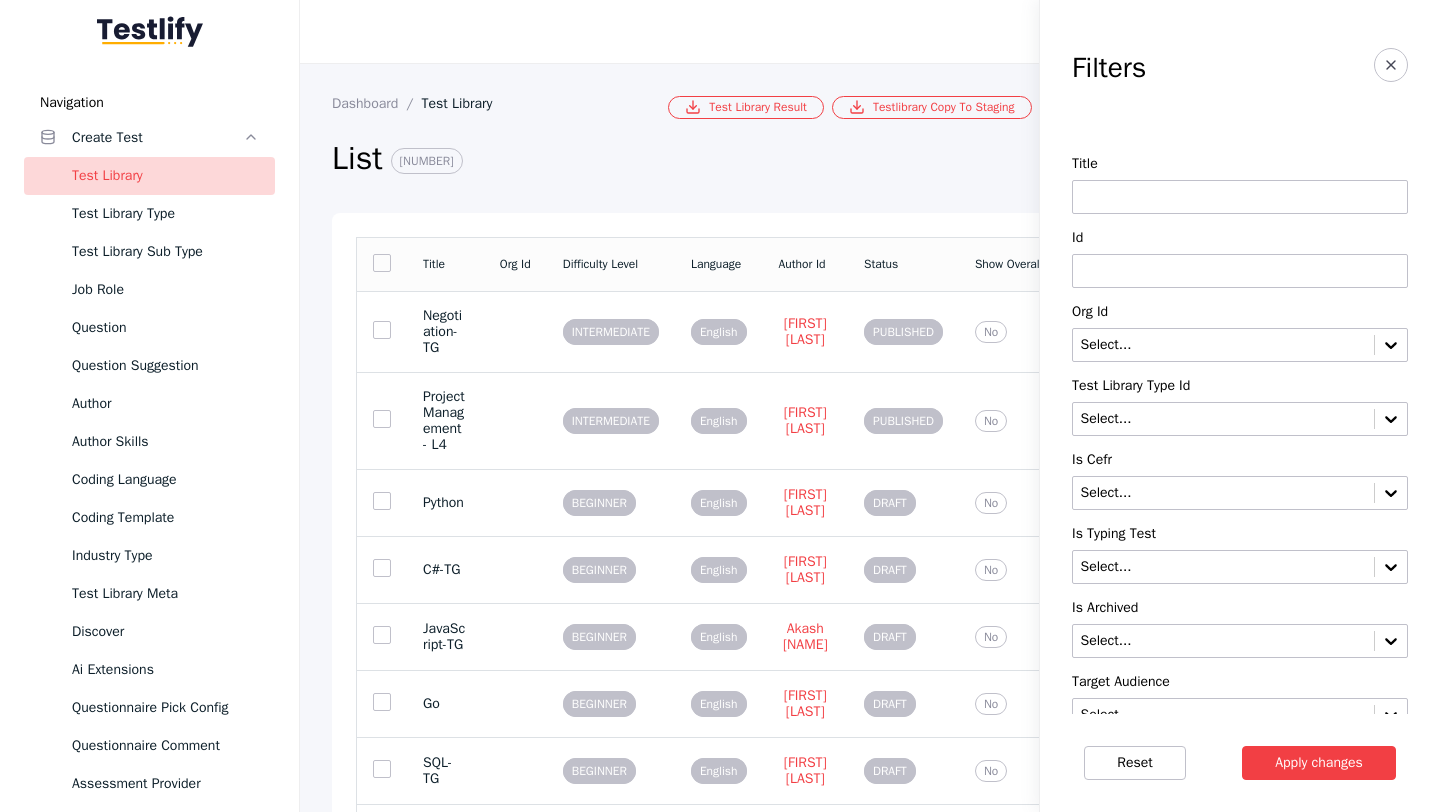 click at bounding box center [1240, 271] 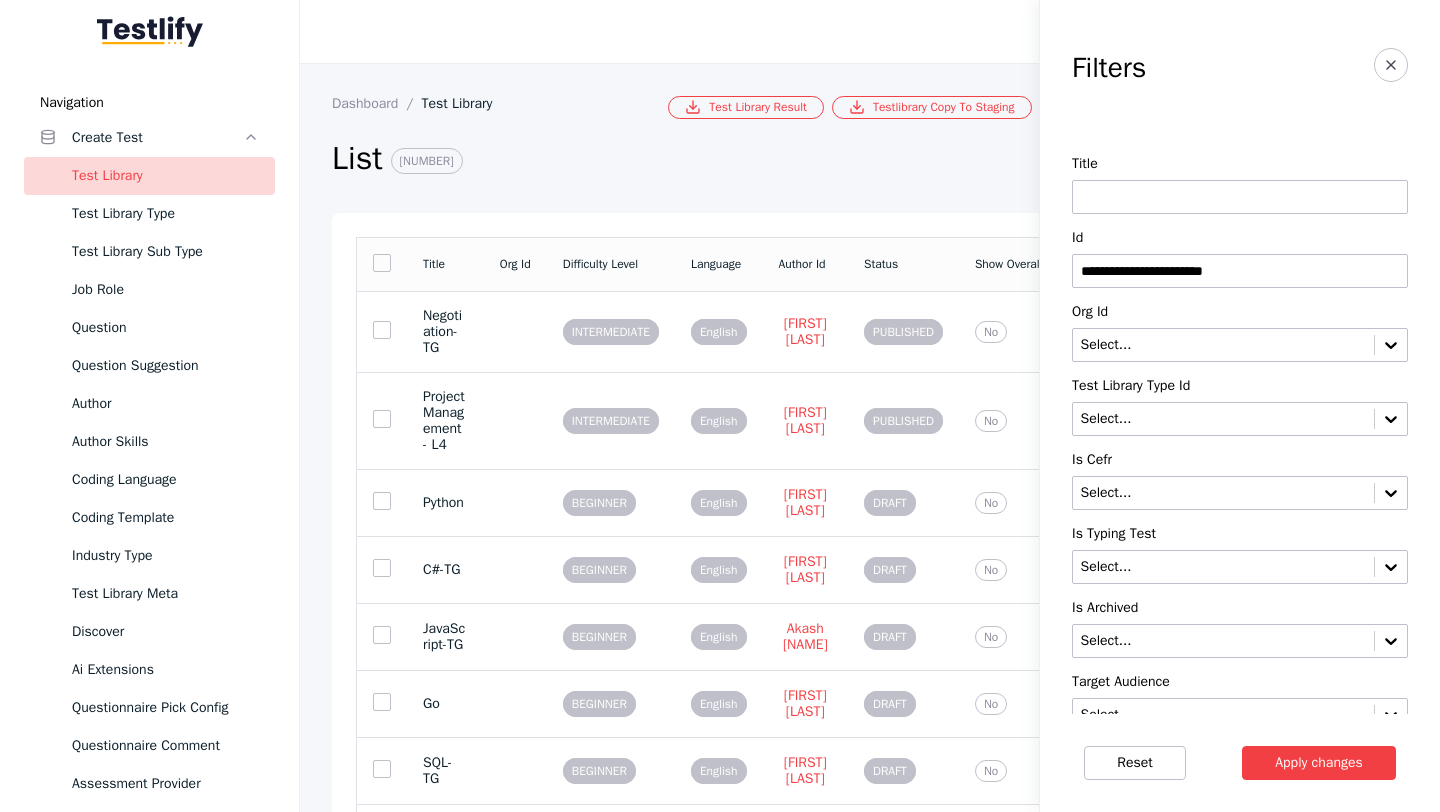 type on "**********" 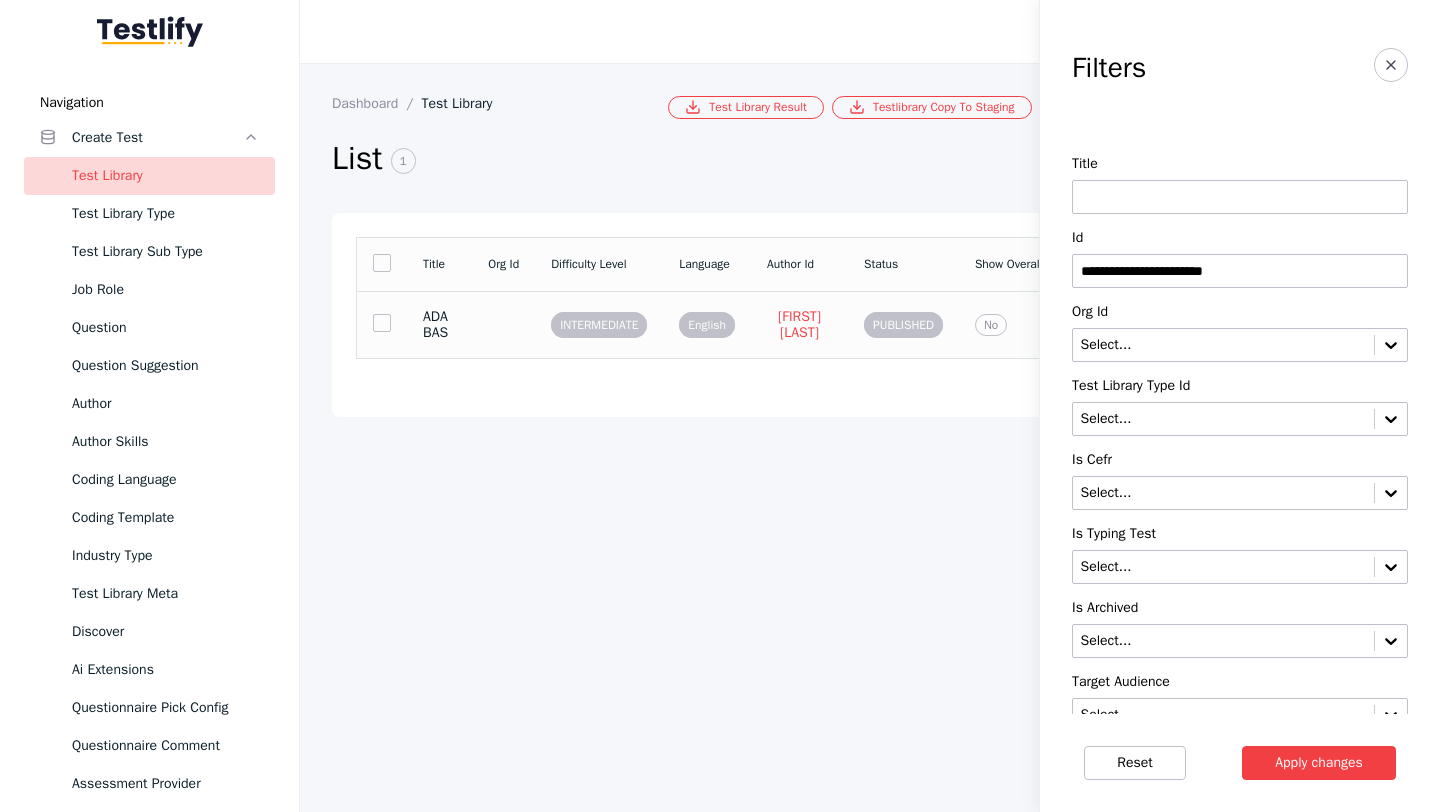 click at bounding box center [503, 324] 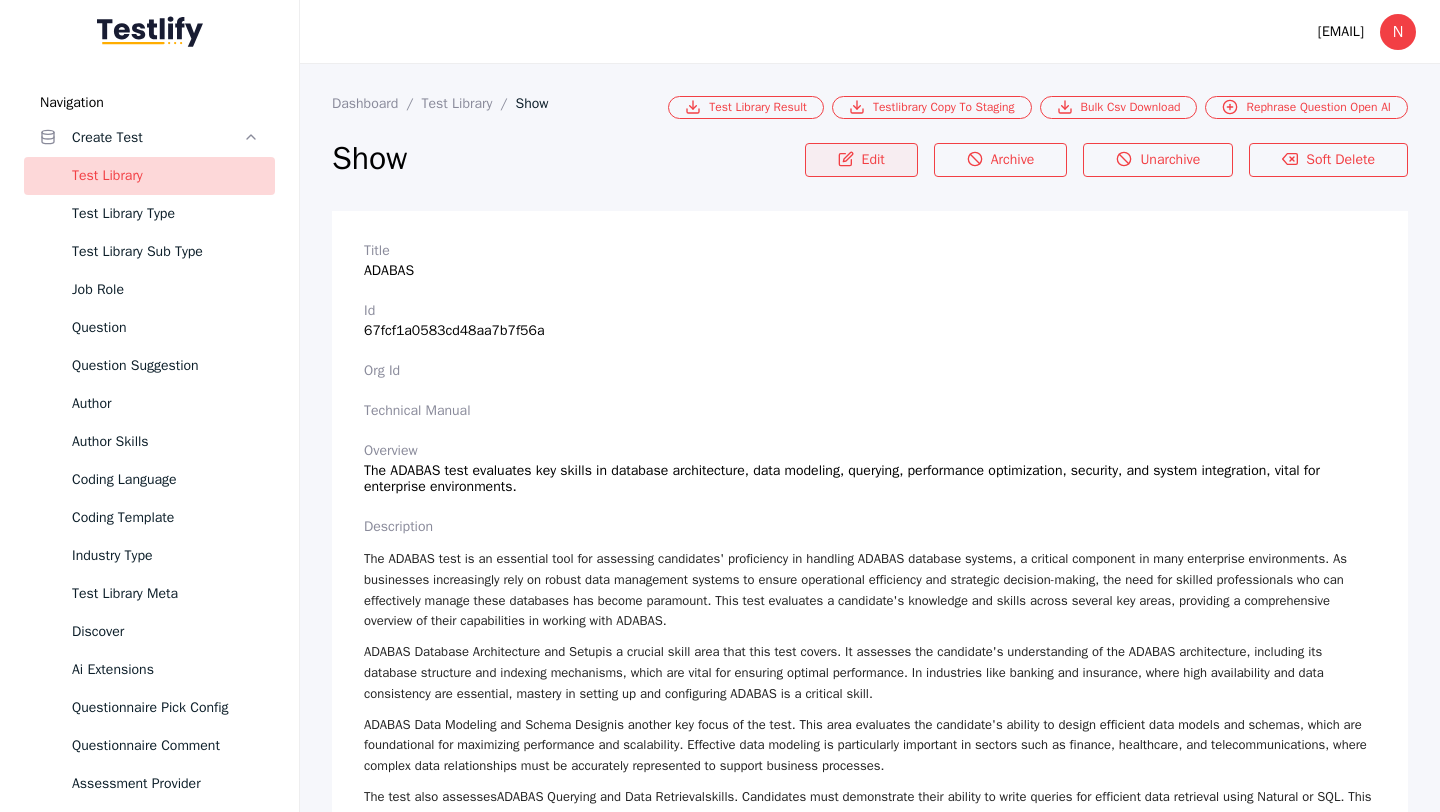 click on "Edit" at bounding box center (861, 160) 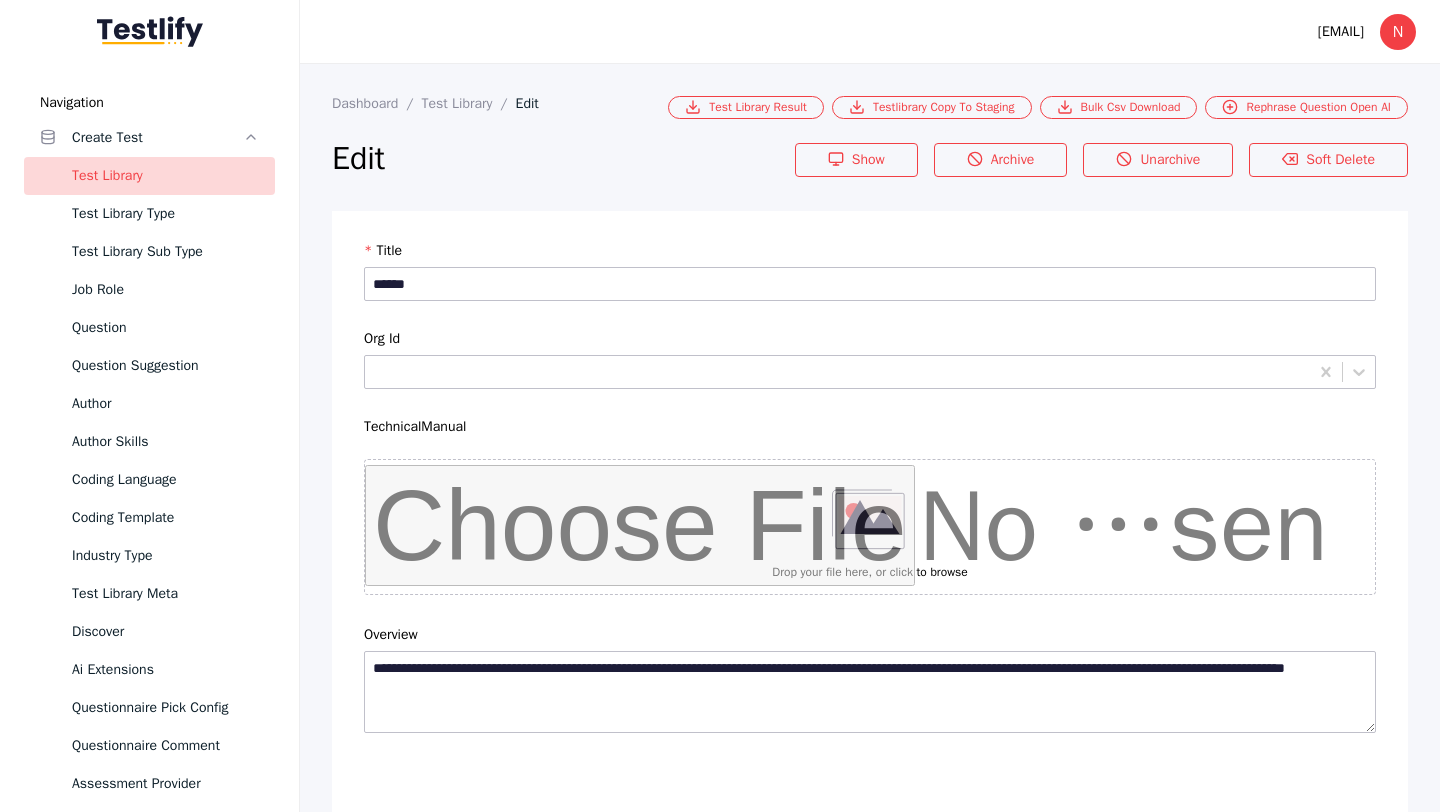 scroll, scrollTop: 4684, scrollLeft: 0, axis: vertical 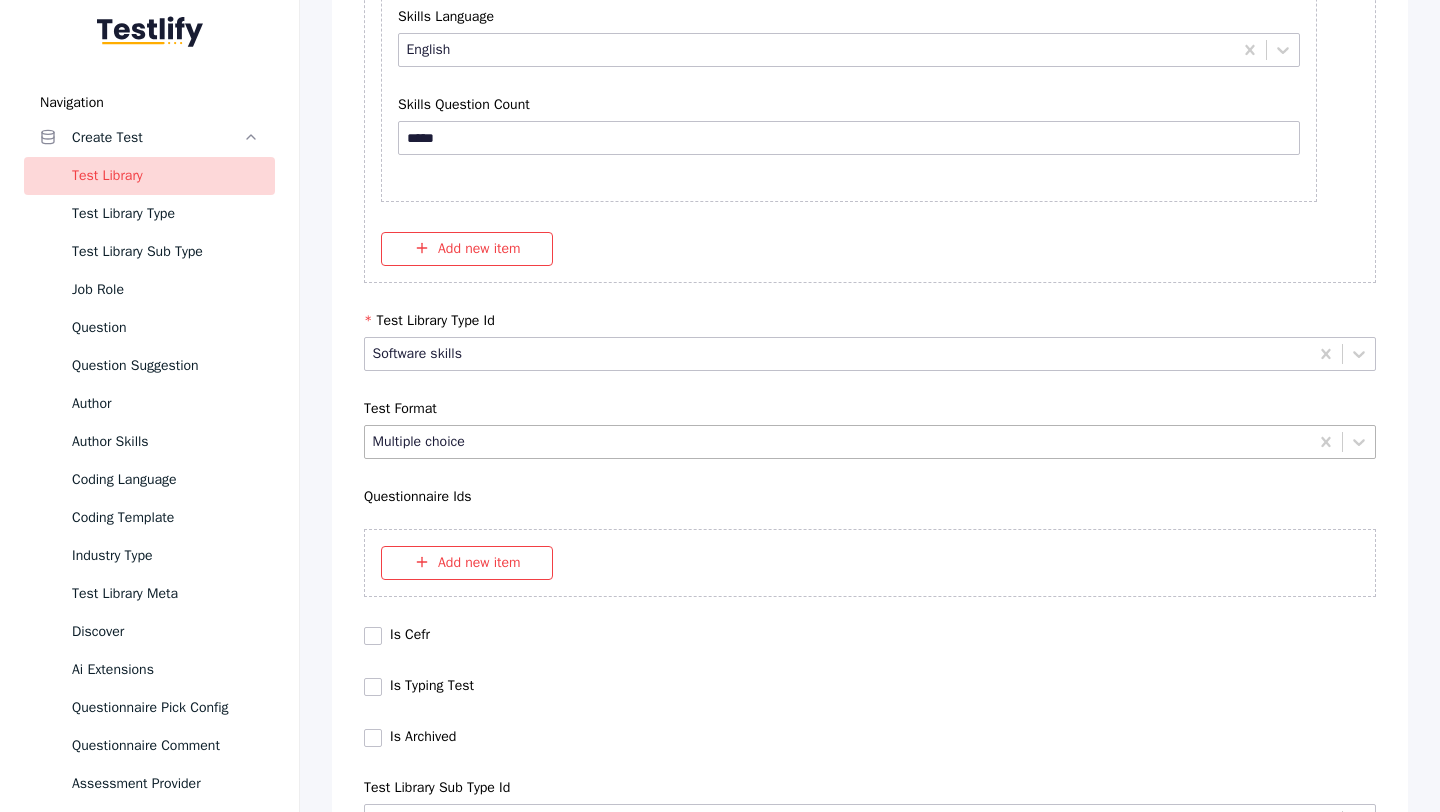 click on "Multiple choice" at bounding box center (837, 441) 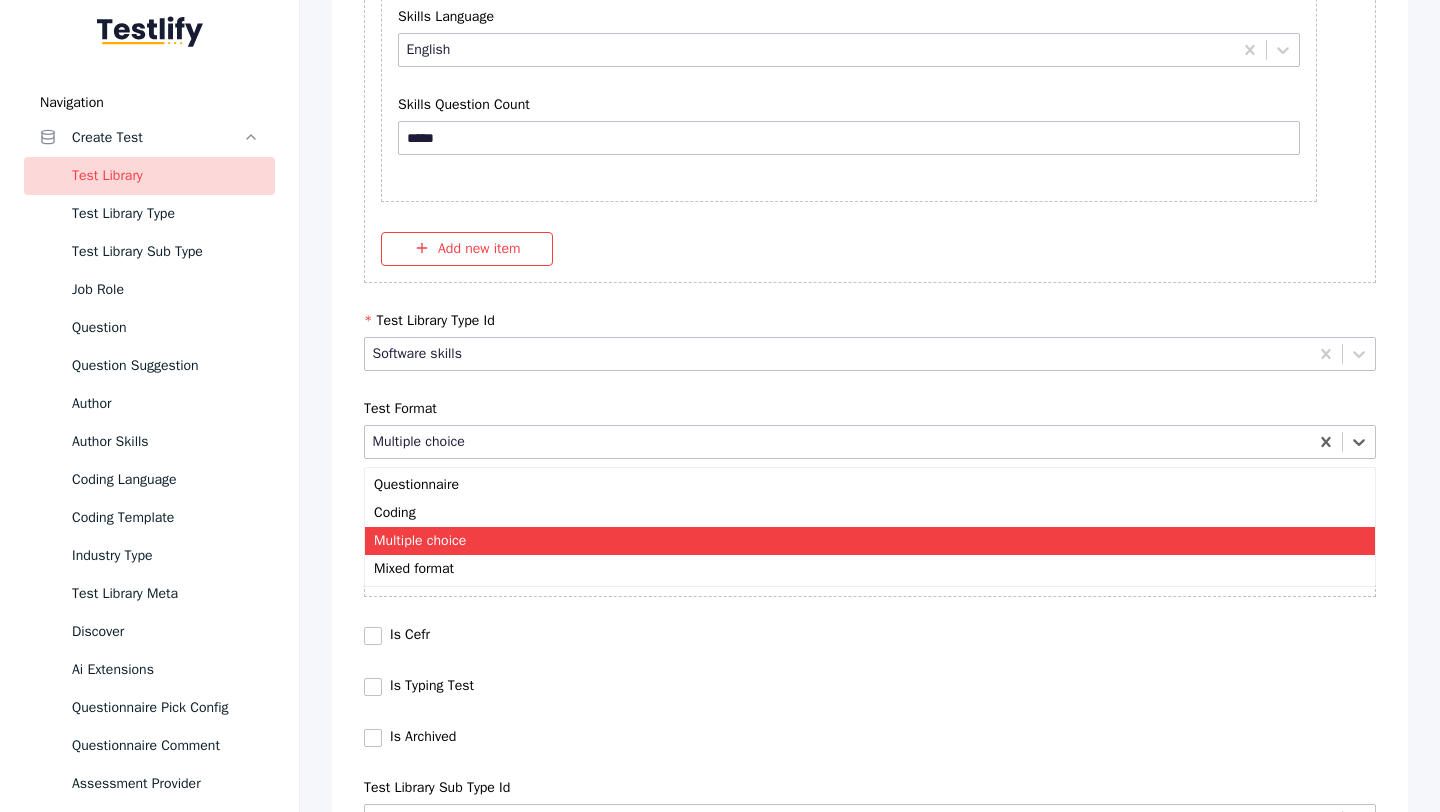 click on "Multiple choice" at bounding box center [870, 541] 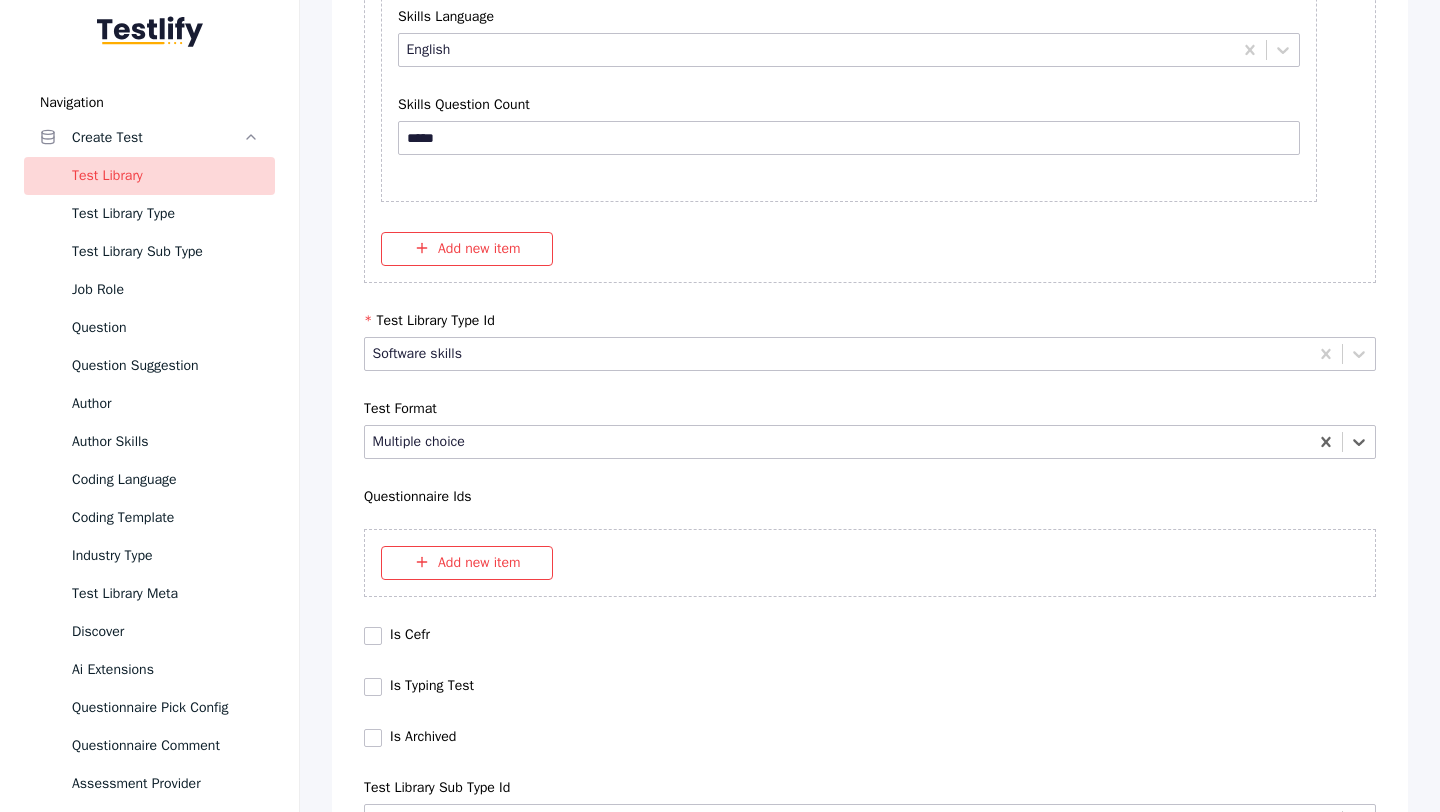 click on "Save" at bounding box center (870, 10279) 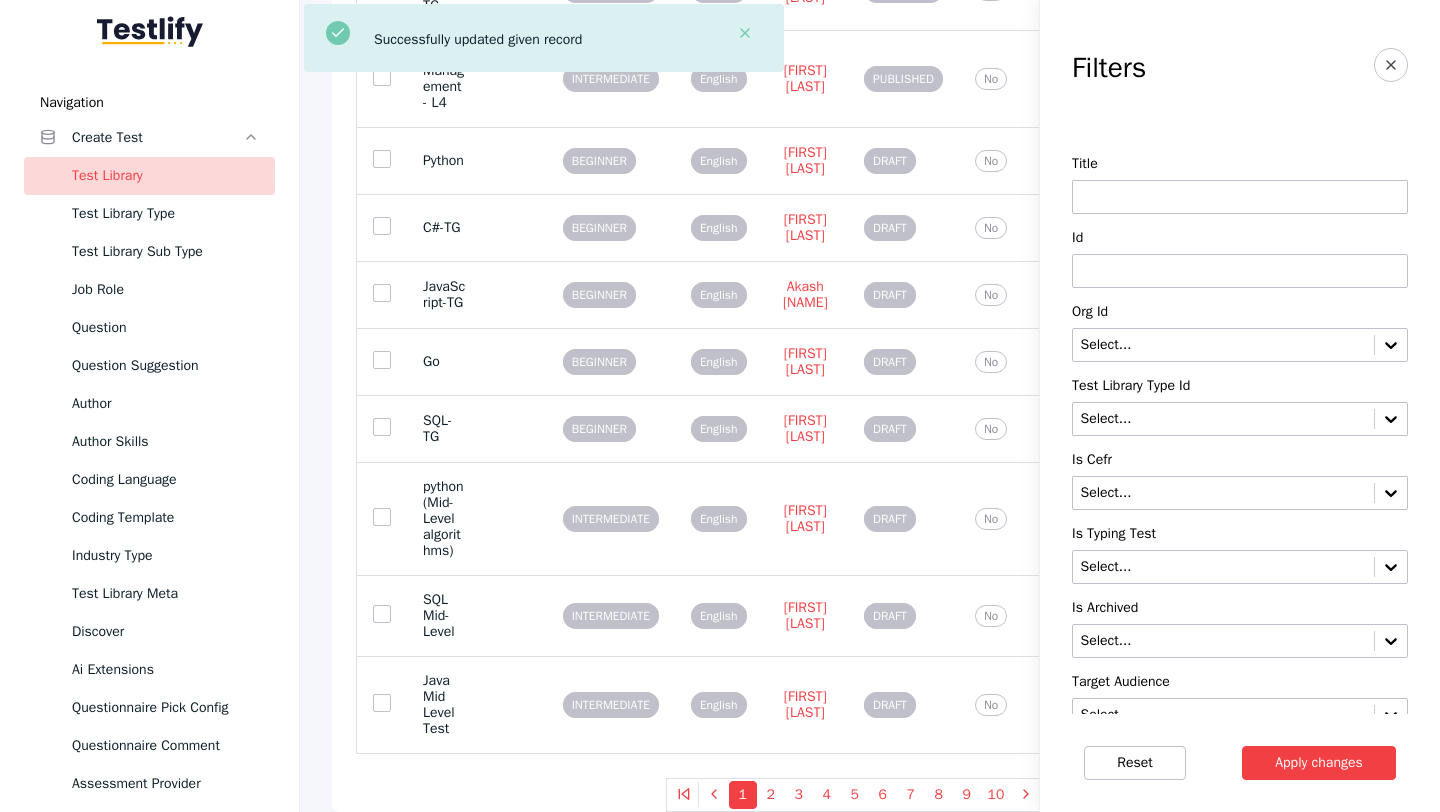 scroll, scrollTop: 0, scrollLeft: 0, axis: both 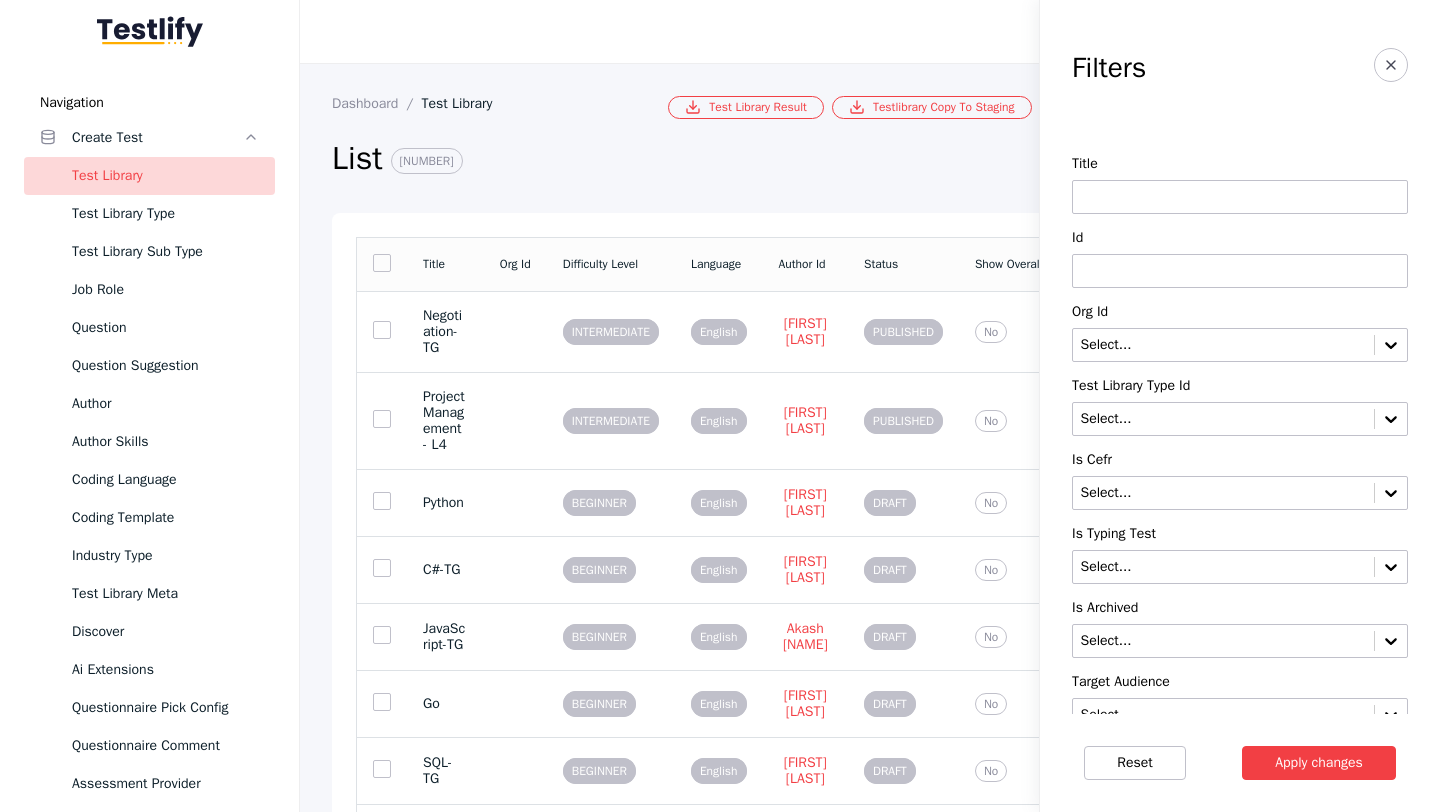click at bounding box center (1240, 271) 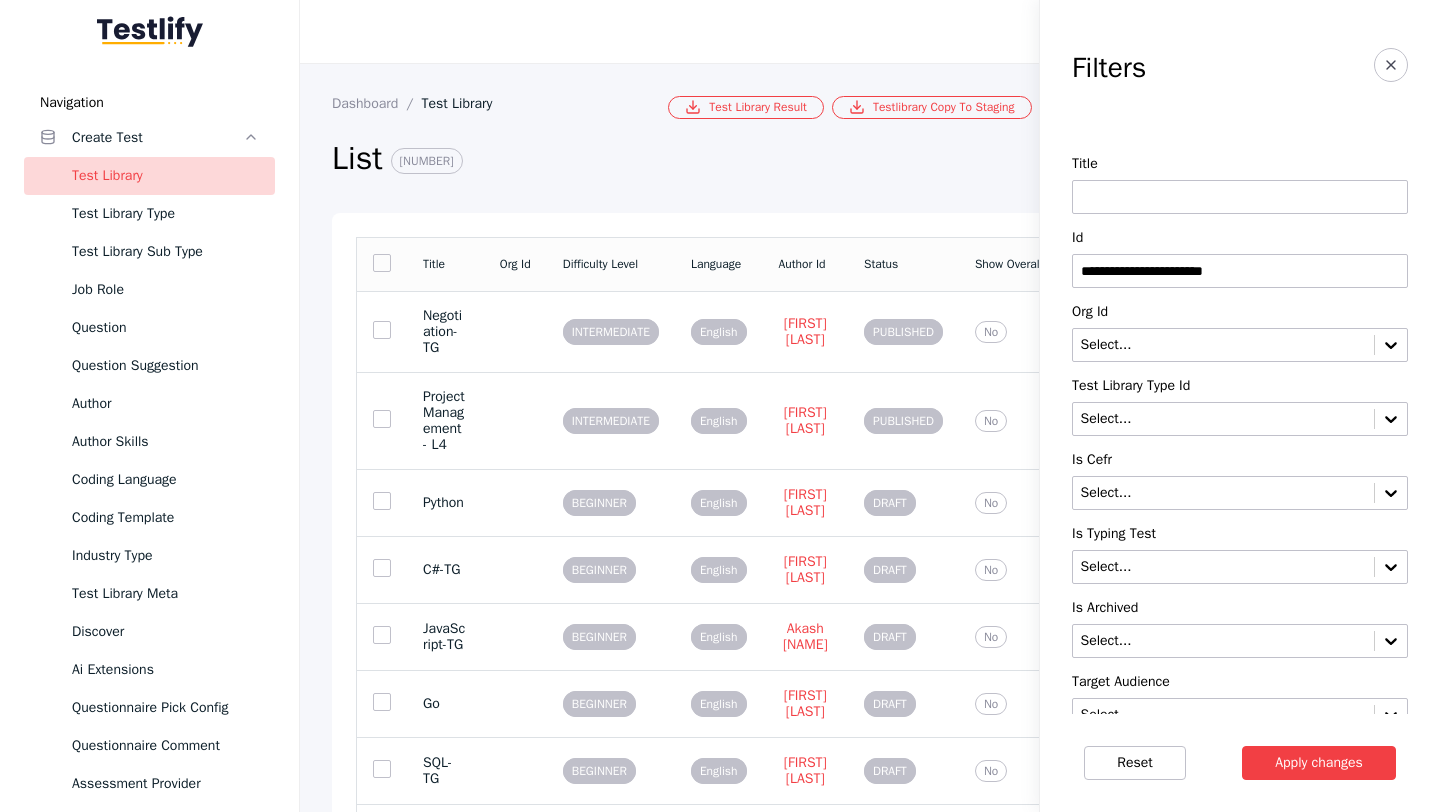 type on "**********" 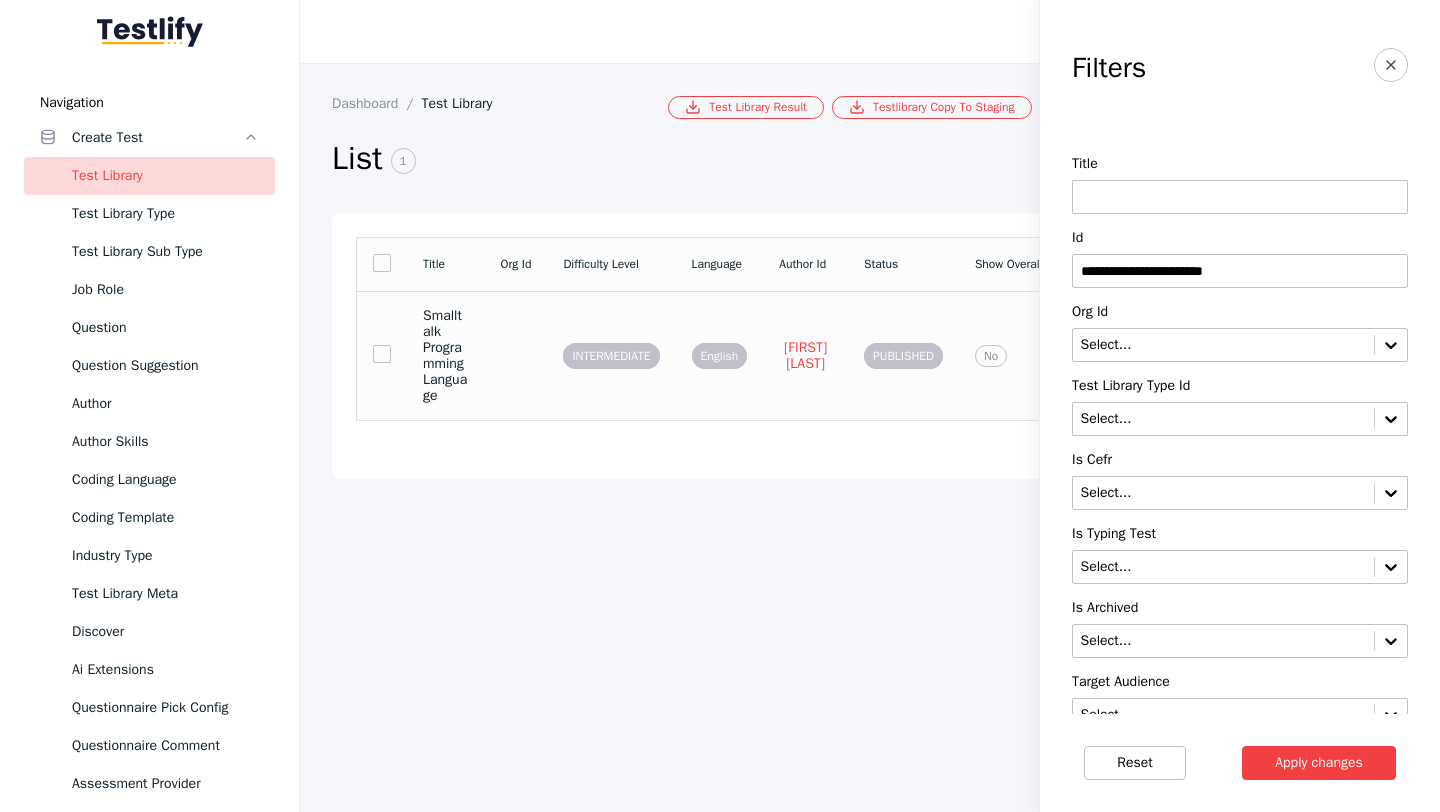 click on "Smalltalk Programming Language" at bounding box center [445, 356] 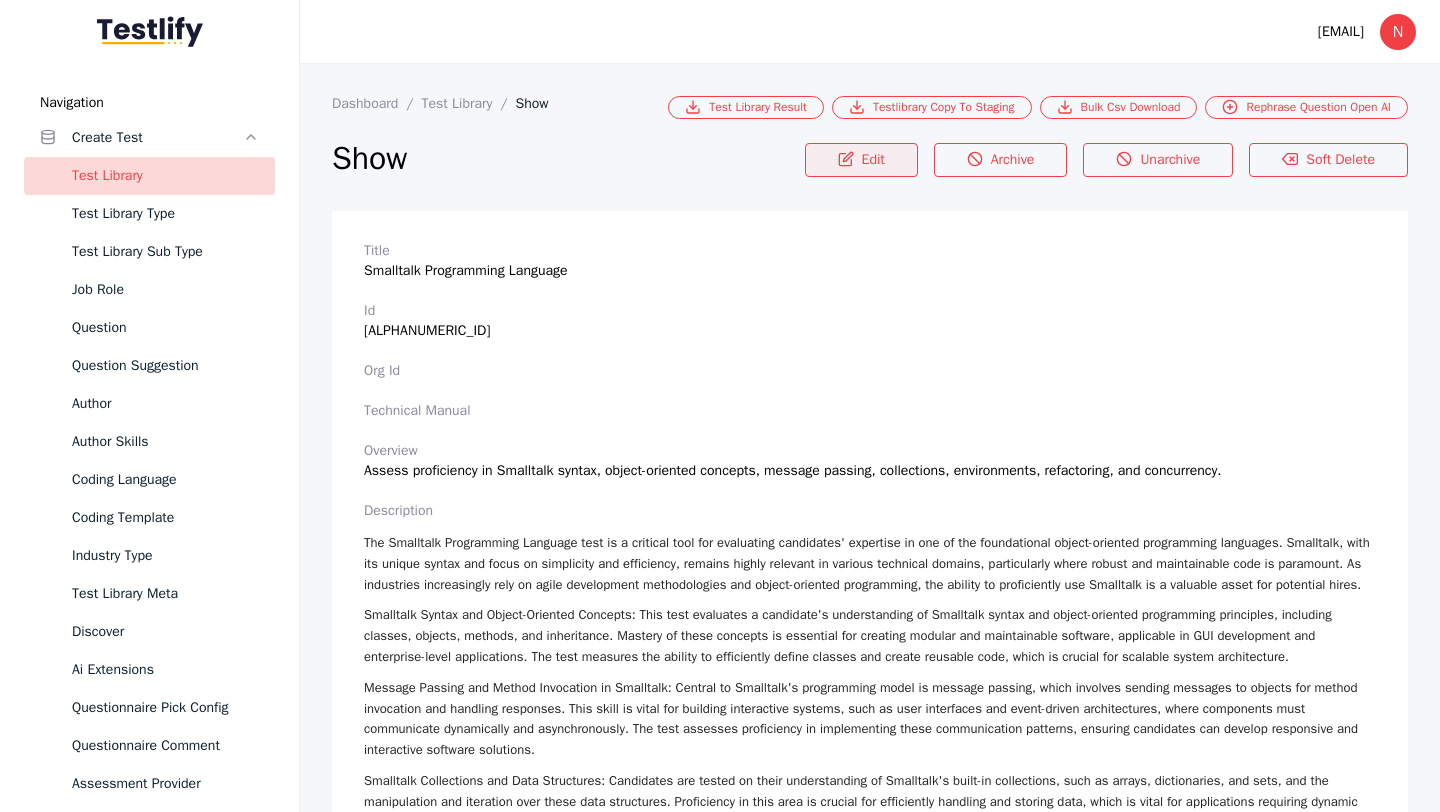 click on "Edit" at bounding box center (861, 160) 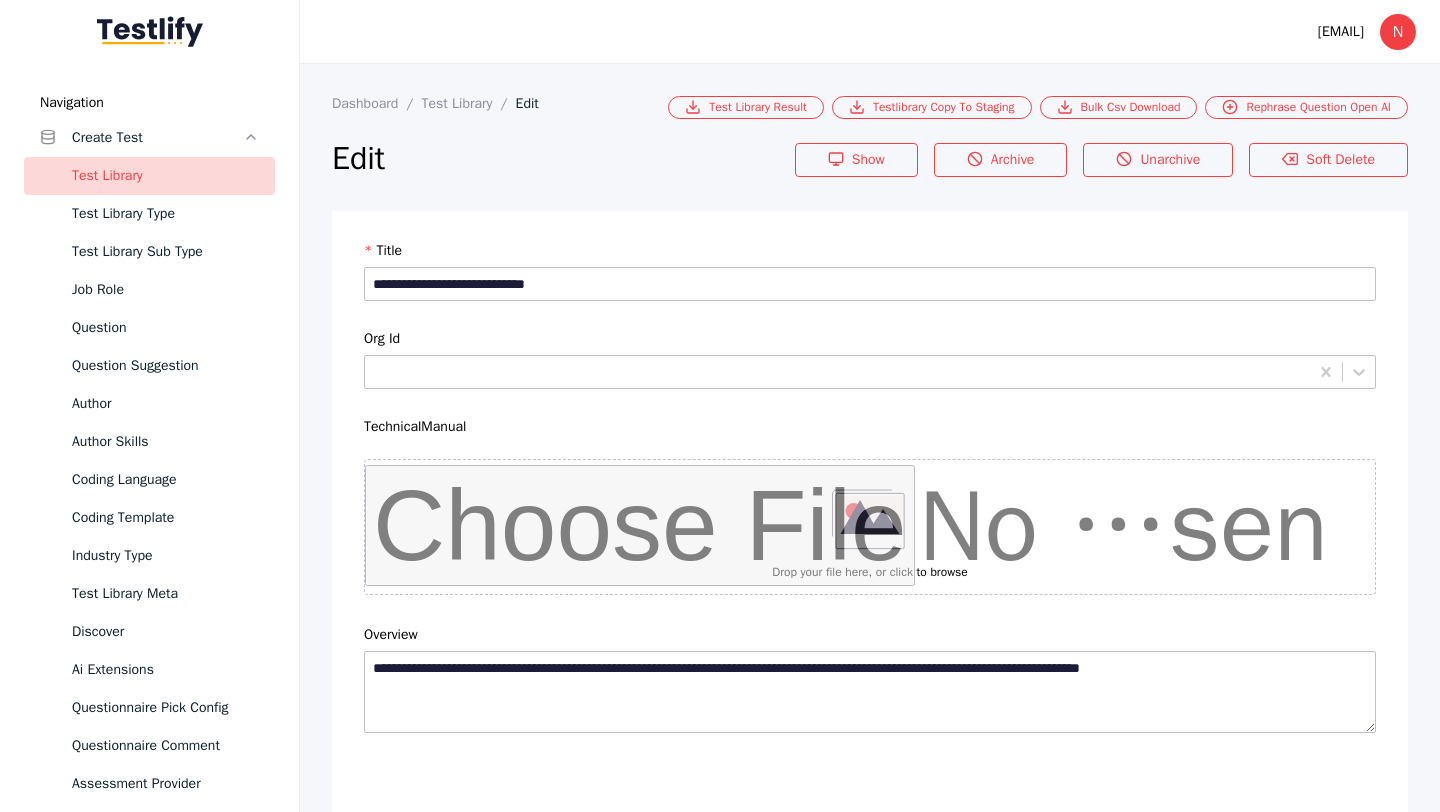 scroll, scrollTop: 4684, scrollLeft: 0, axis: vertical 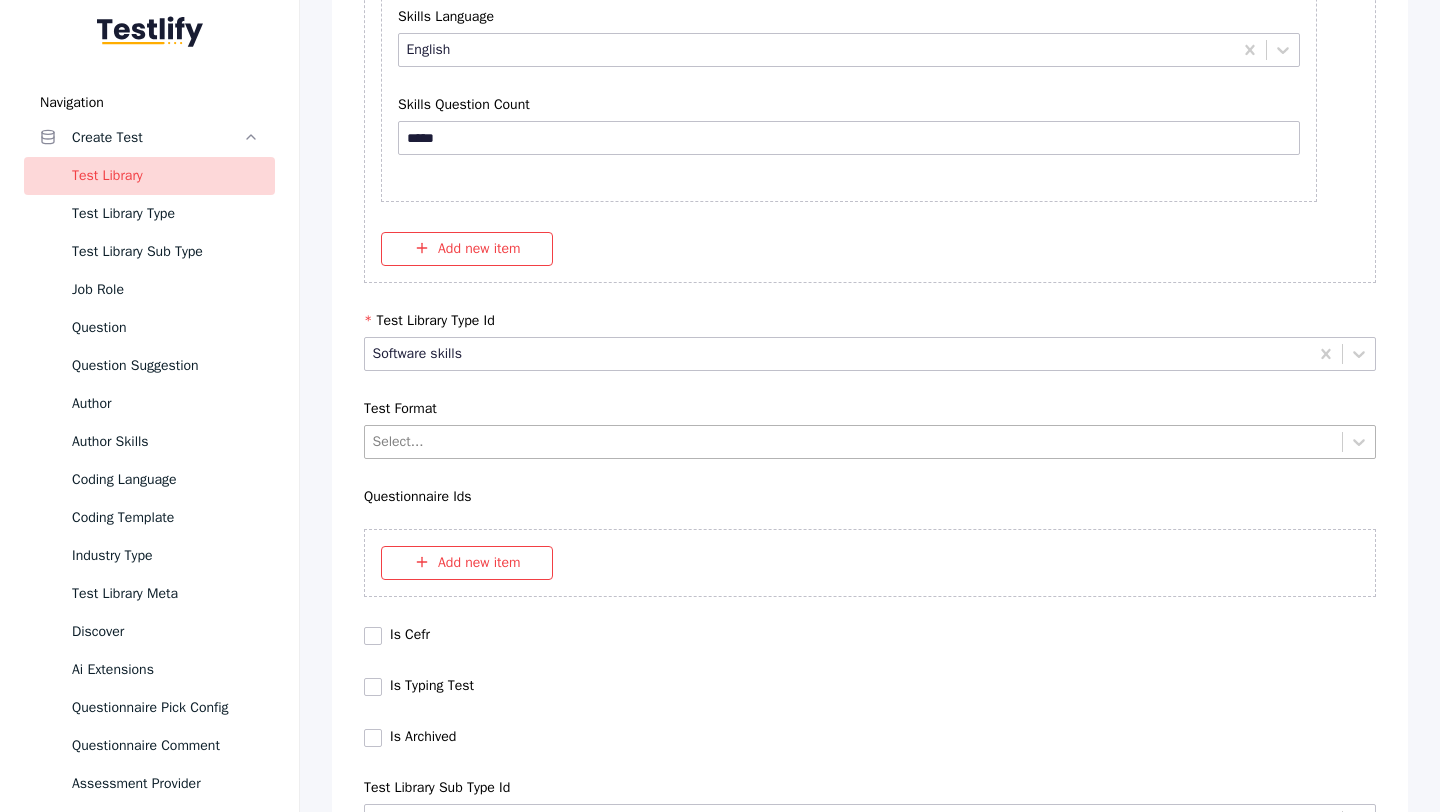 click at bounding box center (854, 441) 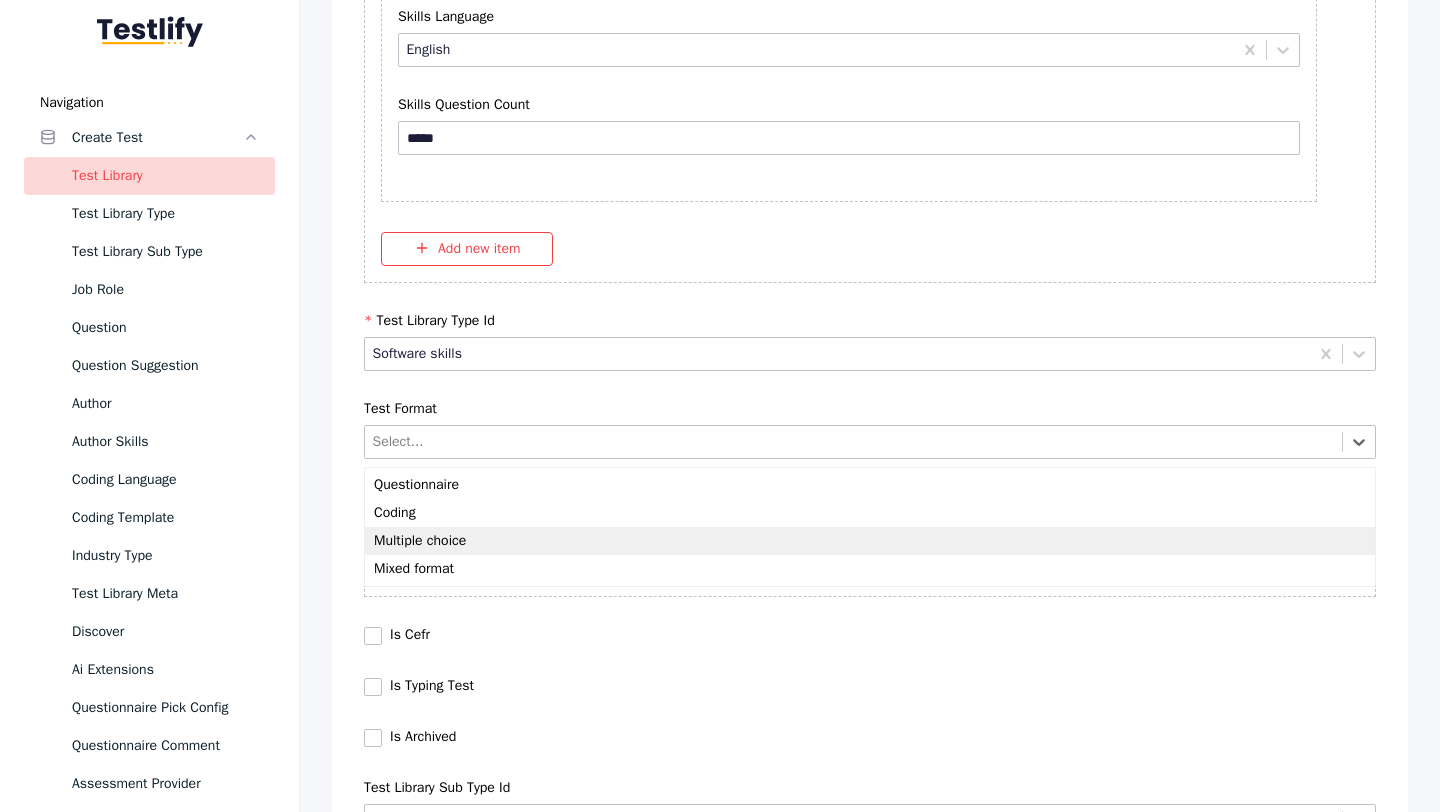 click on "Multiple choice" at bounding box center [870, 541] 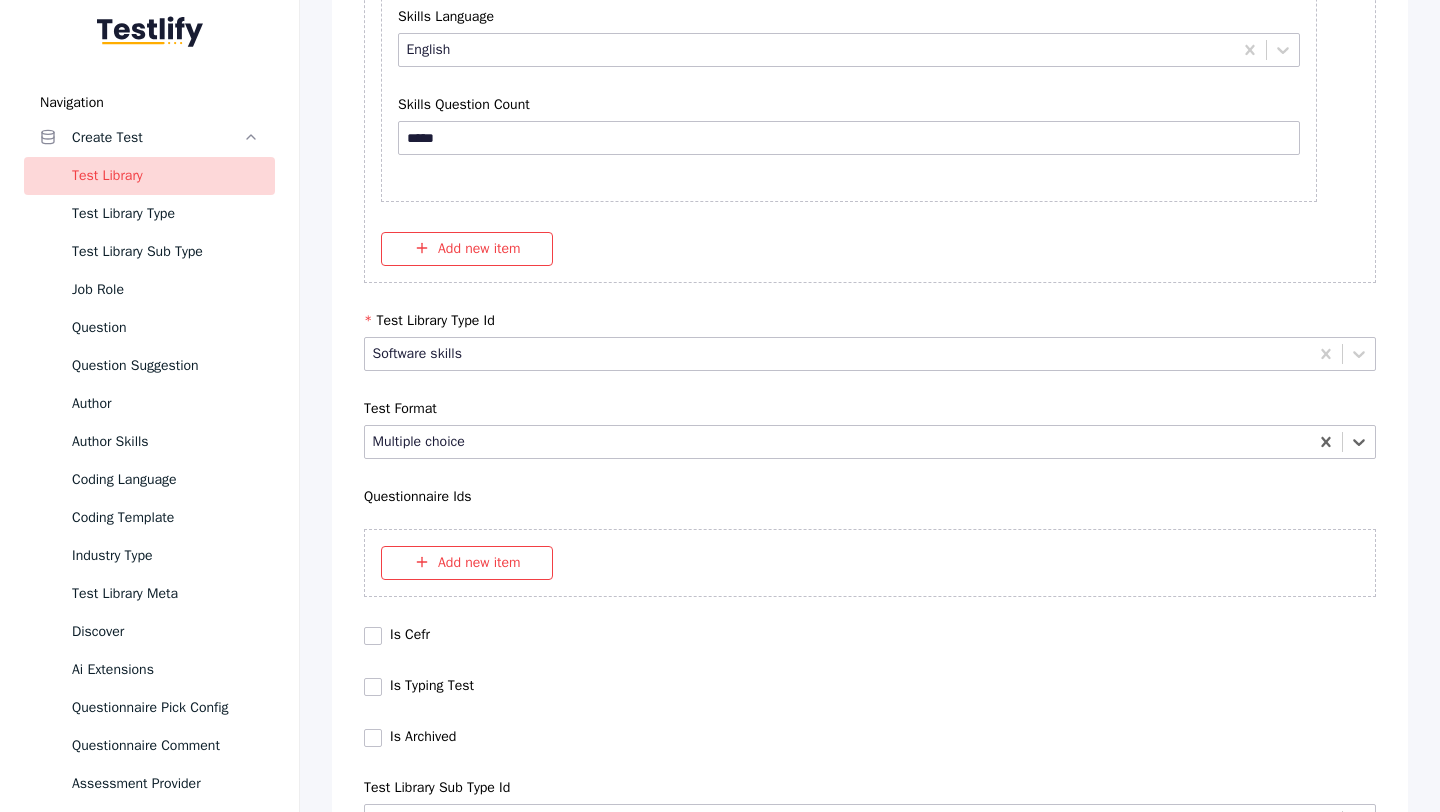 click on "Save" at bounding box center [870, 10279] 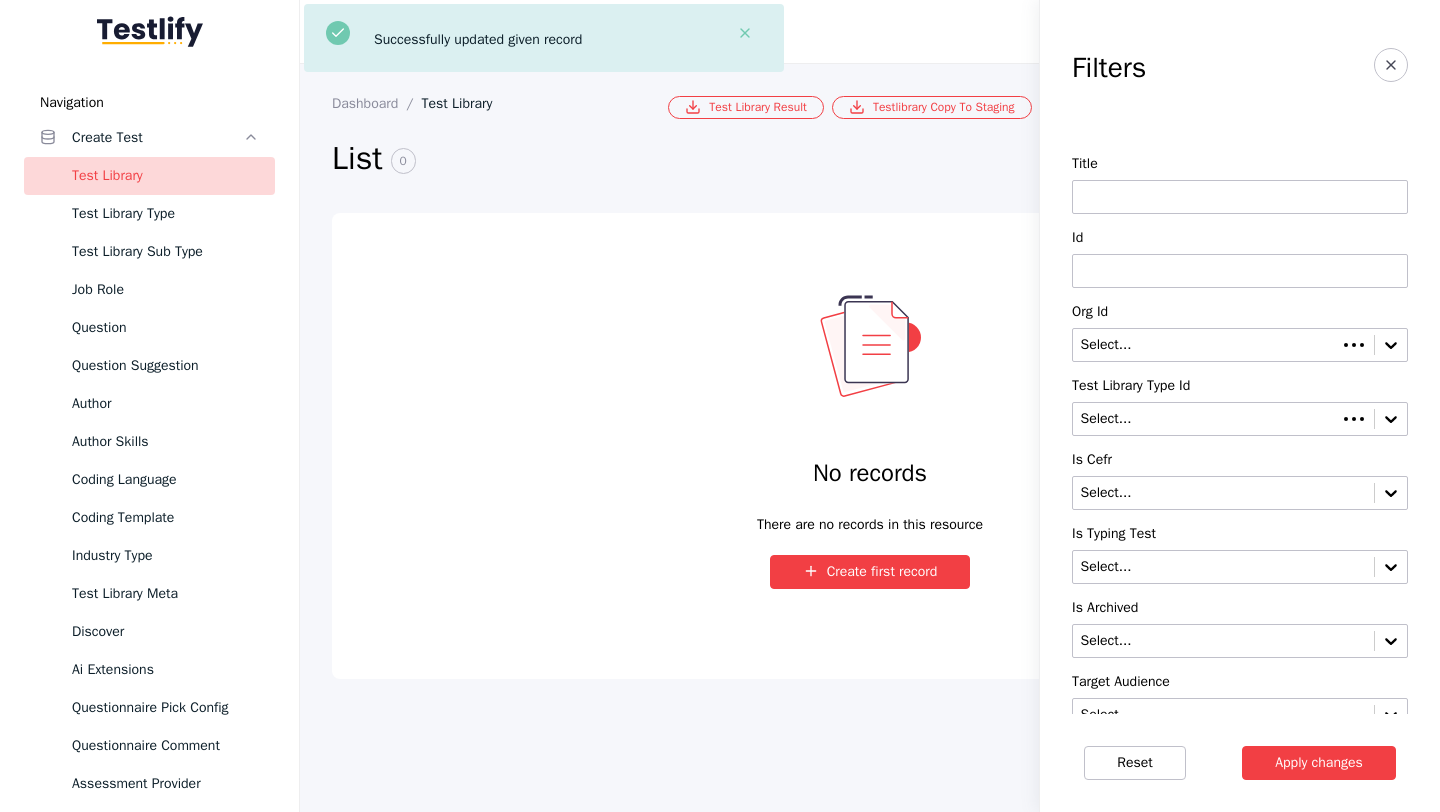 scroll, scrollTop: 0, scrollLeft: 0, axis: both 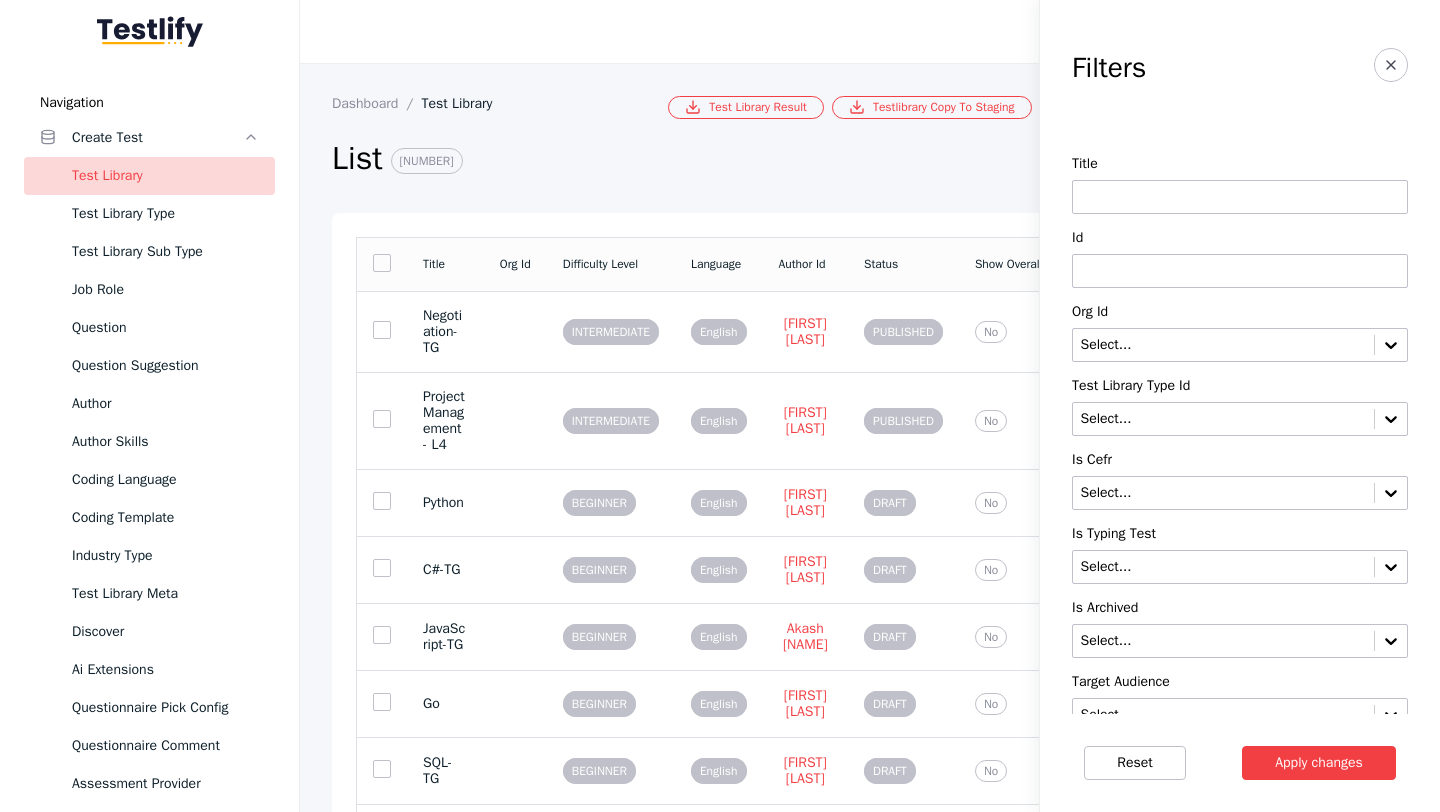 click at bounding box center (1240, 271) 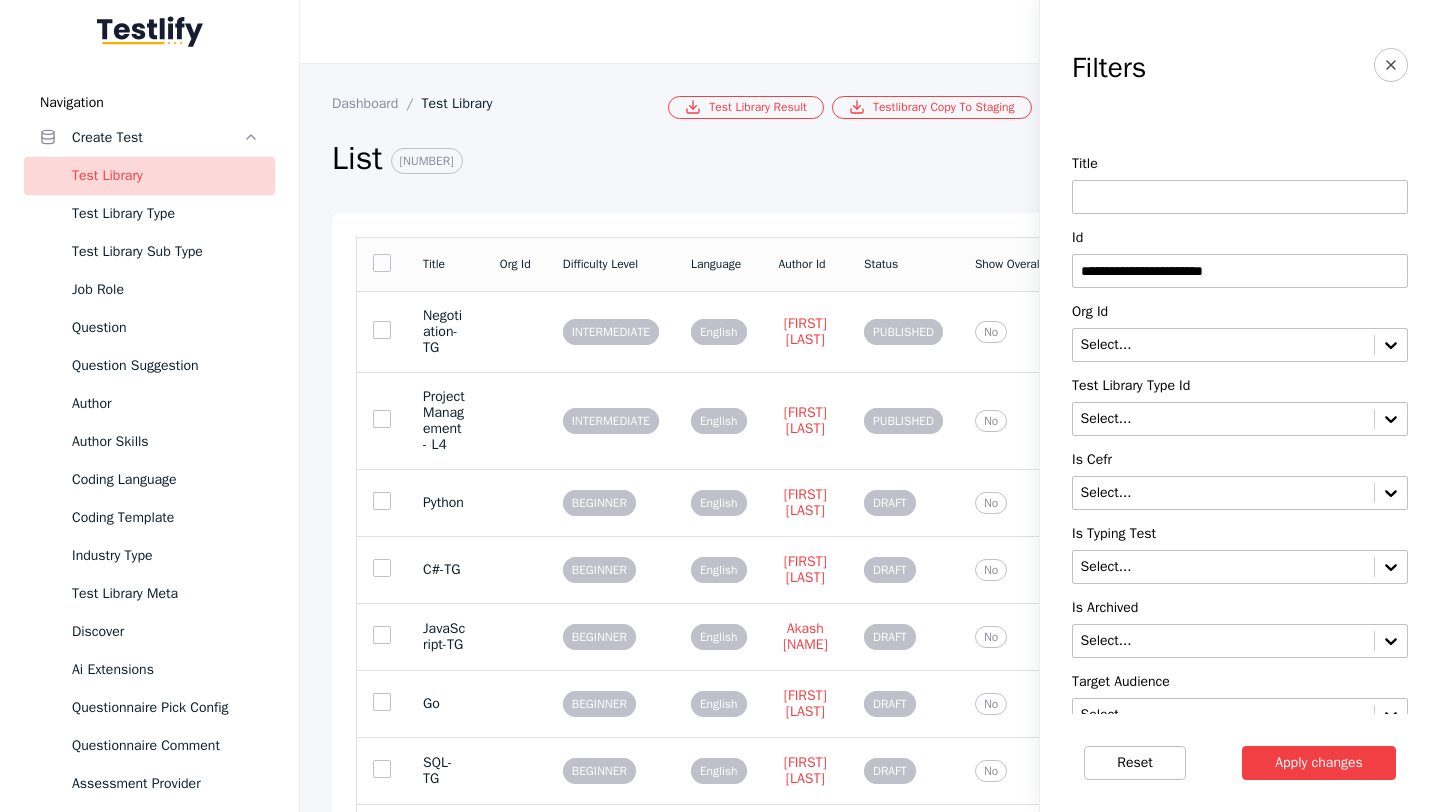 type on "**********" 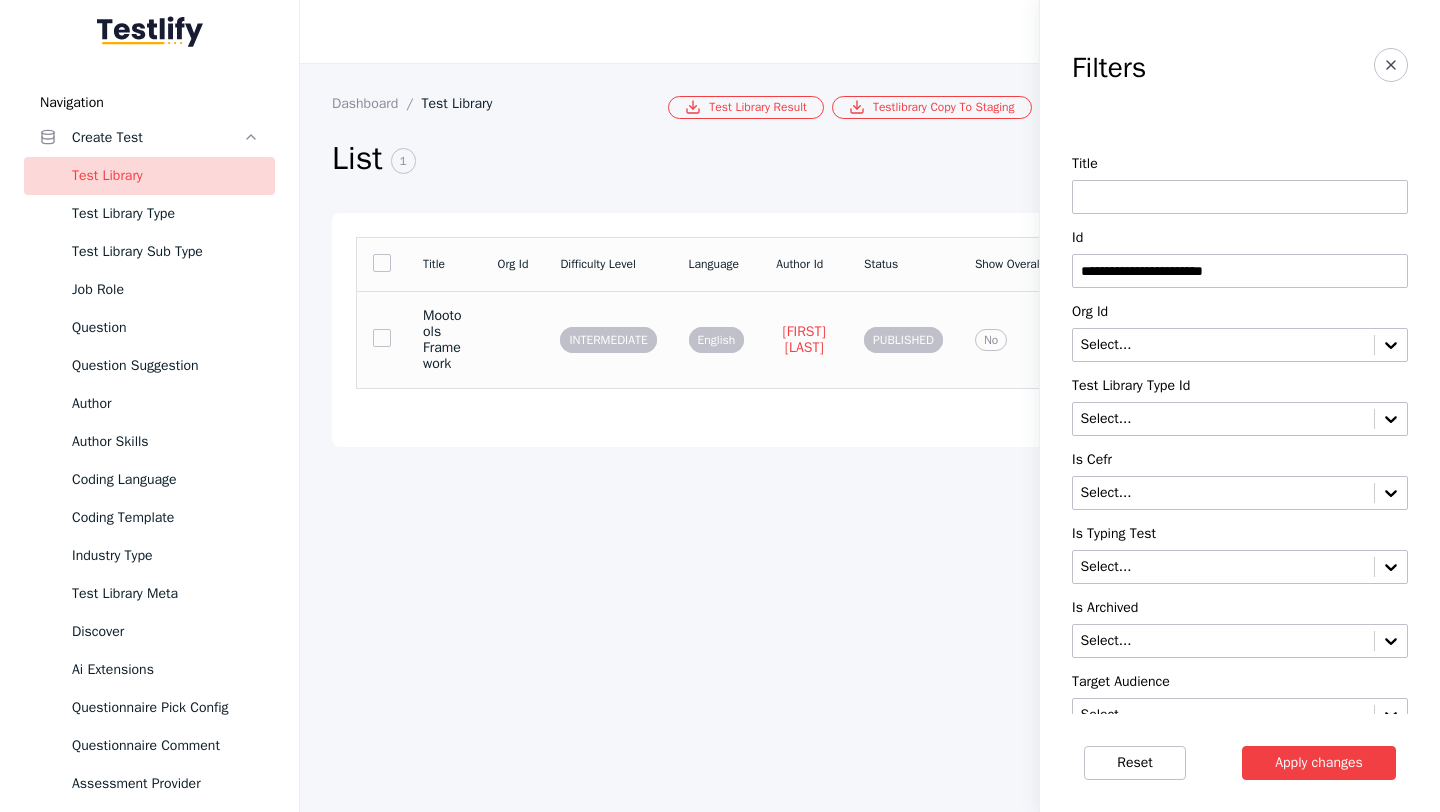 click on "Mootools Framework" at bounding box center (444, 340) 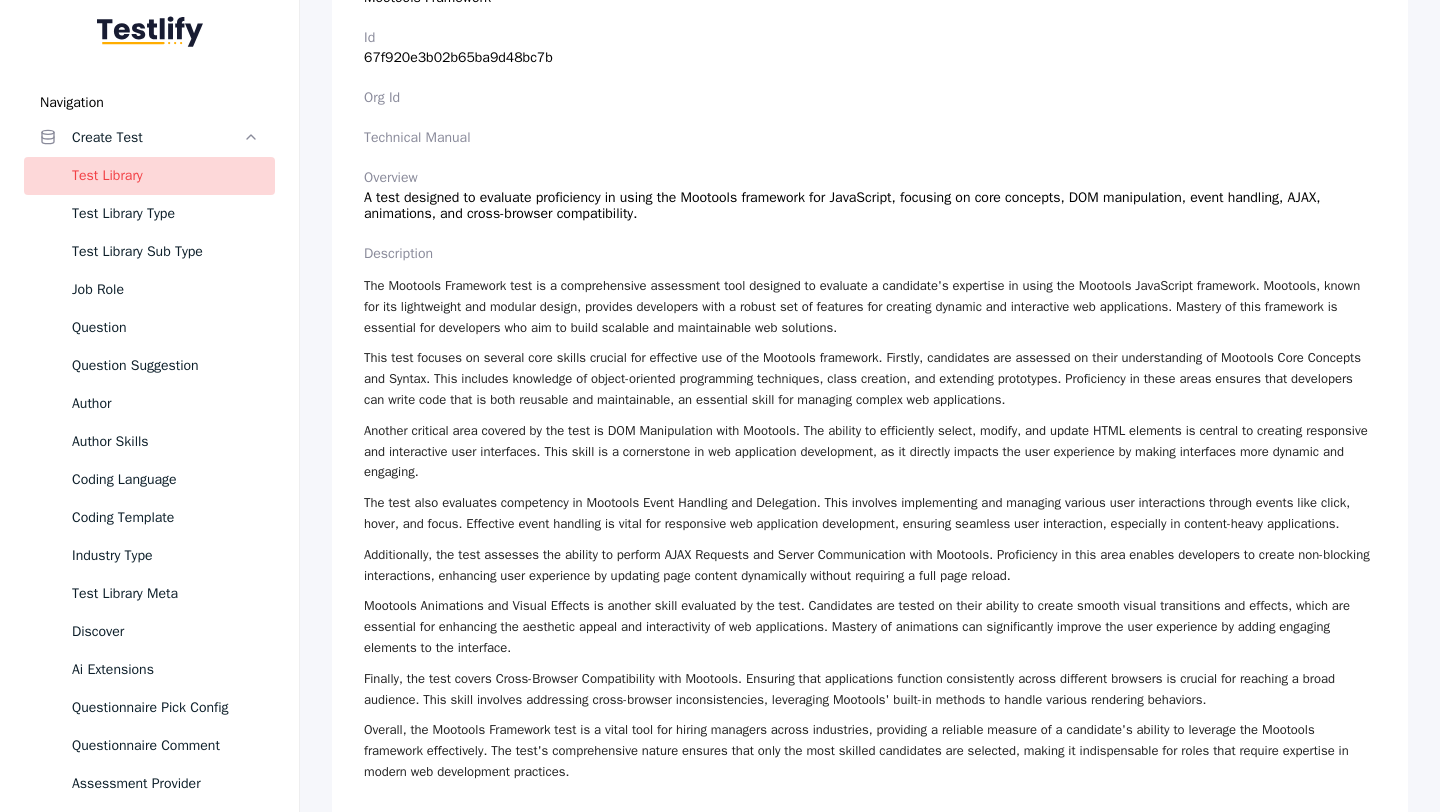 scroll, scrollTop: 0, scrollLeft: 0, axis: both 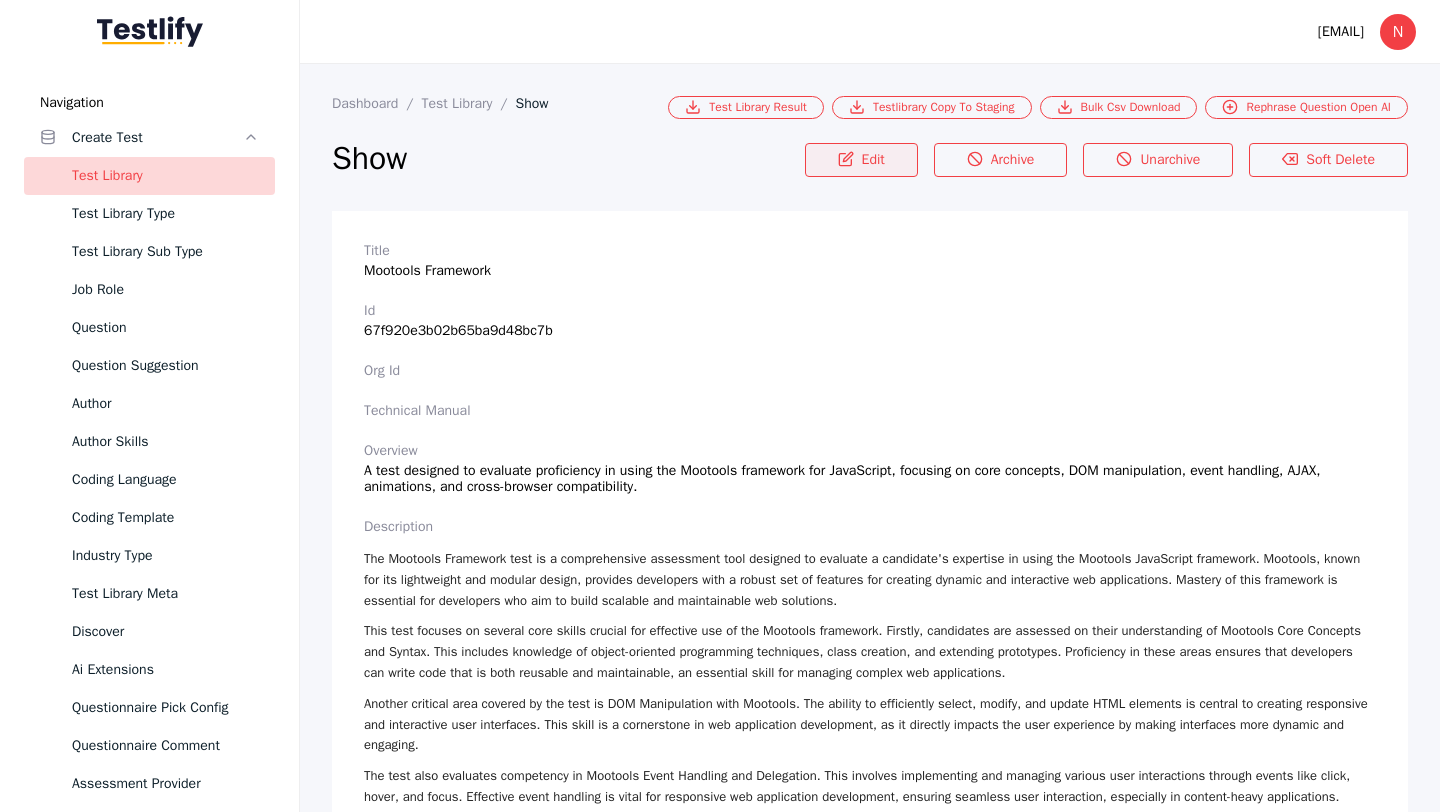 click on "Edit" at bounding box center [861, 160] 